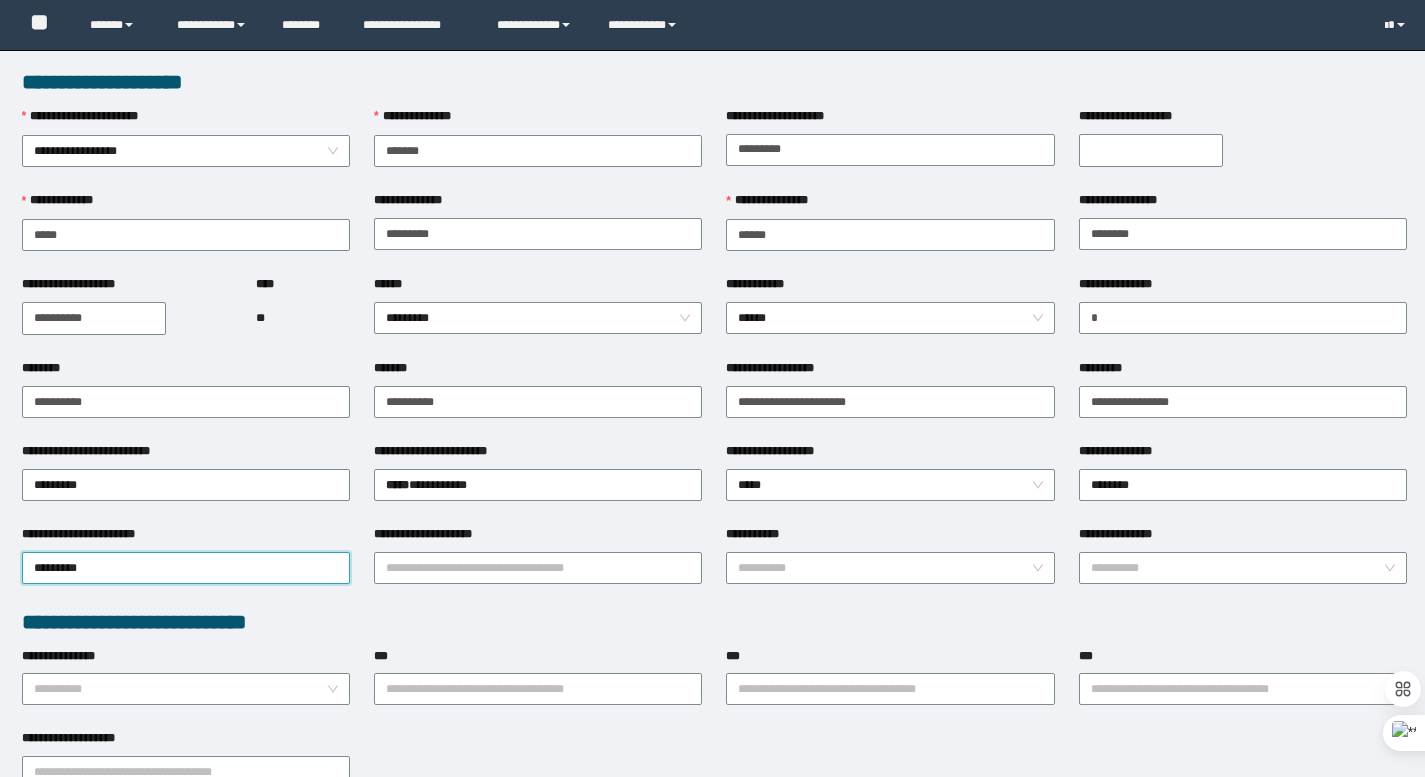 scroll, scrollTop: 0, scrollLeft: 0, axis: both 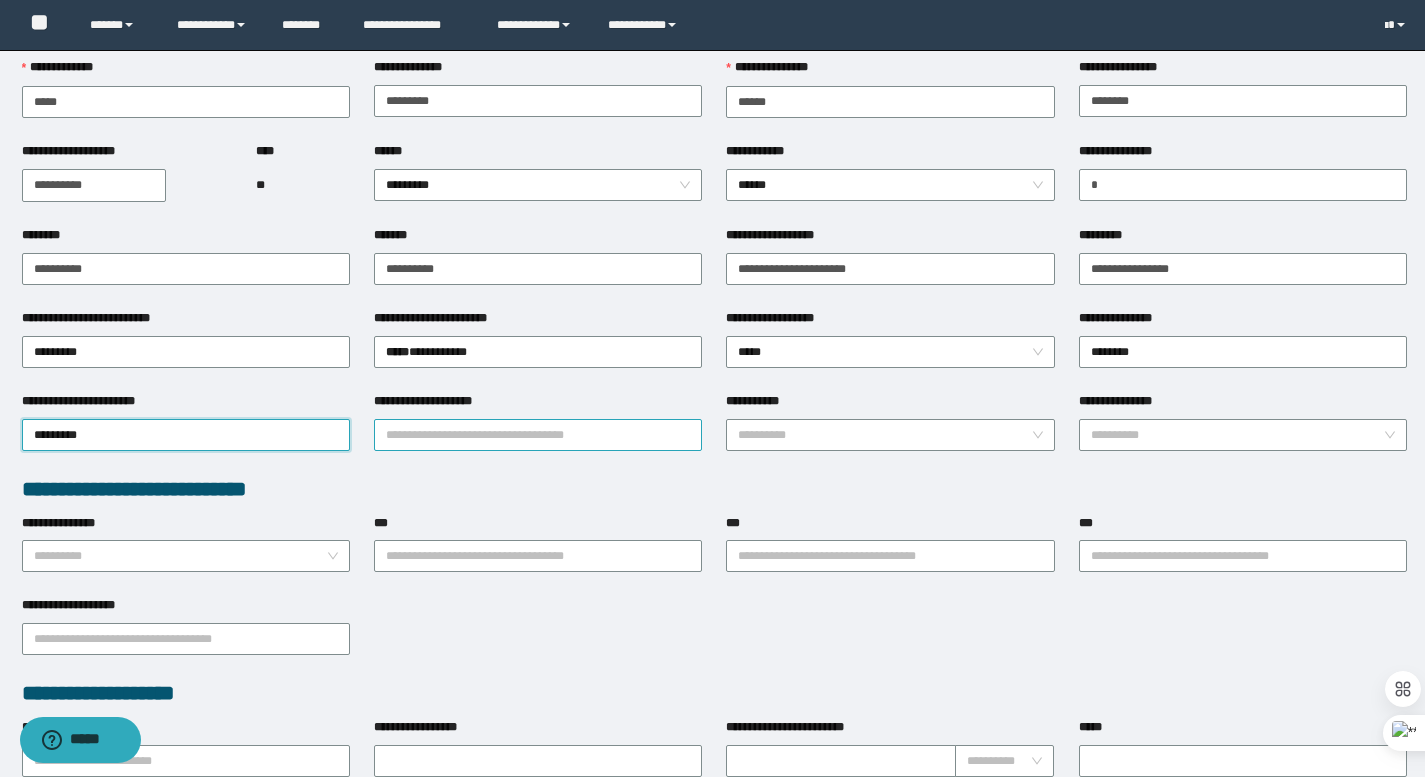 click on "**********" at bounding box center (538, 435) 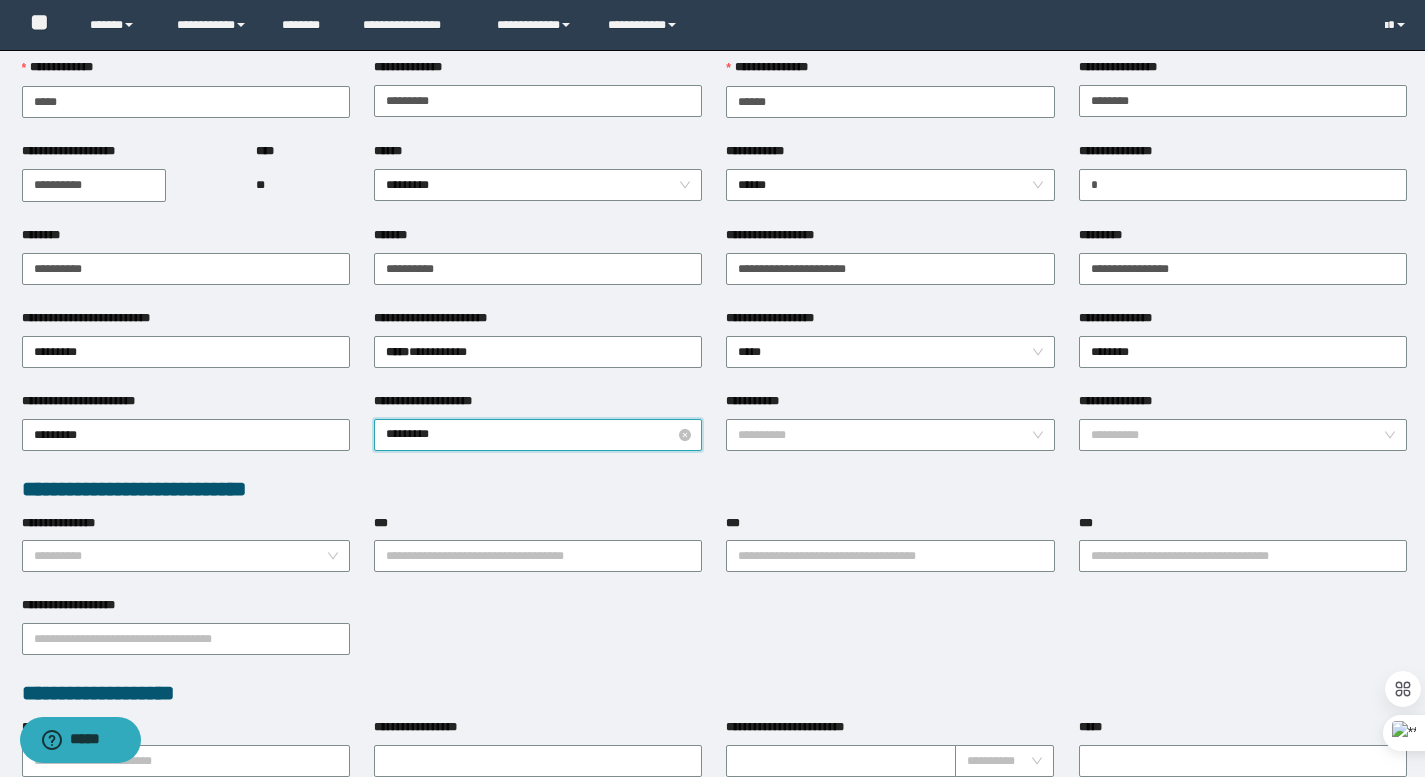type on "********" 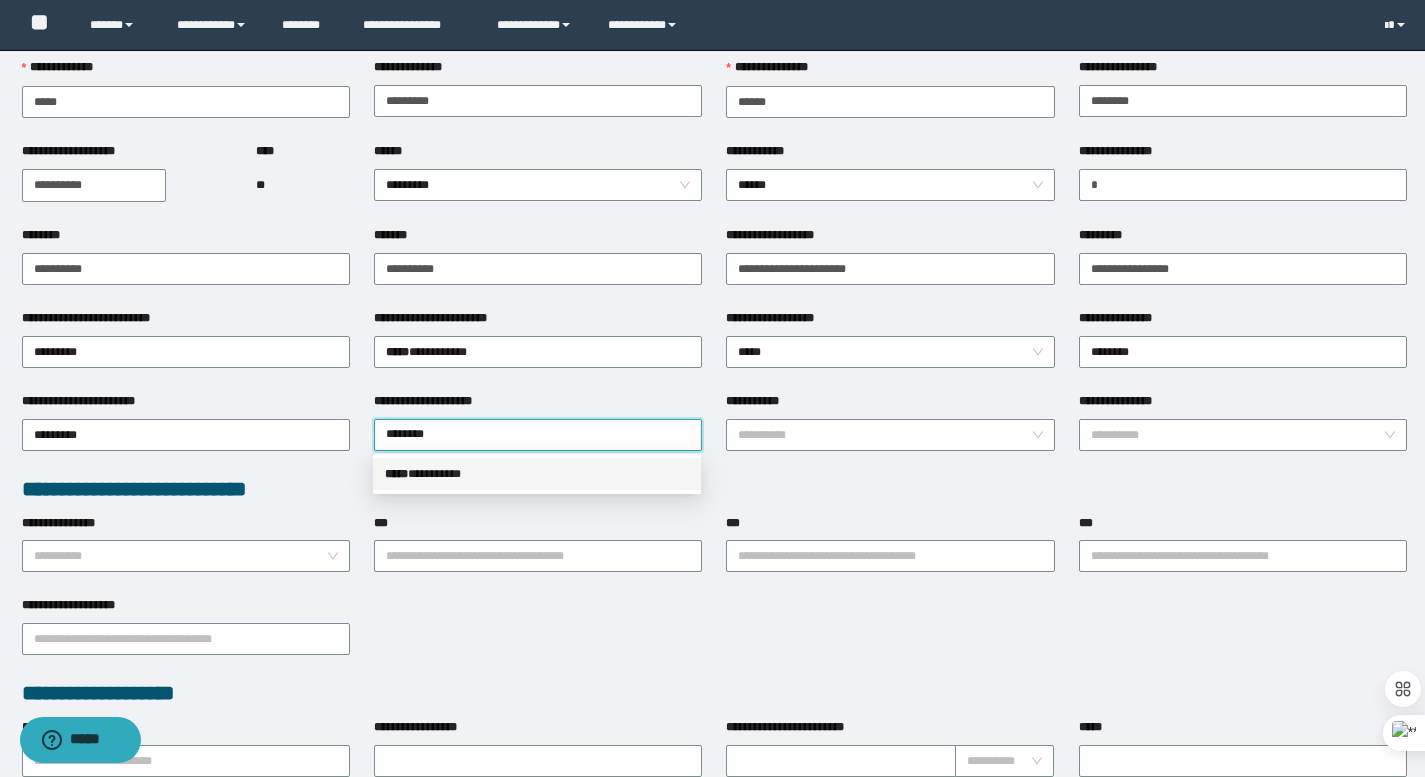 click on "***** * ********" at bounding box center (537, 474) 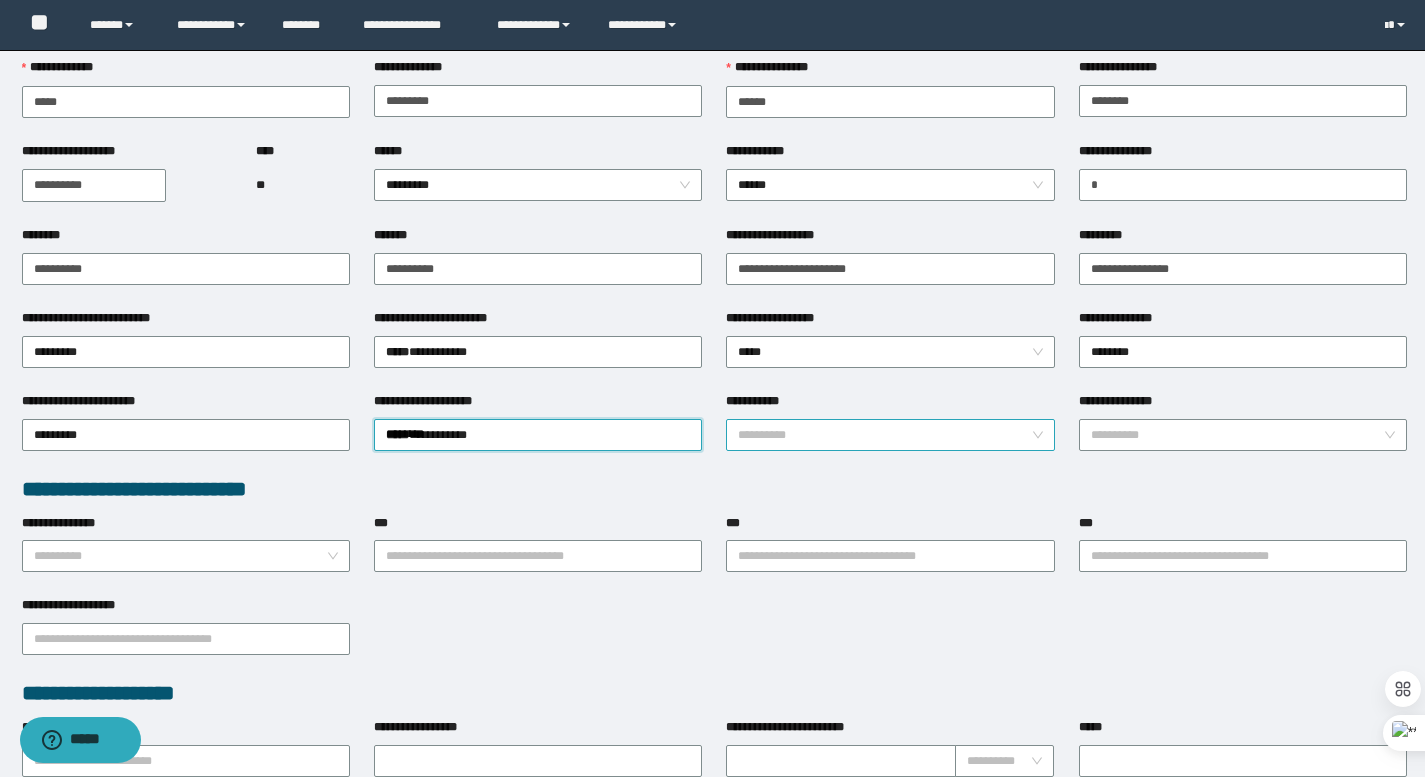 click on "**********" at bounding box center (884, 435) 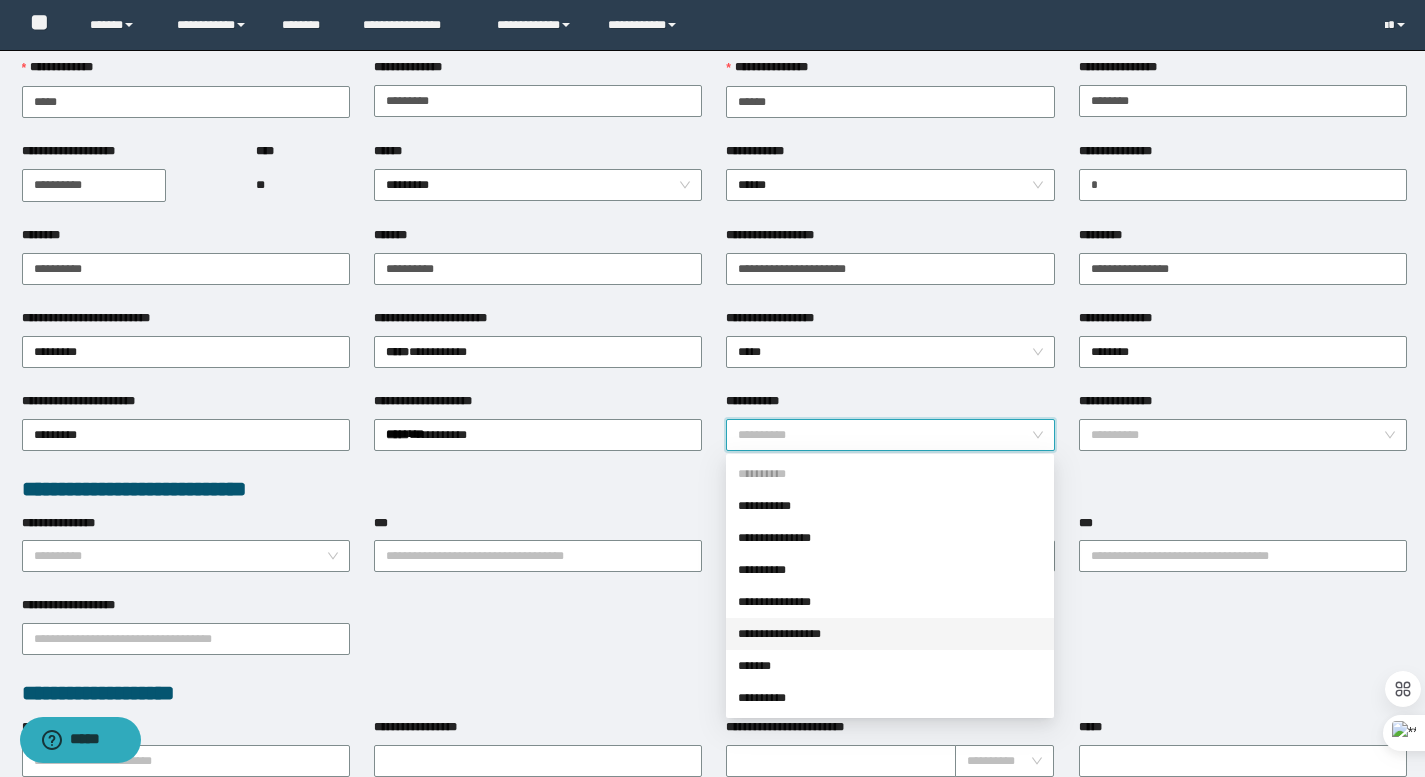 click on "**********" at bounding box center [890, 634] 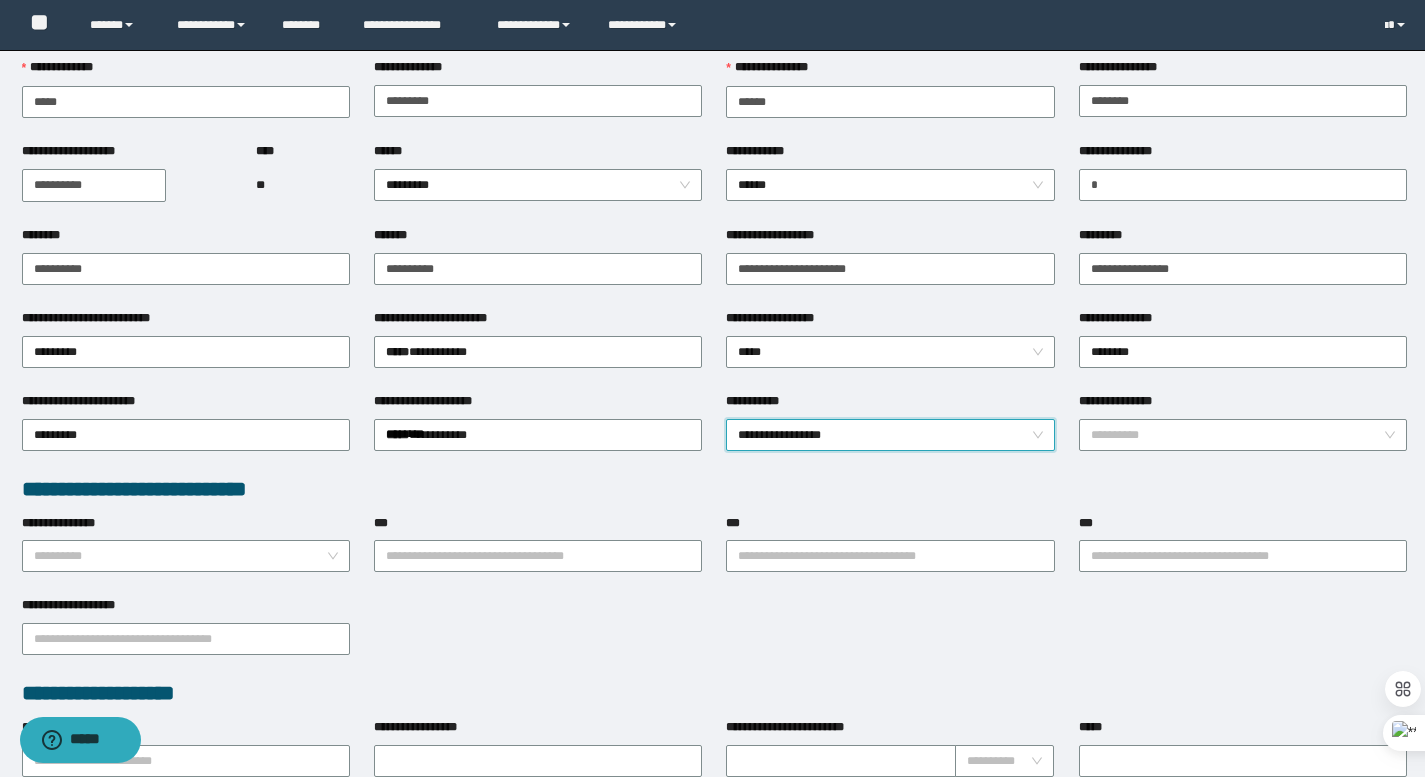 click on "**********" at bounding box center (890, 435) 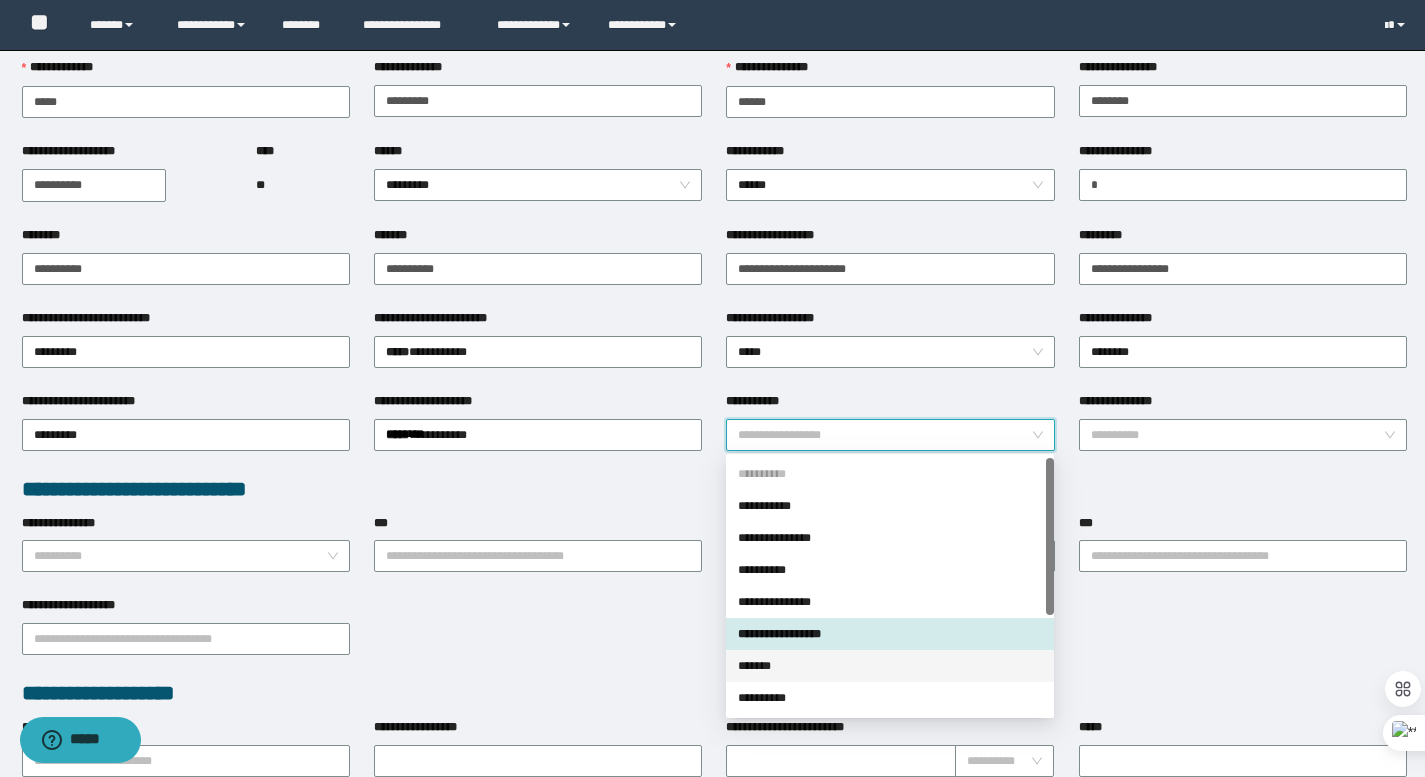 click on "*******" at bounding box center (890, 666) 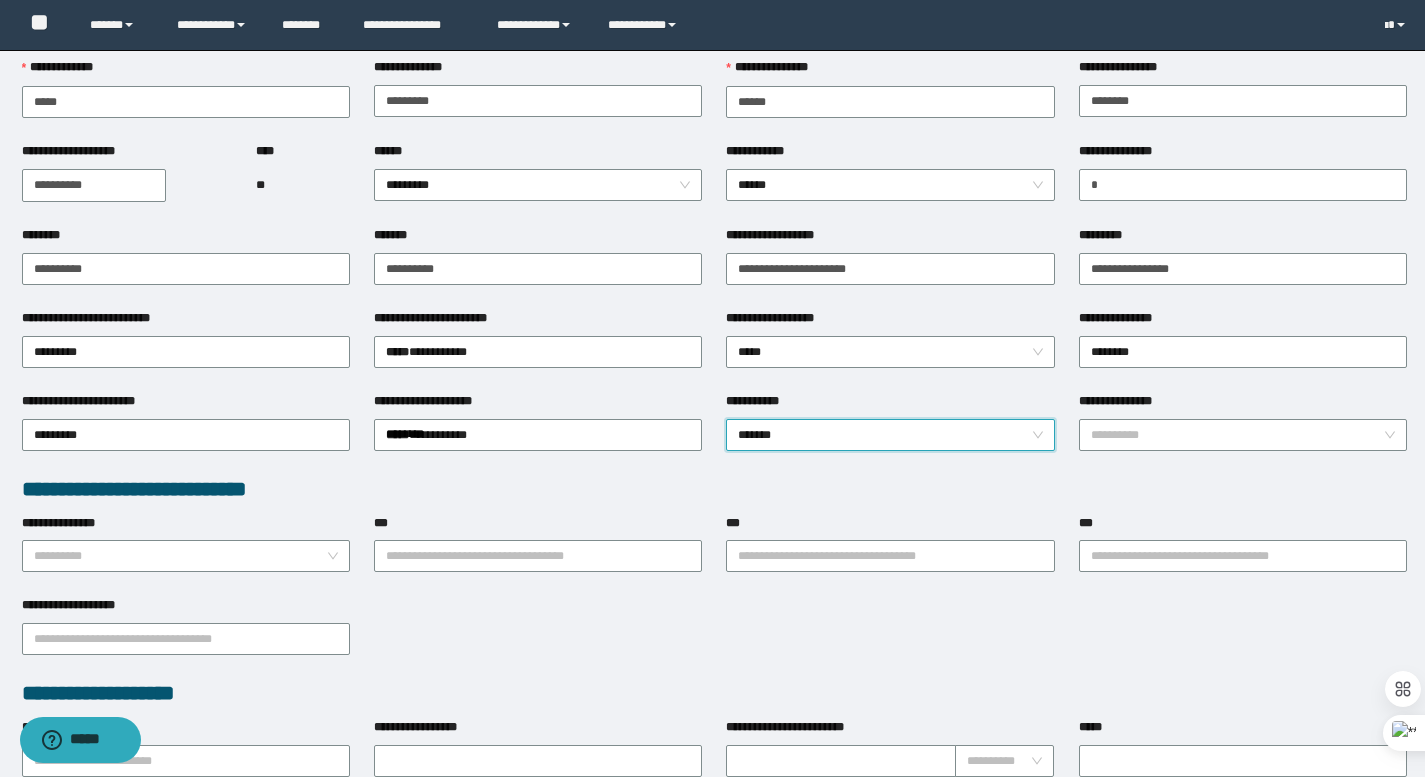 click on "**********" at bounding box center [1130, 401] 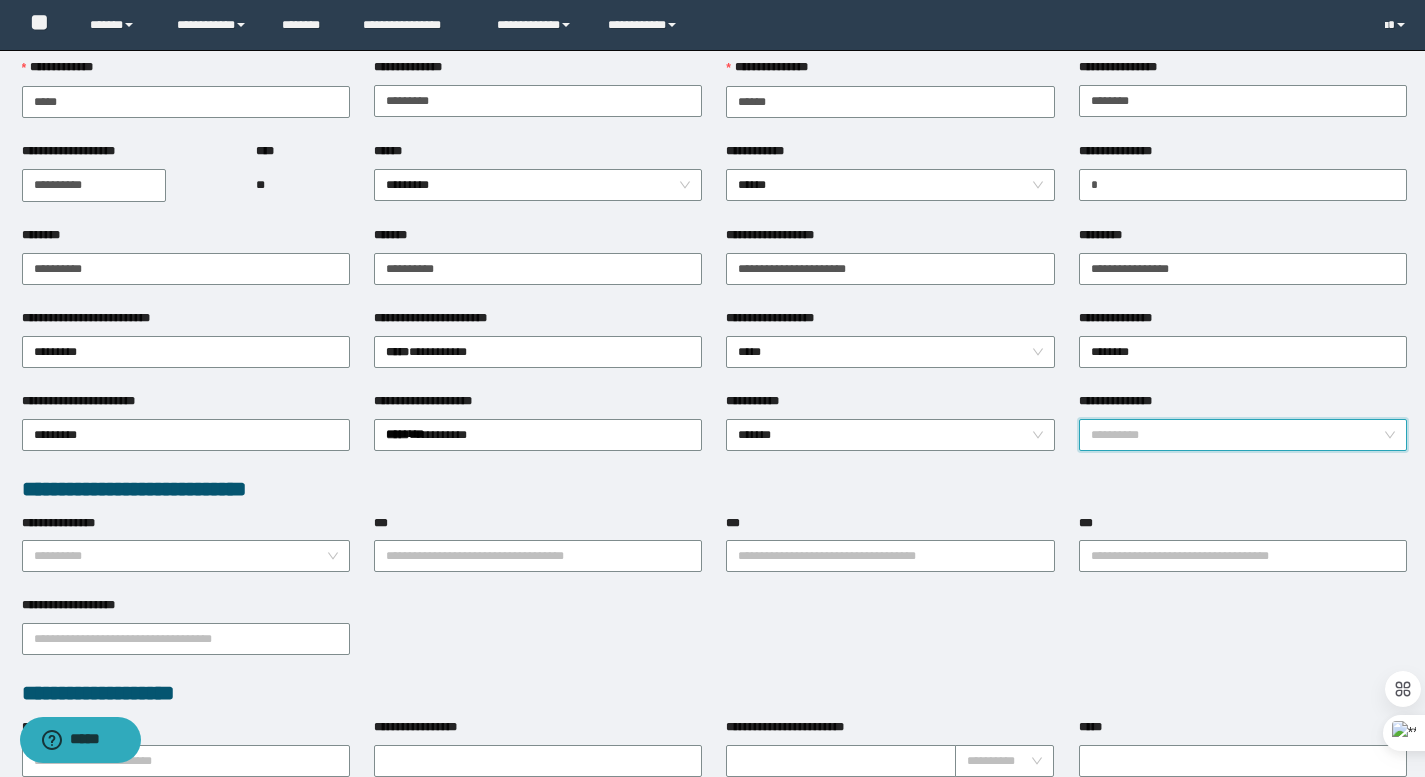 click on "**********" at bounding box center [1237, 435] 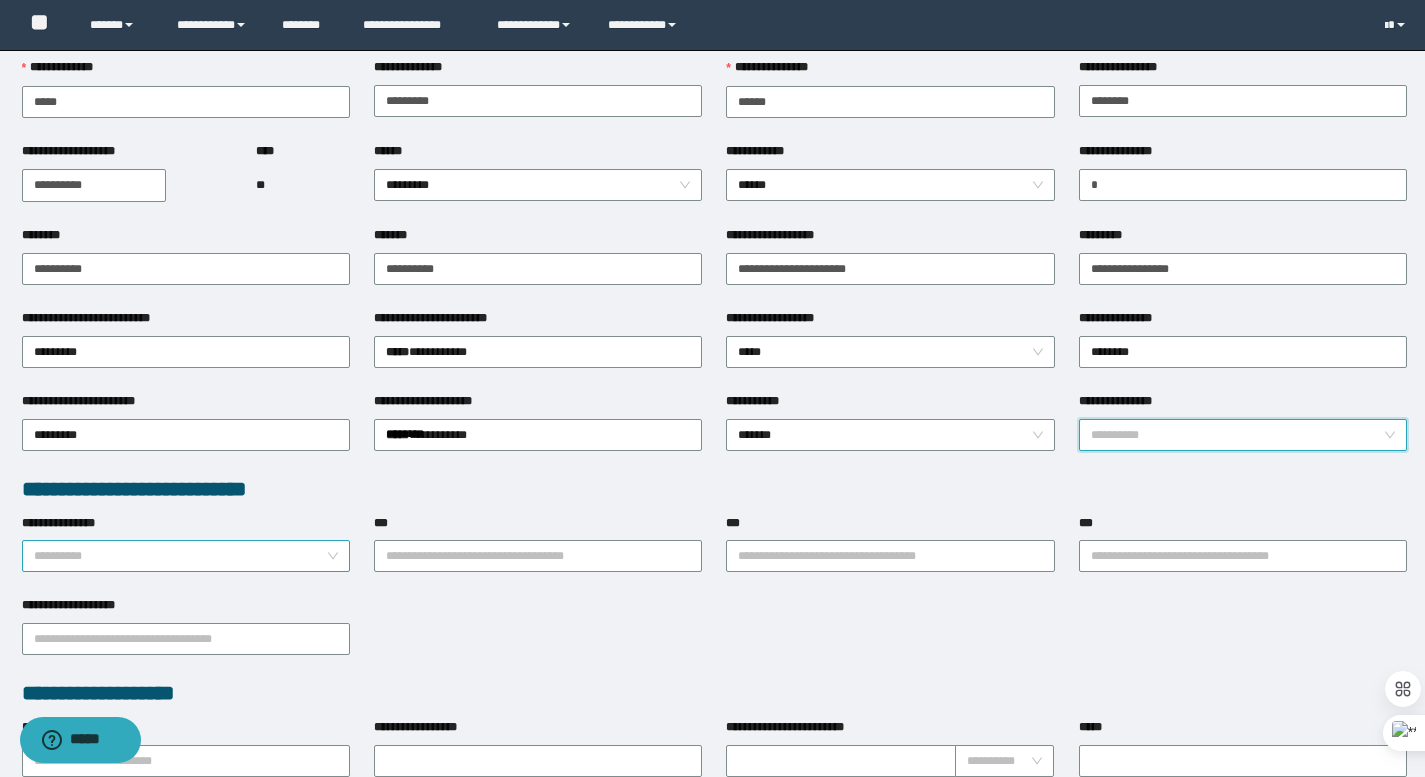 click on "**********" at bounding box center (180, 556) 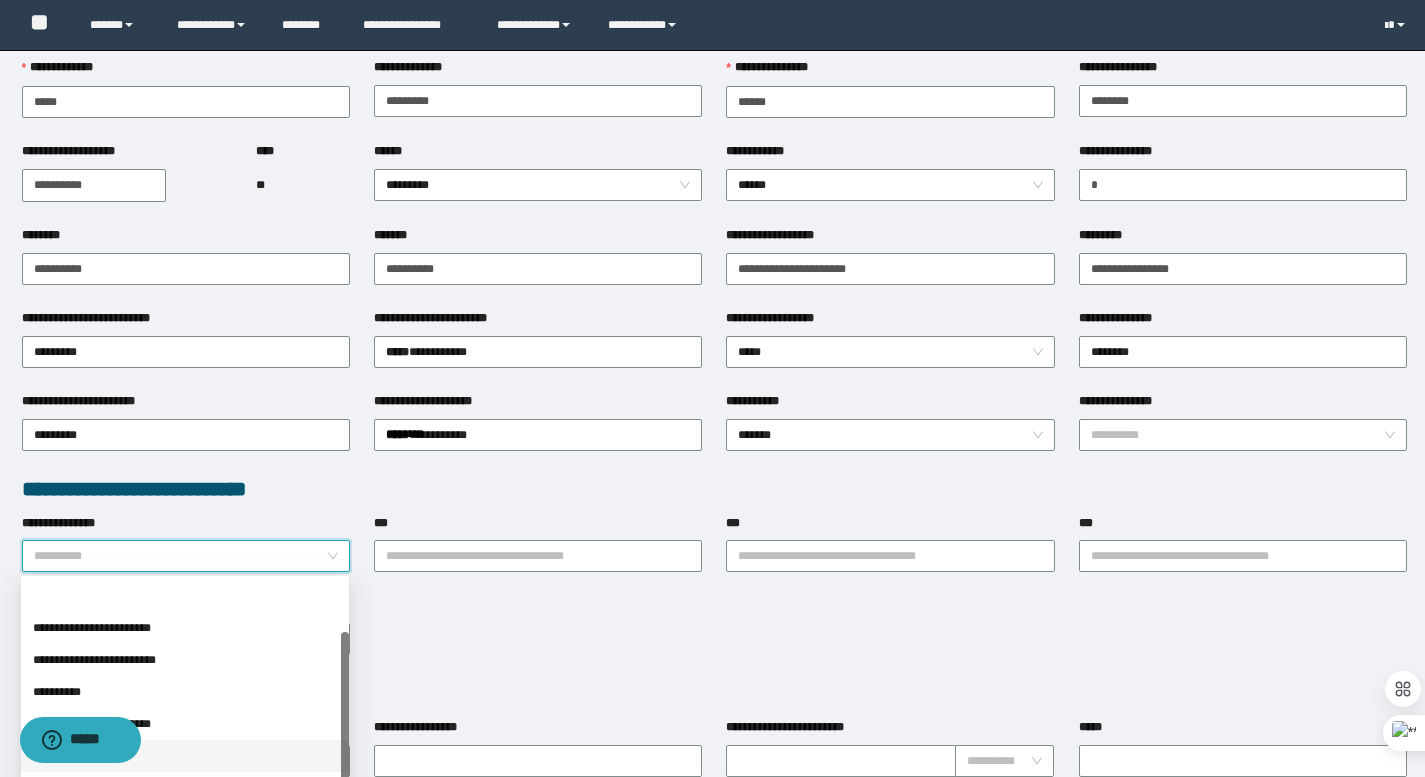 scroll, scrollTop: 64, scrollLeft: 0, axis: vertical 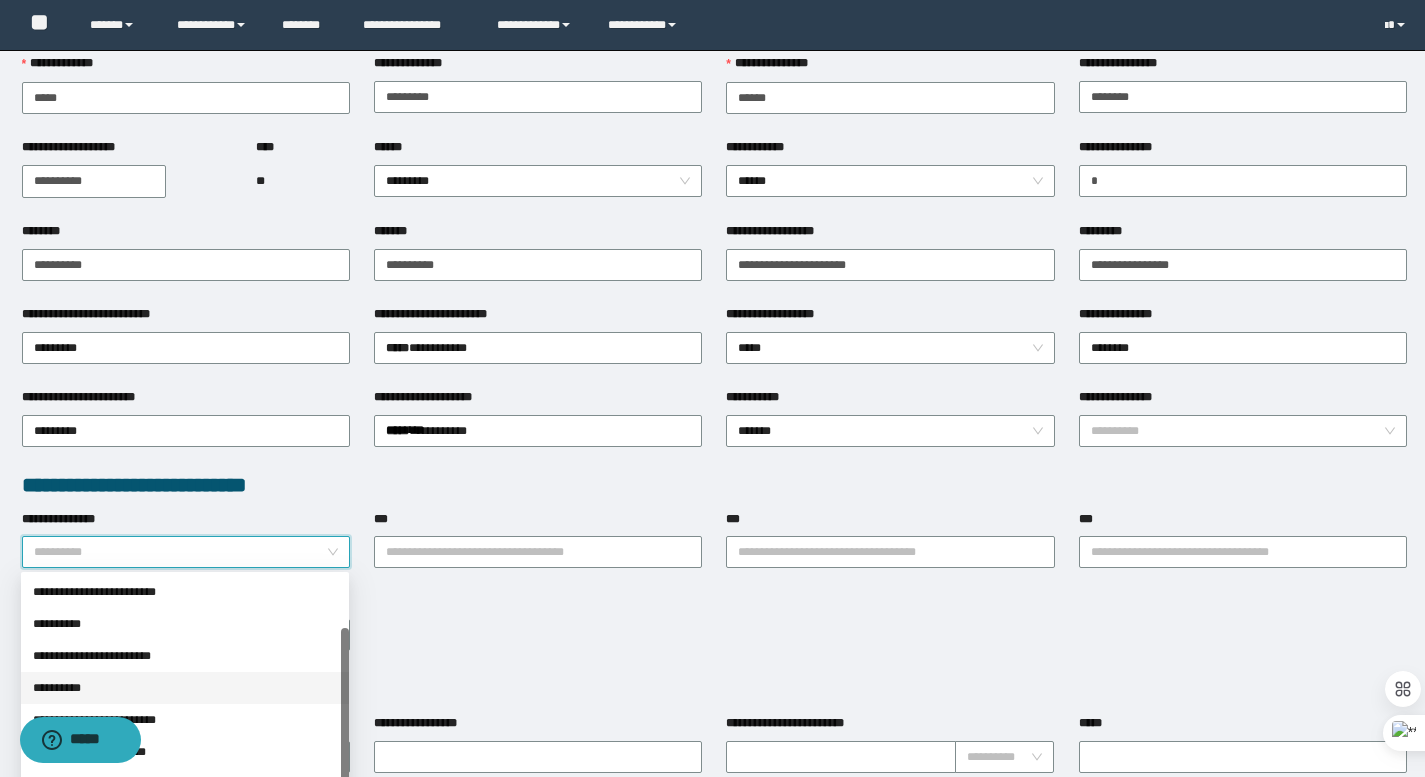 click on "**********" at bounding box center (185, 688) 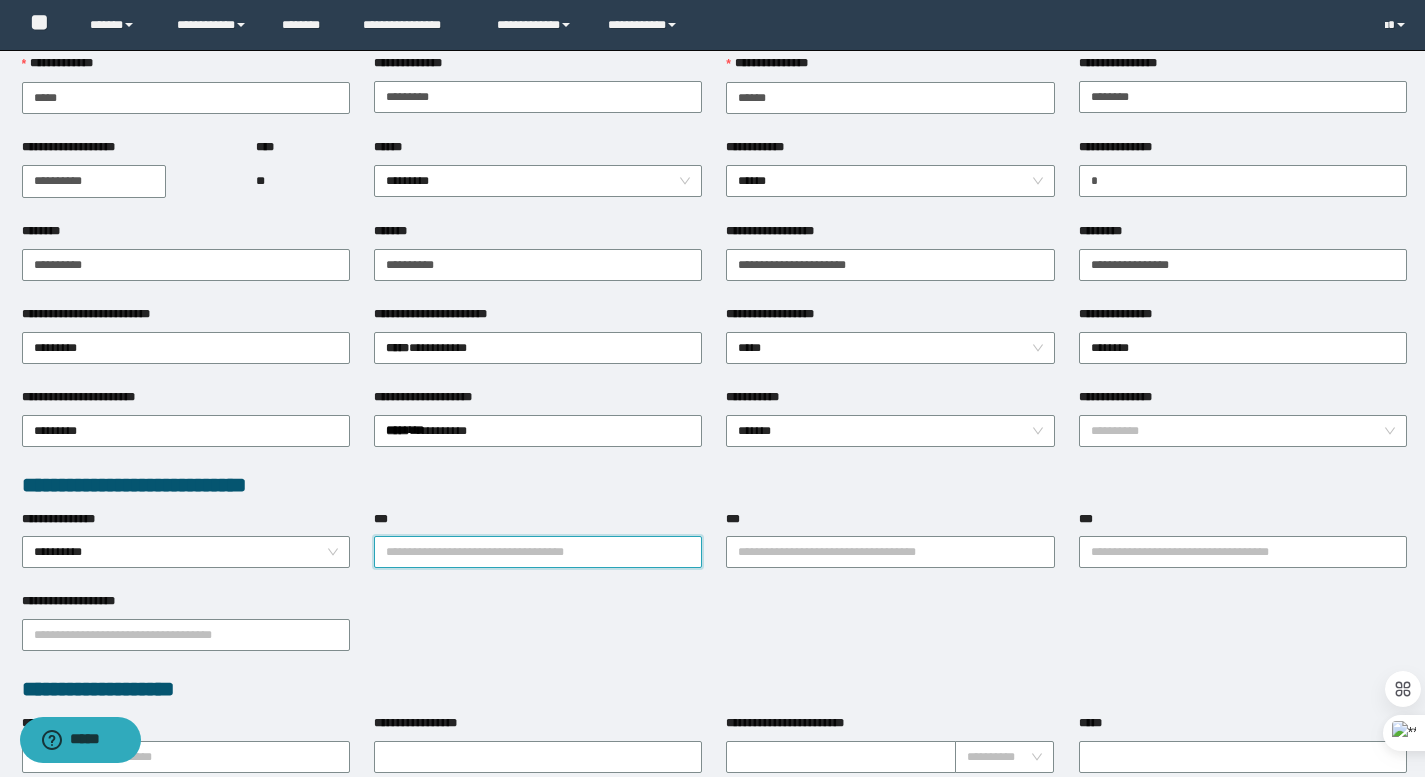 click on "***" at bounding box center (538, 552) 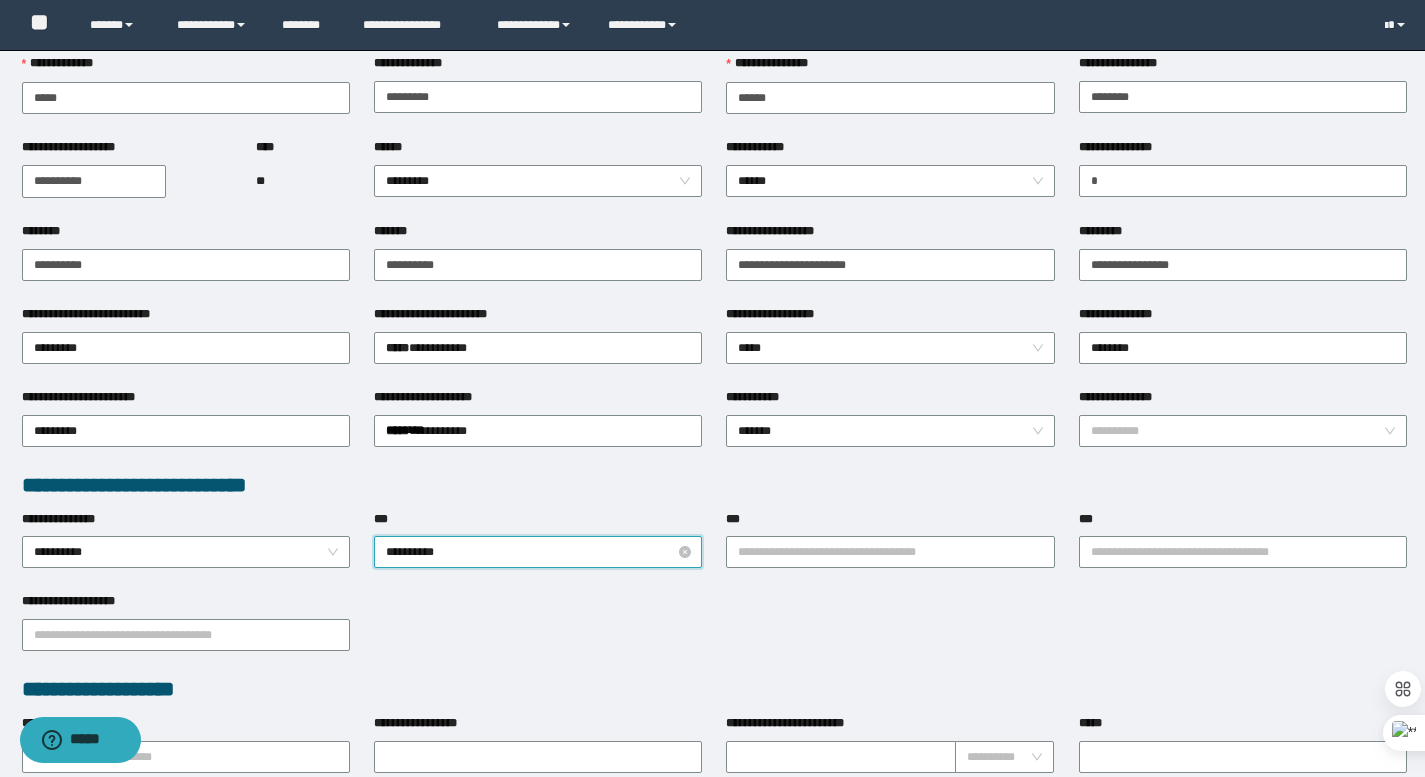 type on "*********" 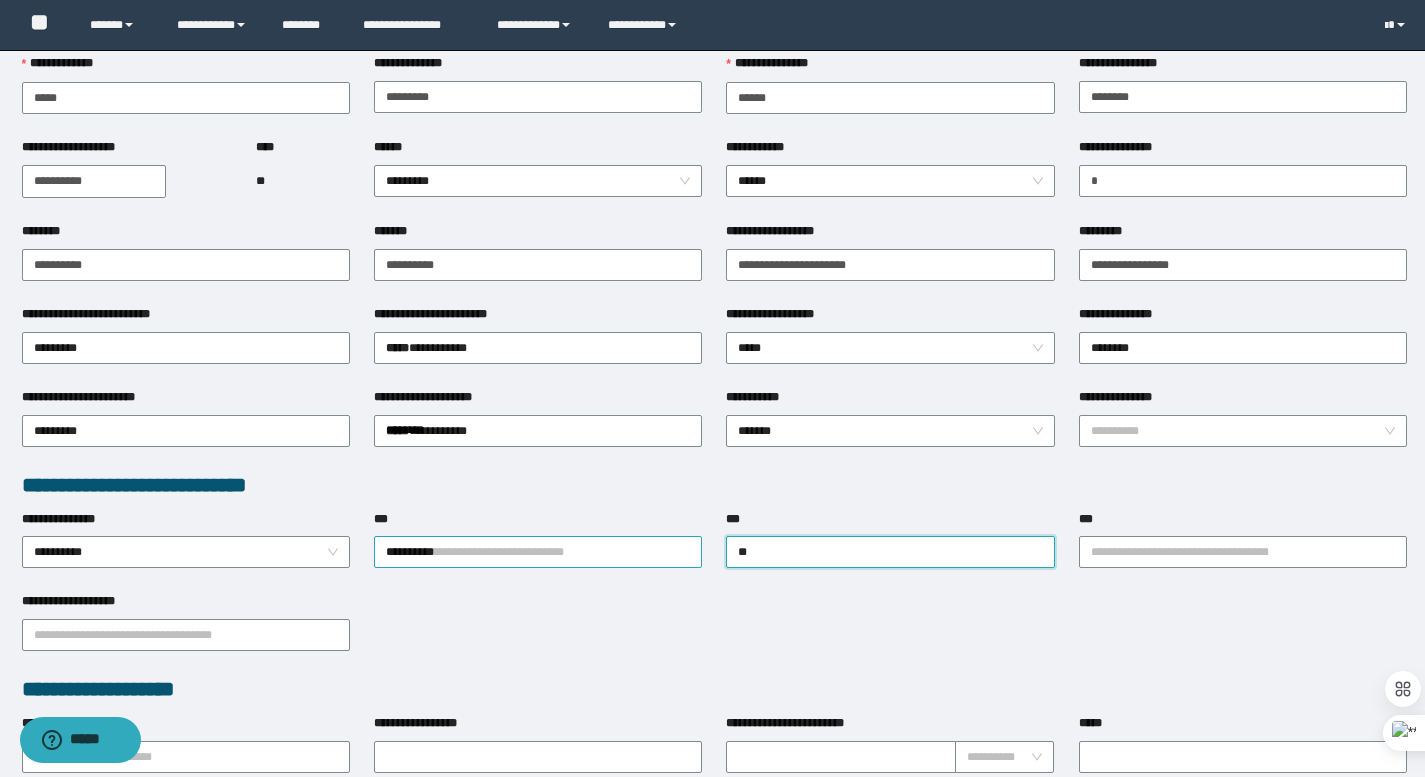 type on "*" 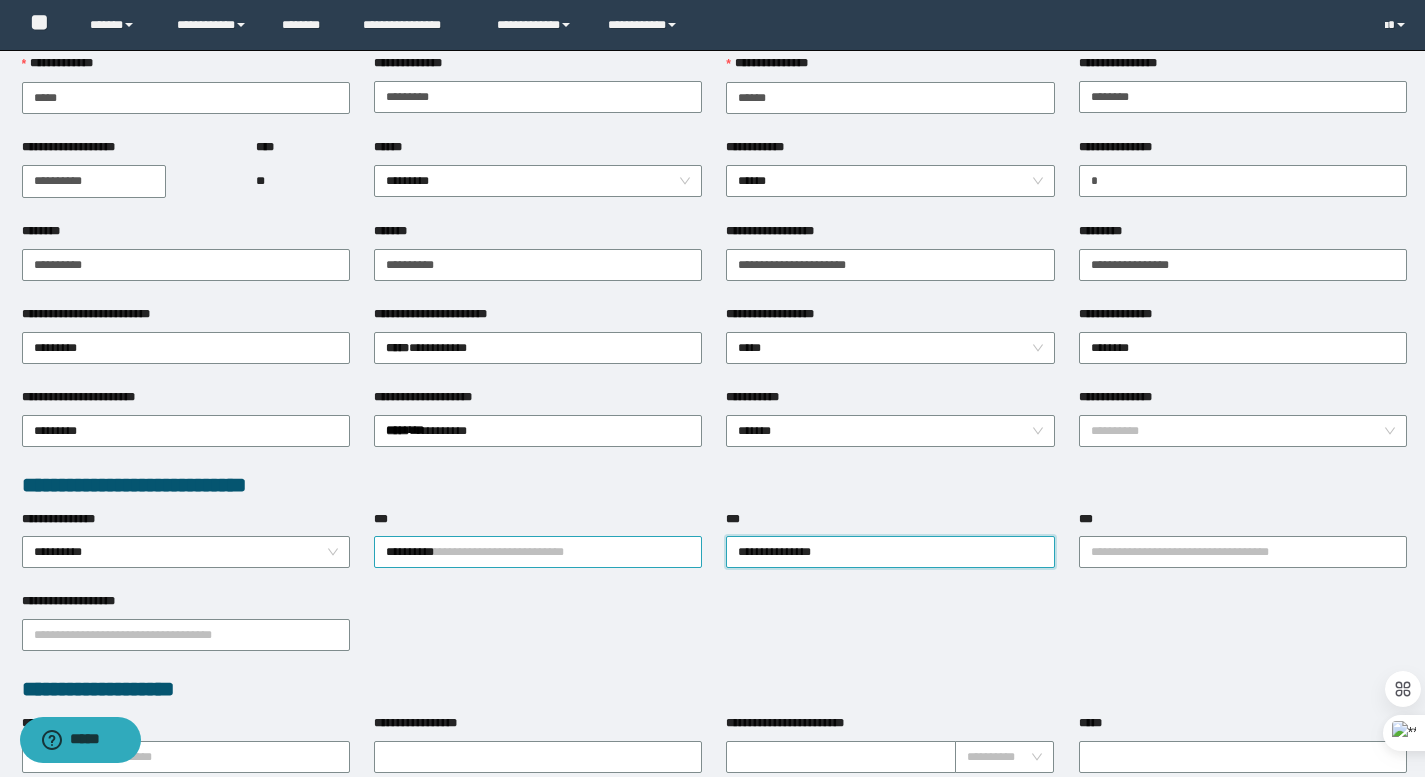 type on "**********" 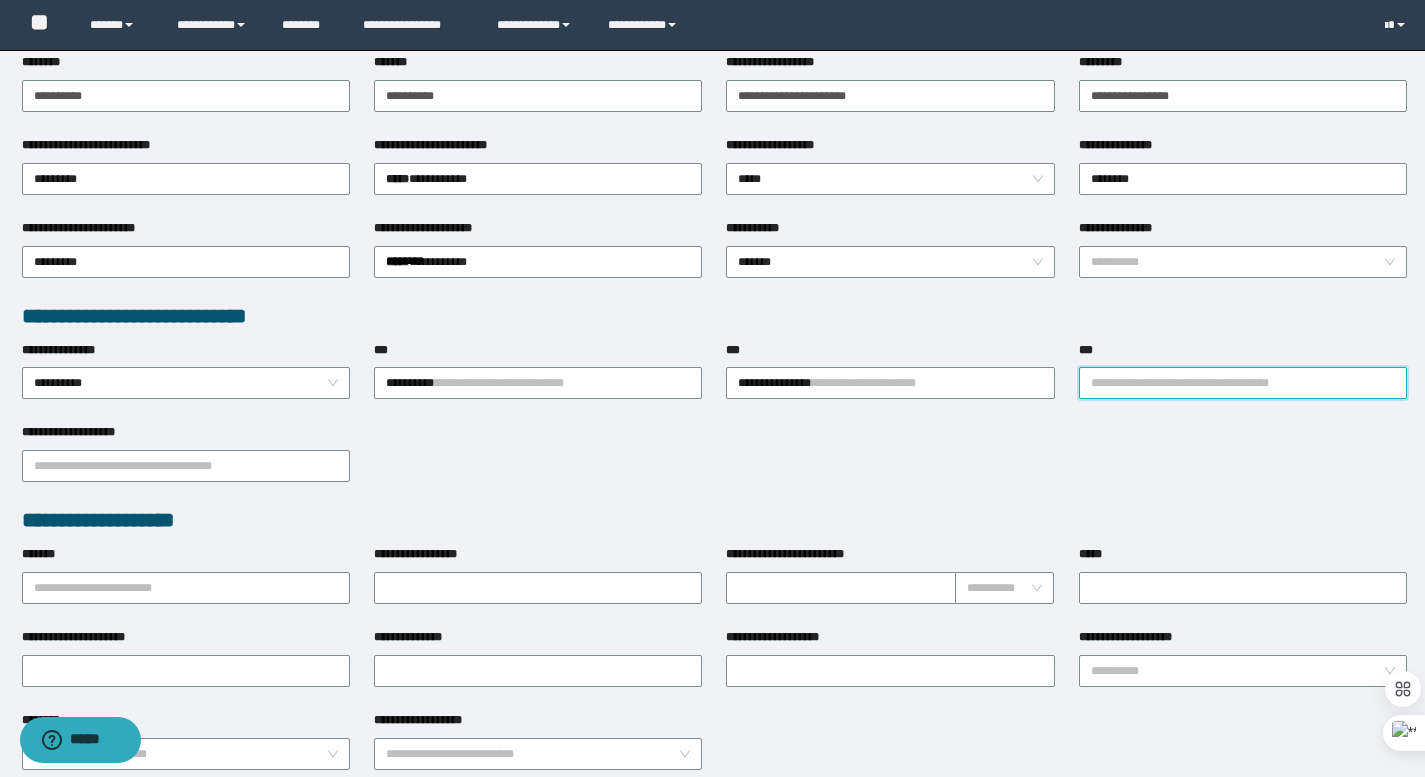 scroll, scrollTop: 312, scrollLeft: 0, axis: vertical 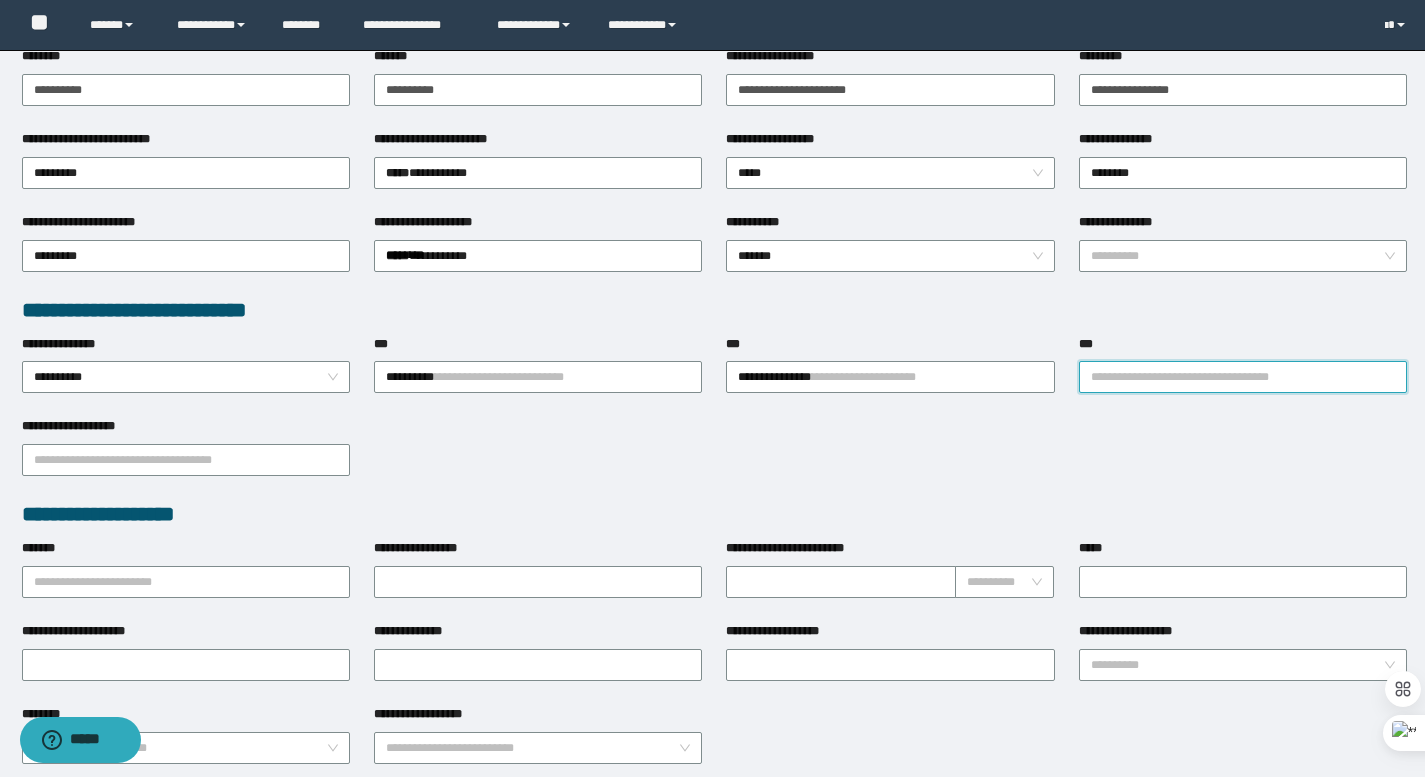 click on "**********" at bounding box center (186, 568) 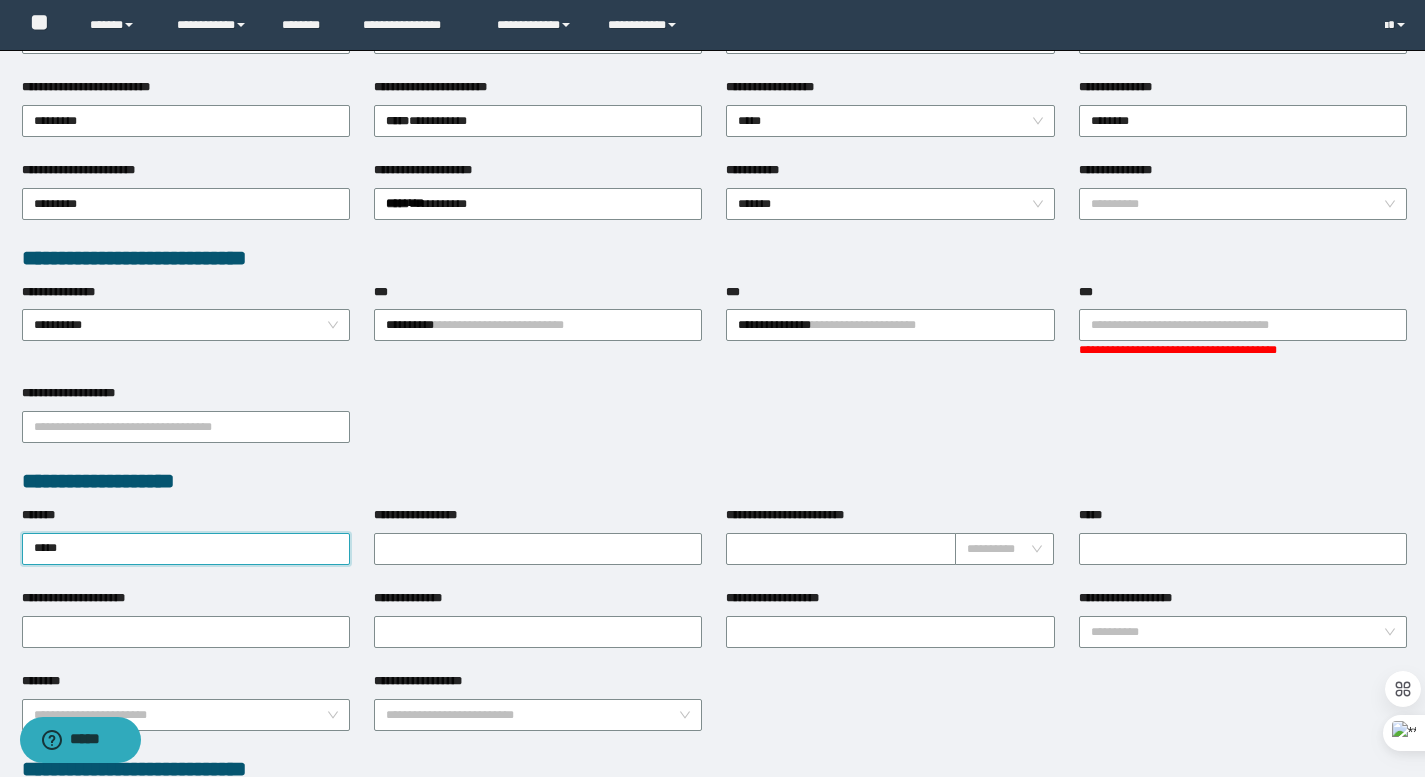 scroll, scrollTop: 476, scrollLeft: 0, axis: vertical 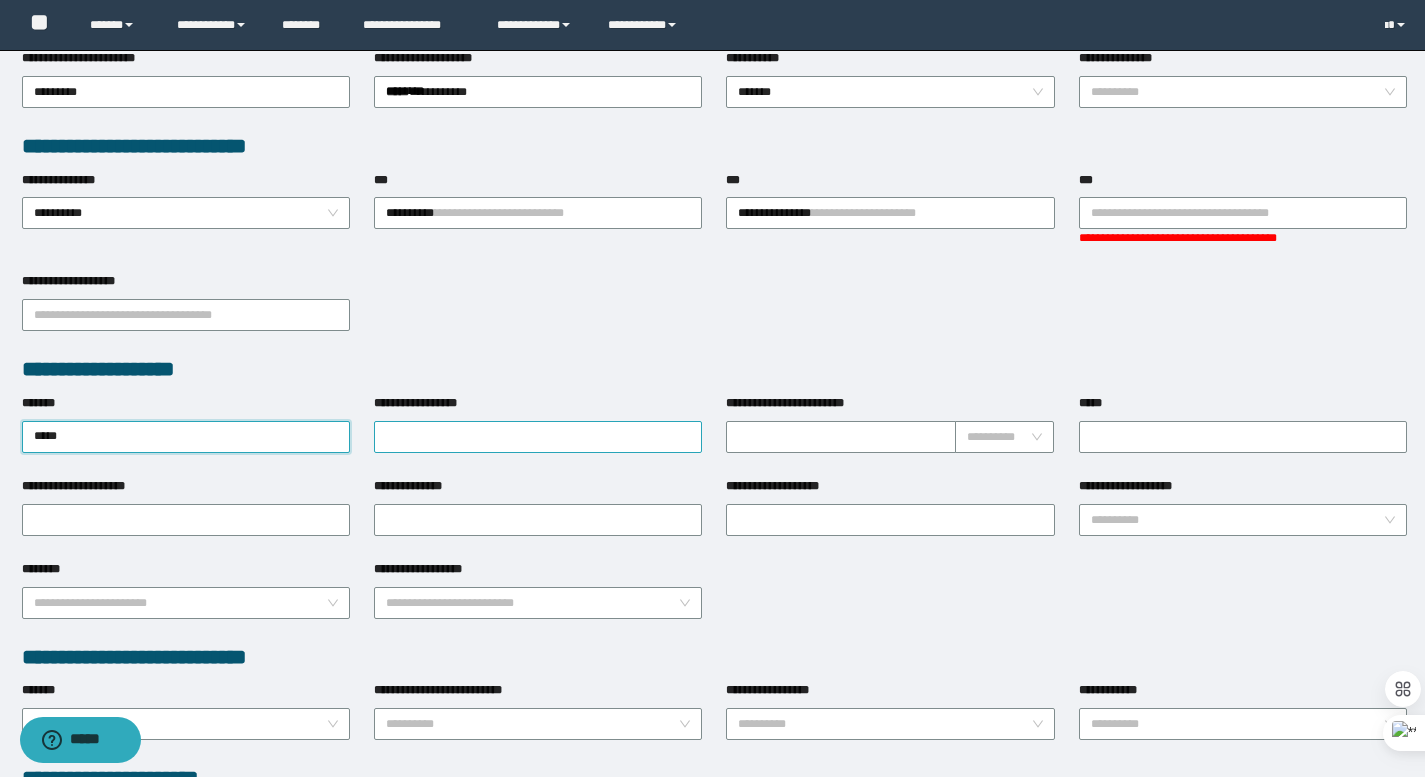 type on "*****" 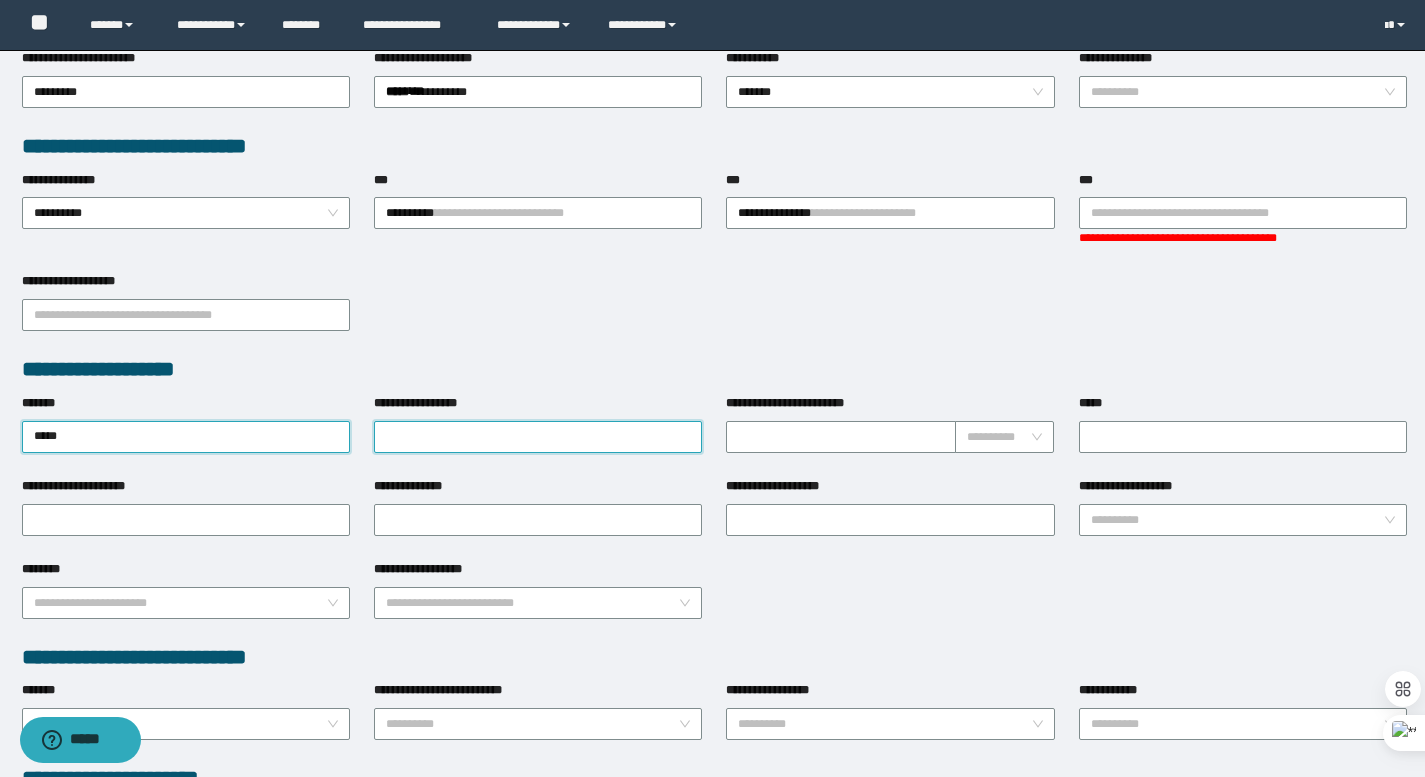 click on "**********" at bounding box center [538, 437] 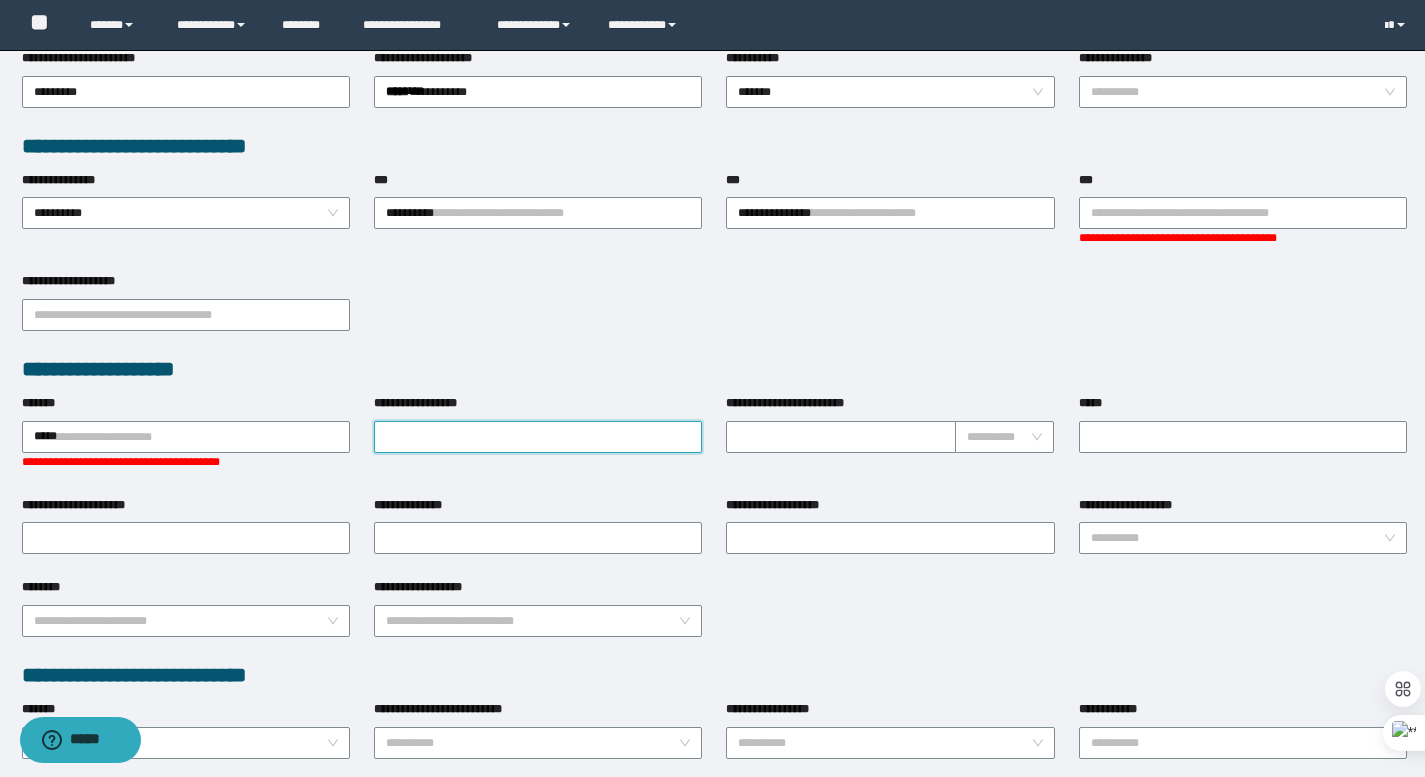 click on "**********" at bounding box center (538, 437) 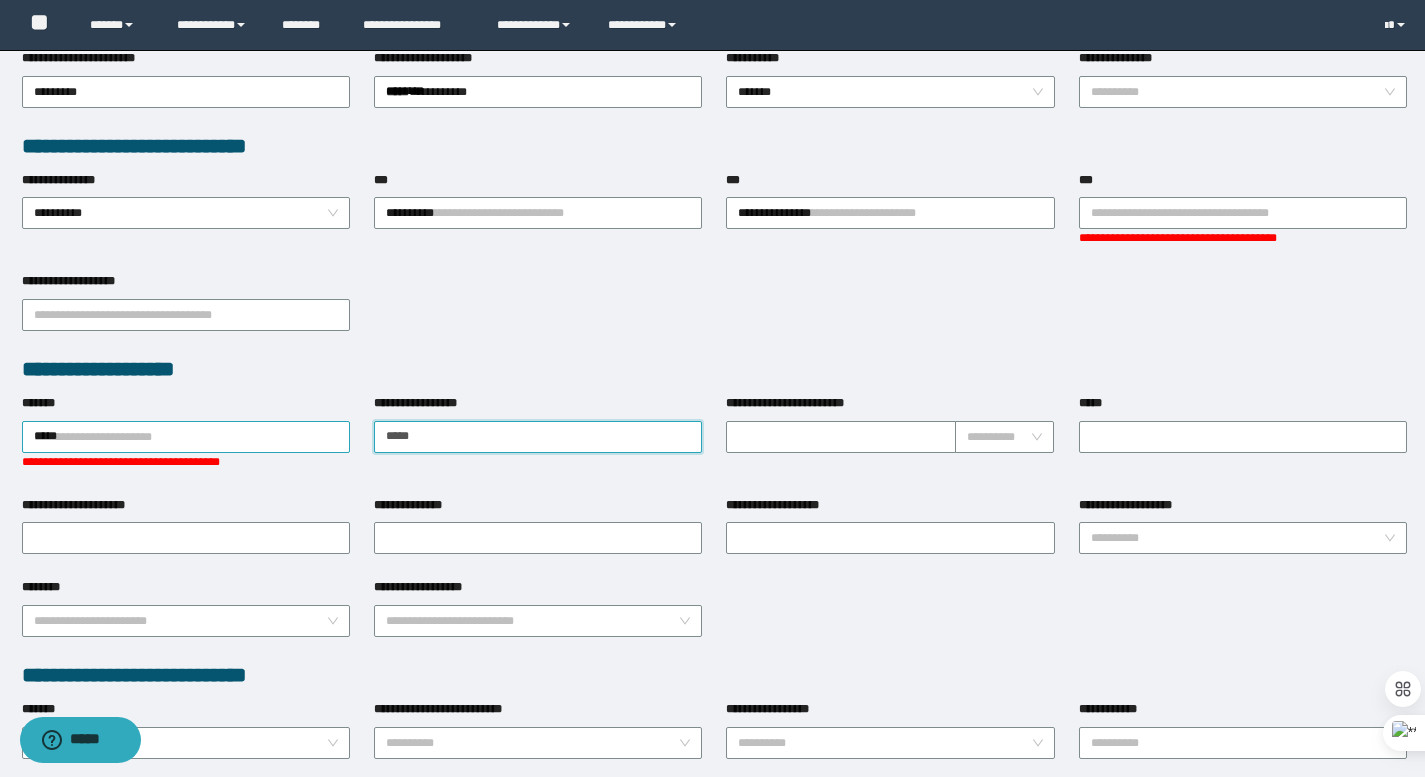 type on "*****" 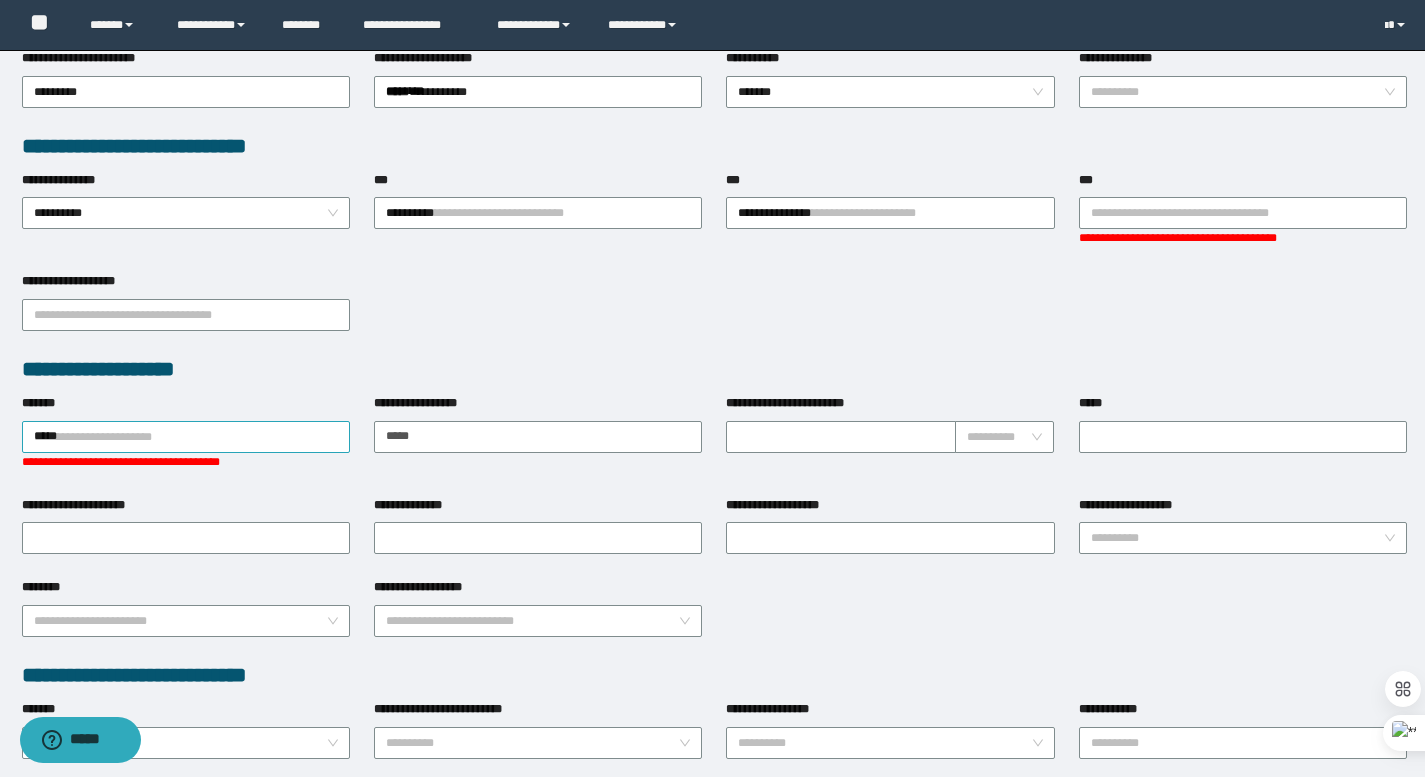 click on "*****" at bounding box center (186, 437) 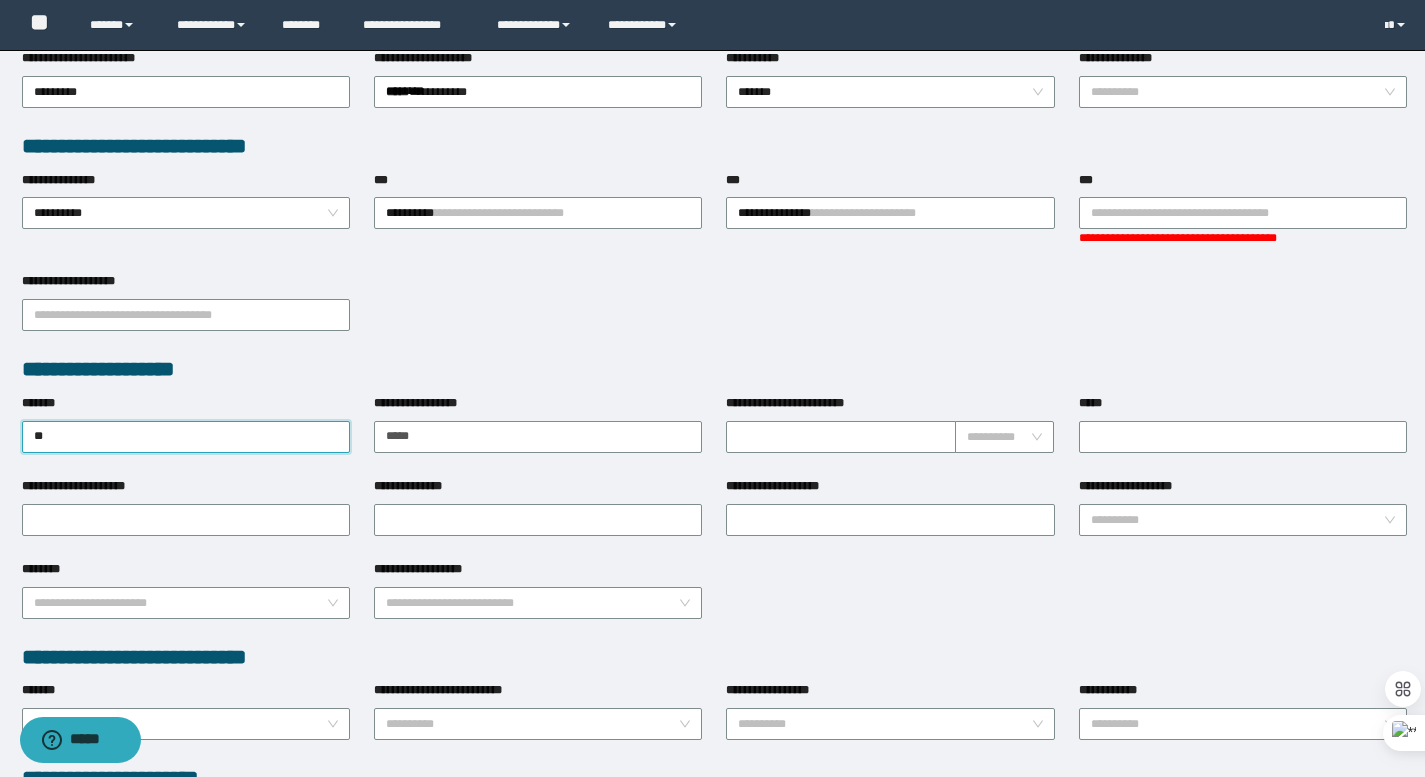 type on "**" 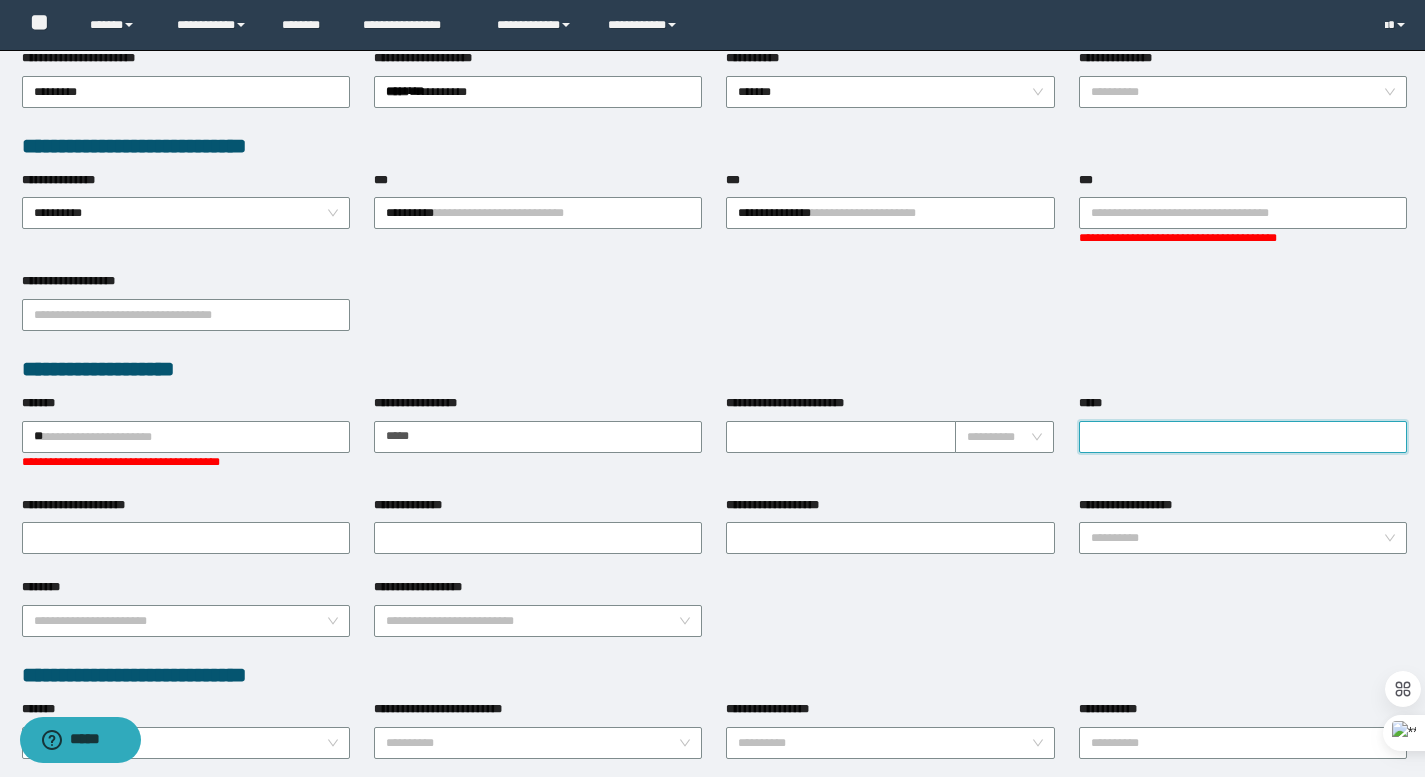 click on "*****" at bounding box center (1243, 437) 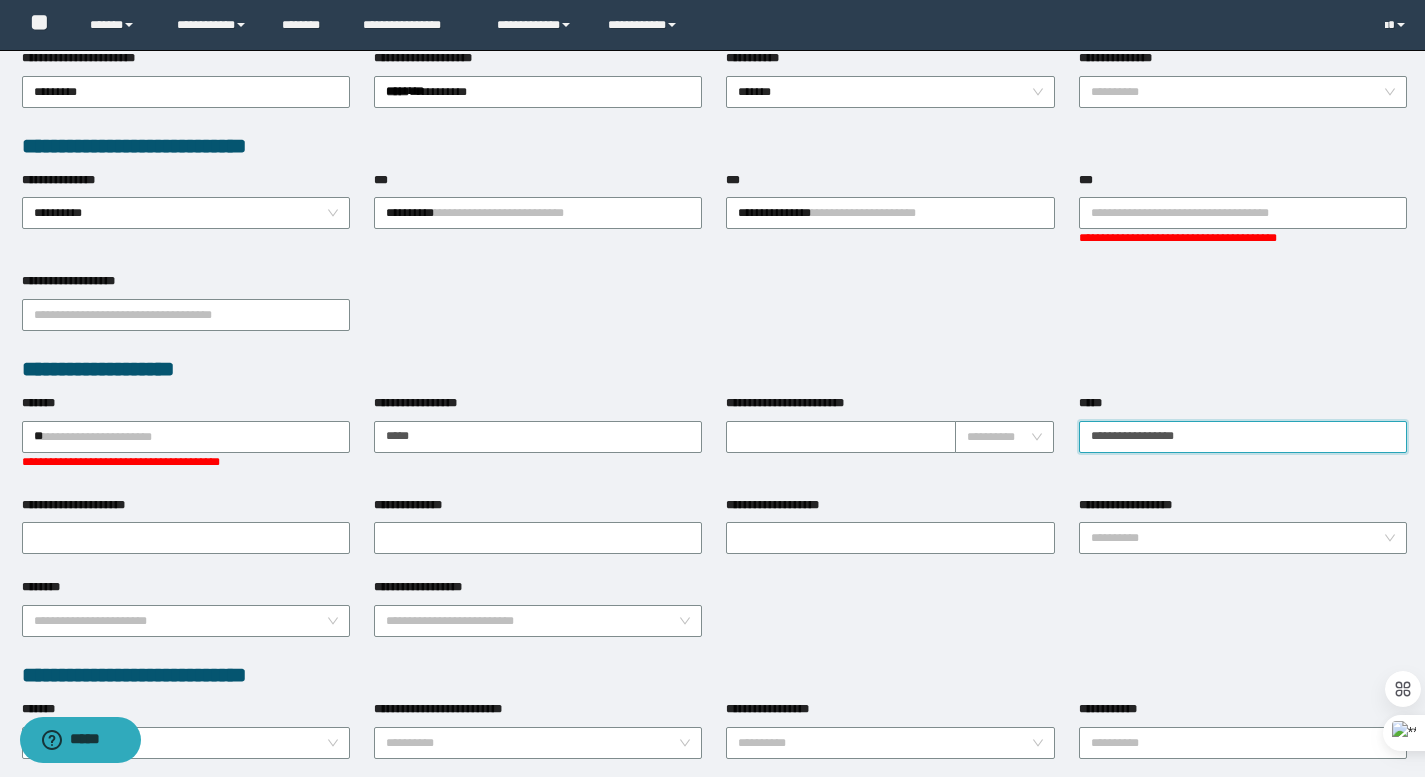 type on "**********" 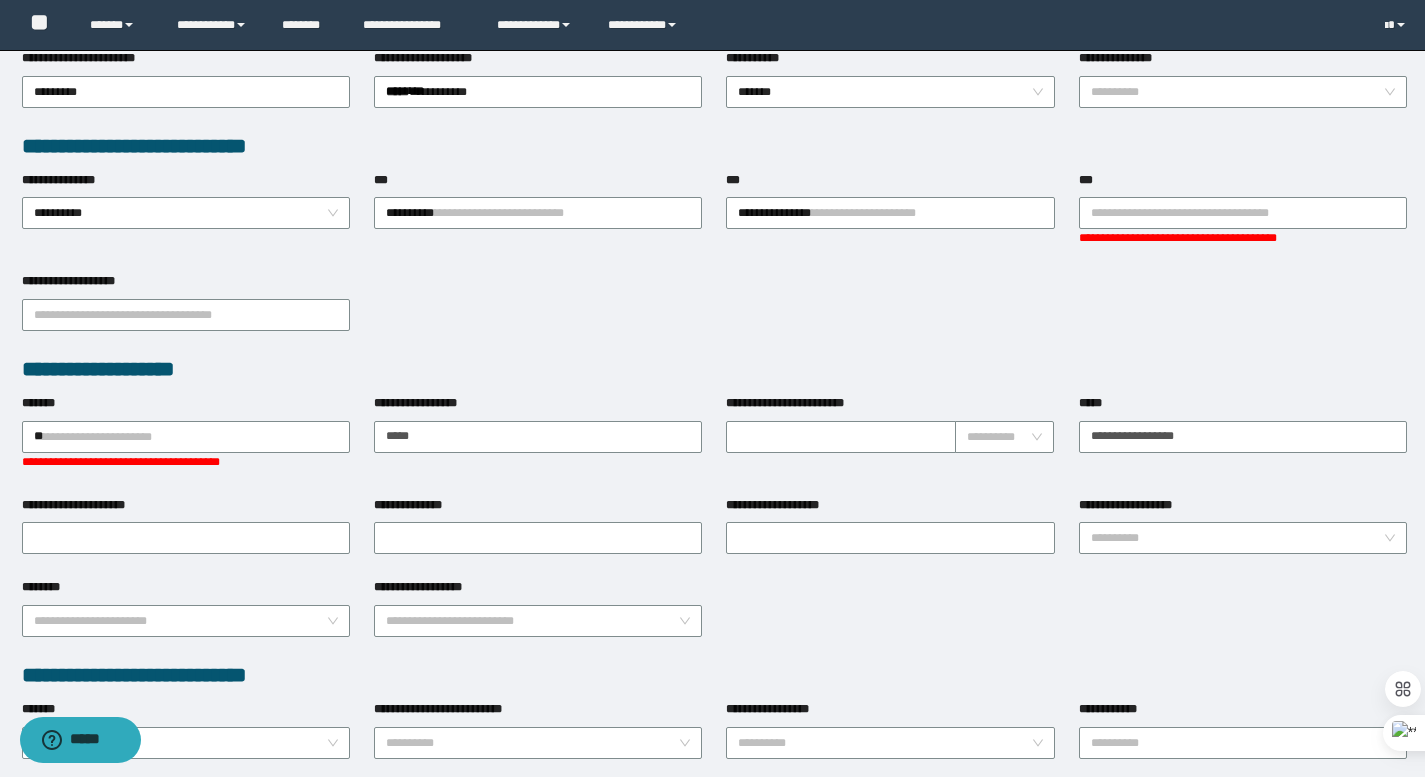 click on "**********" at bounding box center [714, 313] 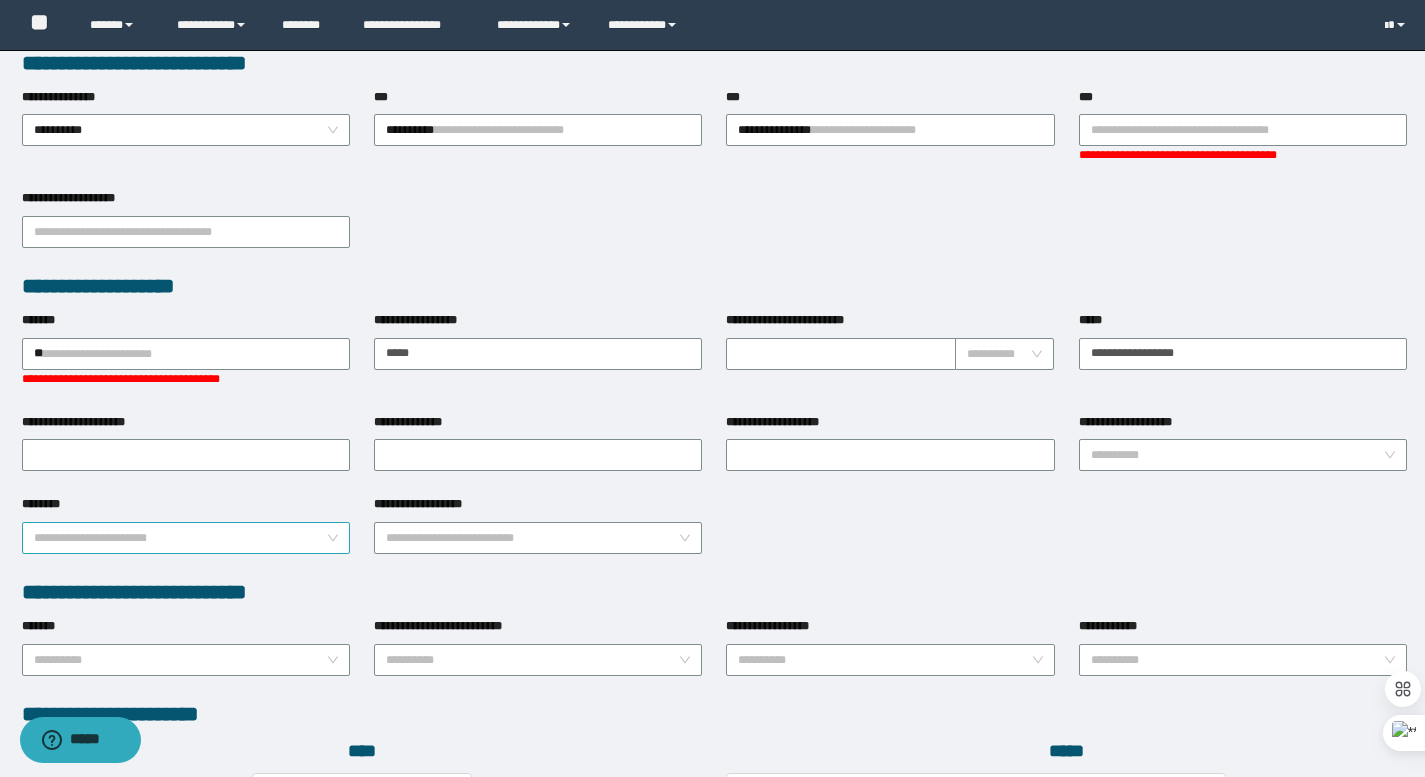 scroll, scrollTop: 652, scrollLeft: 0, axis: vertical 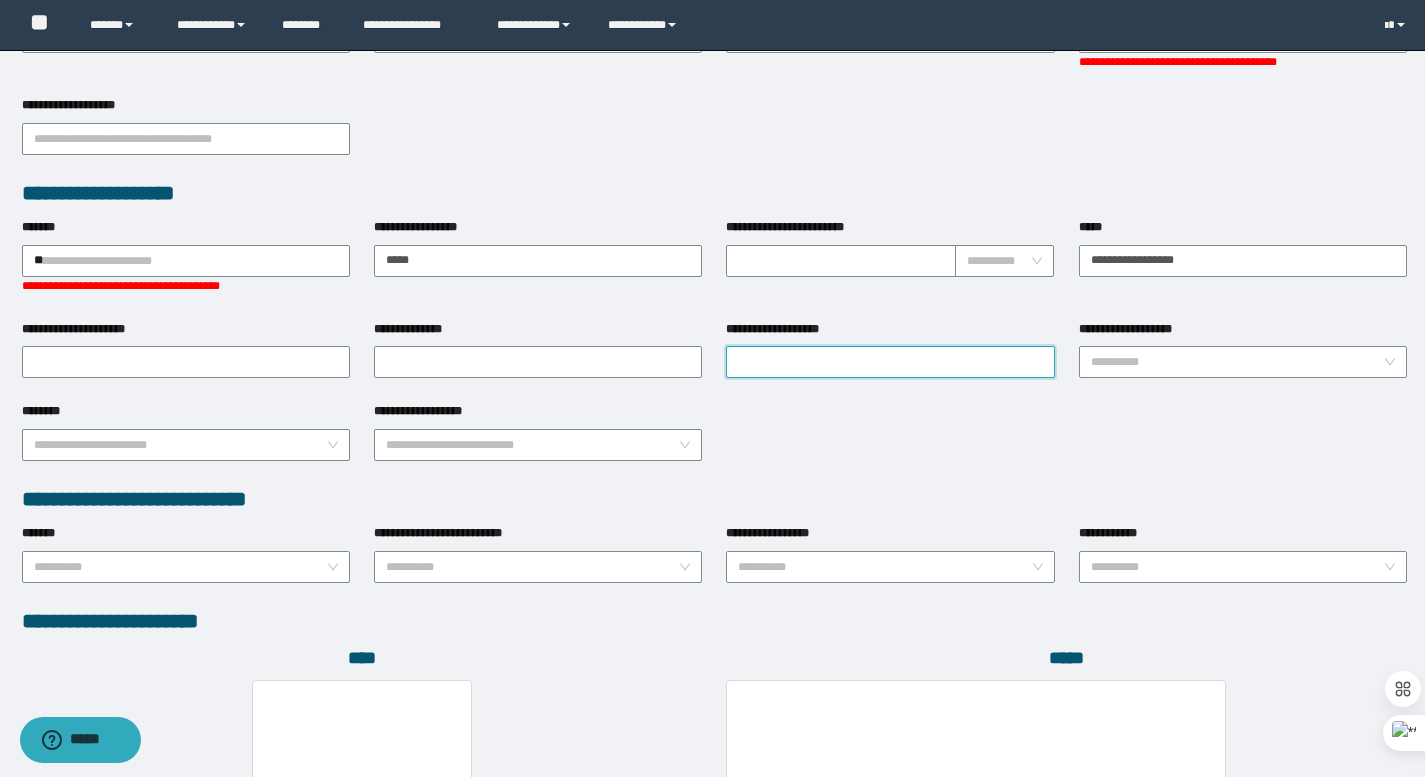 click on "**********" at bounding box center (890, 362) 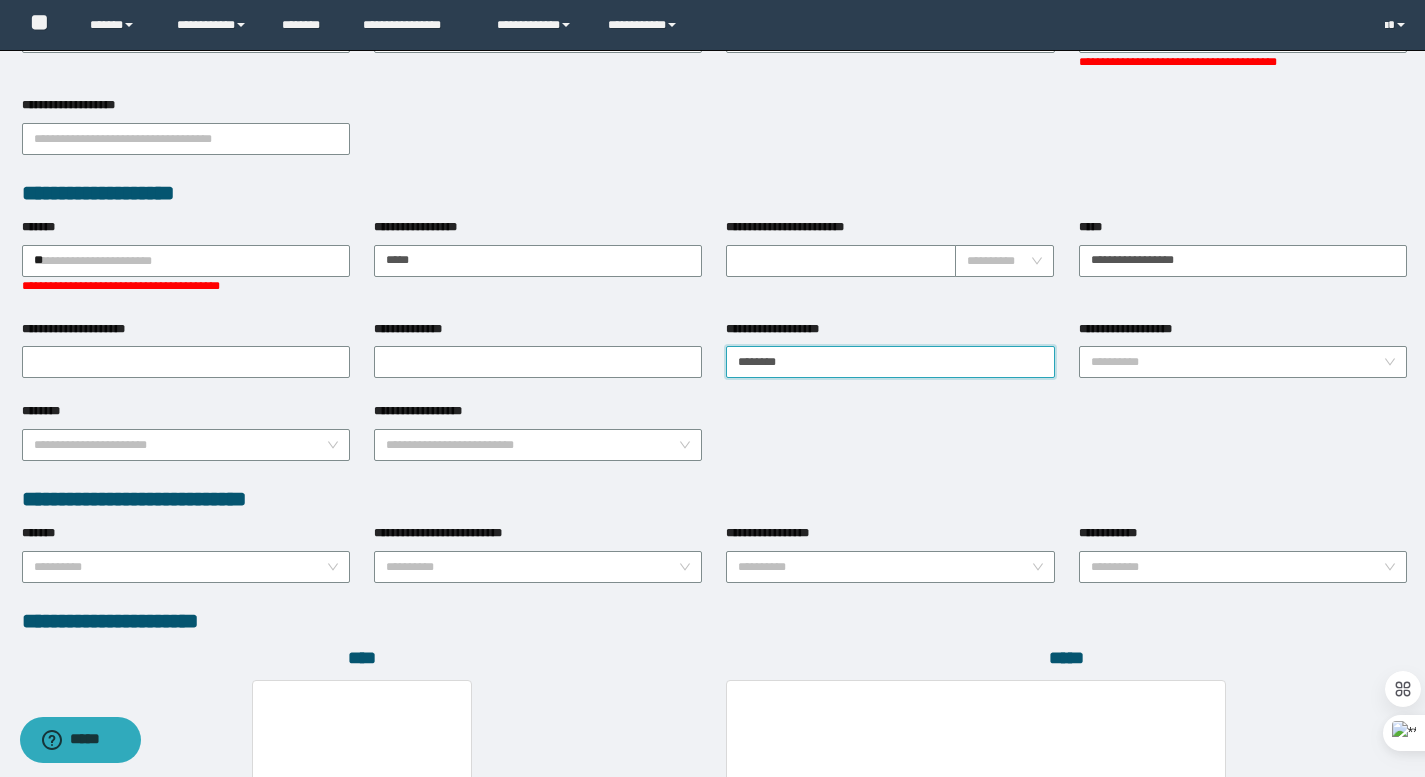 type on "*******" 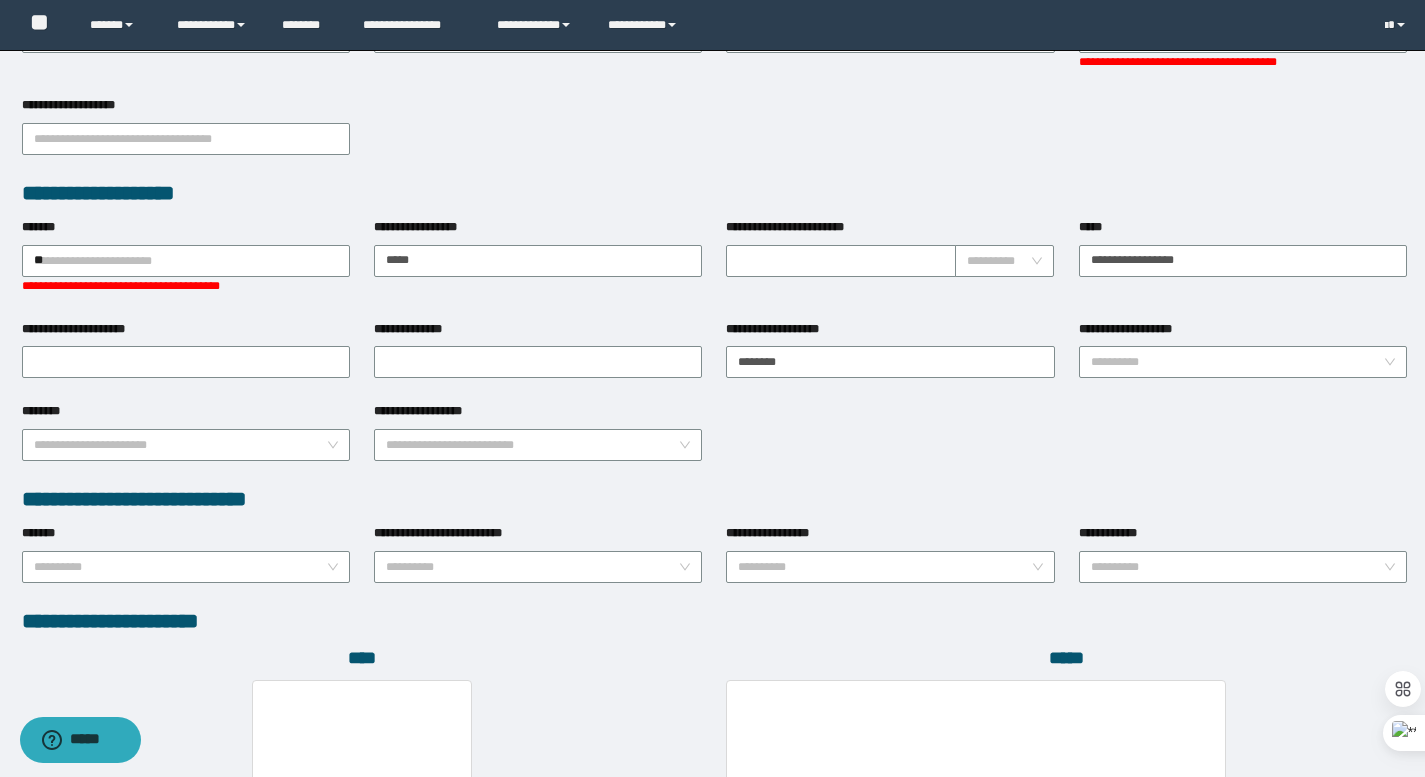 click on "**********" at bounding box center (1243, 361) 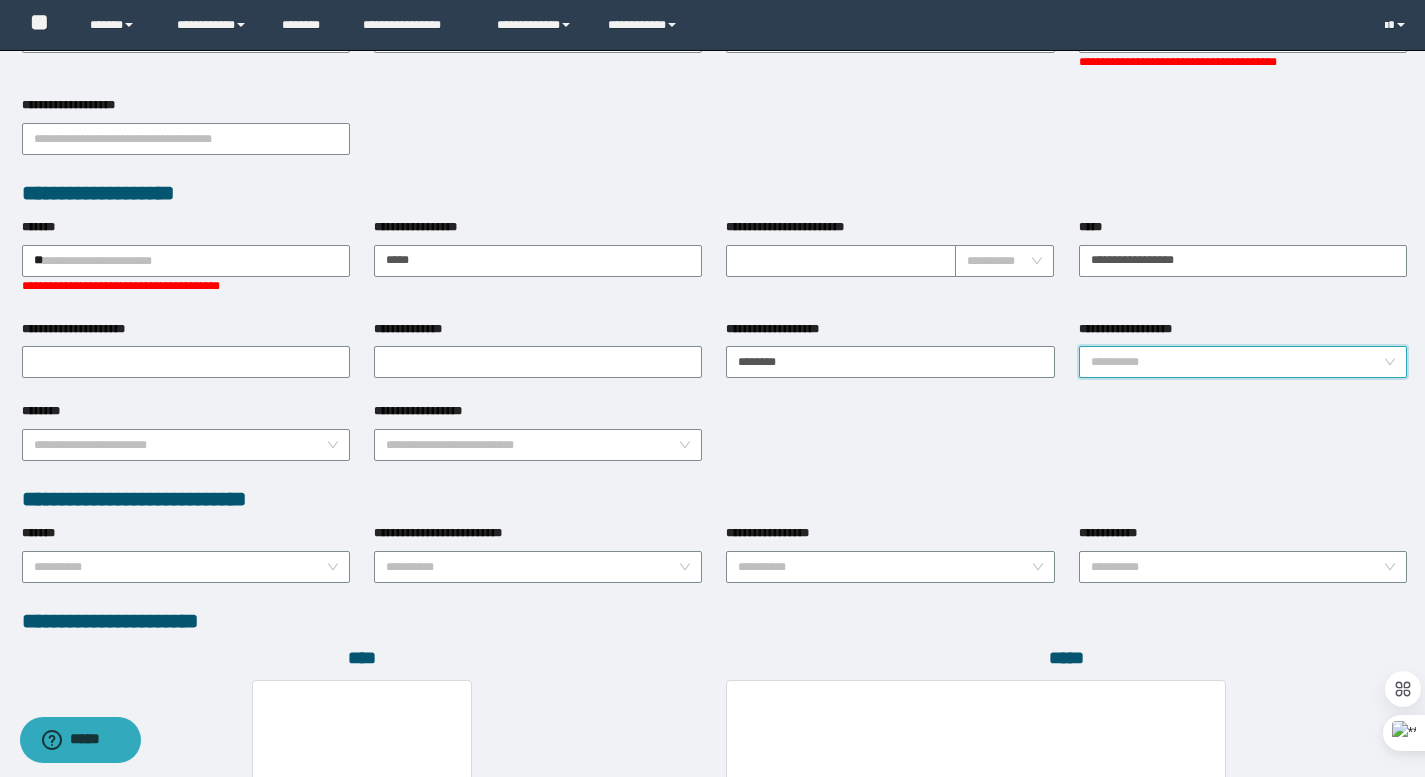 click on "**********" at bounding box center (1237, 362) 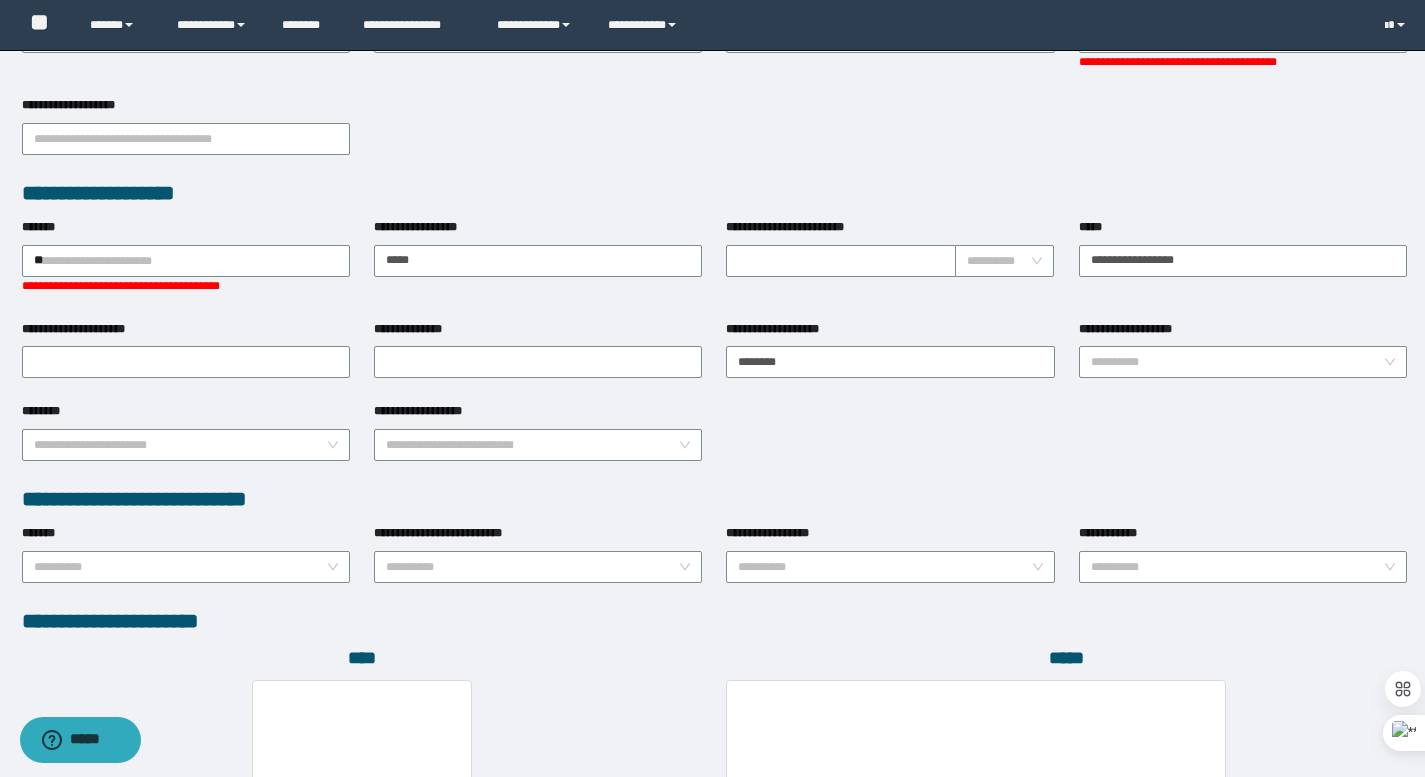 click on "**********" at bounding box center [714, 443] 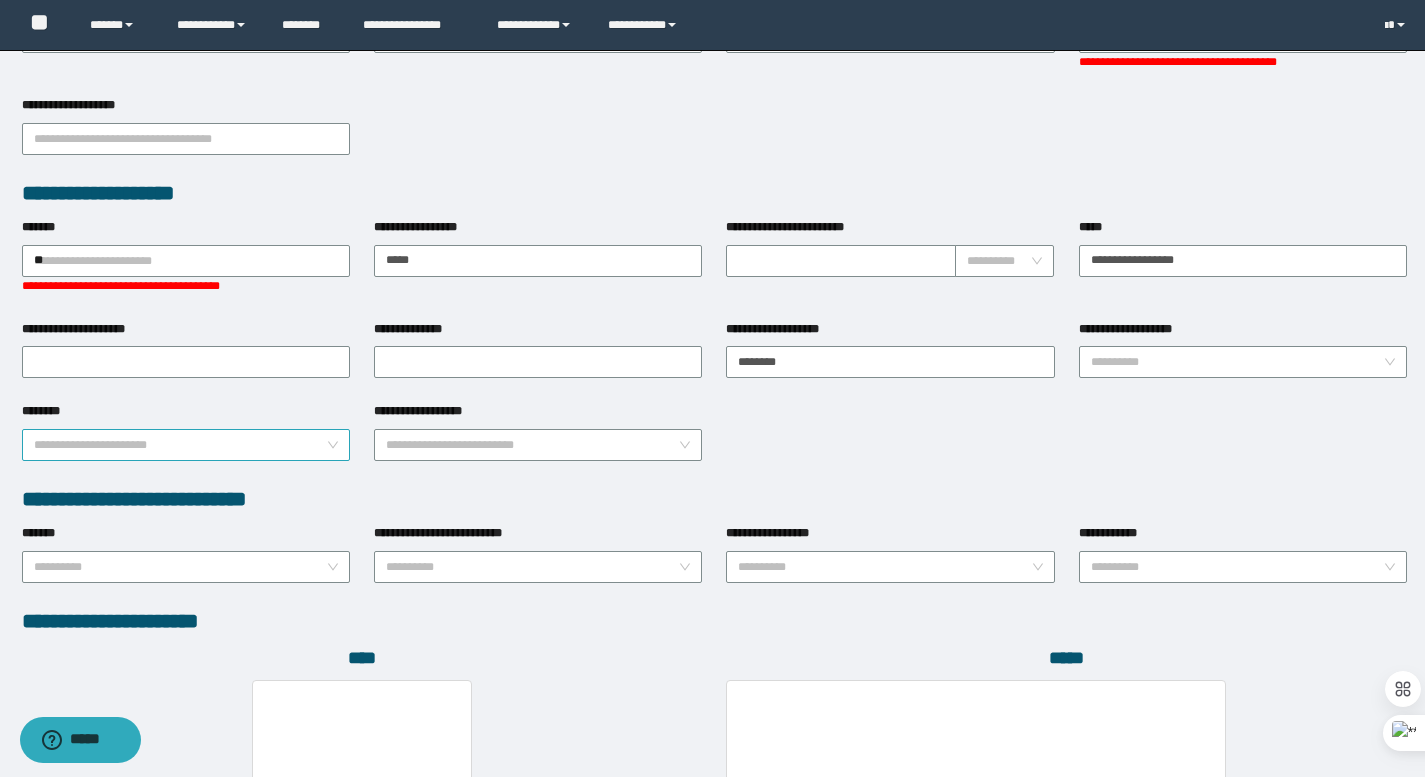click on "********" at bounding box center [180, 445] 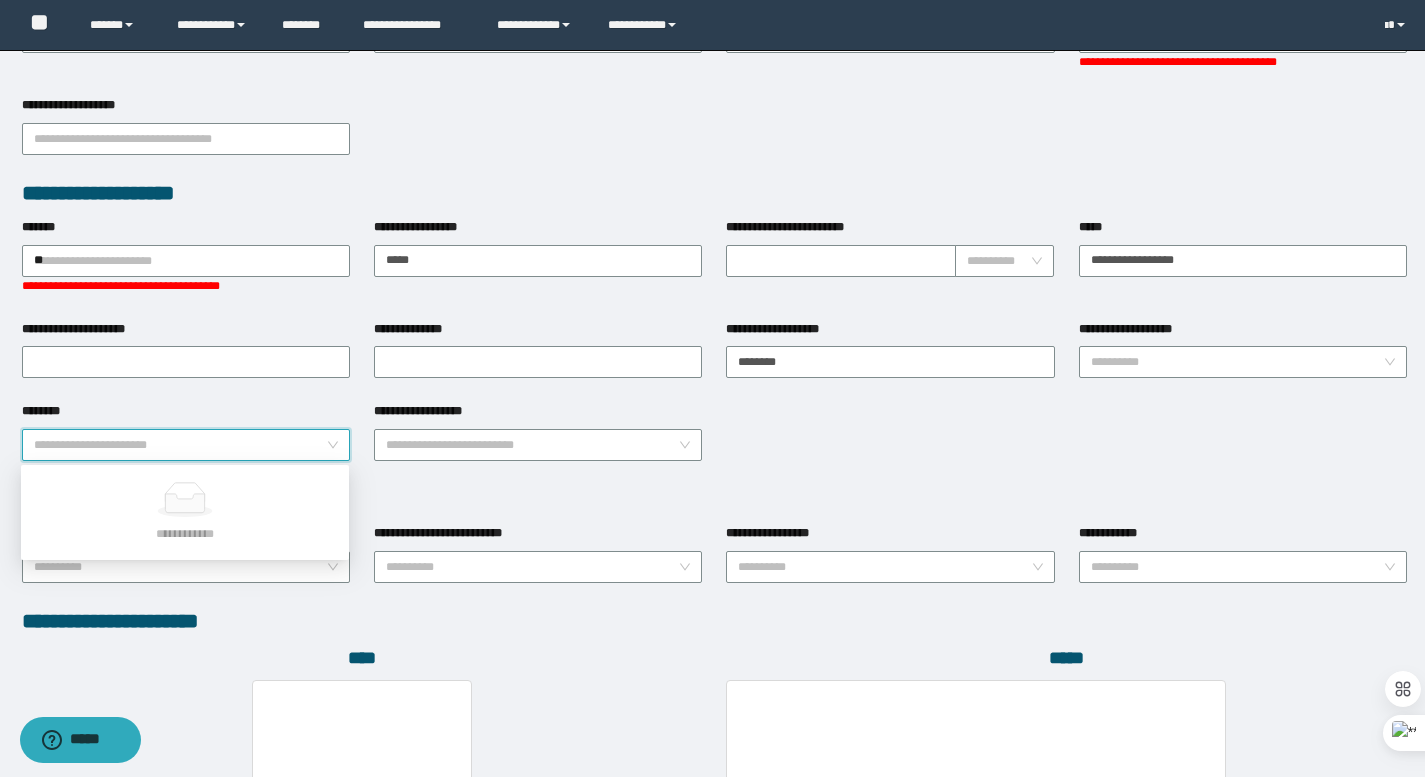 click on "**********" at bounding box center [714, 443] 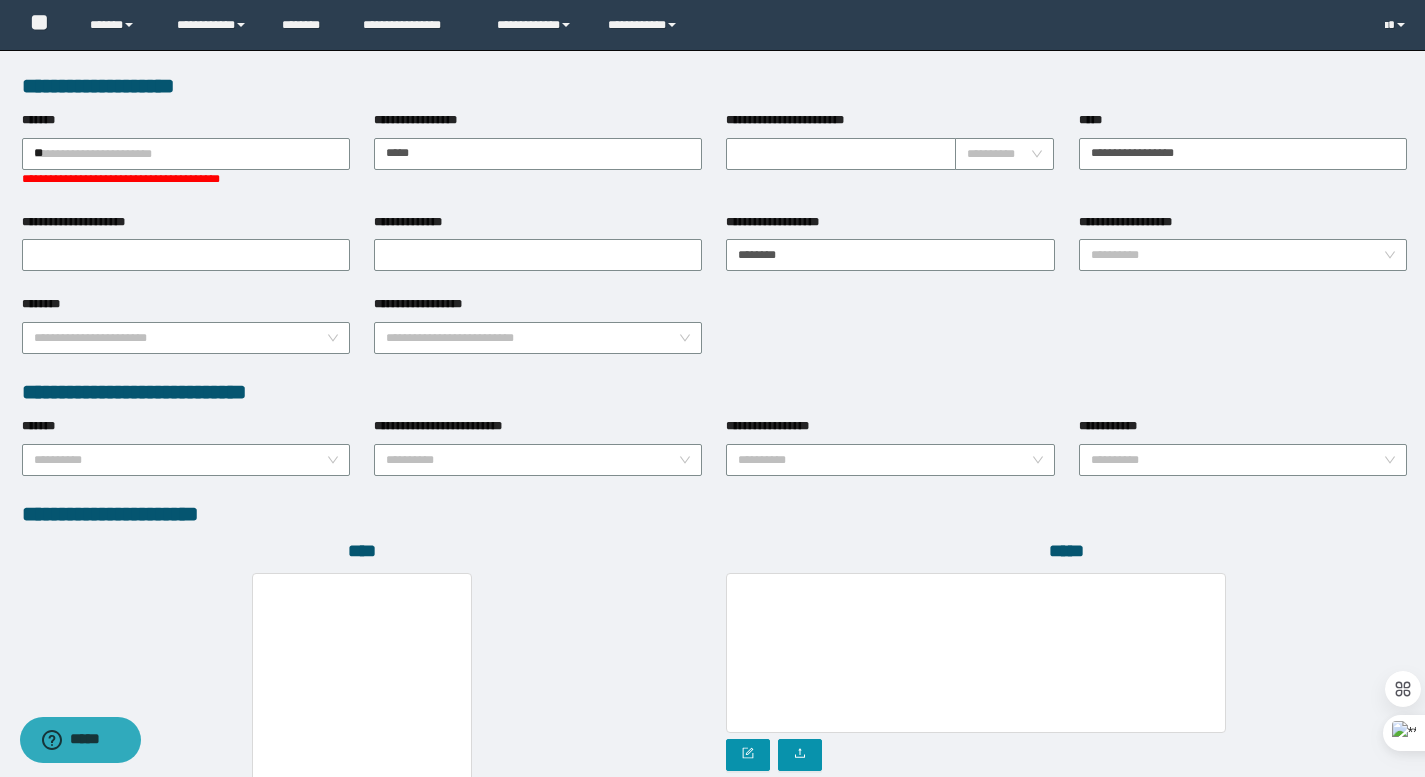 scroll, scrollTop: 963, scrollLeft: 0, axis: vertical 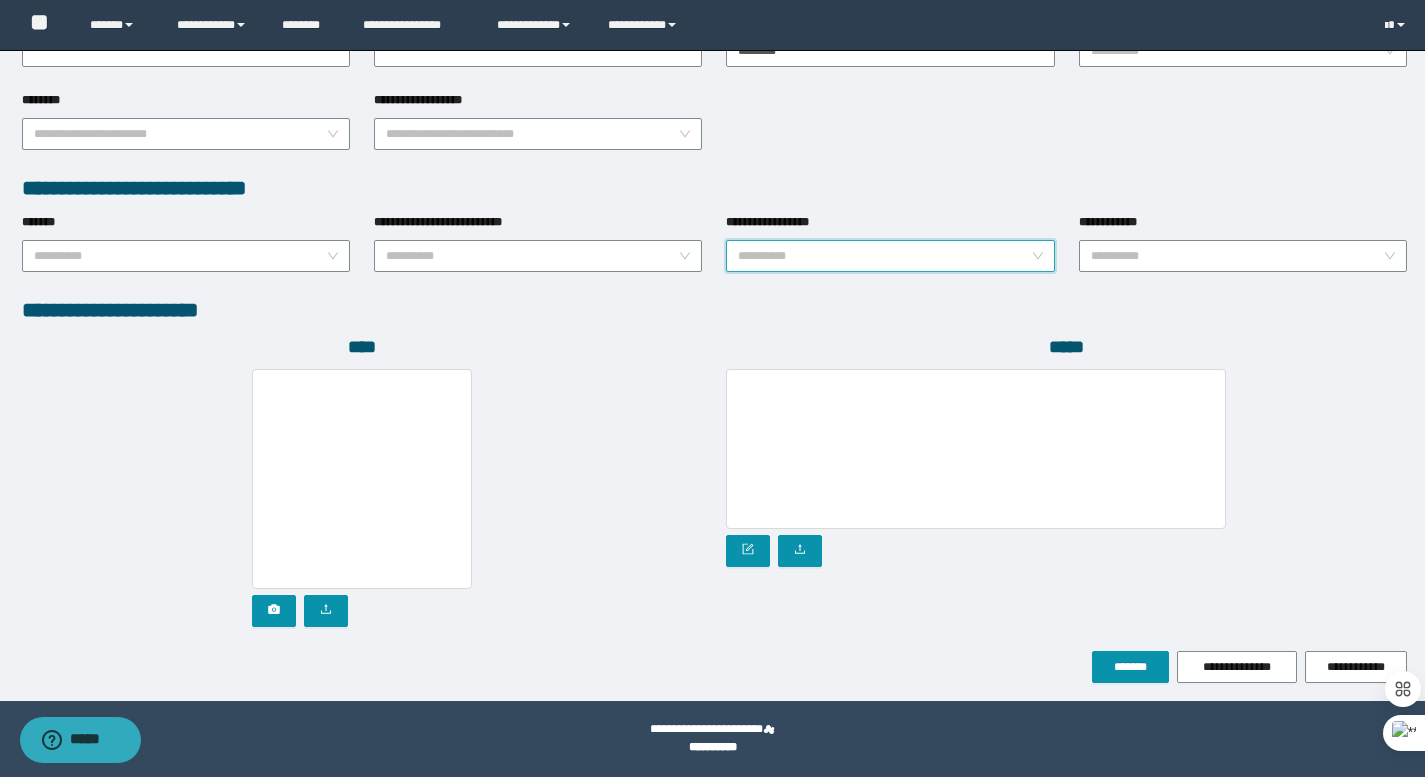 click on "**********" at bounding box center [884, 256] 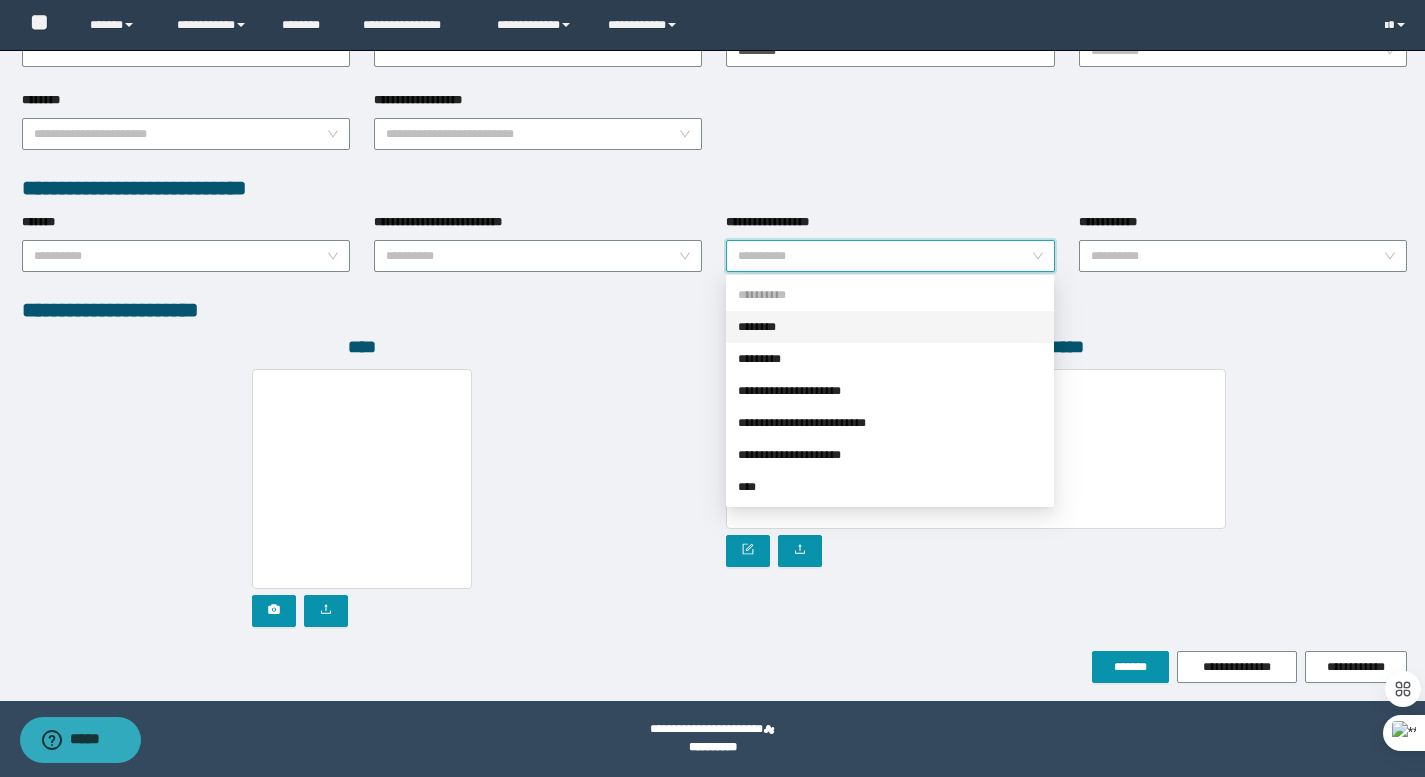 click on "**********" at bounding box center [714, -106] 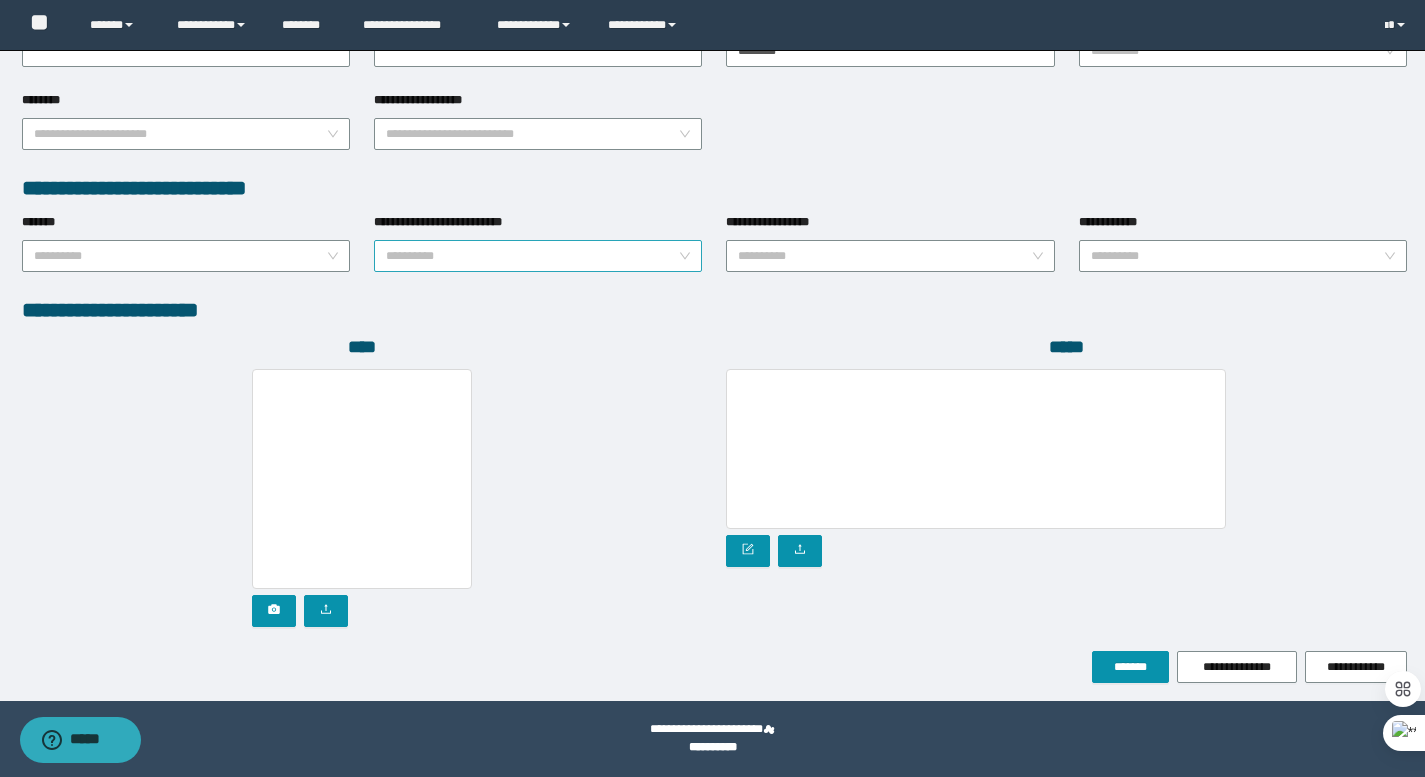 click on "**********" at bounding box center (532, 256) 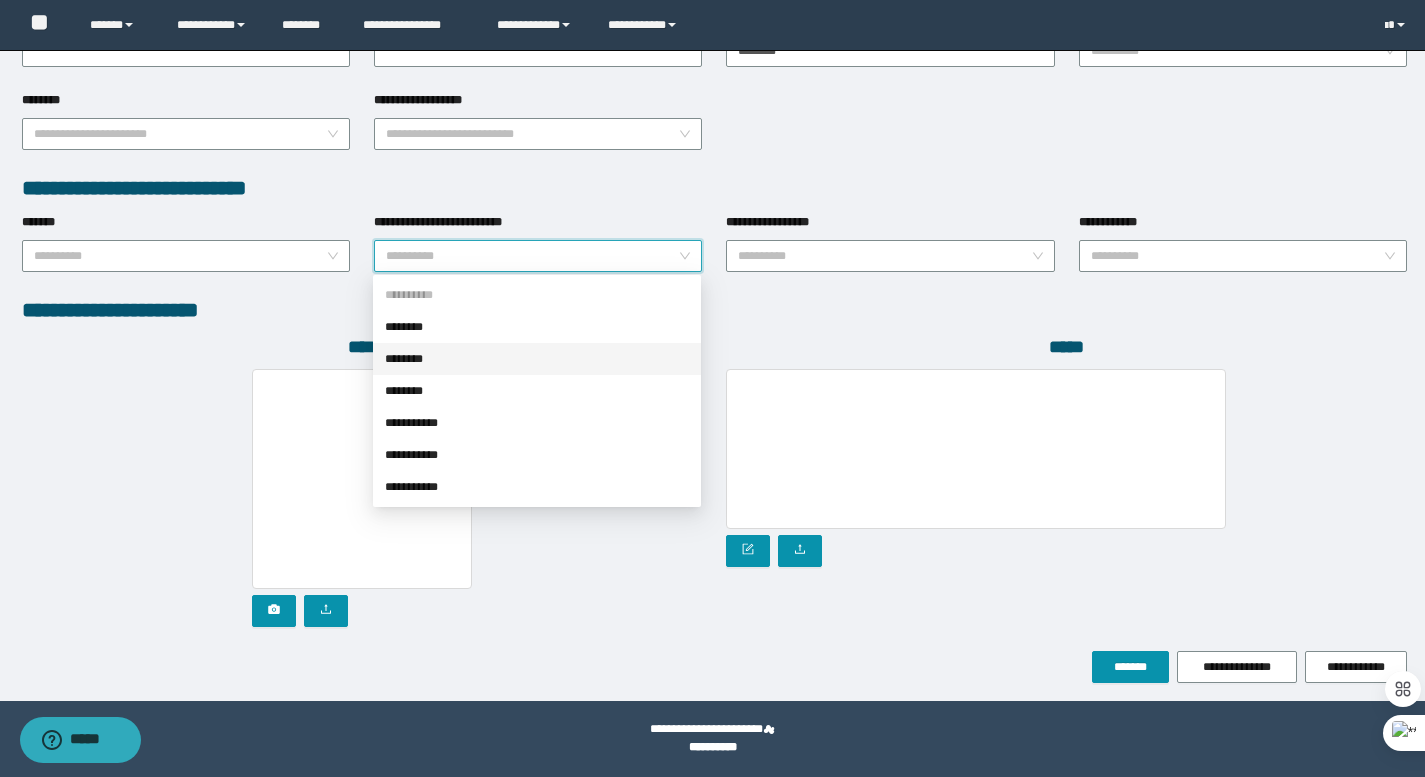 click on "********" at bounding box center (537, 359) 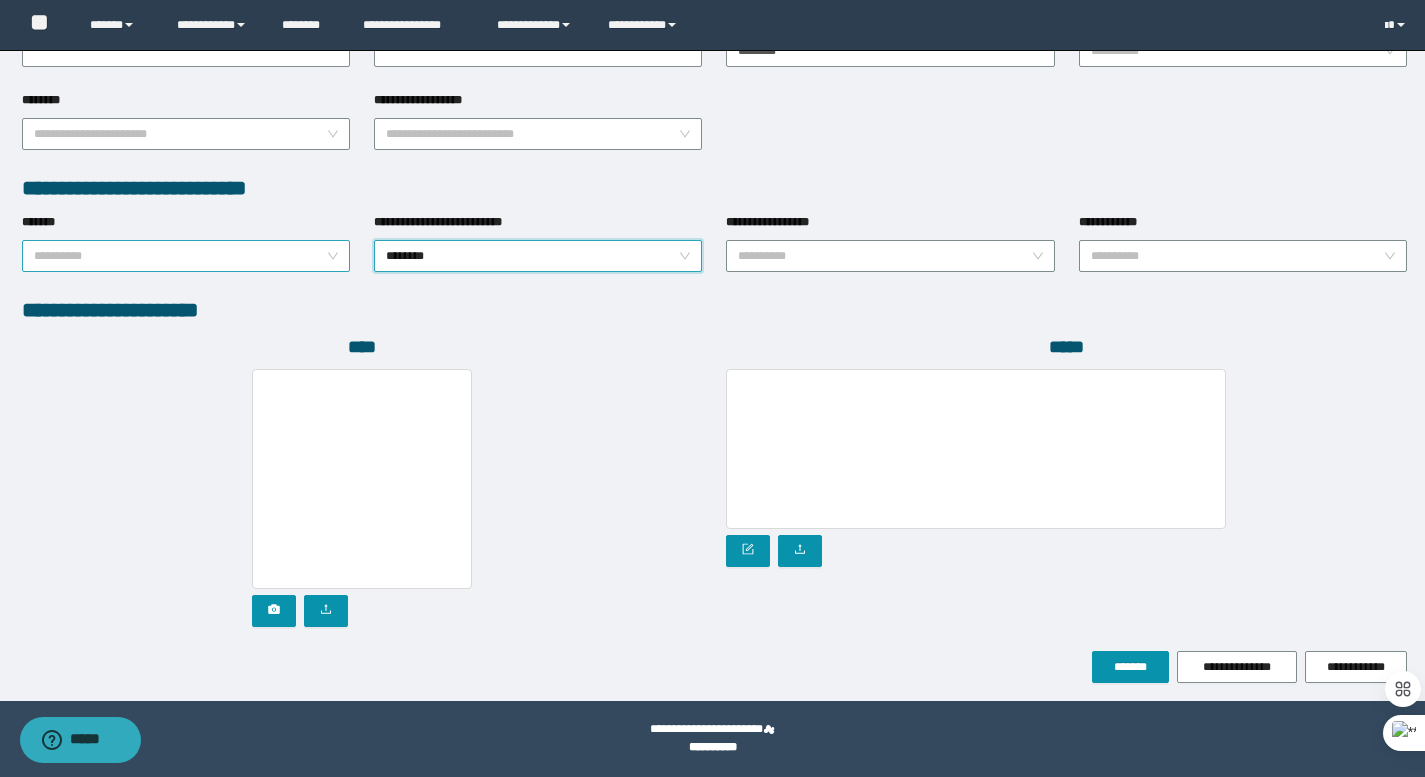 click on "*******" at bounding box center [180, 256] 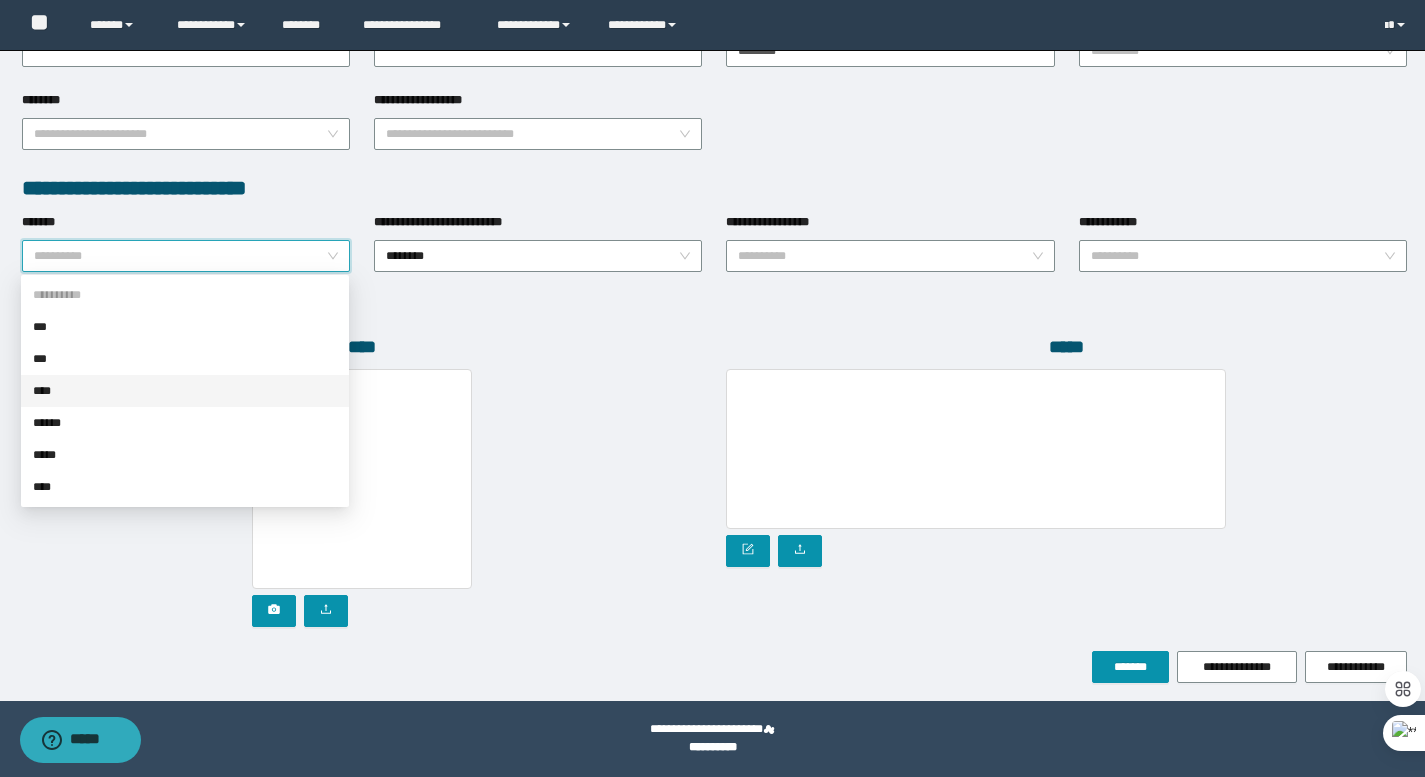 click on "****" at bounding box center [185, 391] 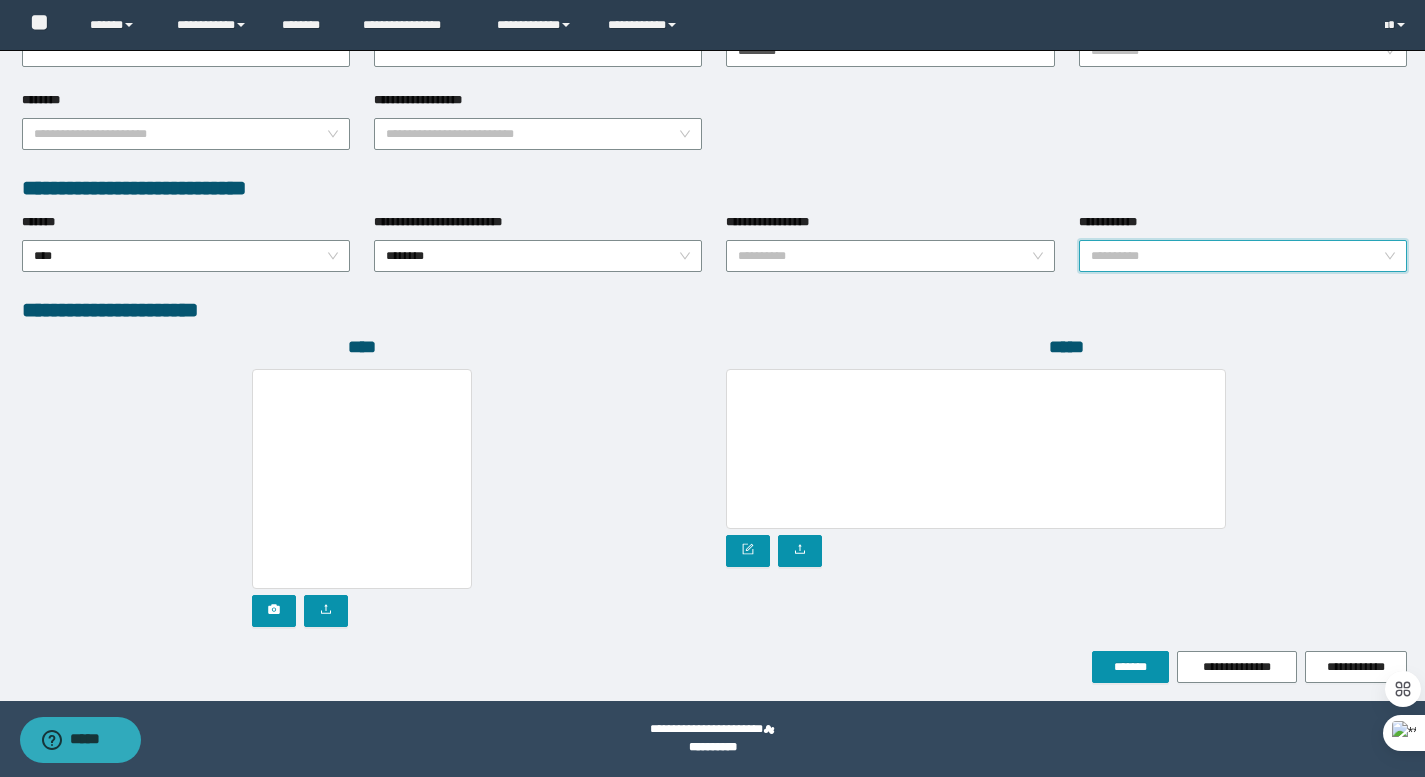 click on "**********" at bounding box center (1237, 256) 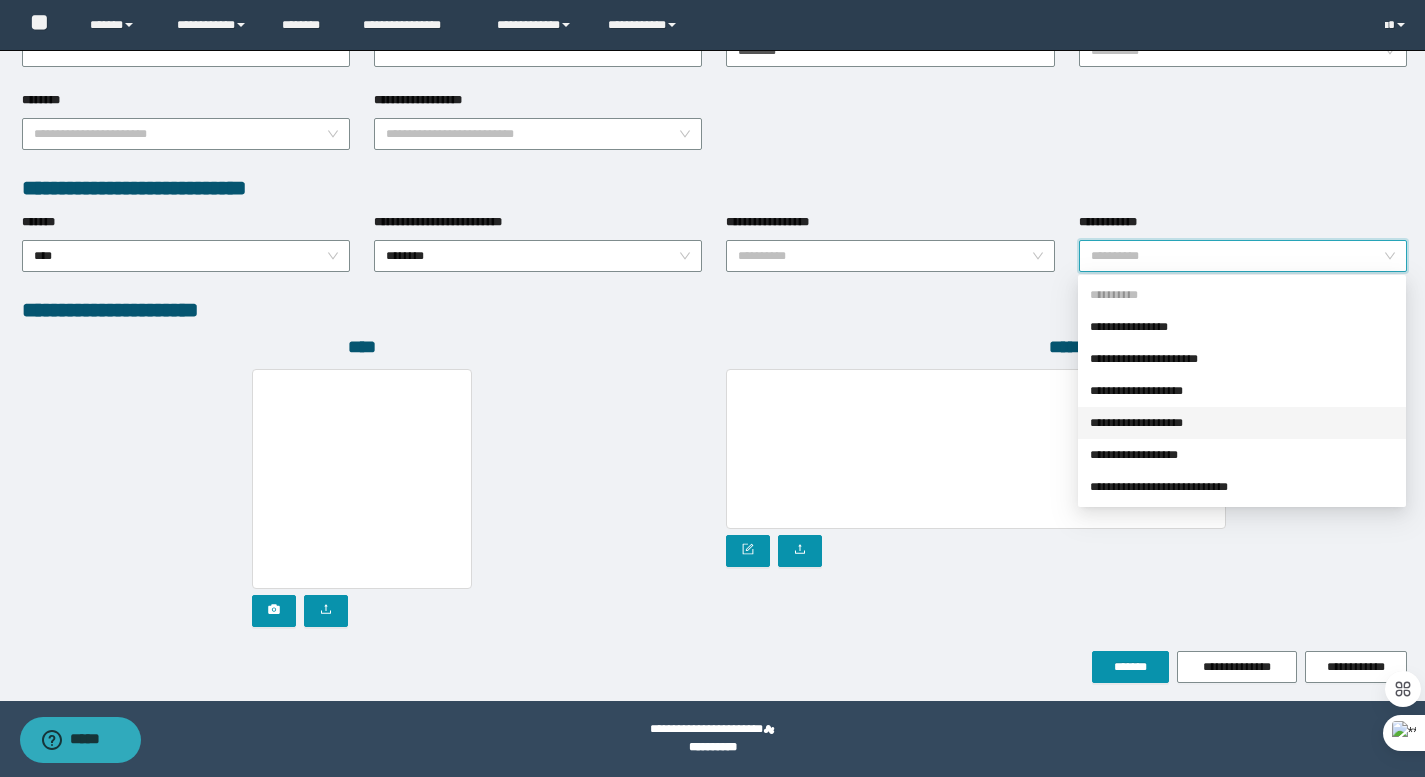 click on "****" at bounding box center (362, 347) 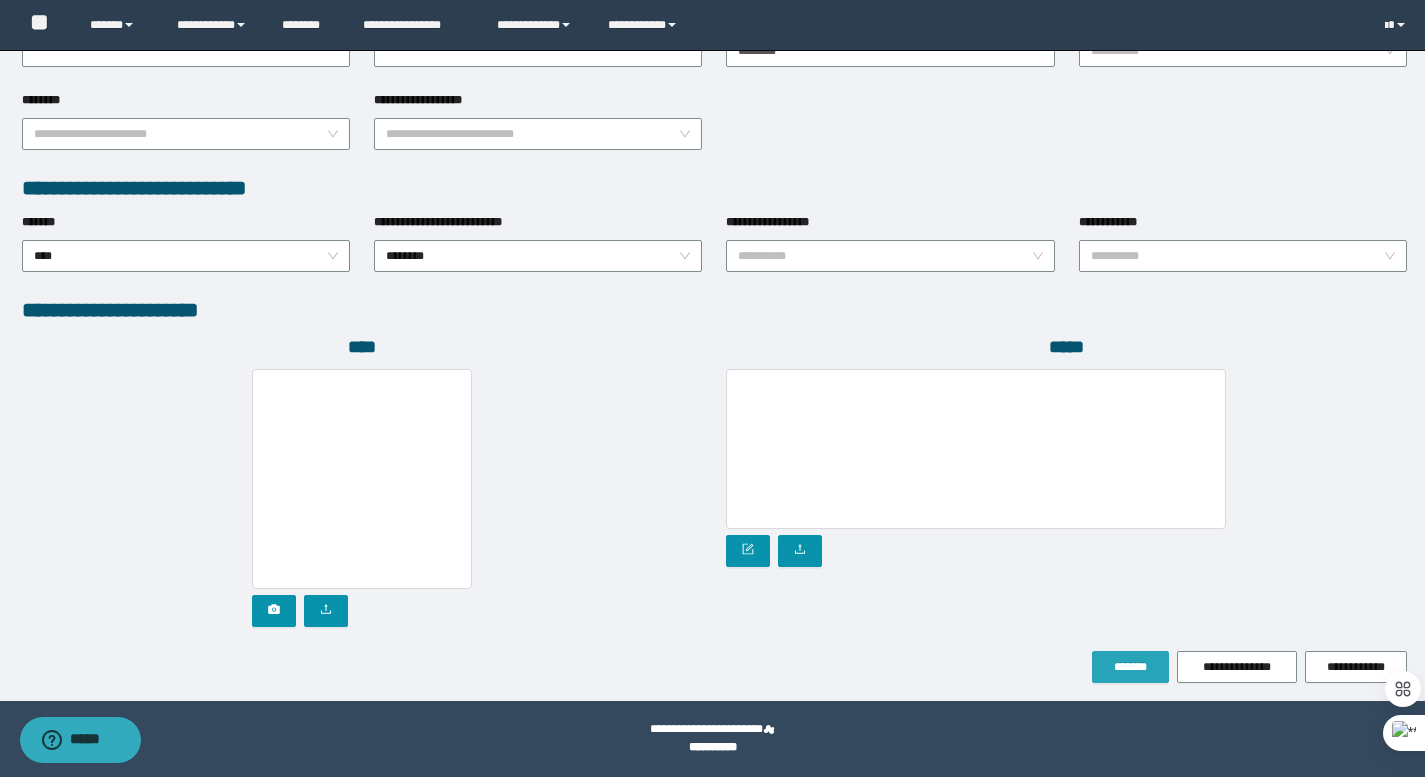 click on "*******" at bounding box center [1131, 667] 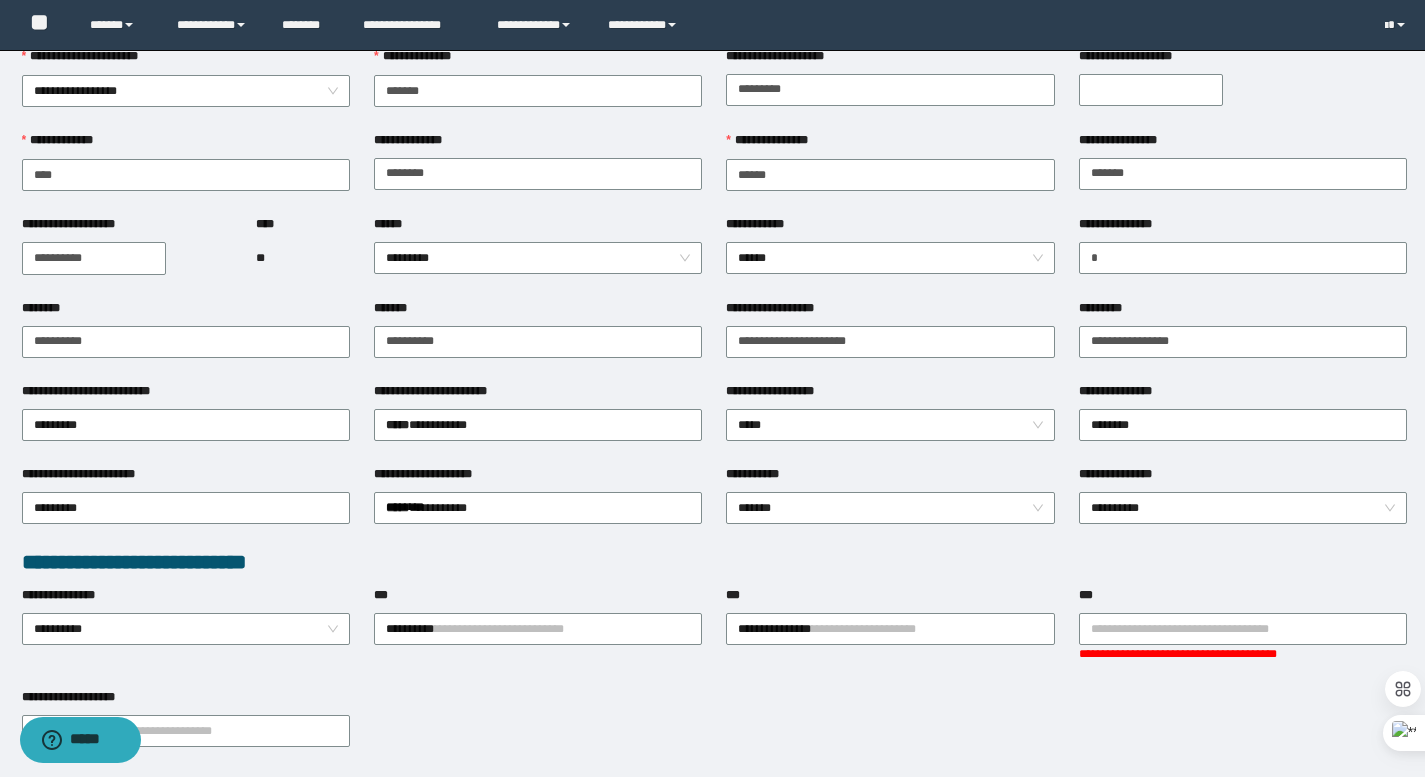 scroll, scrollTop: 0, scrollLeft: 0, axis: both 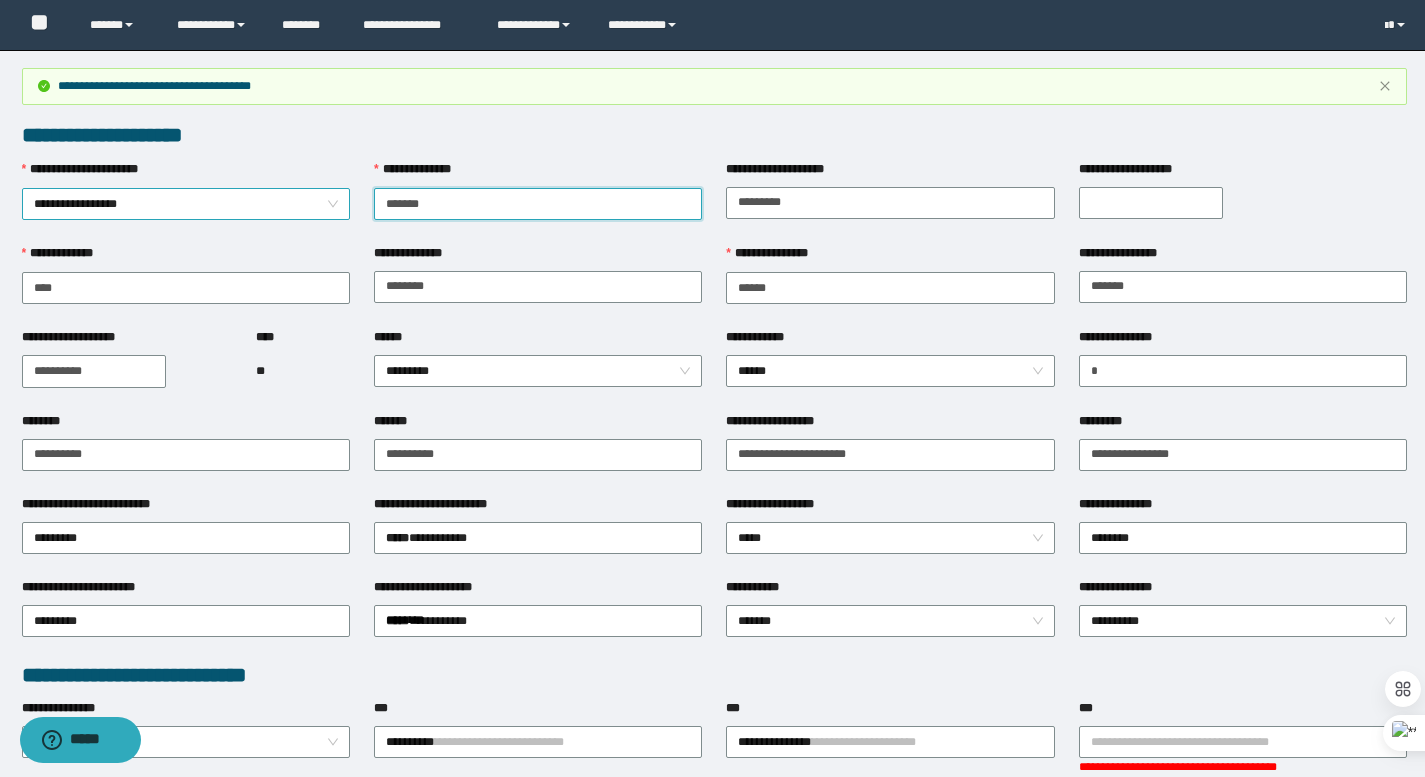 drag, startPoint x: 457, startPoint y: 199, endPoint x: 303, endPoint y: 187, distance: 154.46683 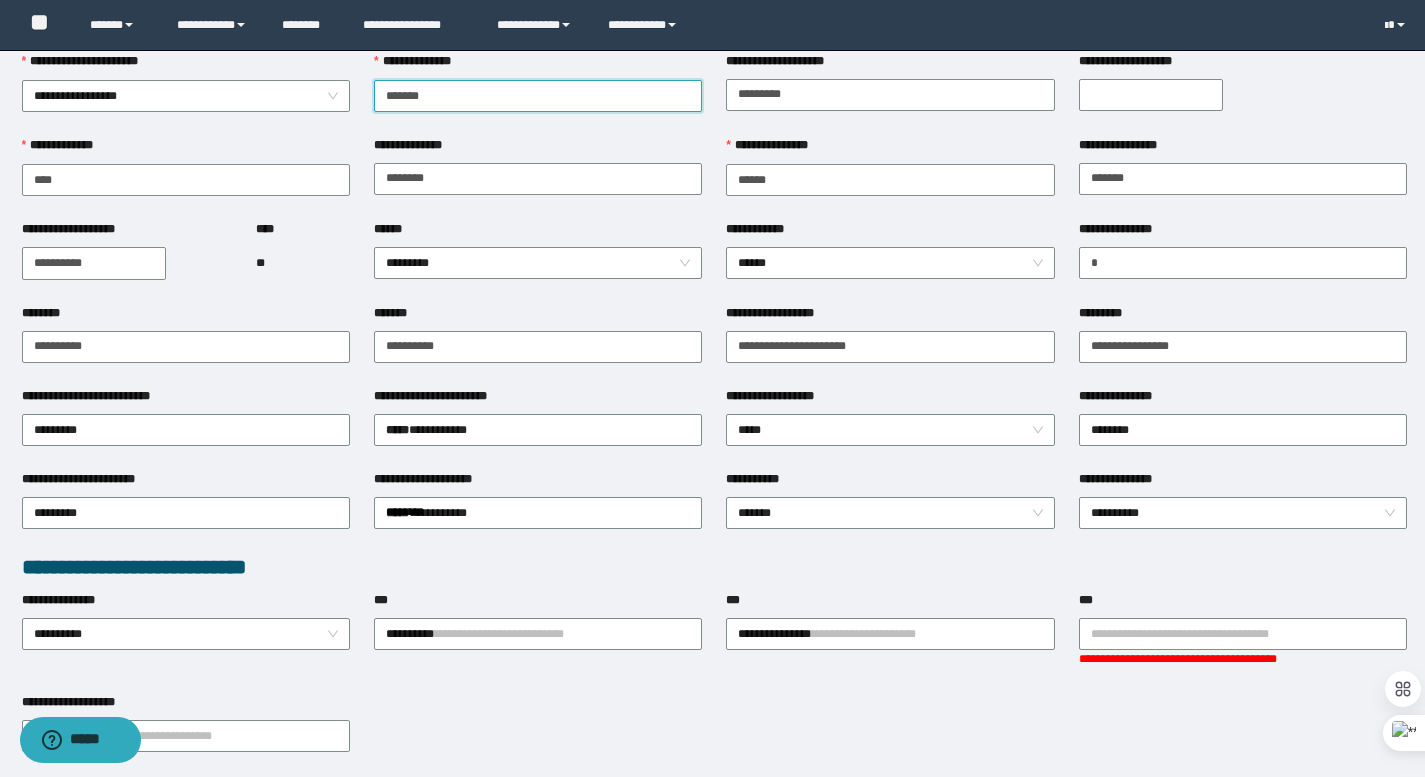 scroll, scrollTop: 0, scrollLeft: 0, axis: both 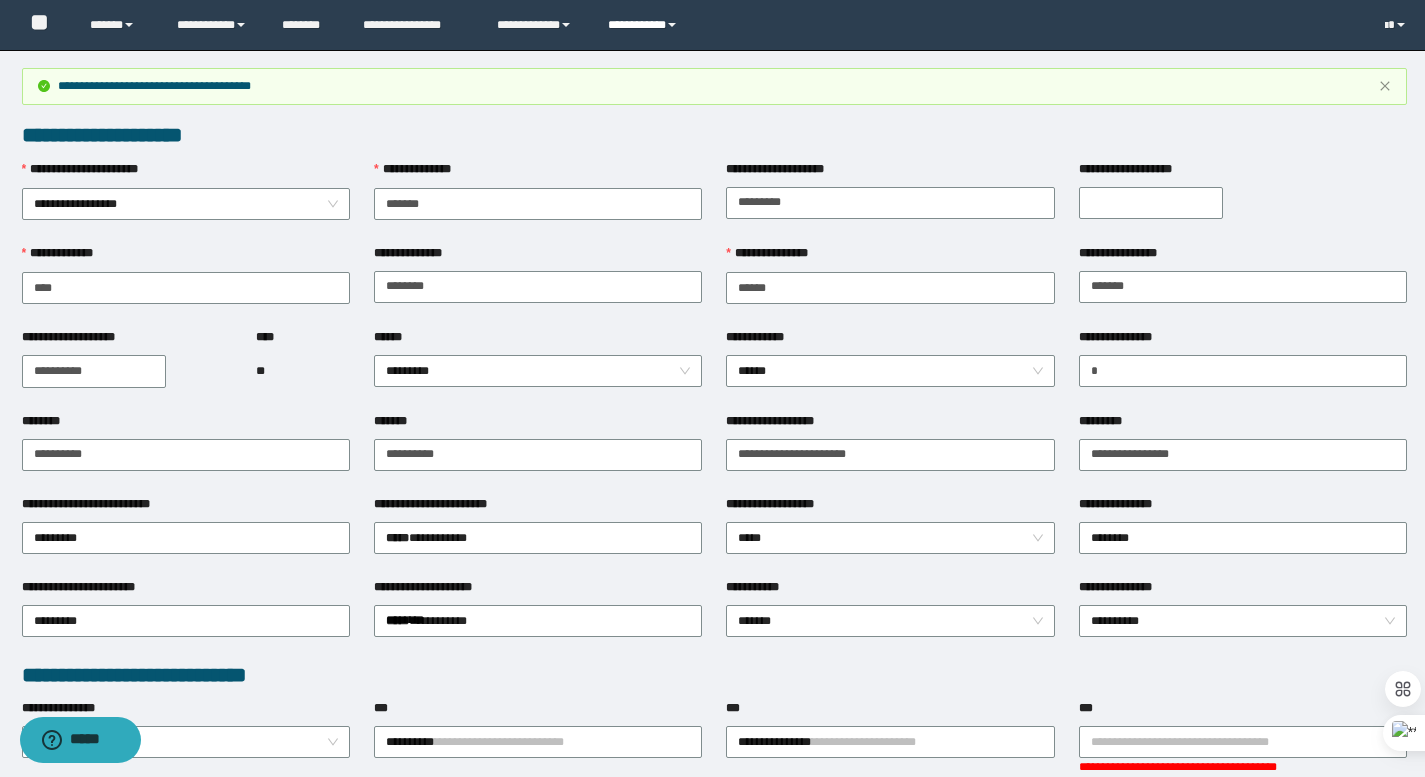 click on "**********" at bounding box center [647, 25] 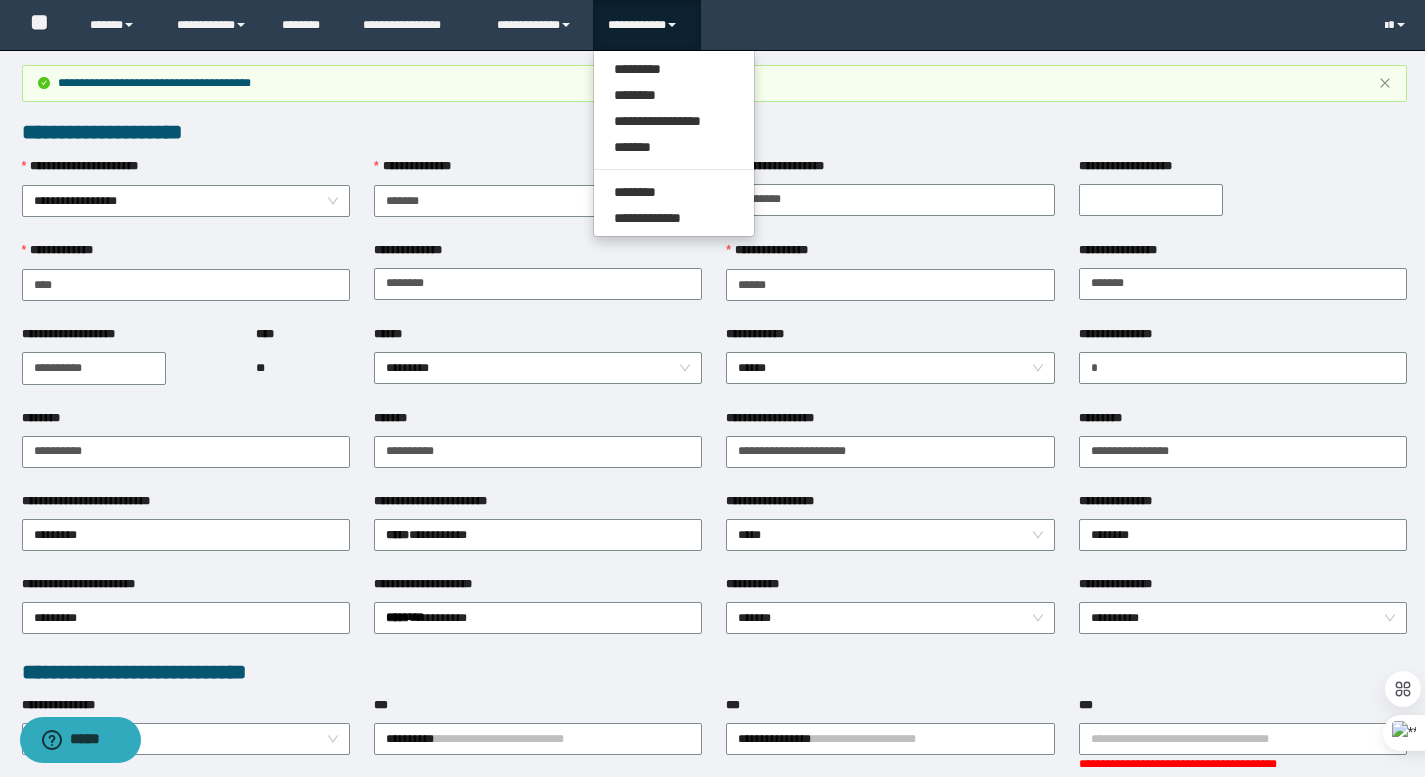 scroll, scrollTop: 17, scrollLeft: 0, axis: vertical 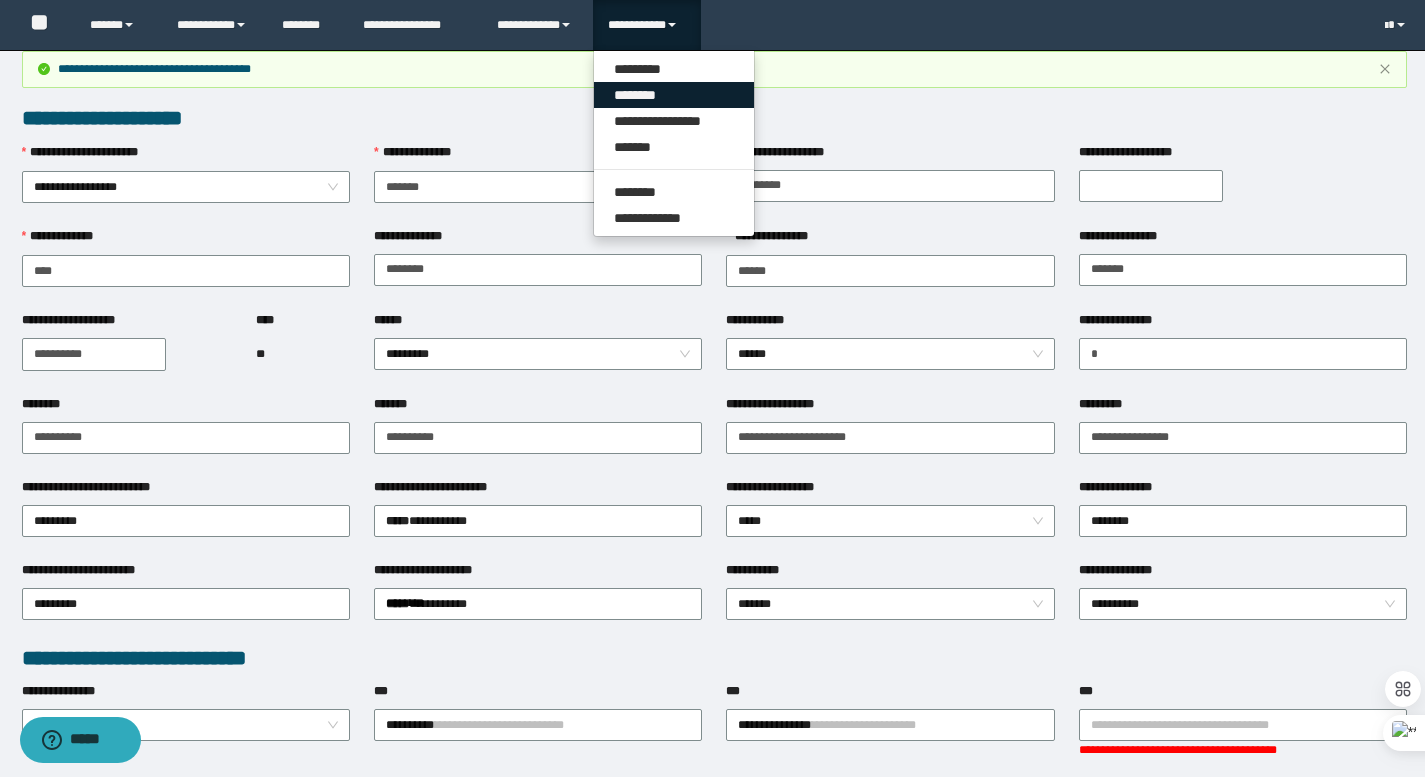 click on "********" at bounding box center (674, 95) 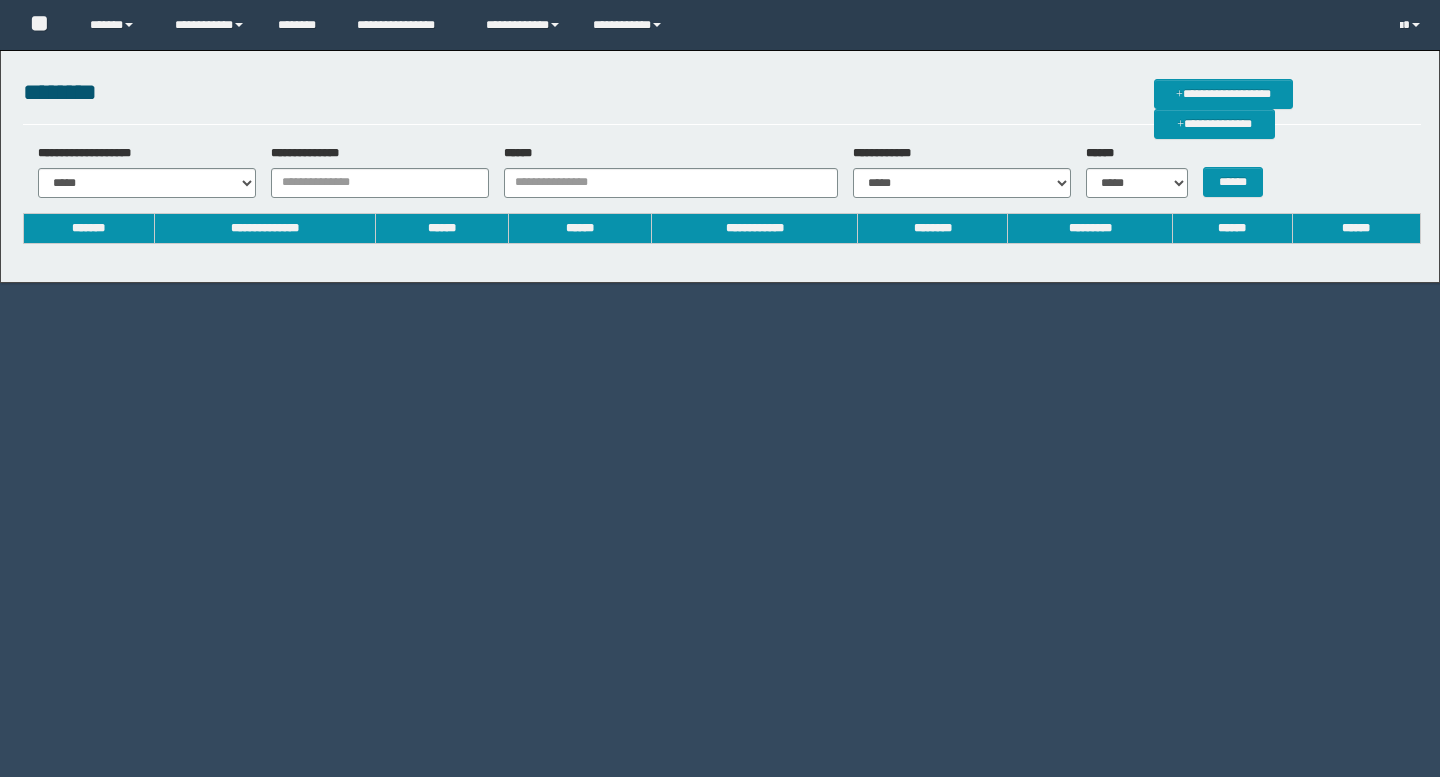 scroll, scrollTop: 0, scrollLeft: 0, axis: both 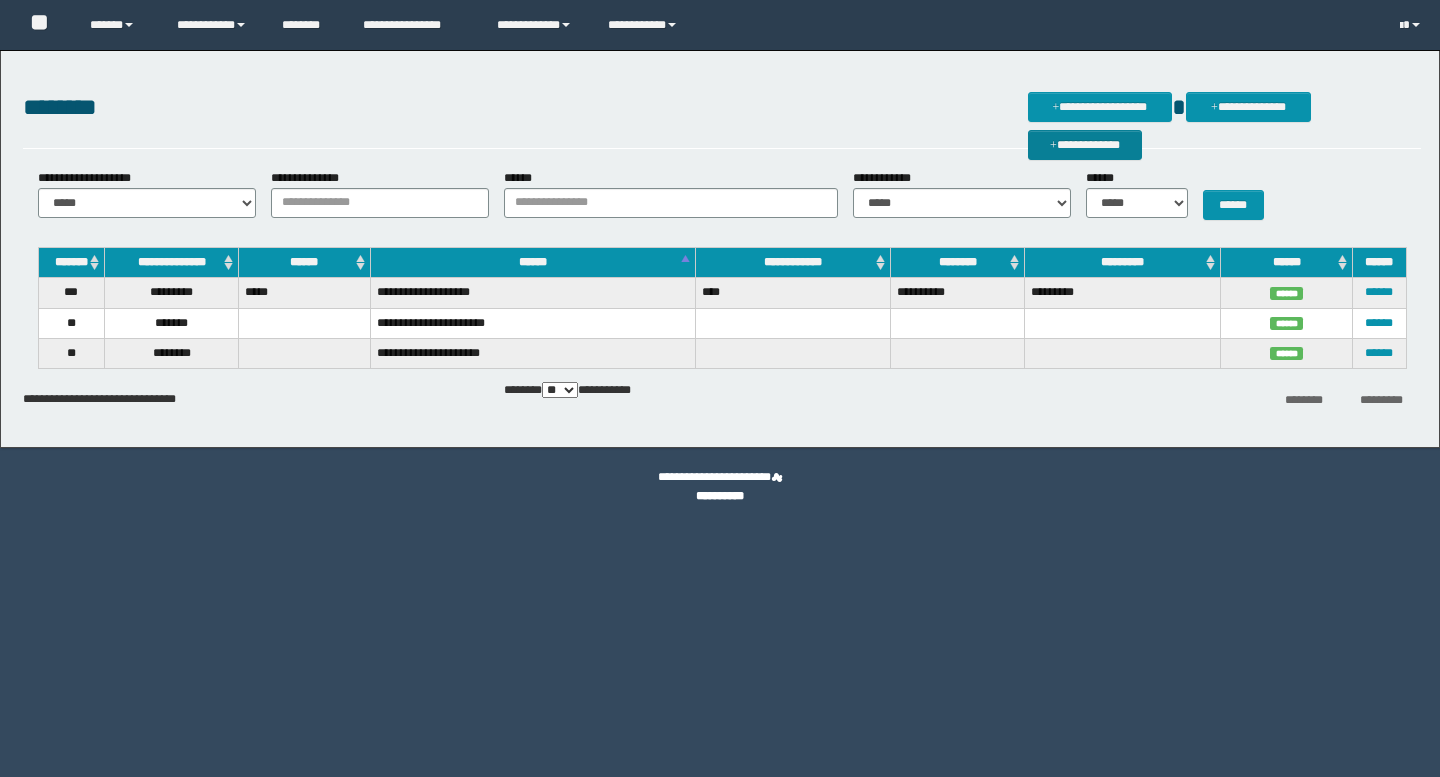 click at bounding box center (1053, 146) 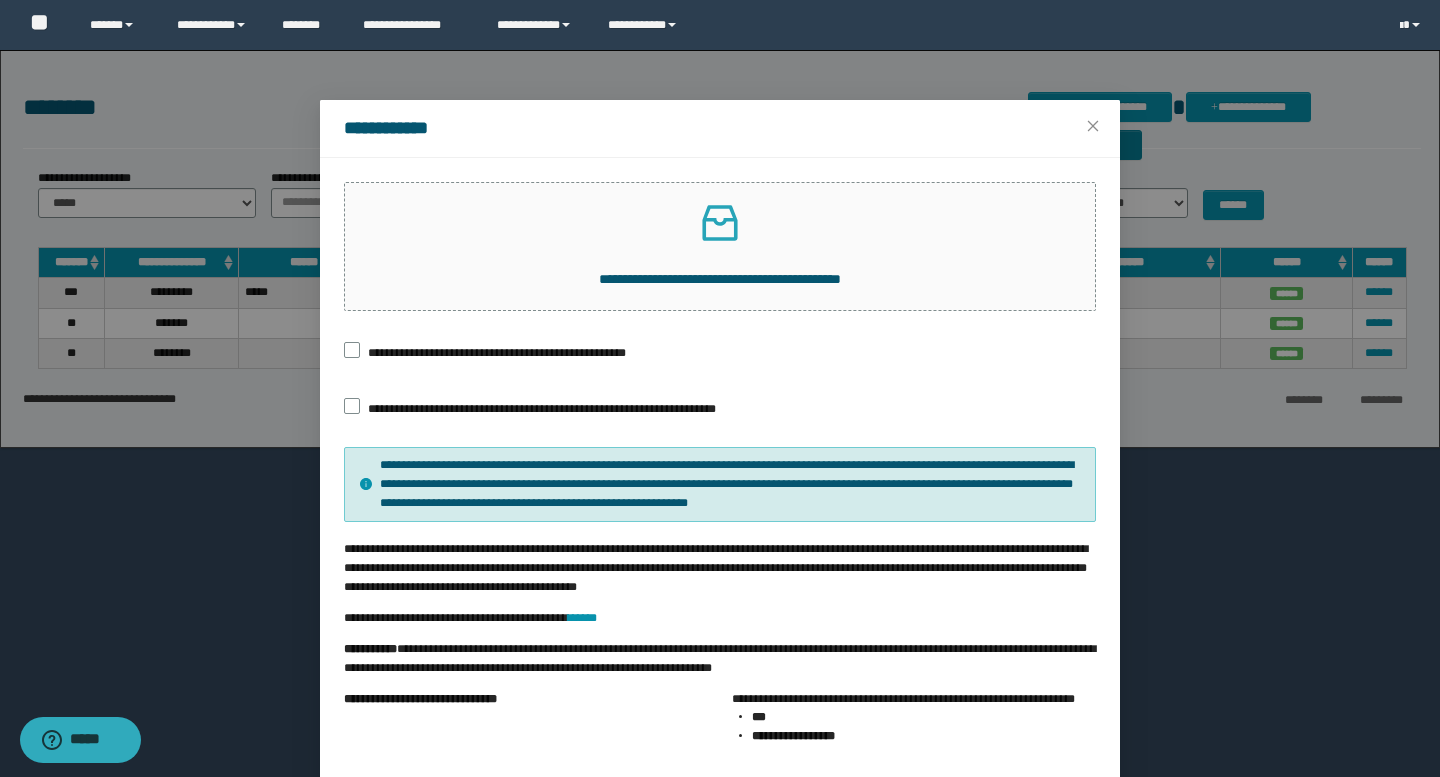 scroll, scrollTop: 0, scrollLeft: 0, axis: both 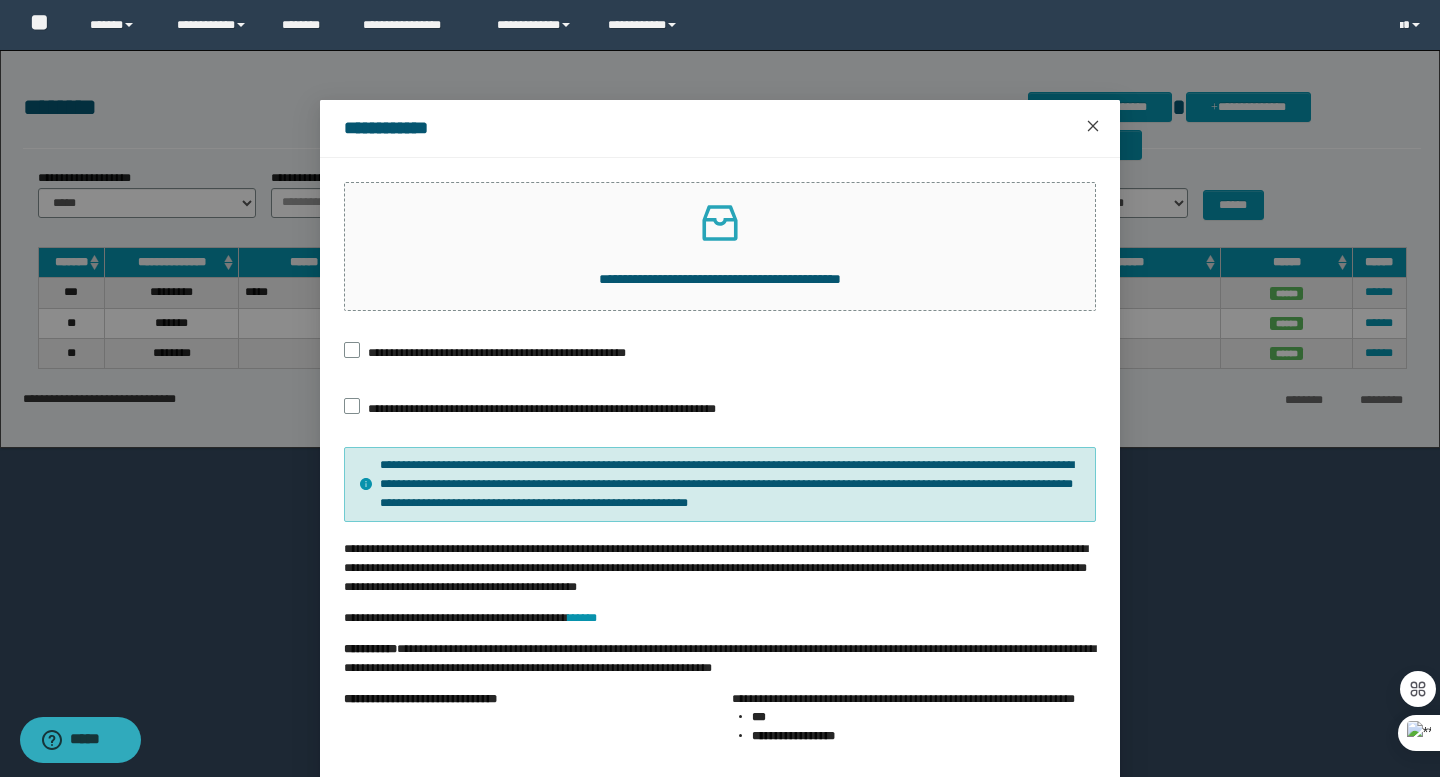 click at bounding box center [1093, 127] 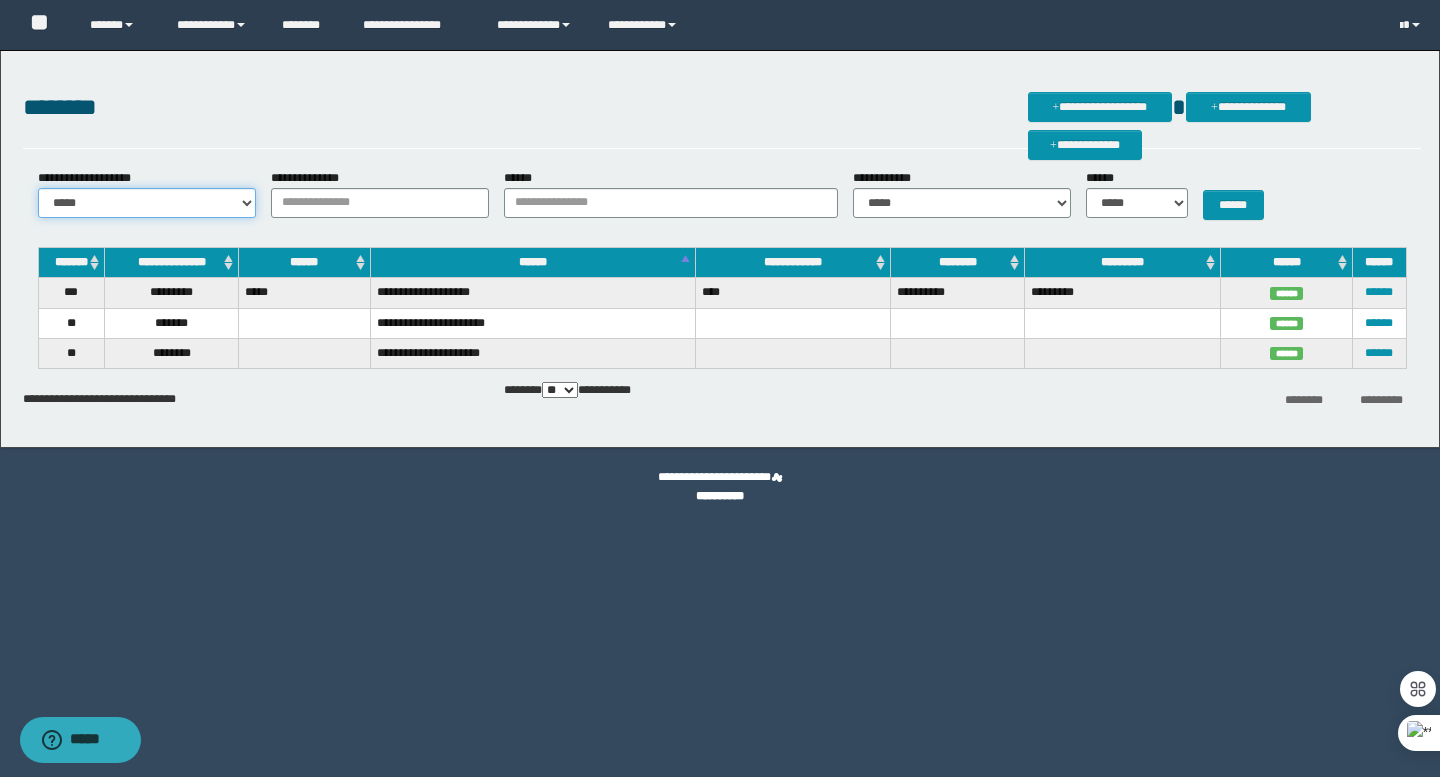 click on "**********" at bounding box center [147, 203] 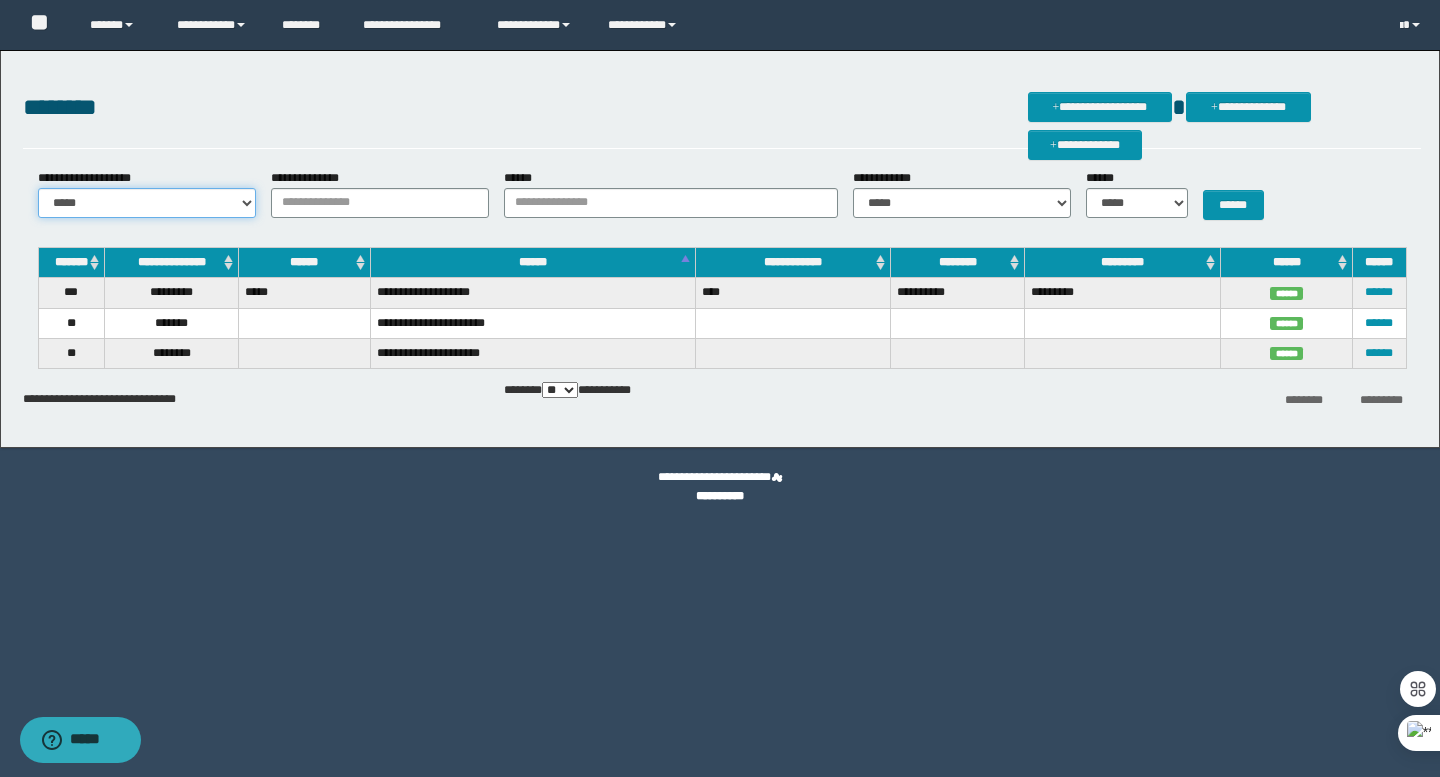 click on "**********" at bounding box center (147, 203) 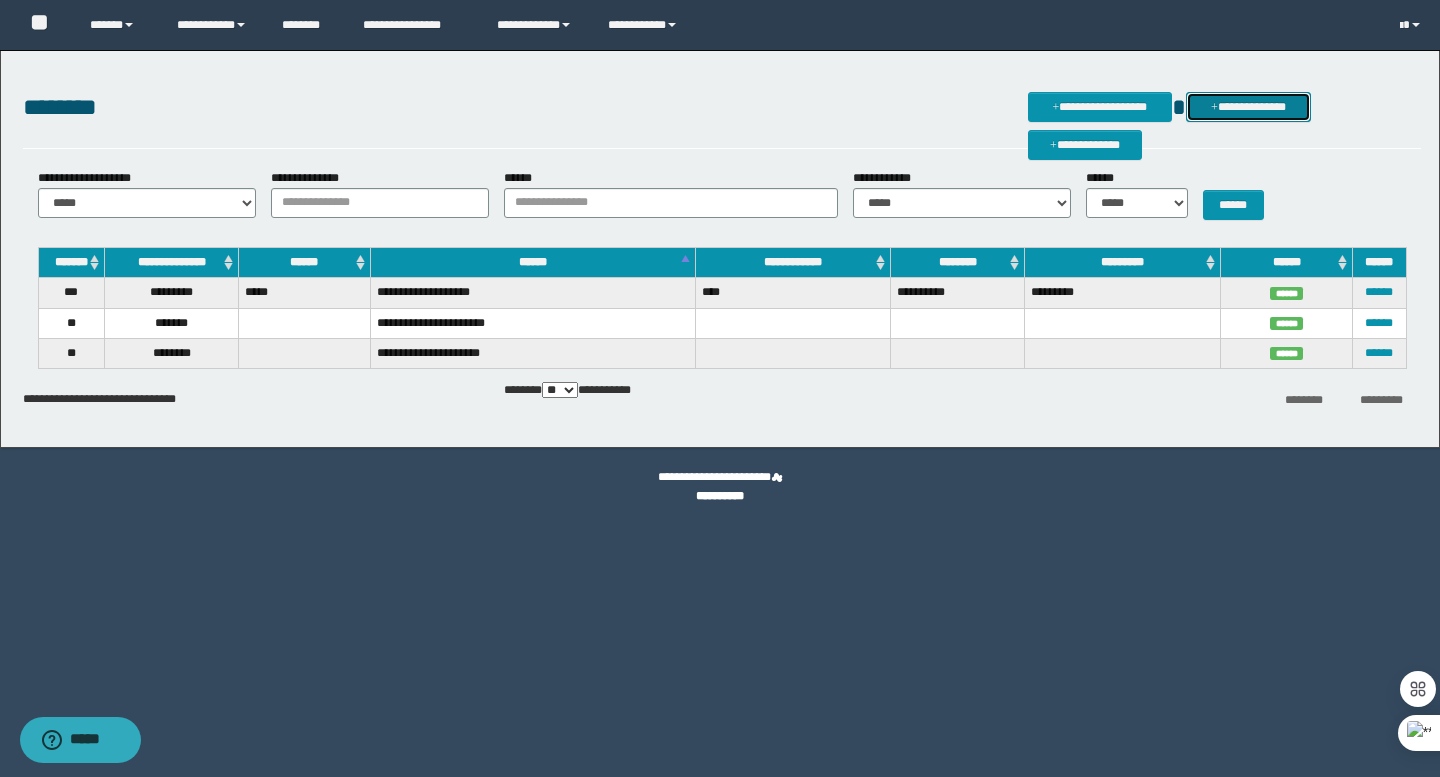 click on "**********" at bounding box center [1248, 107] 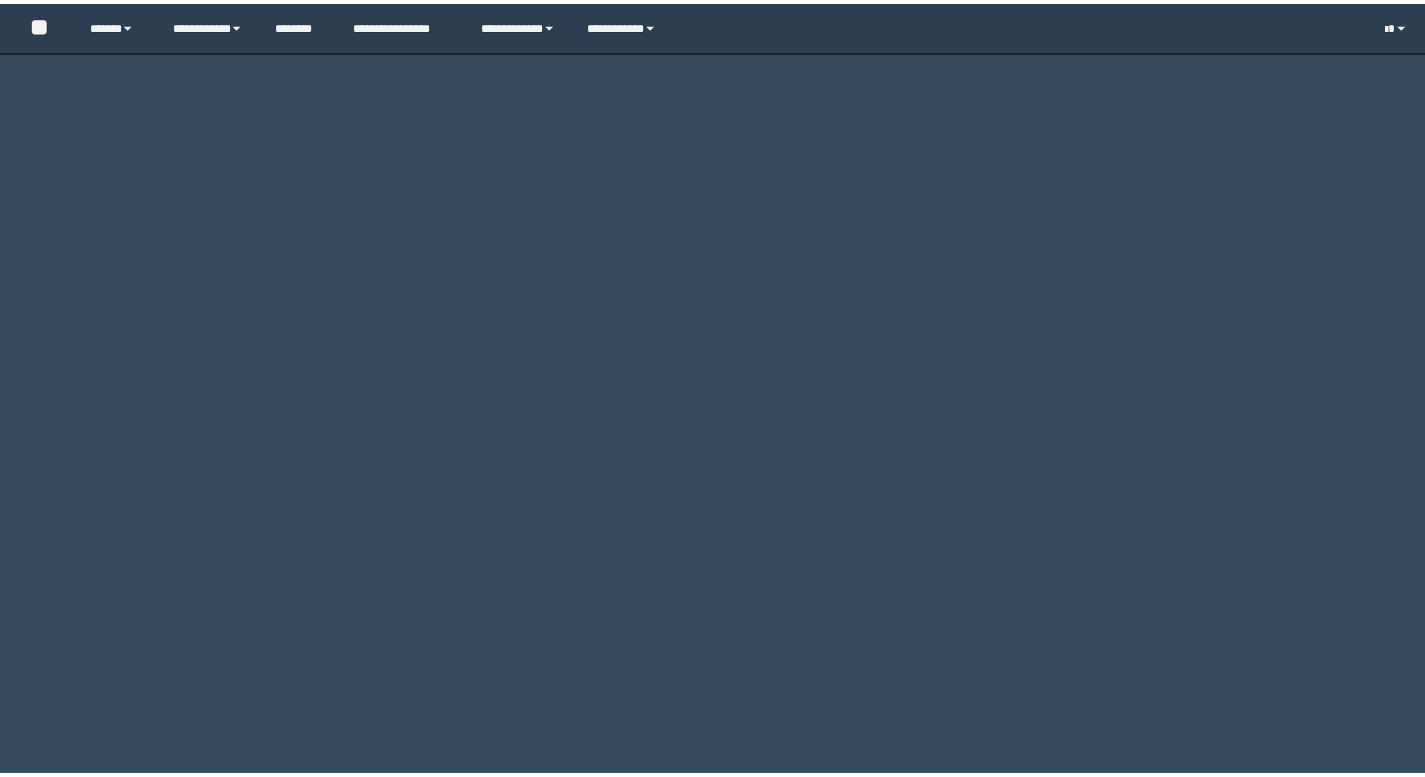 scroll, scrollTop: 0, scrollLeft: 0, axis: both 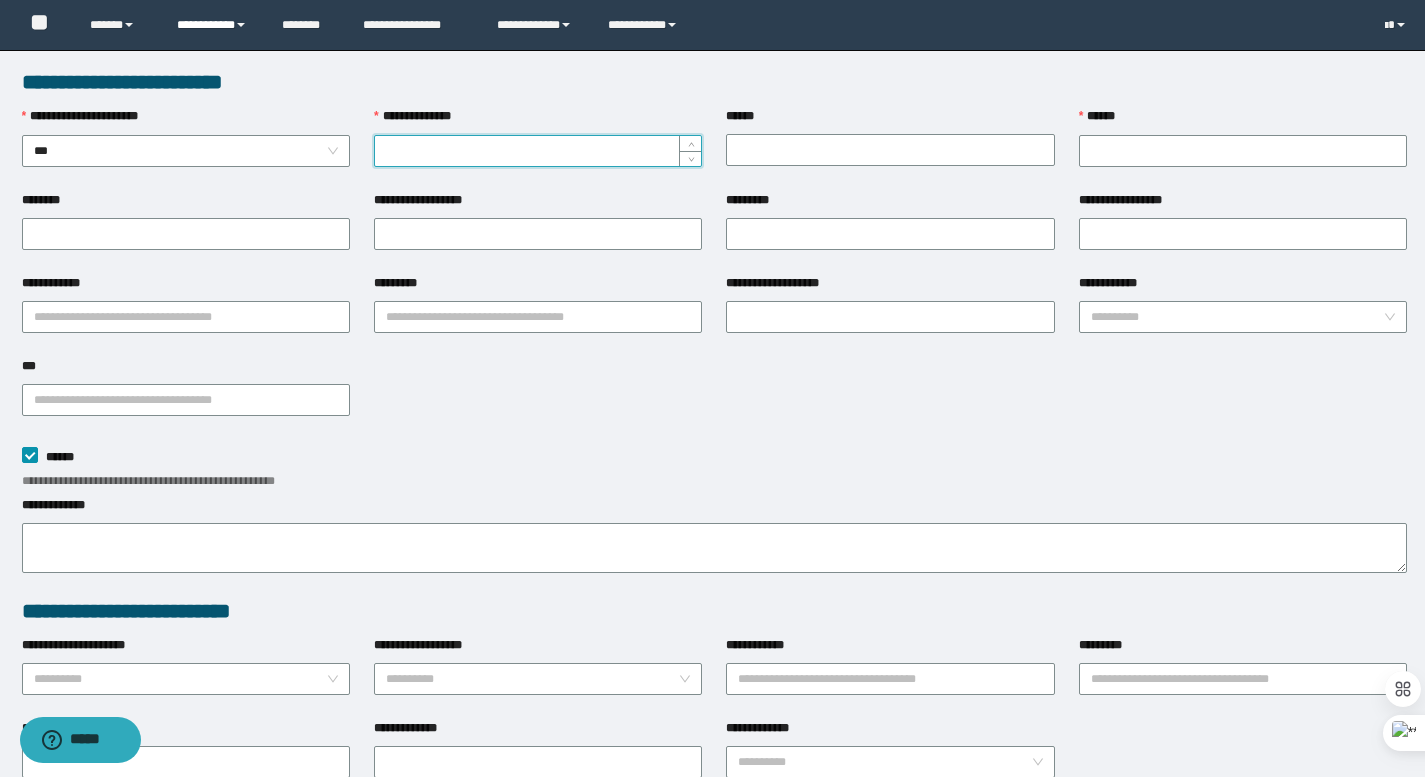 click on "**********" at bounding box center [215, 25] 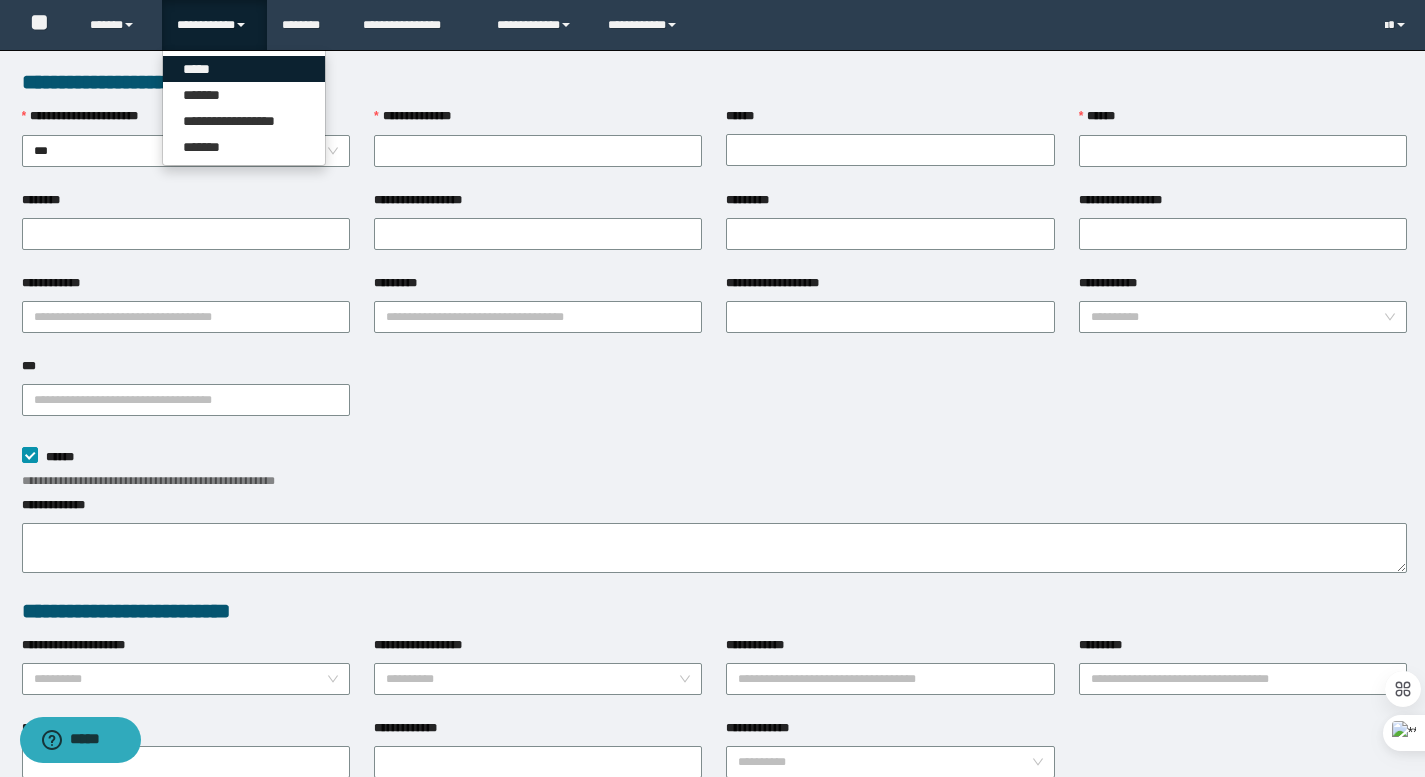 click on "*****" at bounding box center [244, 69] 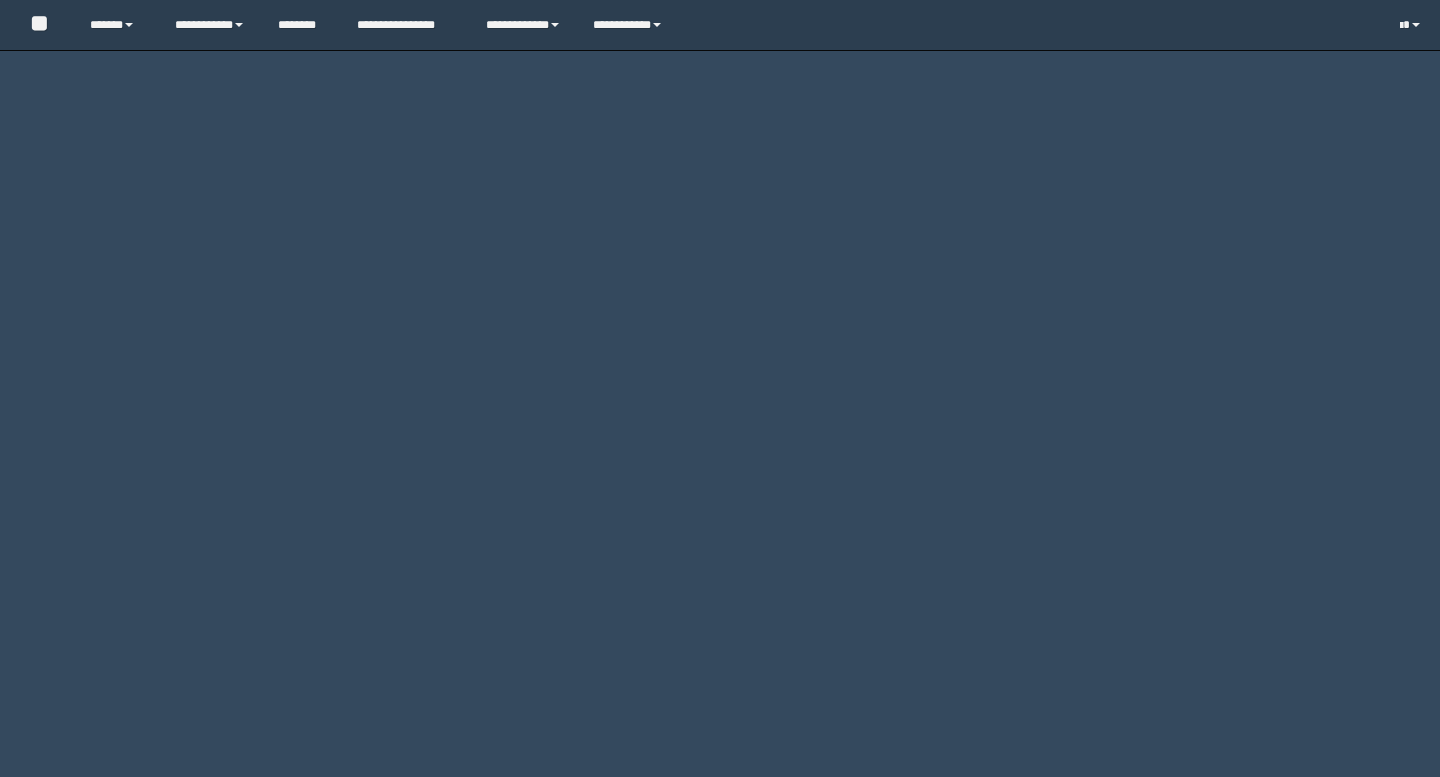 scroll, scrollTop: 0, scrollLeft: 0, axis: both 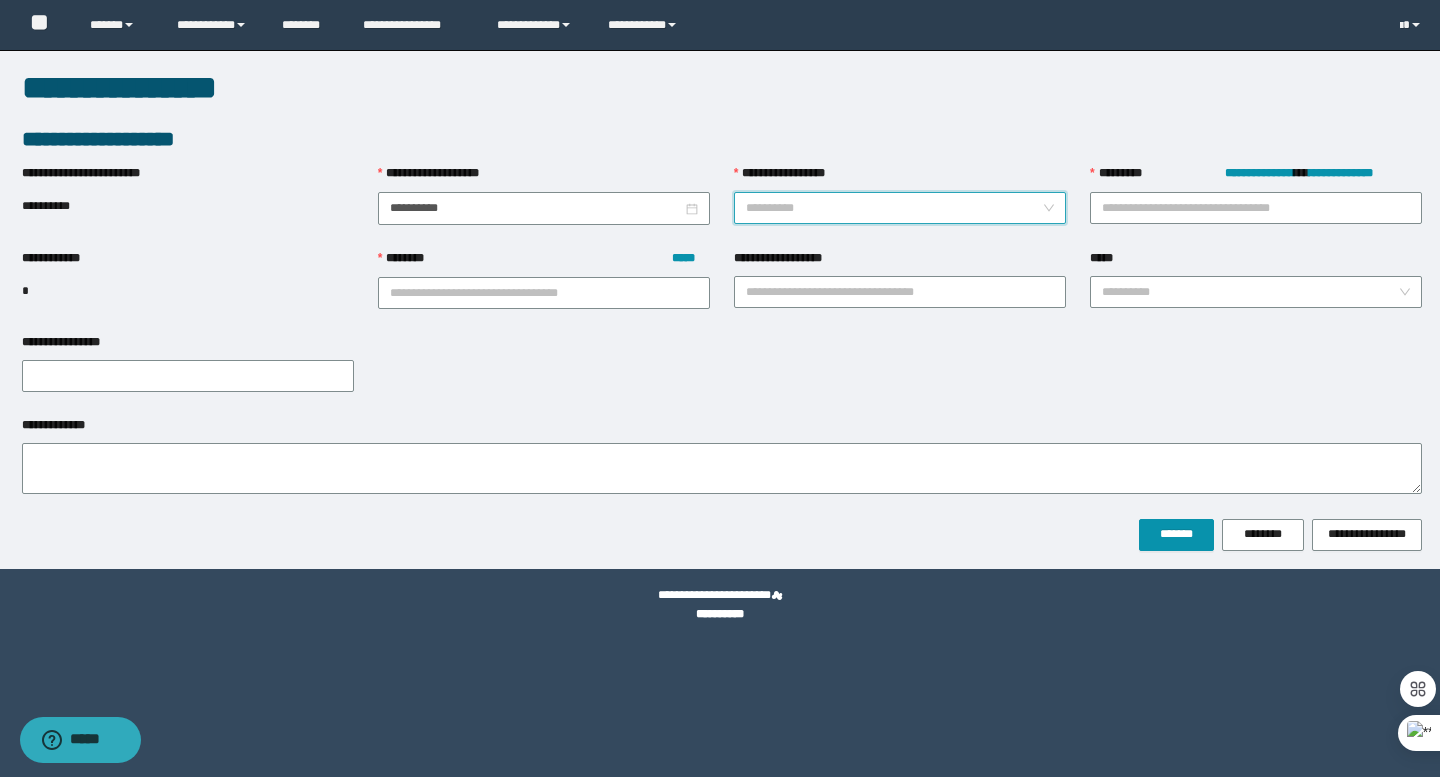 click on "**********" at bounding box center (894, 208) 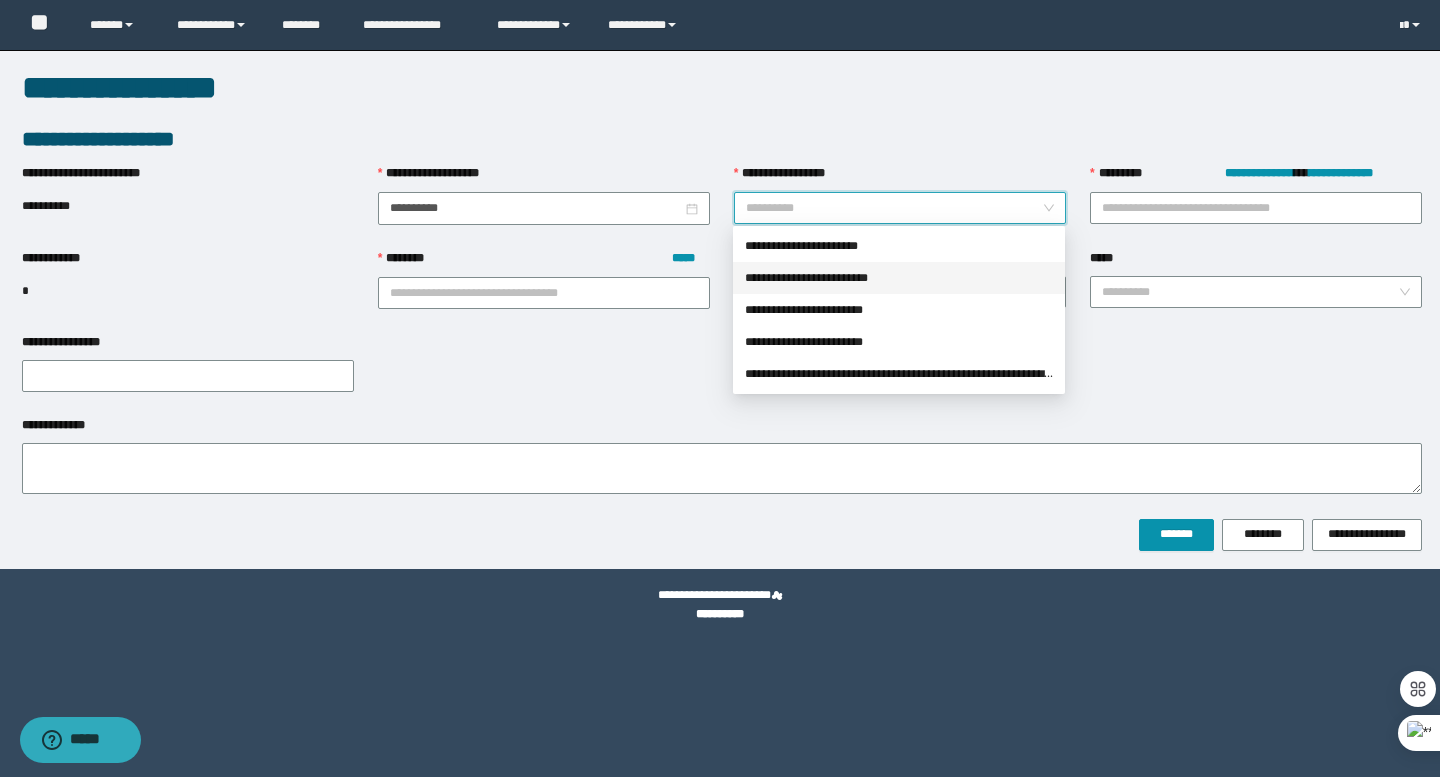 click on "**********" at bounding box center (899, 278) 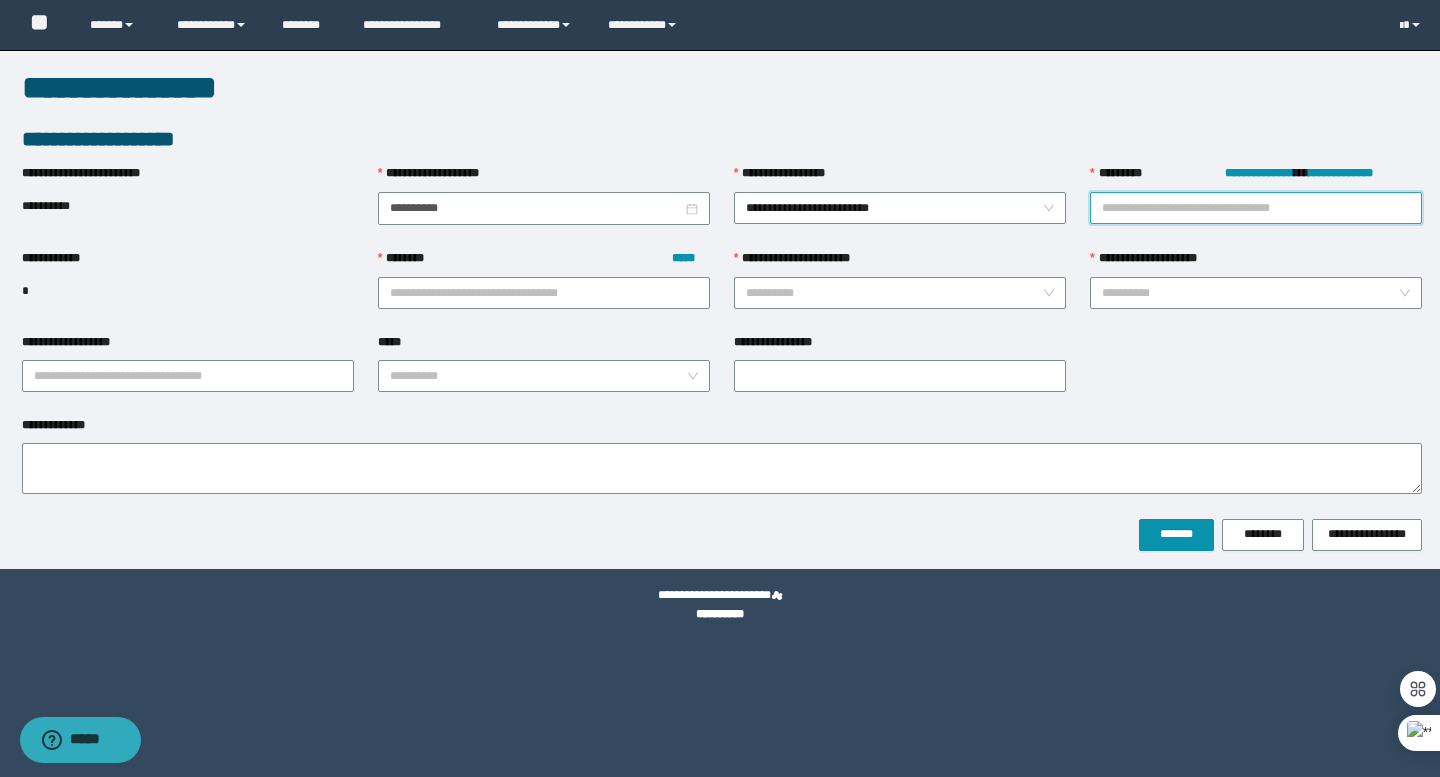 click on "**********" at bounding box center (1256, 208) 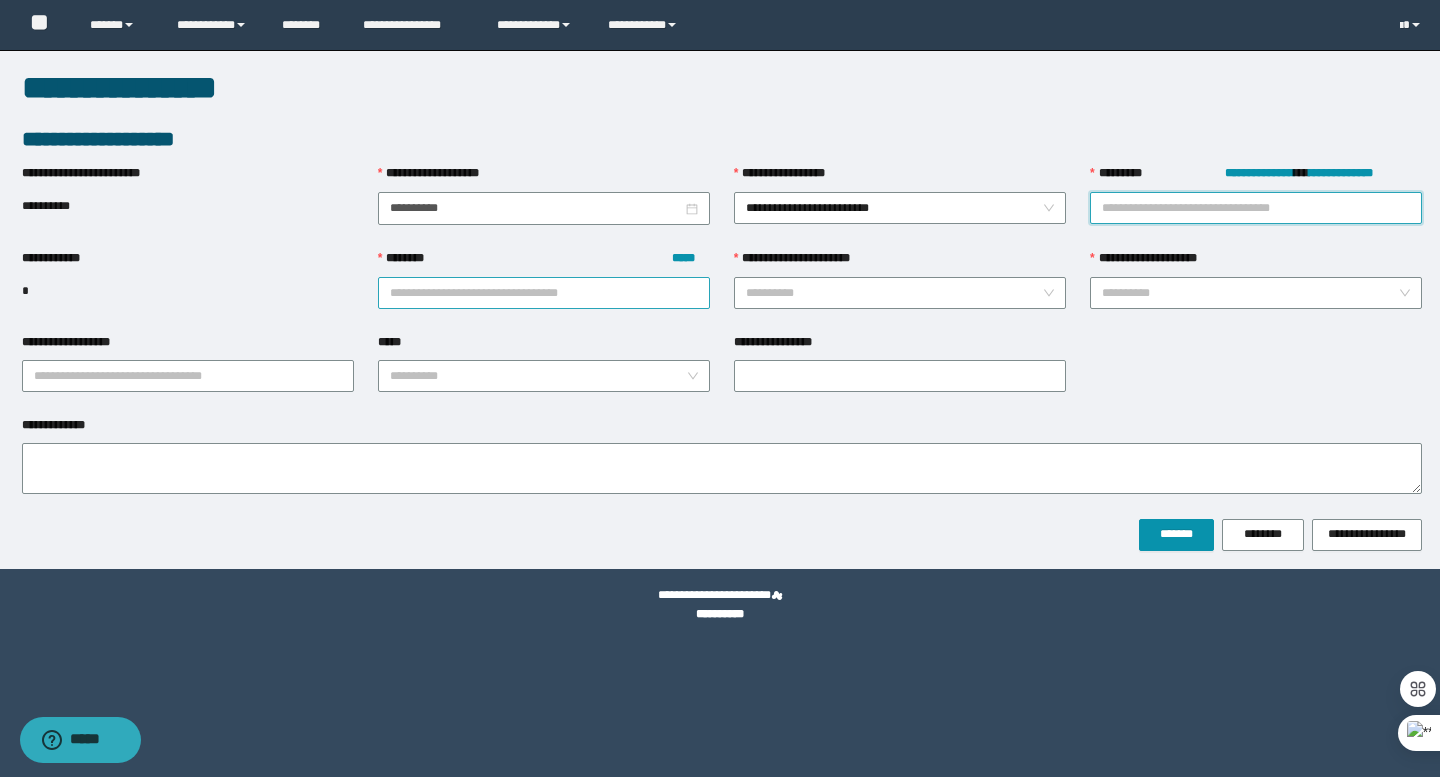 click on "******** *****" at bounding box center (544, 293) 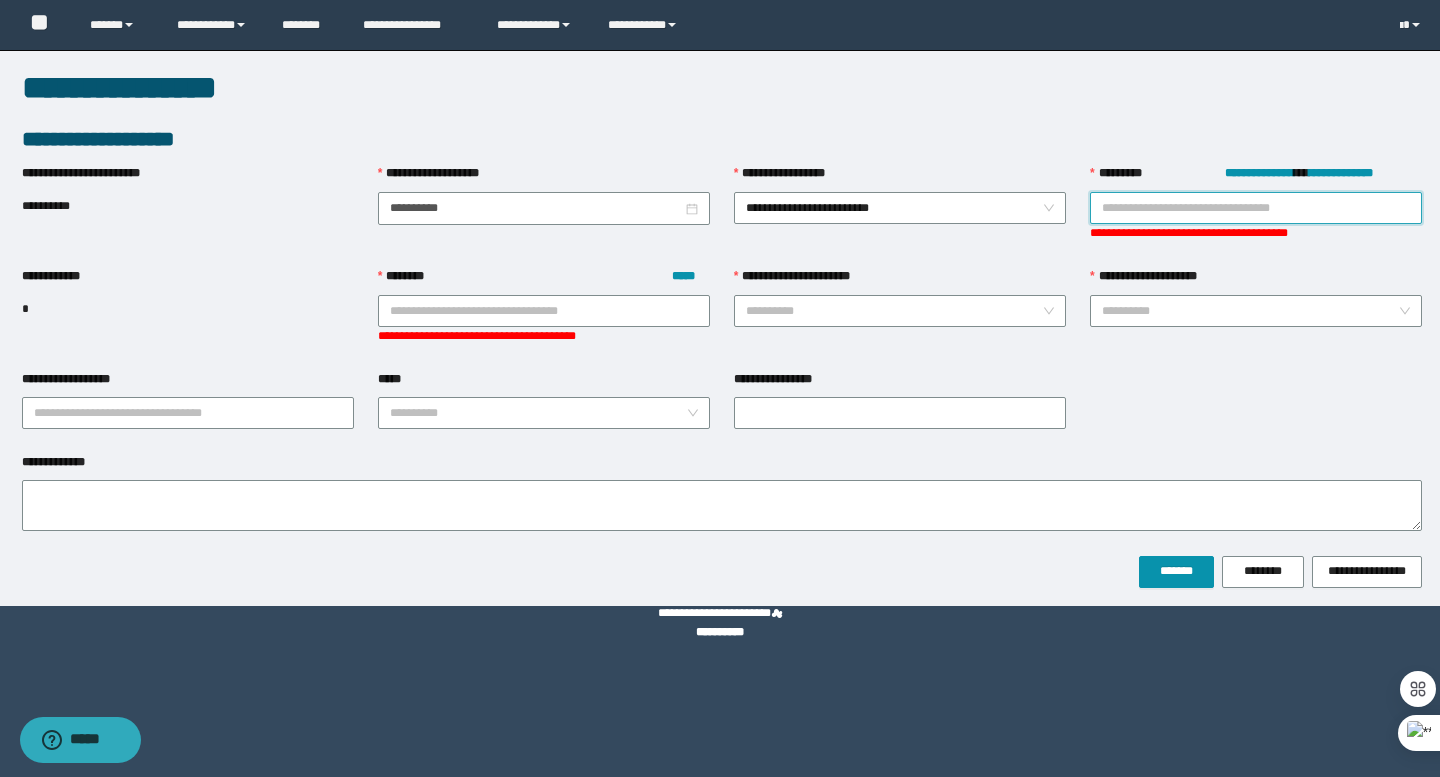 click on "**********" at bounding box center (1256, 208) 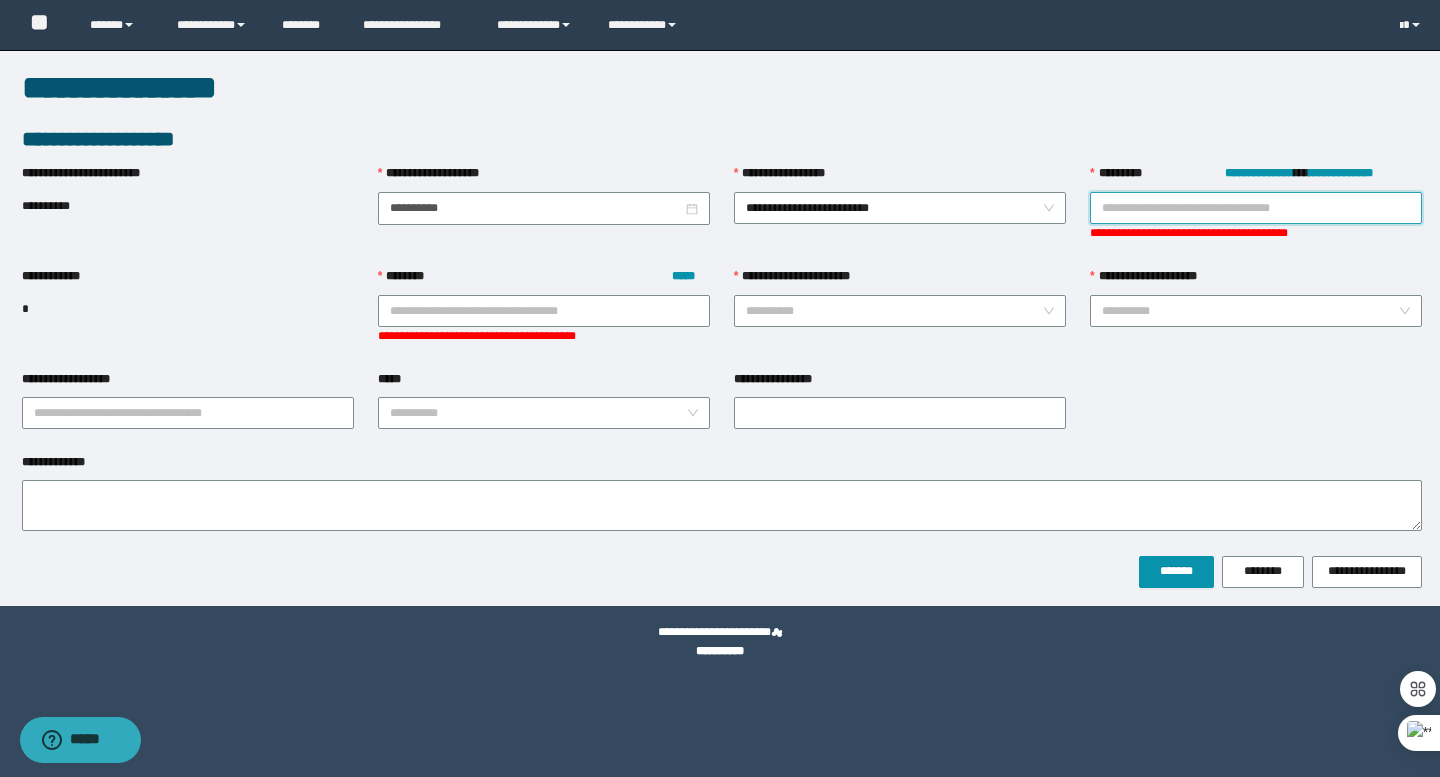 paste on "*******" 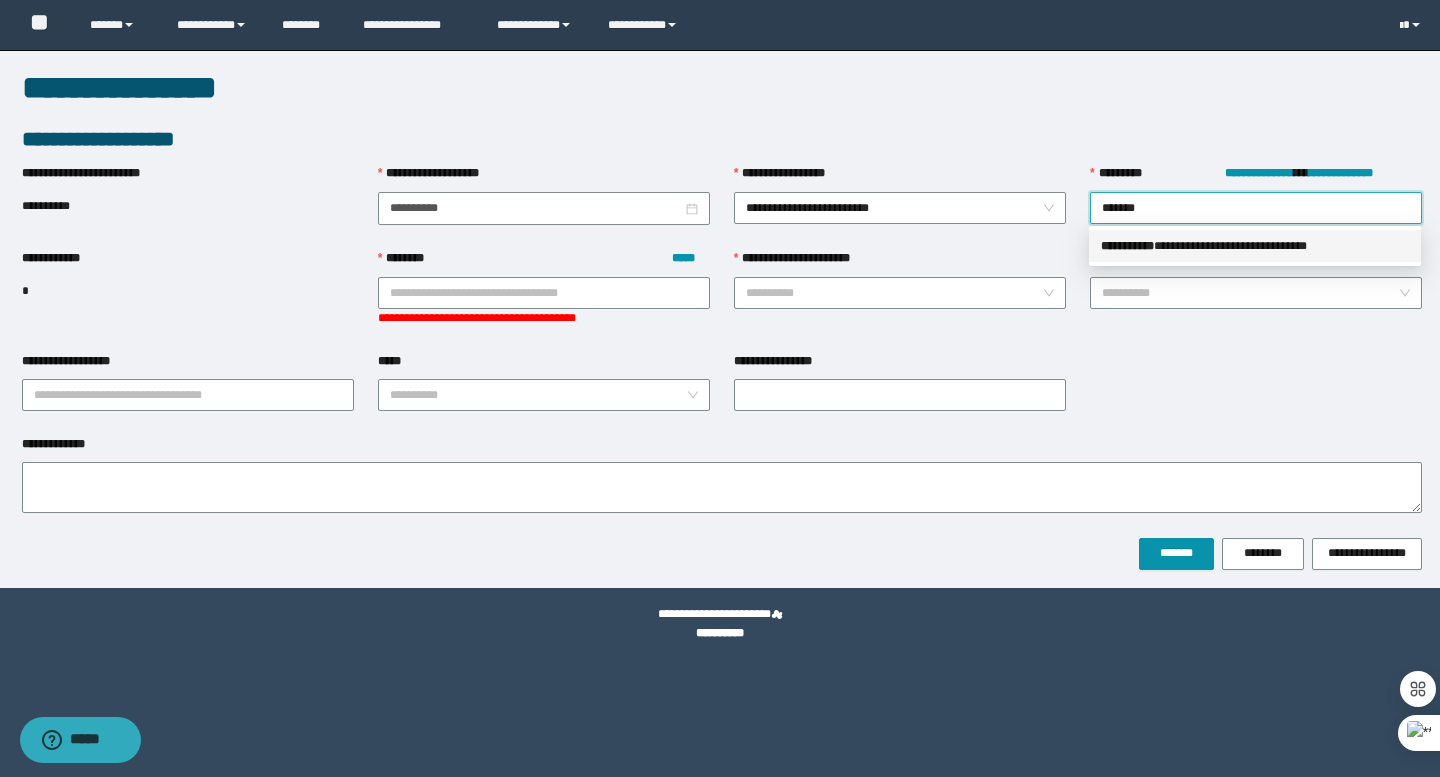 click on "**********" at bounding box center (1255, 246) 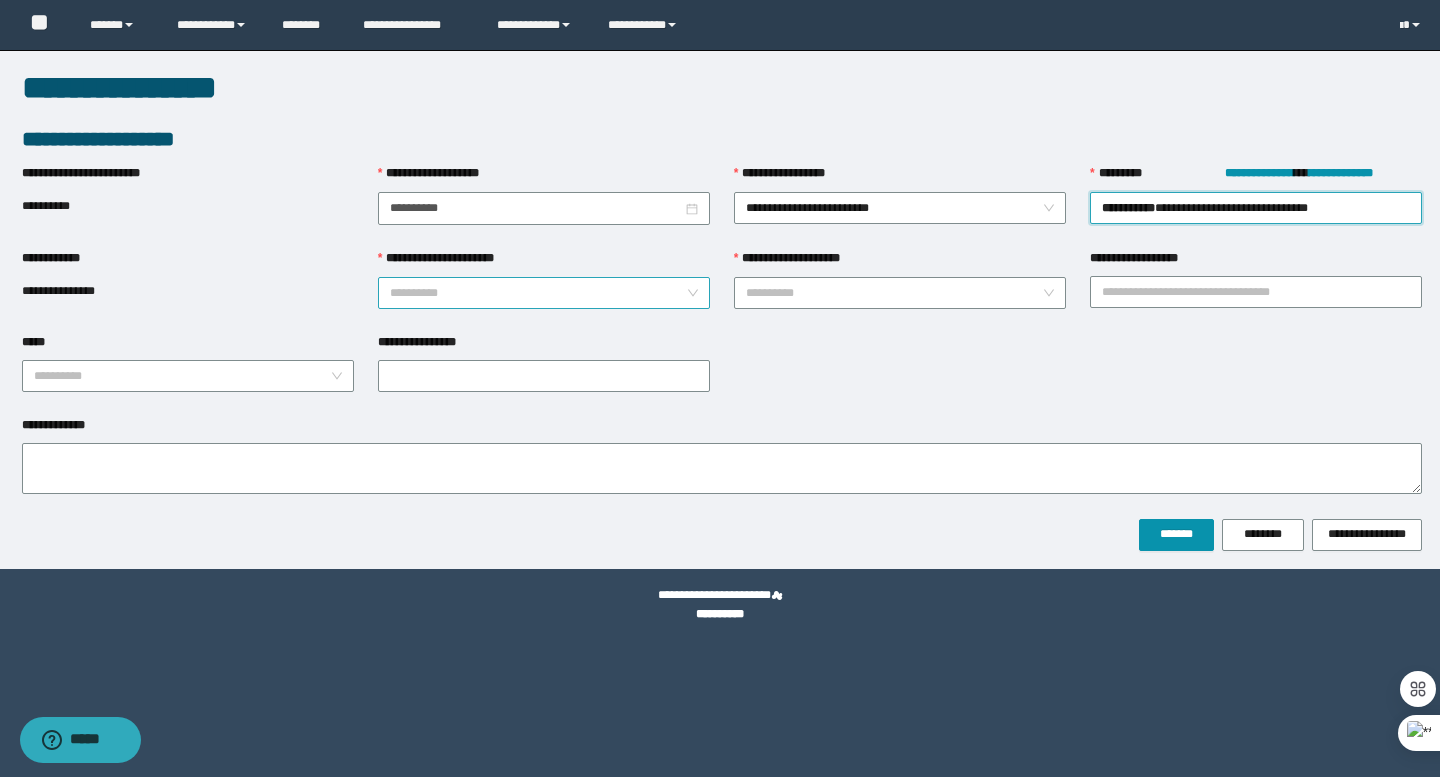 click on "**********" at bounding box center [538, 293] 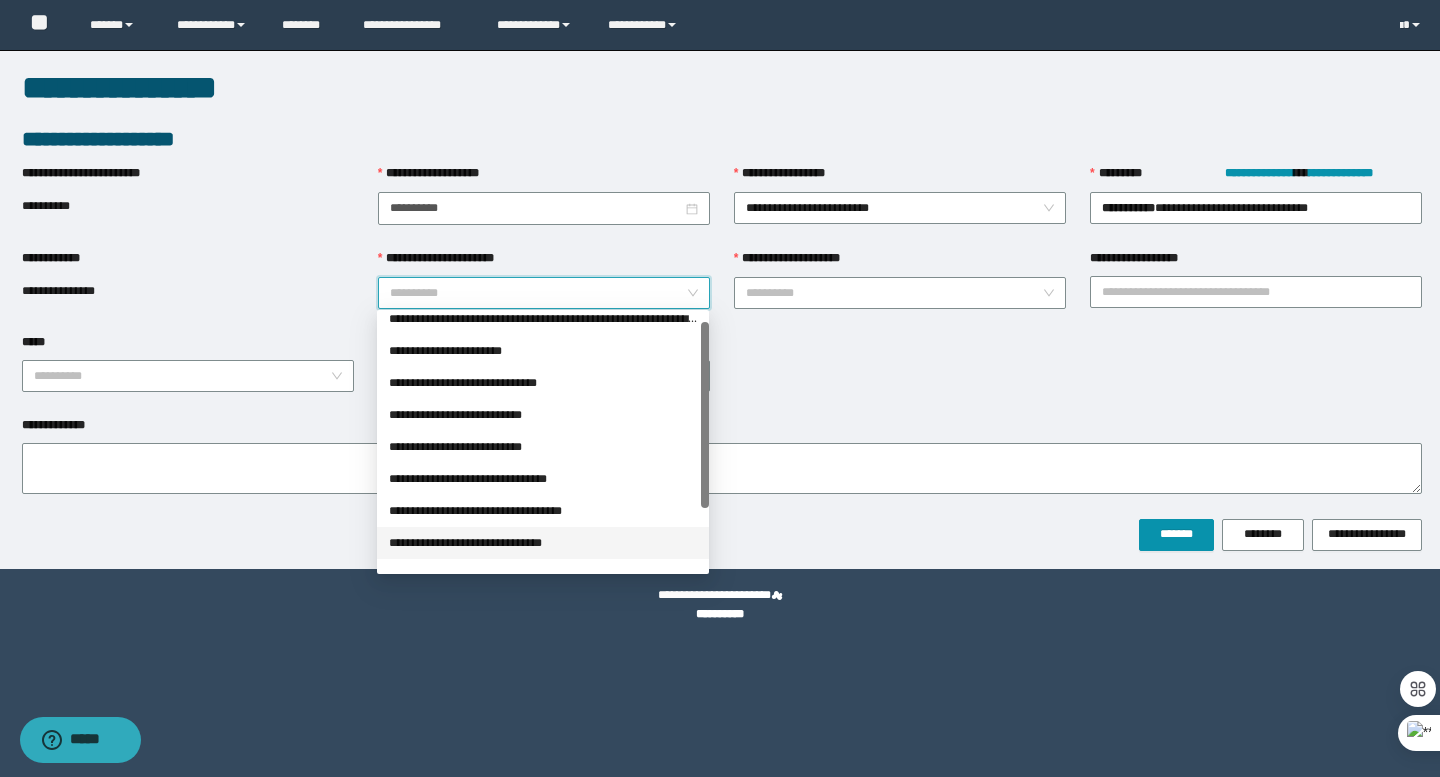 scroll, scrollTop: 0, scrollLeft: 0, axis: both 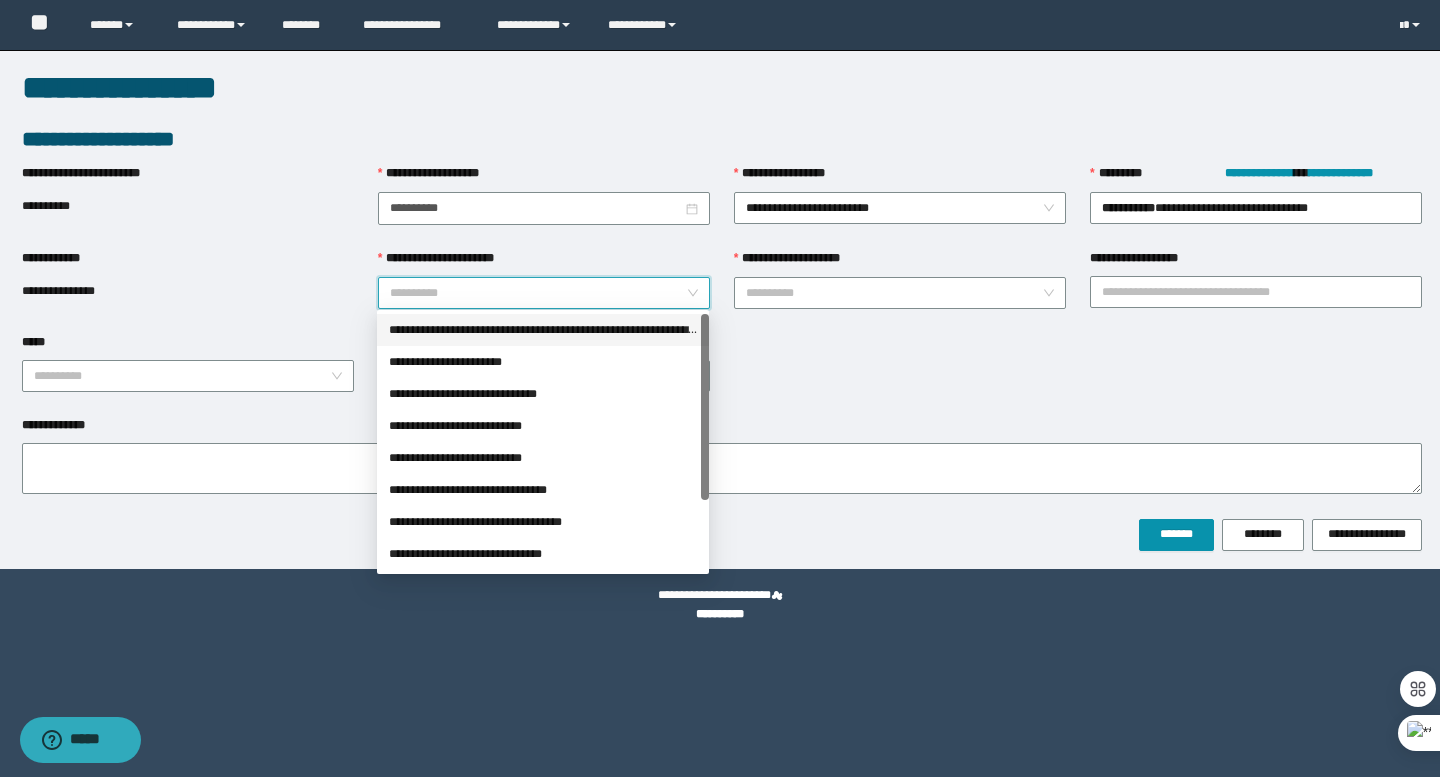 click on "**********" at bounding box center (543, 330) 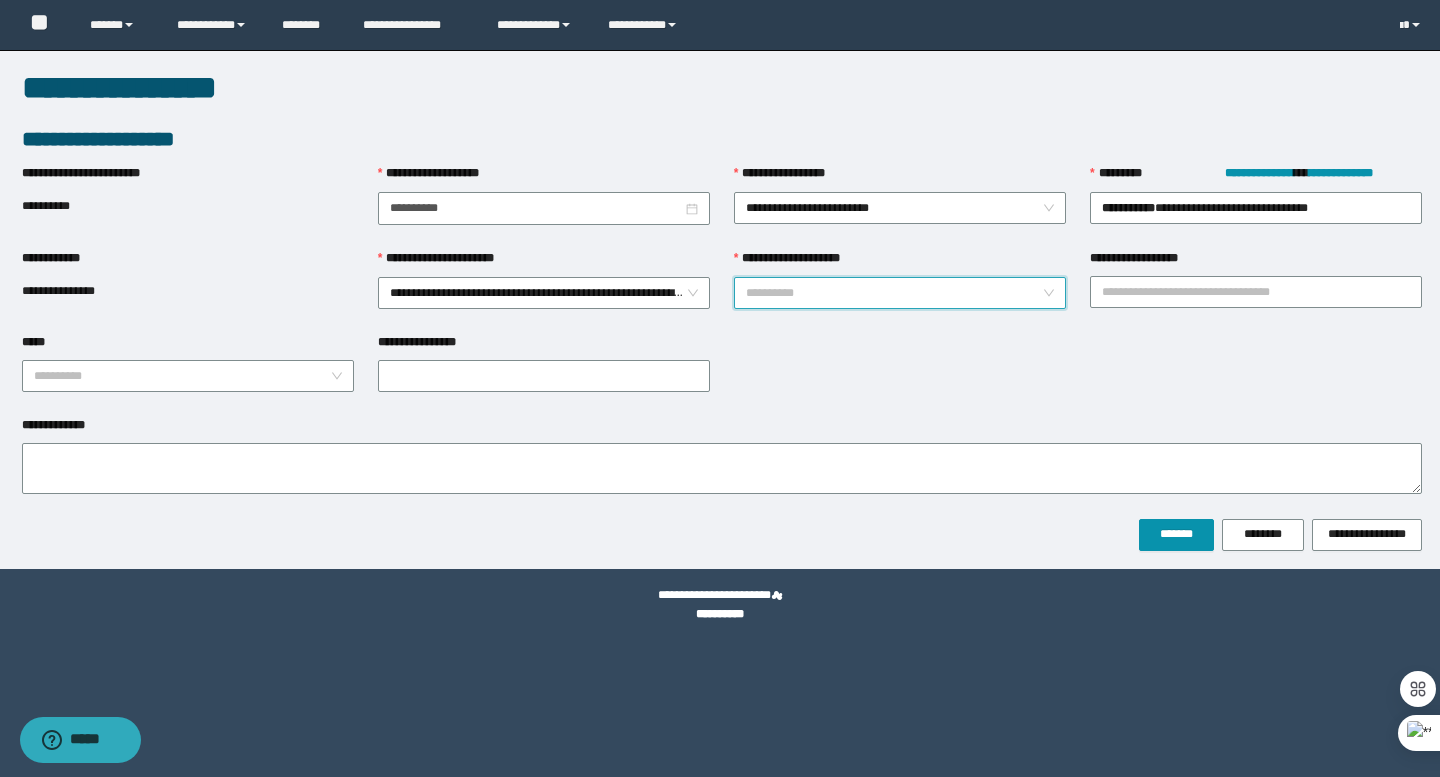 click on "**********" at bounding box center [894, 293] 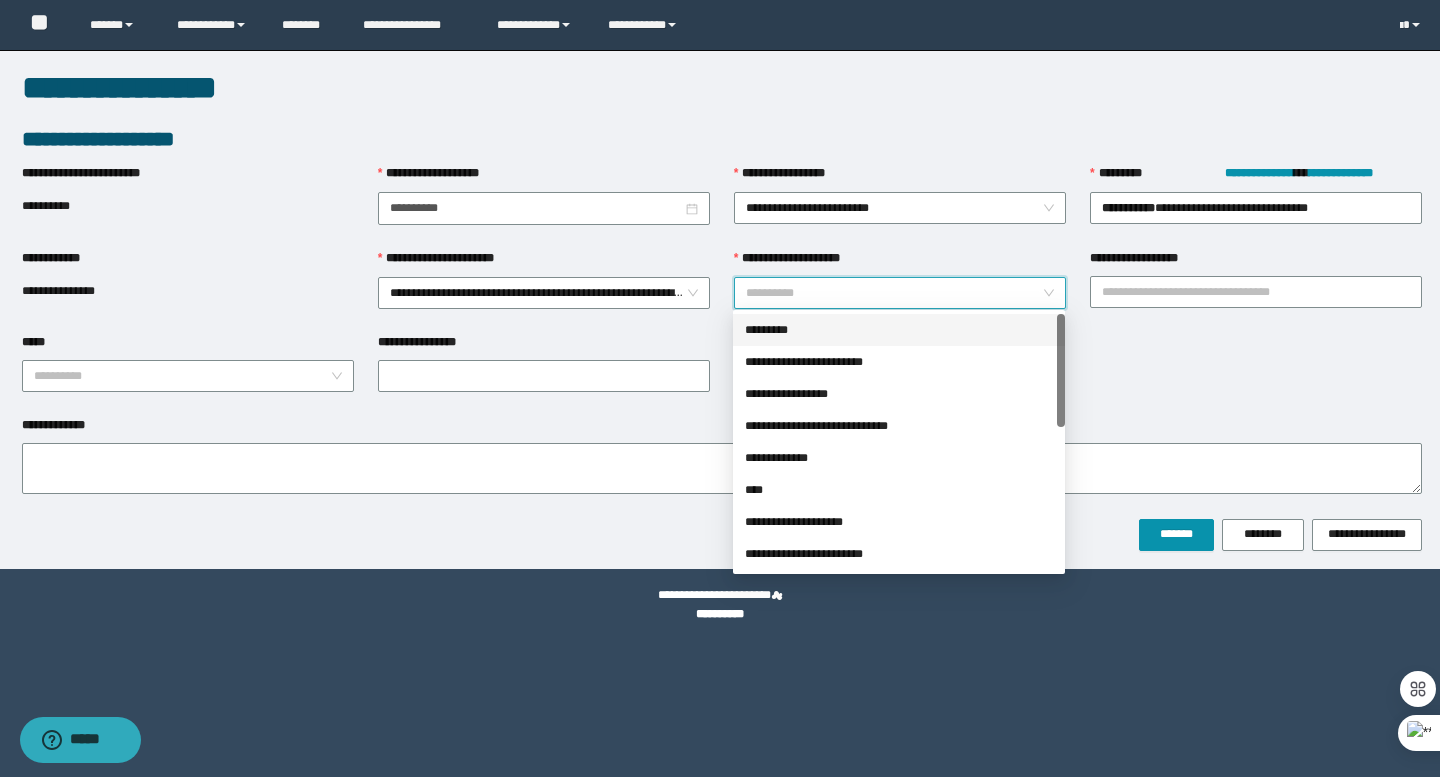 click on "*********" at bounding box center (899, 330) 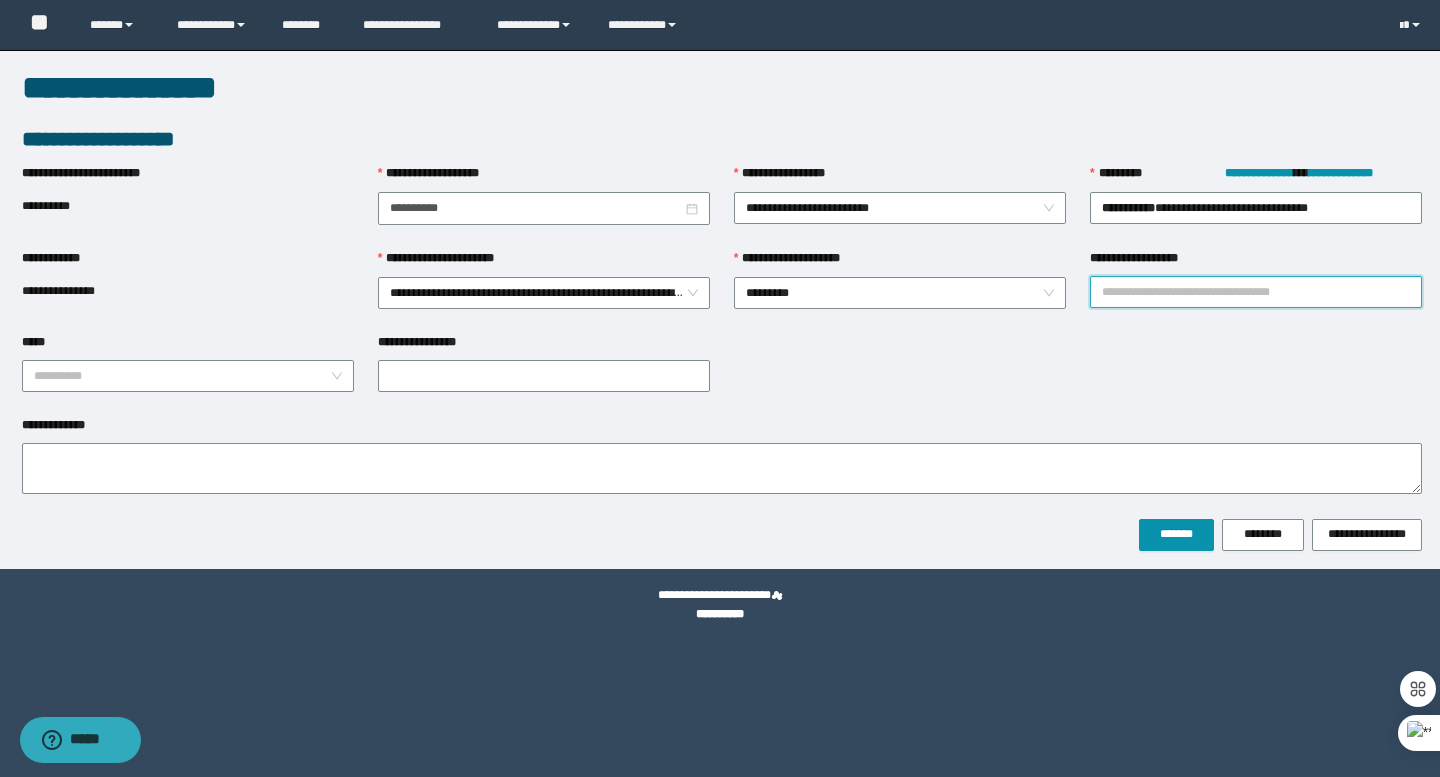 click on "**********" at bounding box center [1256, 292] 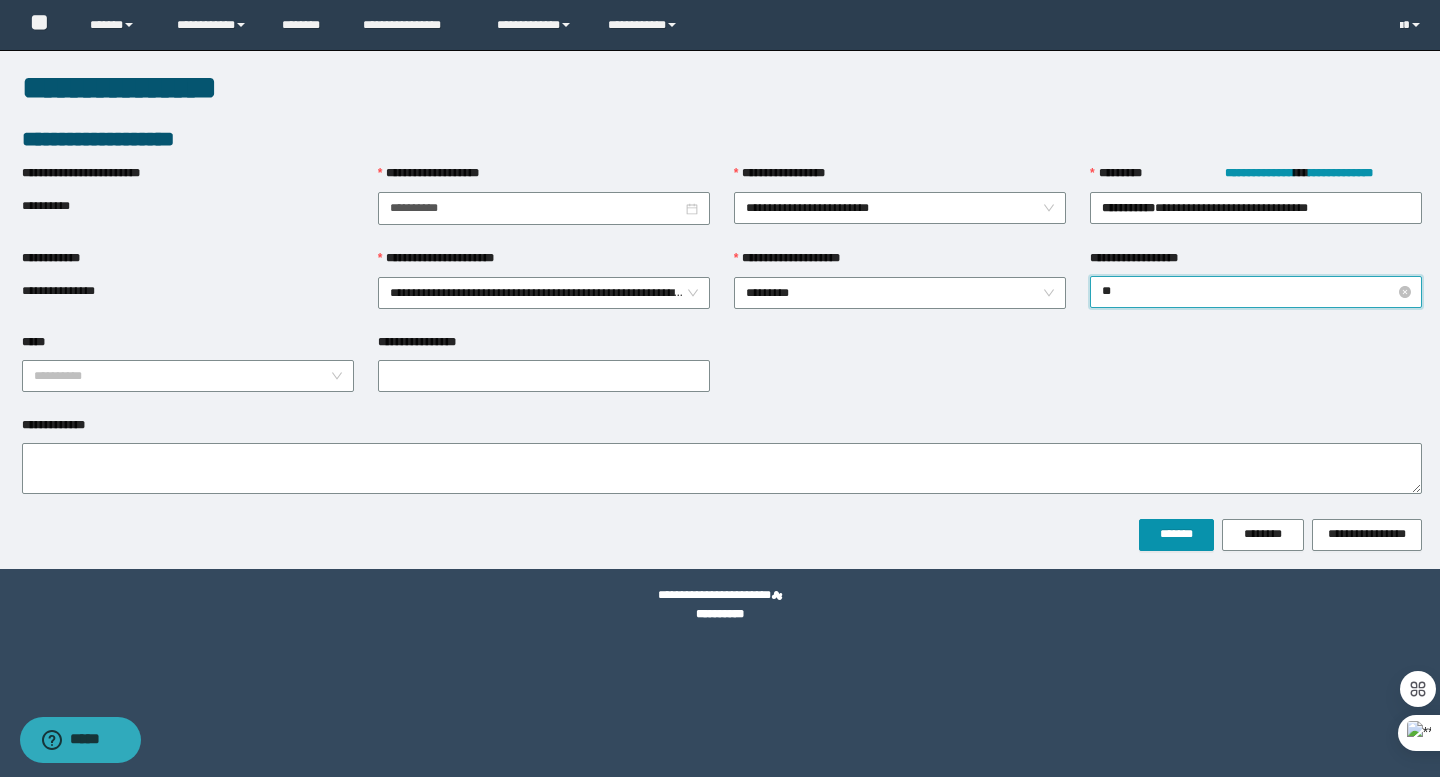 type on "*" 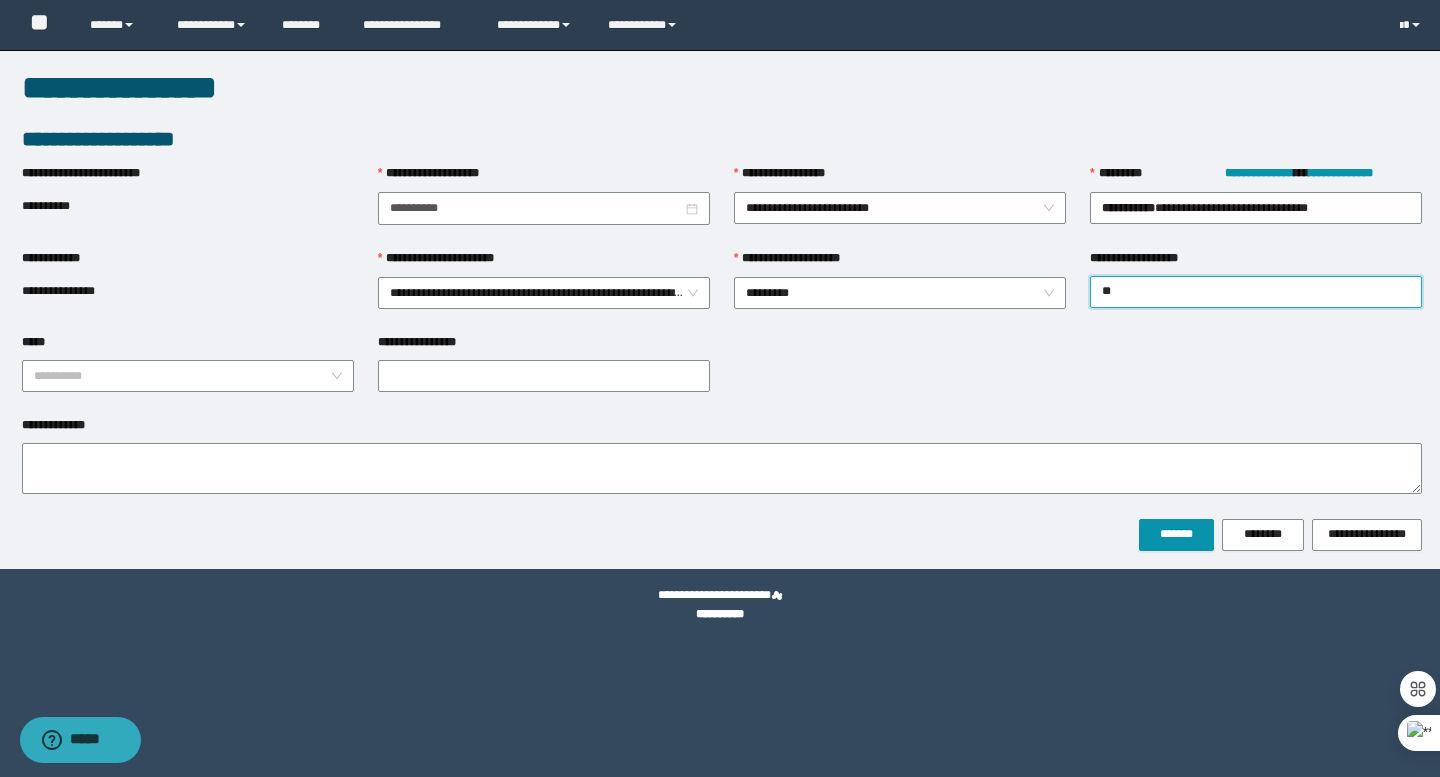 type on "*" 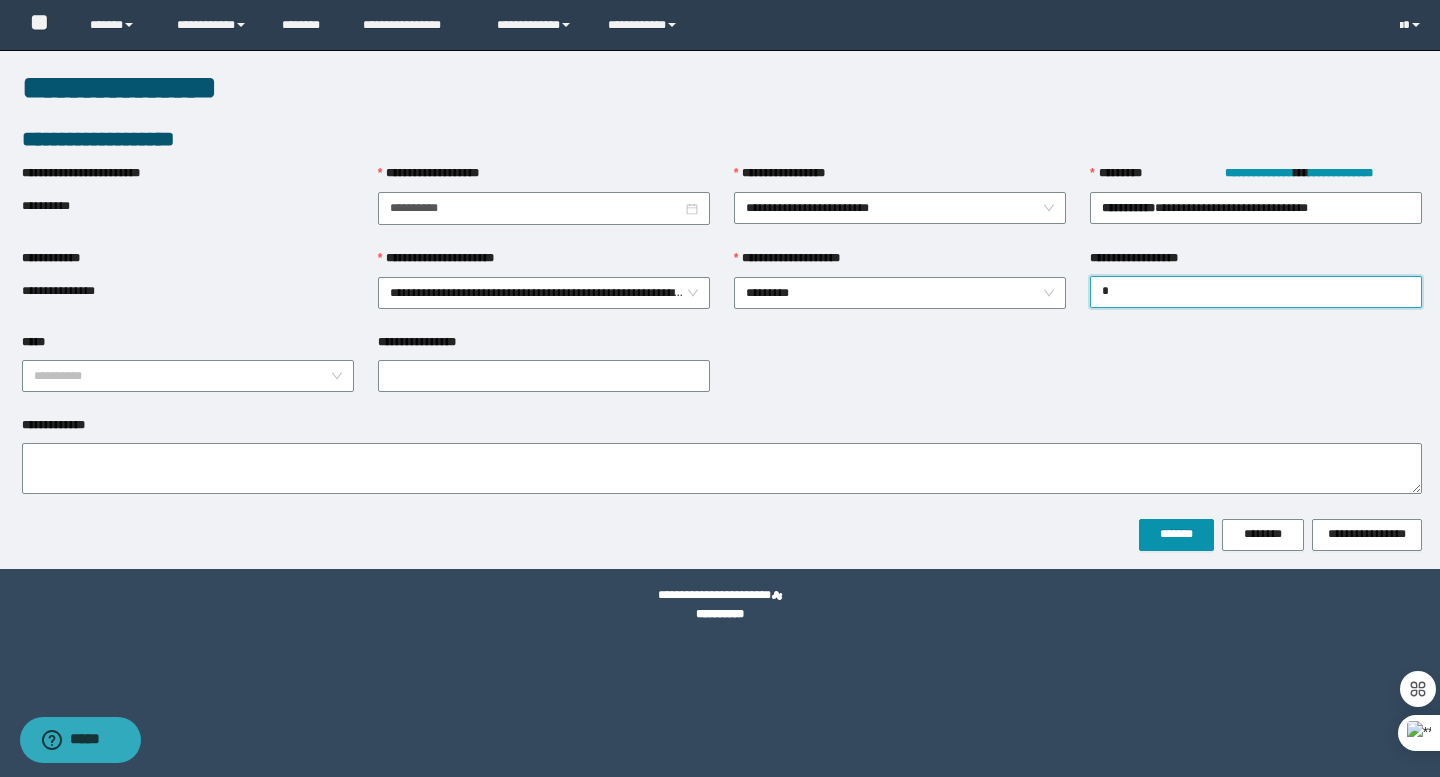 type 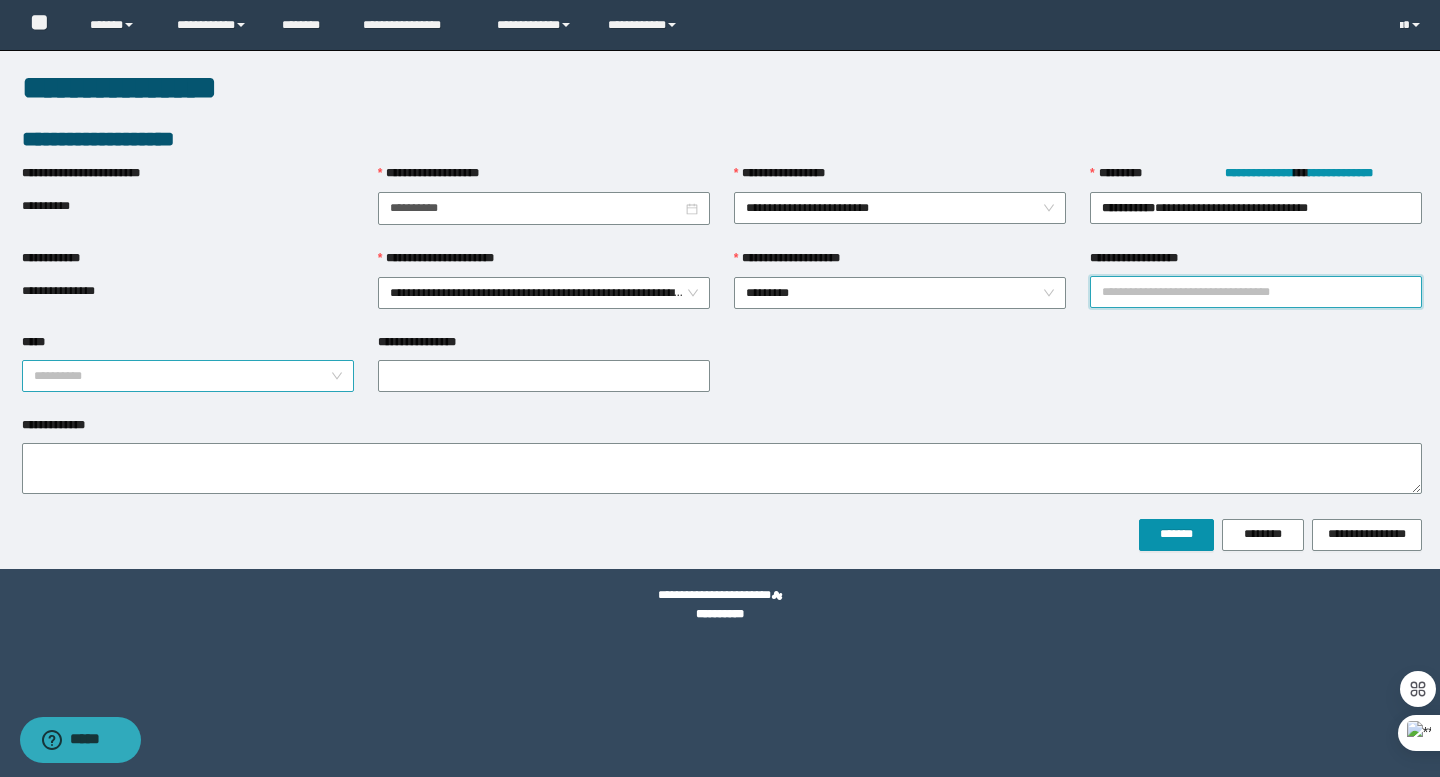 click on "**********" at bounding box center [188, 362] 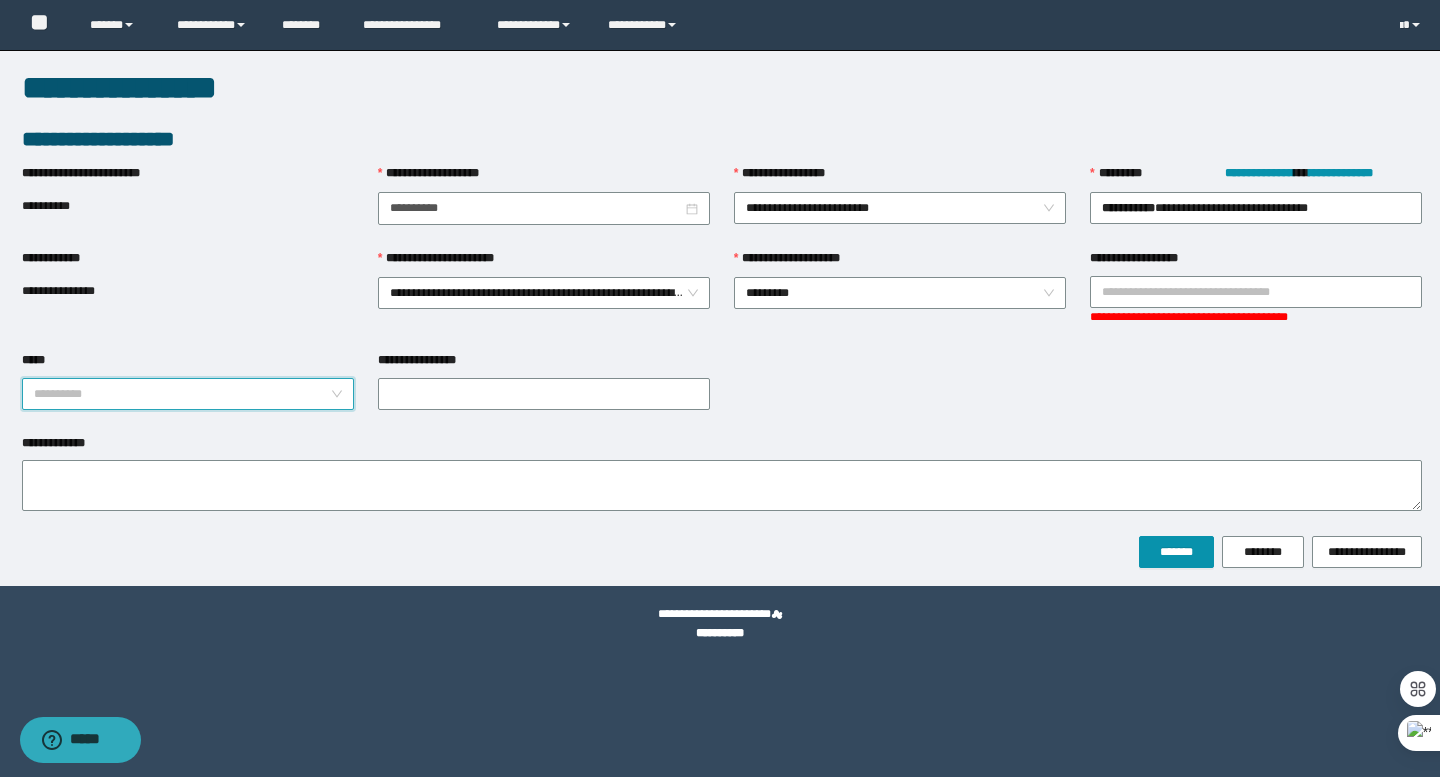 click on "*****" at bounding box center (182, 394) 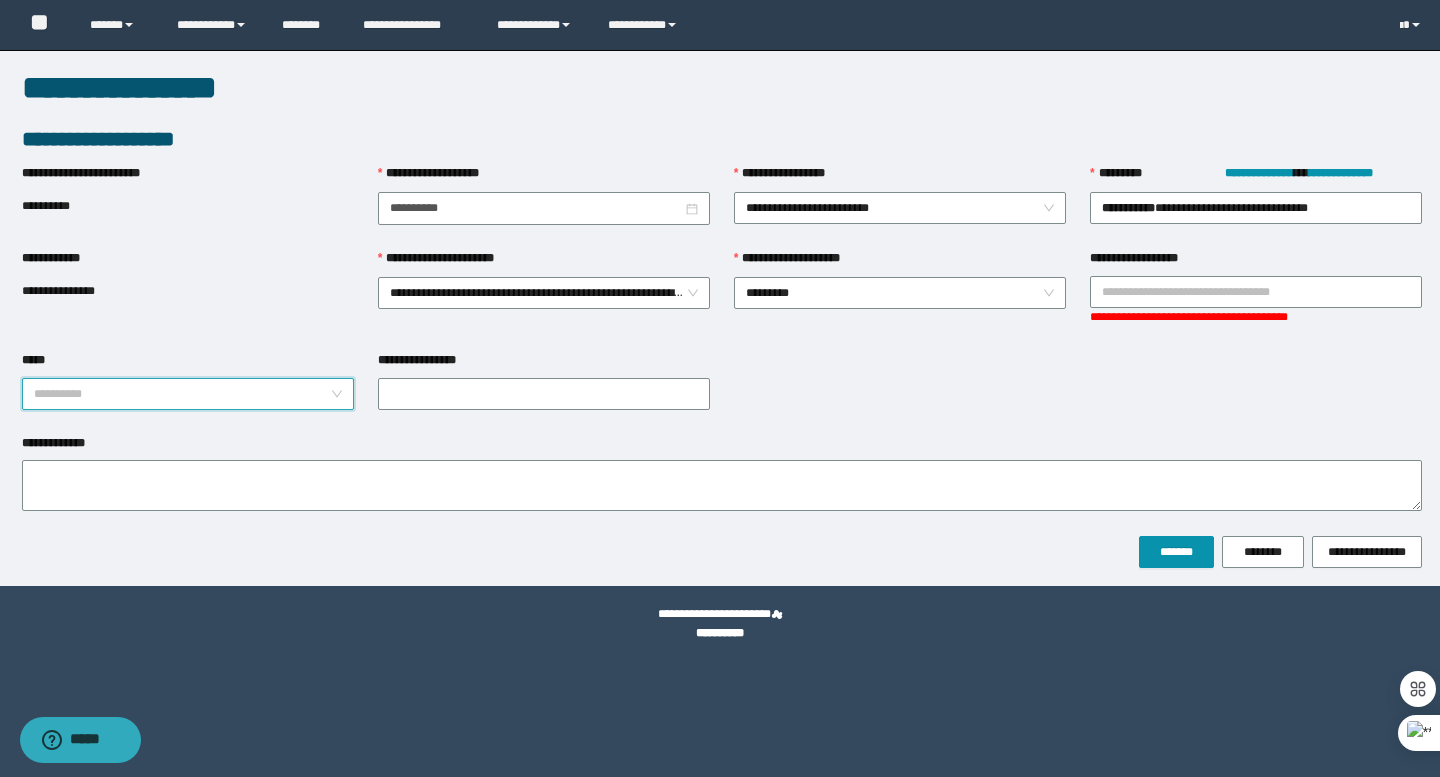 click on "*****" at bounding box center (182, 394) 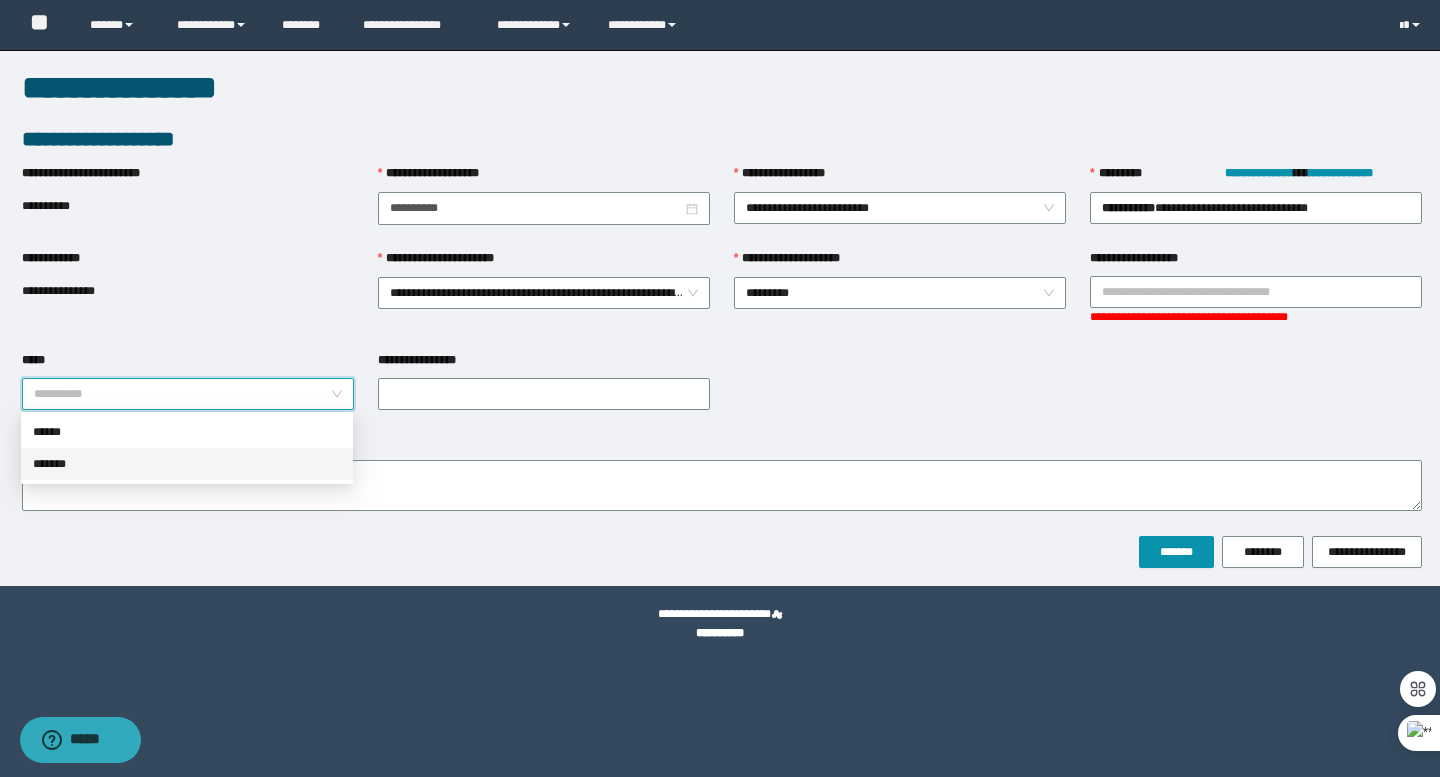 click on "*******" at bounding box center (187, 464) 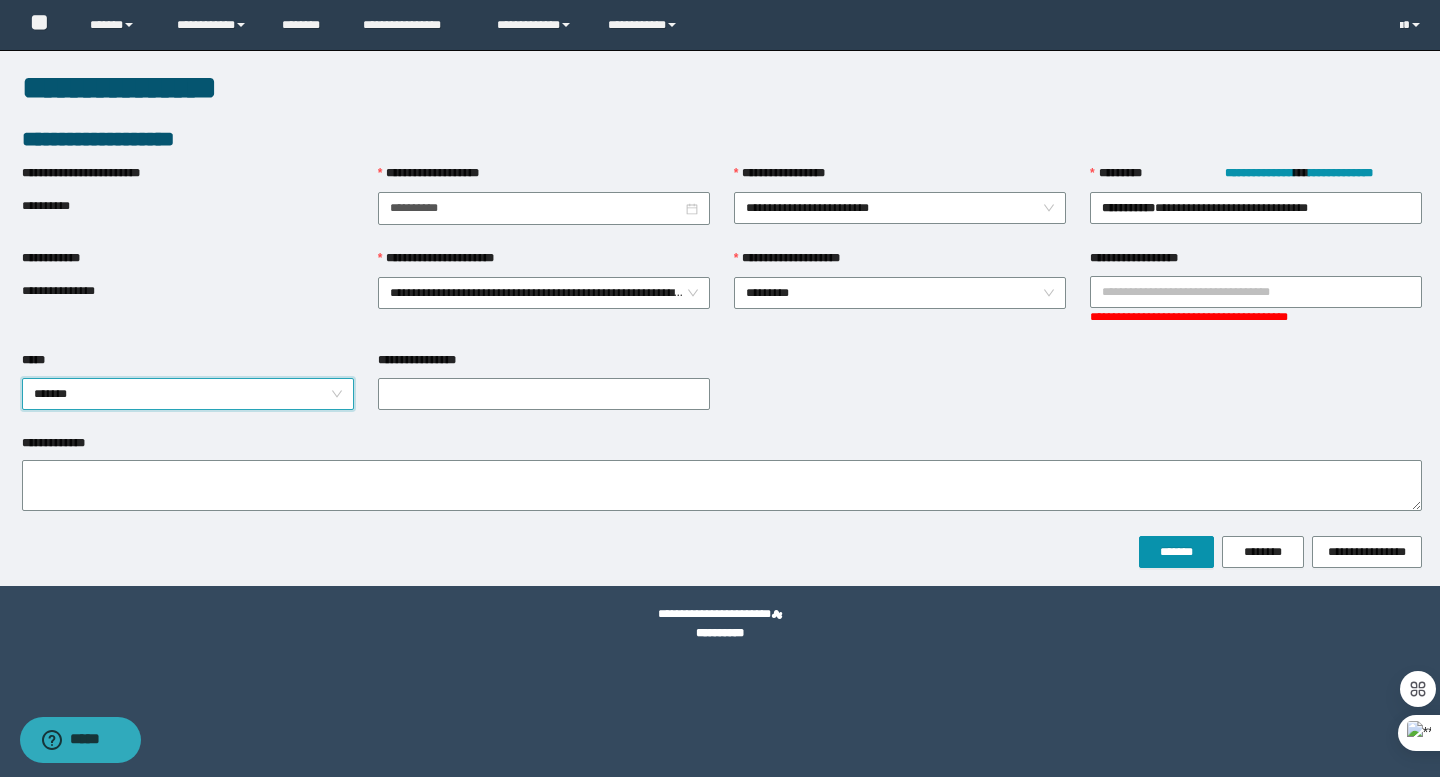 click on "*******" at bounding box center [188, 394] 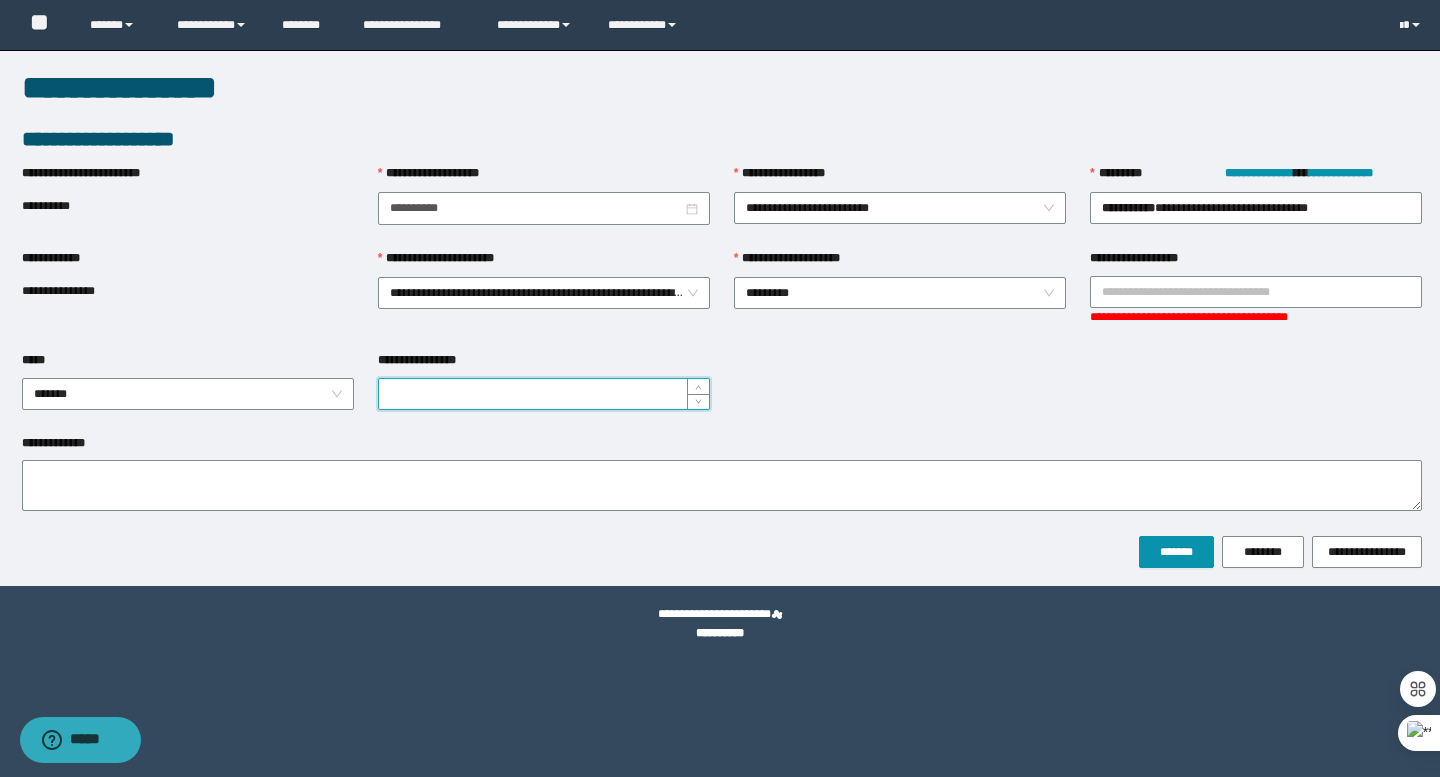 click on "**********" at bounding box center (544, 394) 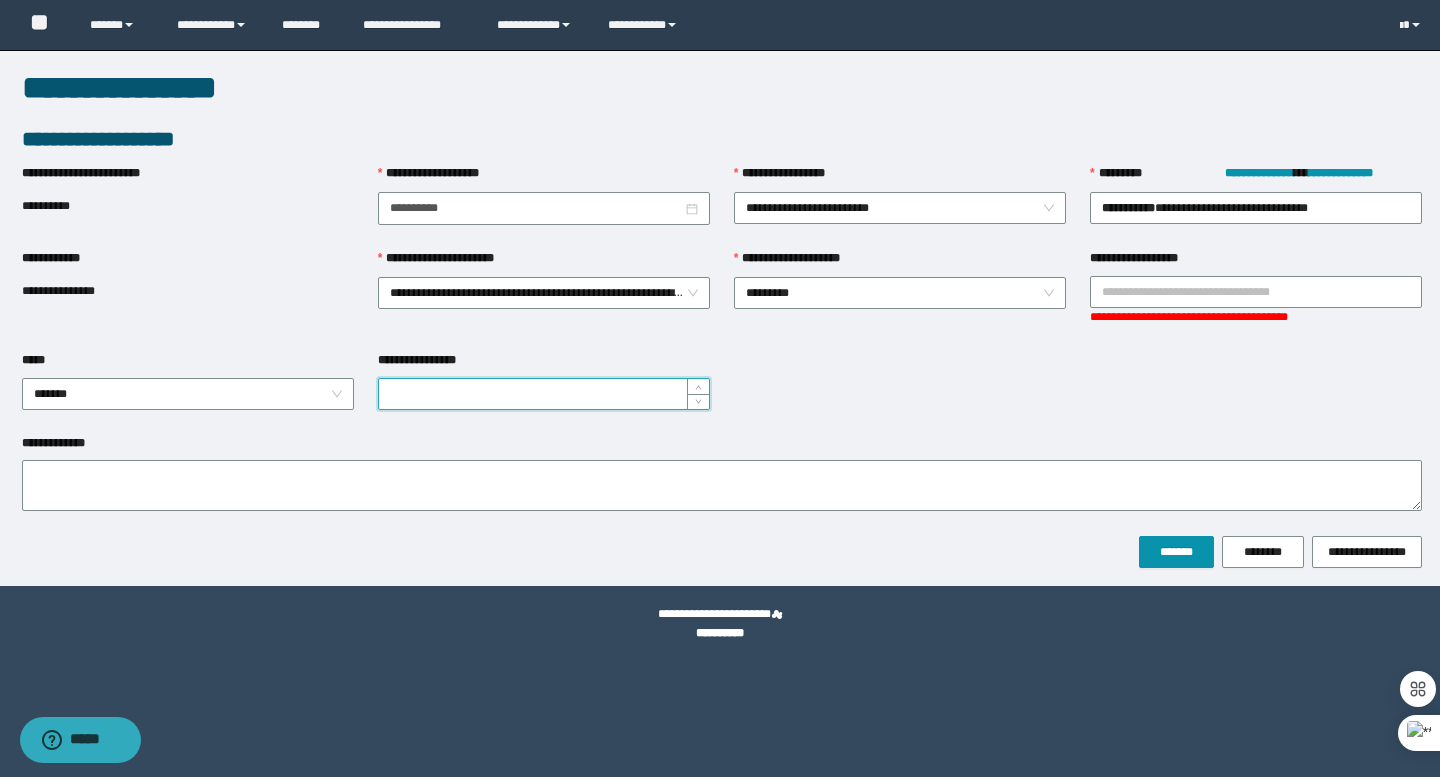 type on "*" 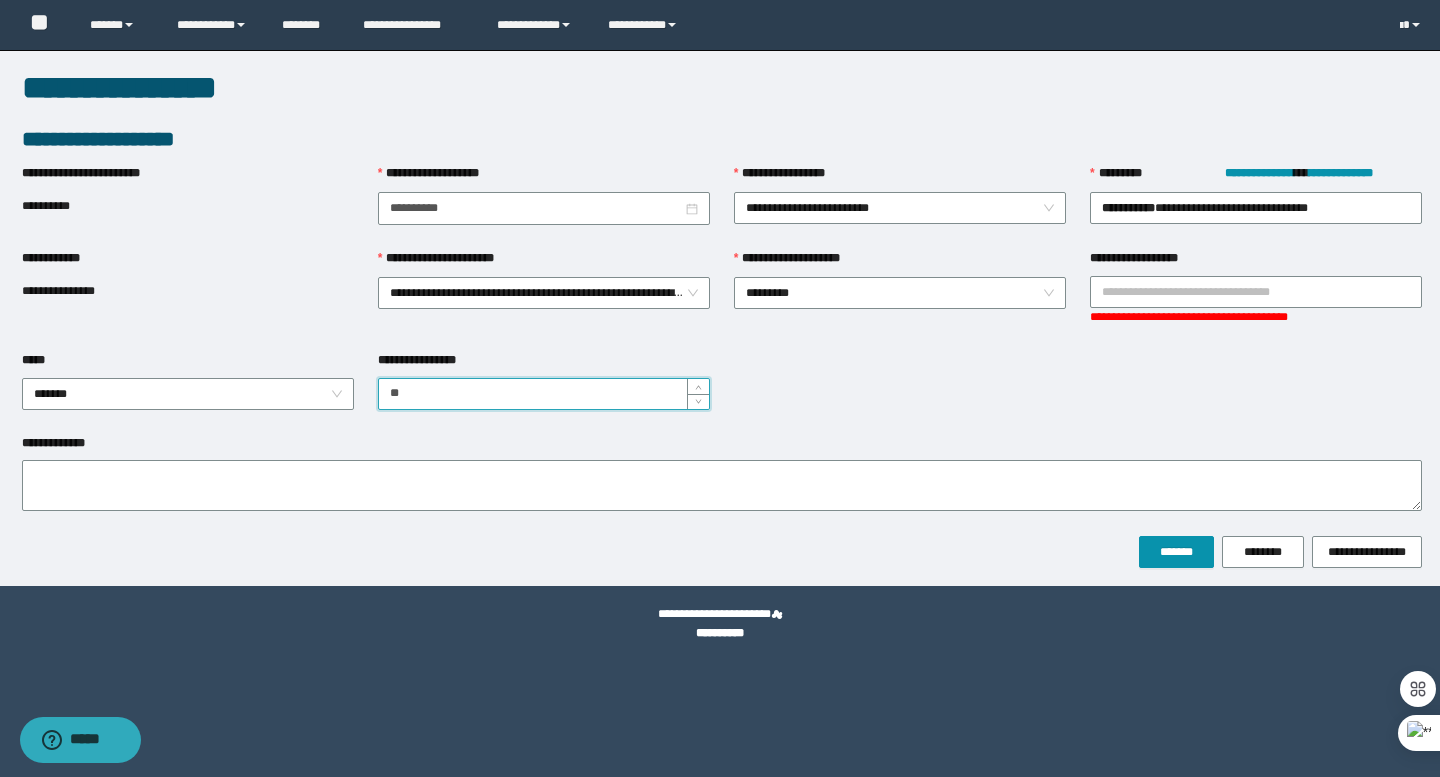 type on "**" 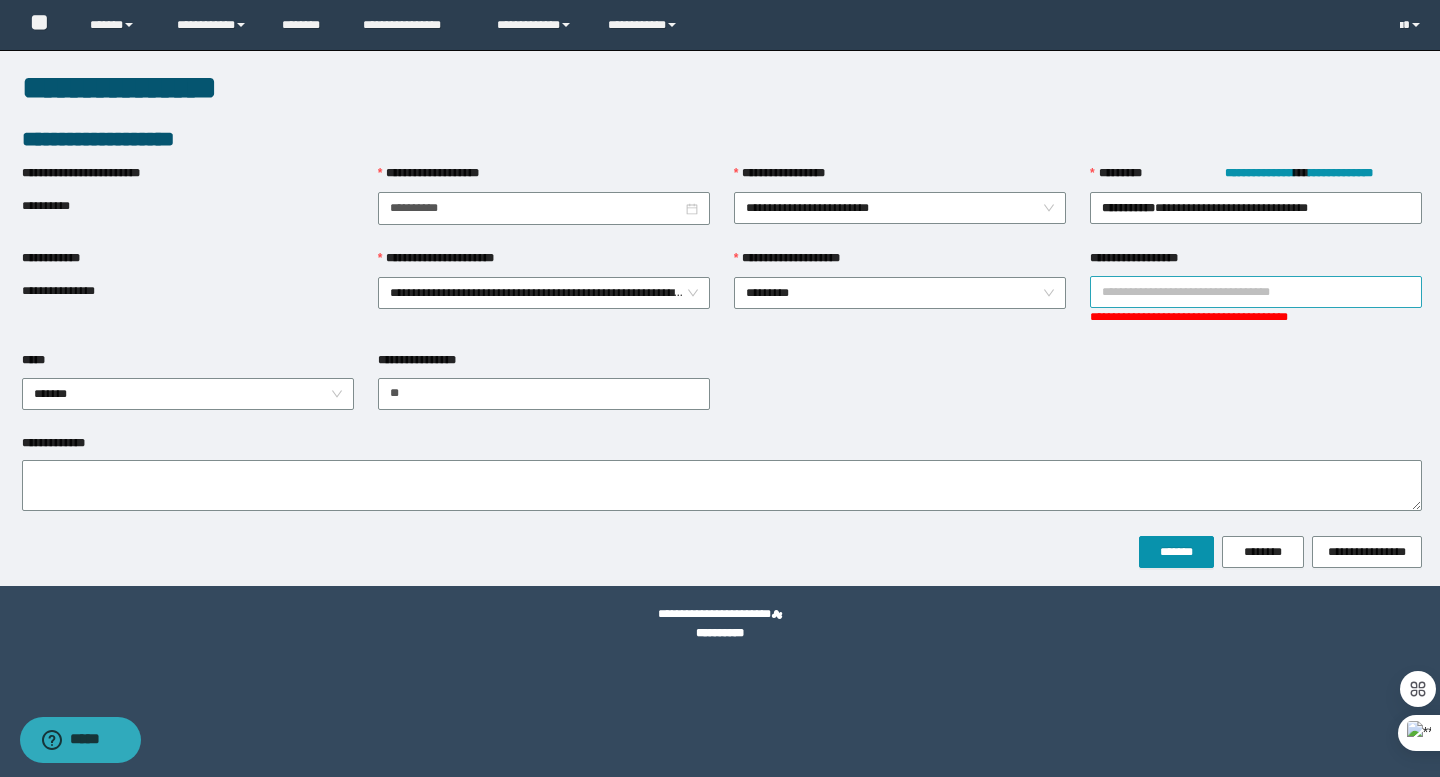 click on "**********" at bounding box center [1256, 292] 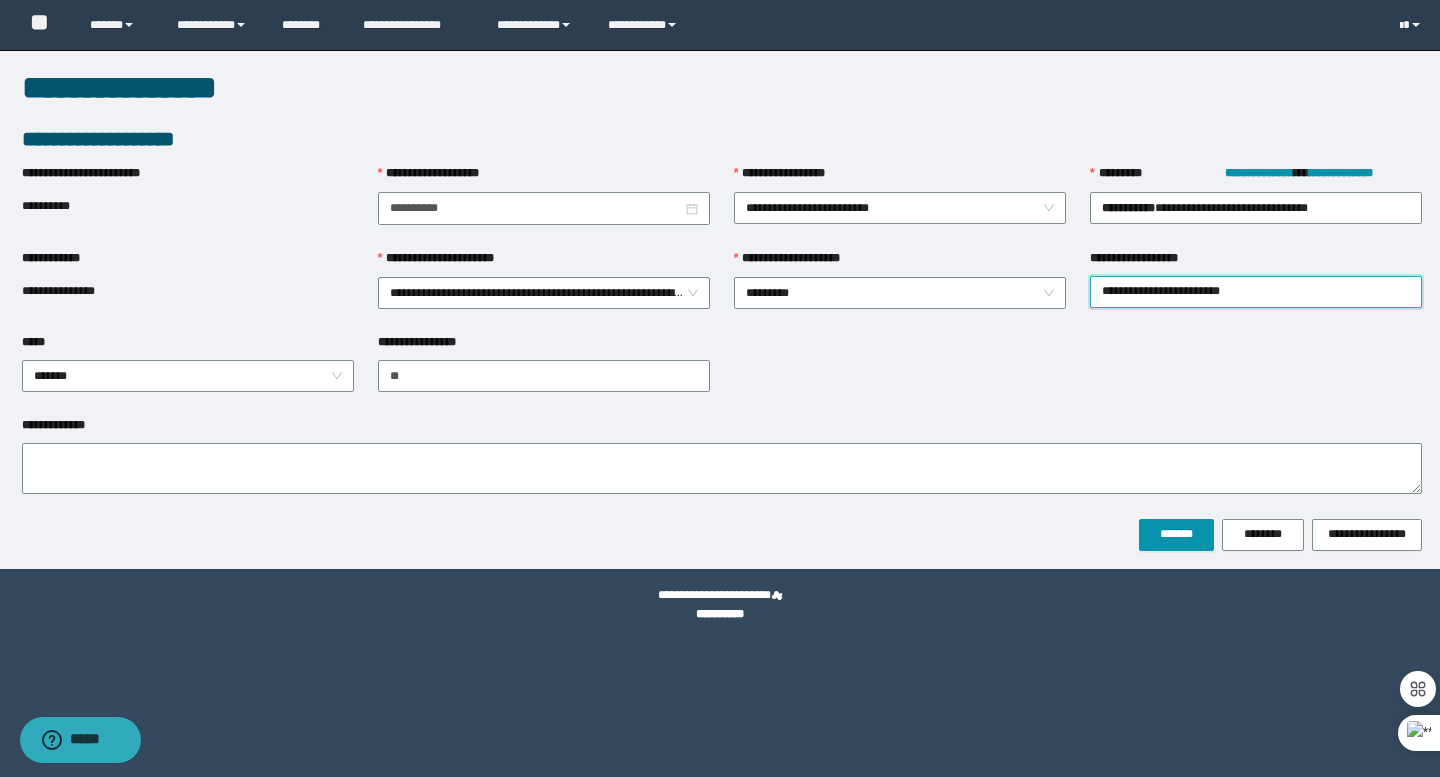 type on "**********" 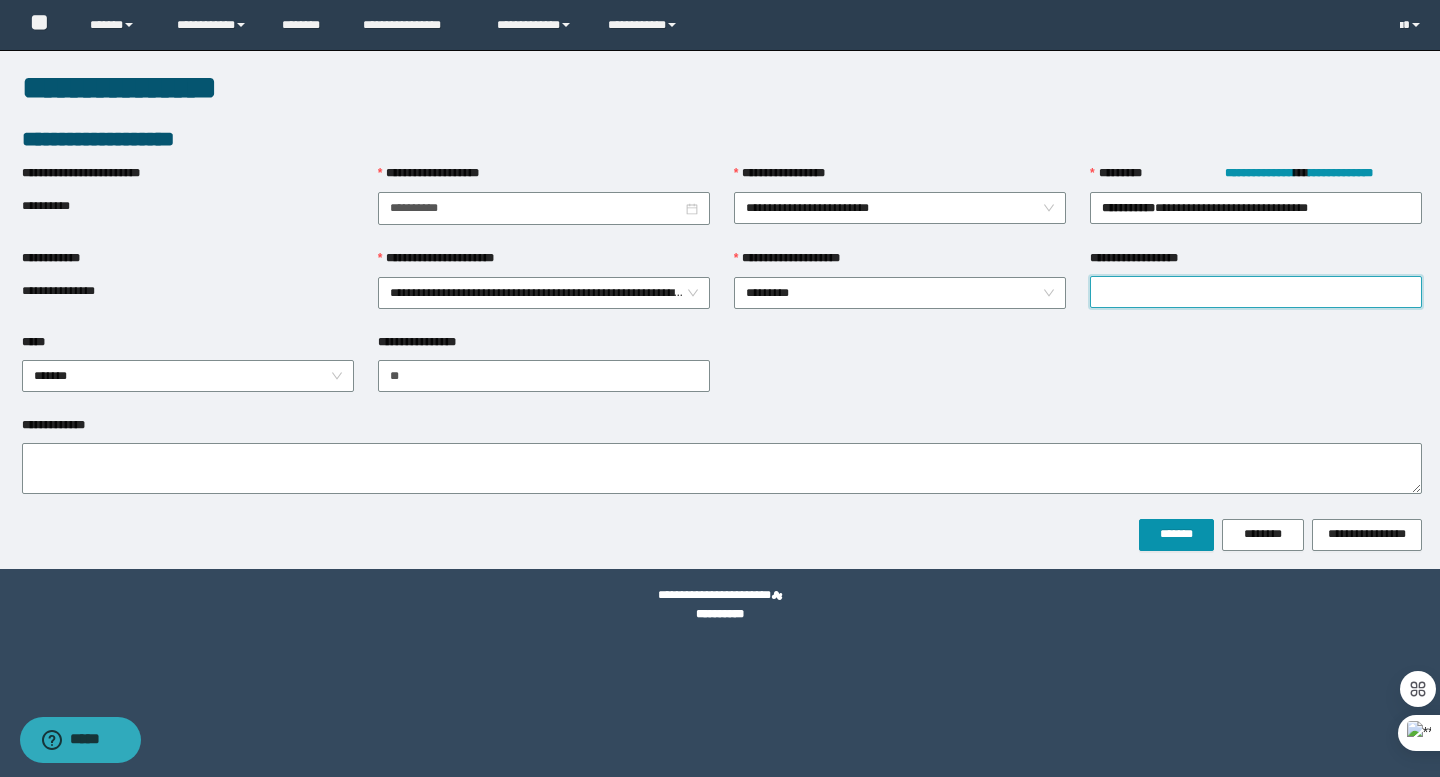 click on "**********" at bounding box center (722, 290) 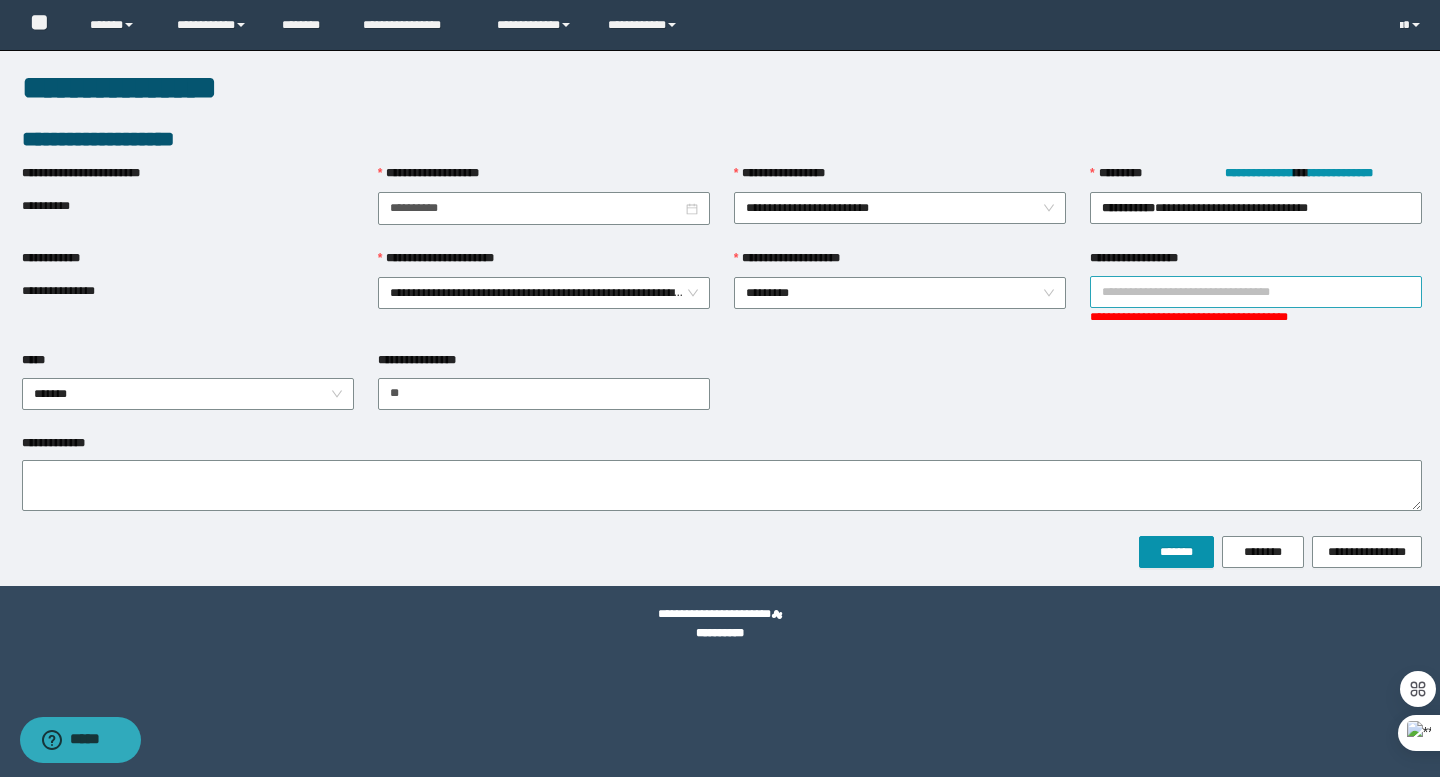 click on "**********" at bounding box center [1256, 292] 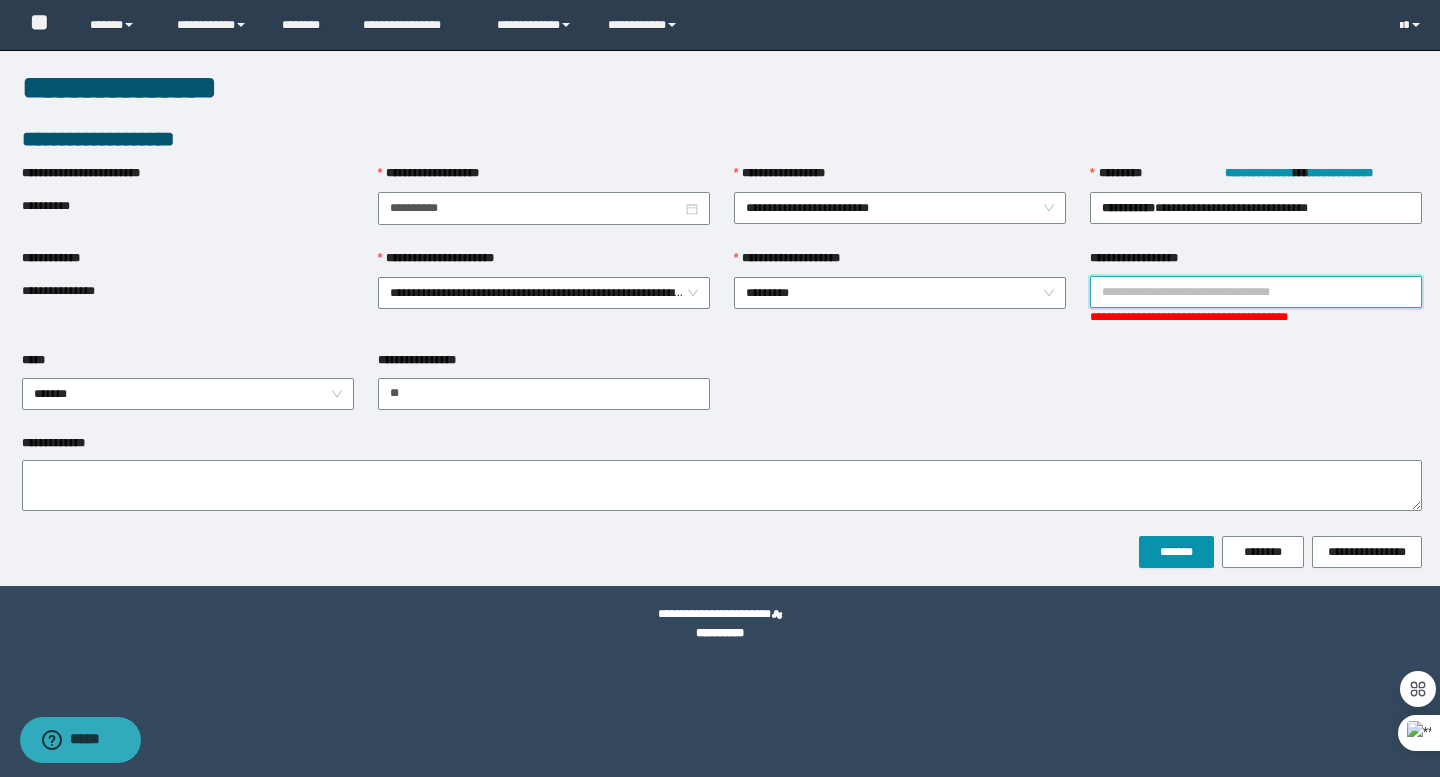 click on "**********" at bounding box center (1256, 292) 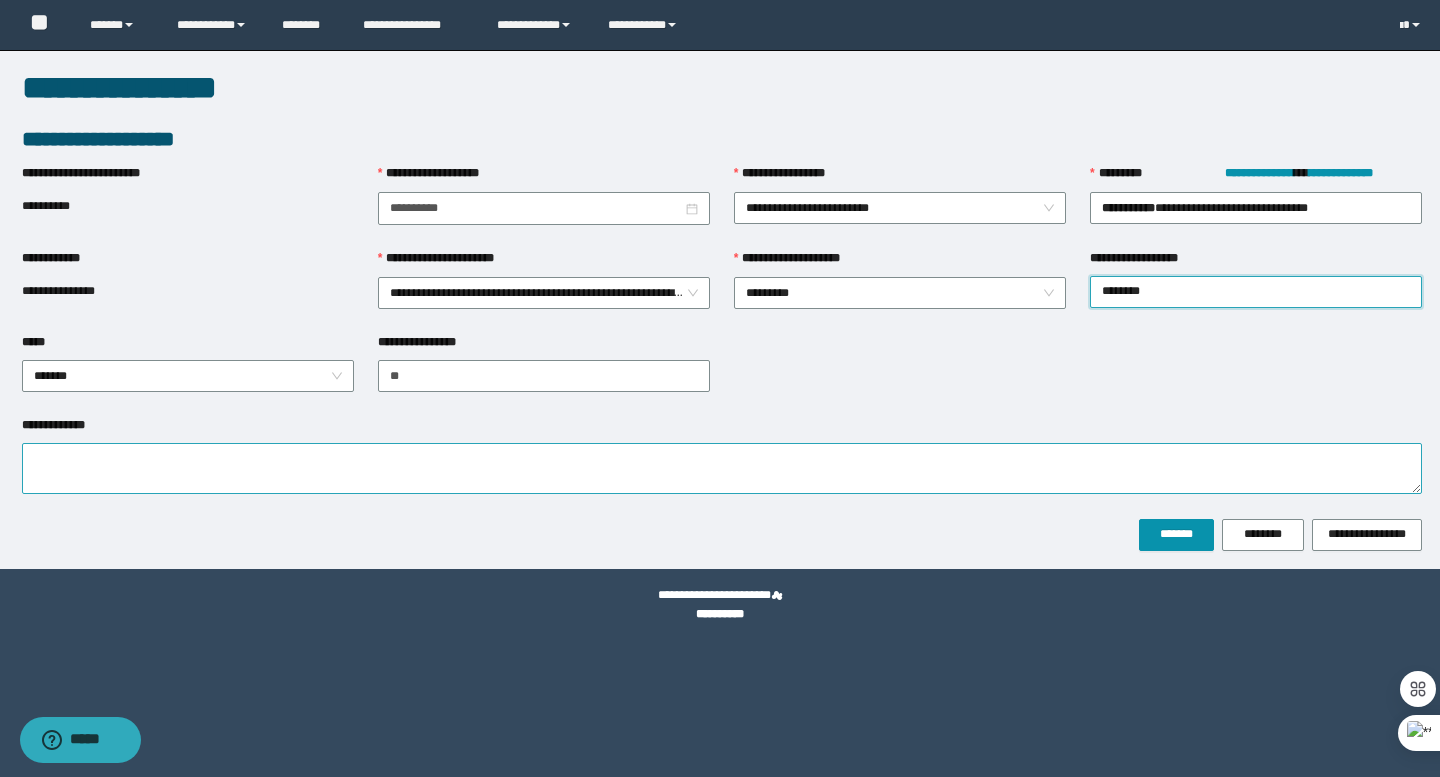 type on "*******" 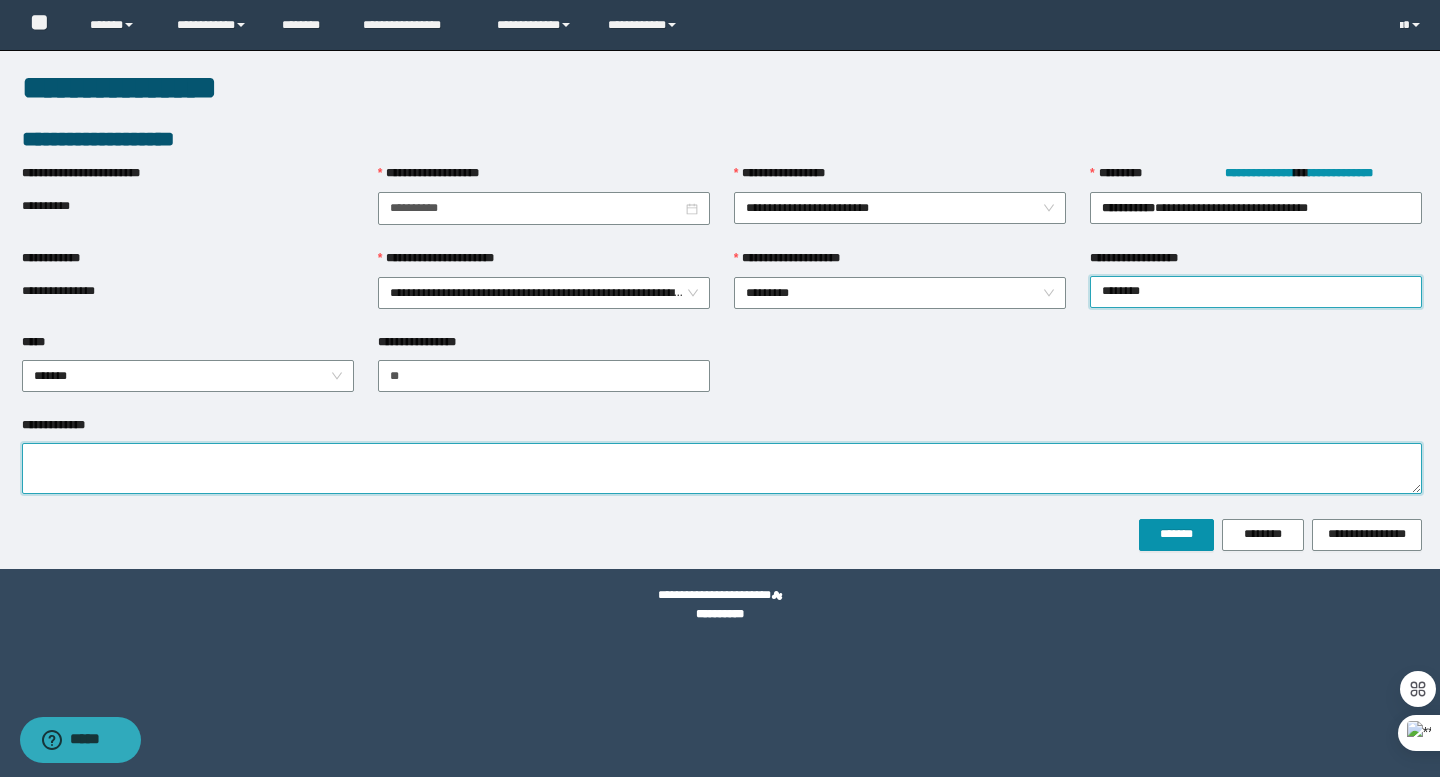 type 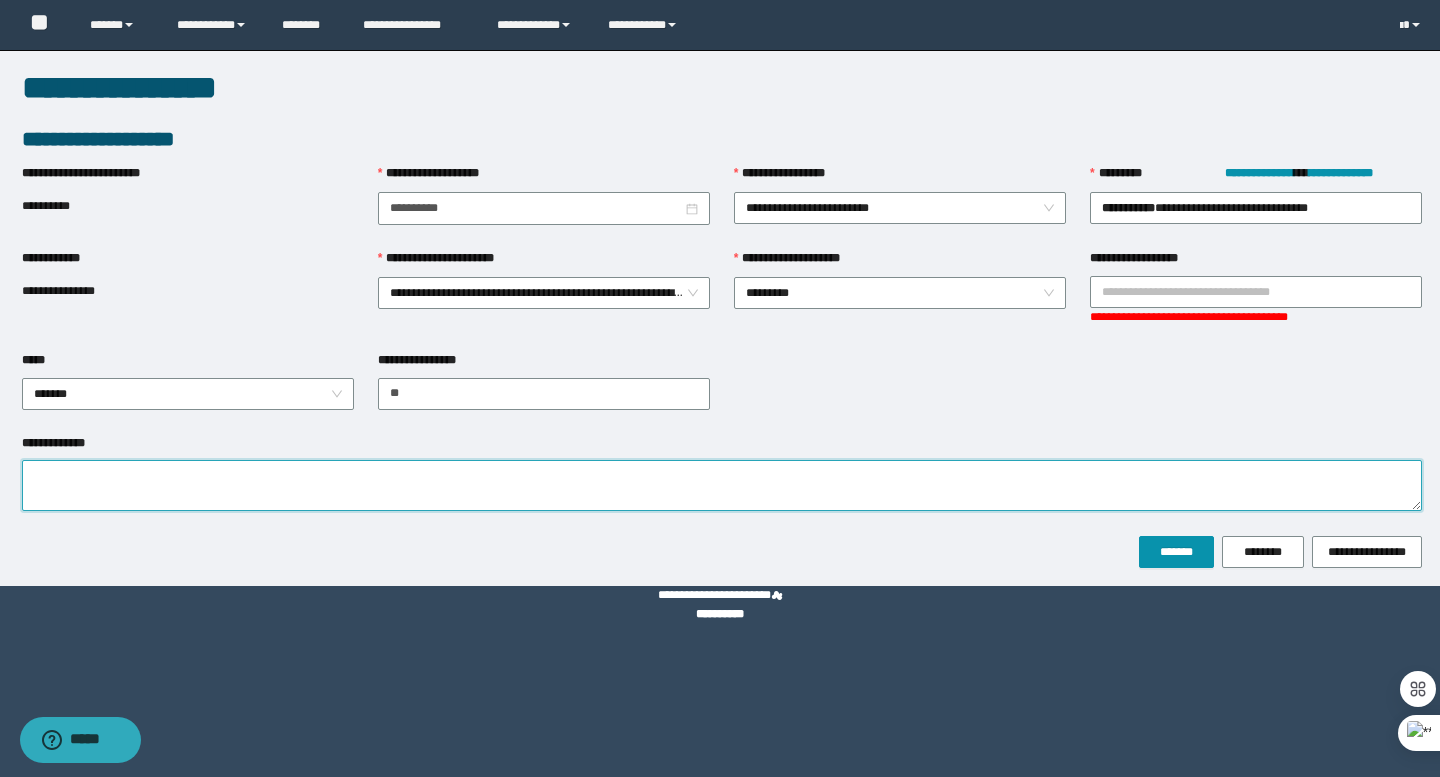 click on "**********" at bounding box center (722, 485) 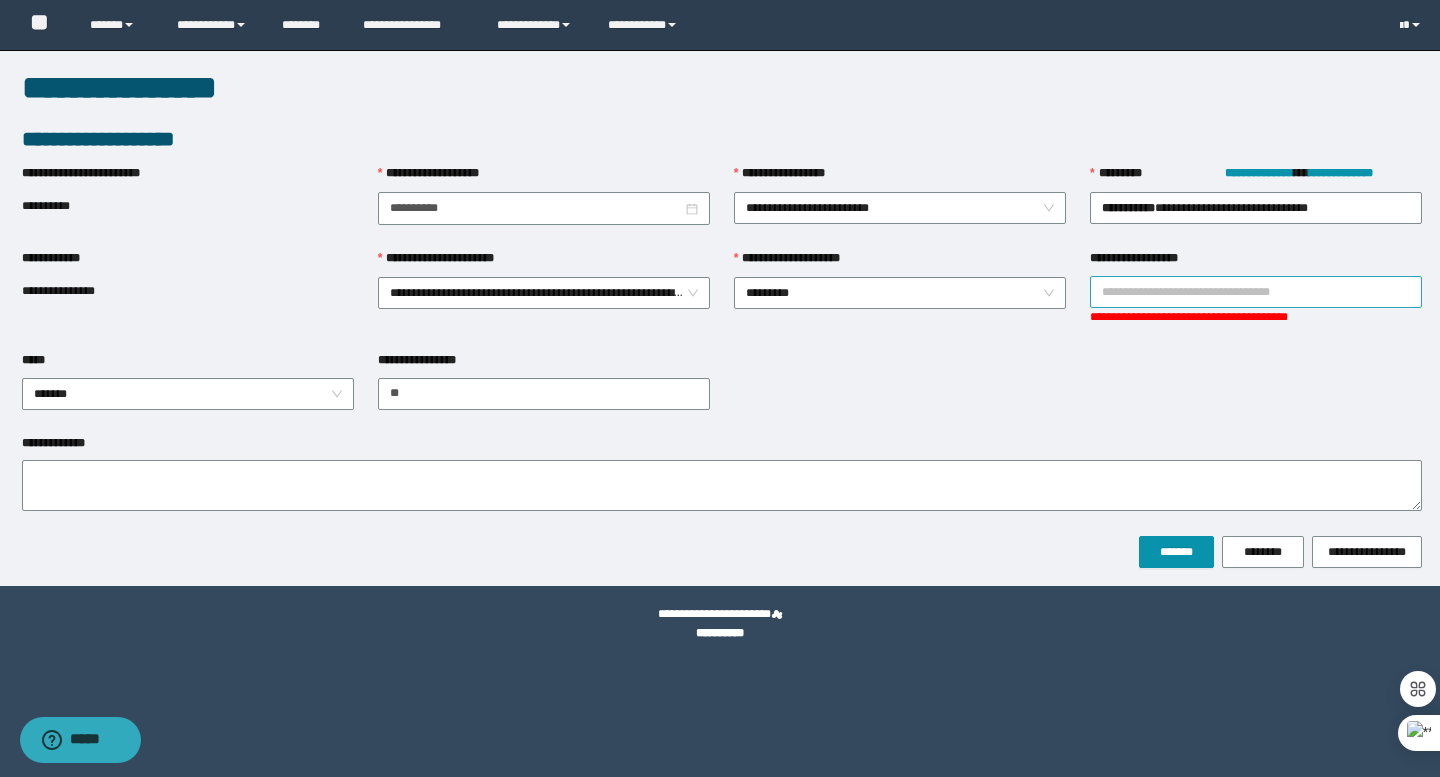 click on "**********" at bounding box center [1256, 292] 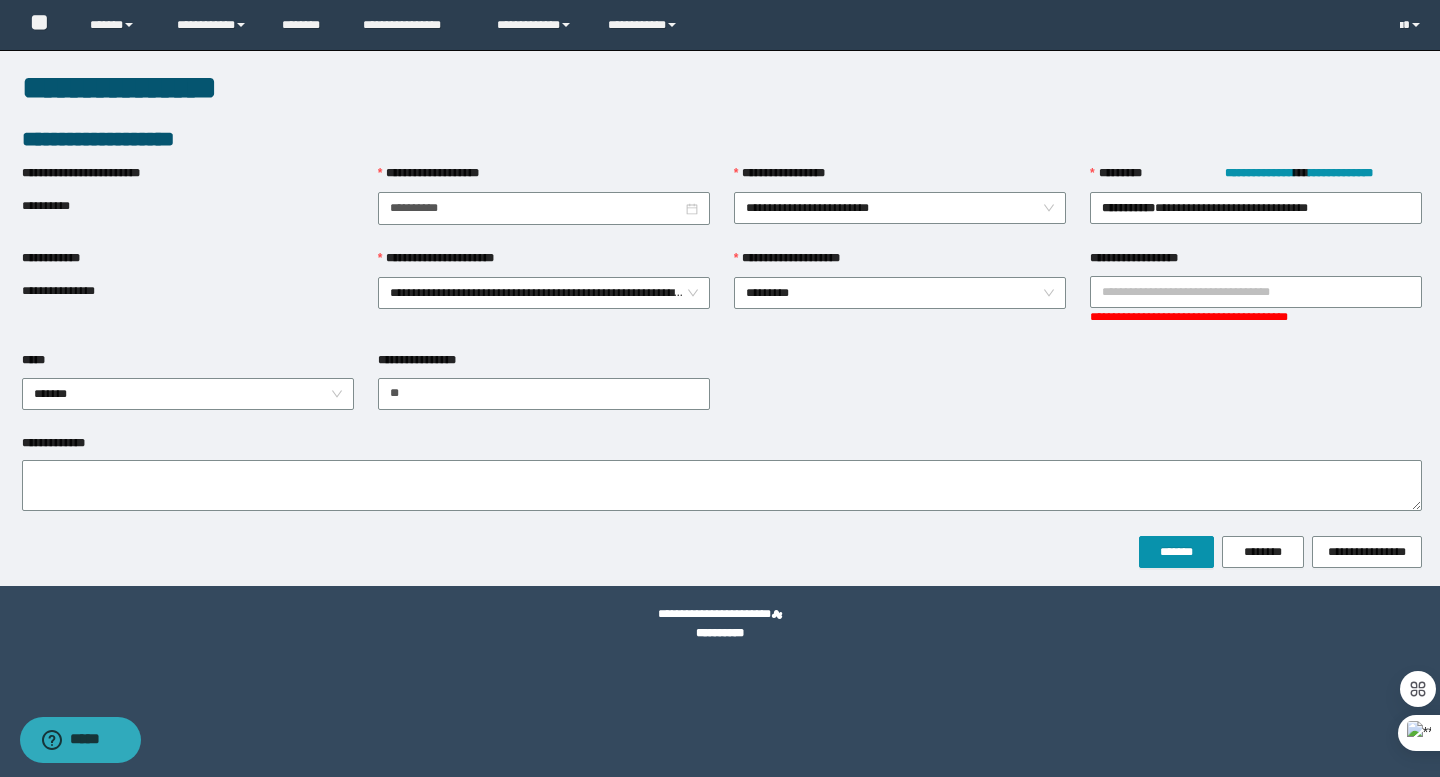 click on "**********" at bounding box center [722, 299] 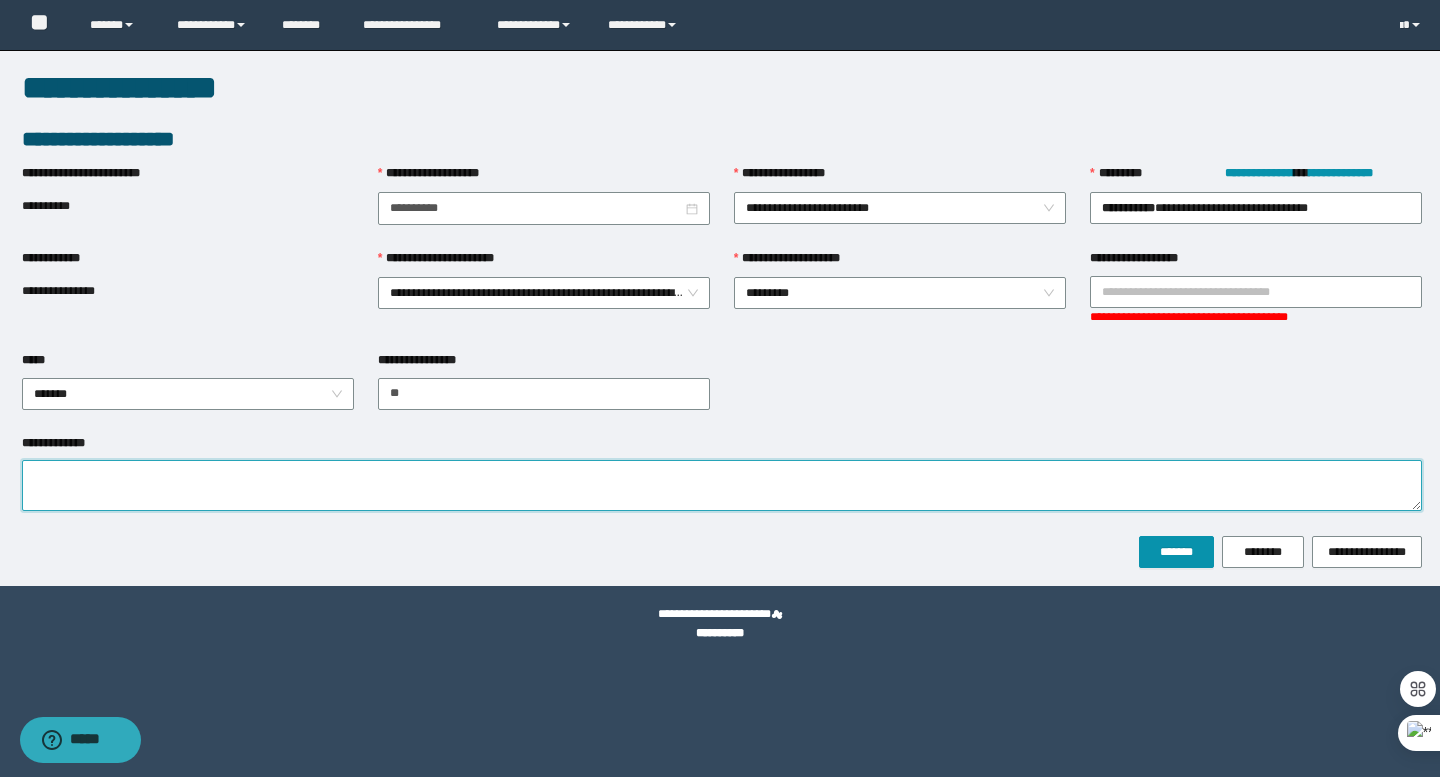 click on "**********" at bounding box center (722, 485) 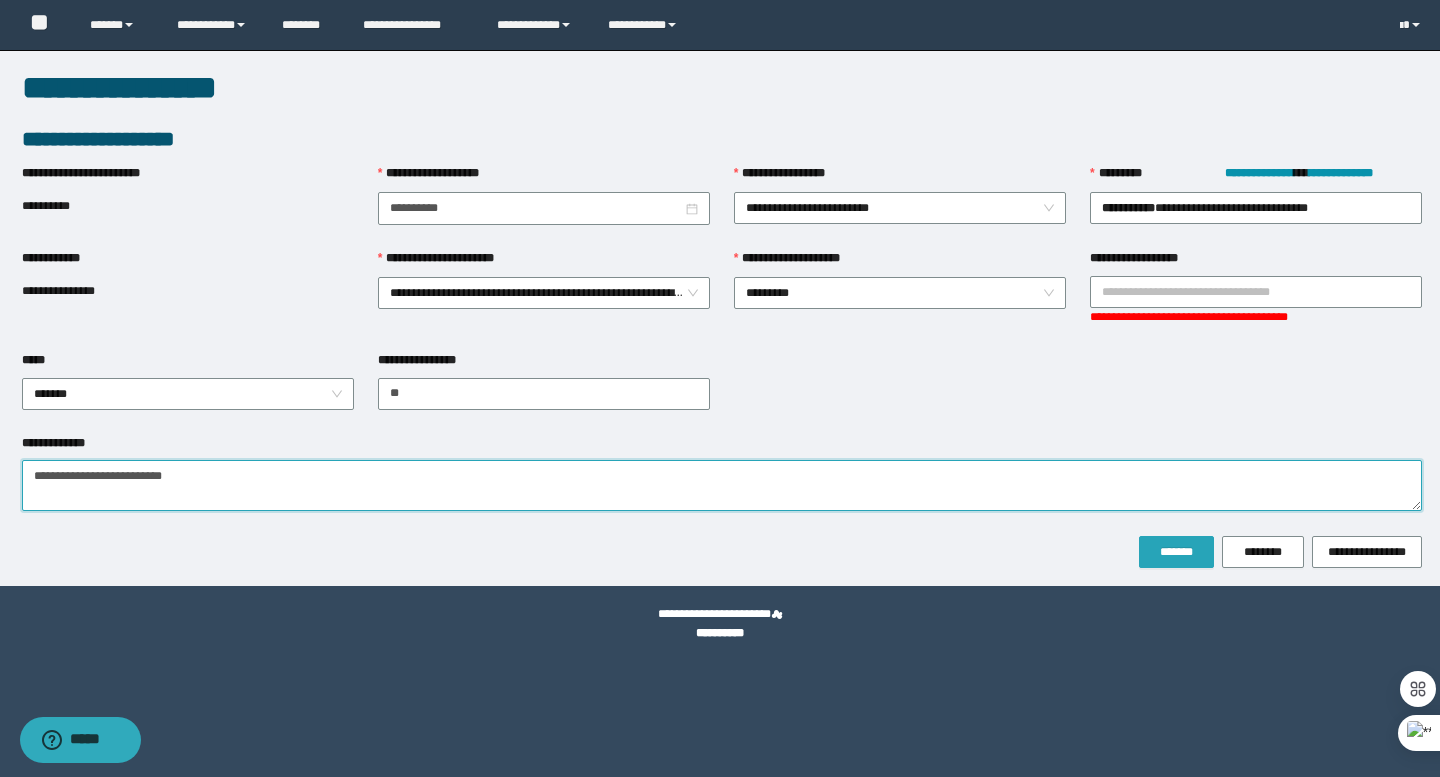 type on "**********" 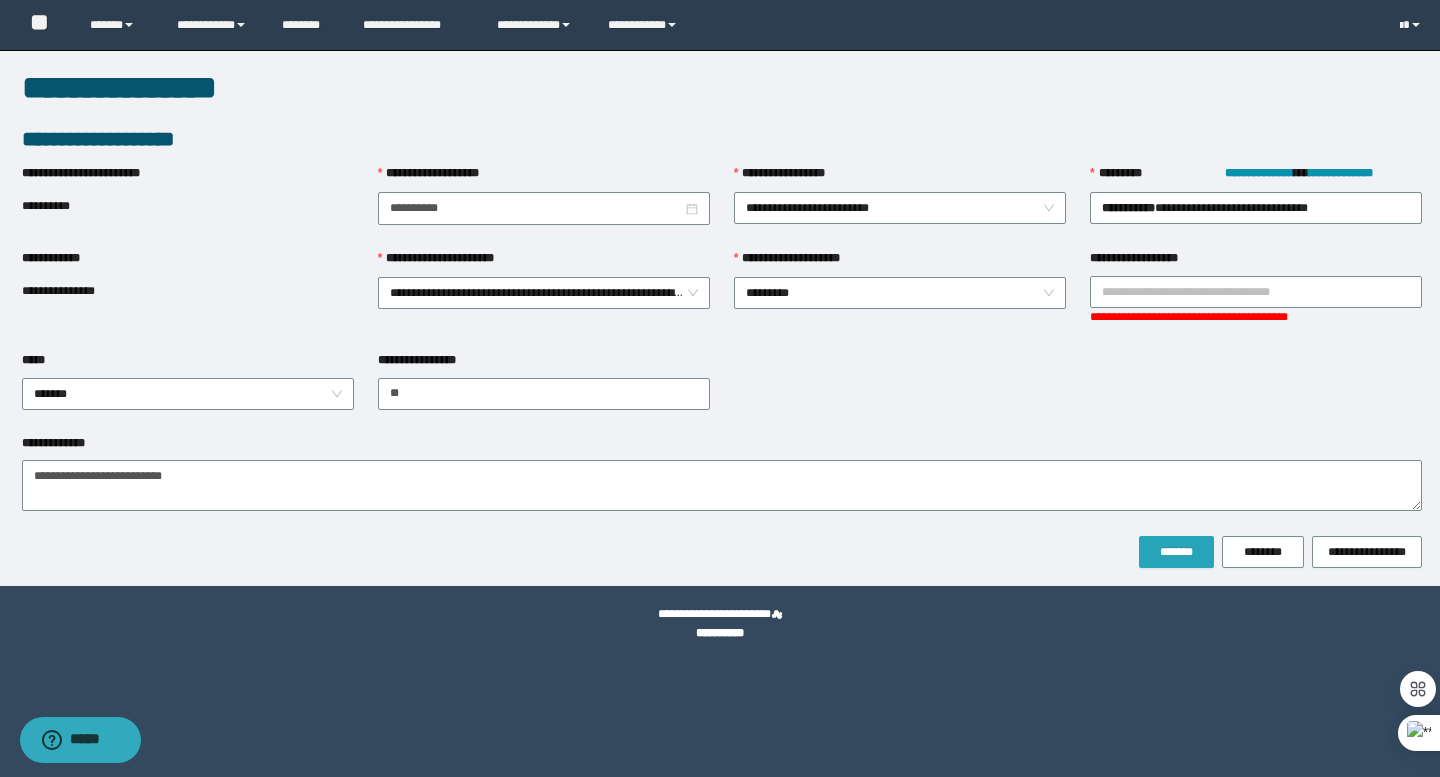 click on "*******" at bounding box center (1176, 552) 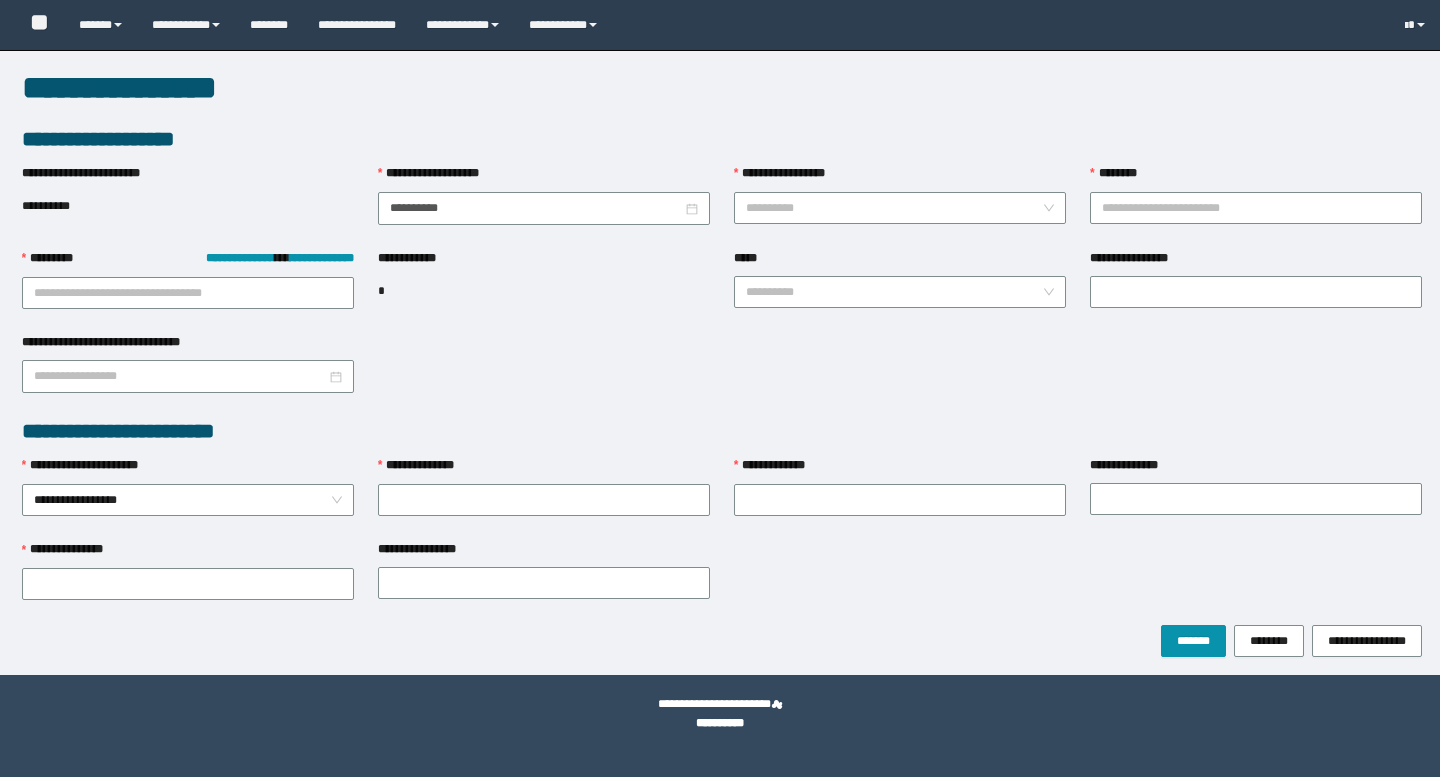 scroll, scrollTop: 0, scrollLeft: 0, axis: both 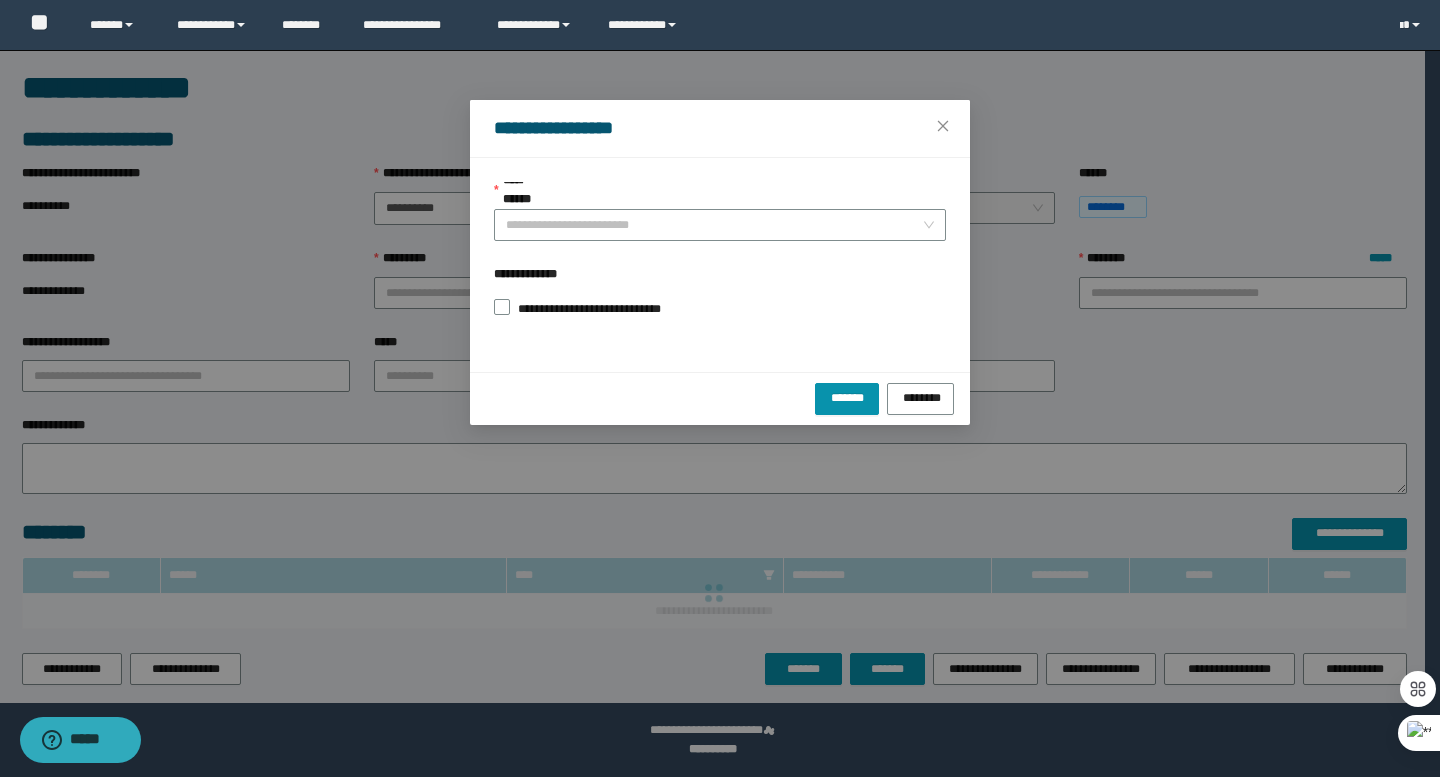 type on "**" 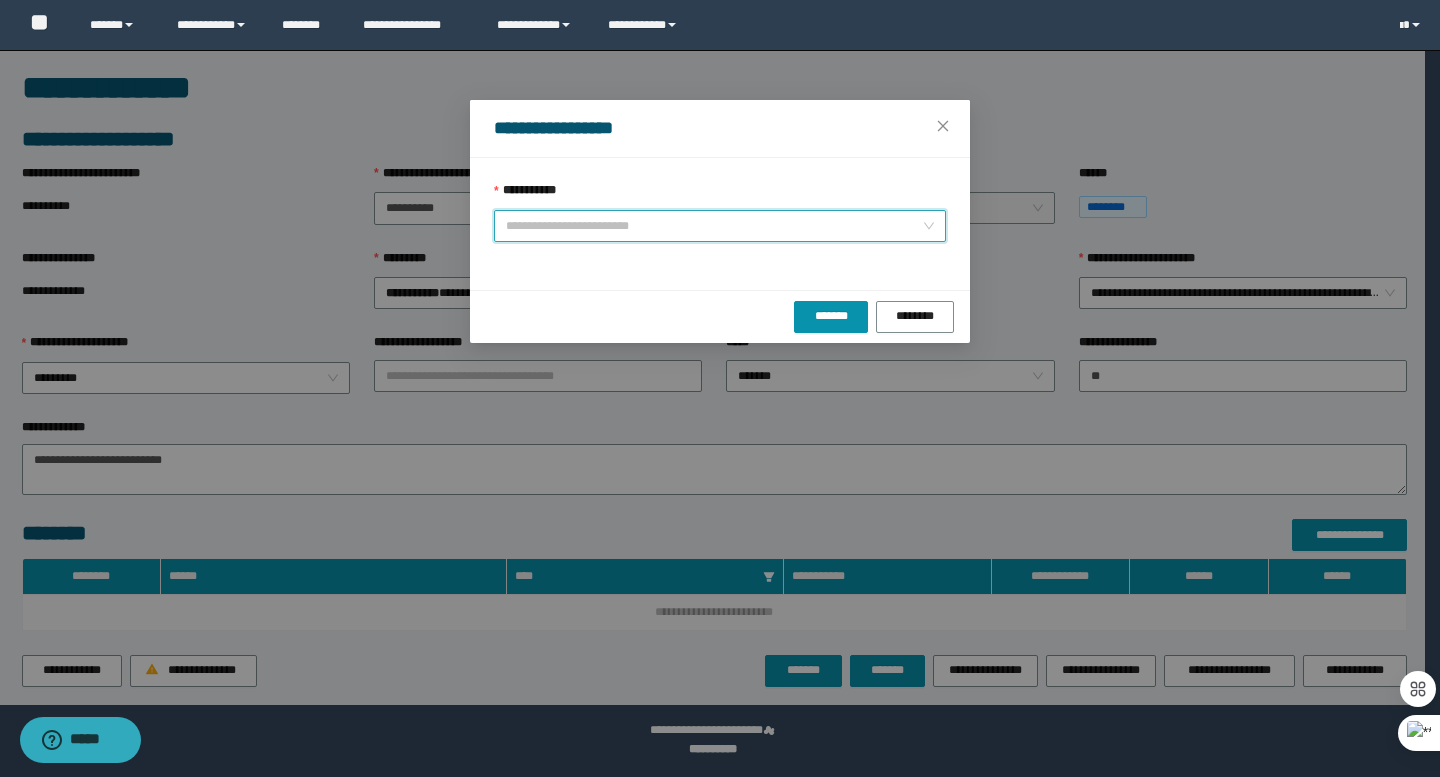 click on "**********" at bounding box center (714, 226) 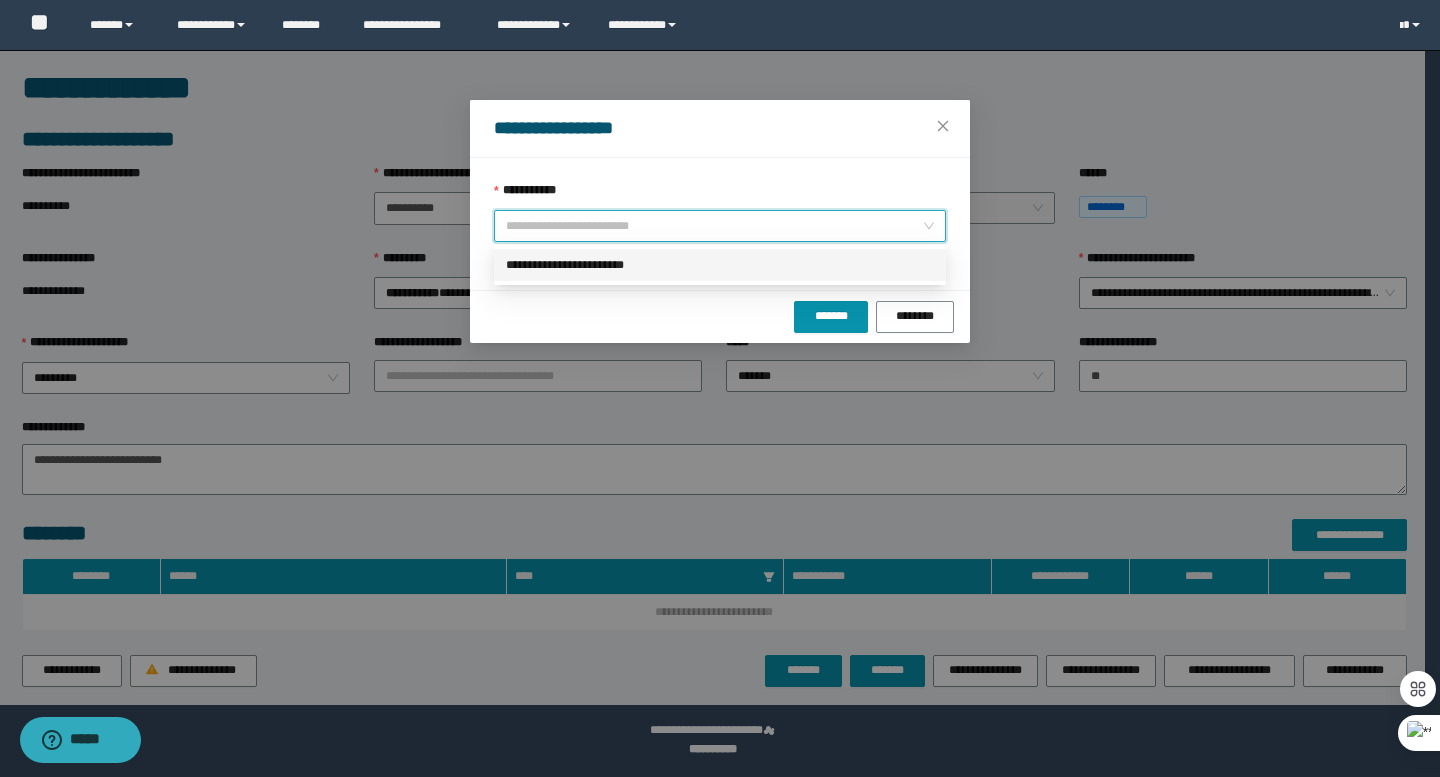 click on "**********" at bounding box center [720, 265] 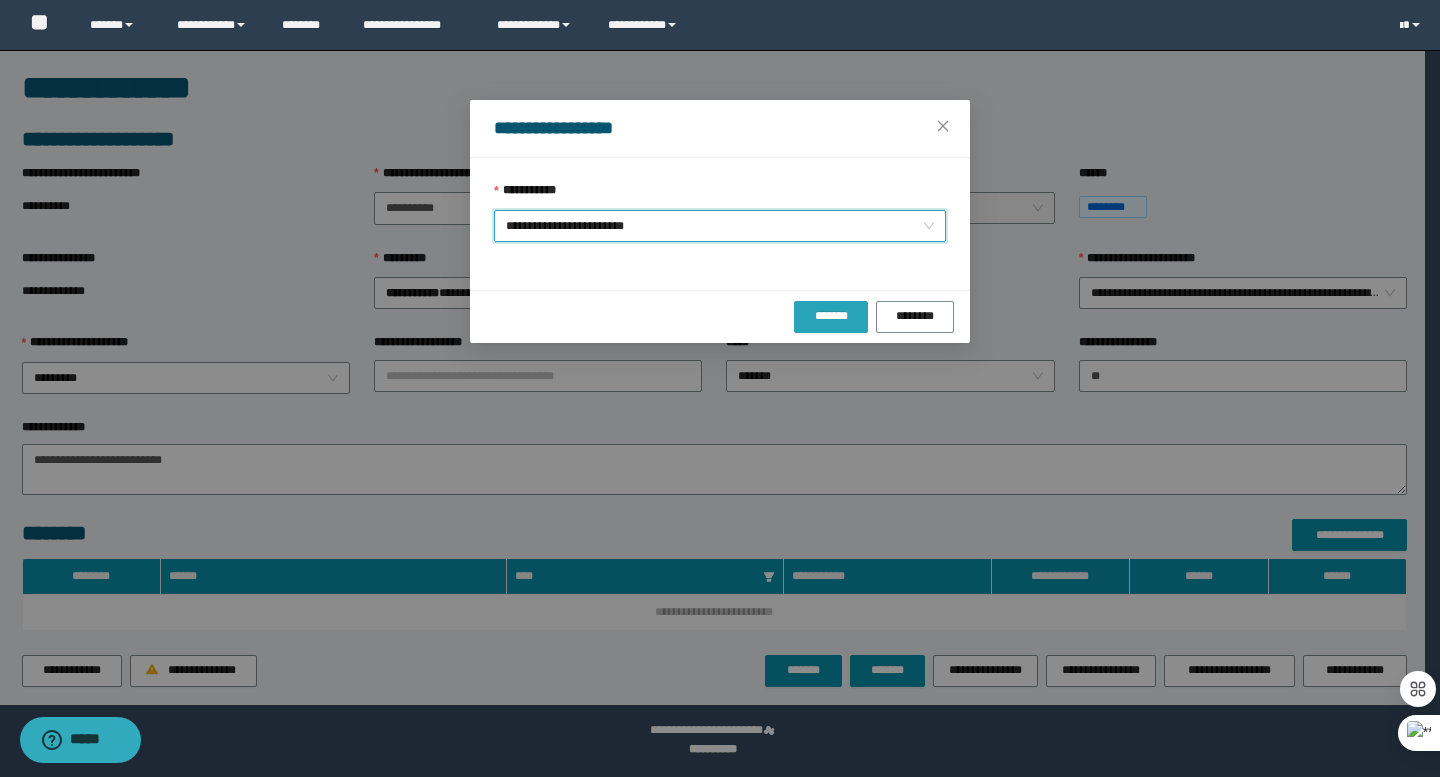 click on "*******" at bounding box center [831, 315] 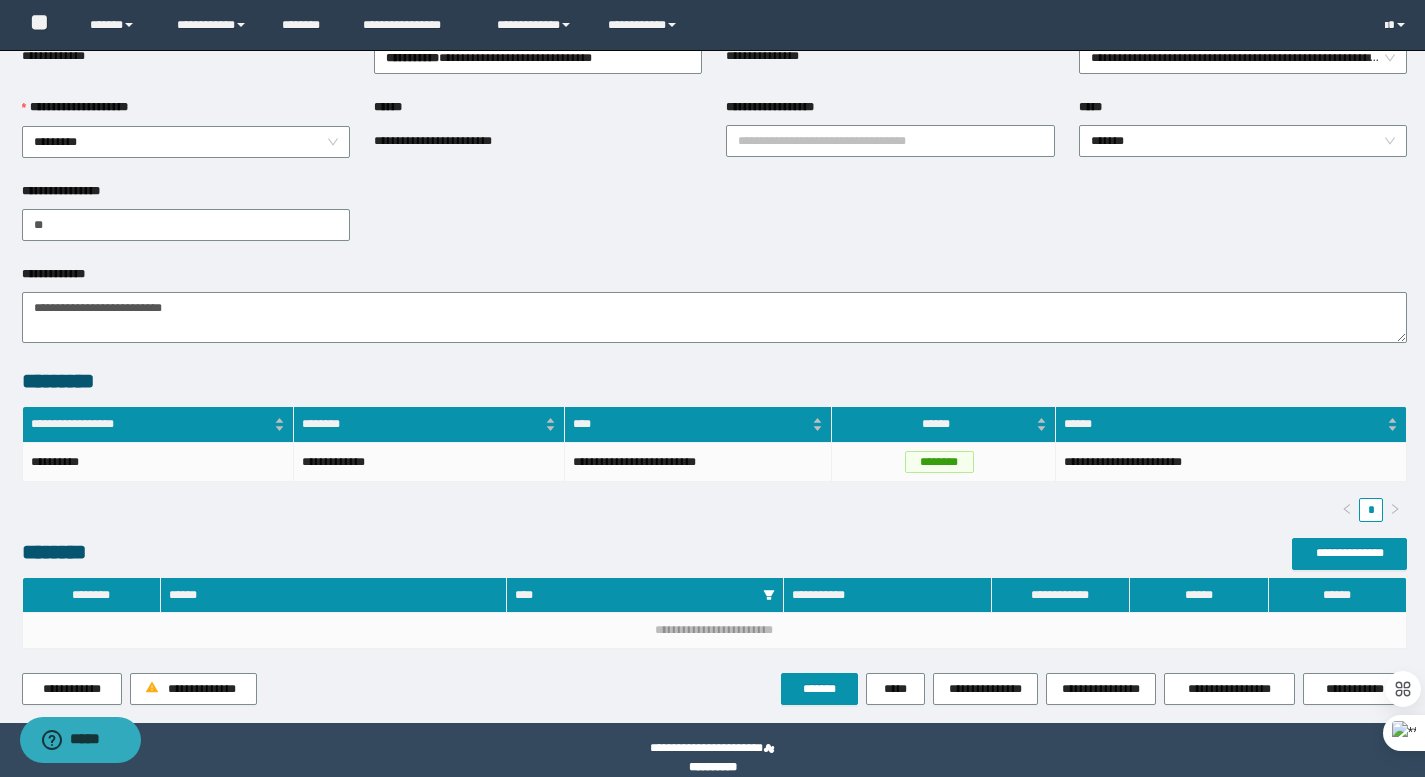 scroll, scrollTop: 0, scrollLeft: 0, axis: both 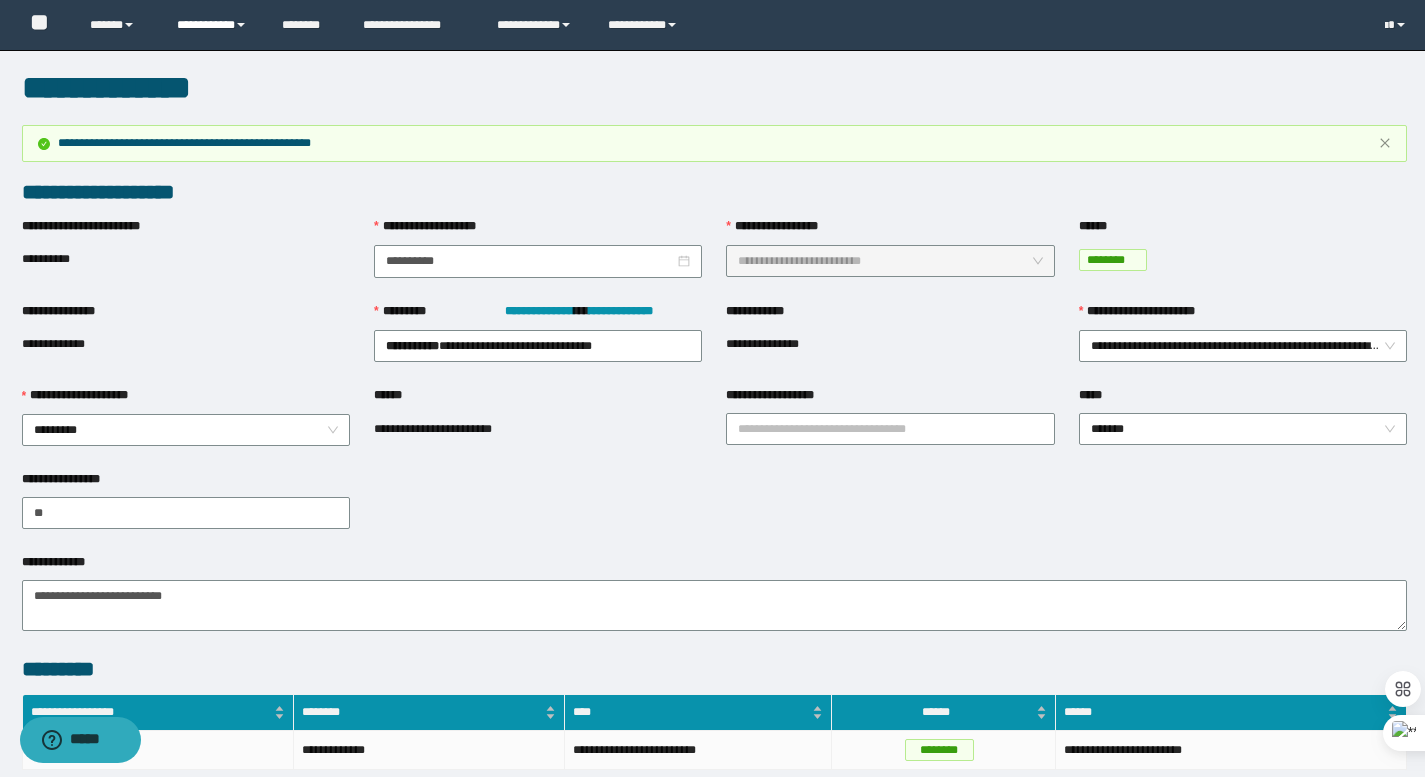 click on "**********" at bounding box center (215, 25) 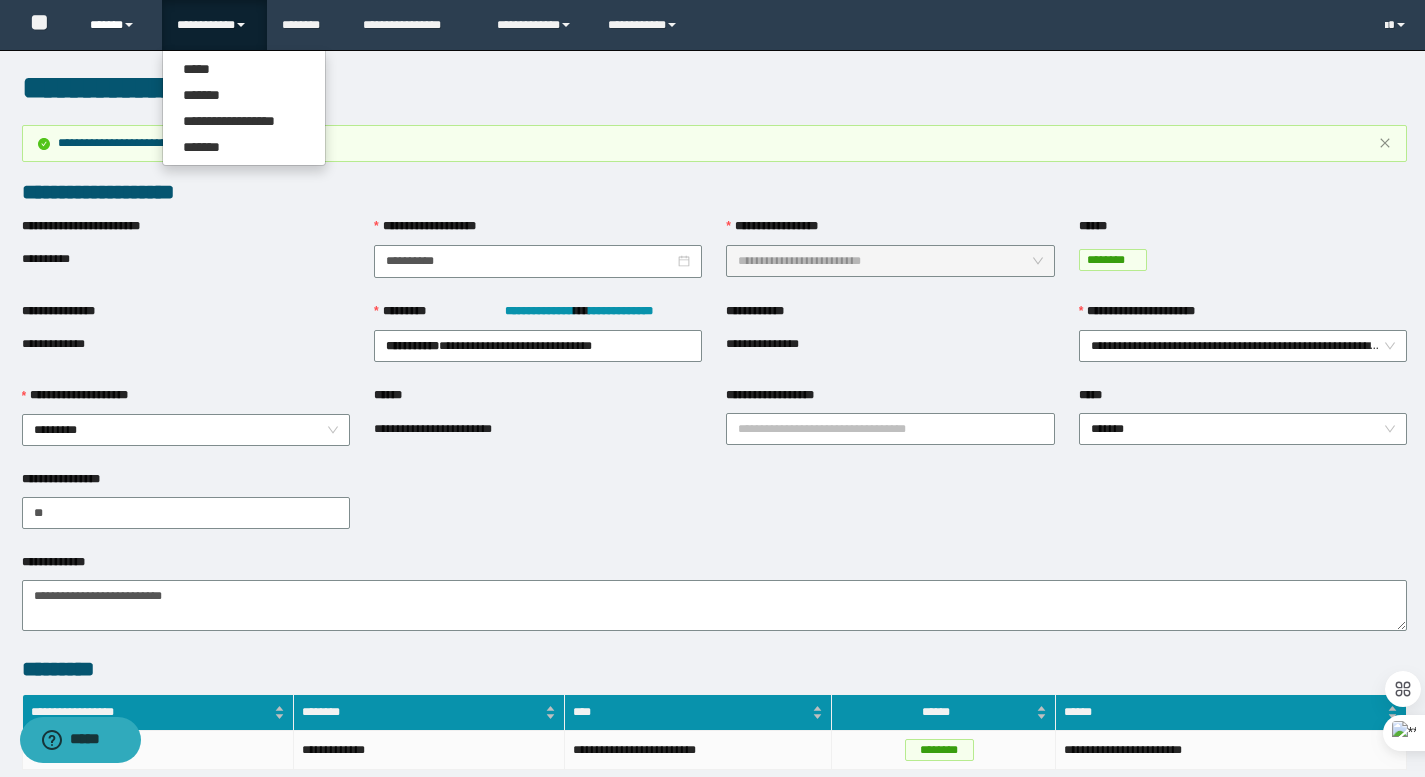 click on "******" at bounding box center [118, 25] 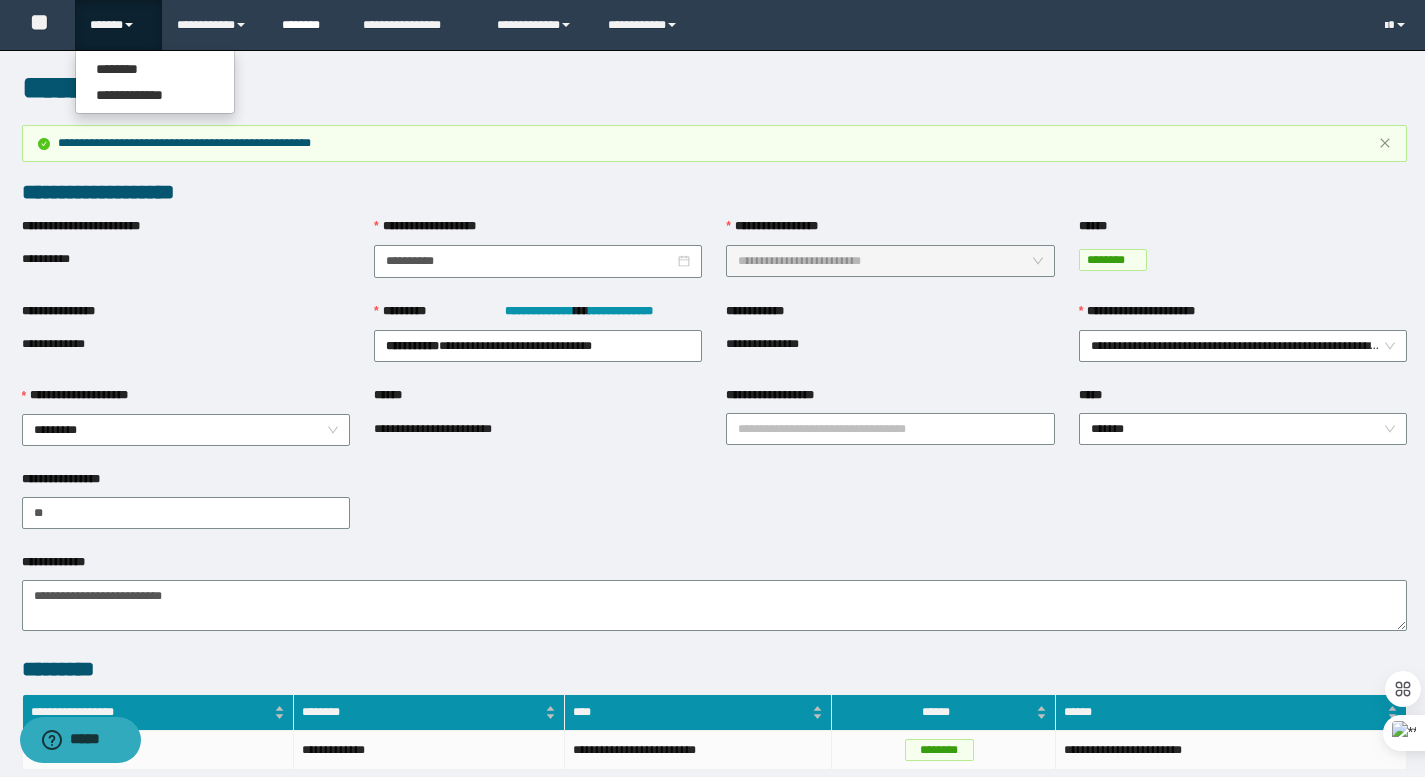 click on "********" at bounding box center [307, 25] 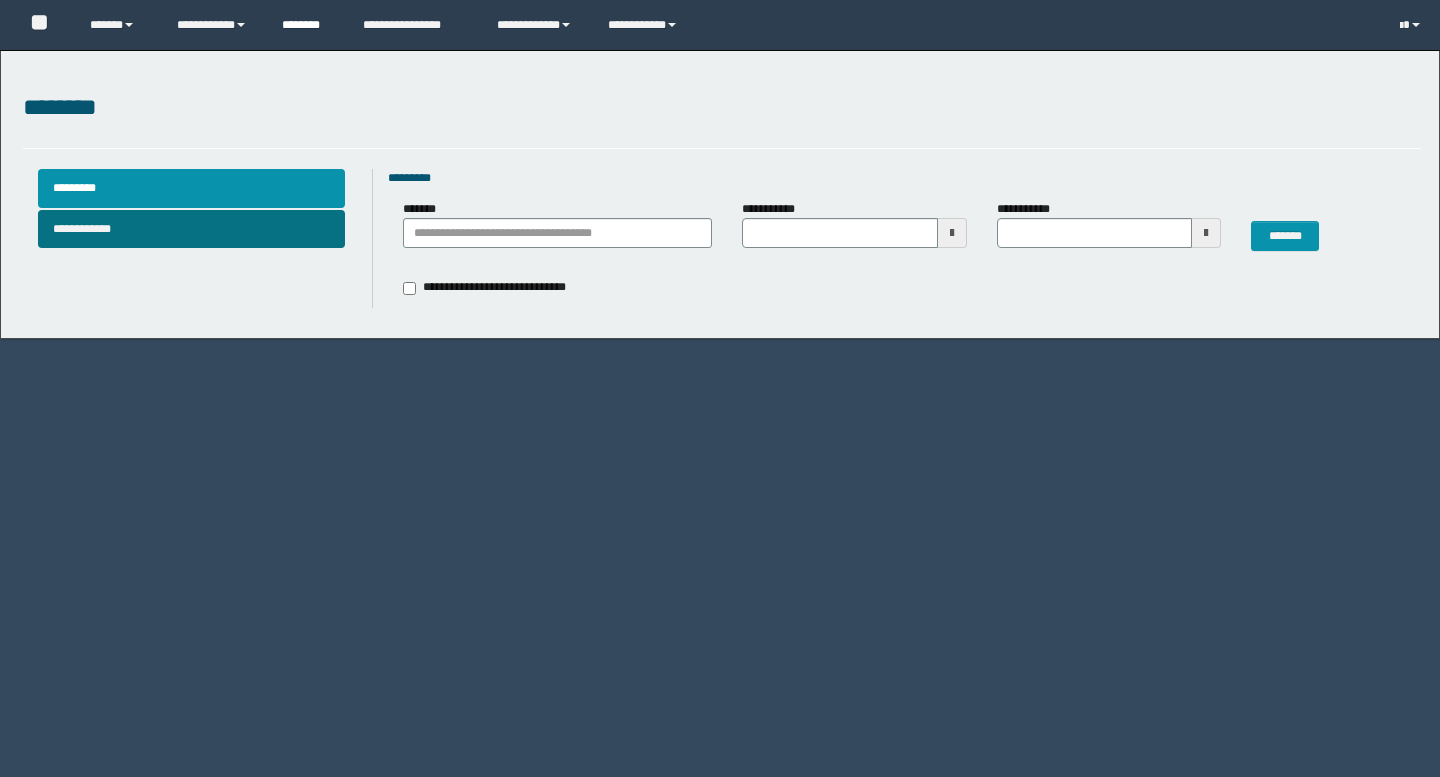 scroll, scrollTop: 0, scrollLeft: 0, axis: both 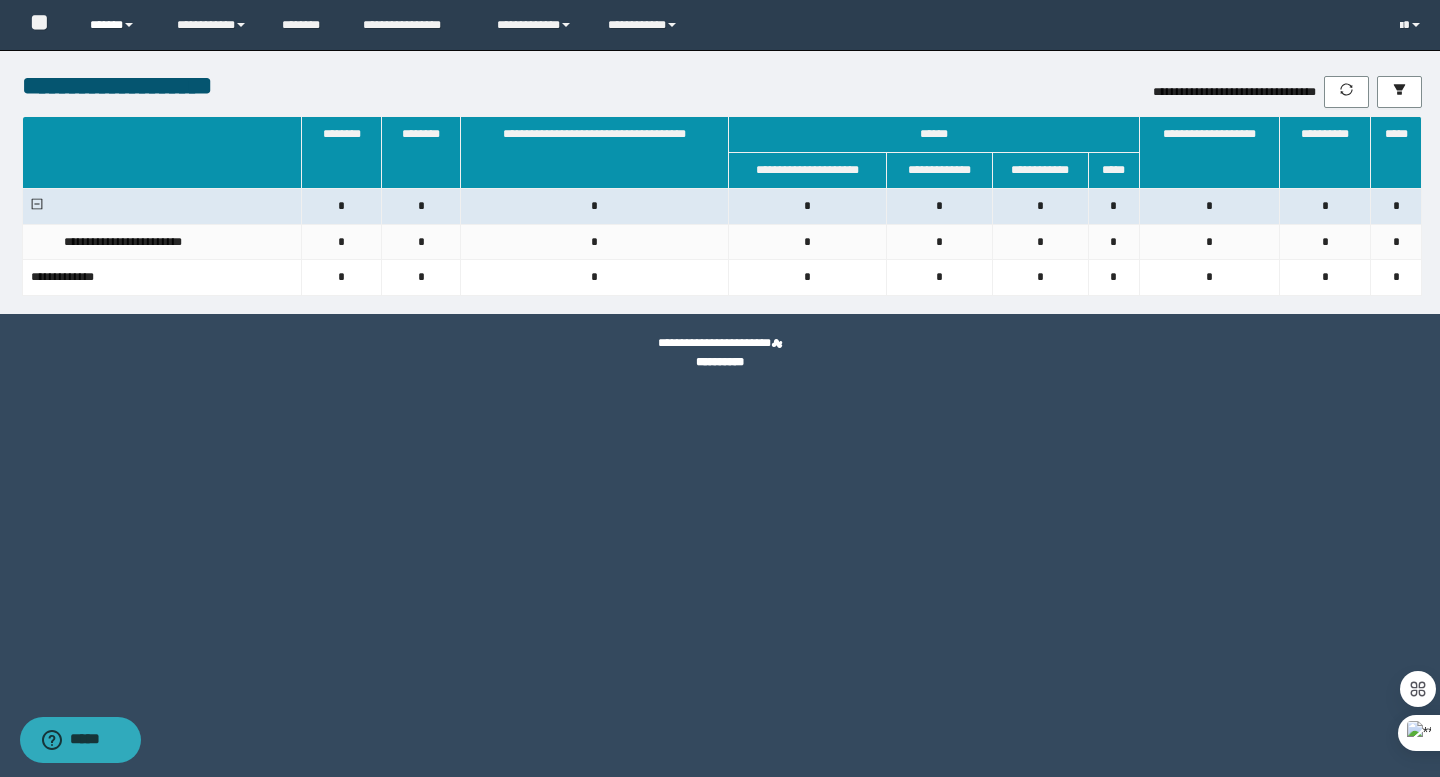 click on "******" at bounding box center (118, 25) 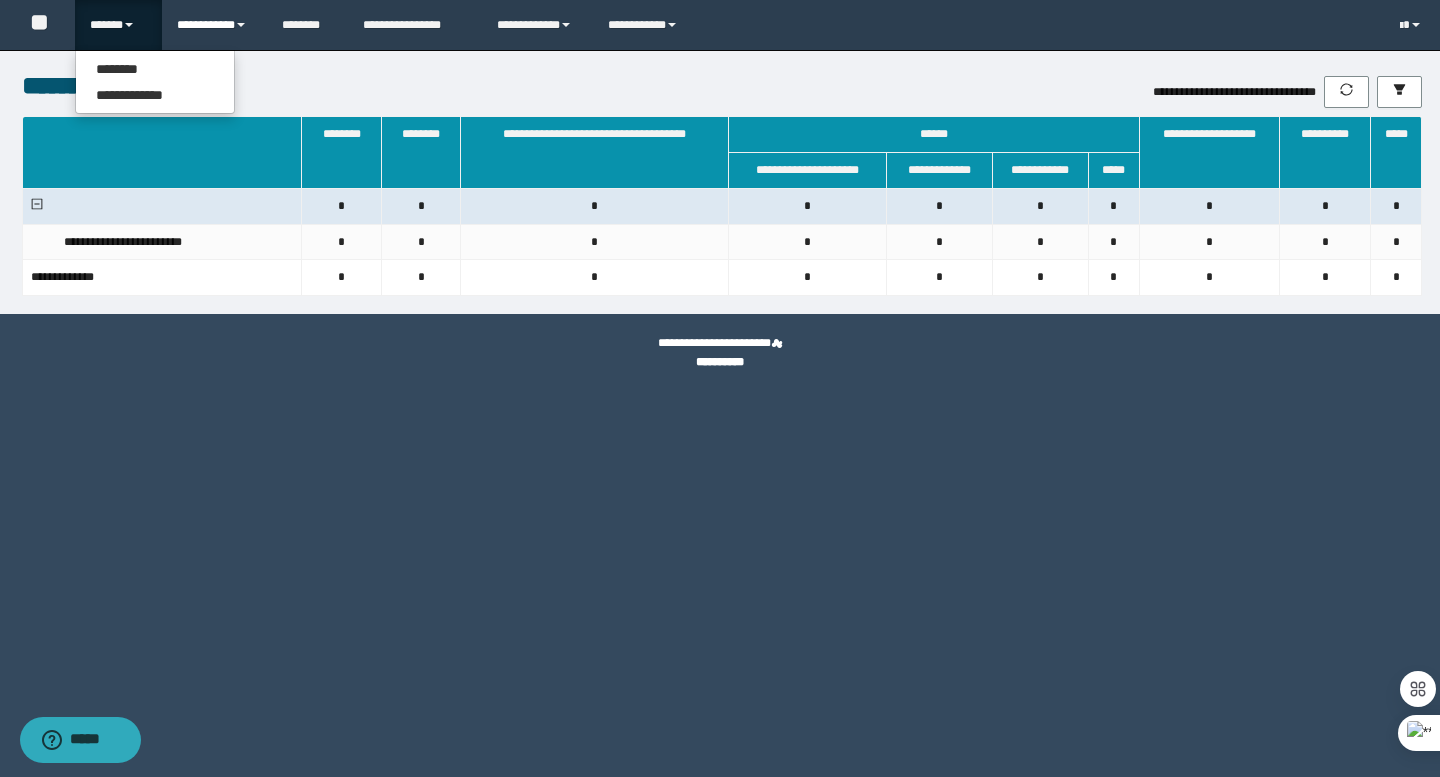 click on "**********" at bounding box center [215, 25] 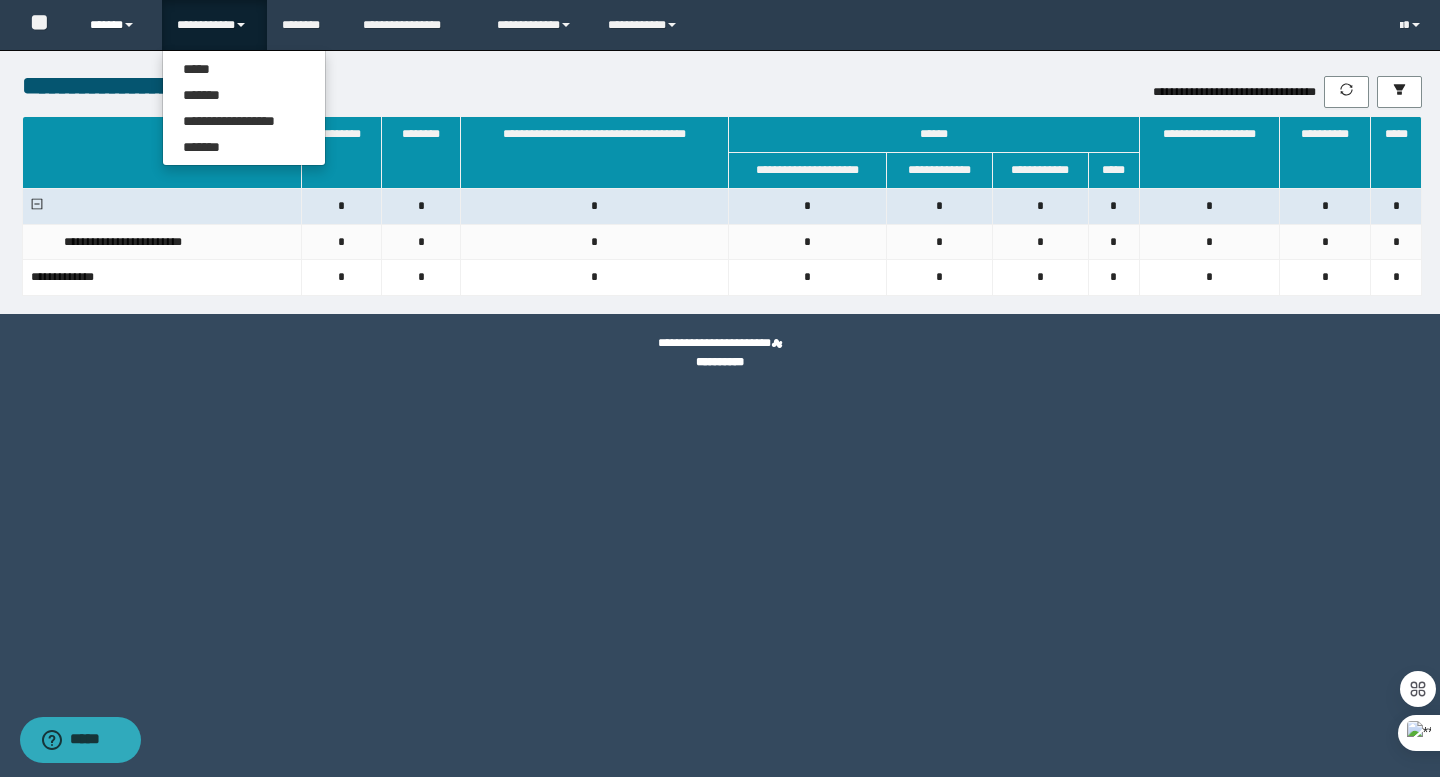click on "******" at bounding box center [118, 25] 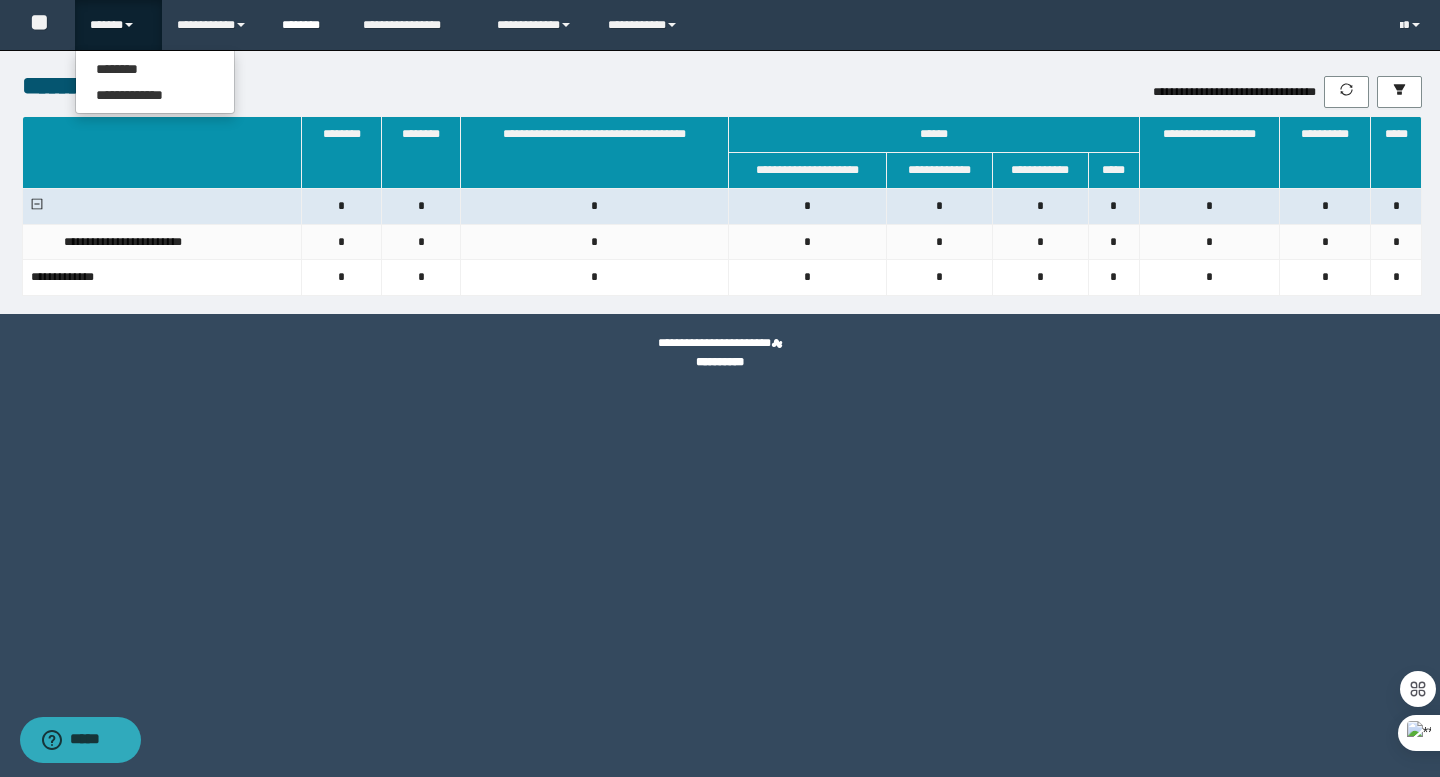 click on "********" at bounding box center [307, 25] 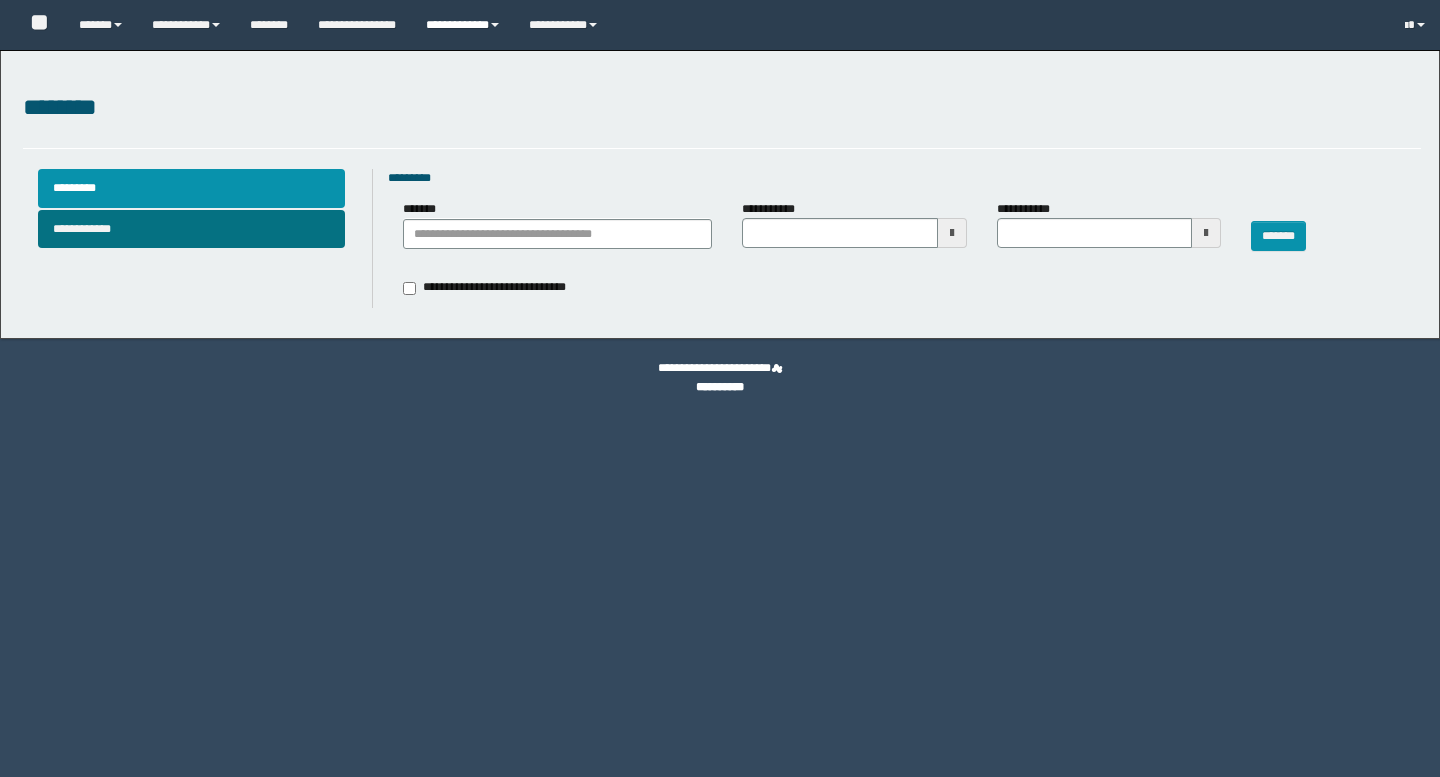 scroll, scrollTop: 0, scrollLeft: 0, axis: both 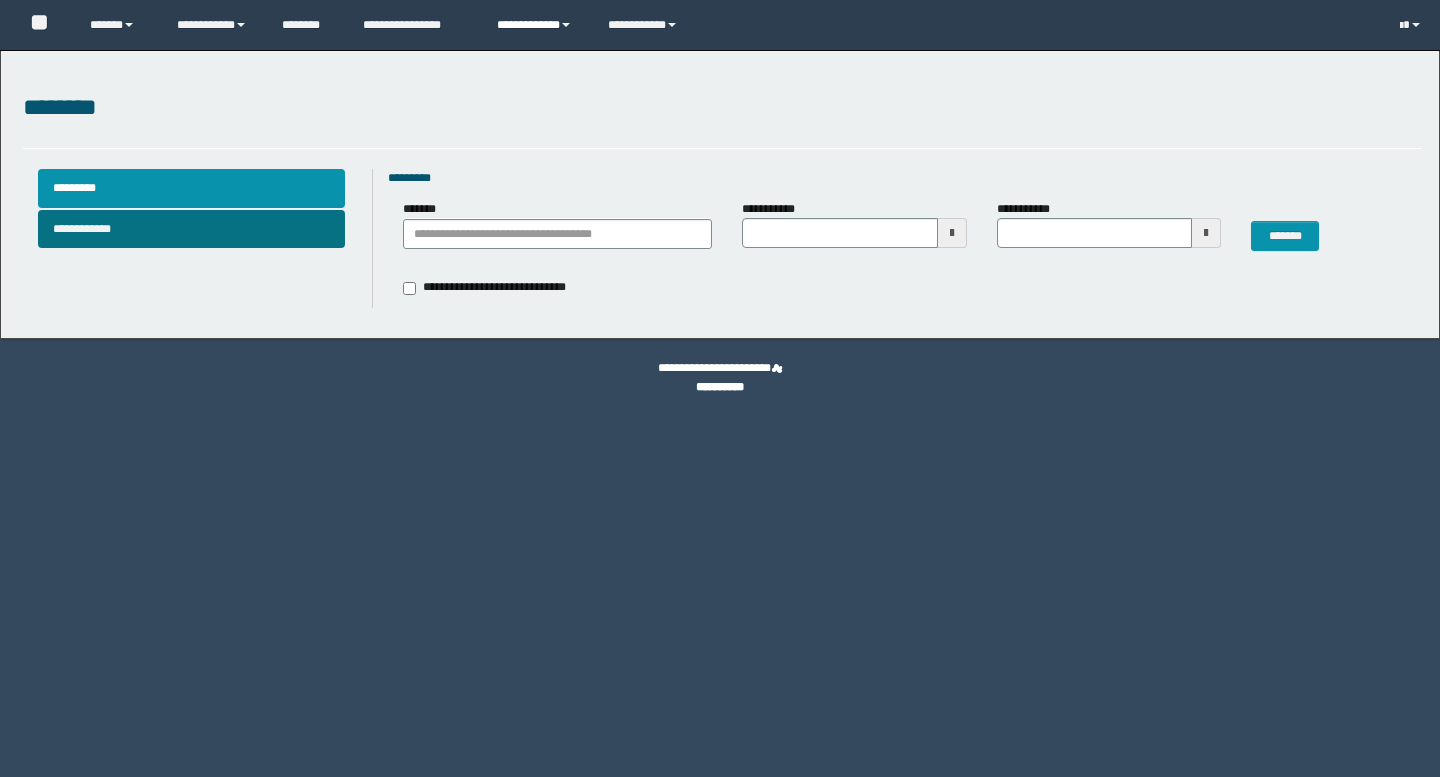 click on "**********" at bounding box center [537, 25] 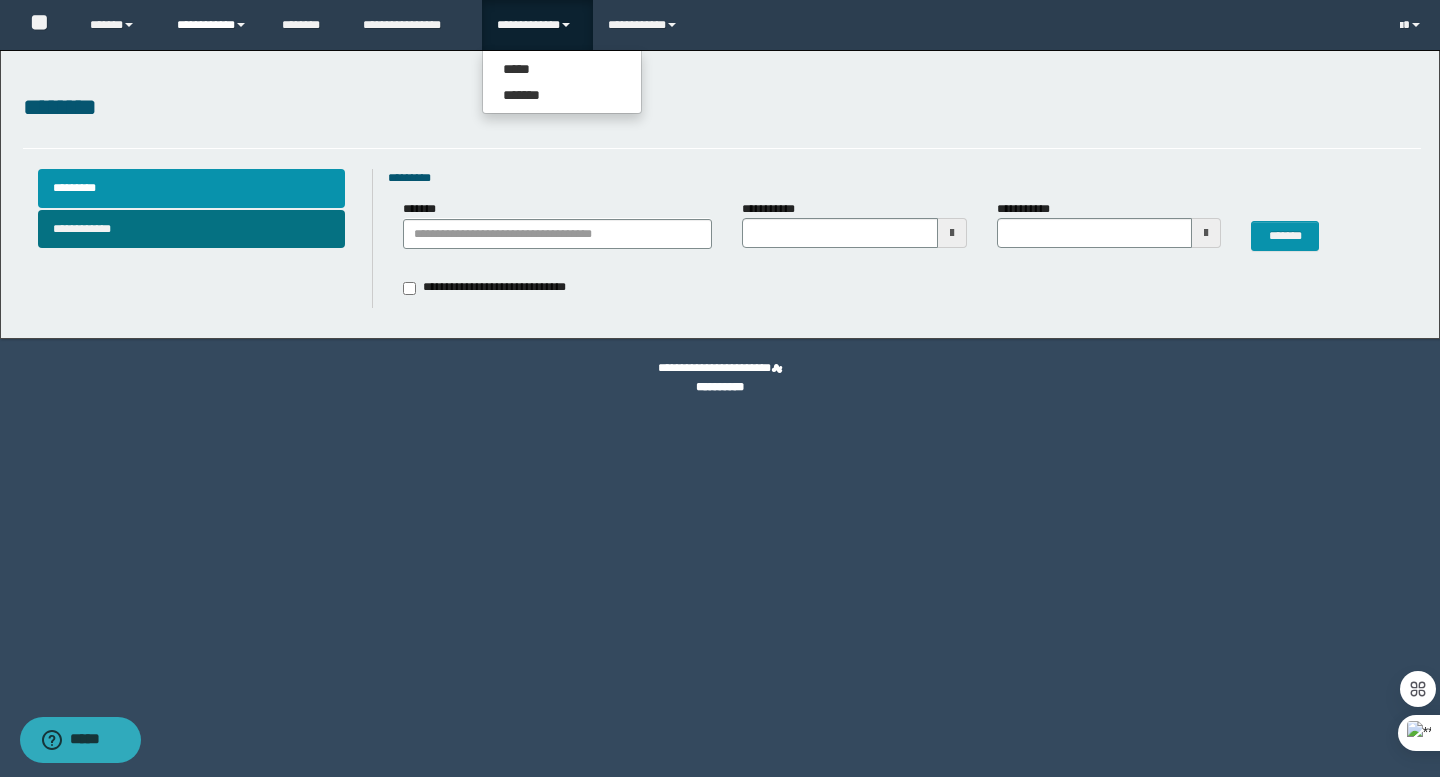 click at bounding box center [241, 25] 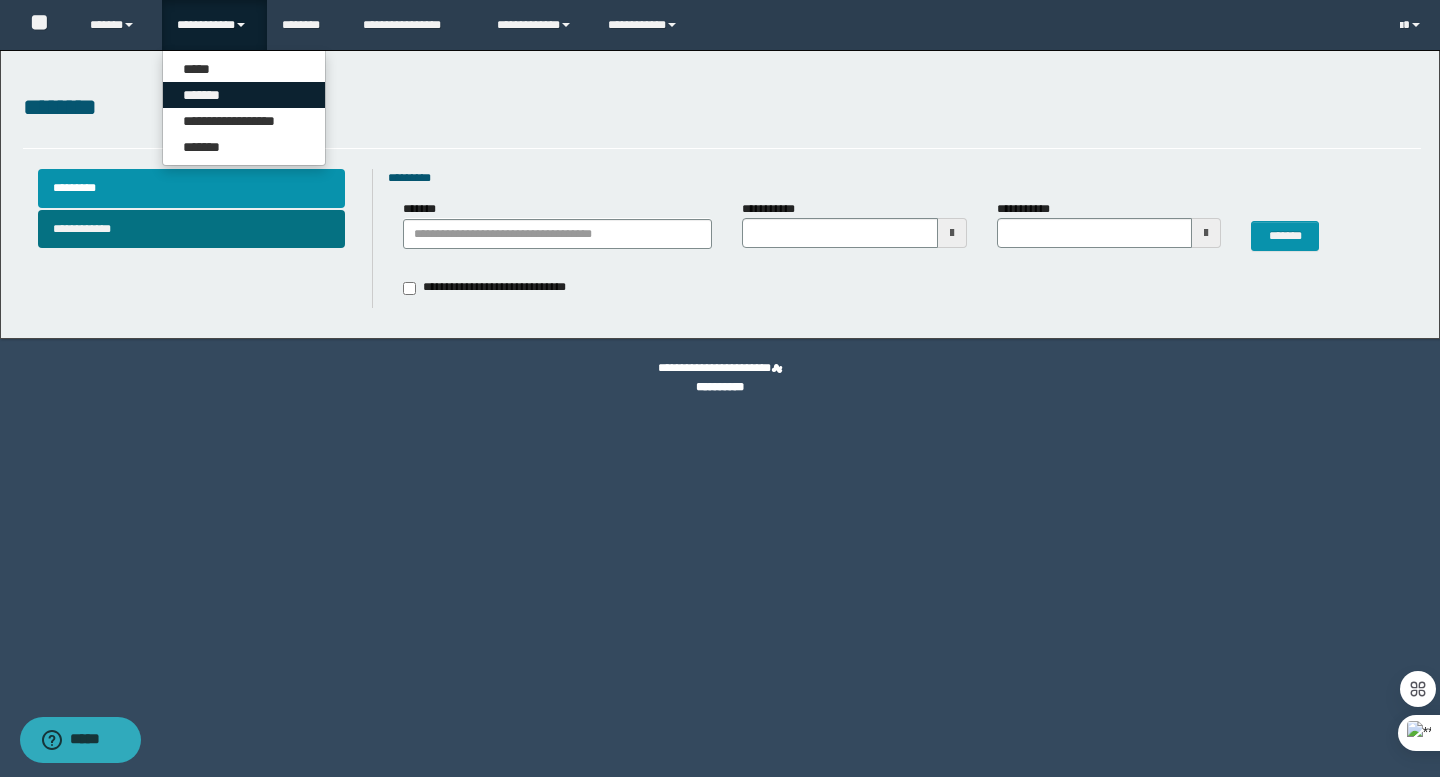 click on "*******" at bounding box center (244, 95) 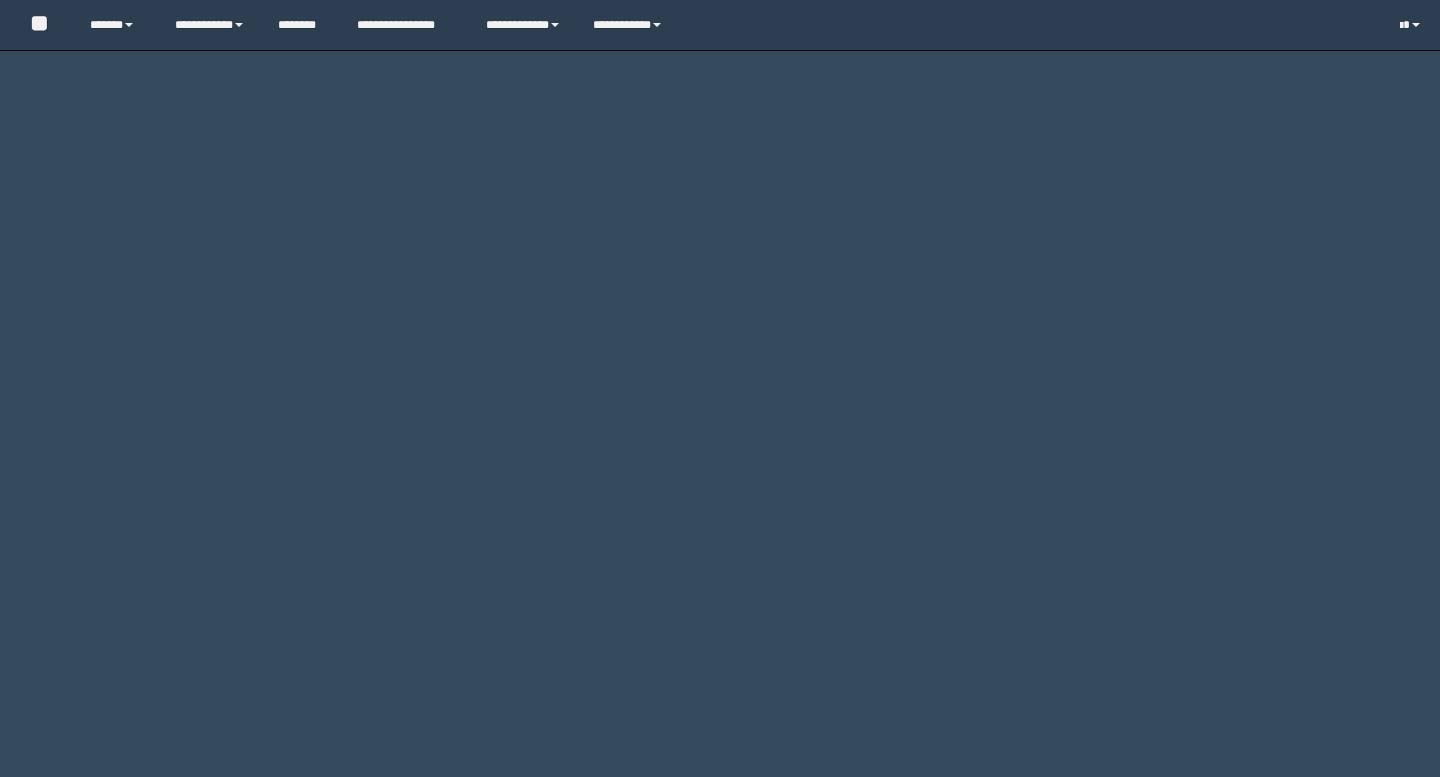 scroll, scrollTop: 0, scrollLeft: 0, axis: both 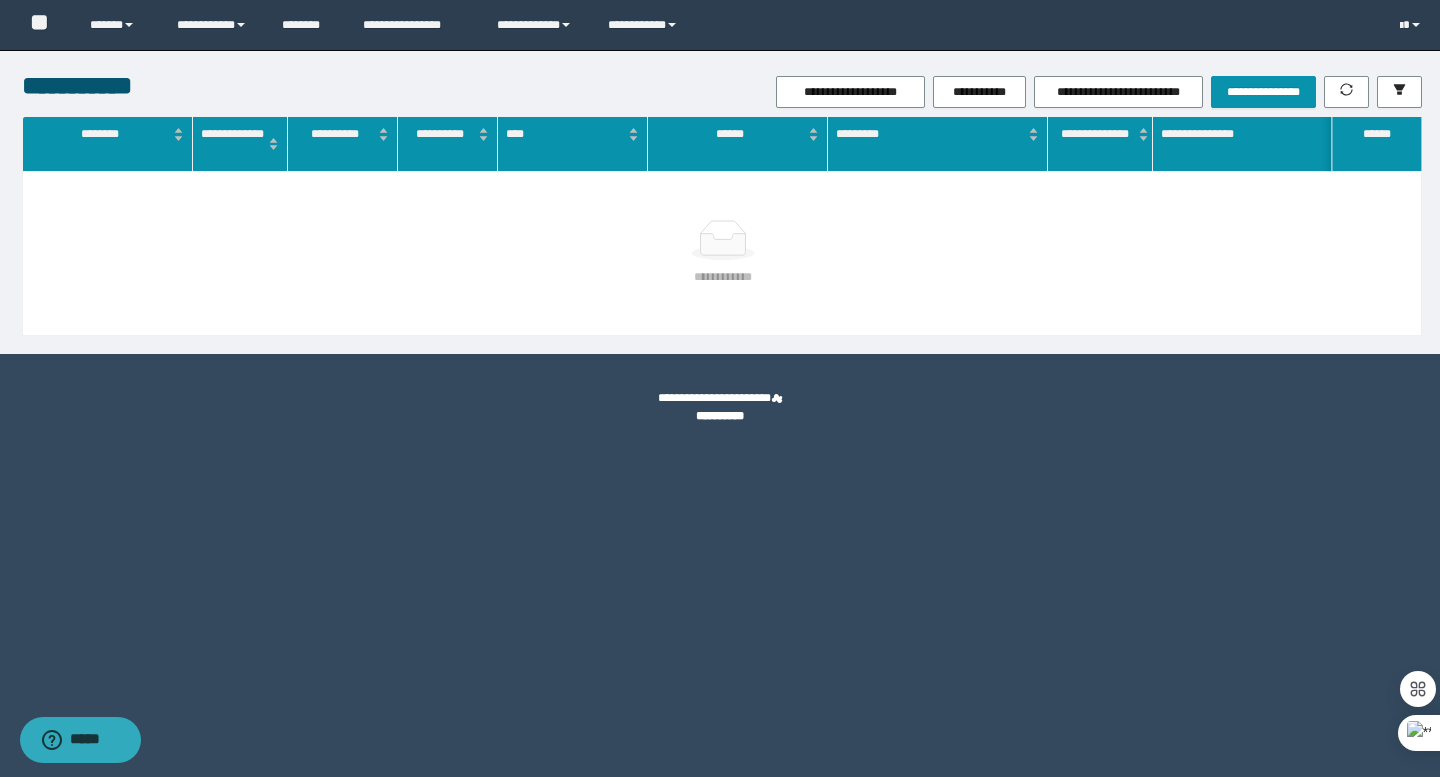 click at bounding box center (723, 240) 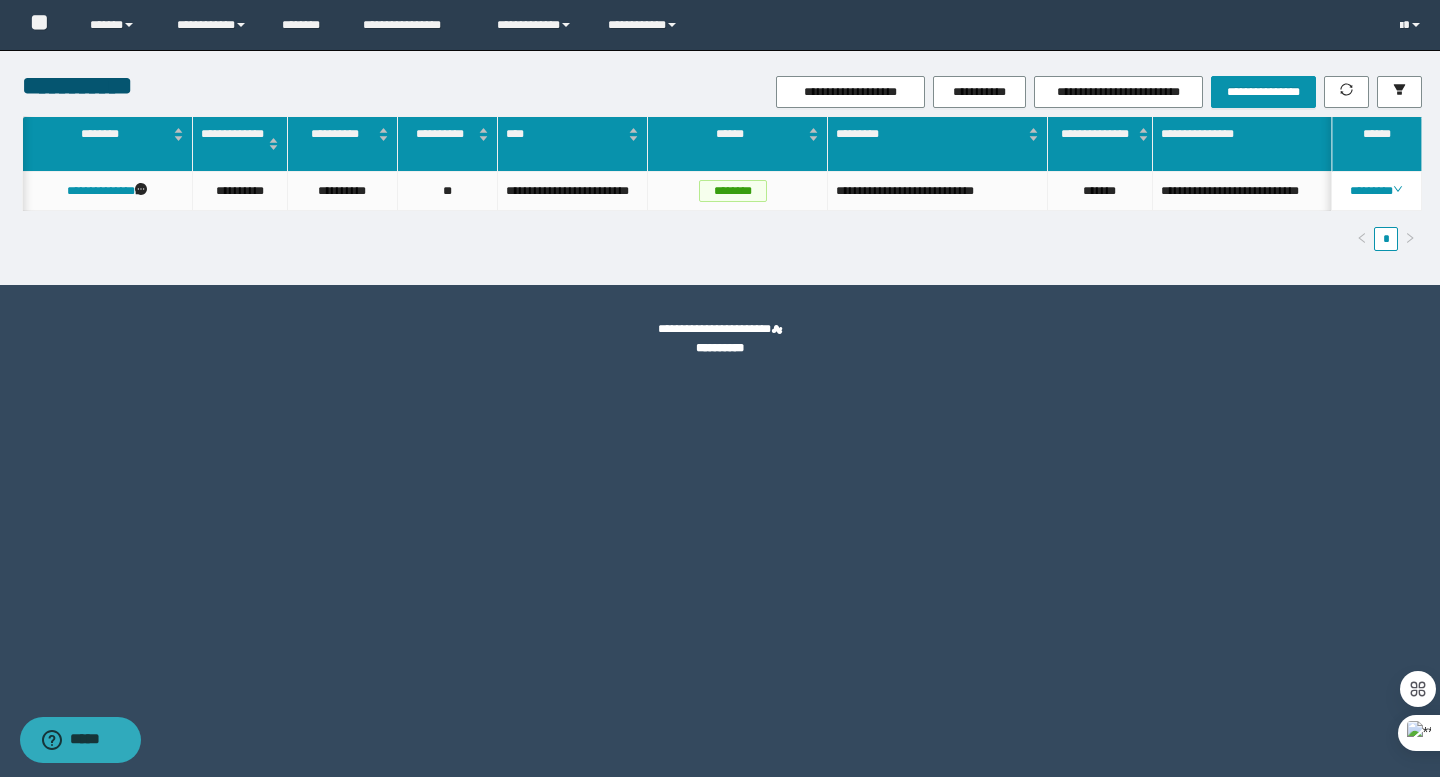 scroll, scrollTop: 0, scrollLeft: 603, axis: horizontal 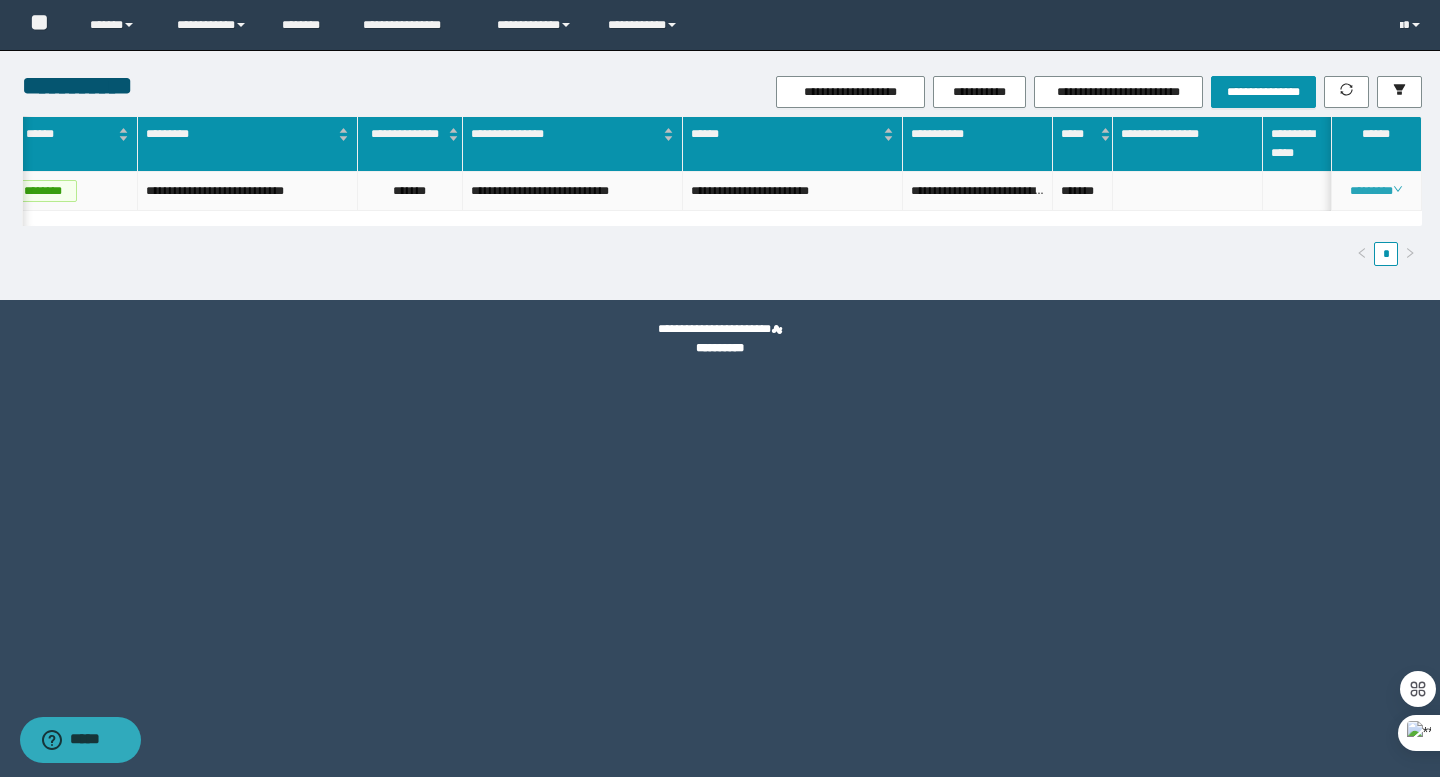 click 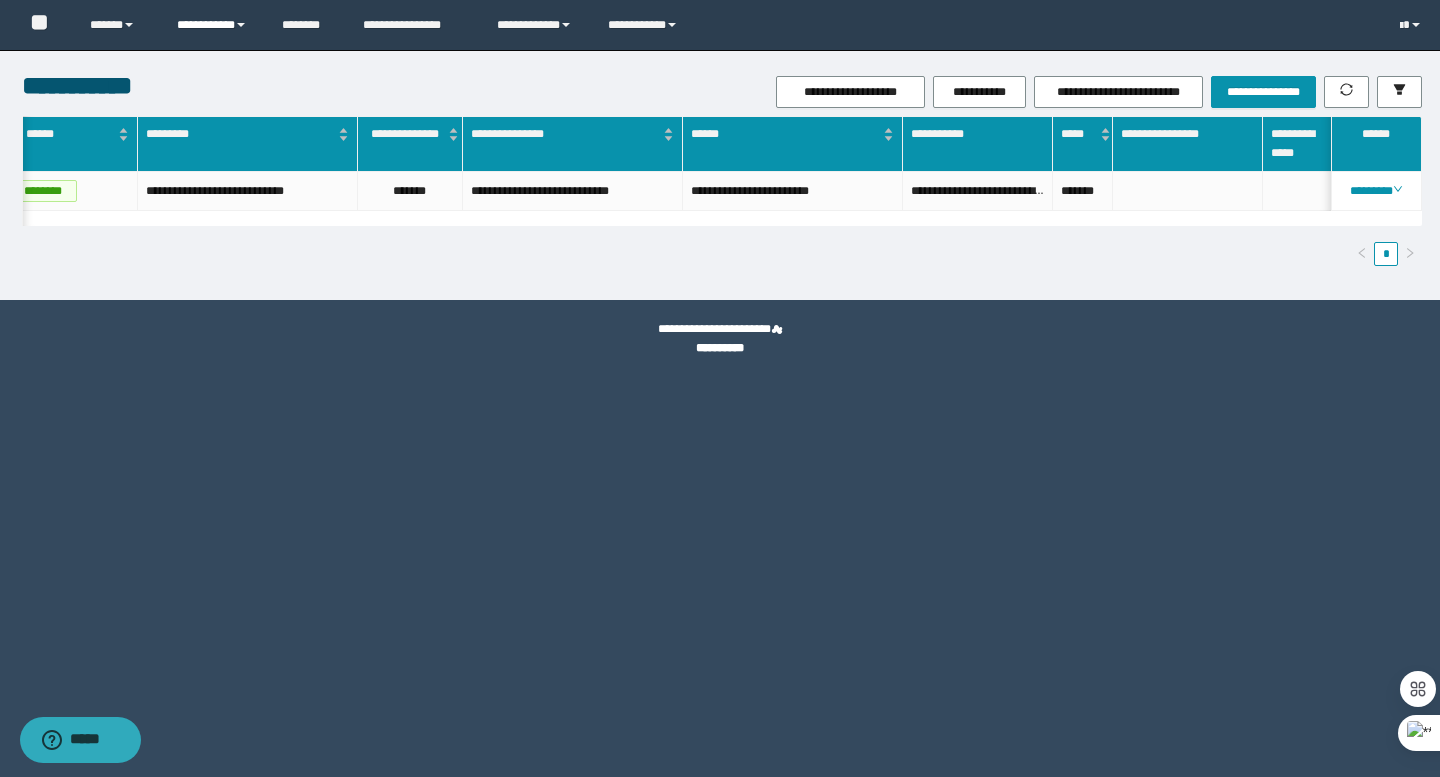 click on "**********" at bounding box center [215, 25] 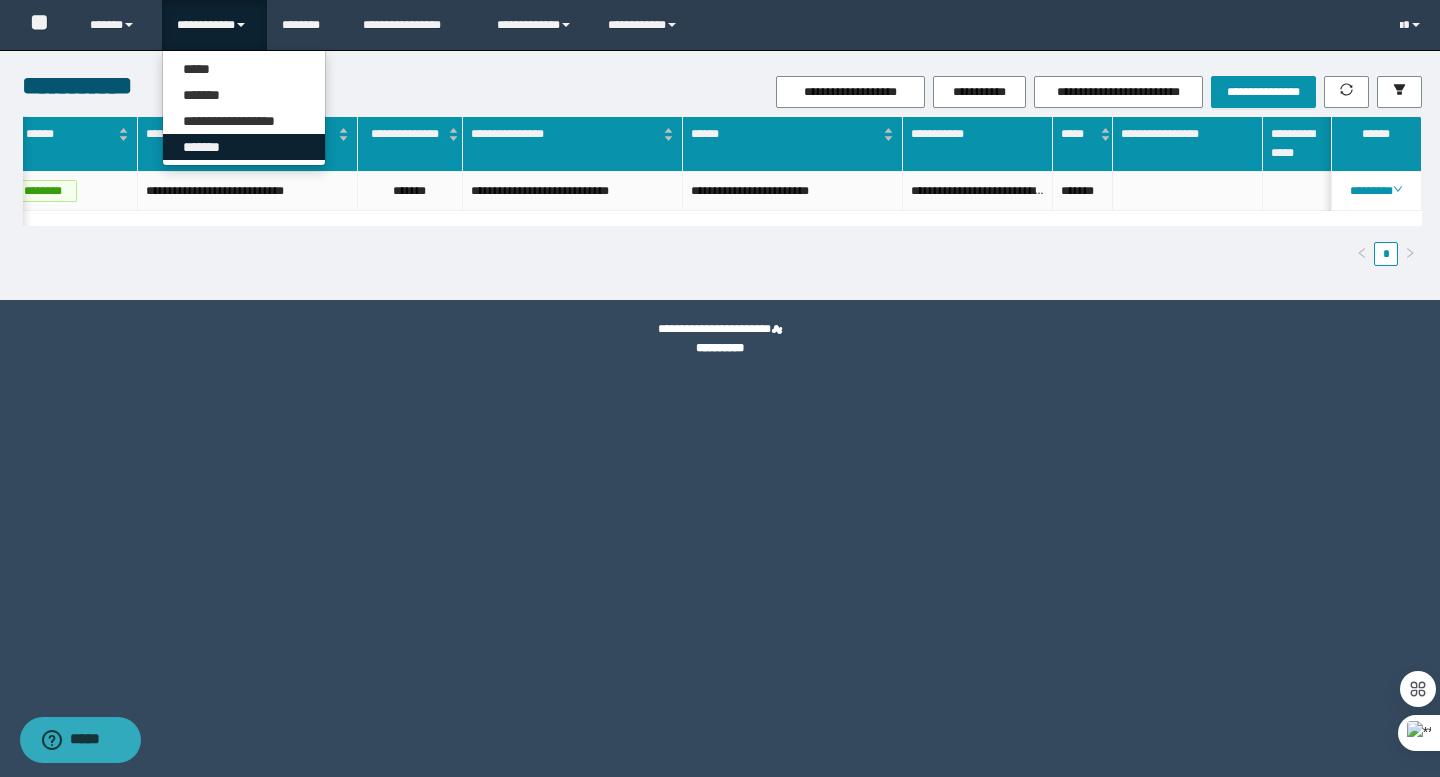 click on "*******" at bounding box center [244, 147] 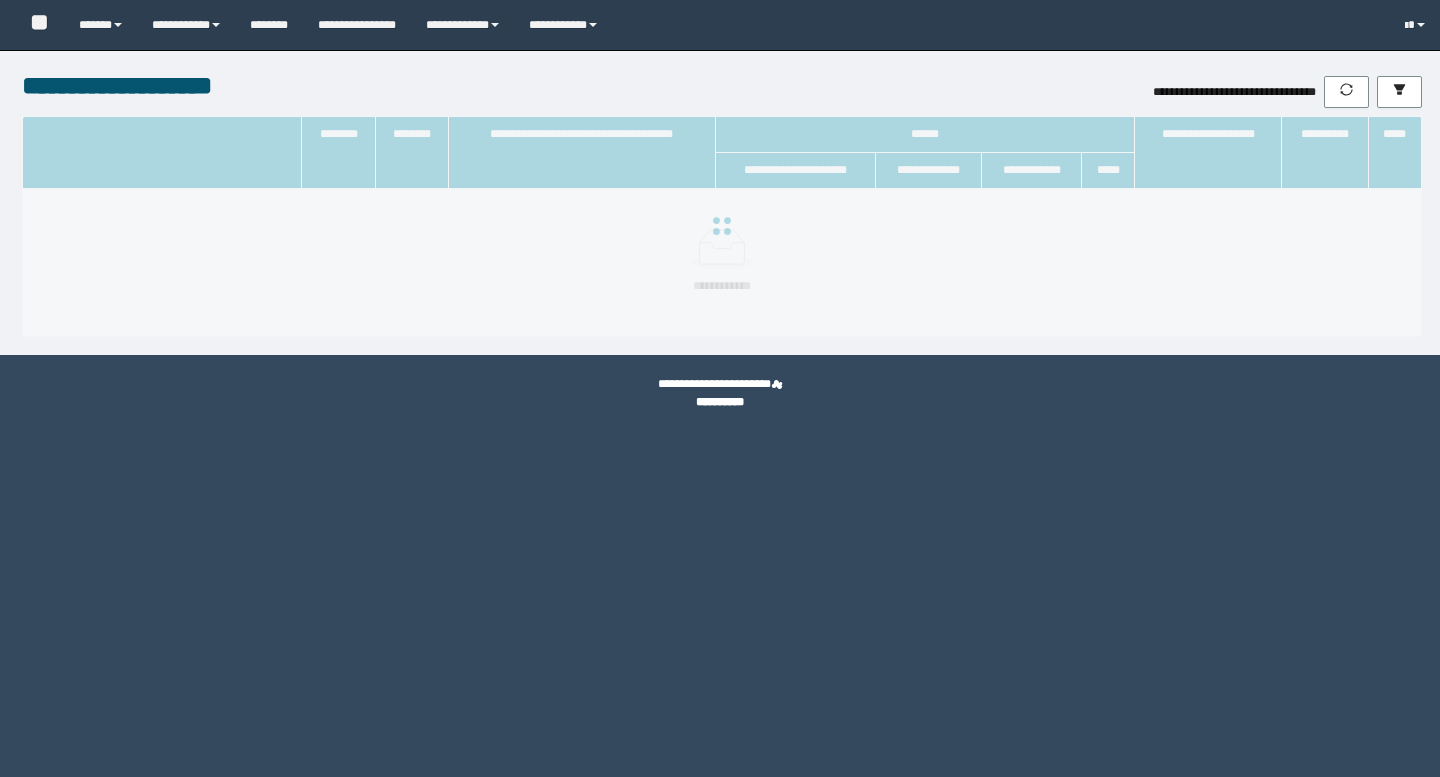 scroll, scrollTop: 0, scrollLeft: 0, axis: both 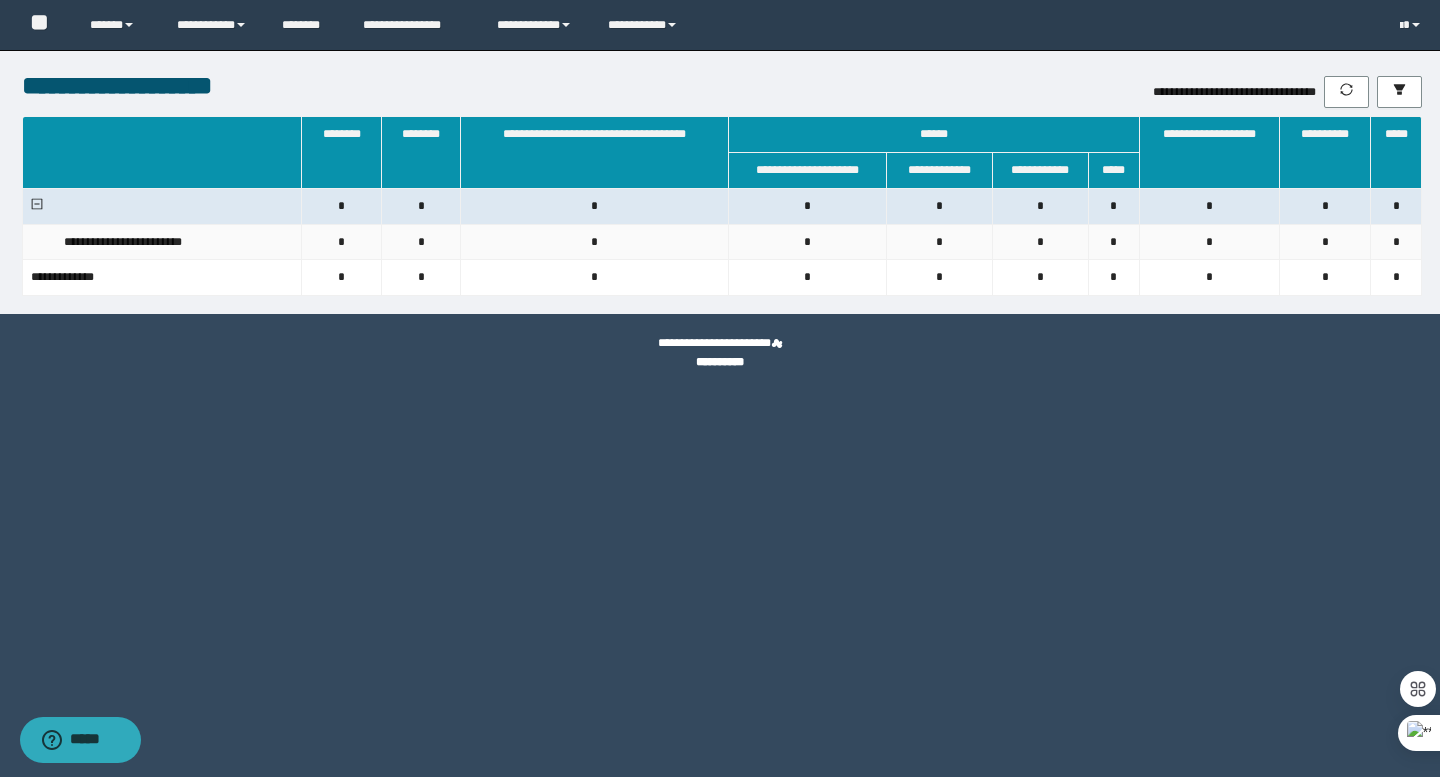 click on "**********" at bounding box center [163, 243] 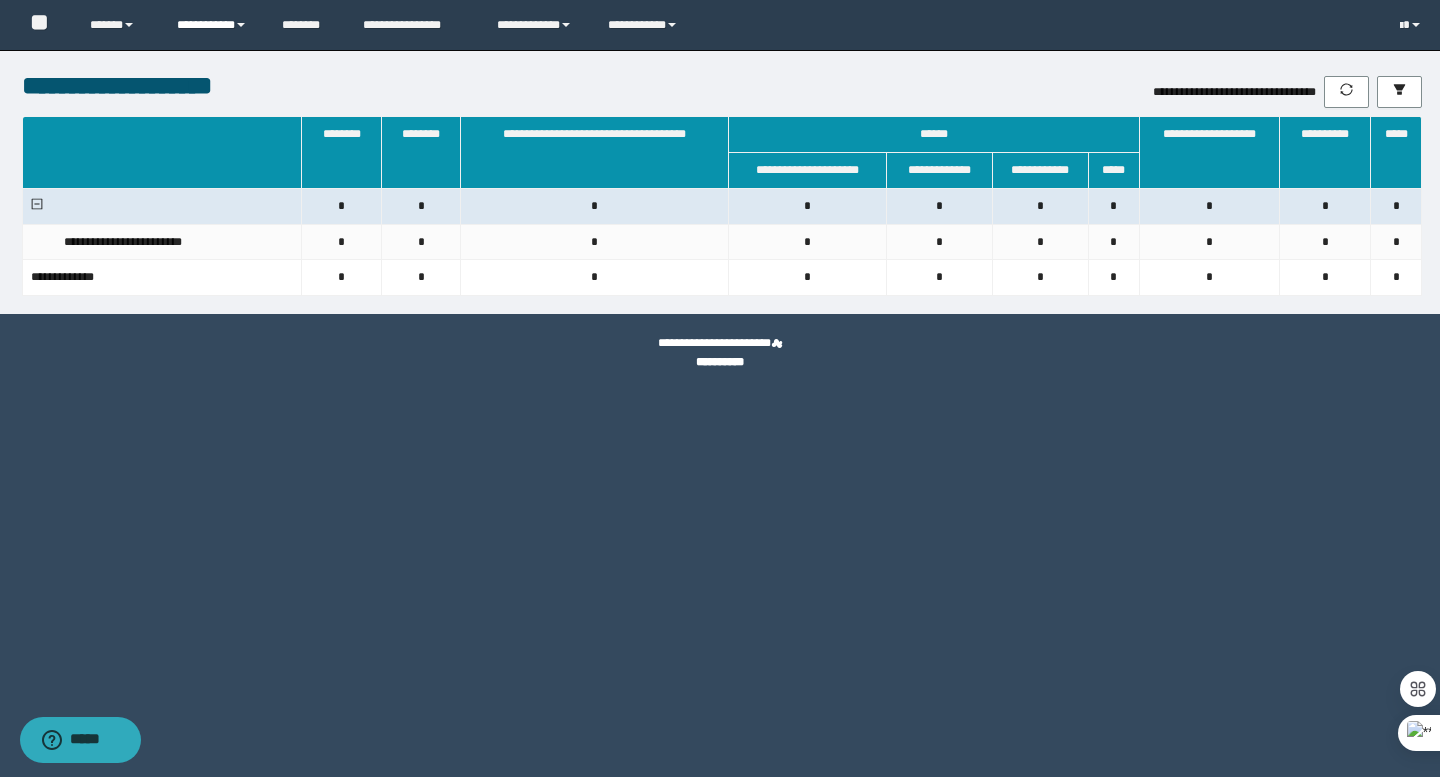 click on "**********" at bounding box center (215, 25) 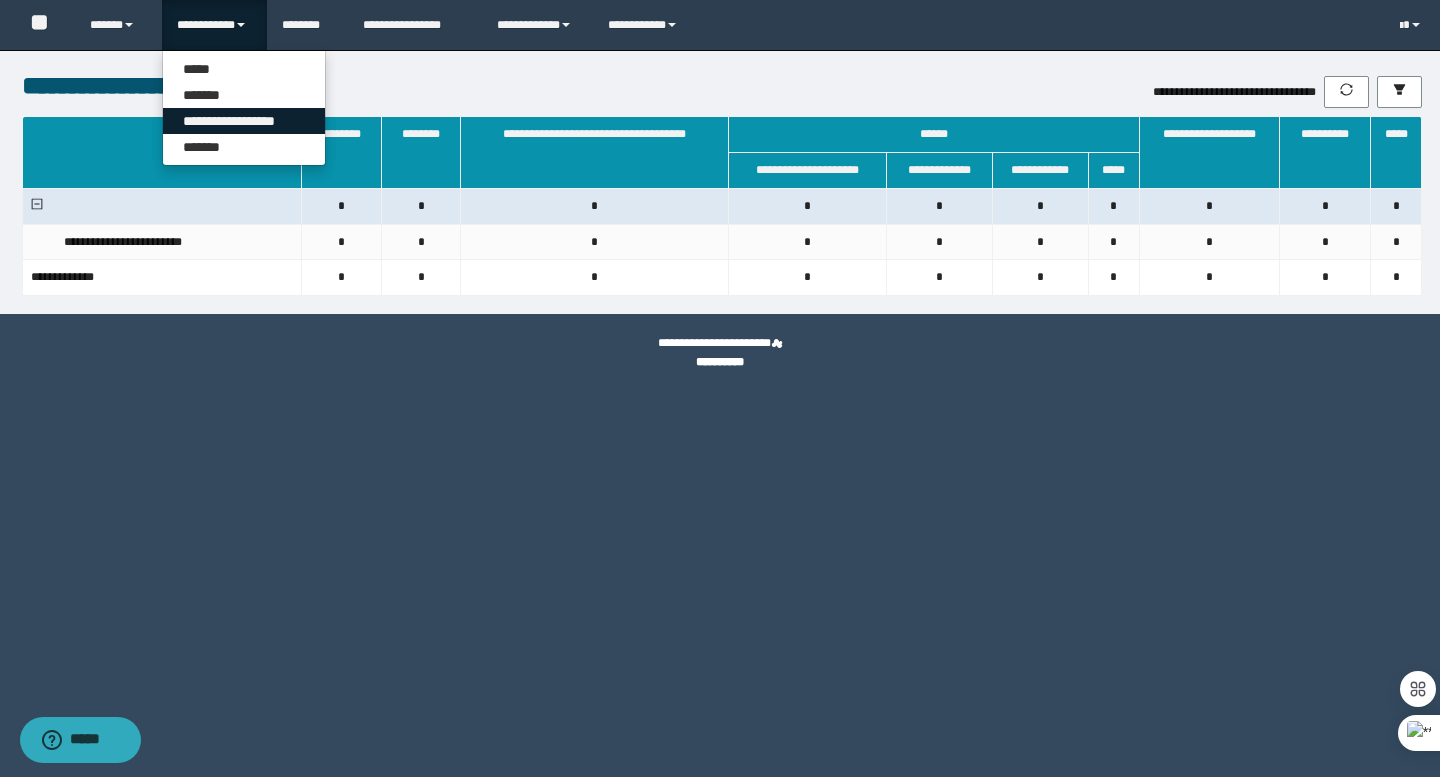 click on "**********" at bounding box center [244, 121] 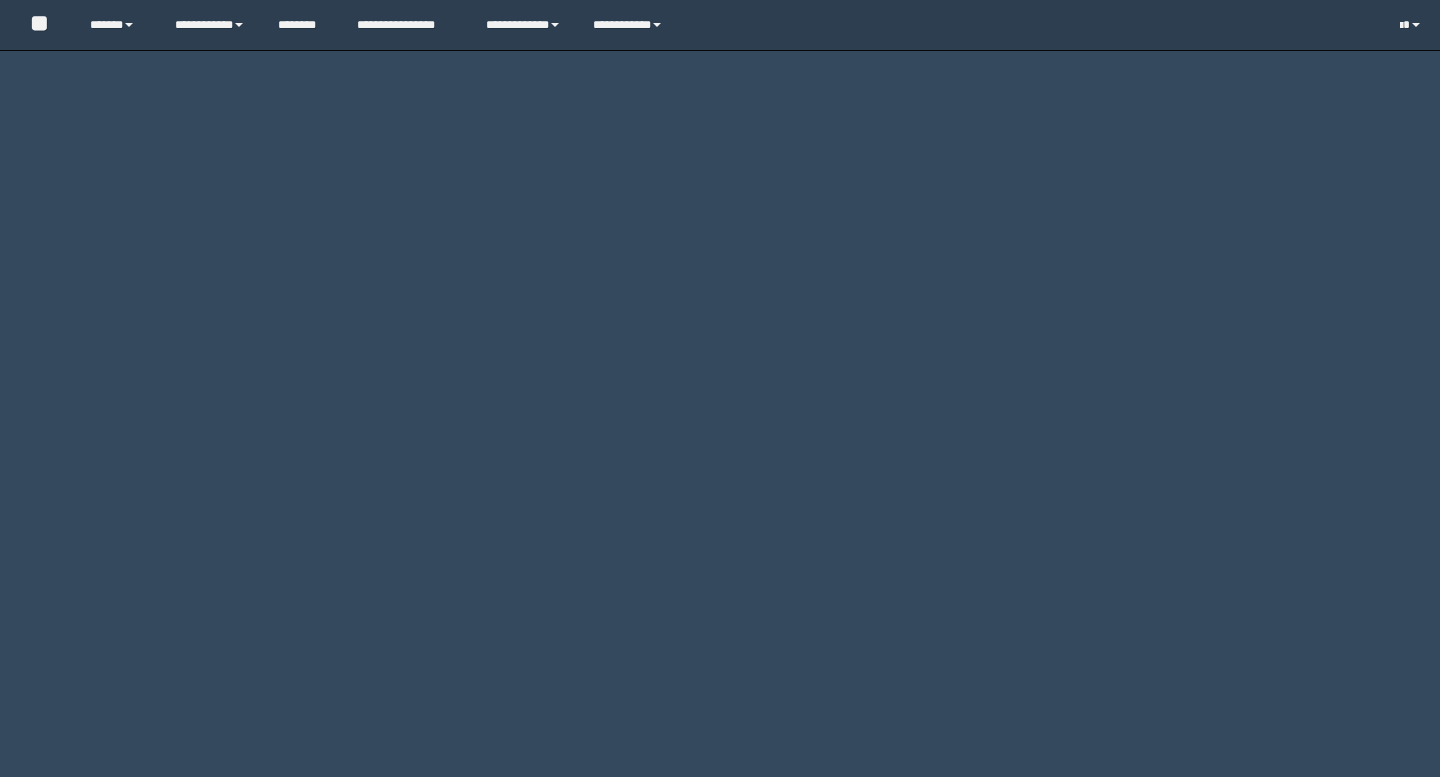 scroll, scrollTop: 0, scrollLeft: 0, axis: both 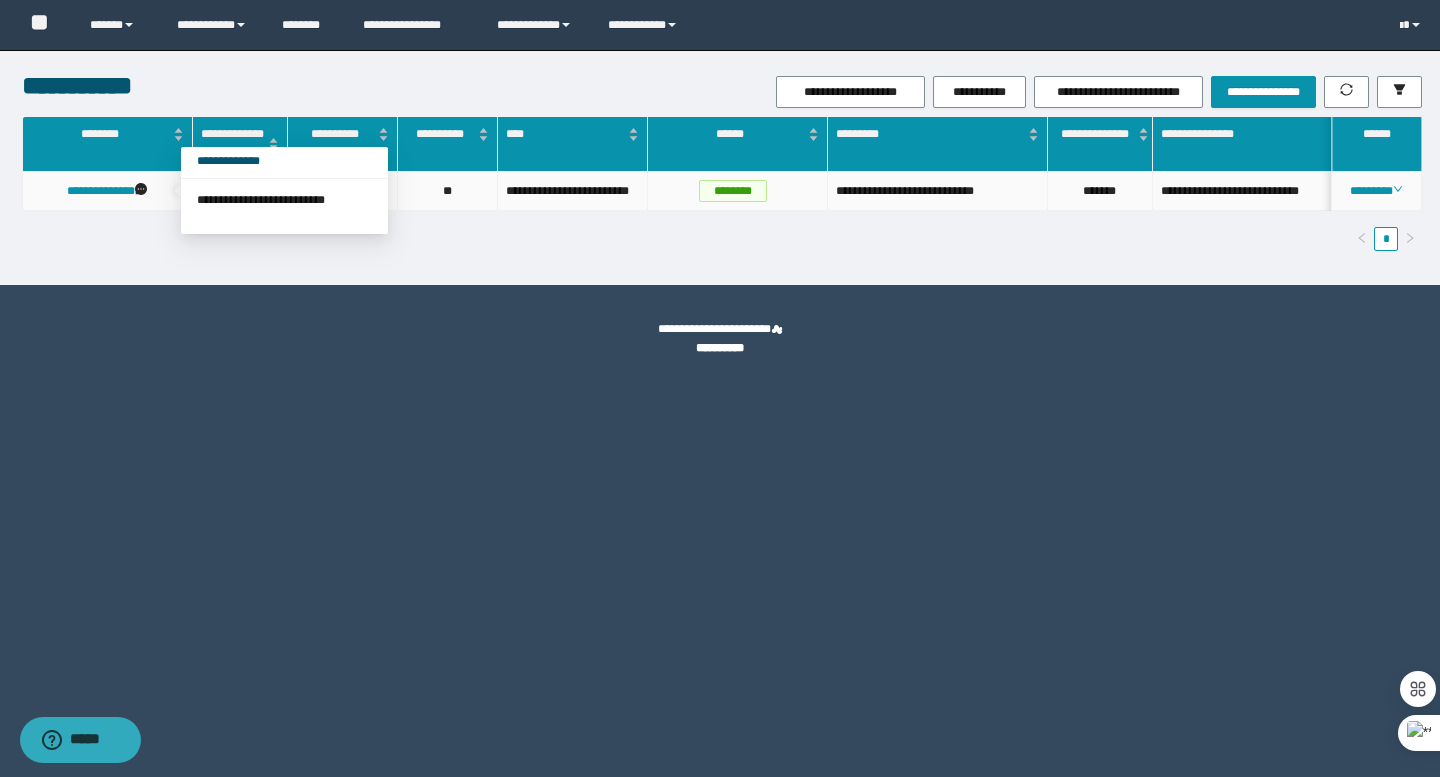 click 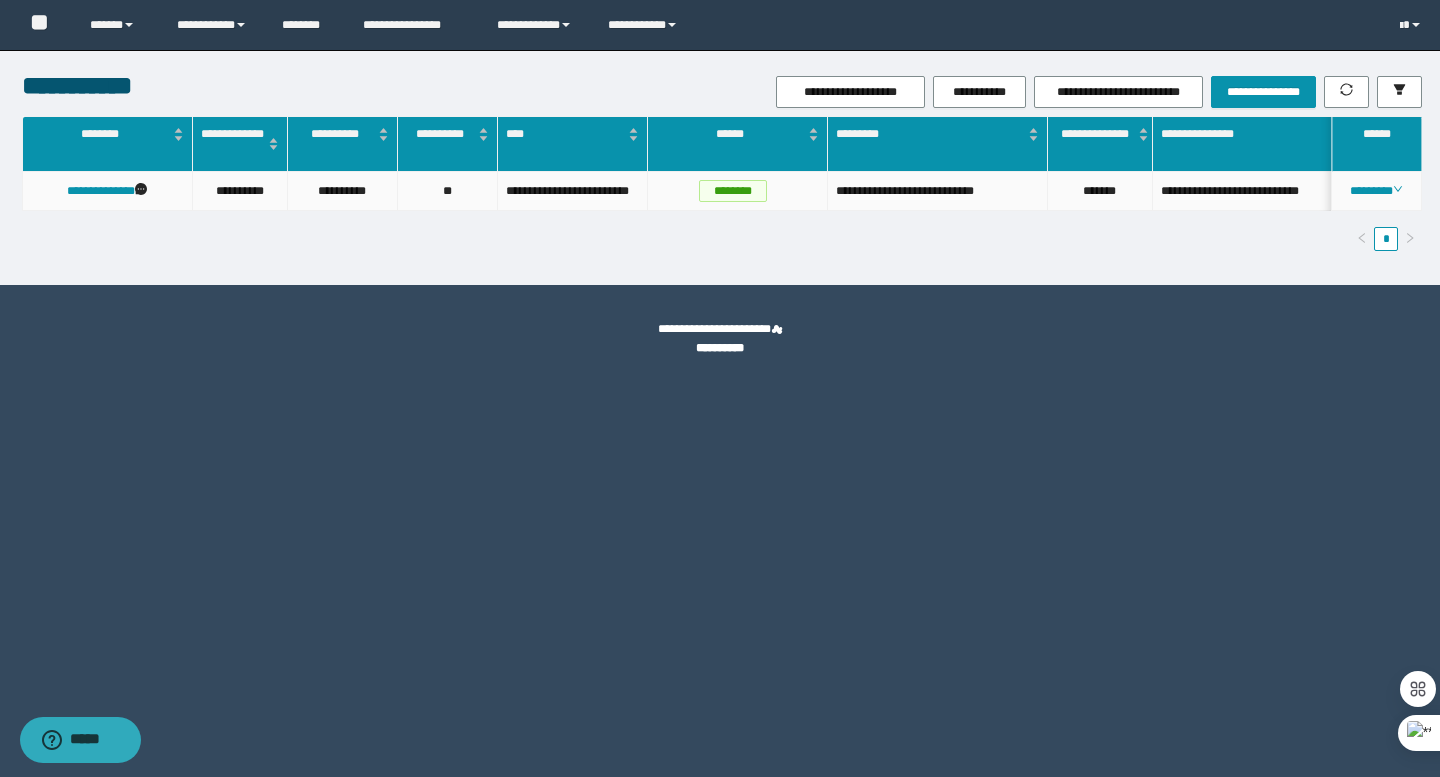click on "********" at bounding box center [733, 191] 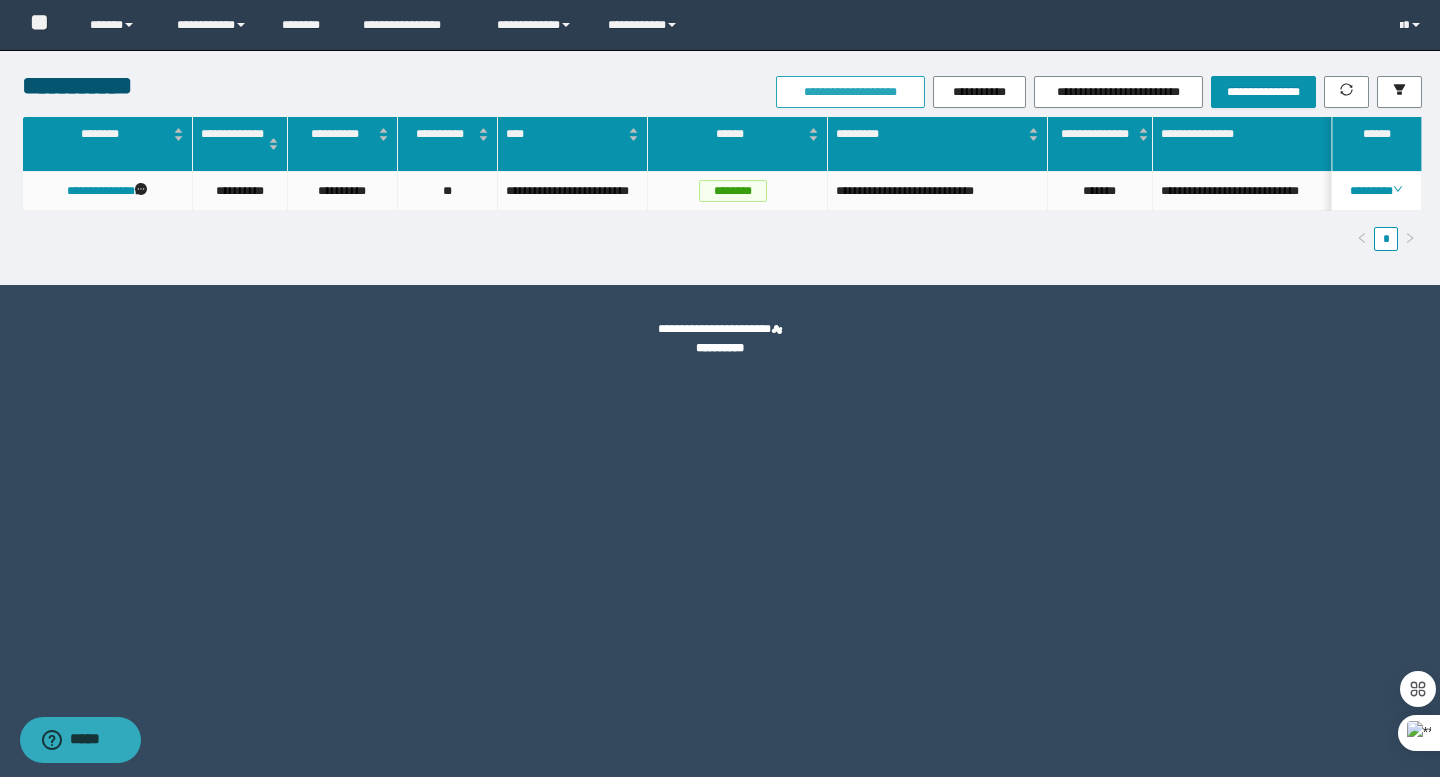 click on "**********" at bounding box center [851, 92] 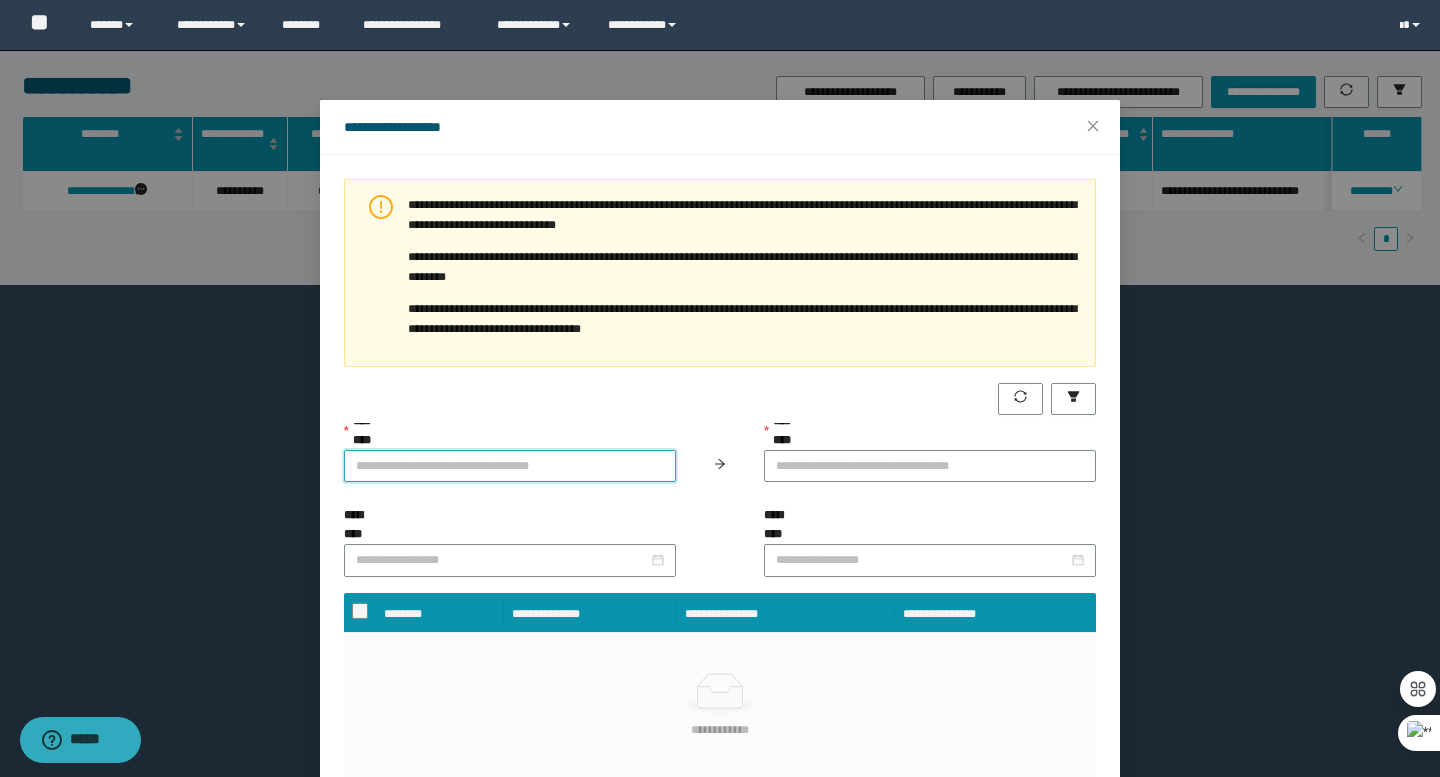click on "**********" at bounding box center (510, 466) 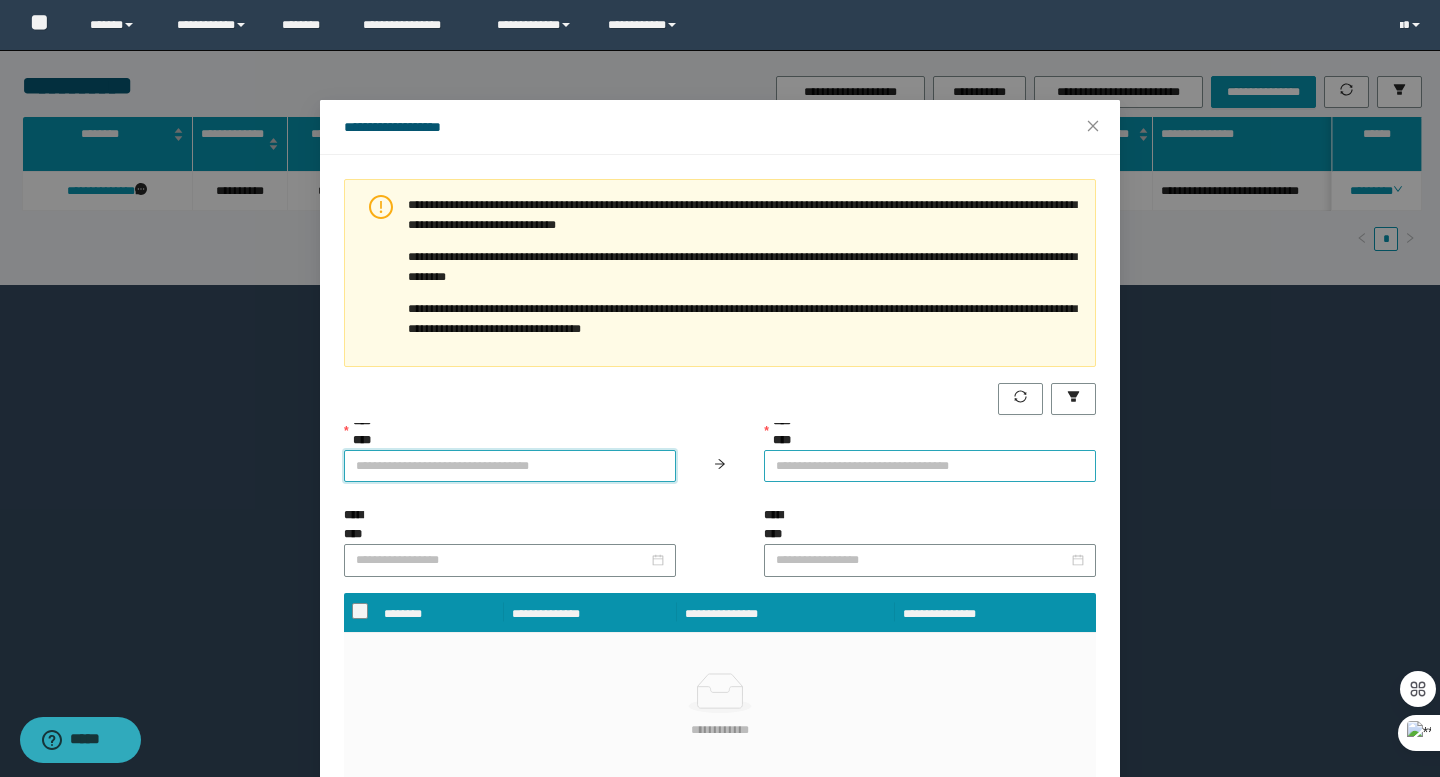 click on "**********" at bounding box center [930, 466] 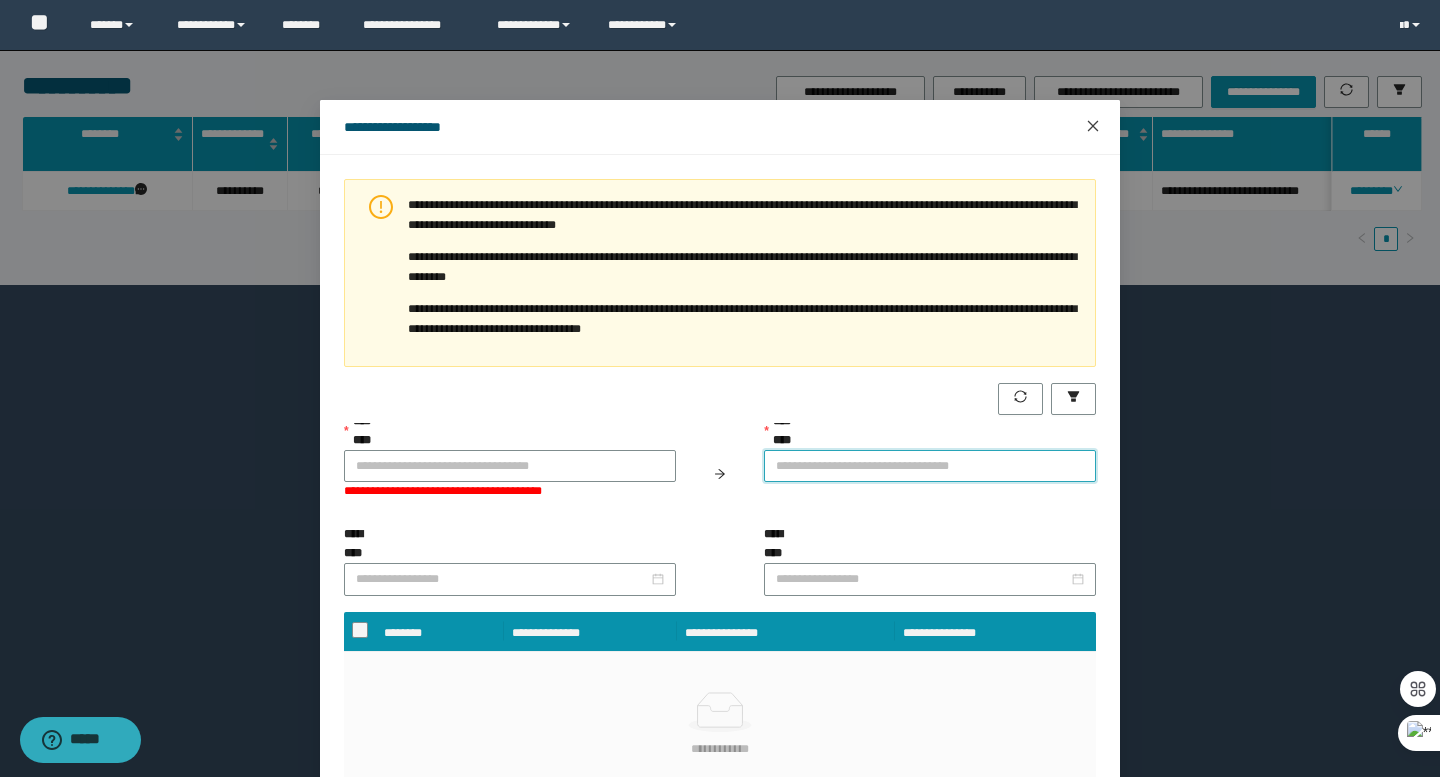click at bounding box center [1093, 127] 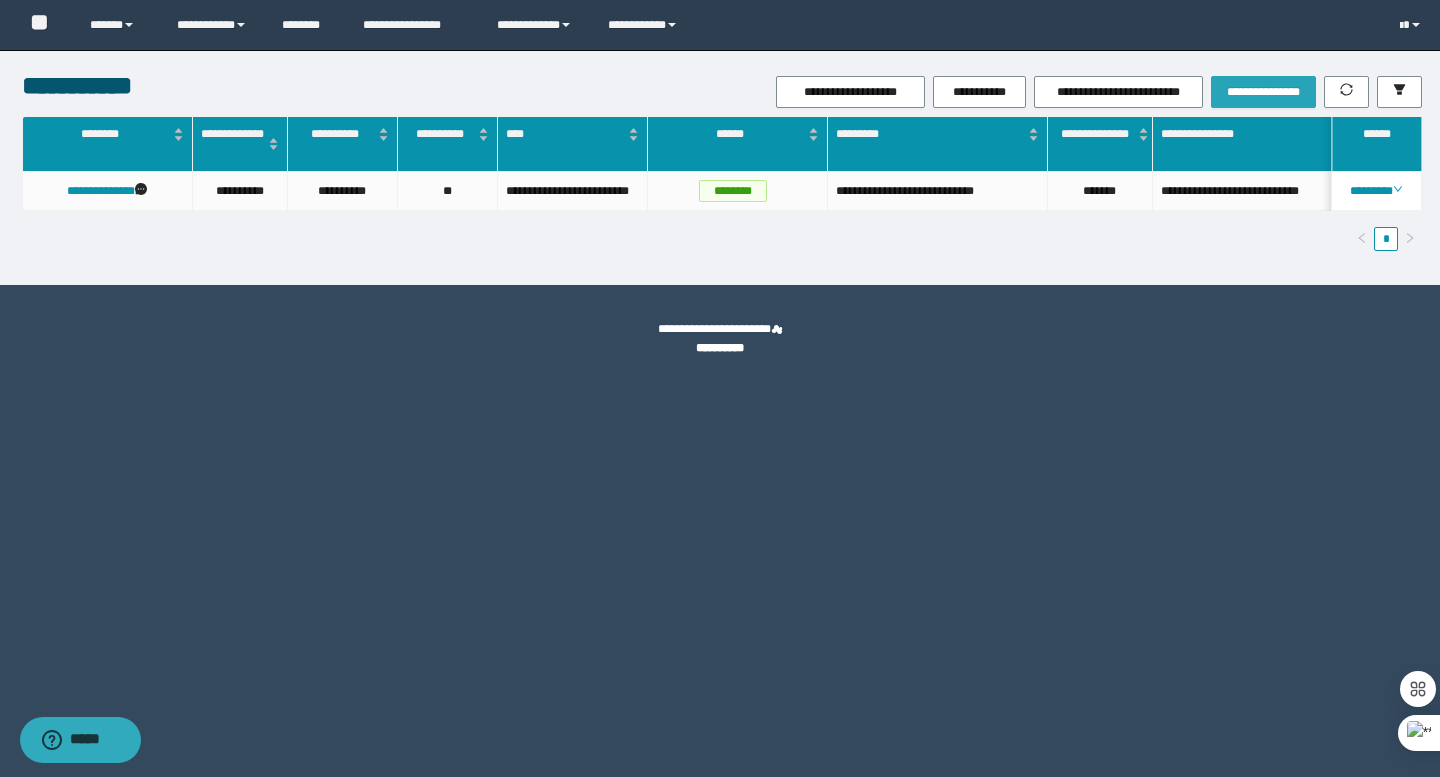 click on "**********" at bounding box center [1263, 92] 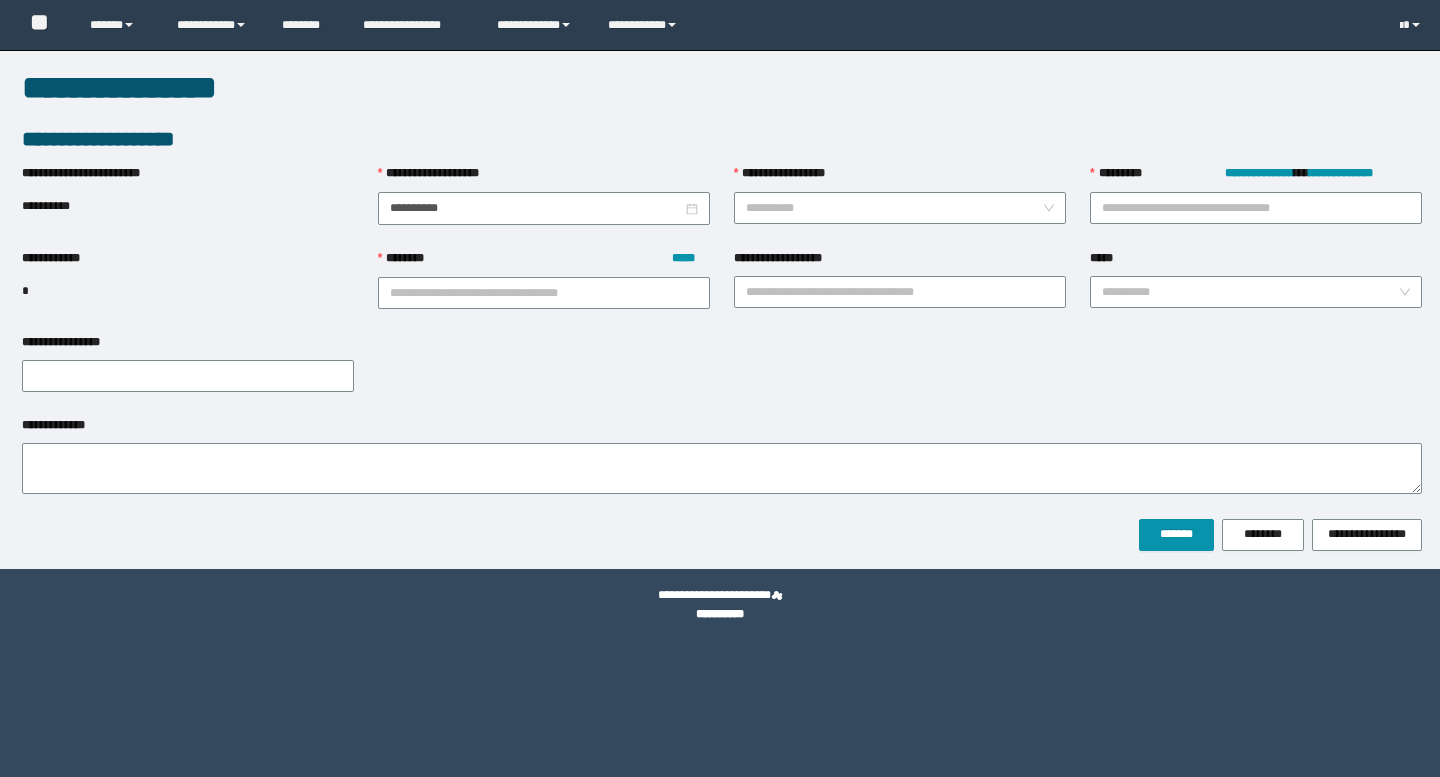 scroll, scrollTop: 0, scrollLeft: 0, axis: both 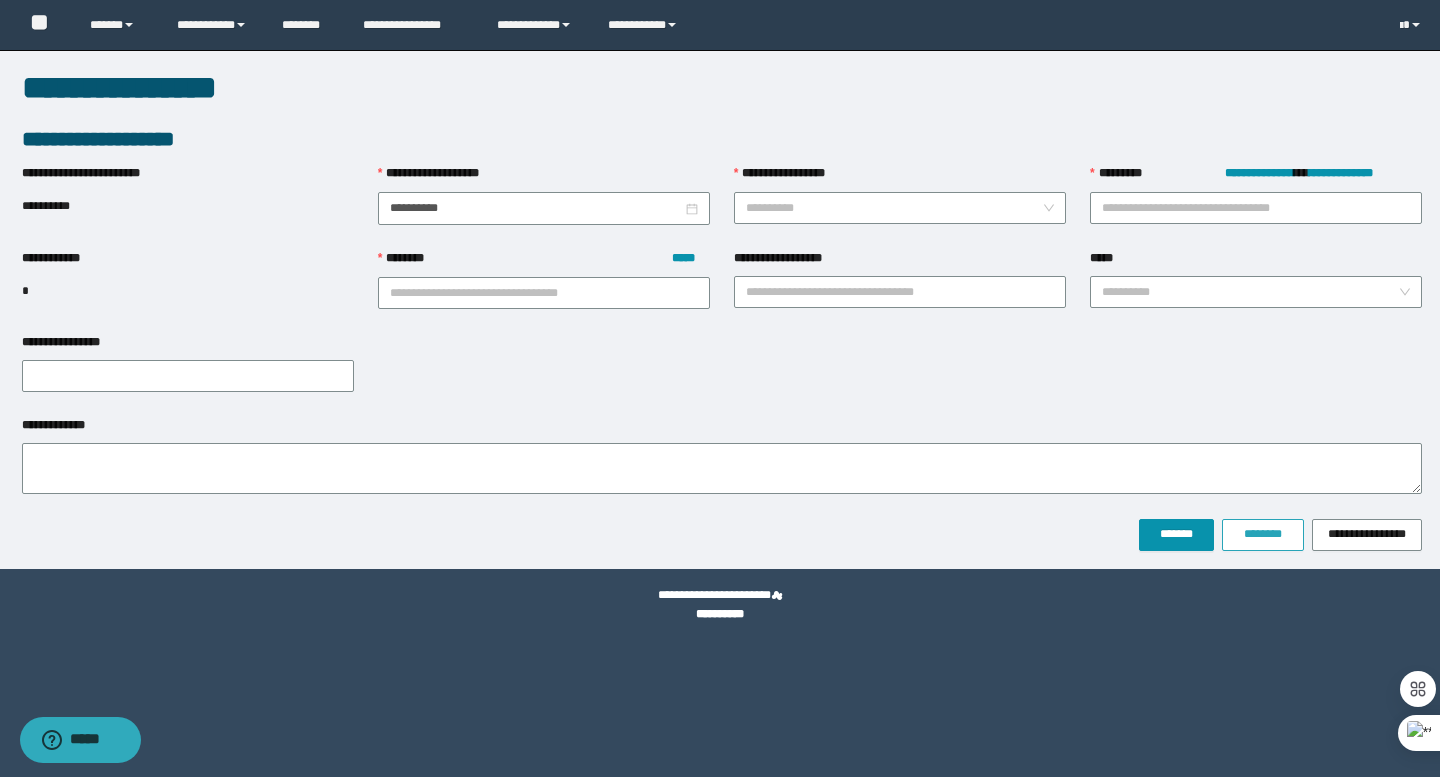 click on "********" at bounding box center (1263, 534) 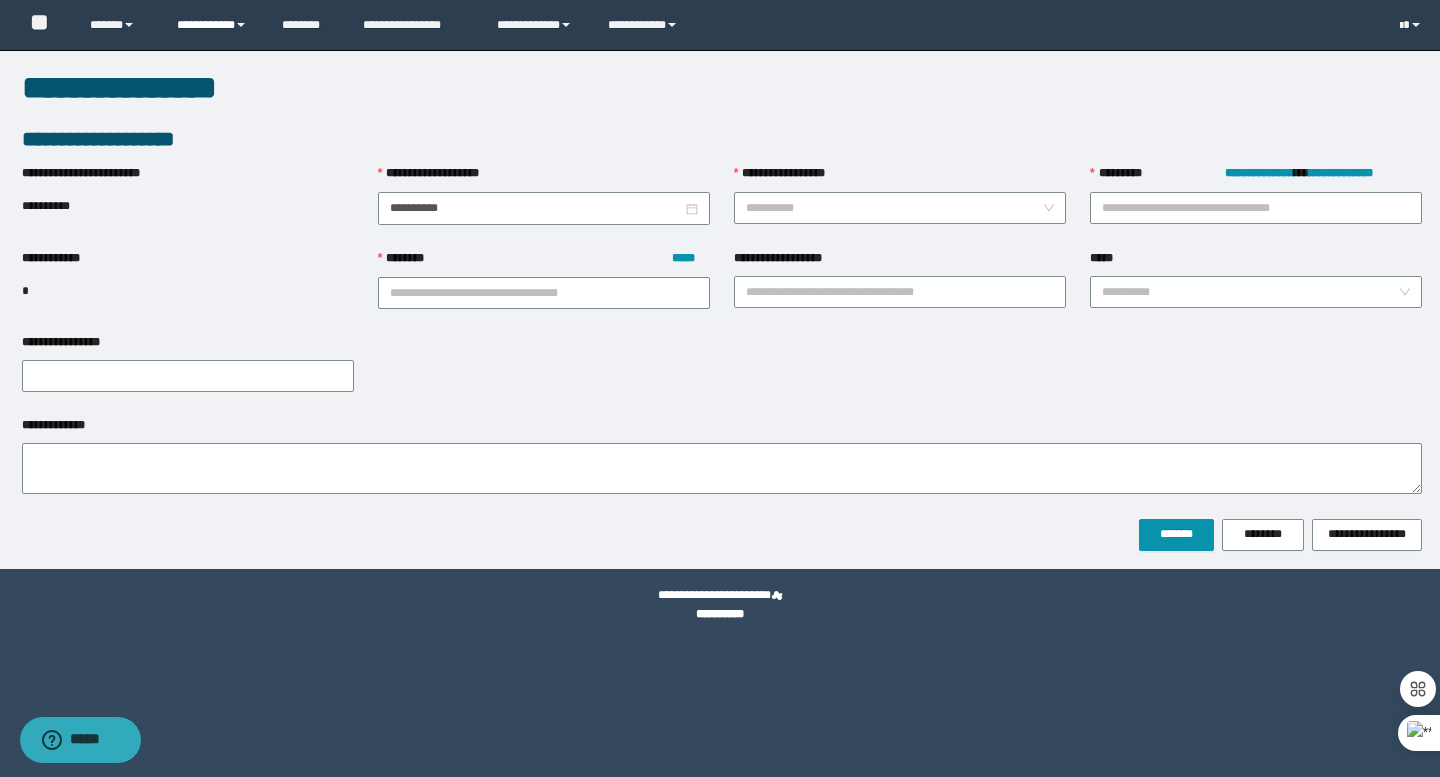 click on "**********" at bounding box center [215, 25] 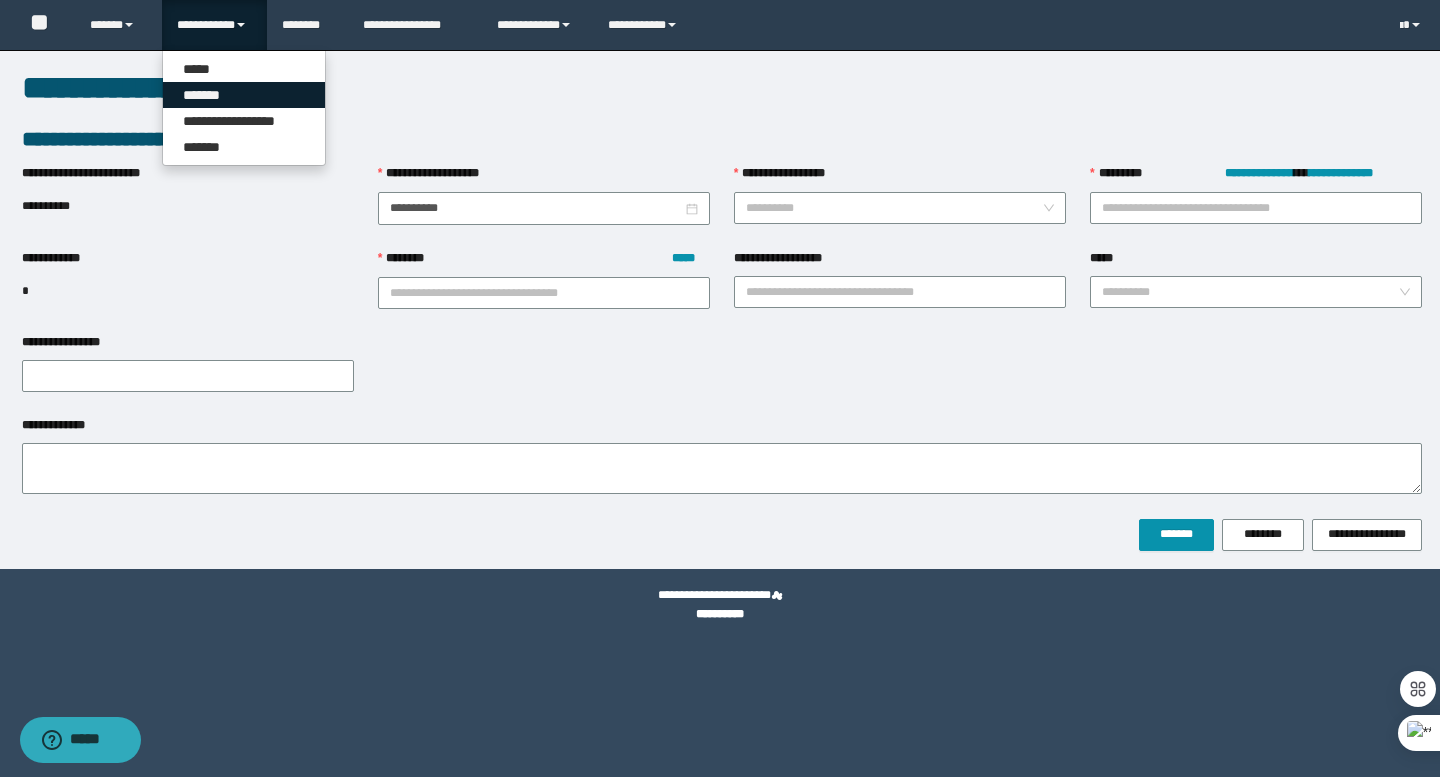 click on "*******" at bounding box center (244, 95) 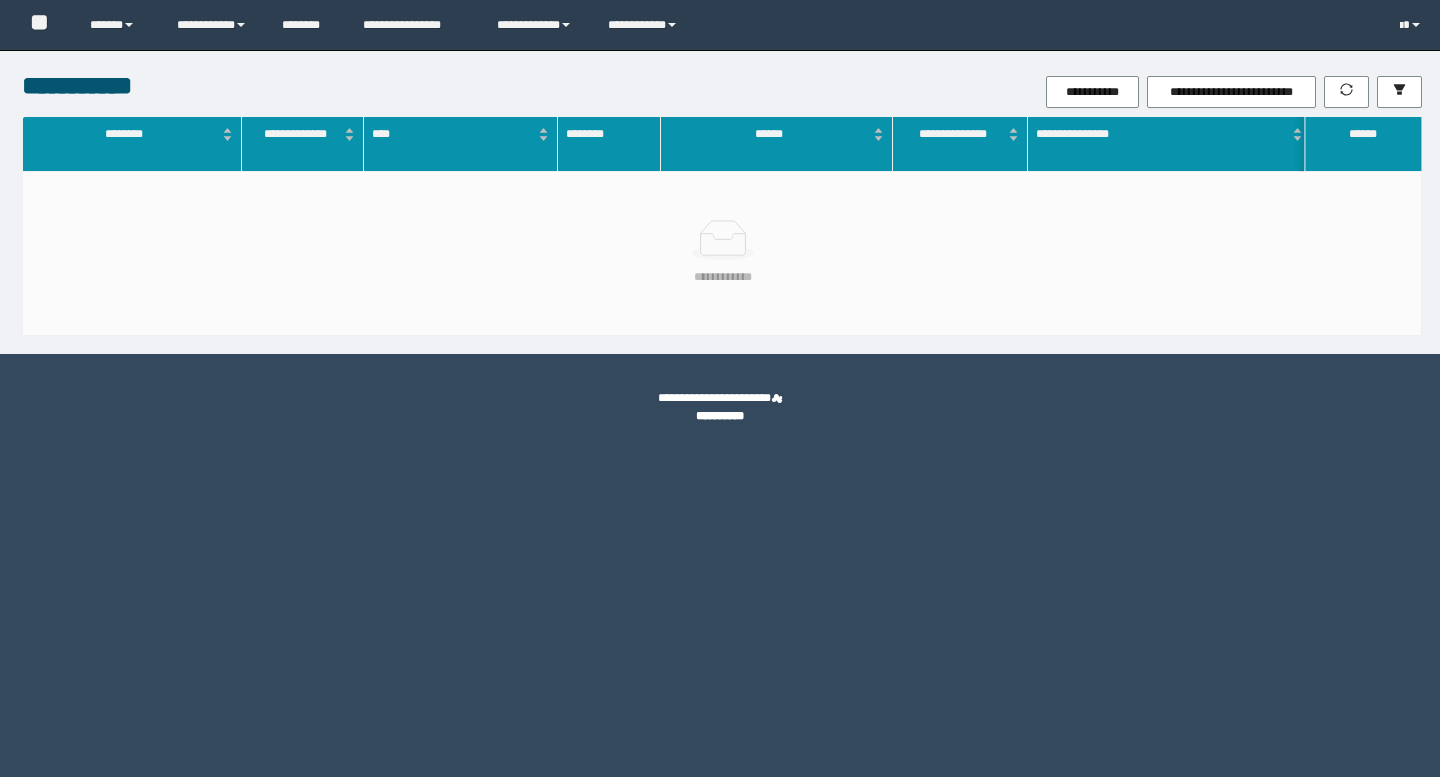 scroll, scrollTop: 0, scrollLeft: 0, axis: both 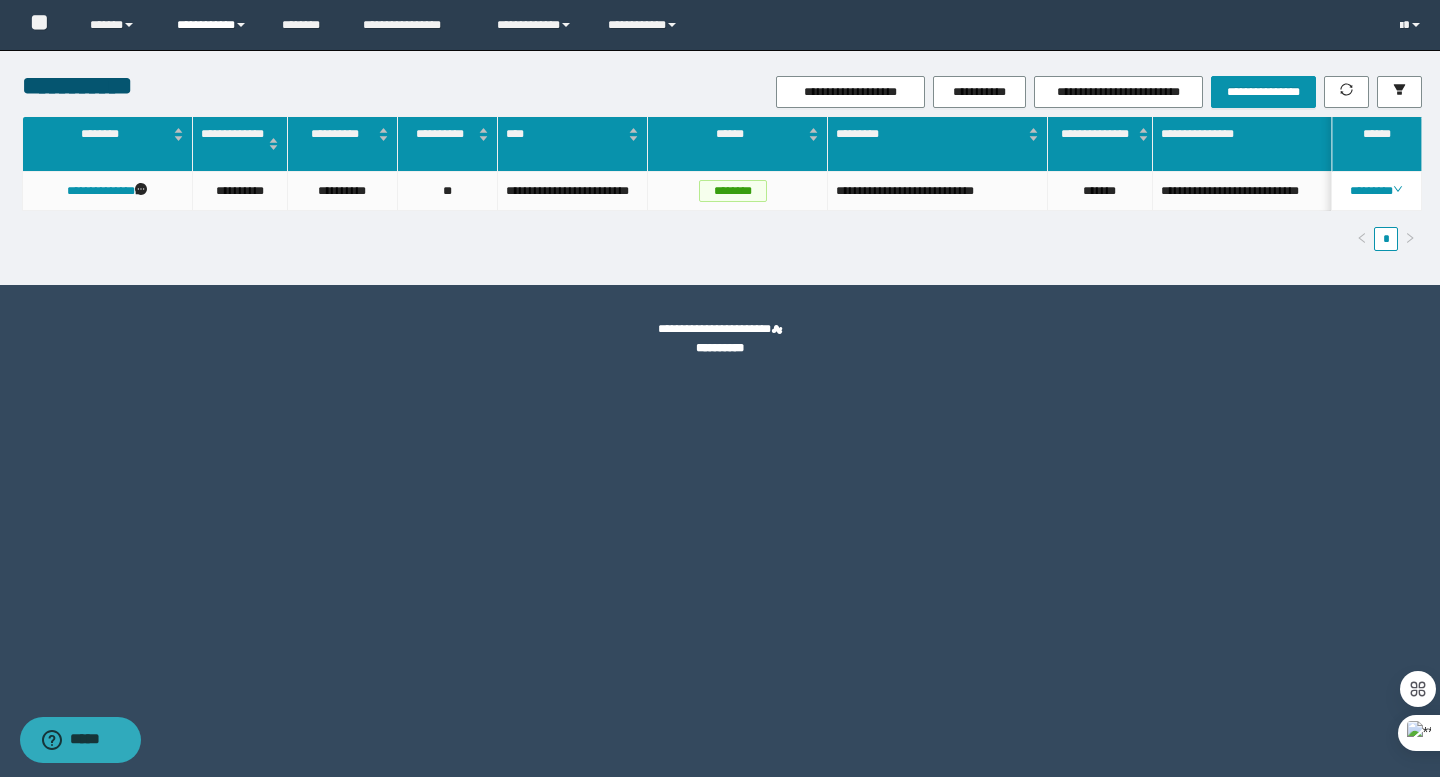 click on "**********" at bounding box center (215, 25) 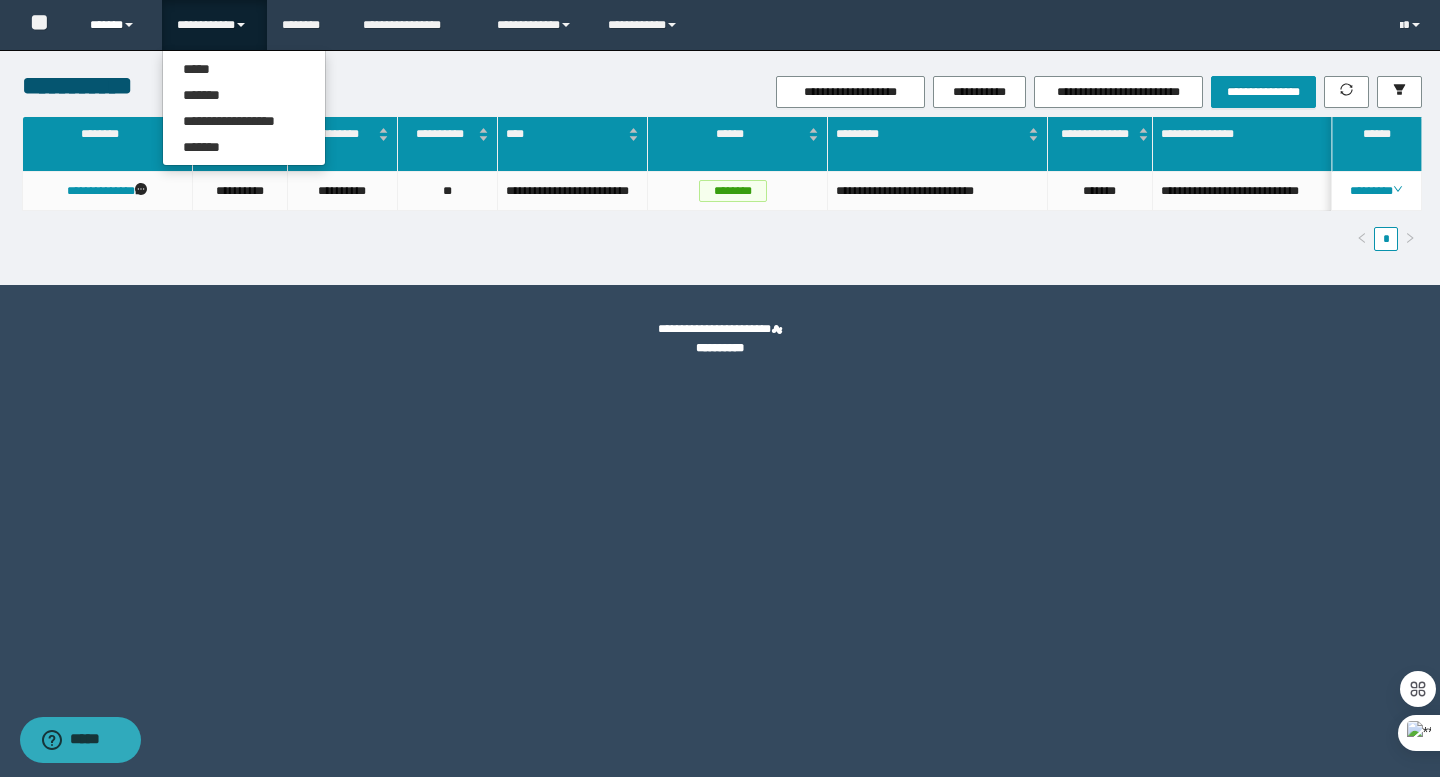 click on "******" at bounding box center [118, 25] 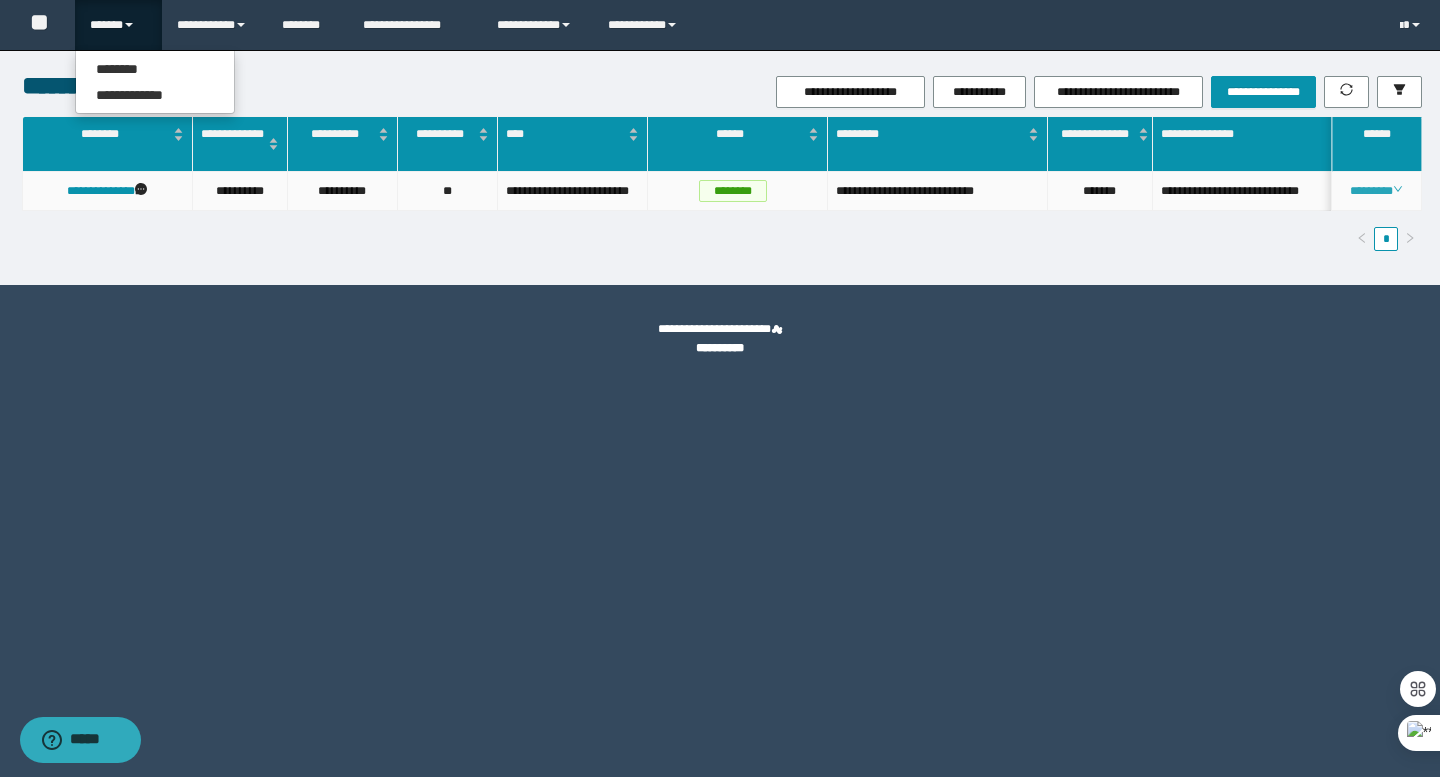 click on "********" at bounding box center [1376, 191] 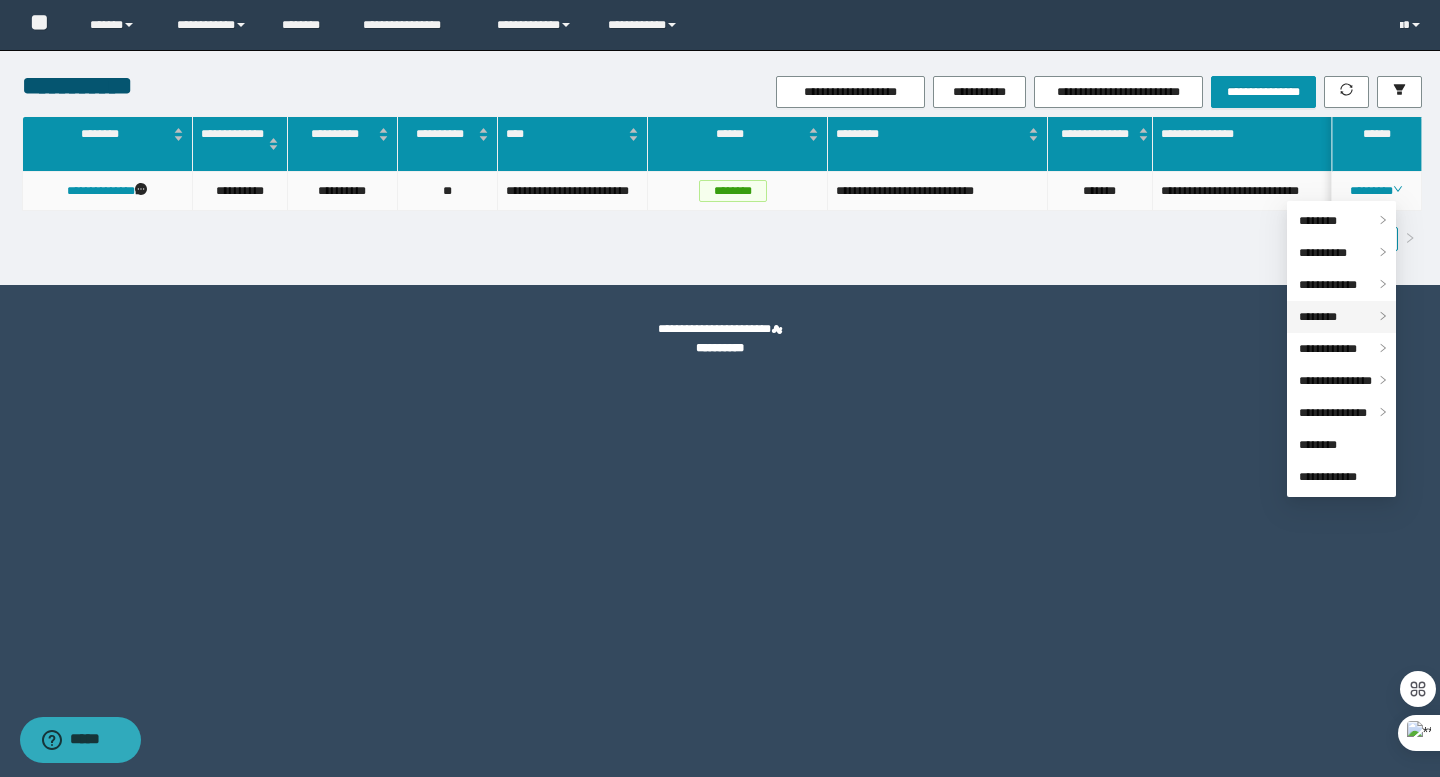 click on "********" at bounding box center (1341, 317) 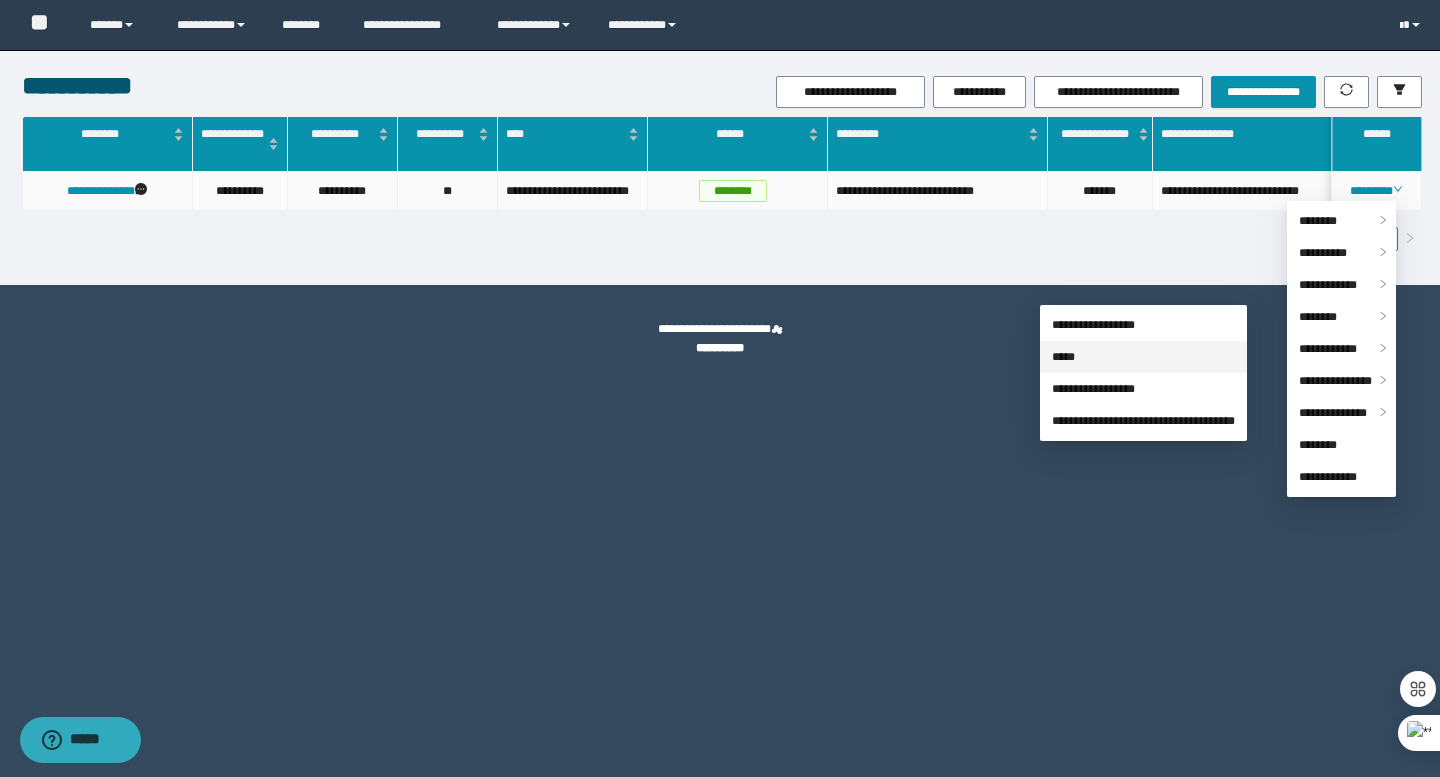 click on "*****" at bounding box center (1063, 357) 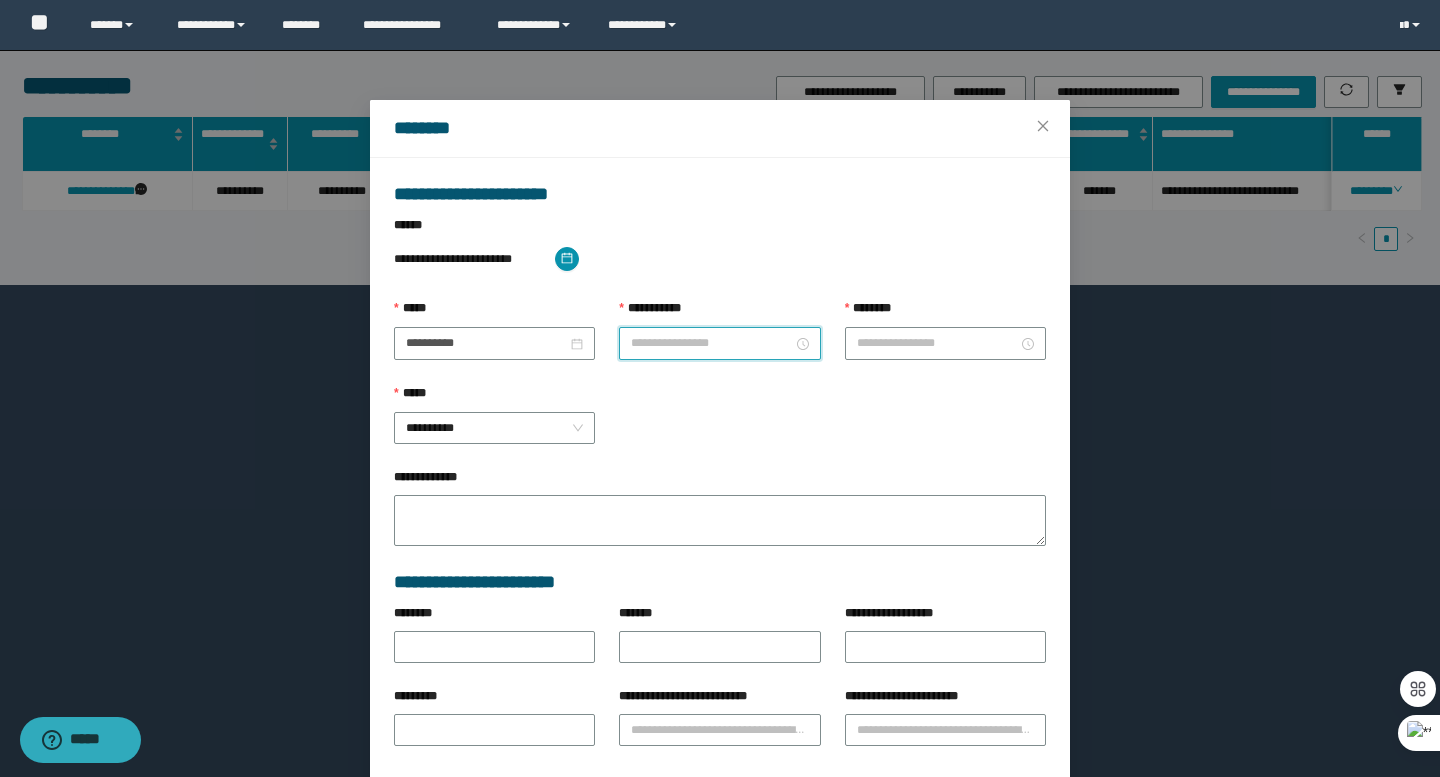 click on "**********" at bounding box center (711, 343) 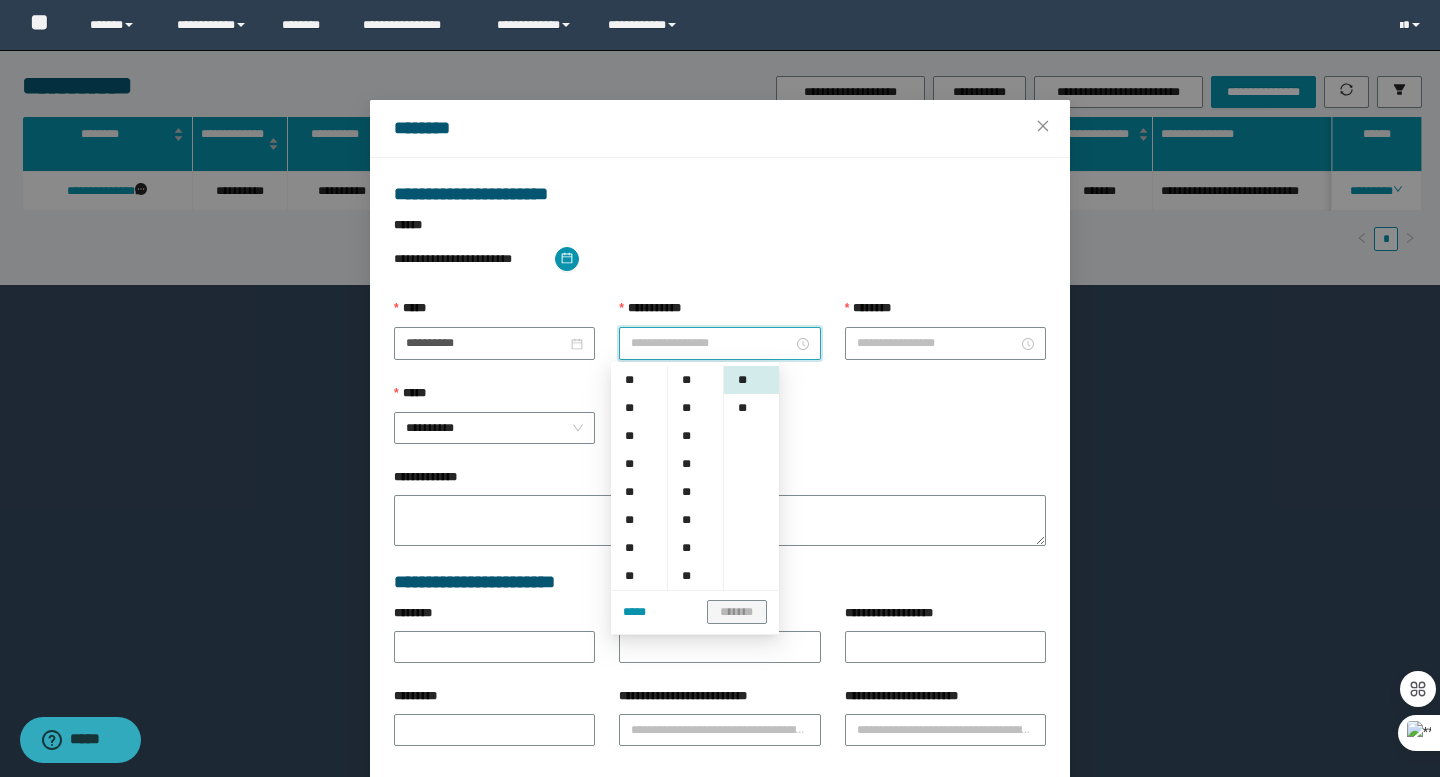 type on "**********" 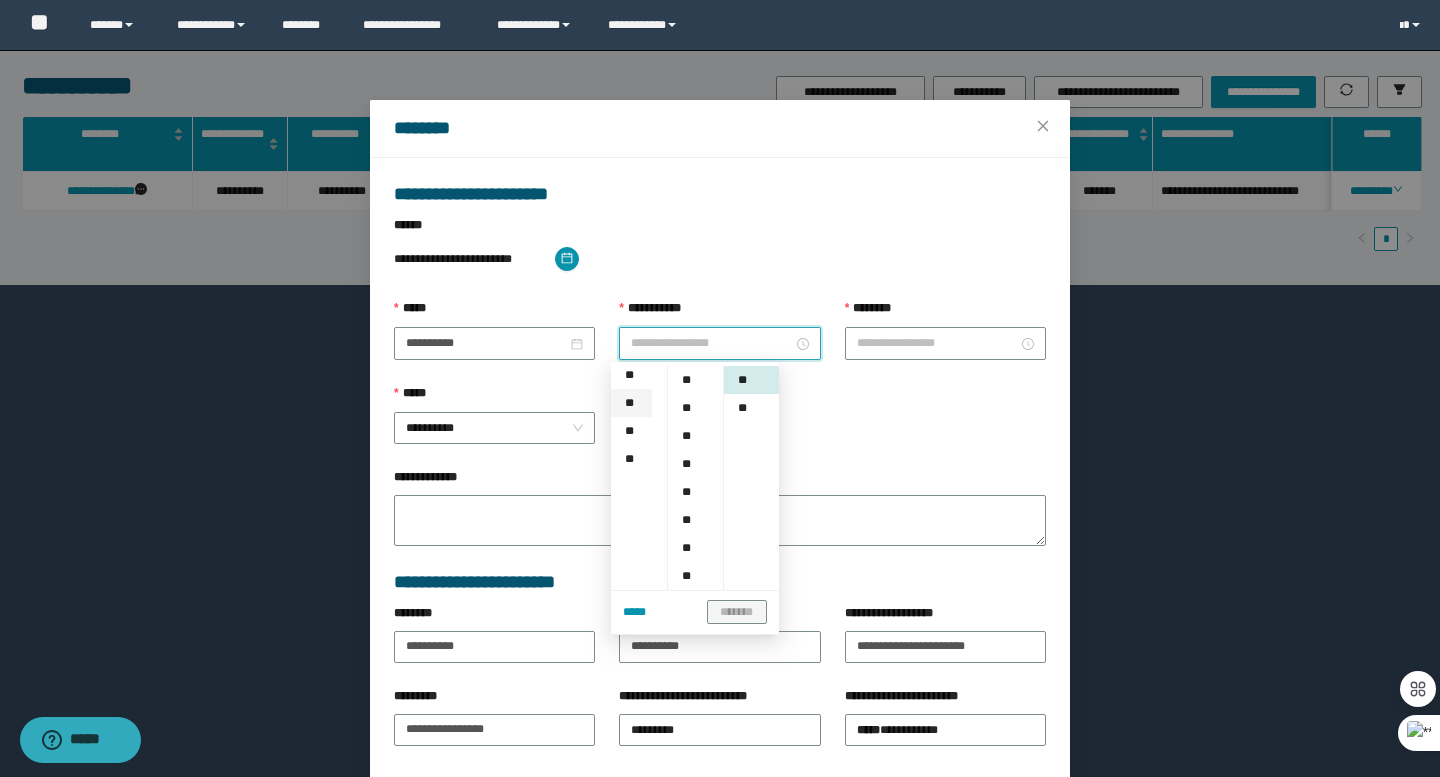 scroll, scrollTop: 0, scrollLeft: 0, axis: both 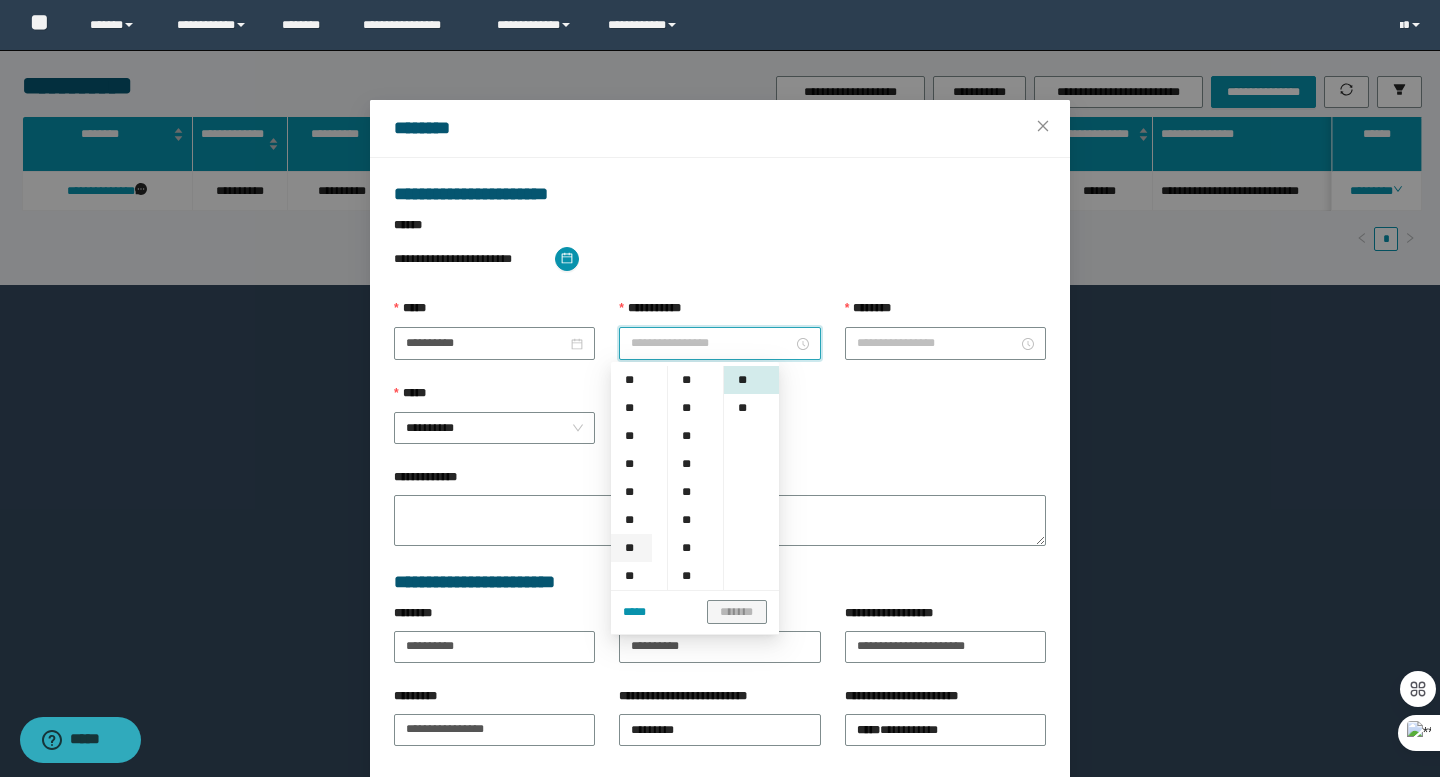 click on "**" at bounding box center (631, 548) 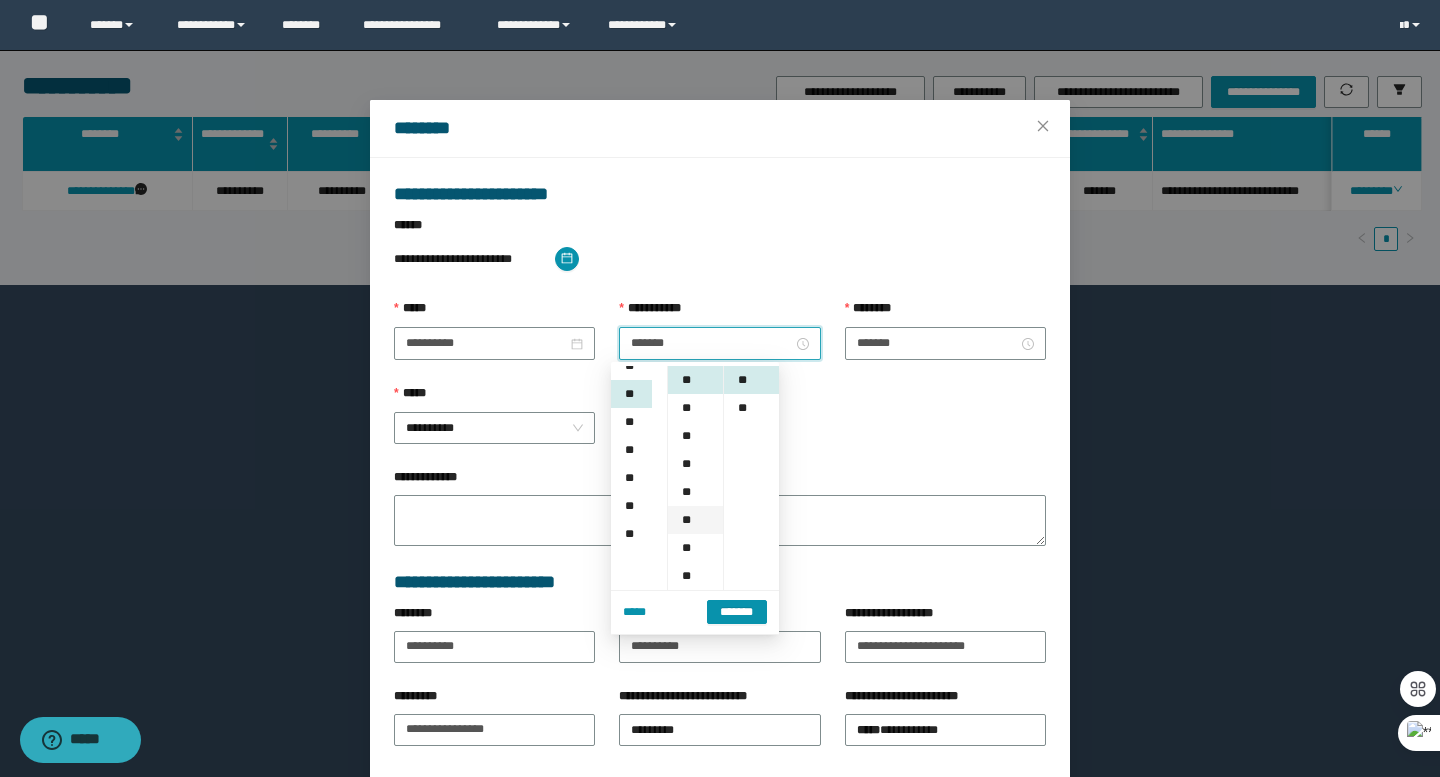 scroll, scrollTop: 168, scrollLeft: 0, axis: vertical 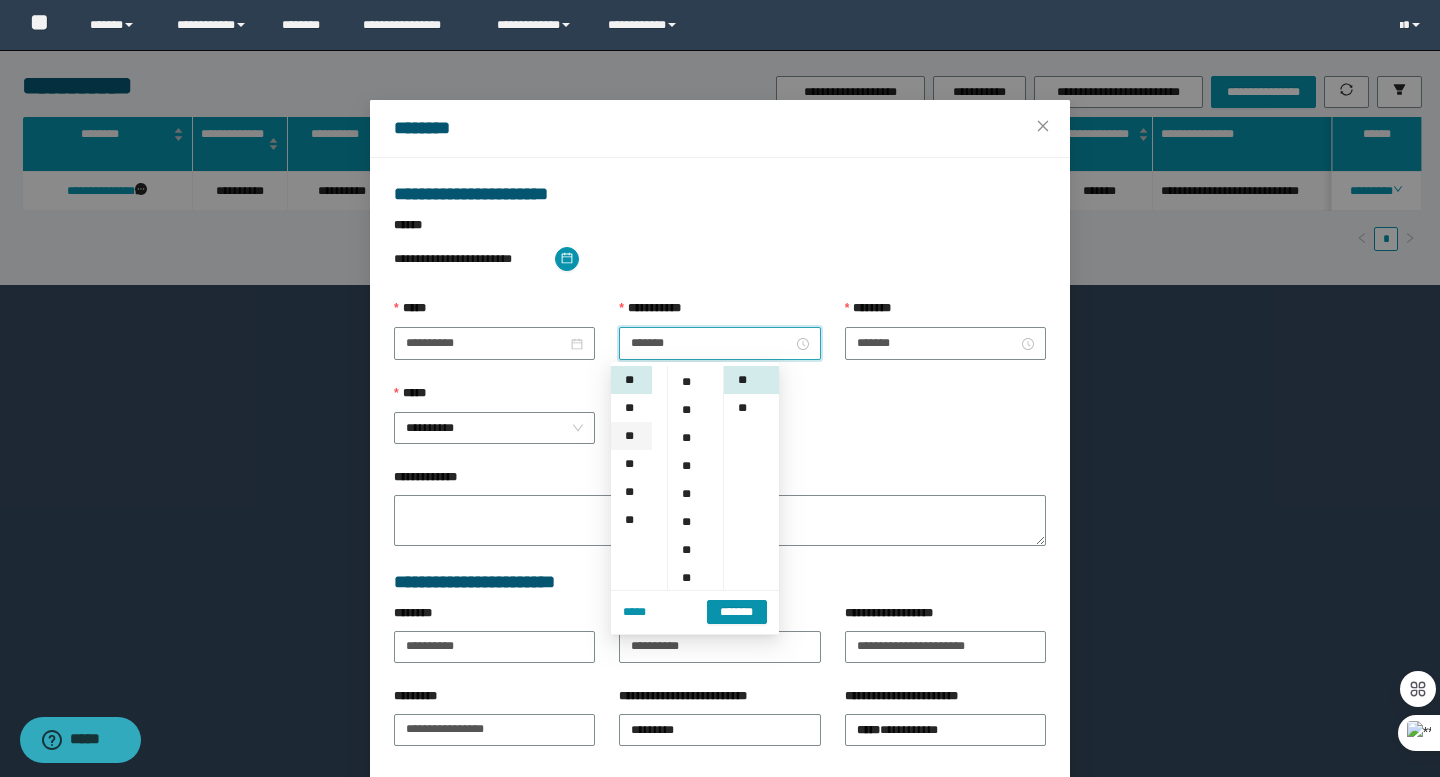 click on "**" at bounding box center [631, 436] 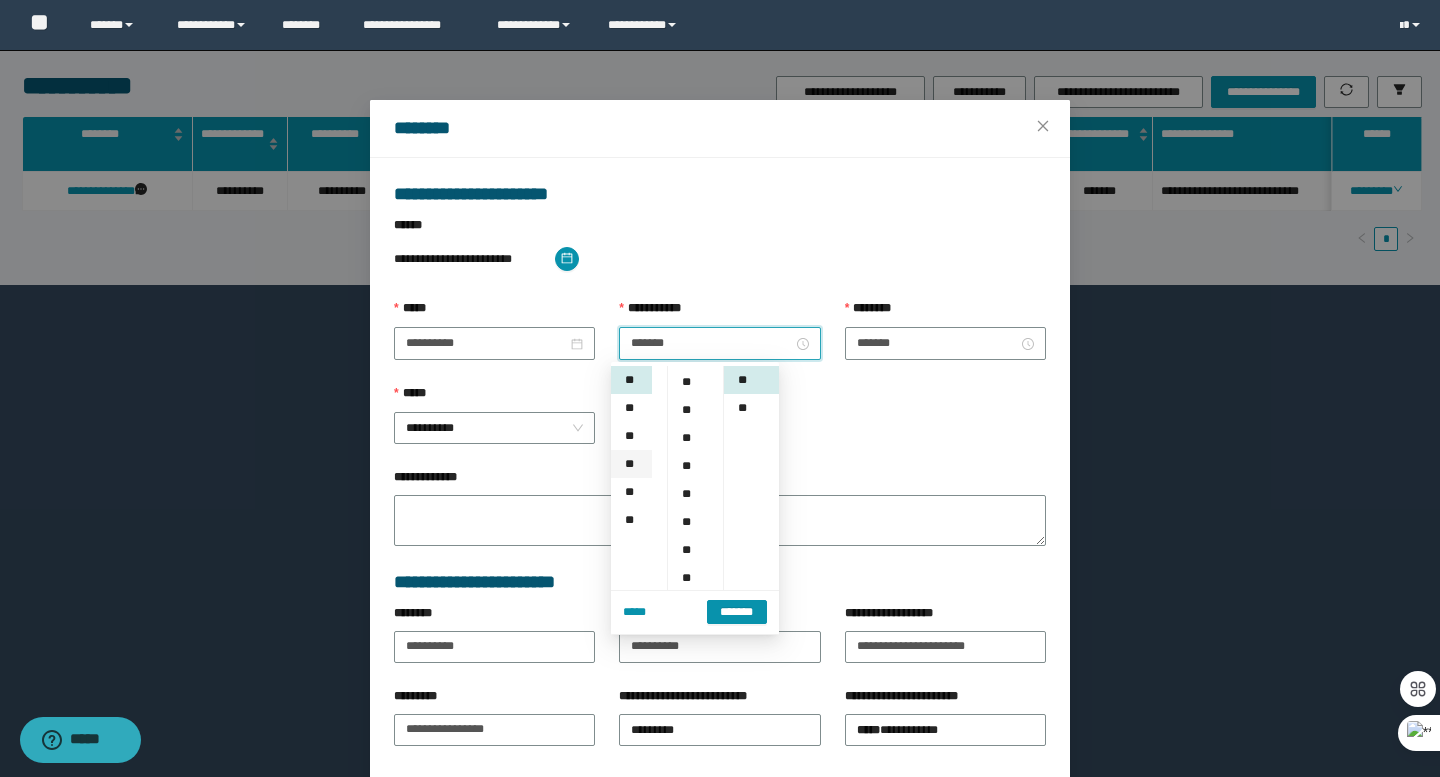 type on "*******" 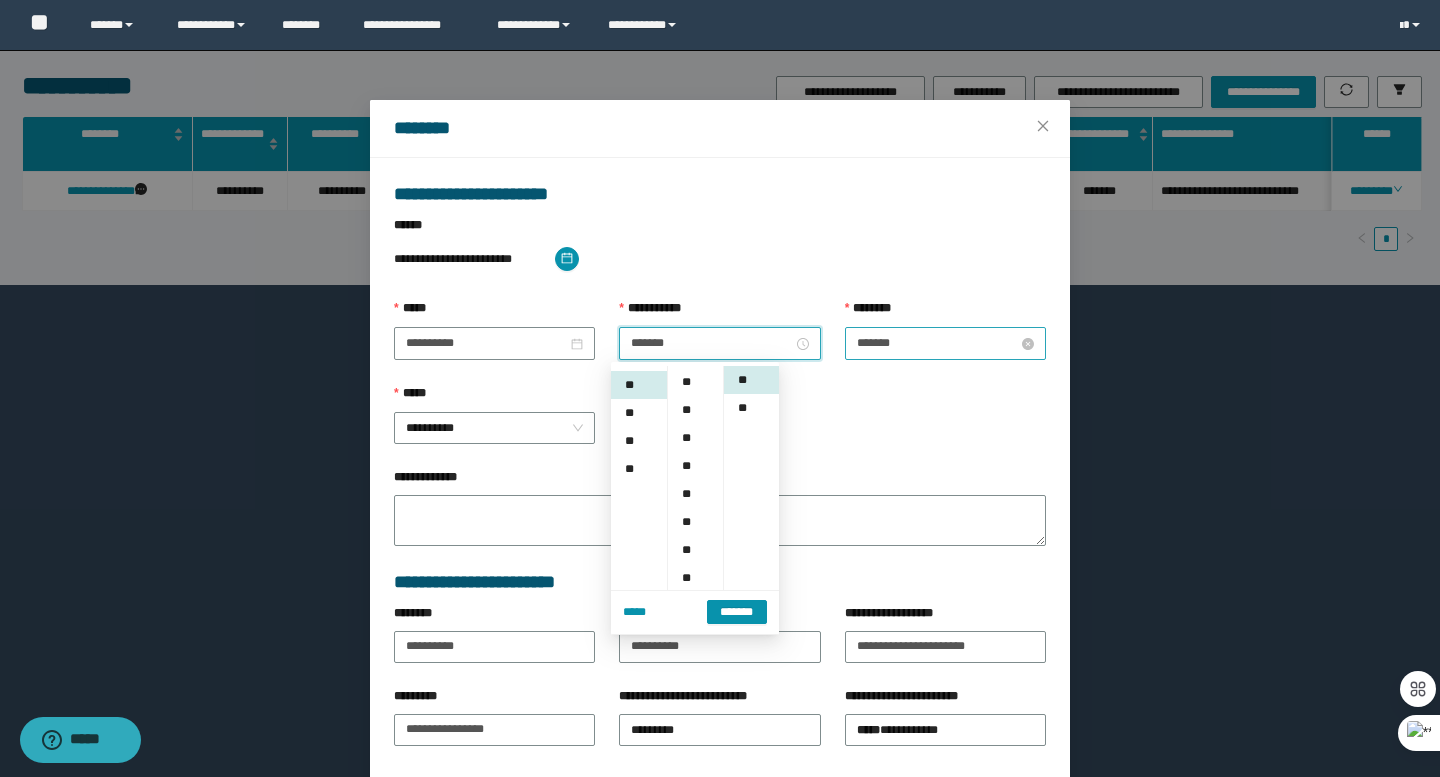 scroll, scrollTop: 224, scrollLeft: 0, axis: vertical 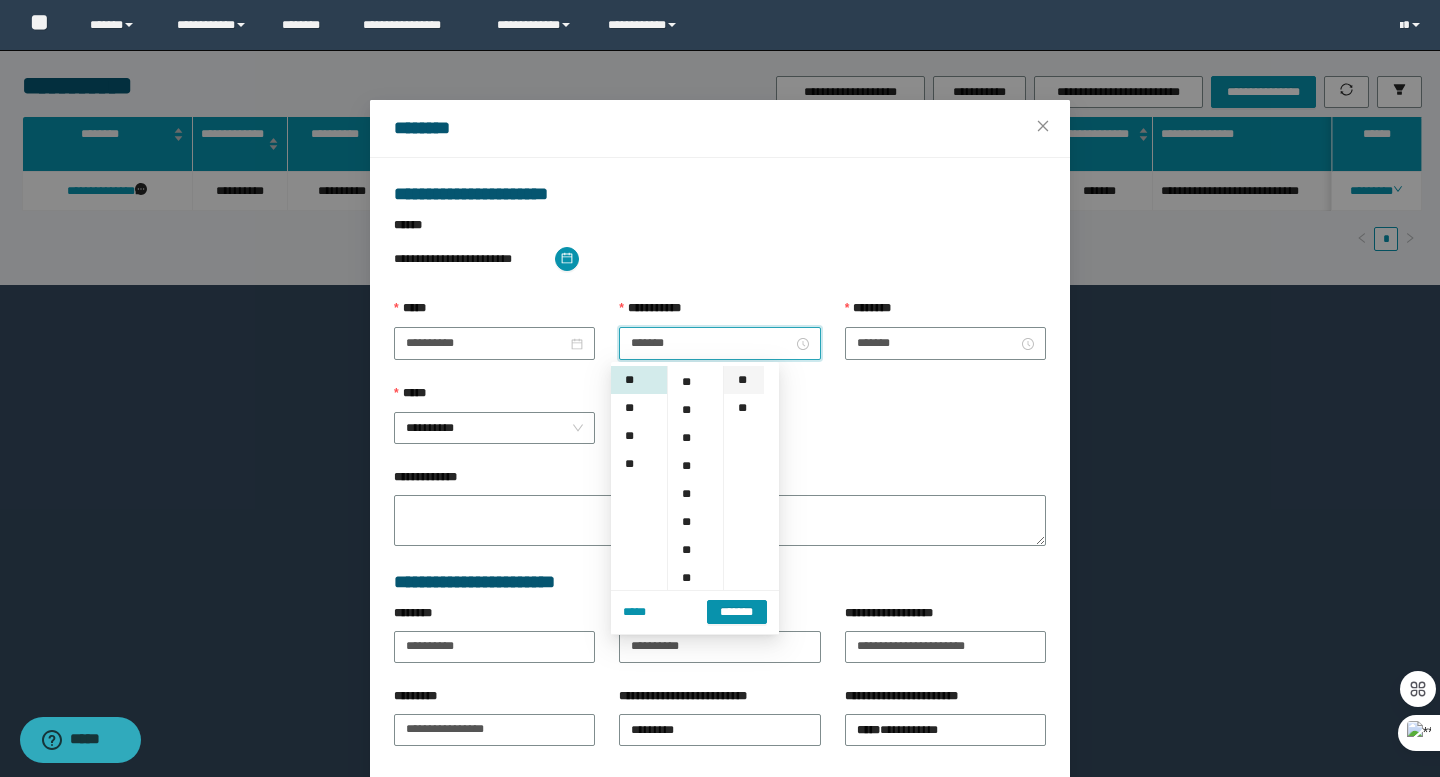 click on "**" at bounding box center (744, 380) 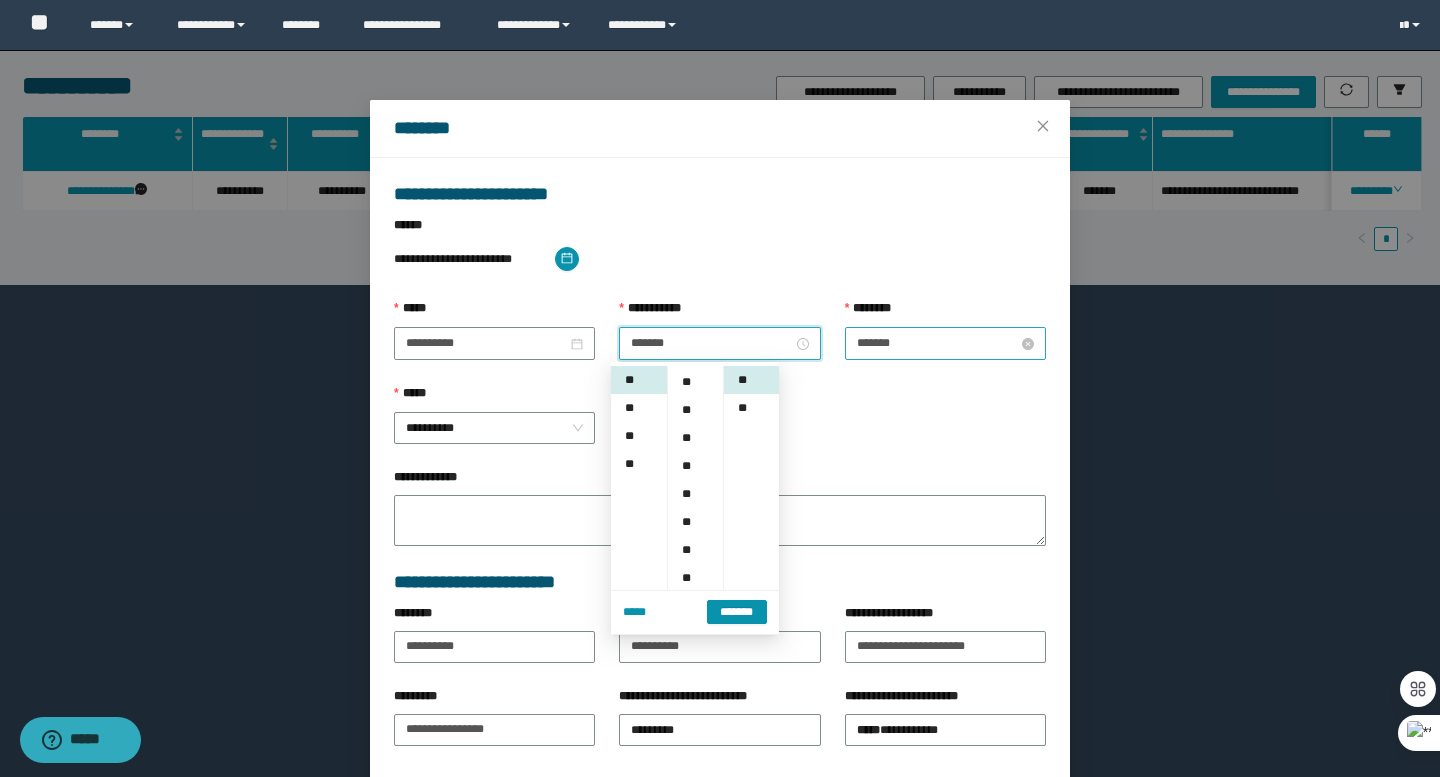click on "*******" at bounding box center (937, 343) 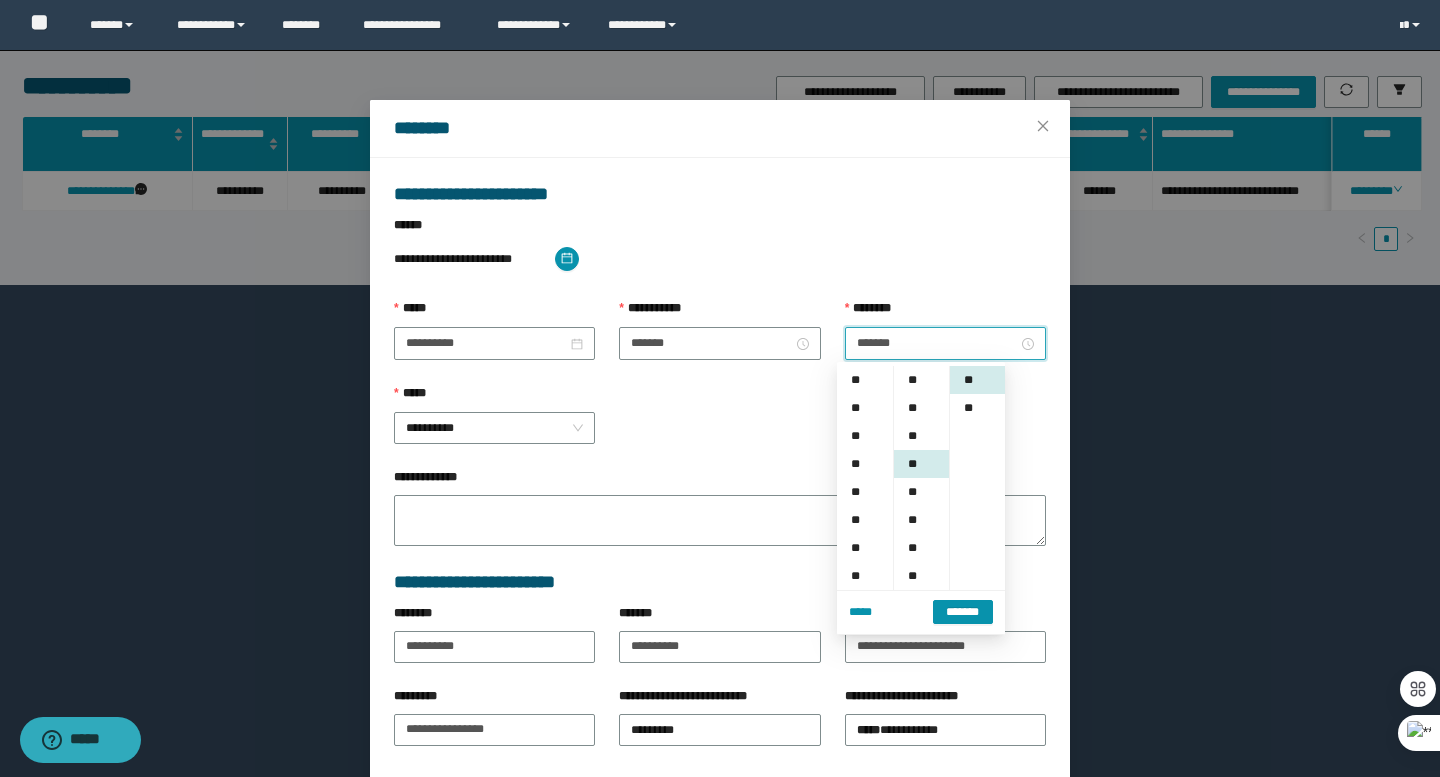 scroll, scrollTop: 224, scrollLeft: 0, axis: vertical 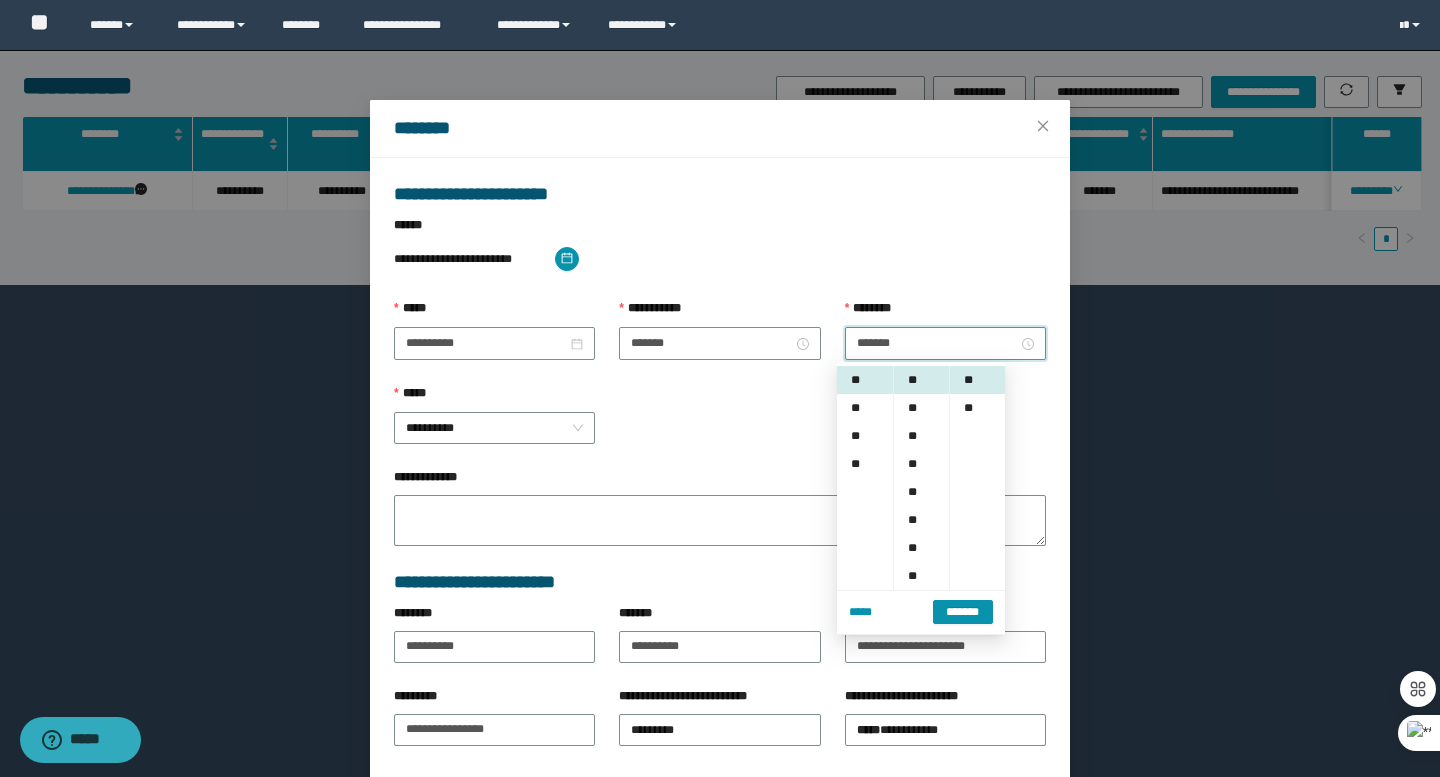 click on "*******" at bounding box center [963, 612] 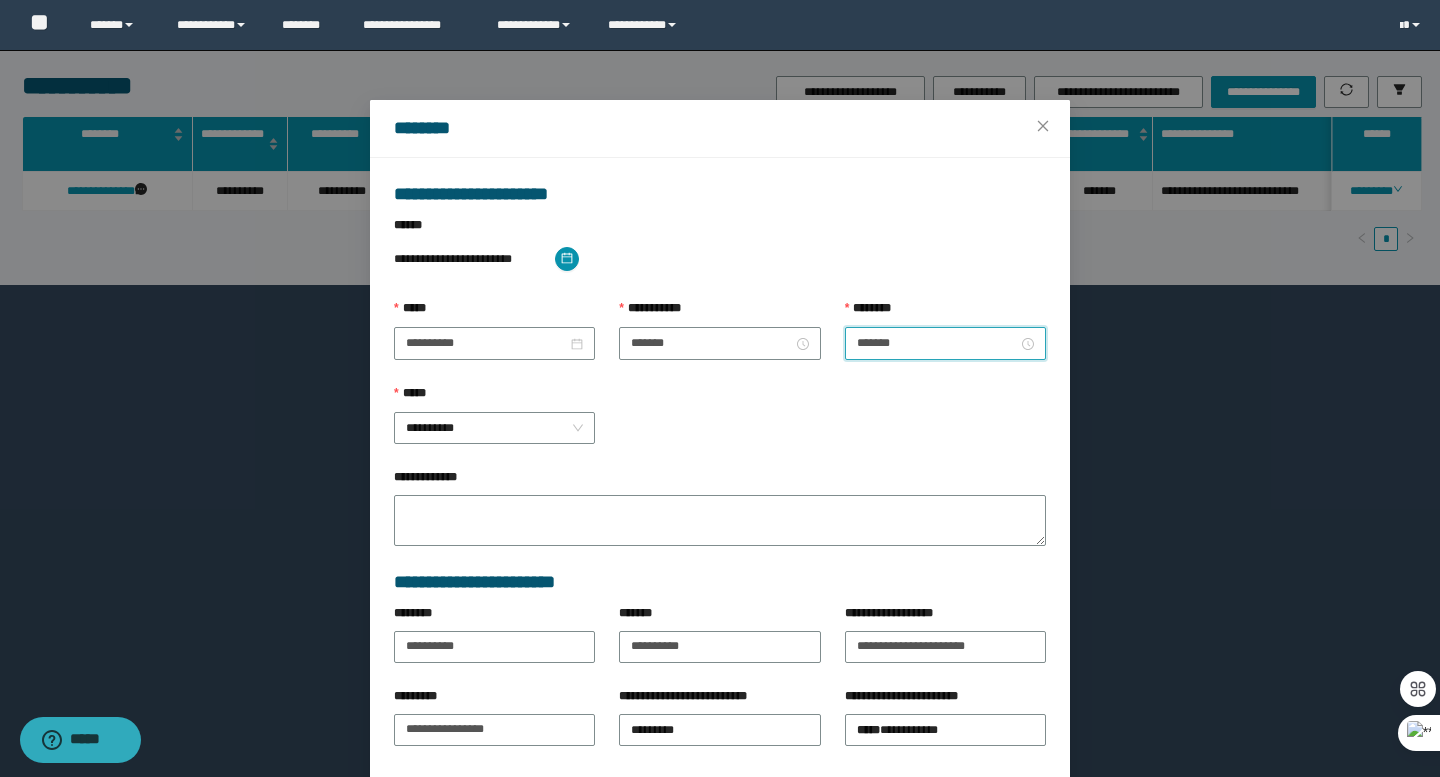 click on "*******" at bounding box center [945, 343] 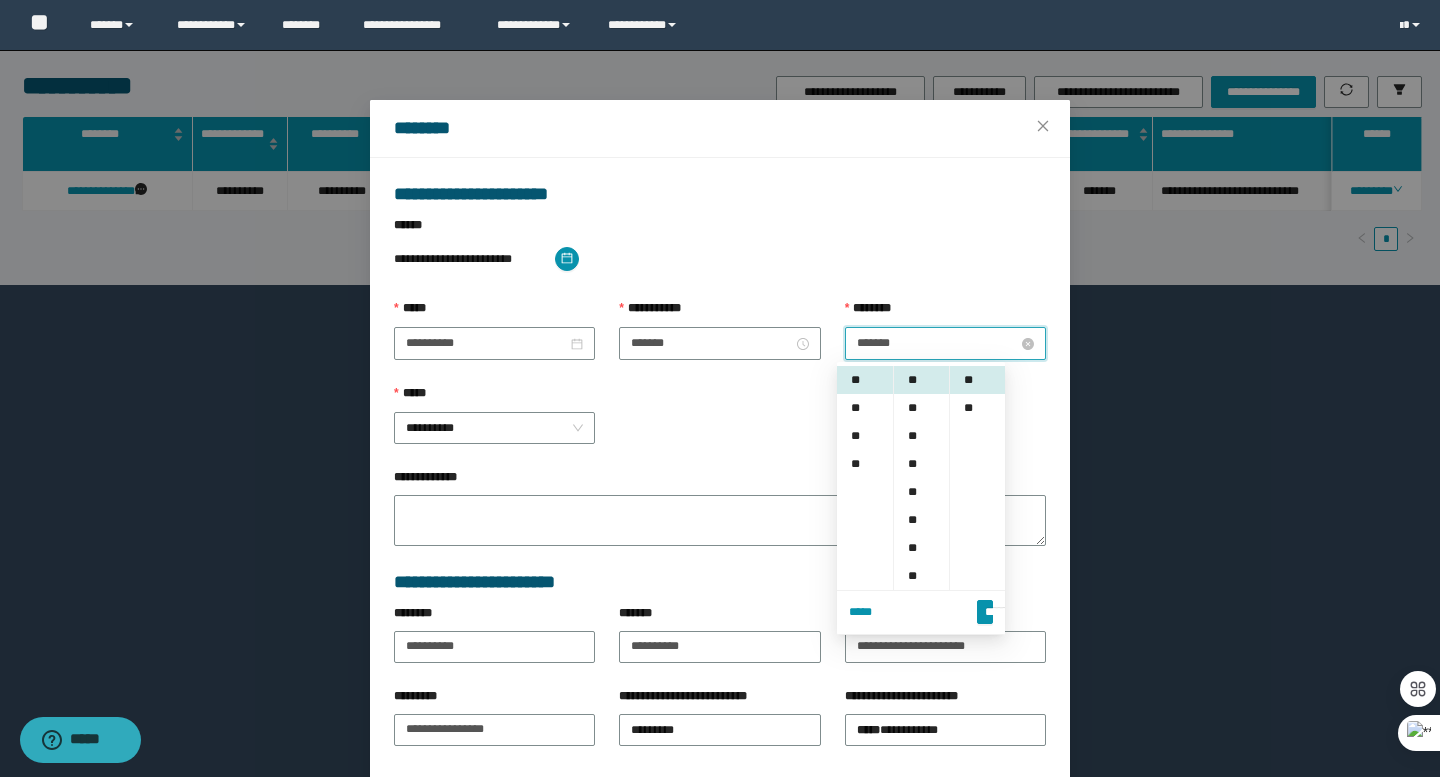 click on "*******" at bounding box center (937, 343) 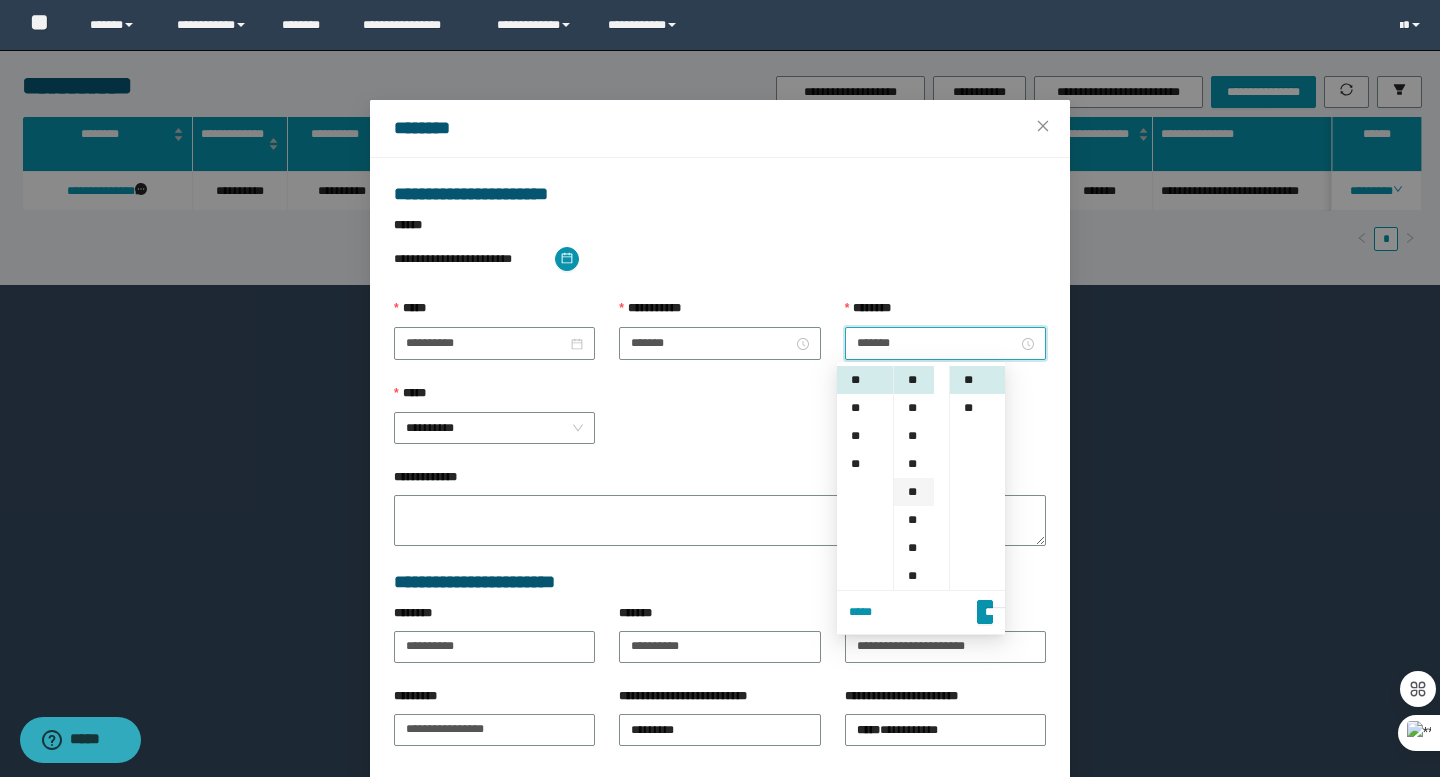 click on "**" at bounding box center (914, 492) 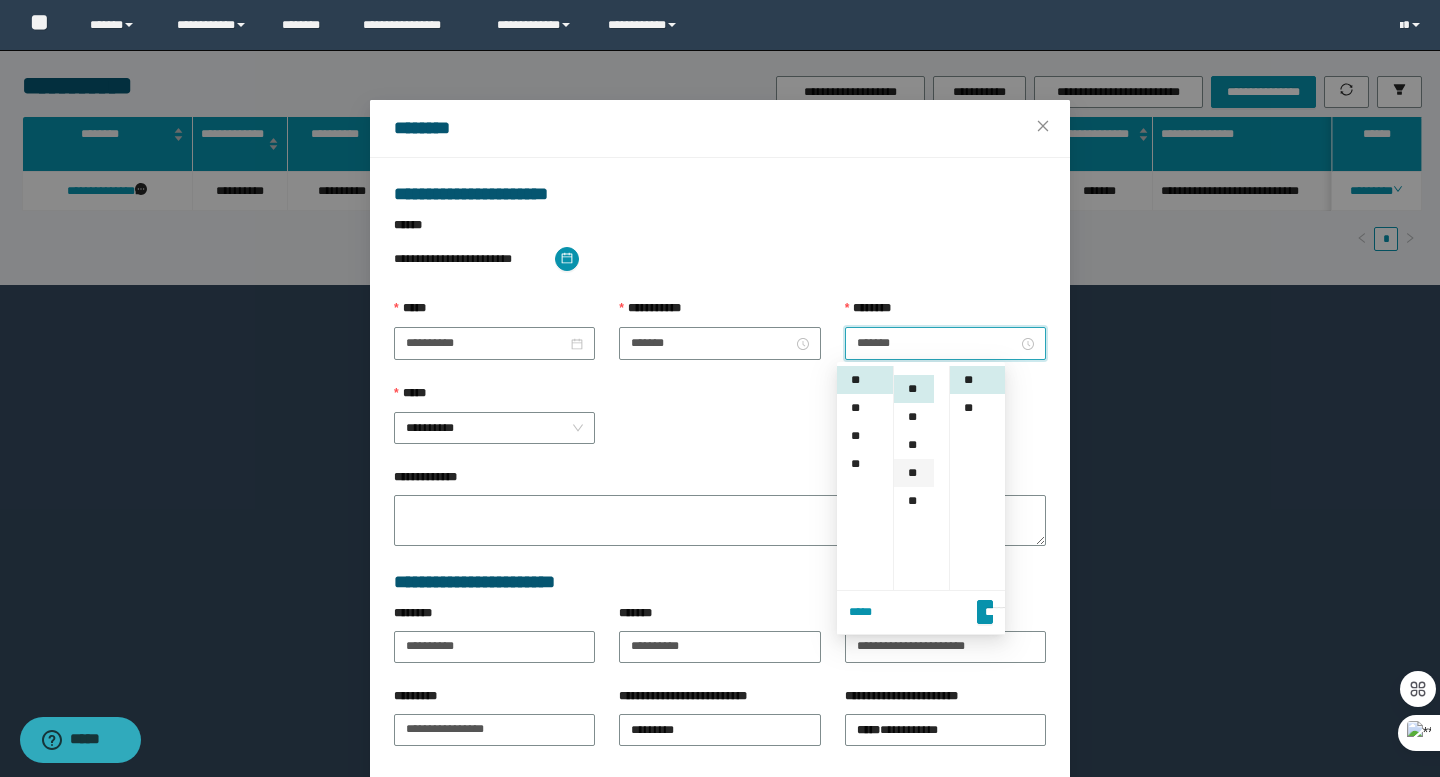 scroll, scrollTop: 196, scrollLeft: 0, axis: vertical 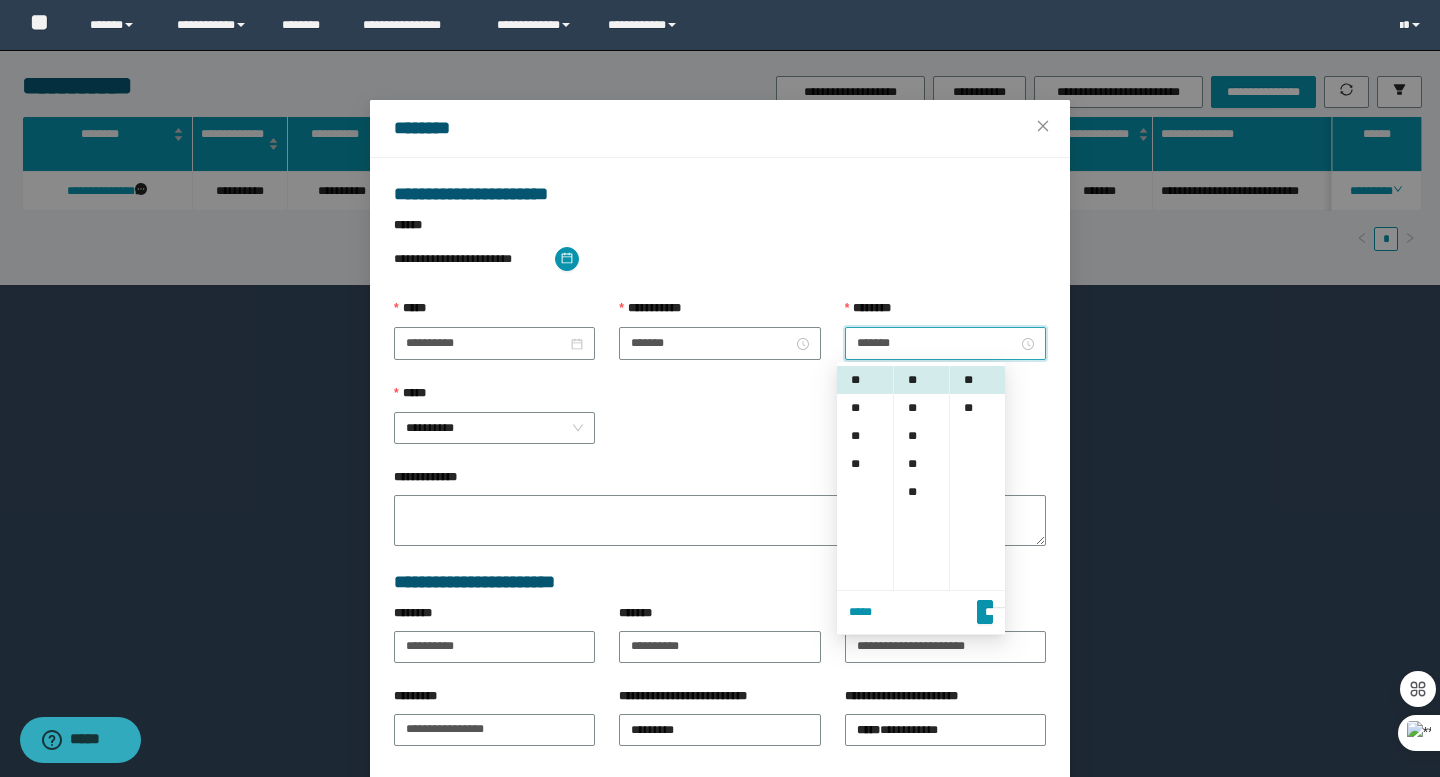 click on "**********" at bounding box center (720, 426) 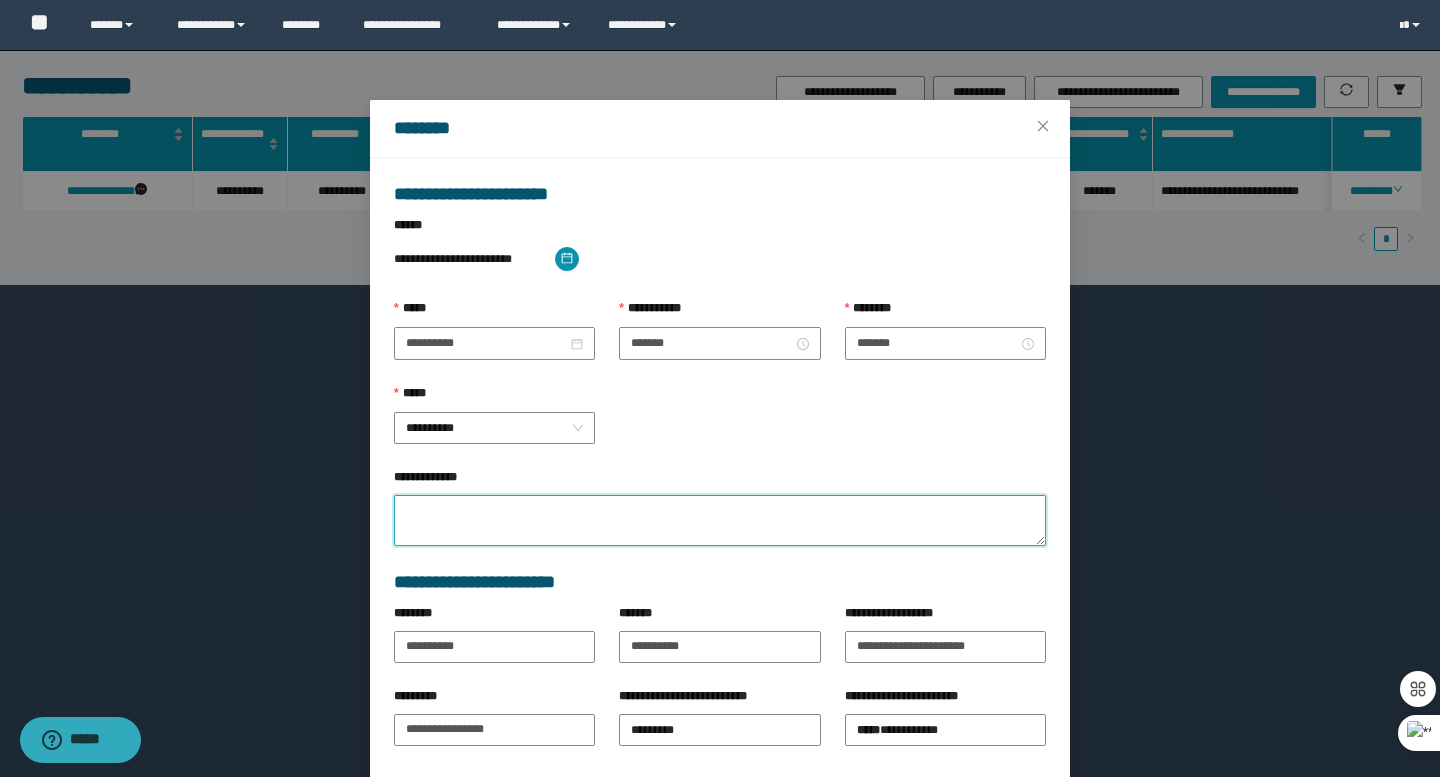 click on "**********" at bounding box center [720, 520] 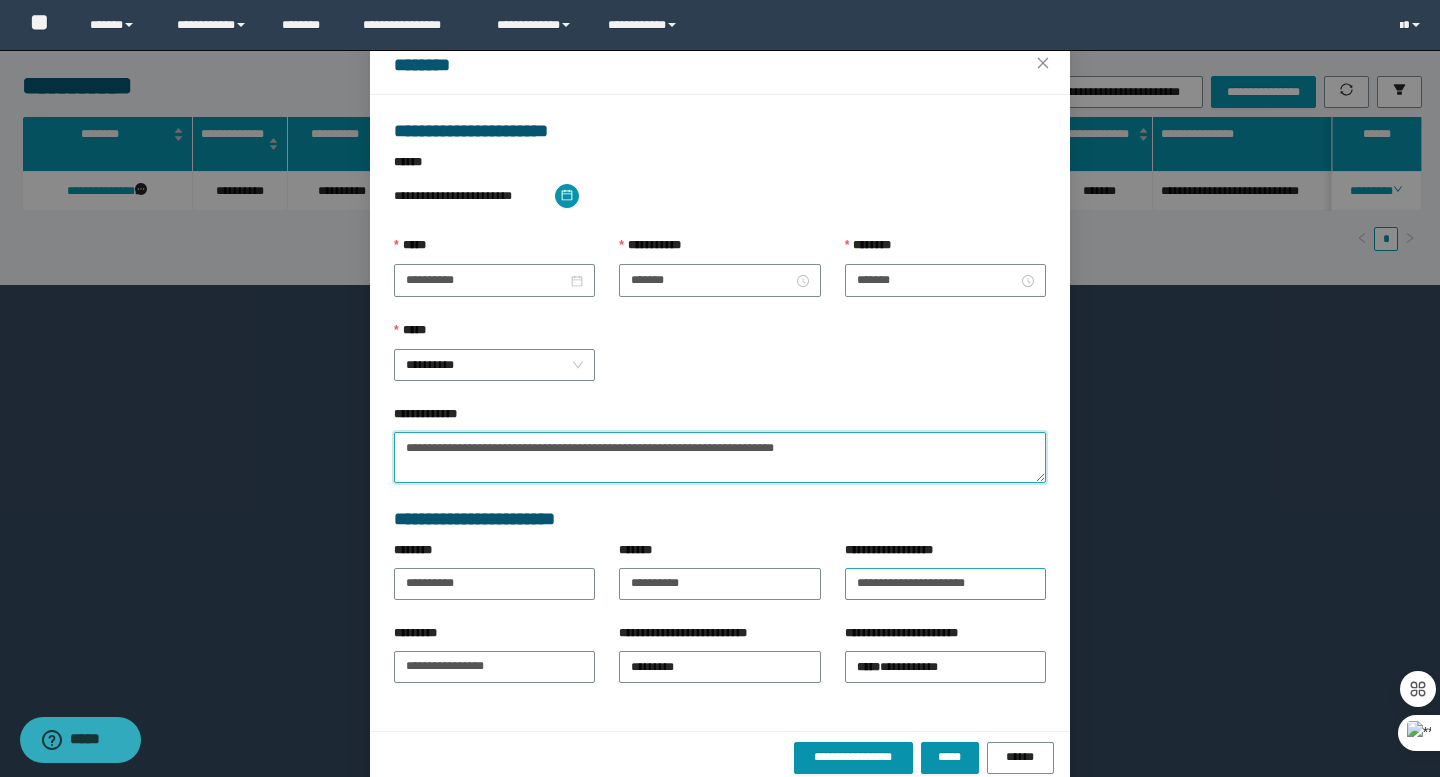 scroll, scrollTop: 91, scrollLeft: 0, axis: vertical 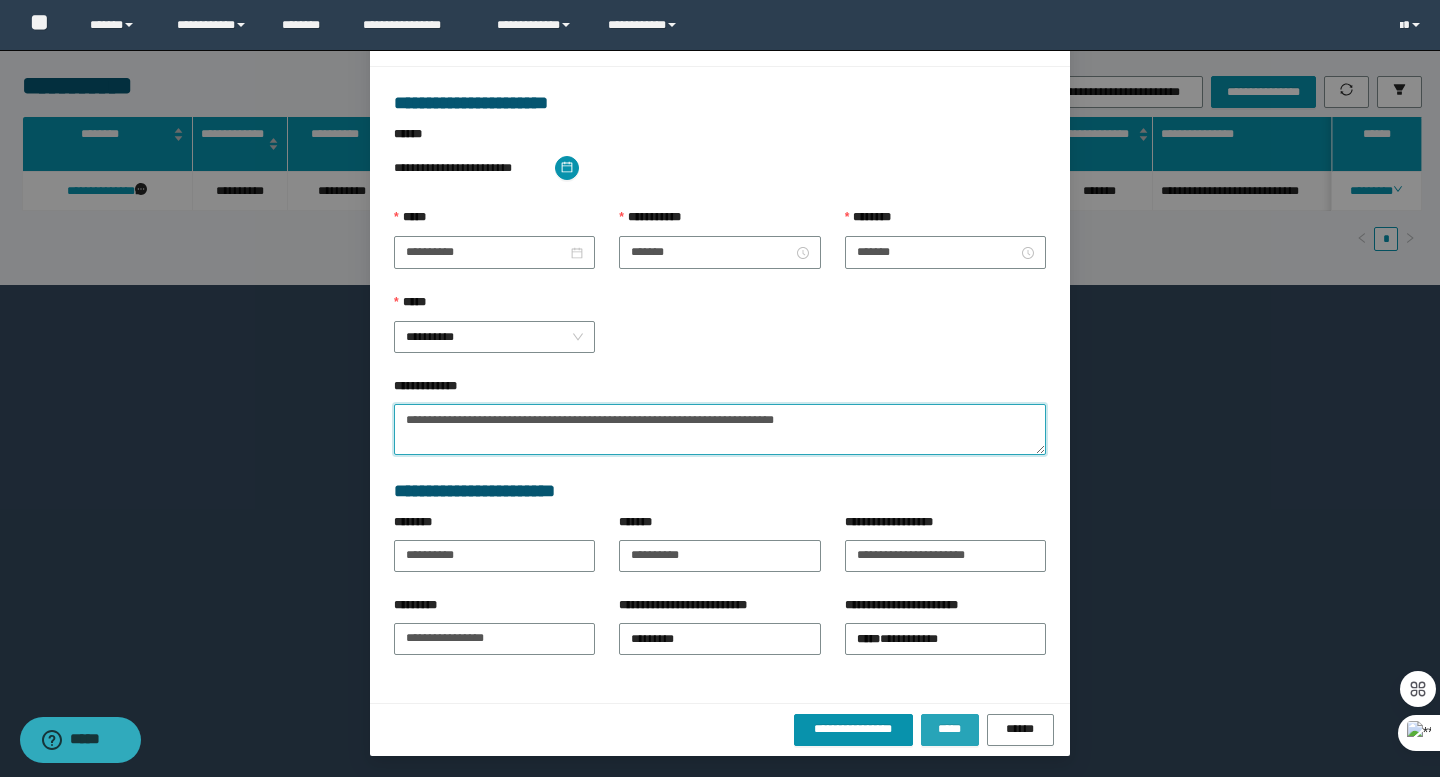 type on "**********" 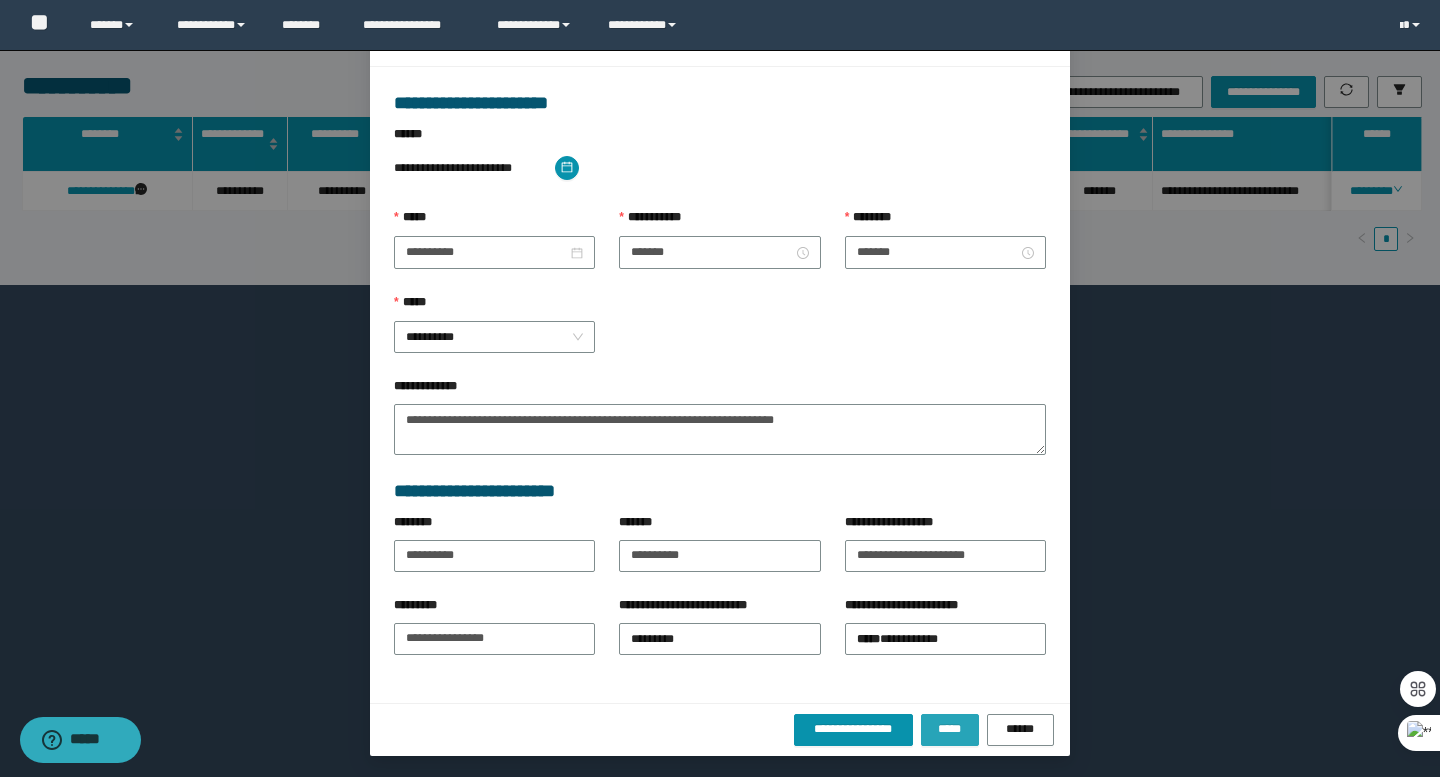 click on "*****" at bounding box center (950, 729) 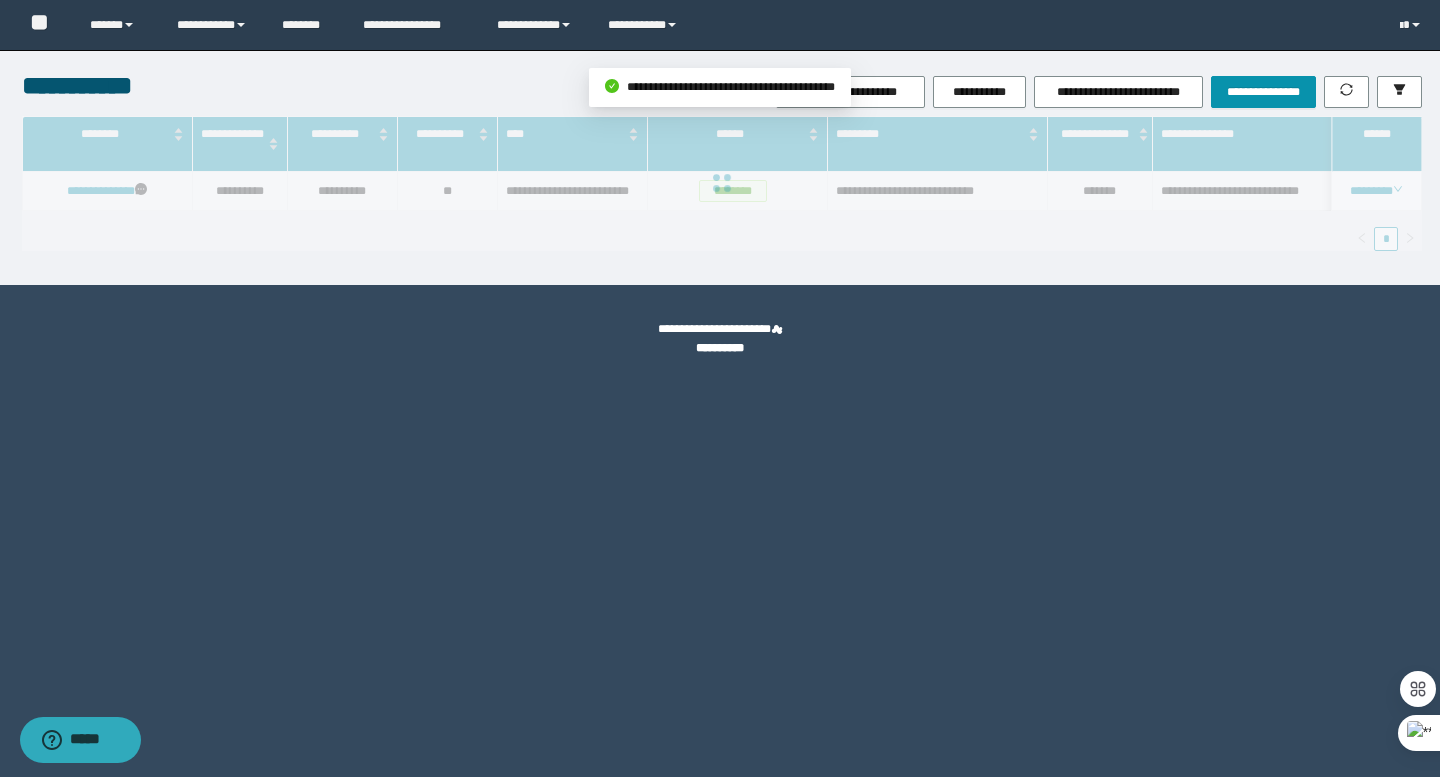 scroll, scrollTop: 0, scrollLeft: 0, axis: both 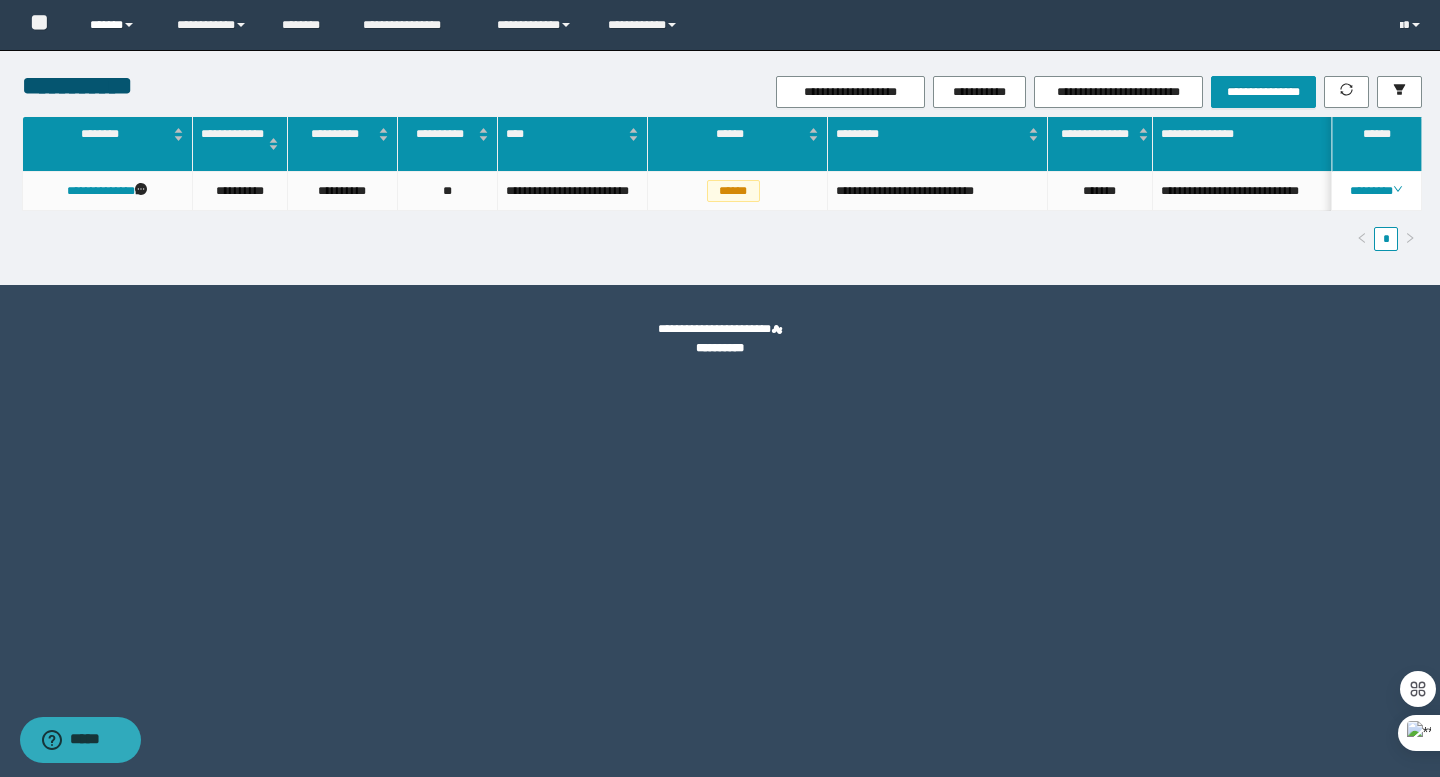 click on "******" at bounding box center [118, 25] 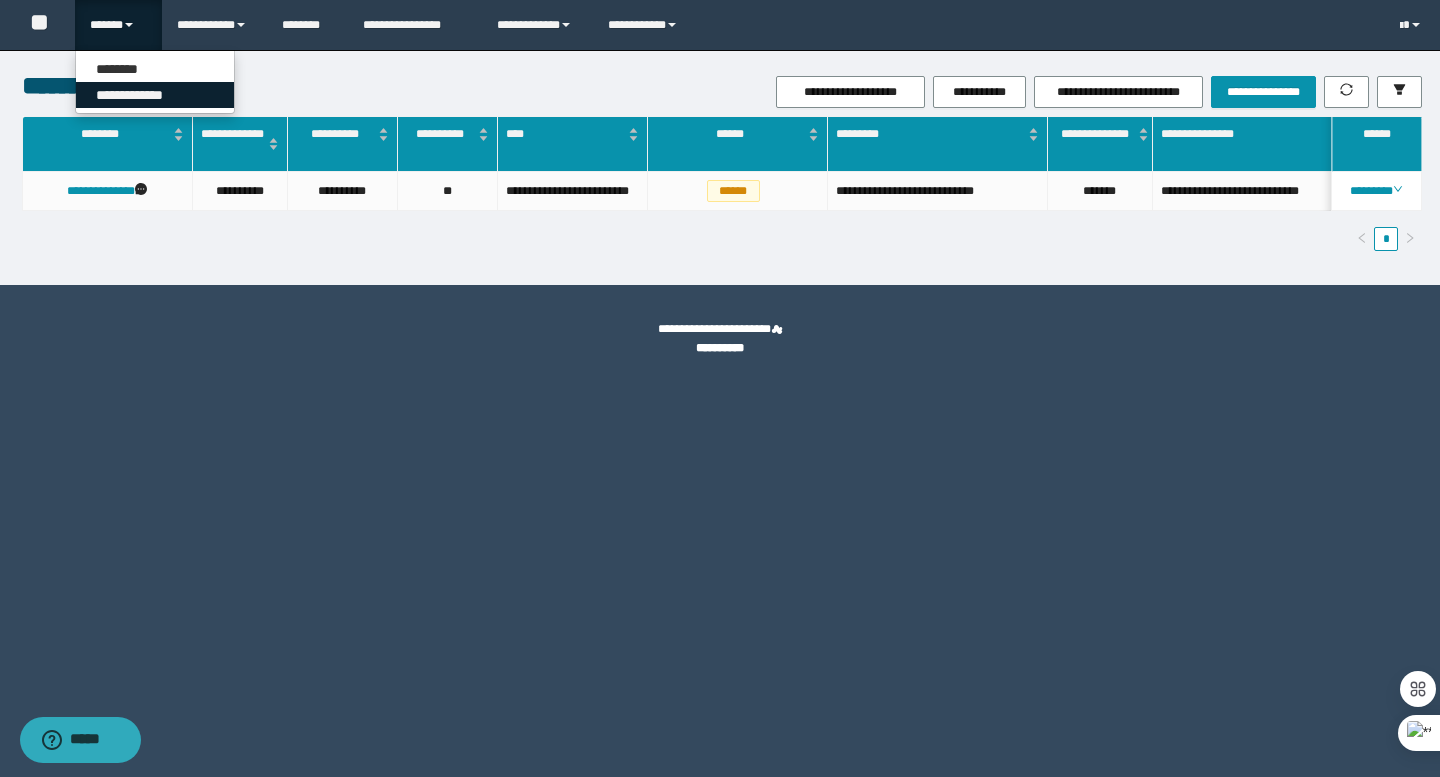 click on "**********" at bounding box center (155, 95) 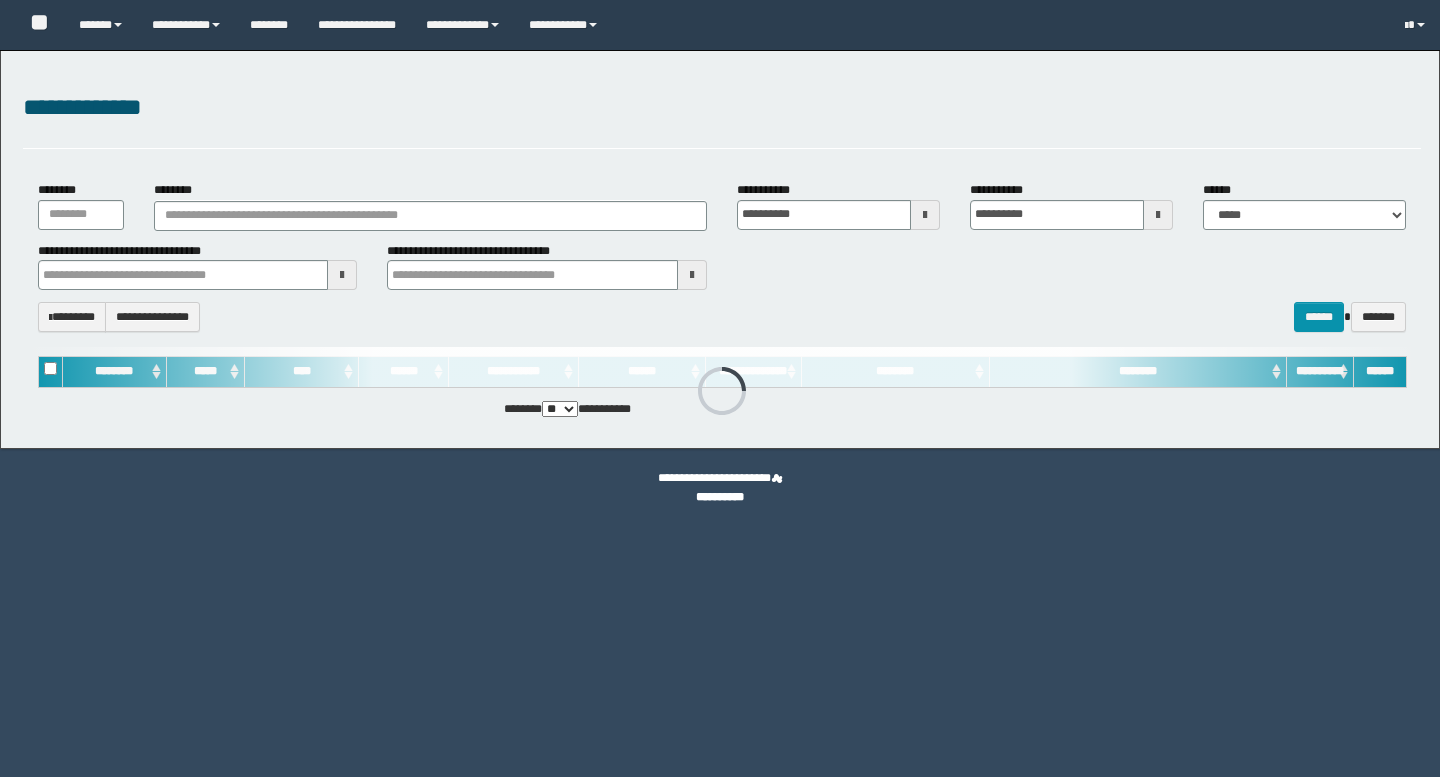 scroll, scrollTop: 0, scrollLeft: 0, axis: both 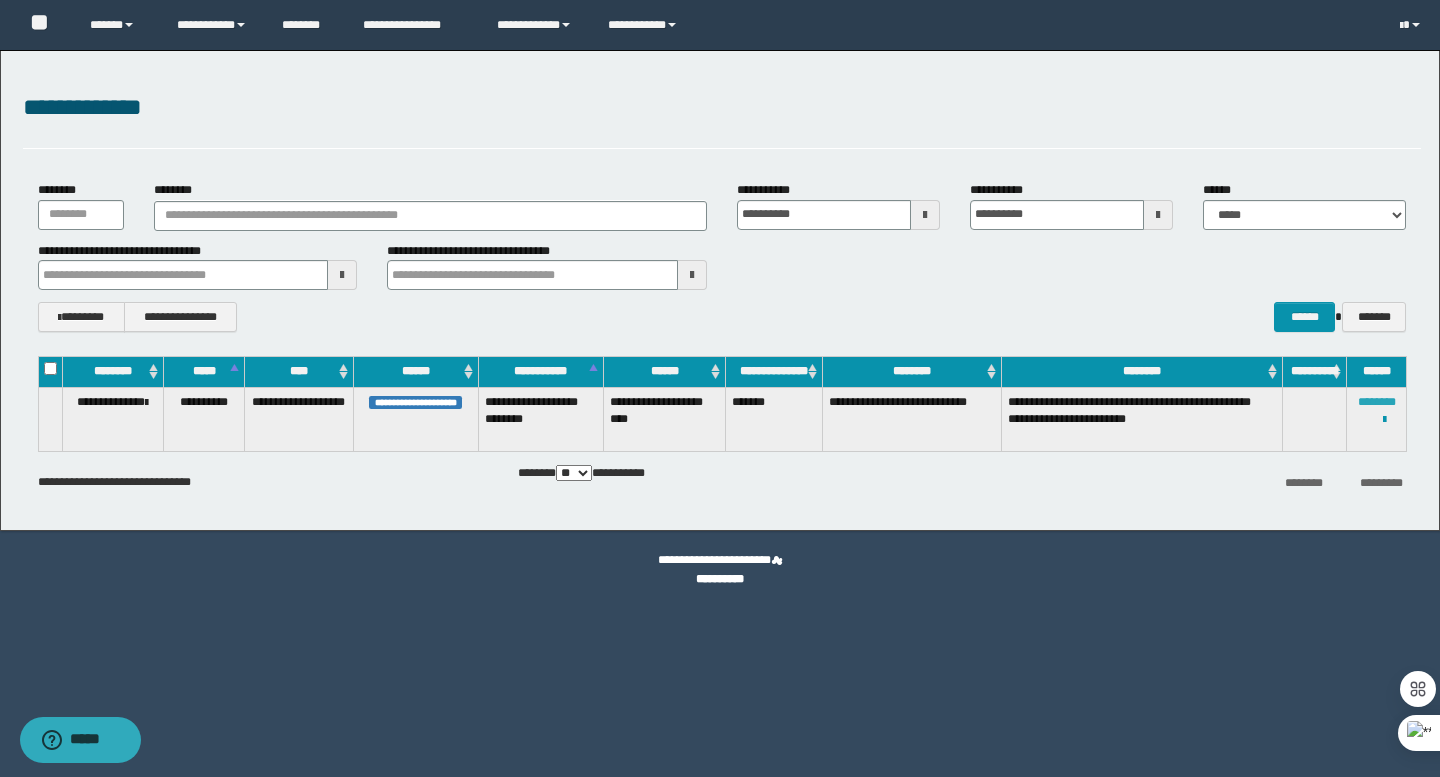 click on "********" at bounding box center (1377, 402) 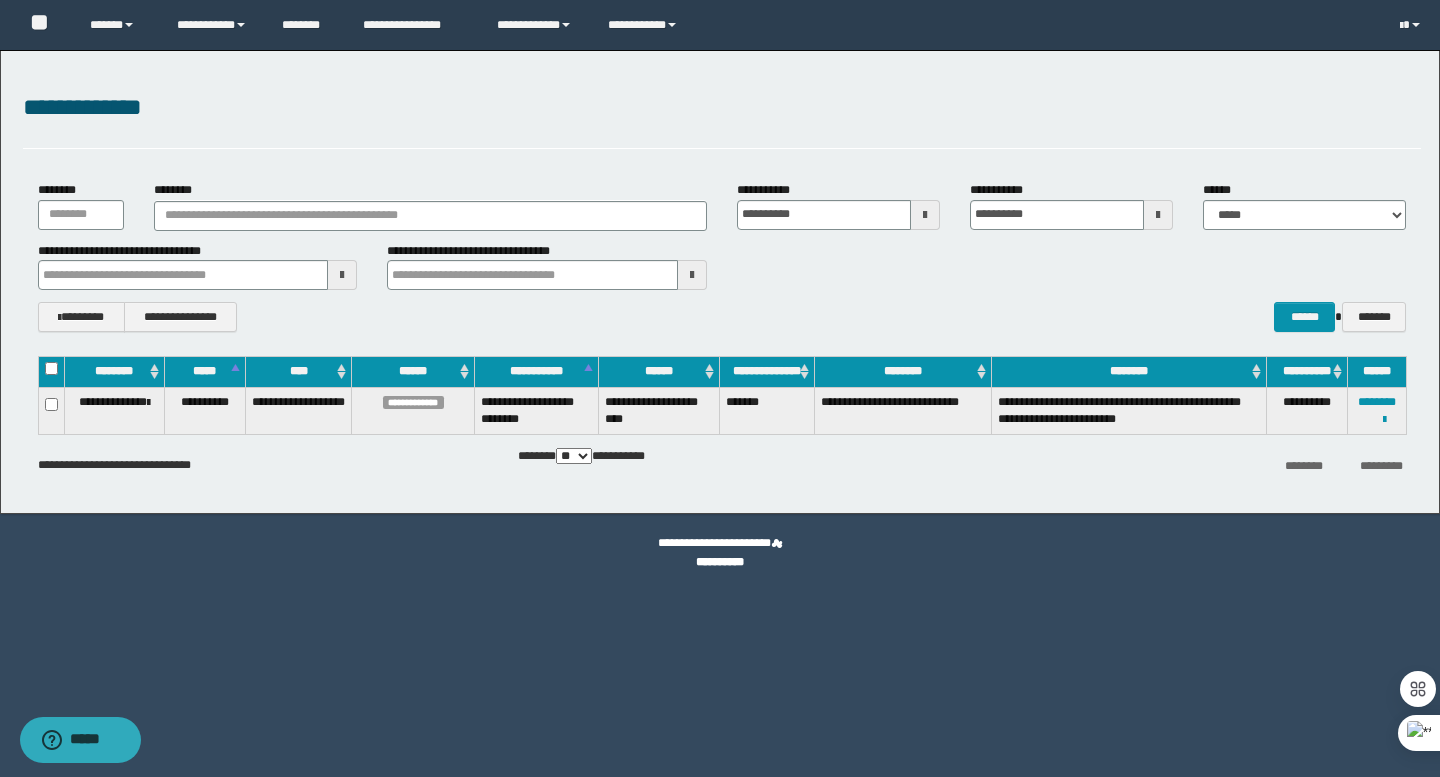 click on "******** *********" at bounding box center [1188, 465] 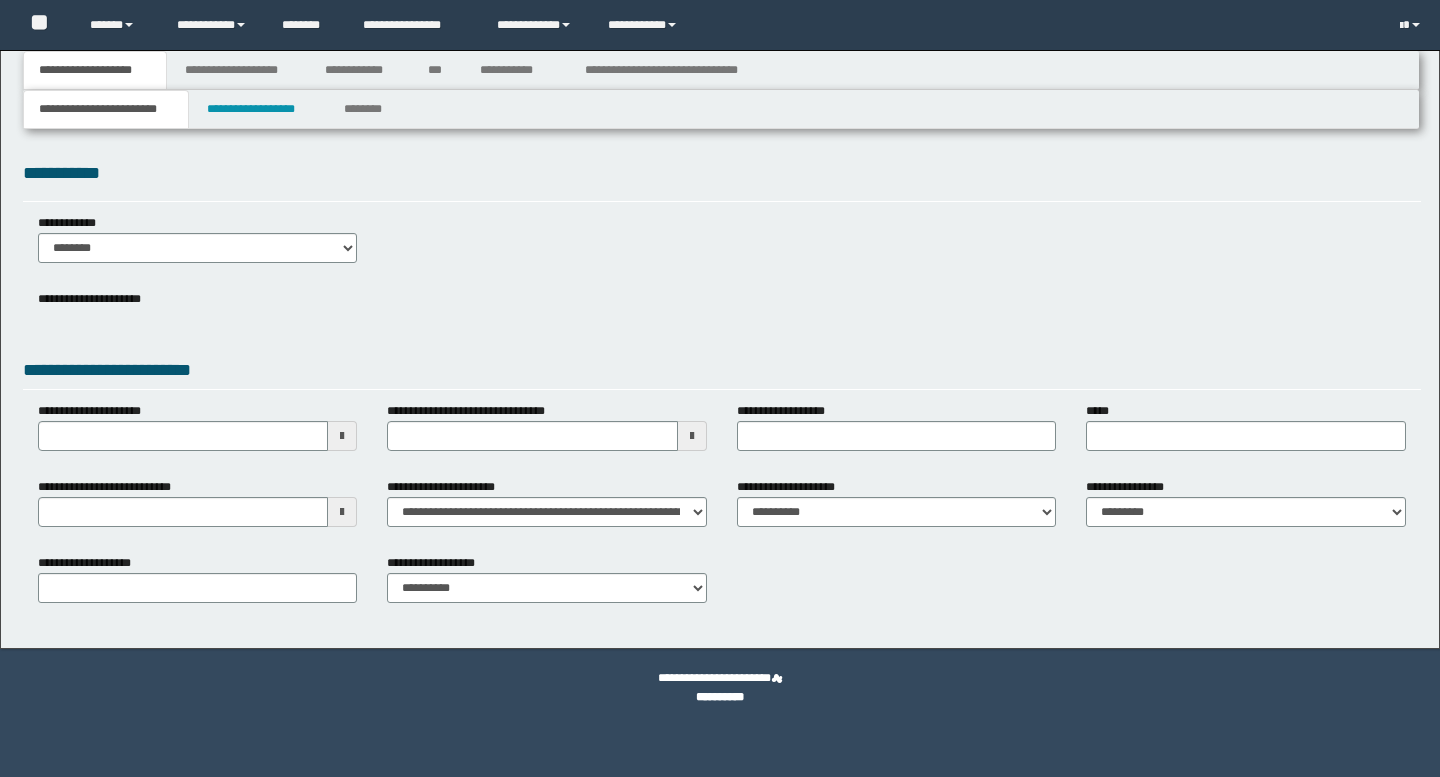 type 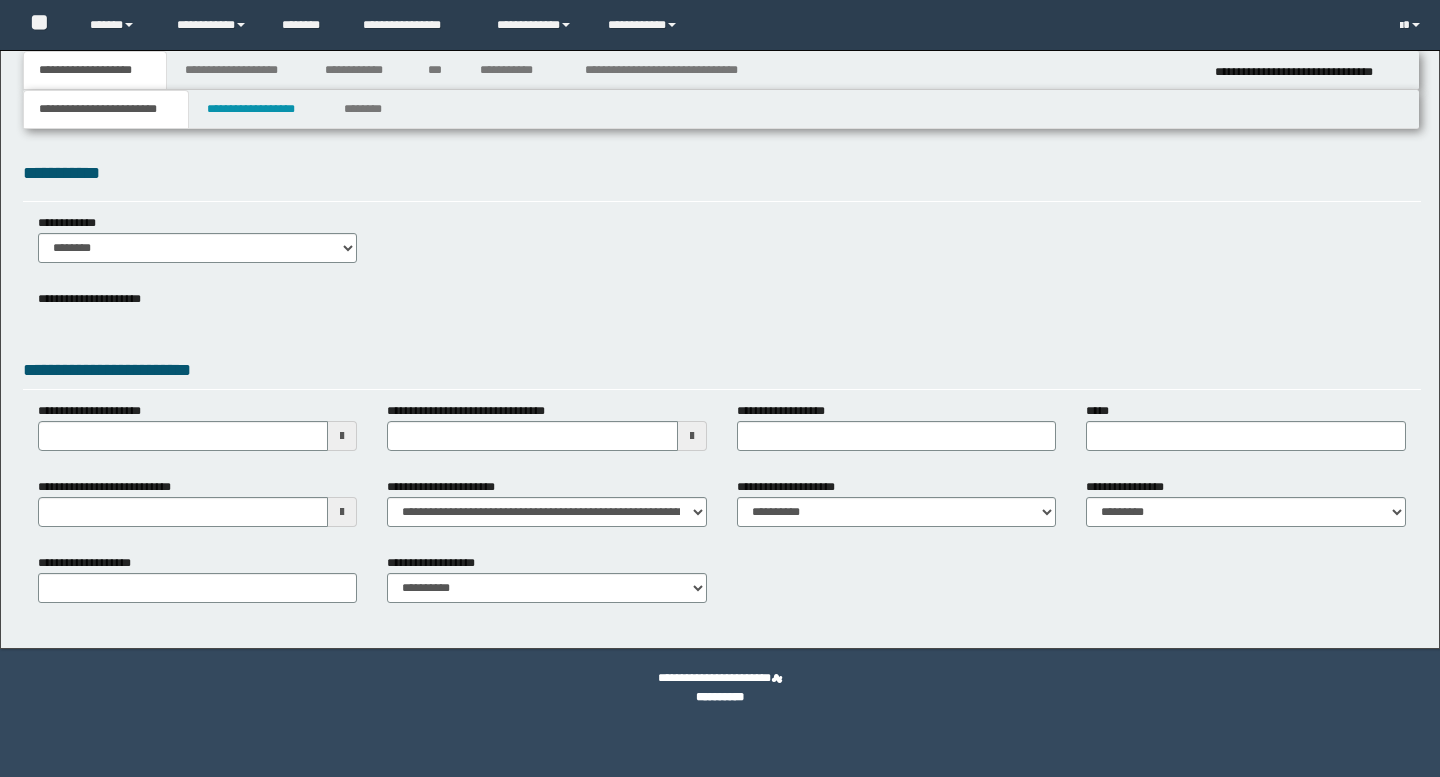 select on "*" 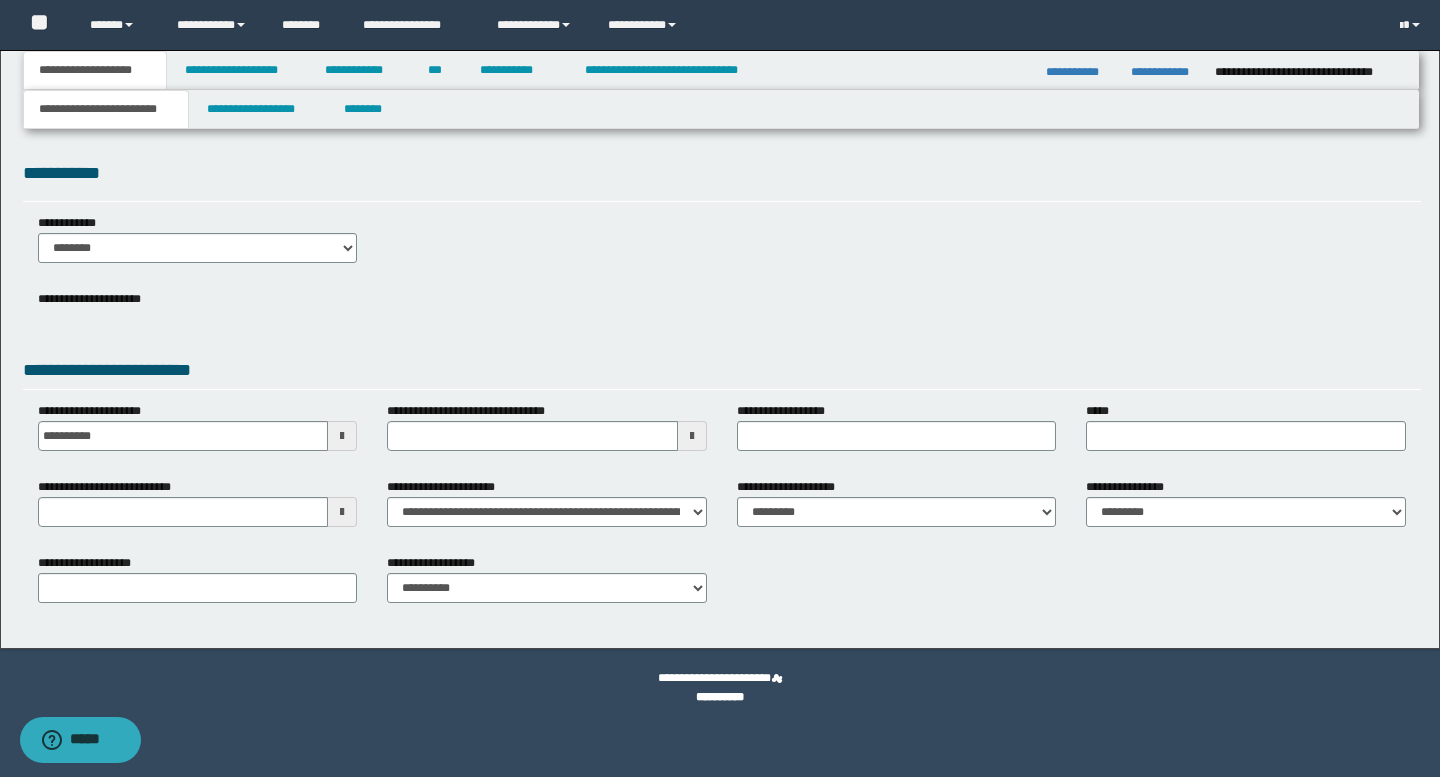 scroll, scrollTop: 0, scrollLeft: 0, axis: both 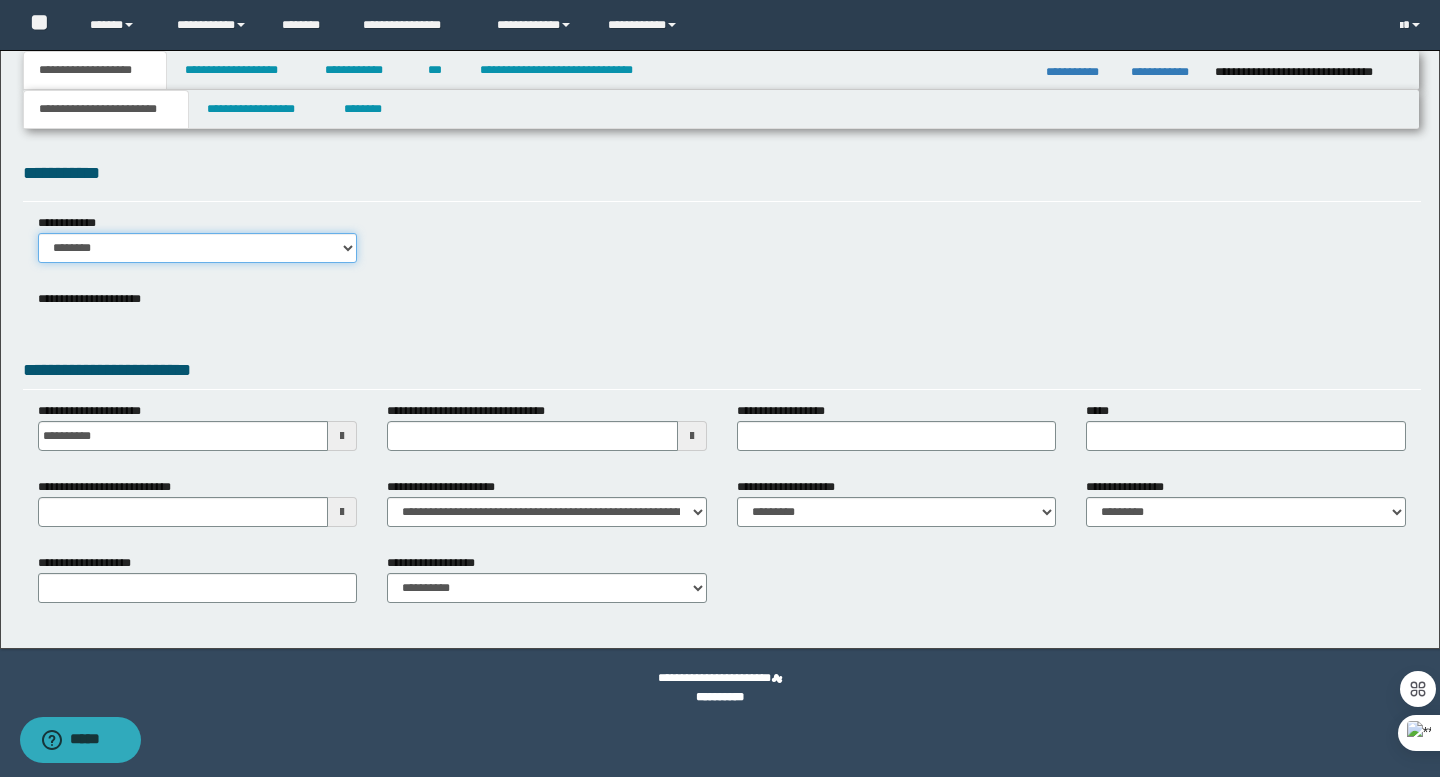 click on "********
*******" at bounding box center [198, 248] 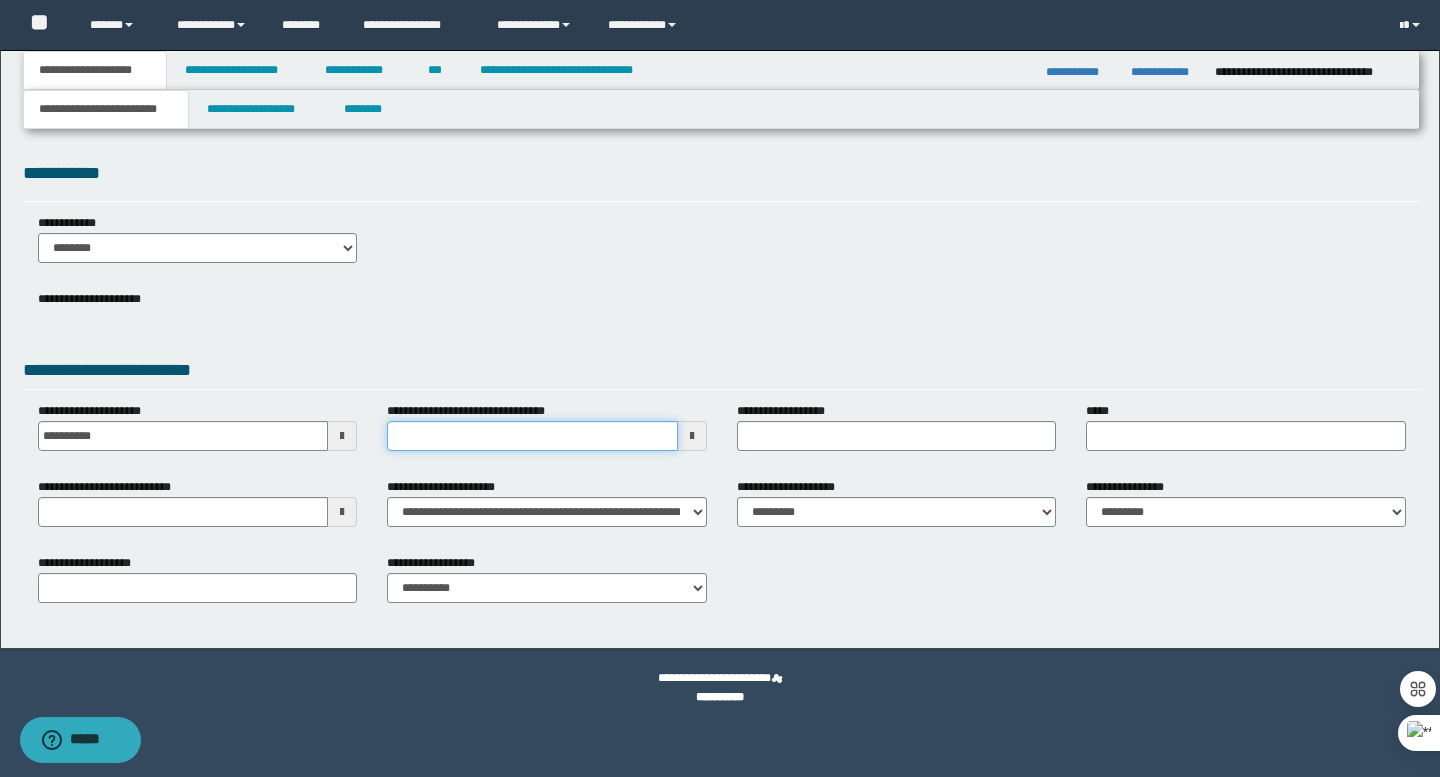 click on "**********" at bounding box center [532, 436] 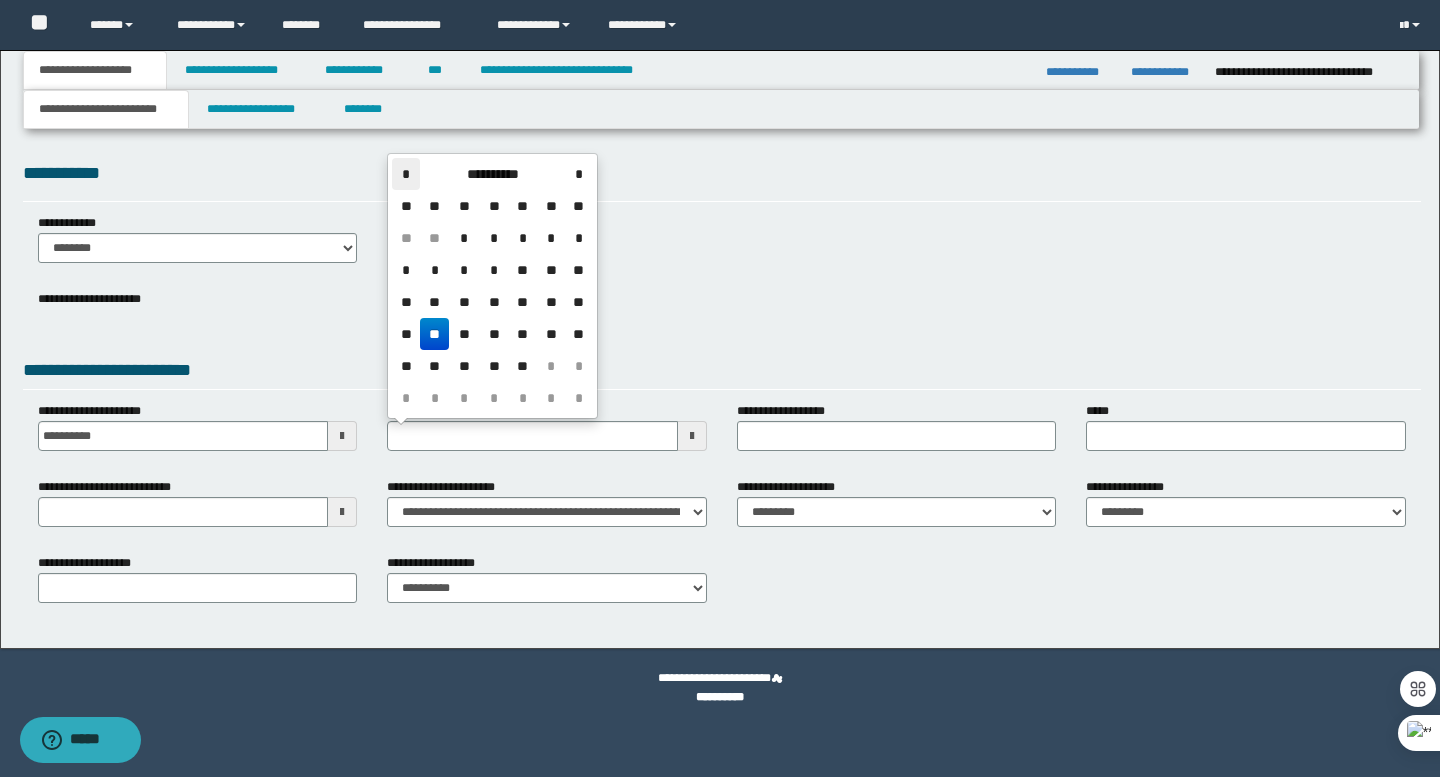 click on "*" at bounding box center (406, 174) 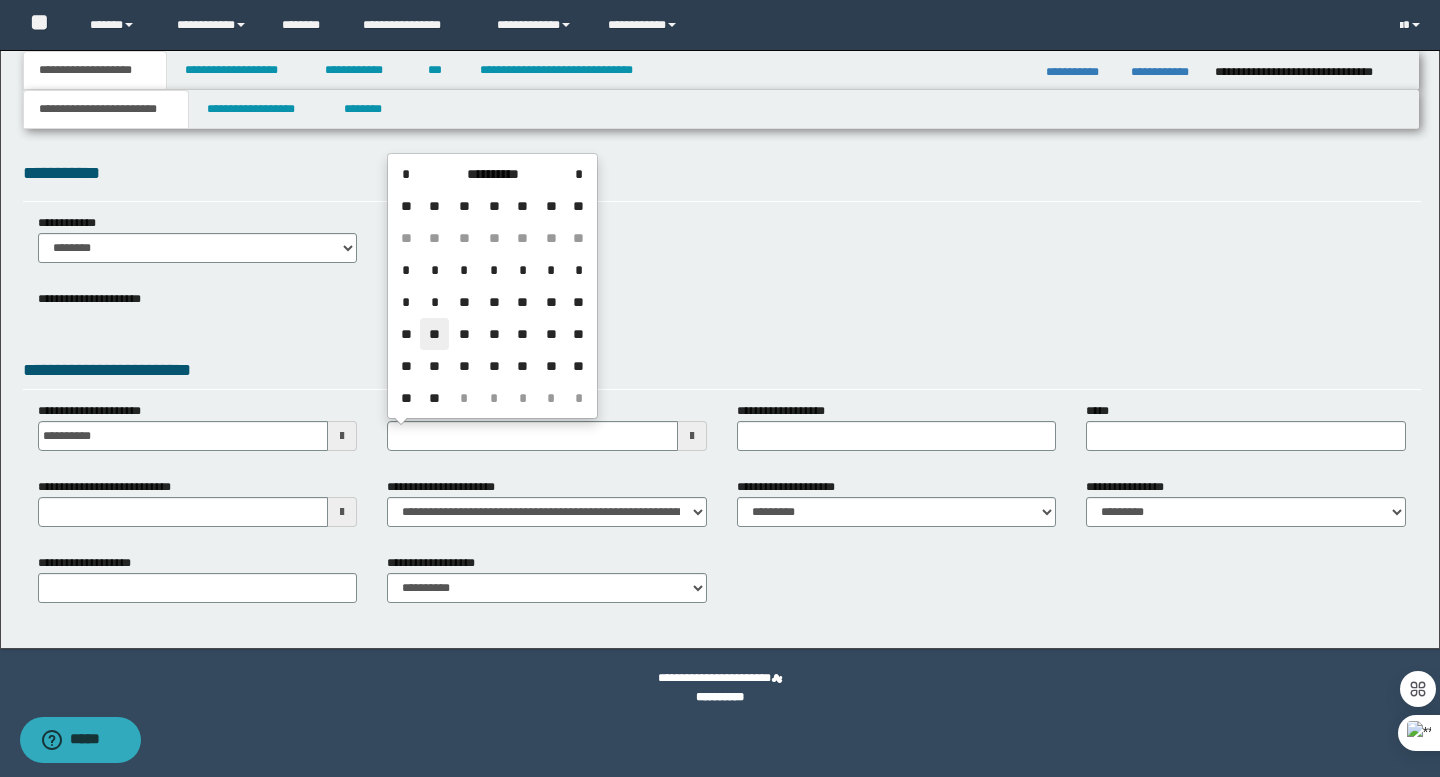 click on "**" at bounding box center [434, 334] 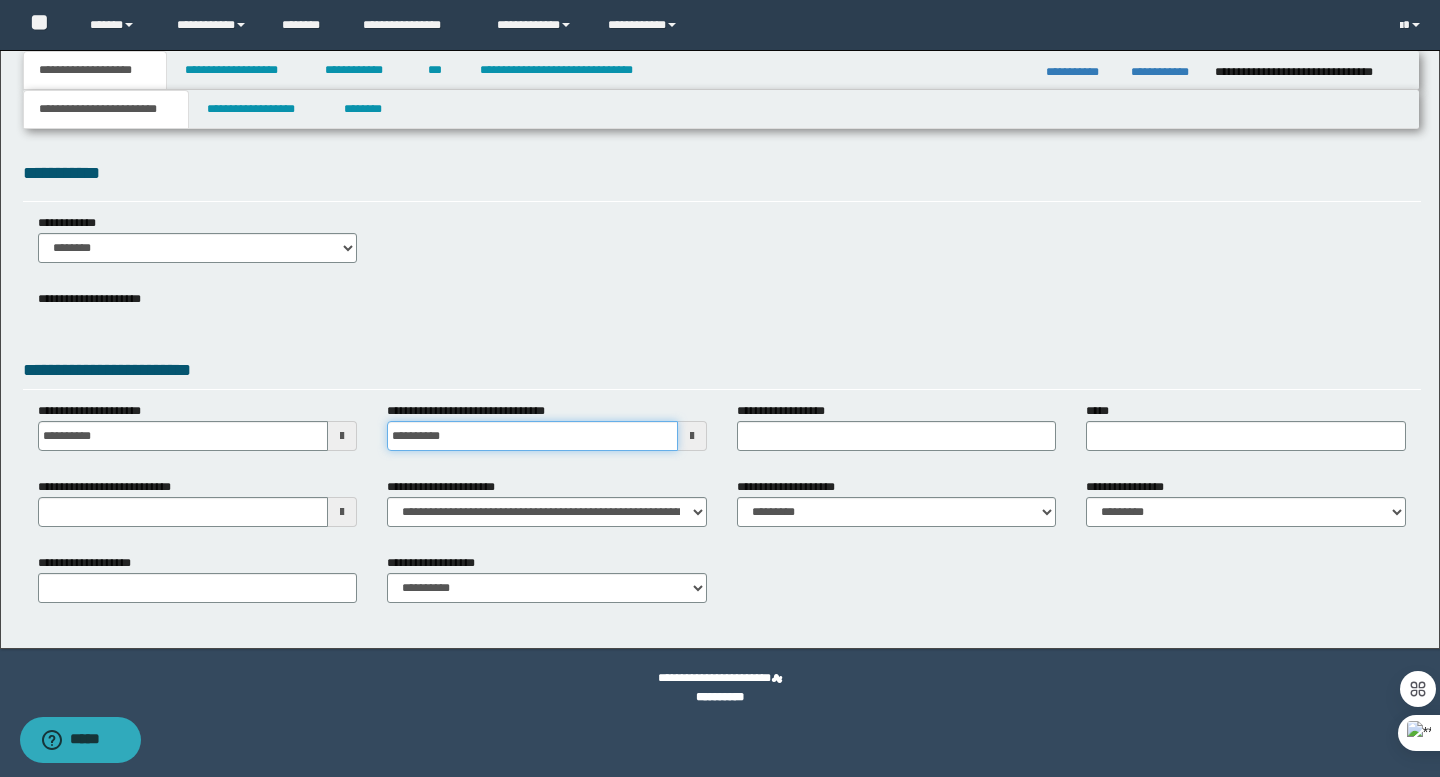 click on "**********" at bounding box center [532, 436] 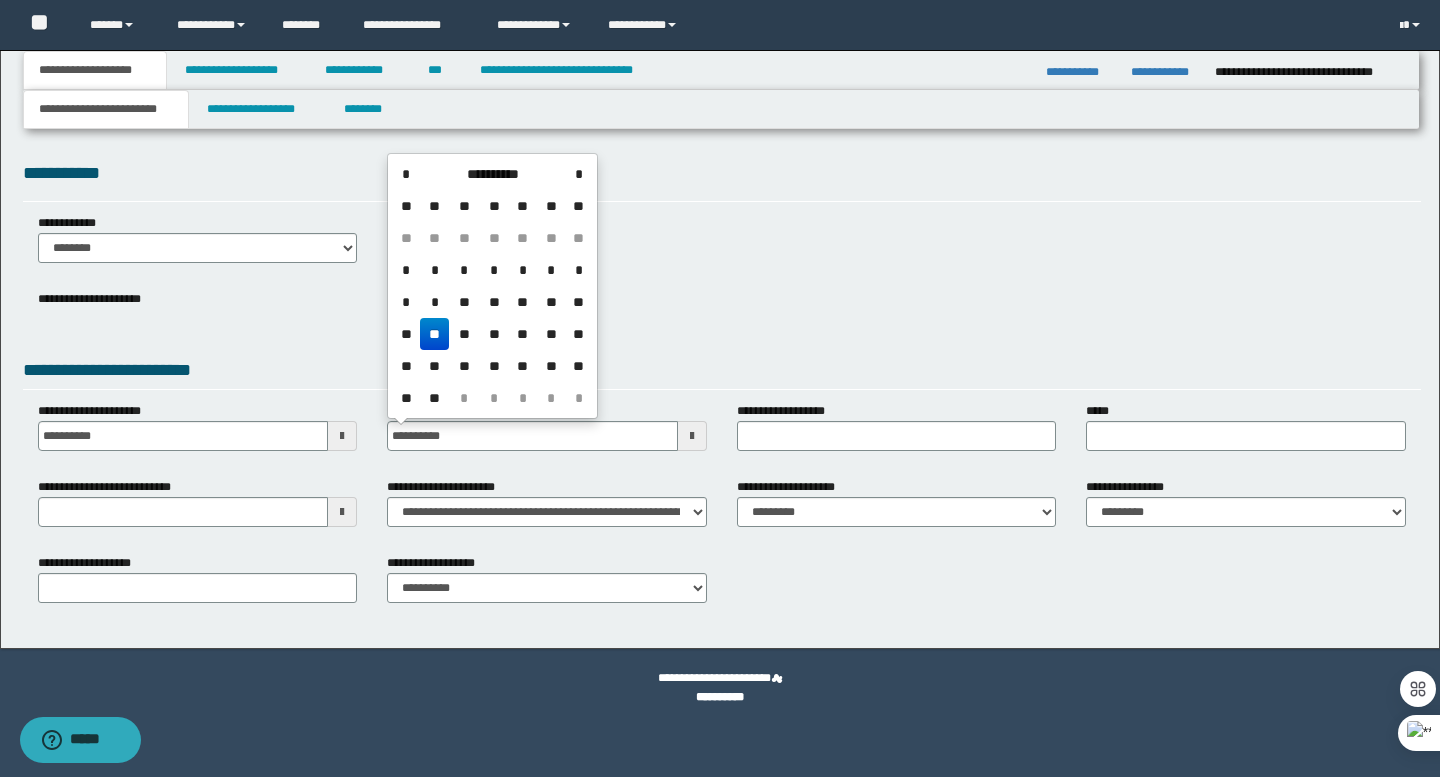 type on "**********" 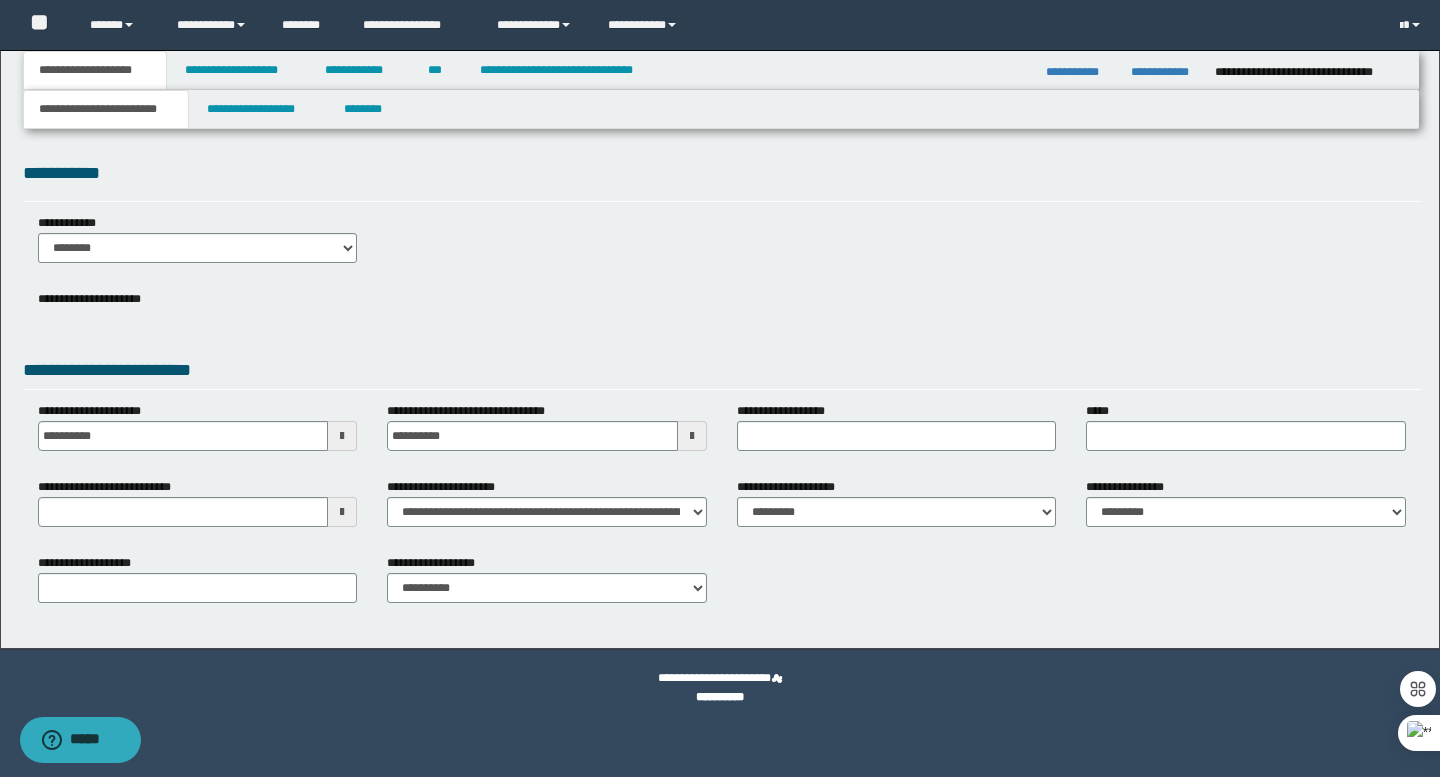 click on "**********" at bounding box center (722, 388) 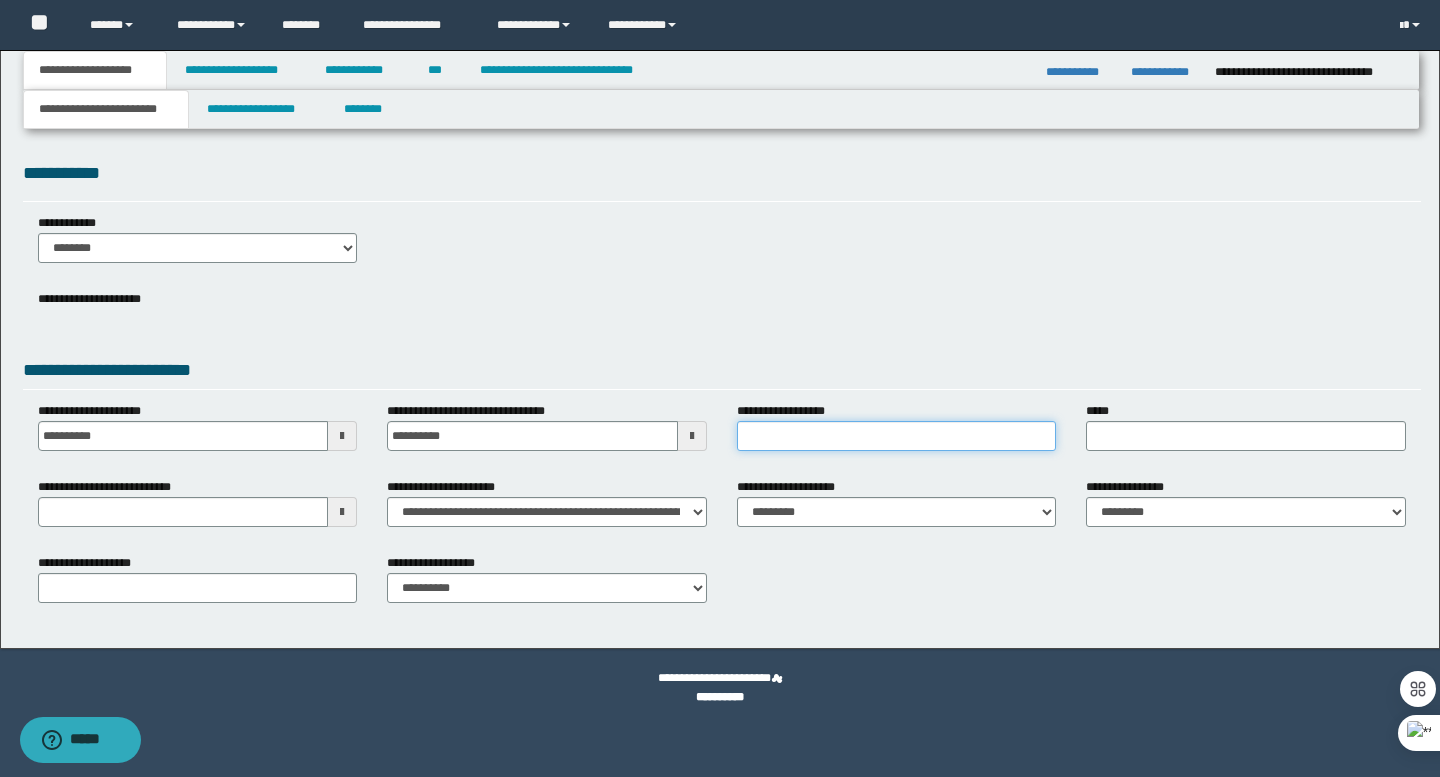 click on "**********" at bounding box center (897, 436) 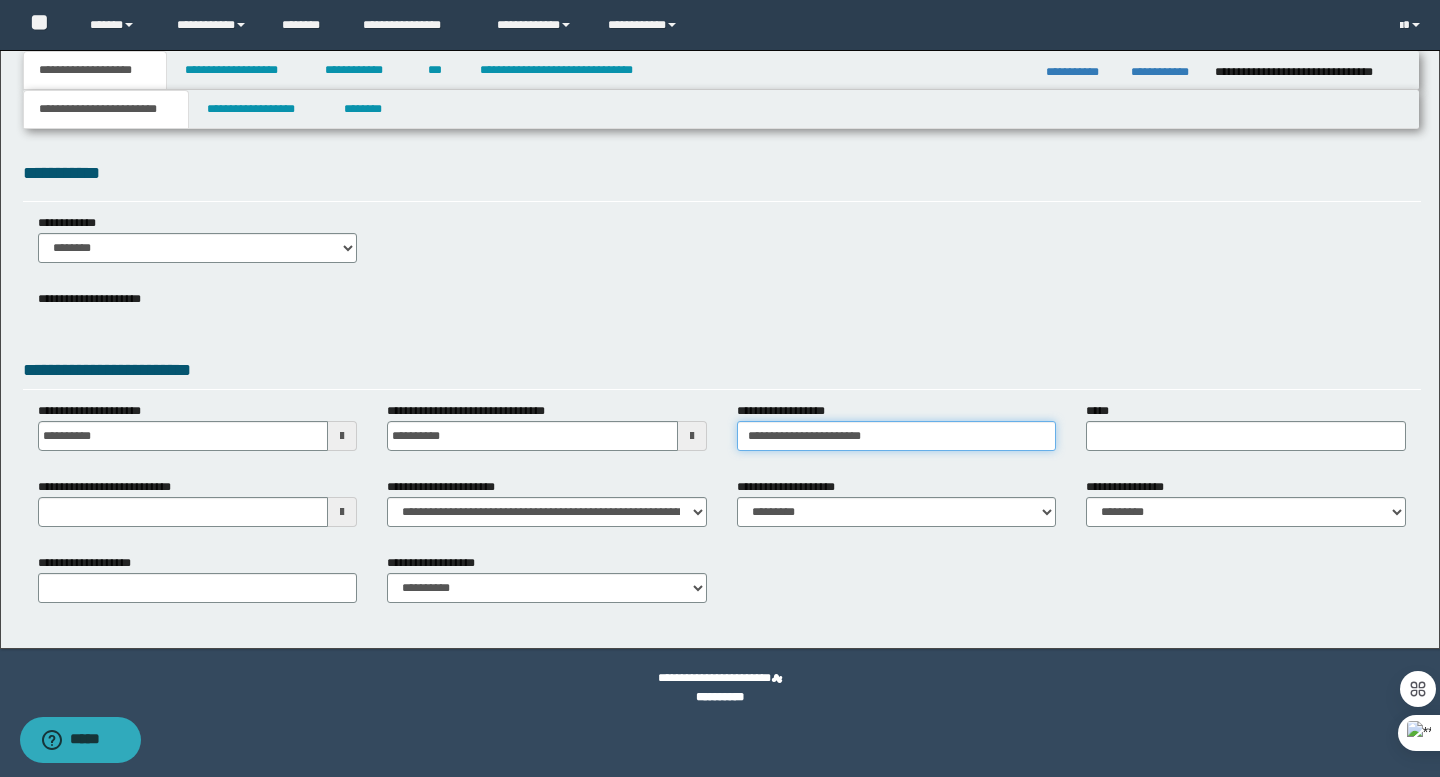 drag, startPoint x: 919, startPoint y: 437, endPoint x: 552, endPoint y: 378, distance: 371.71225 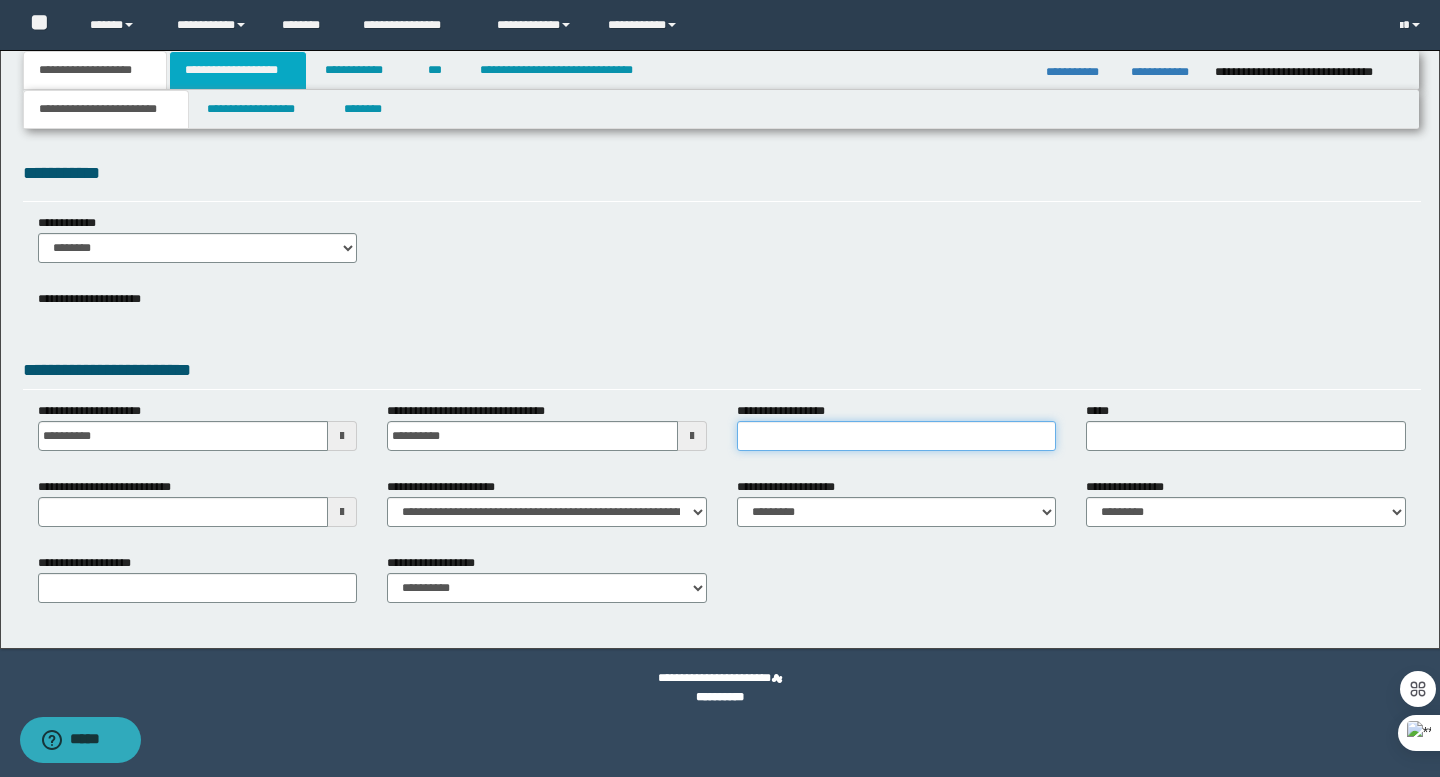 type 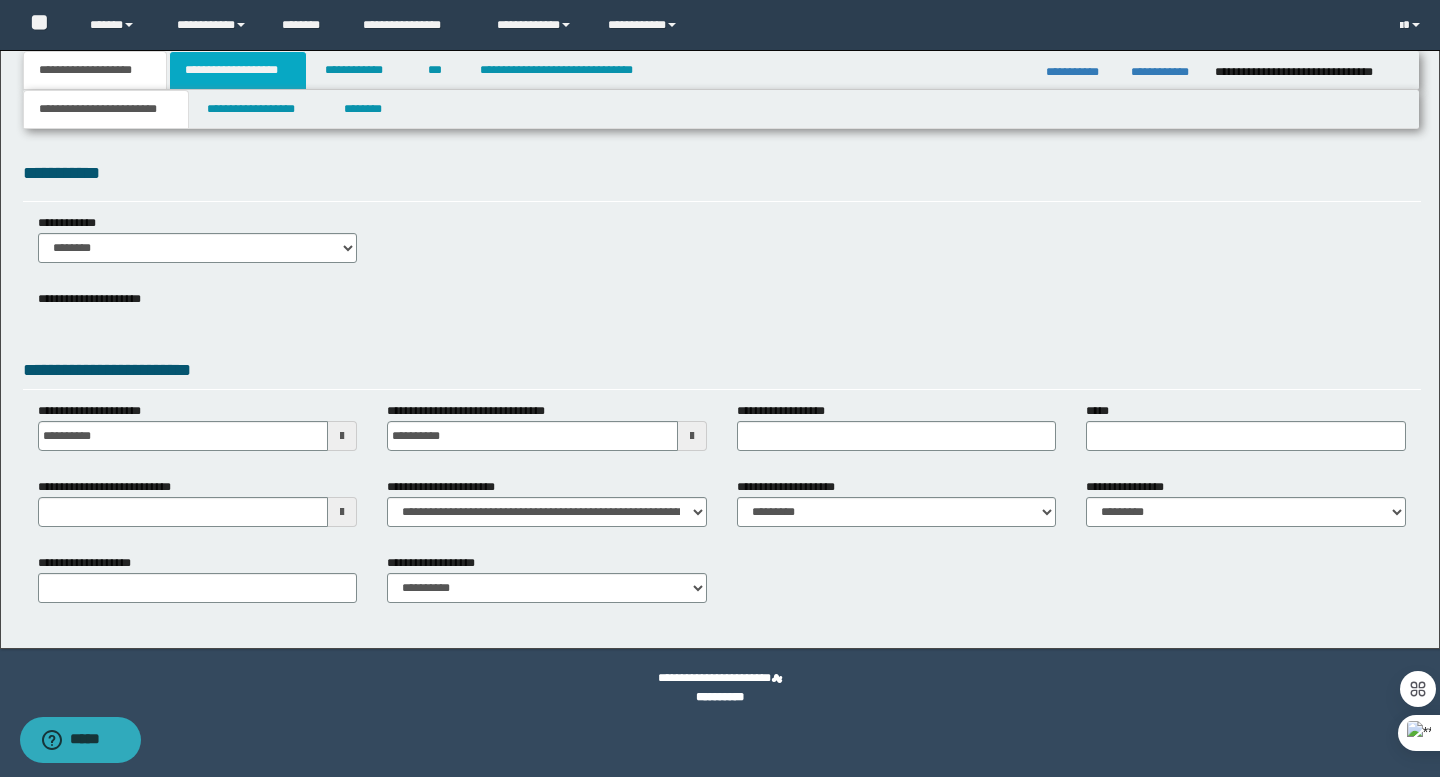 click on "**********" at bounding box center (238, 70) 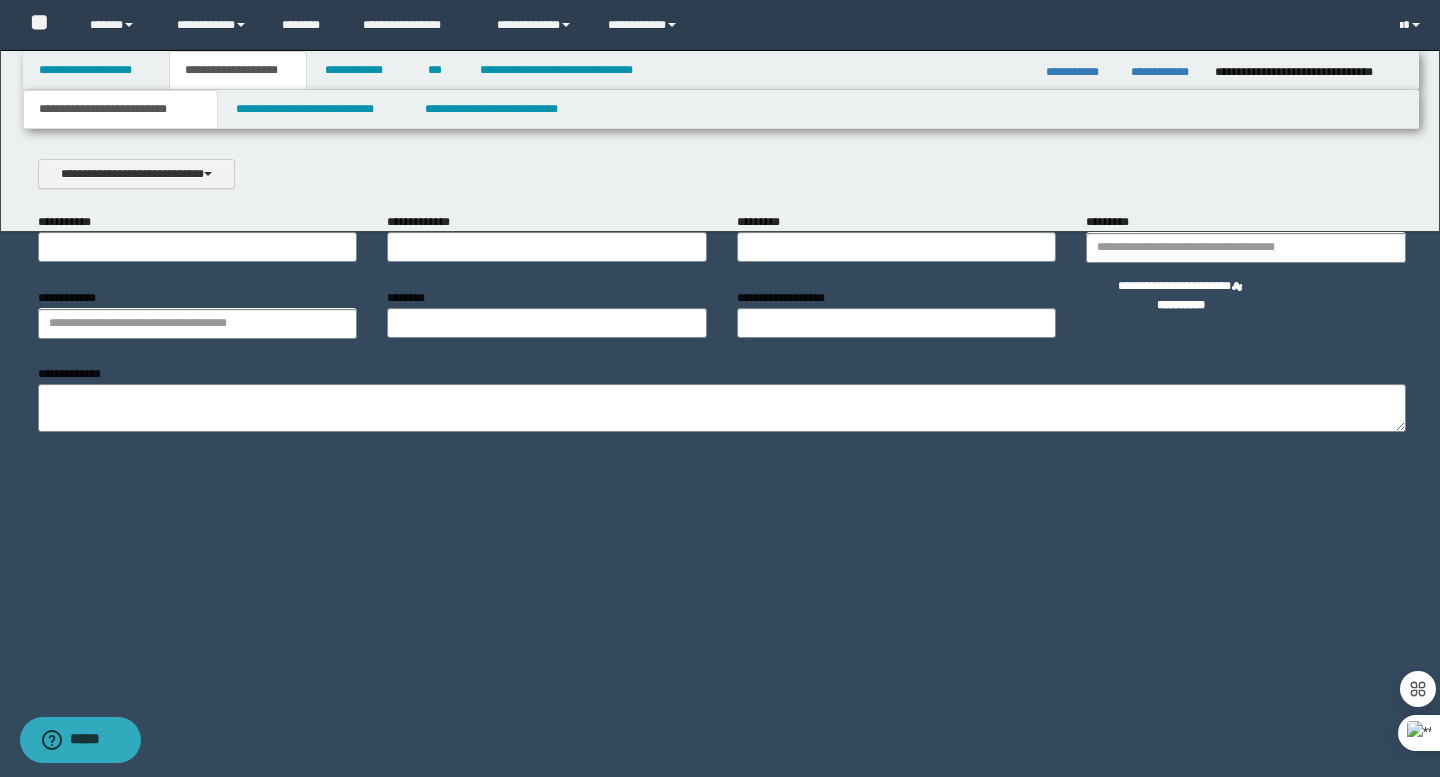 scroll, scrollTop: 0, scrollLeft: 0, axis: both 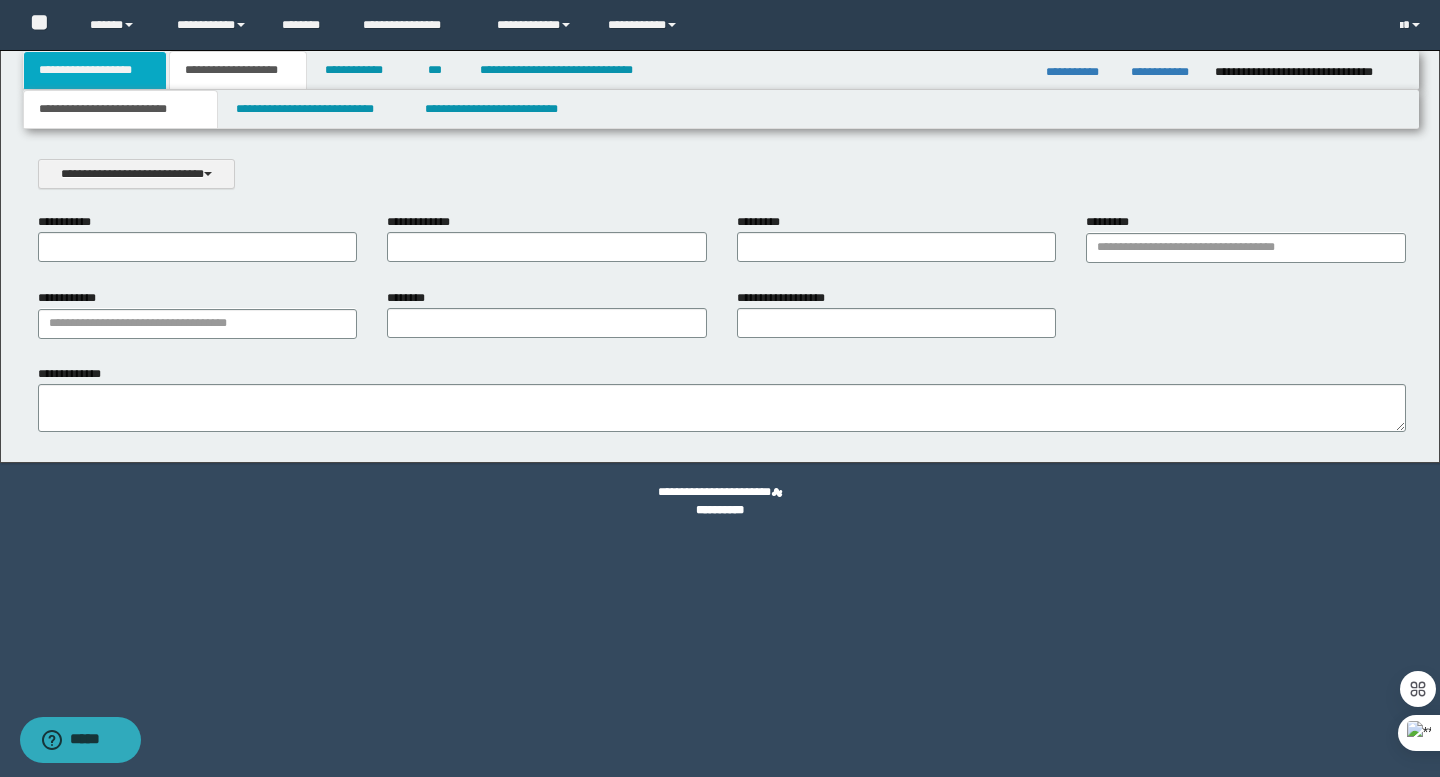 click on "**********" at bounding box center (95, 70) 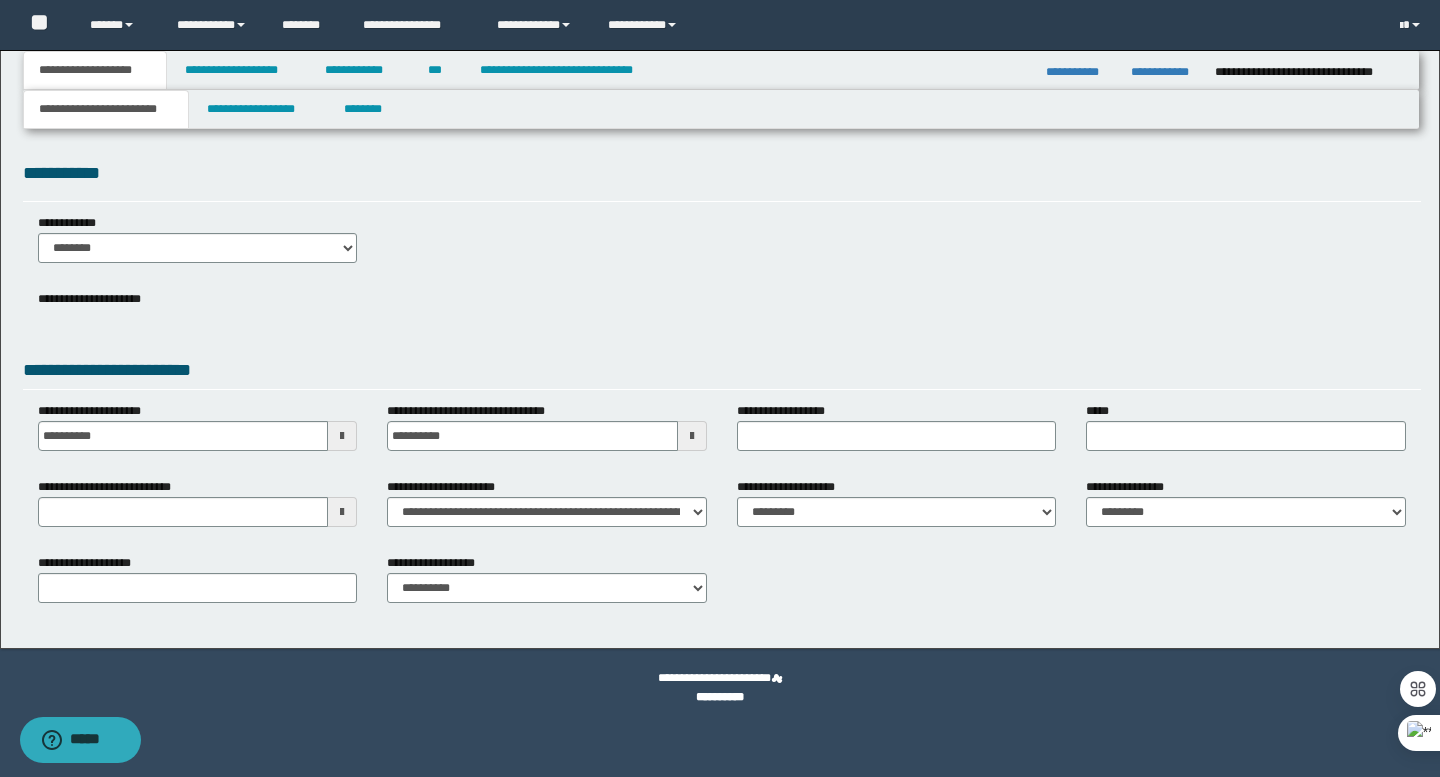 click on "**********" at bounding box center [106, 109] 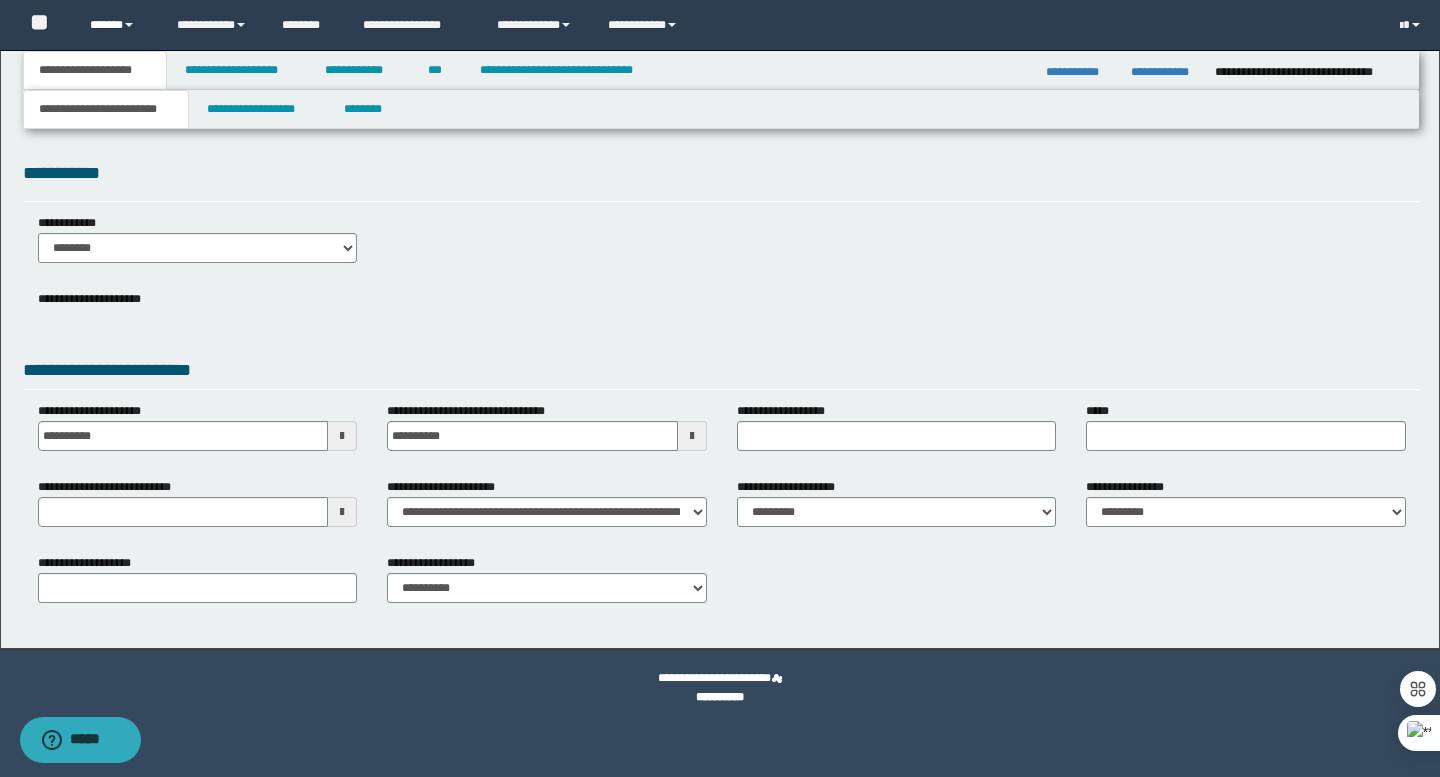 click on "******" at bounding box center [118, 25] 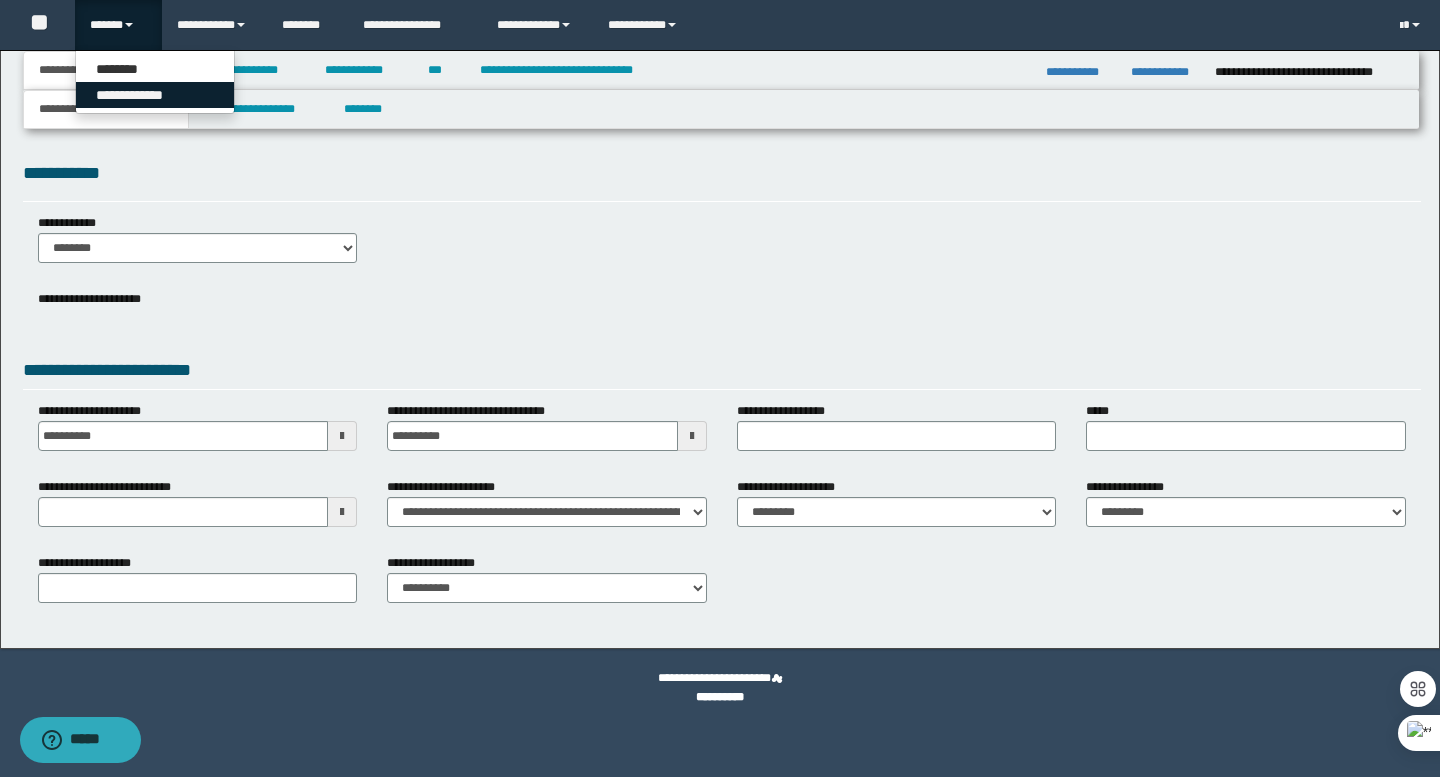 click on "**********" at bounding box center [155, 95] 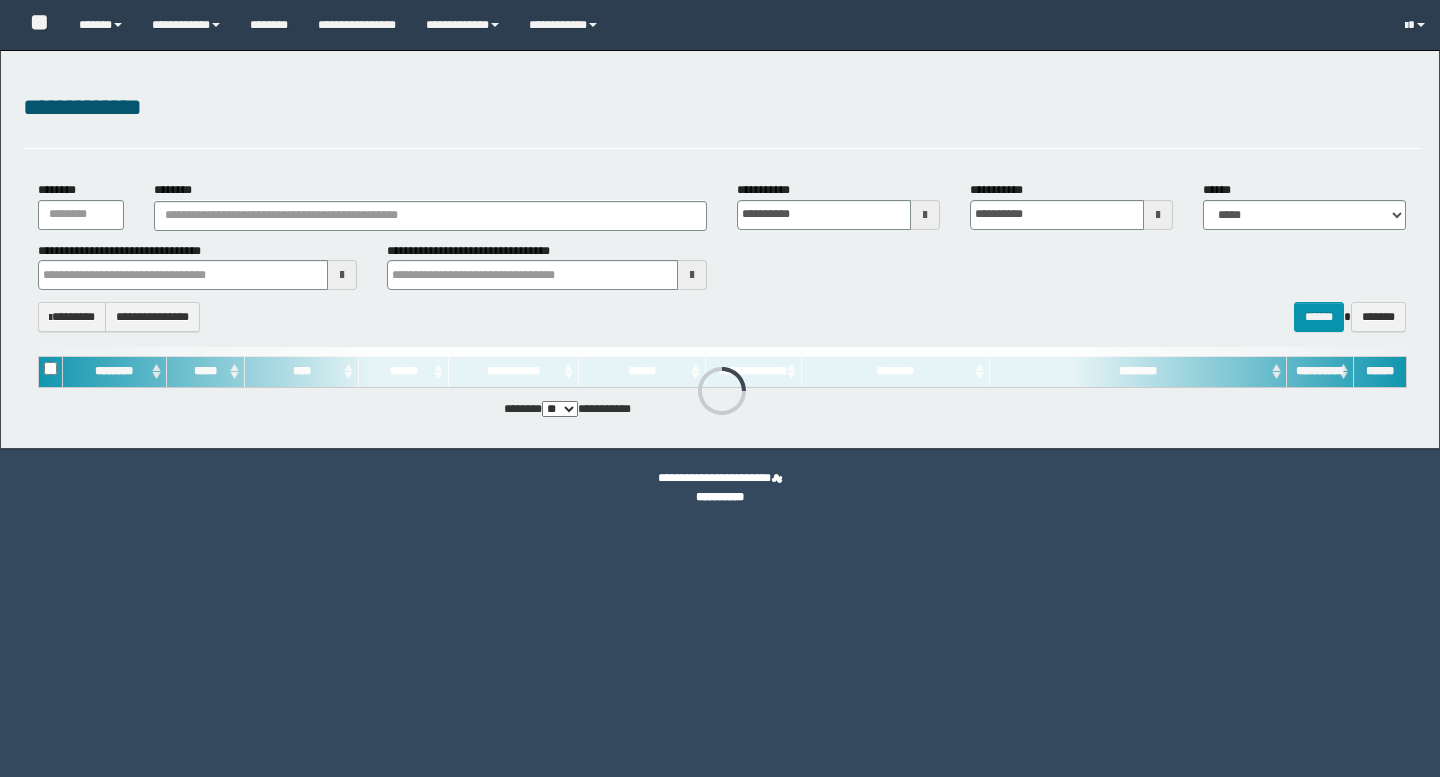 scroll, scrollTop: 0, scrollLeft: 0, axis: both 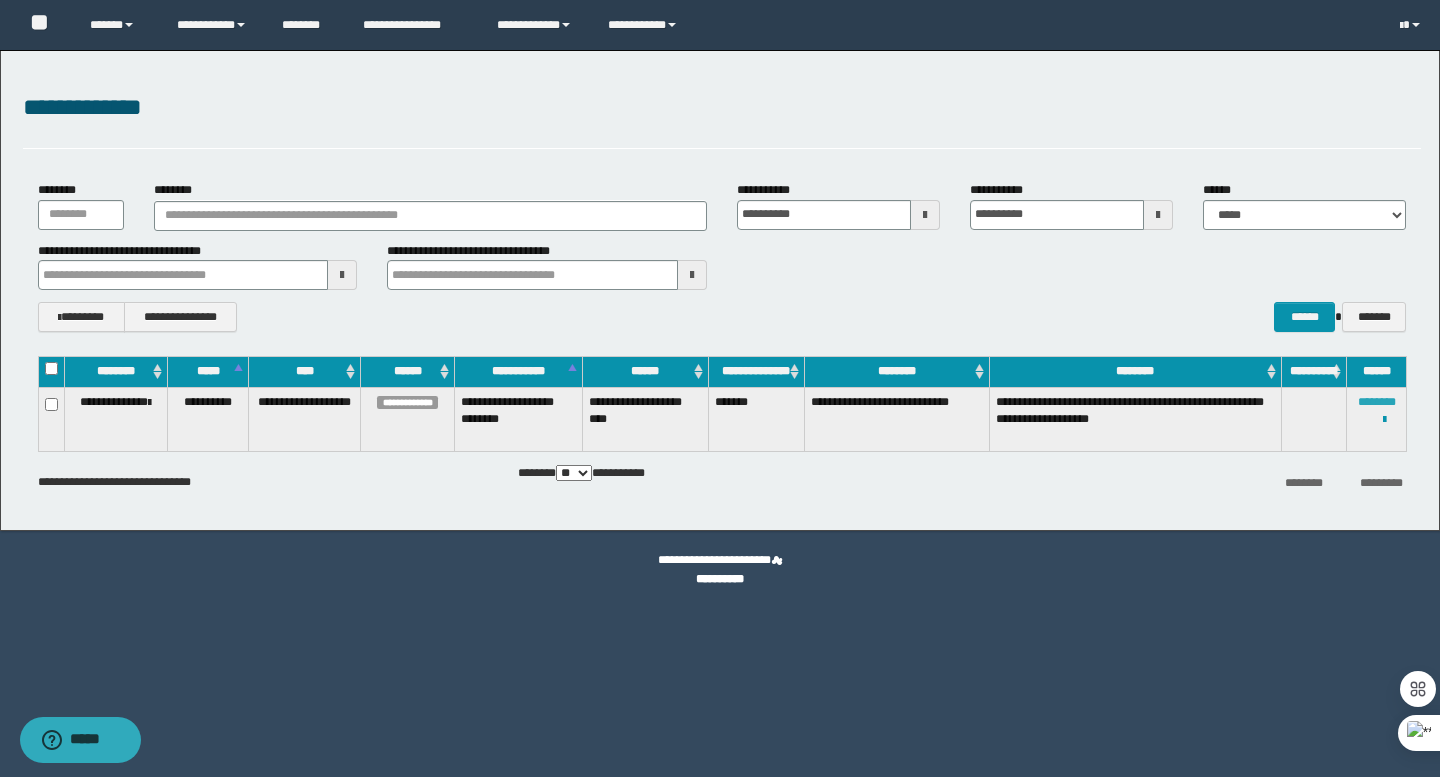 click on "********" at bounding box center (1377, 402) 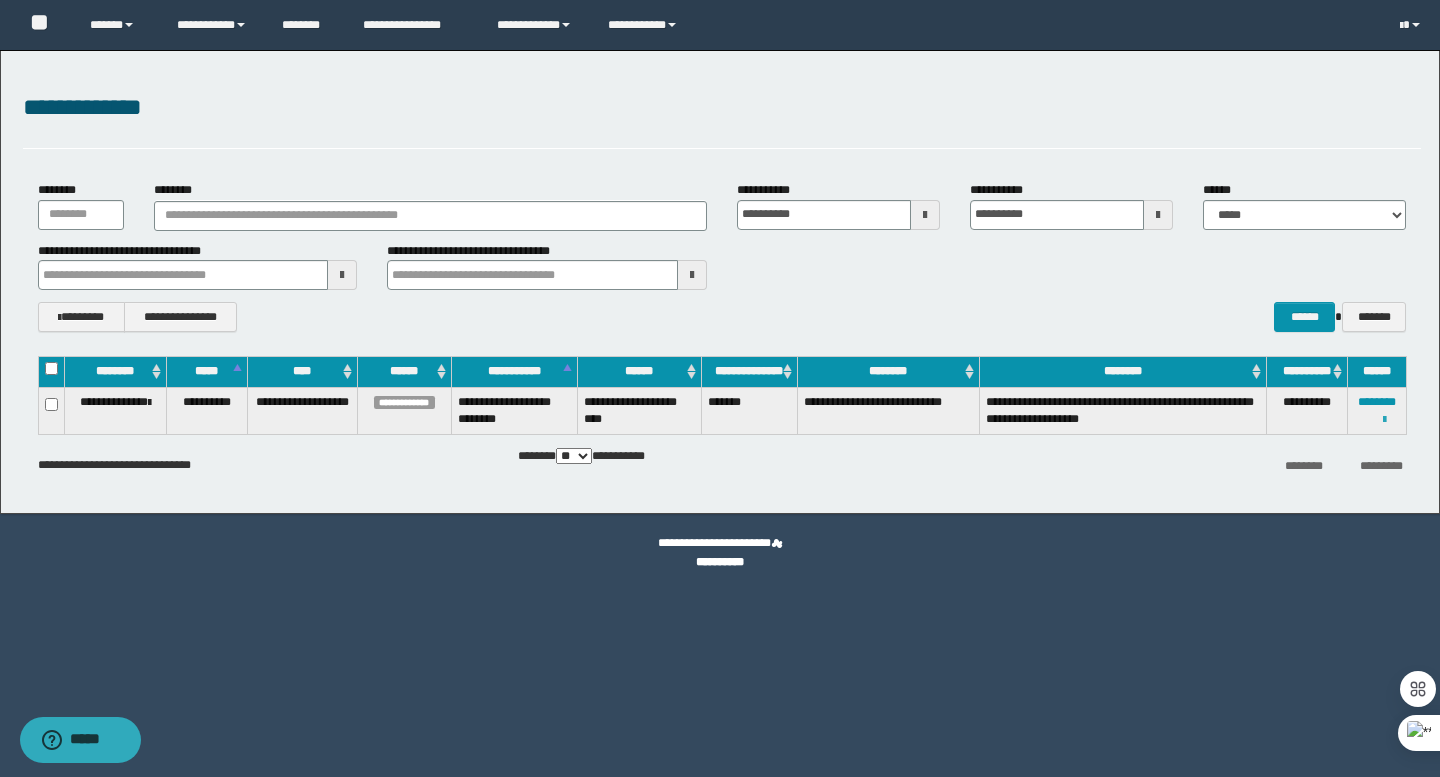 click at bounding box center (1384, 420) 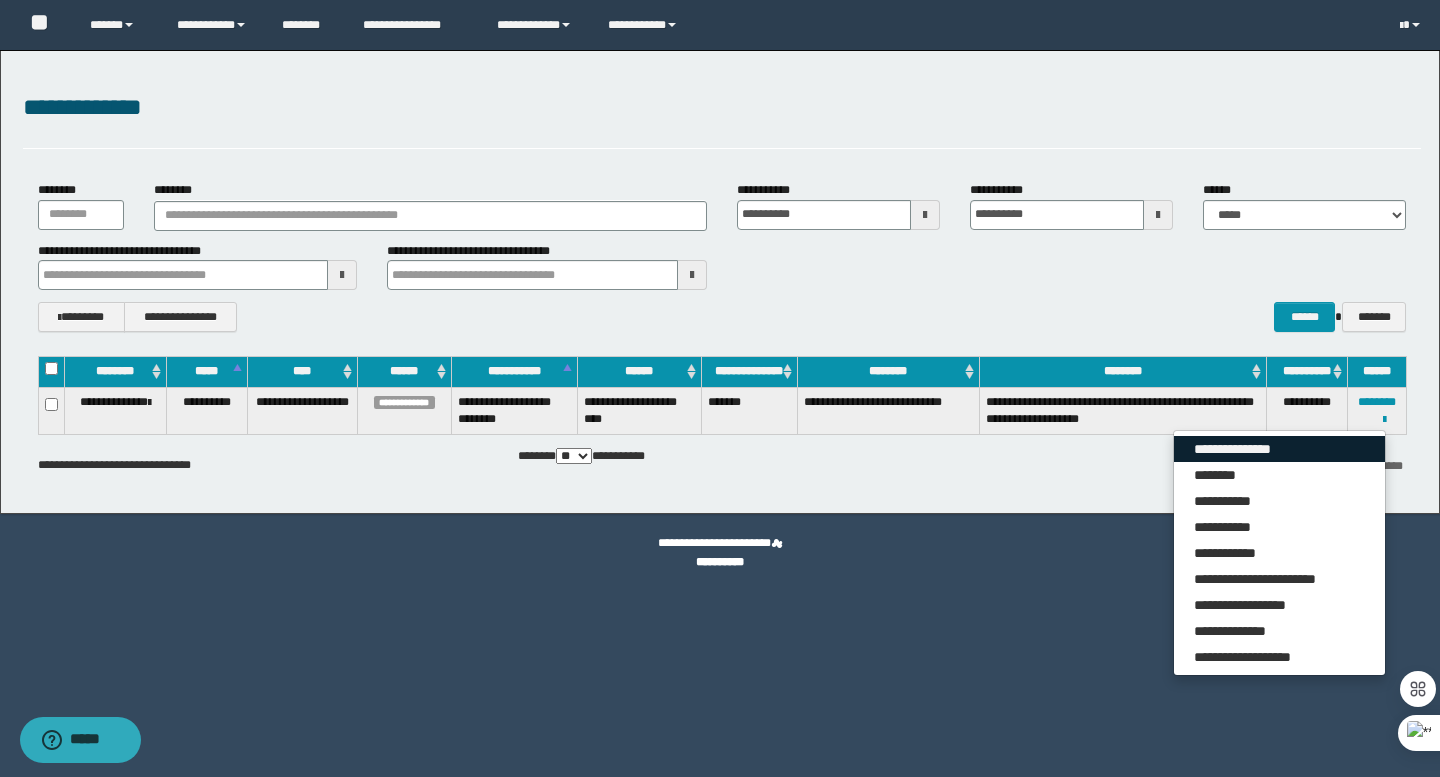 click on "**********" at bounding box center (1279, 449) 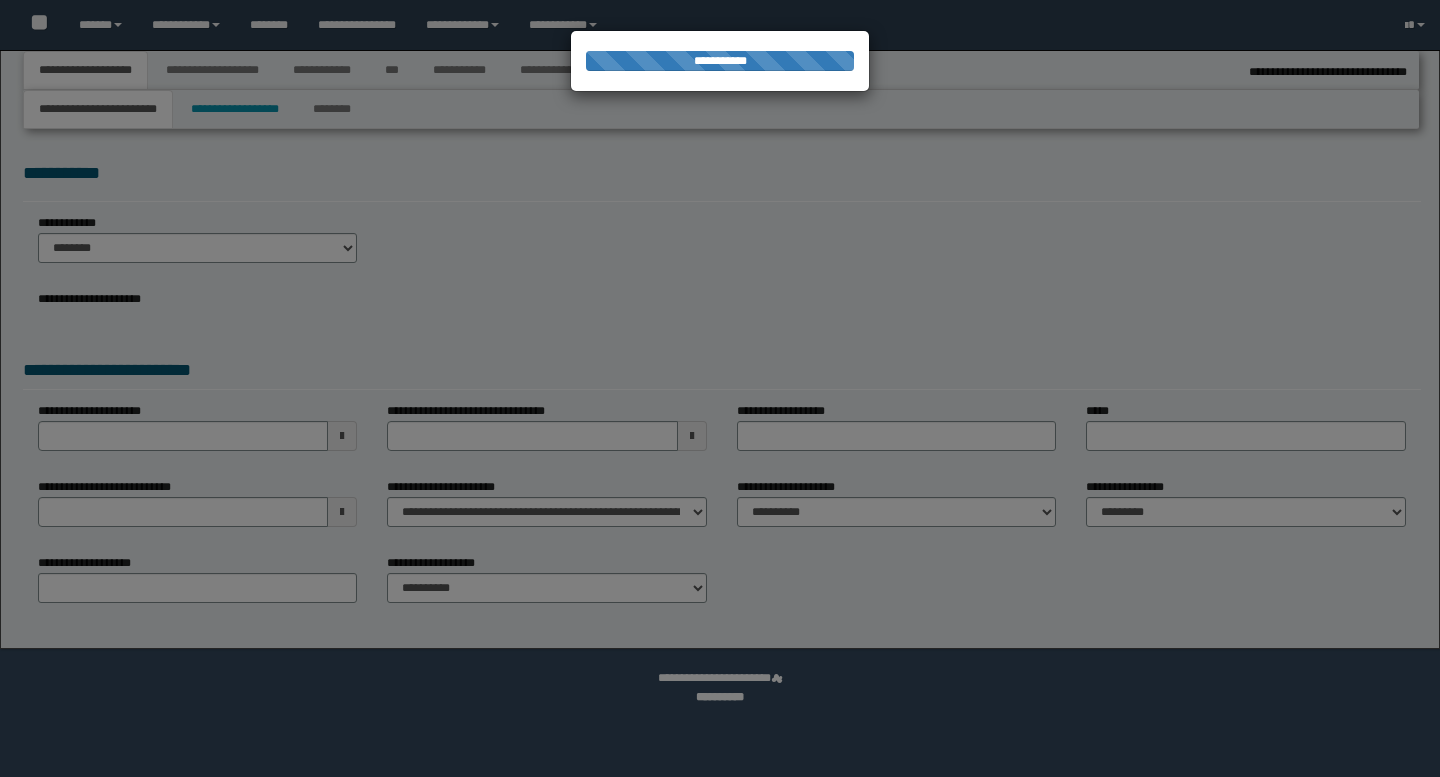 scroll, scrollTop: 0, scrollLeft: 0, axis: both 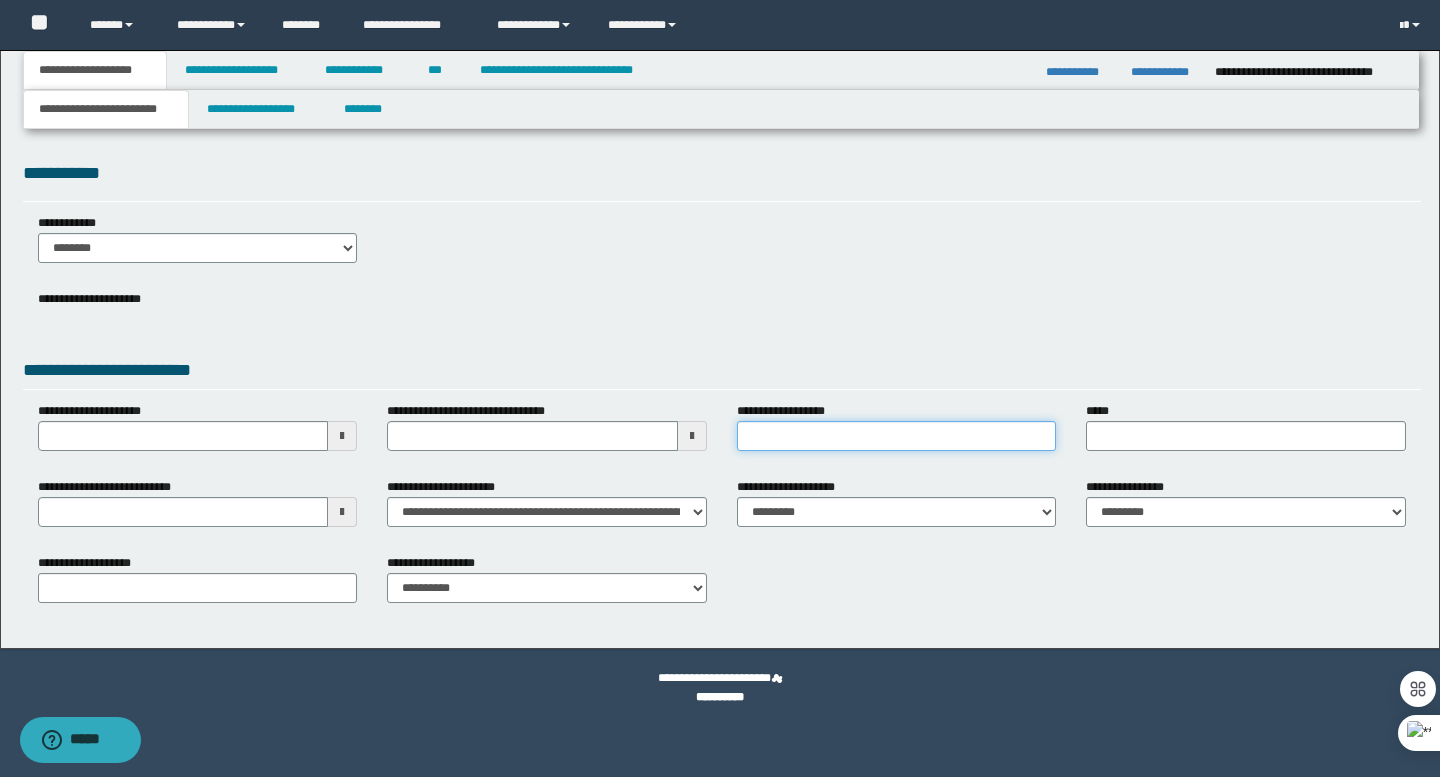 click on "**********" at bounding box center [897, 436] 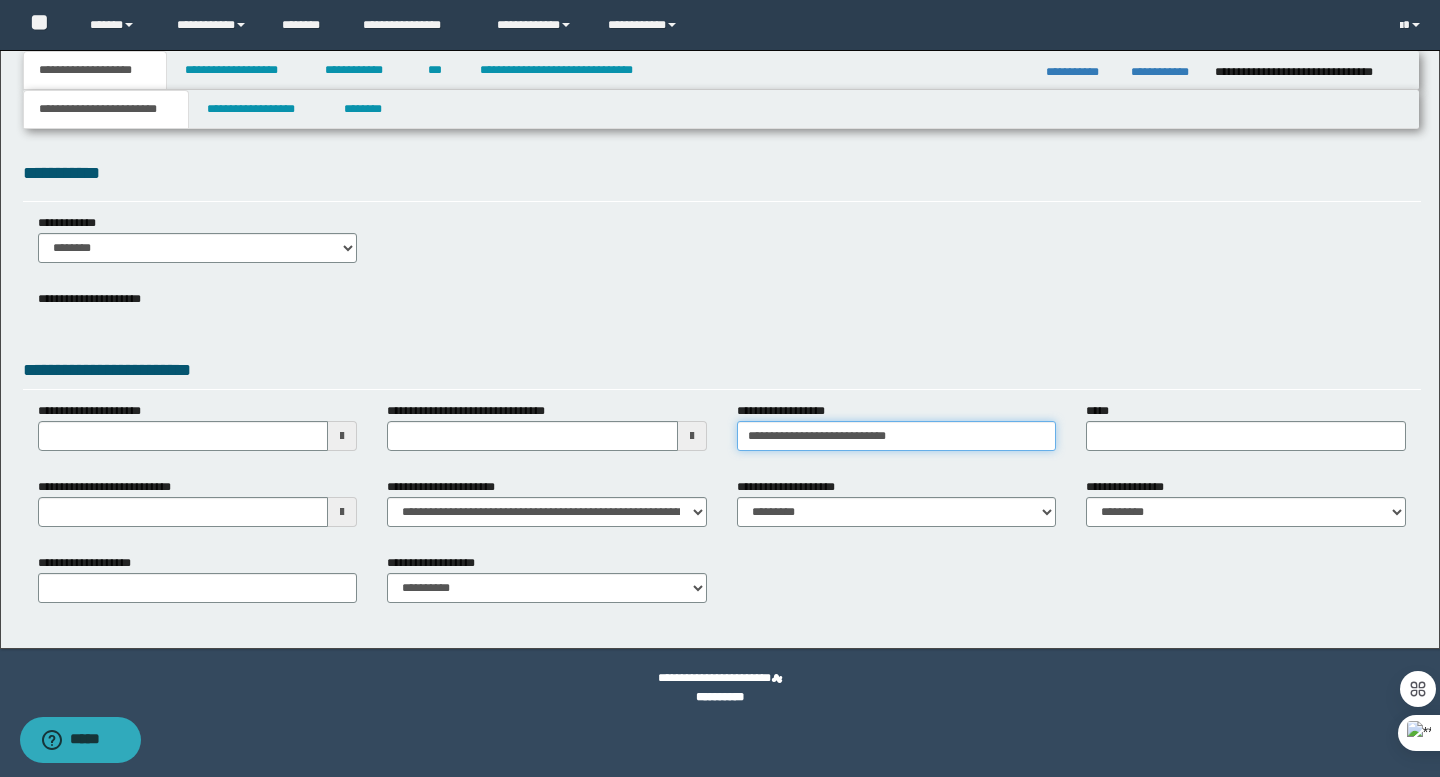 type on "**********" 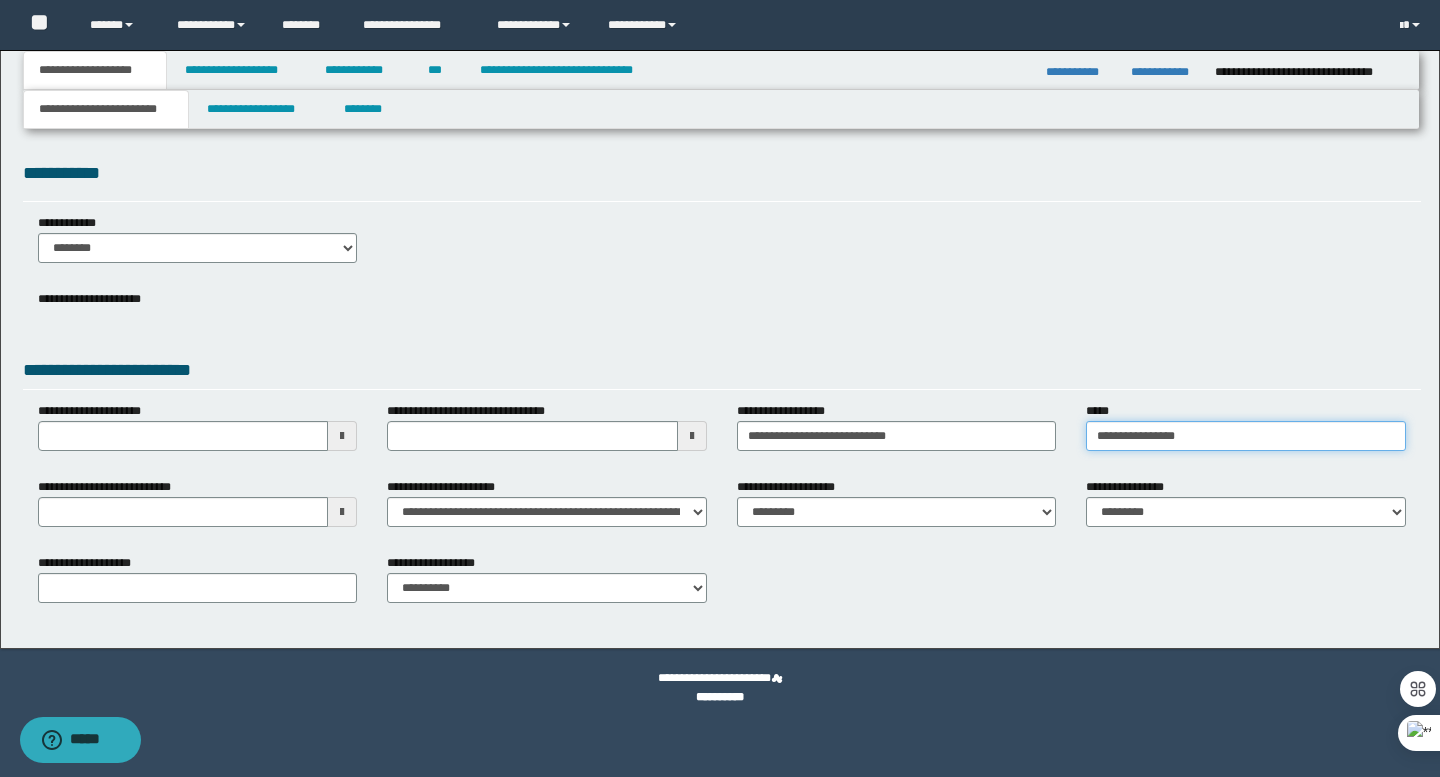 type on "**********" 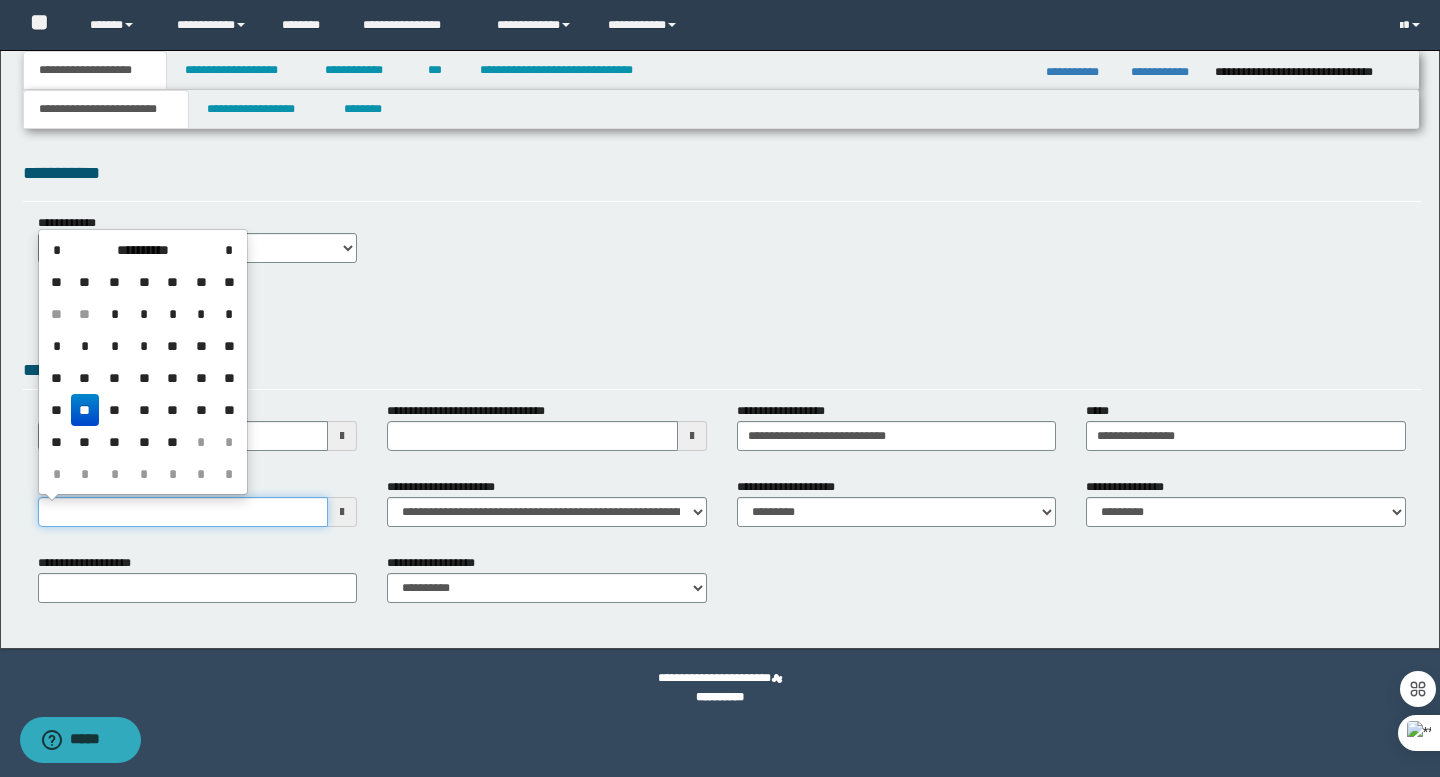click on "**********" at bounding box center [183, 512] 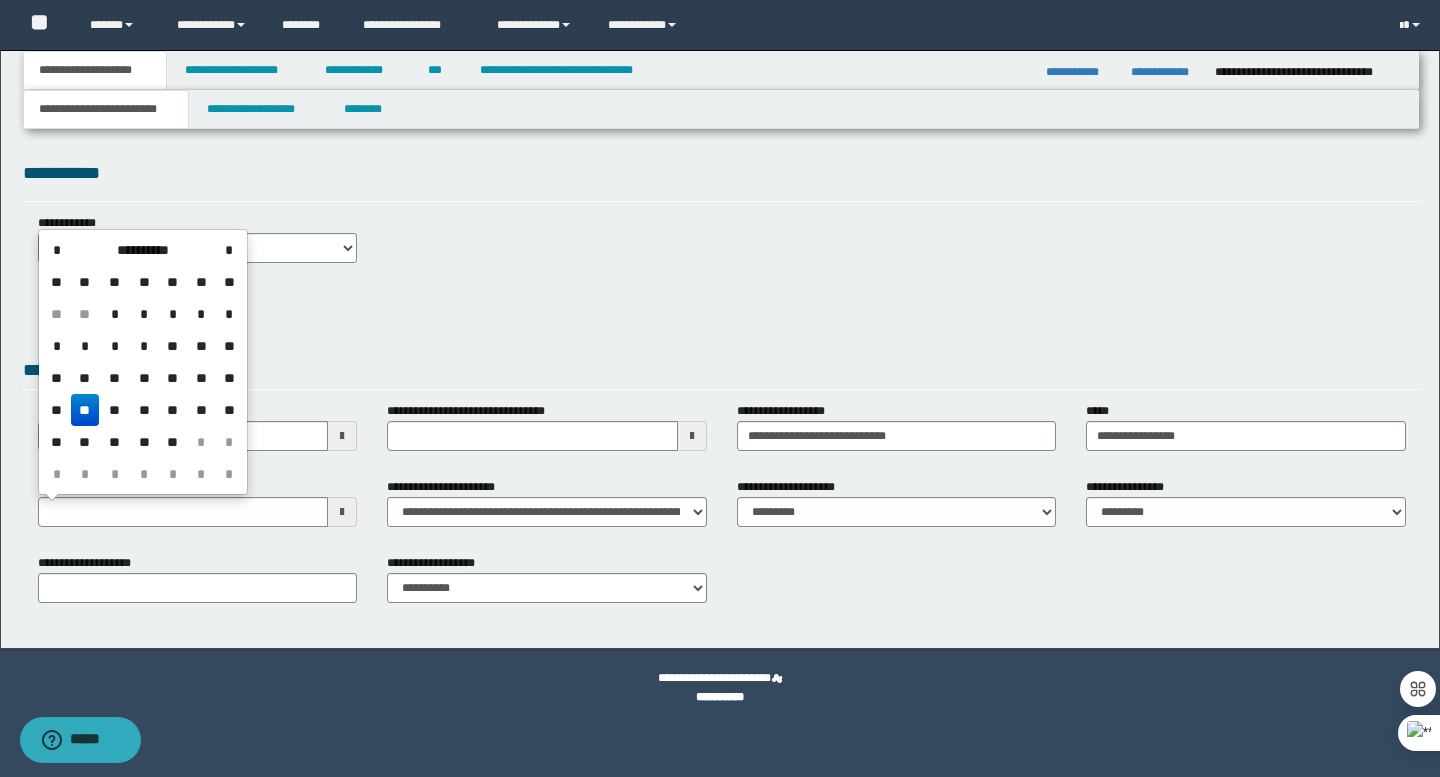 click on "**" at bounding box center [85, 410] 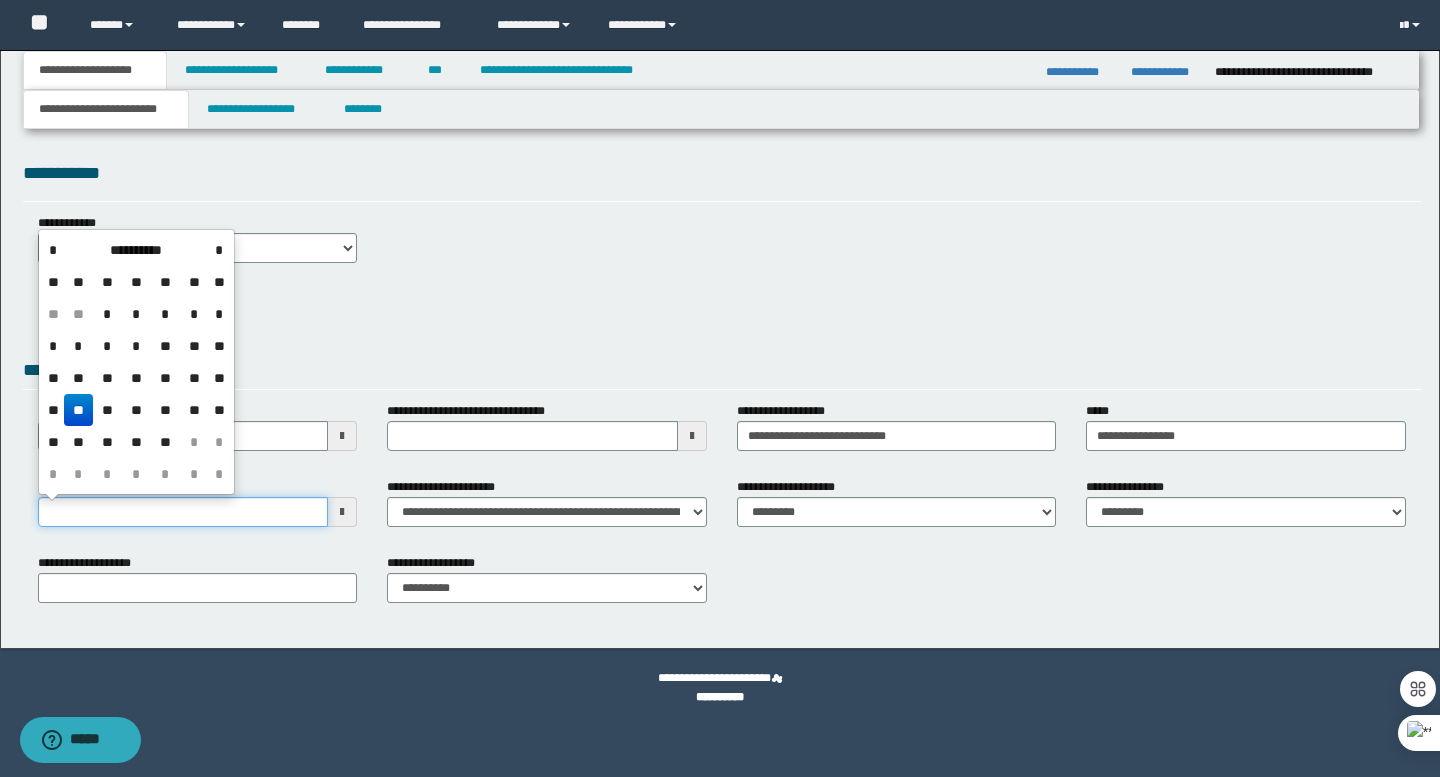 click on "**********" at bounding box center (183, 512) 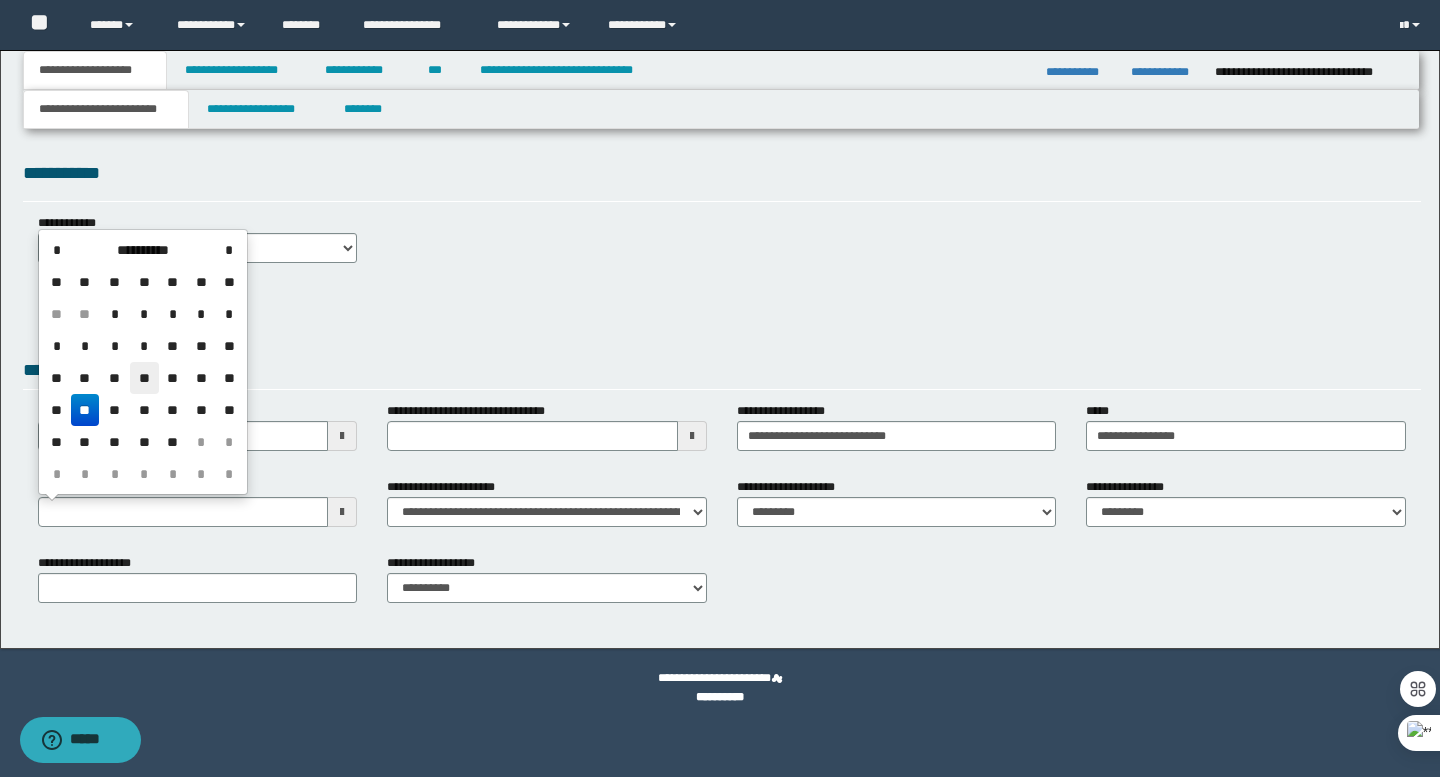 click on "**" at bounding box center (144, 378) 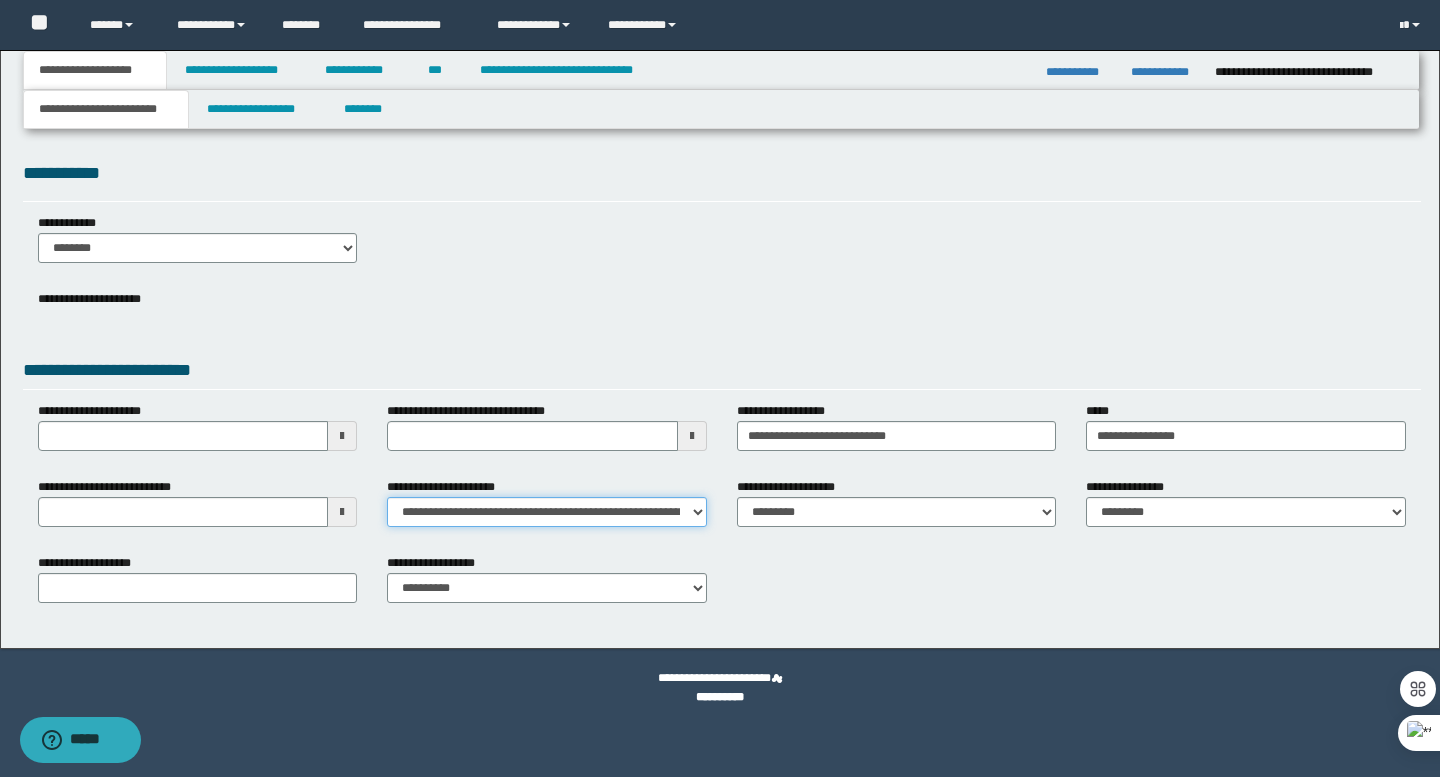click on "**********" at bounding box center [547, 512] 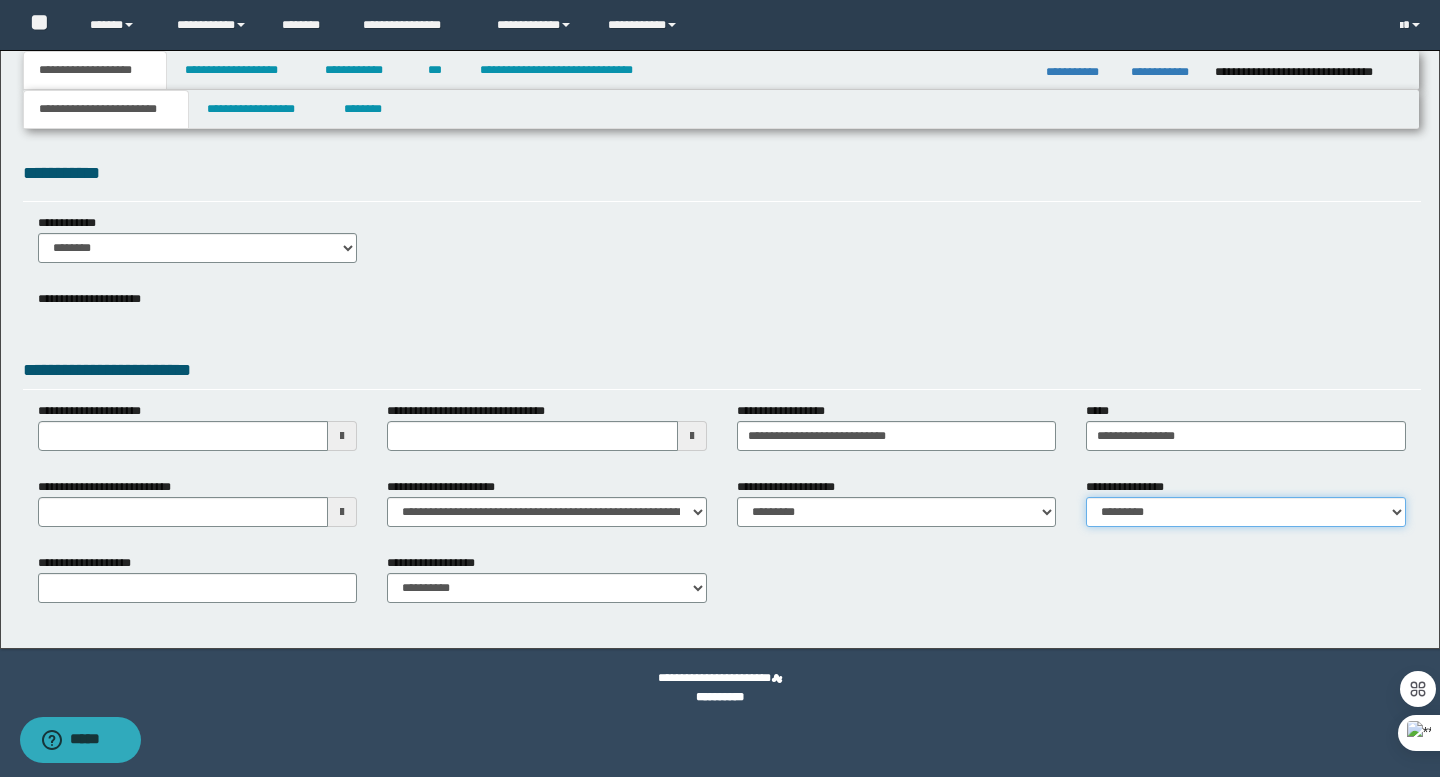 click on "**********" at bounding box center [1246, 512] 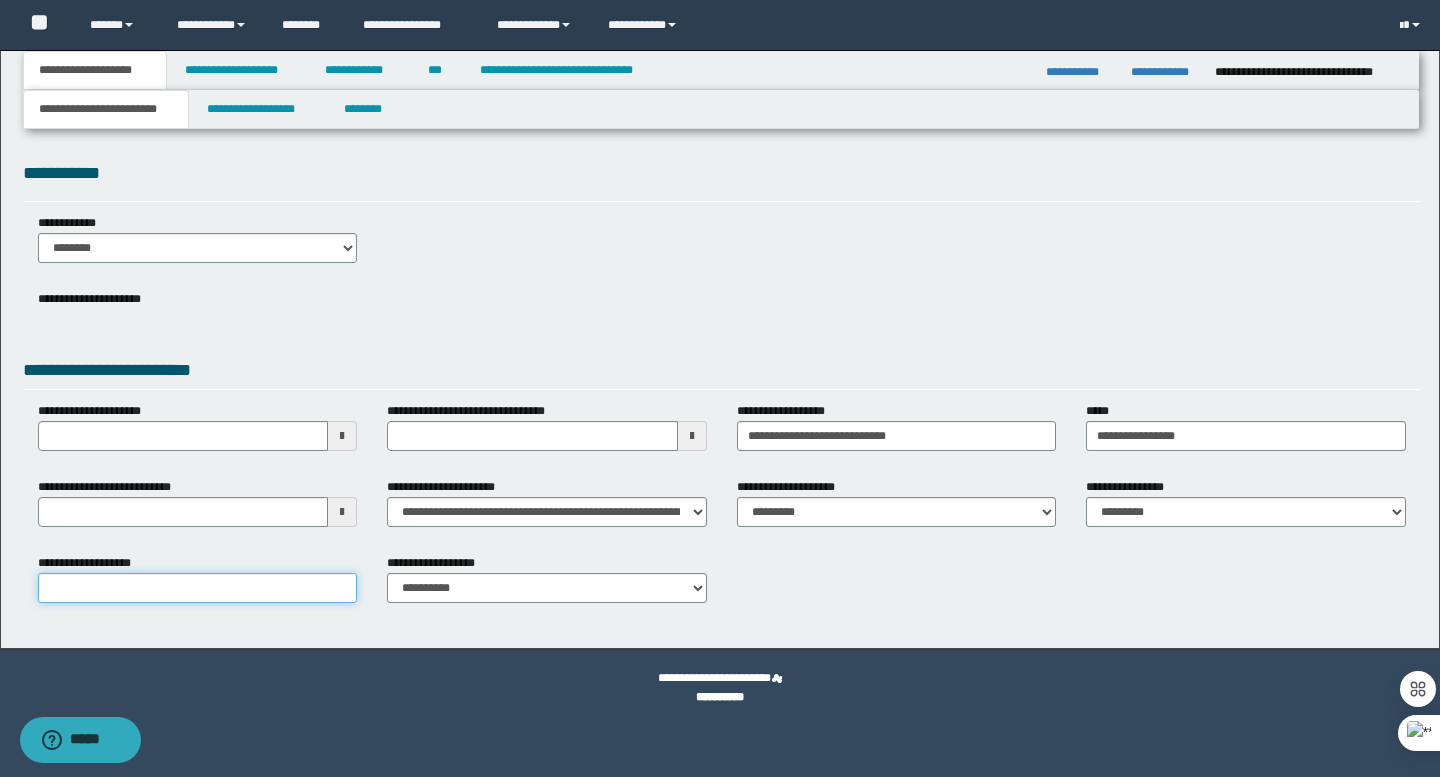 click on "**********" at bounding box center [198, 588] 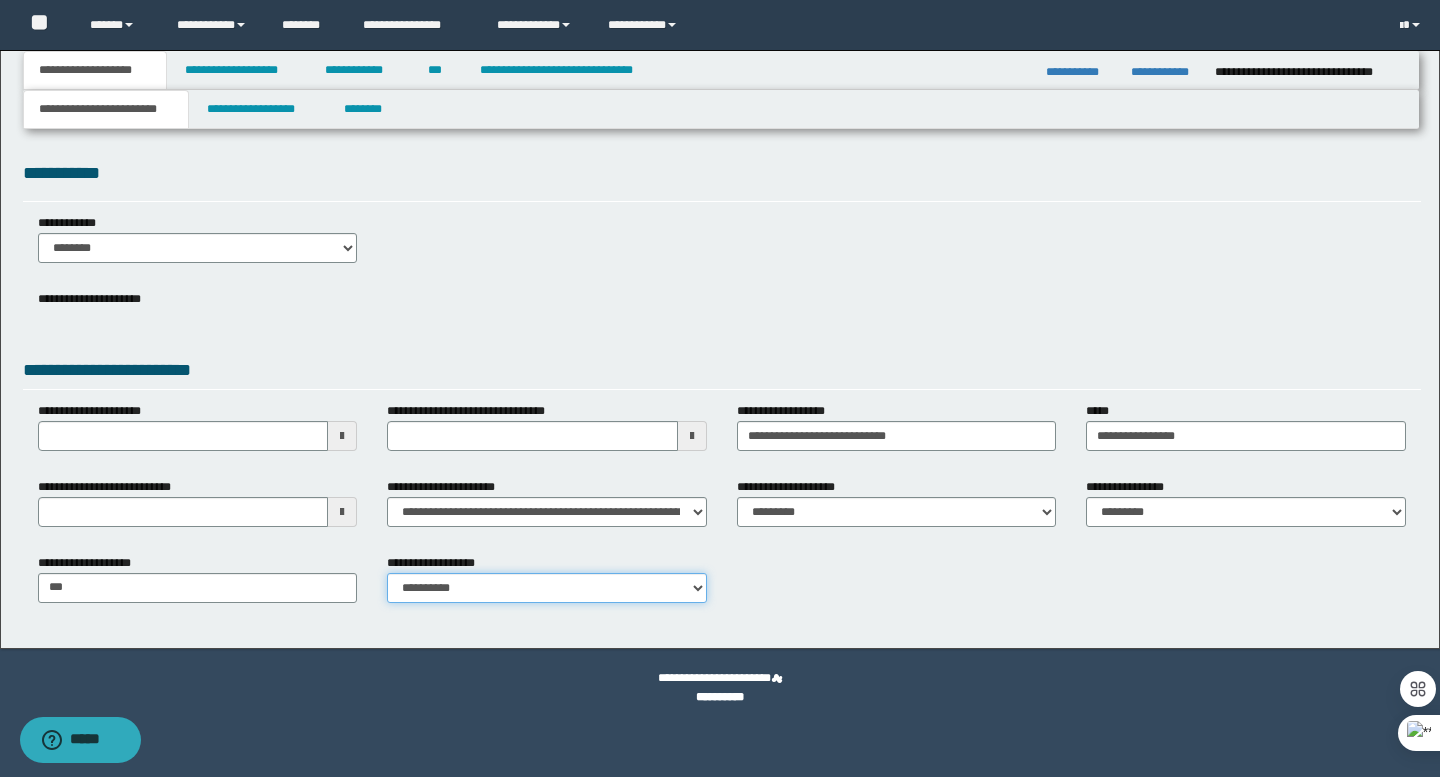click on "**********" at bounding box center [547, 588] 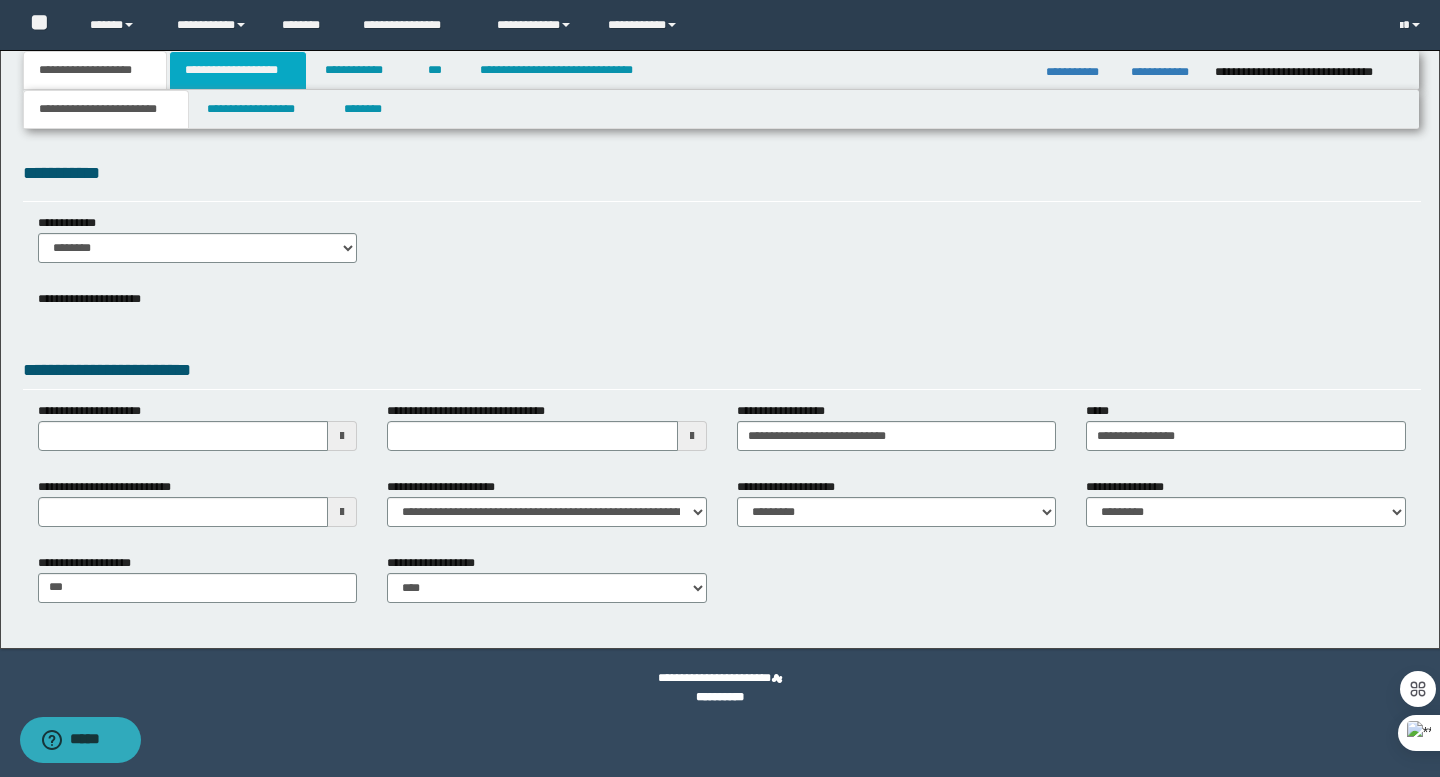 click on "**********" at bounding box center (238, 70) 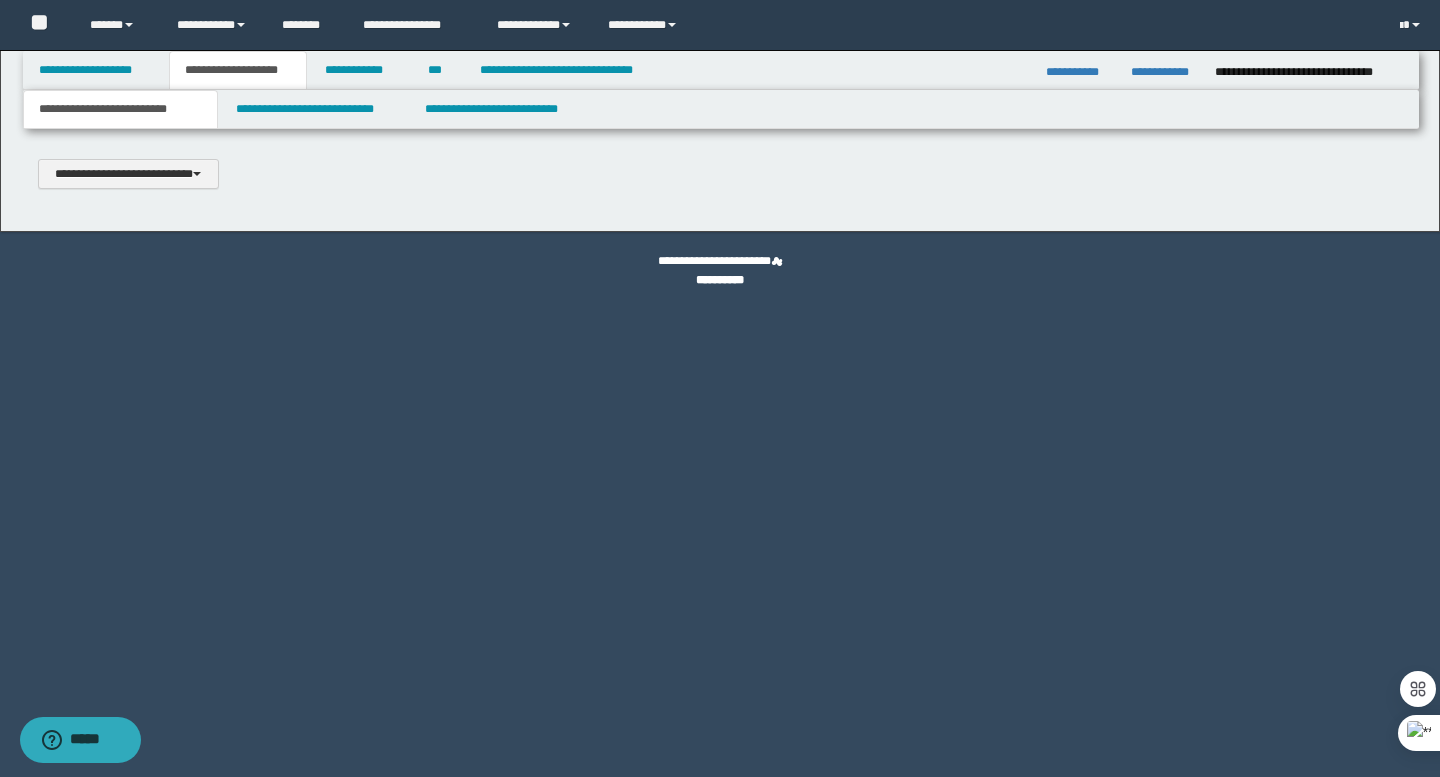 scroll, scrollTop: 0, scrollLeft: 0, axis: both 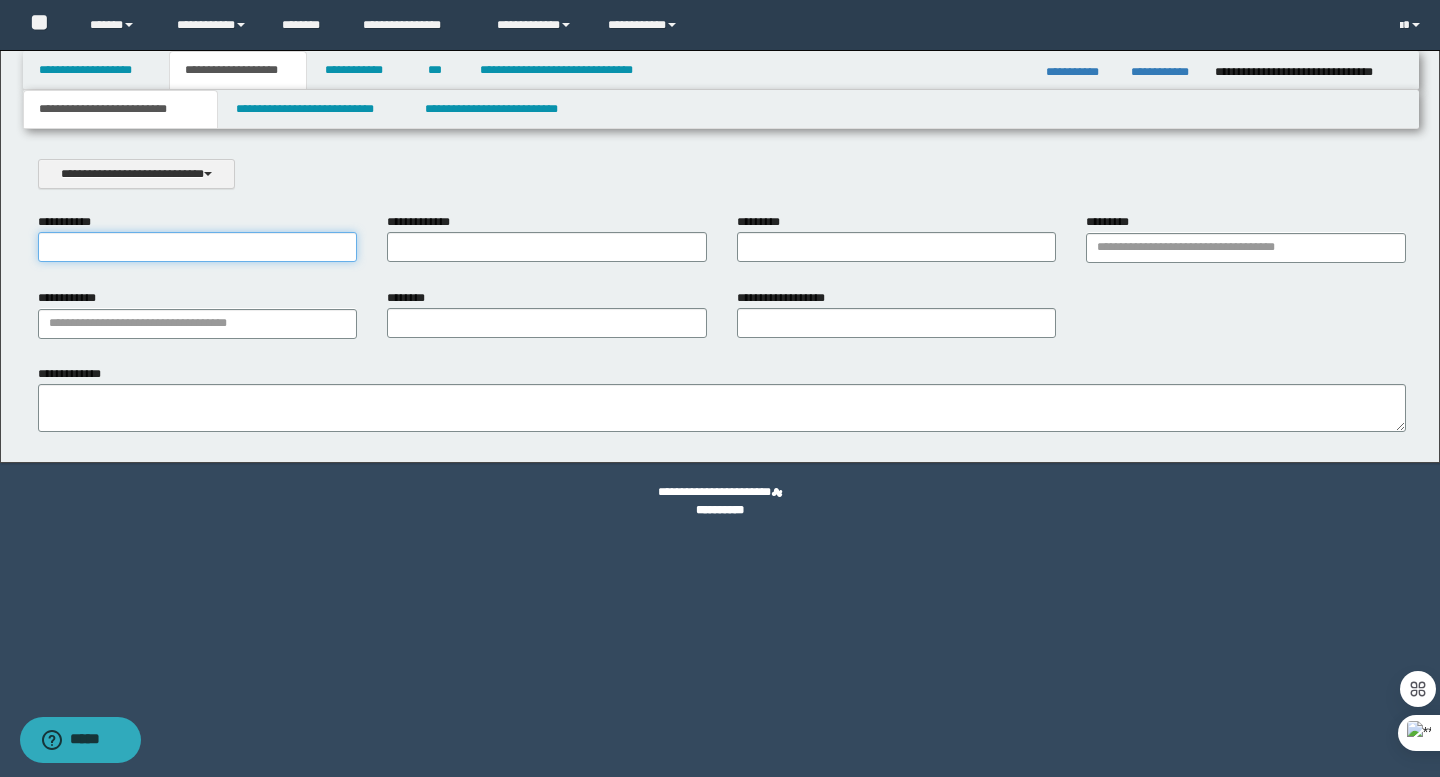 click on "**********" at bounding box center [198, 247] 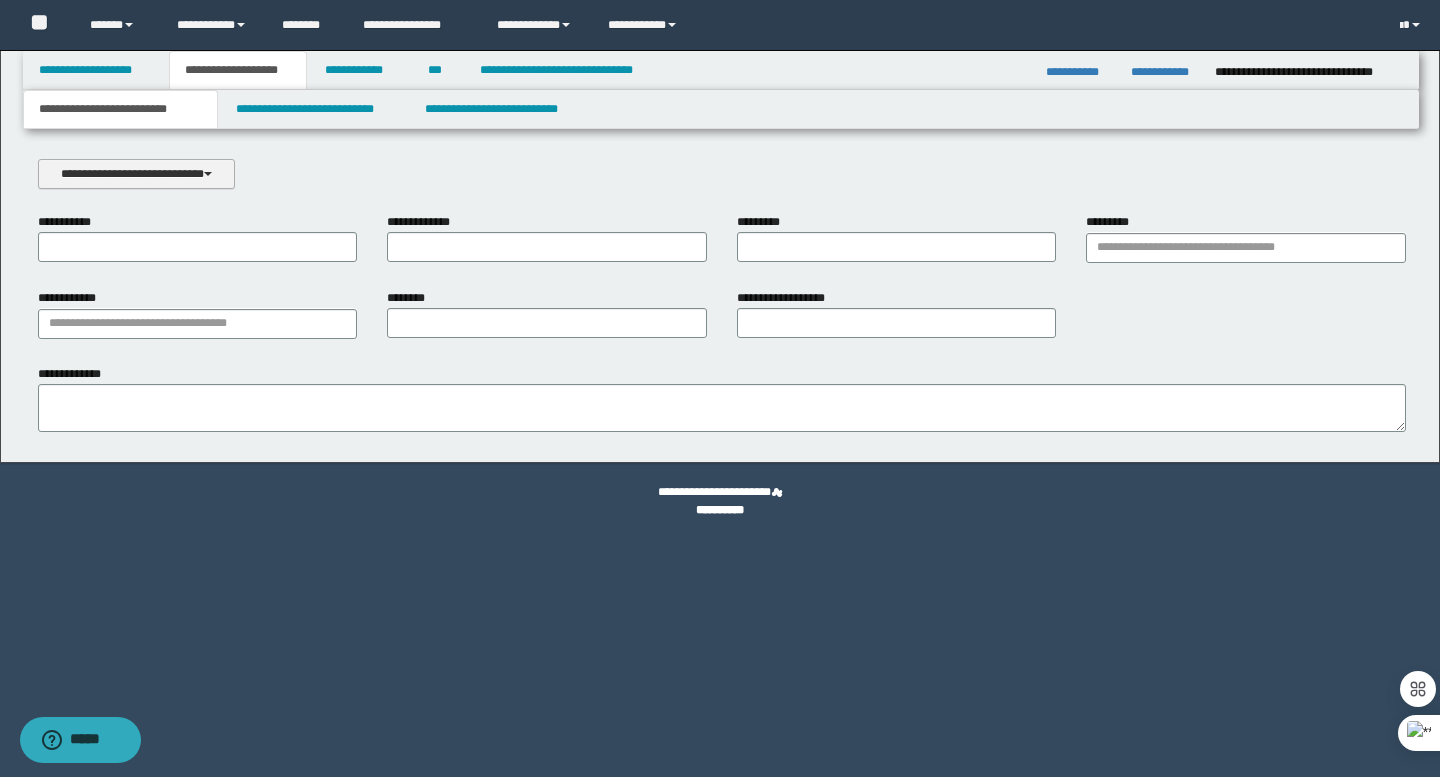 click on "**********" at bounding box center [136, 174] 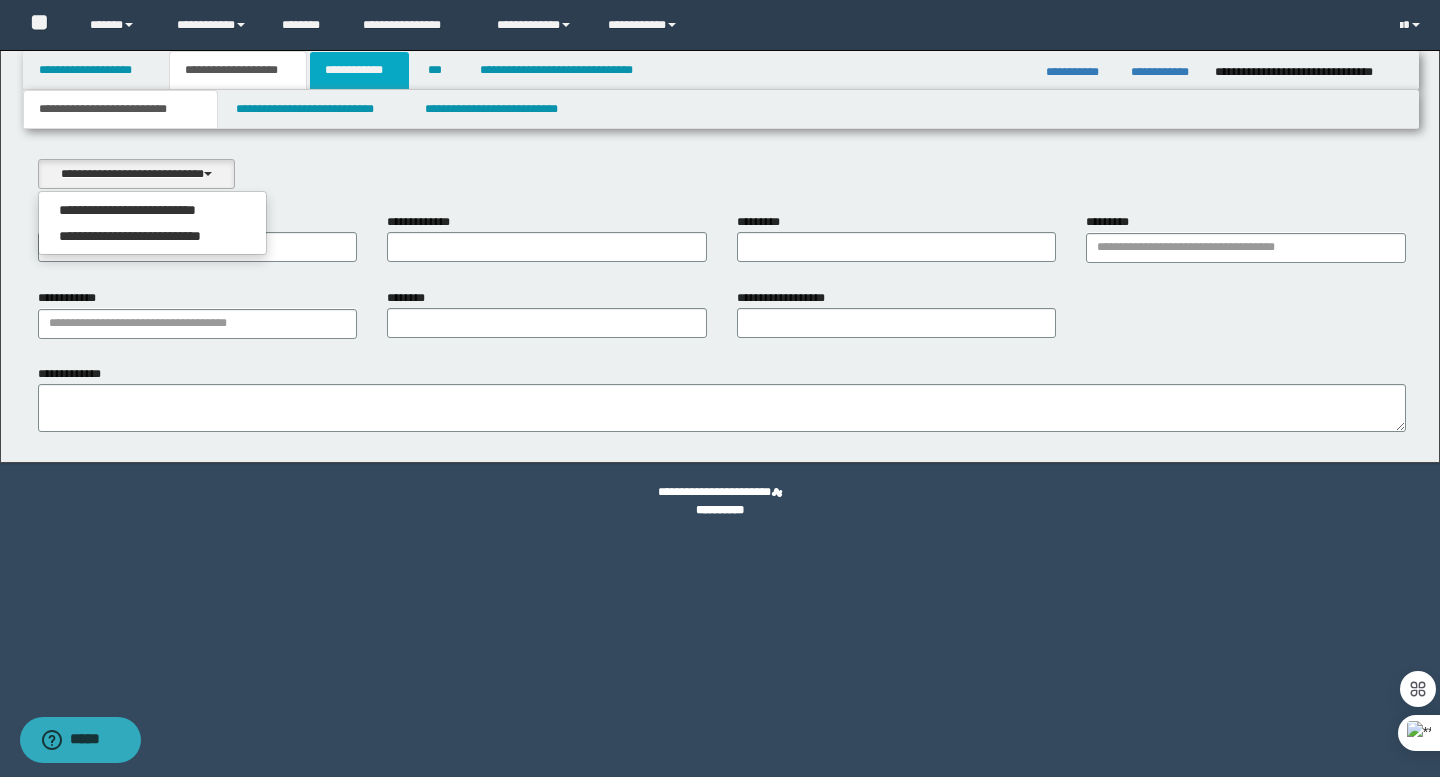 click on "**********" at bounding box center [359, 70] 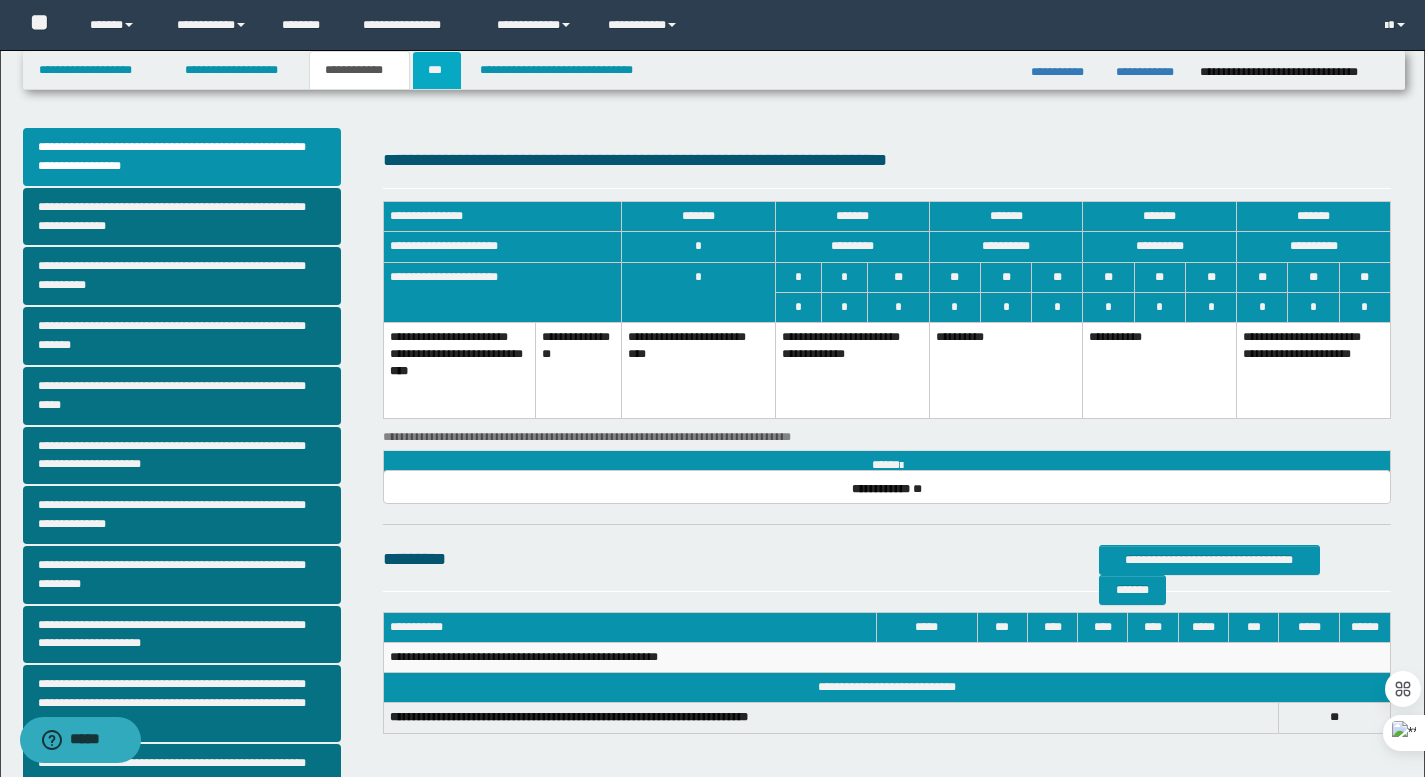 click on "***" at bounding box center (437, 70) 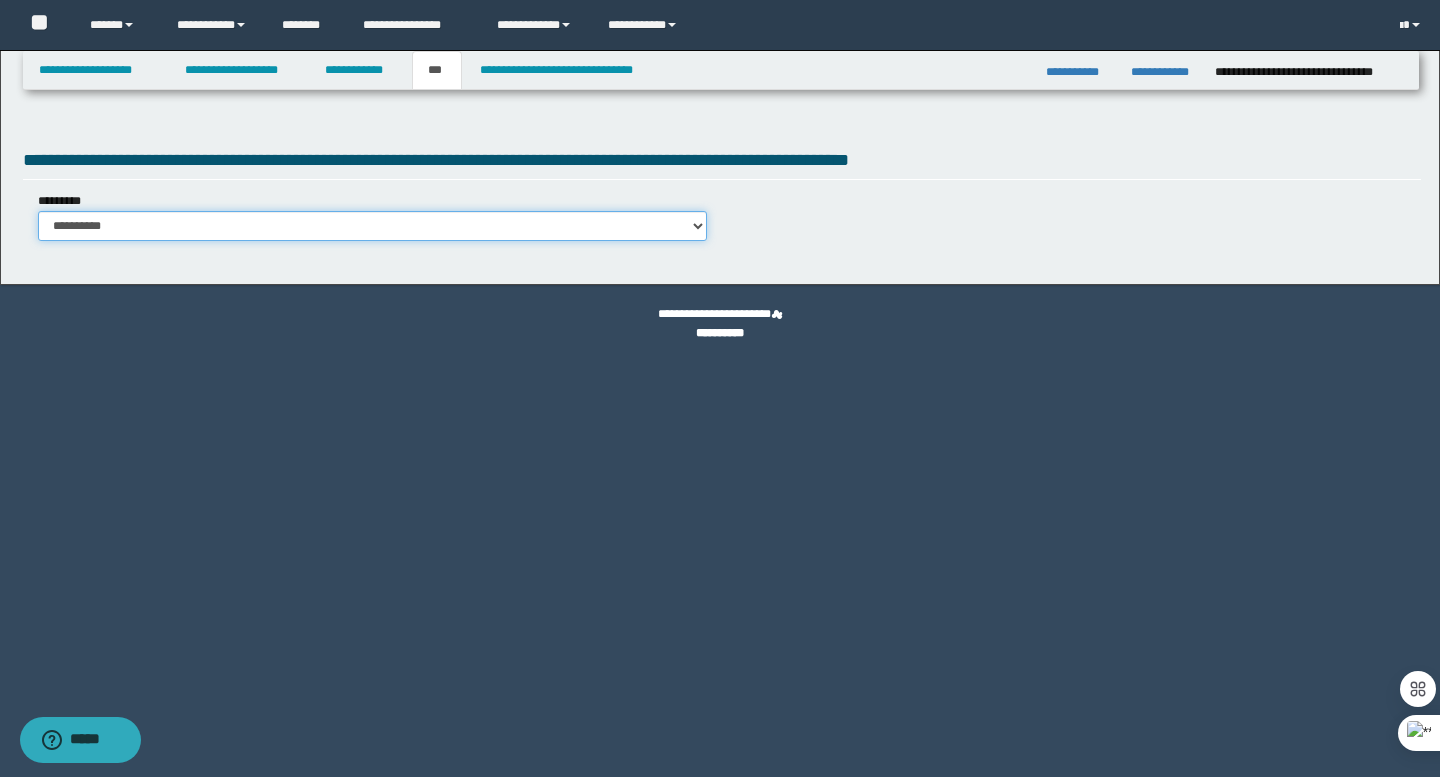 click on "**********" at bounding box center [372, 226] 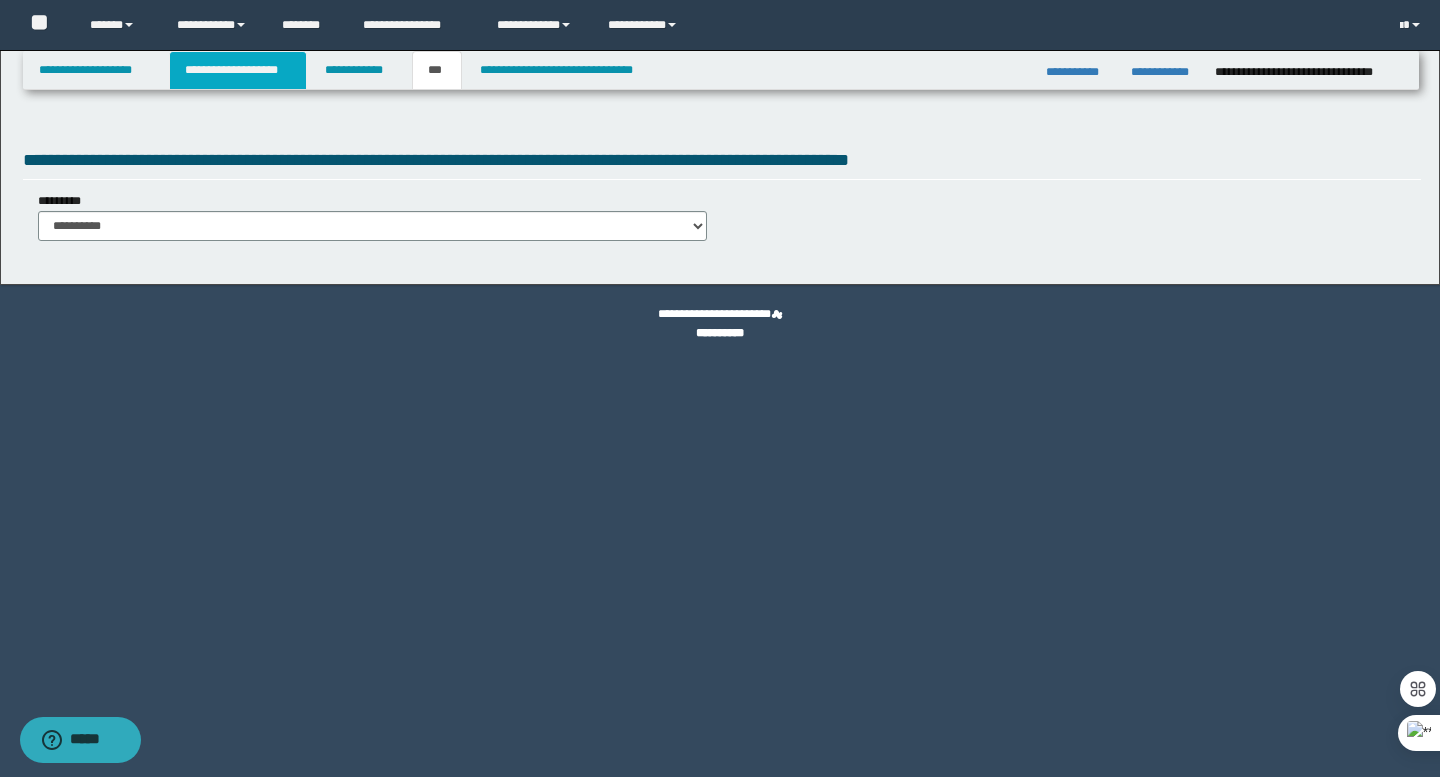 click on "**********" at bounding box center (238, 70) 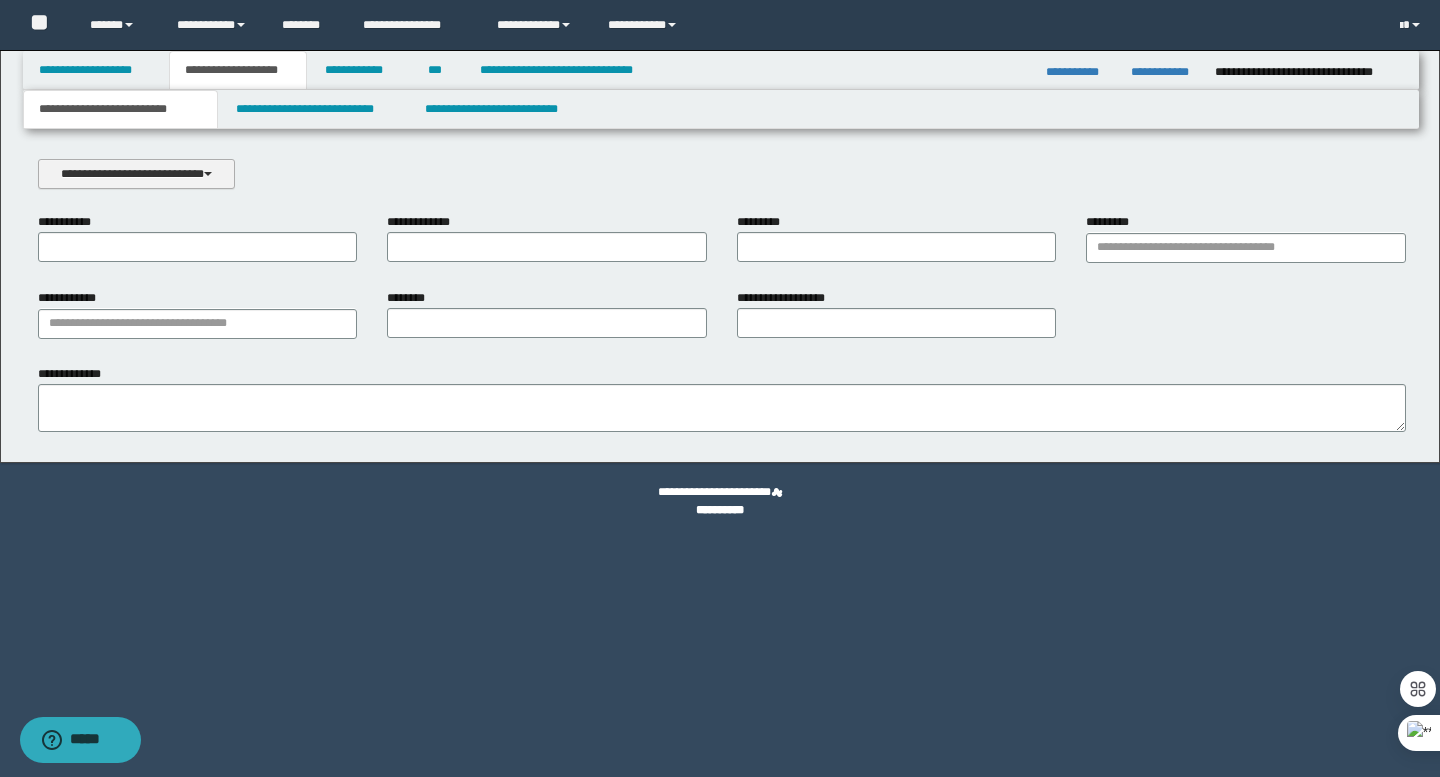 click on "**********" at bounding box center (136, 174) 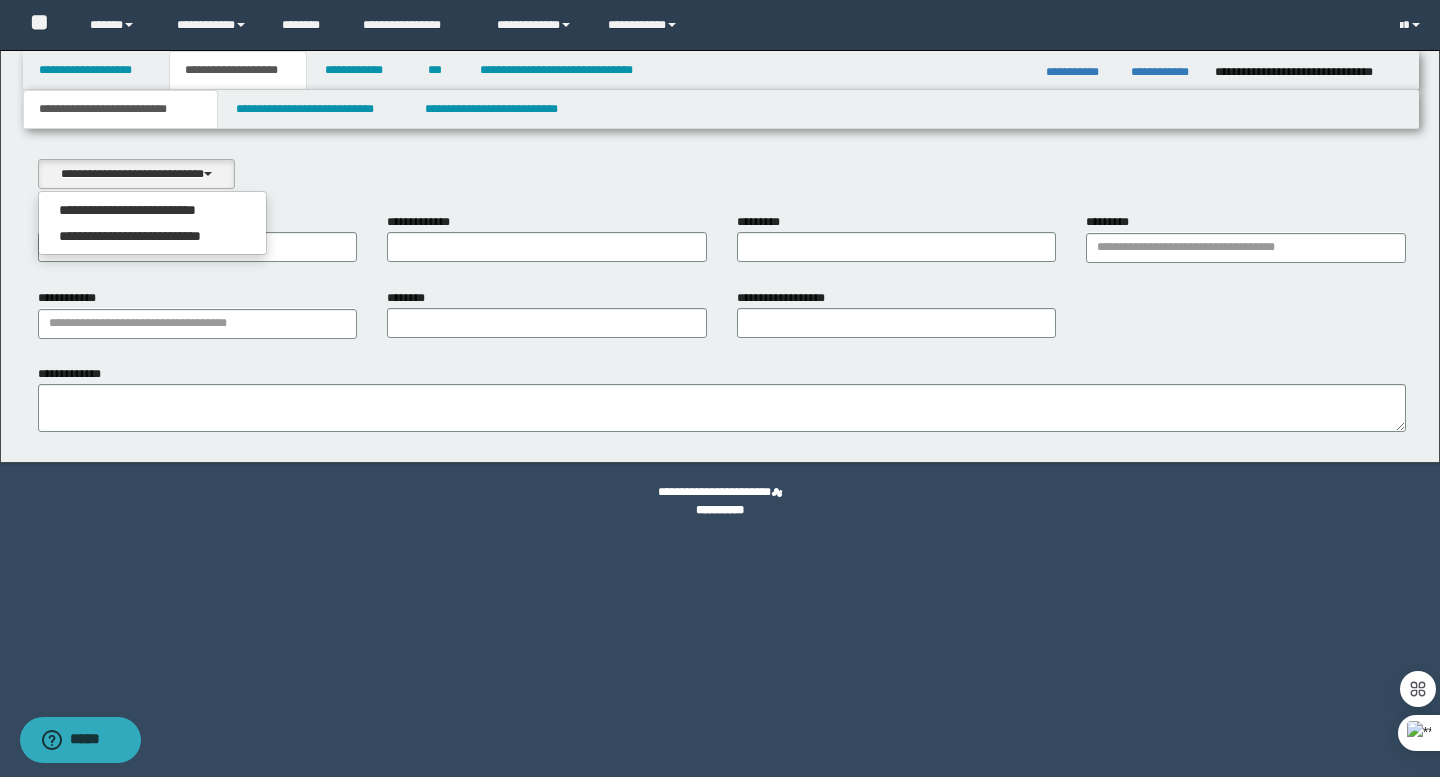 click on "**********" at bounding box center [722, 174] 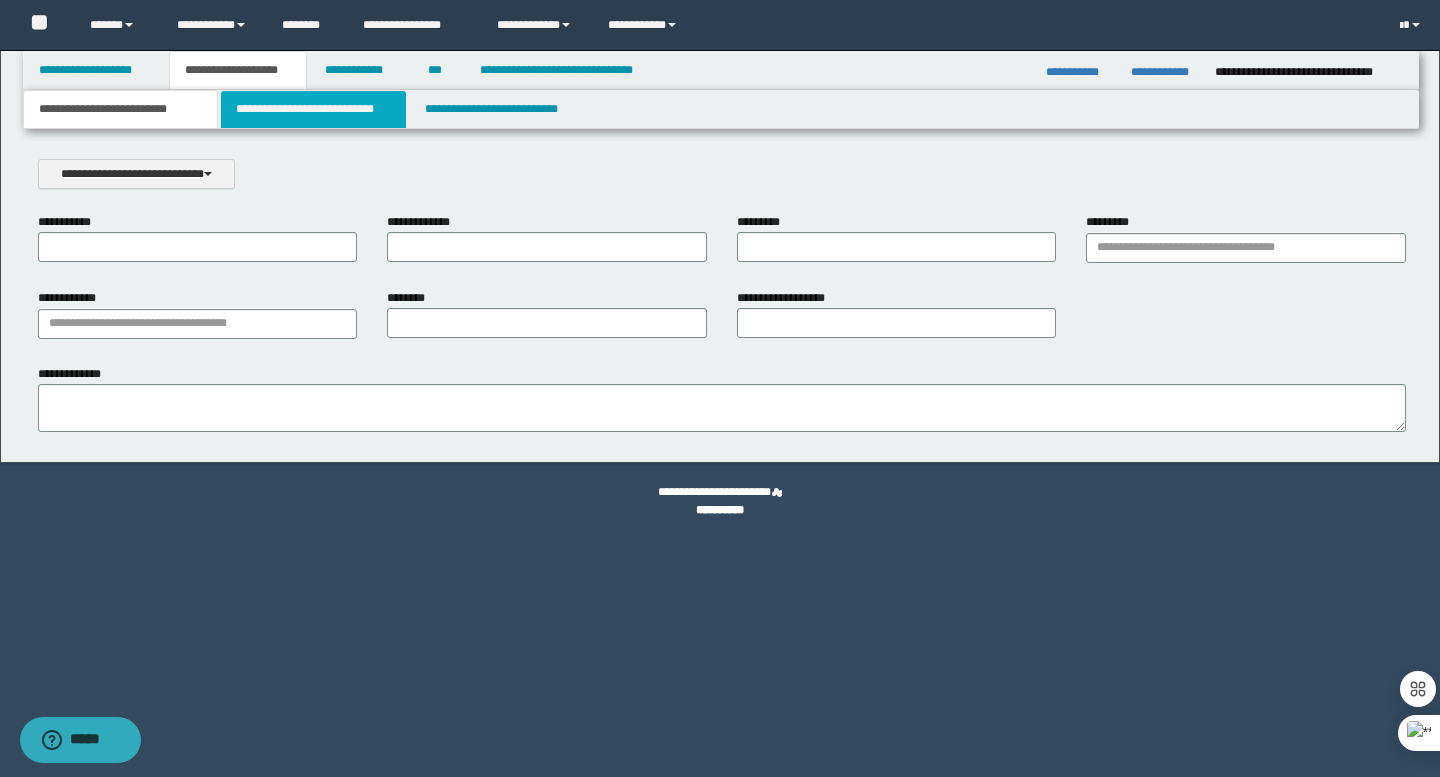 click on "**********" at bounding box center [314, 109] 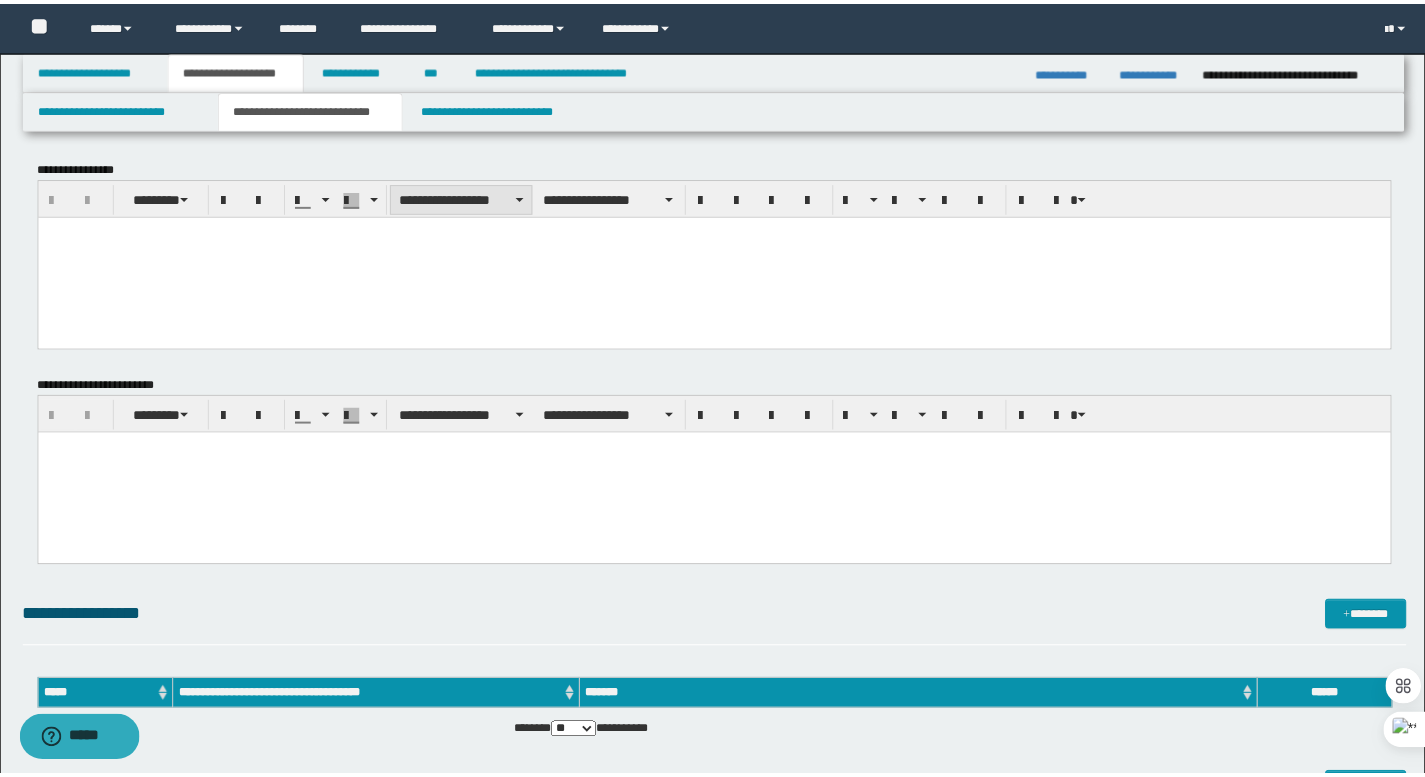 scroll, scrollTop: 0, scrollLeft: 0, axis: both 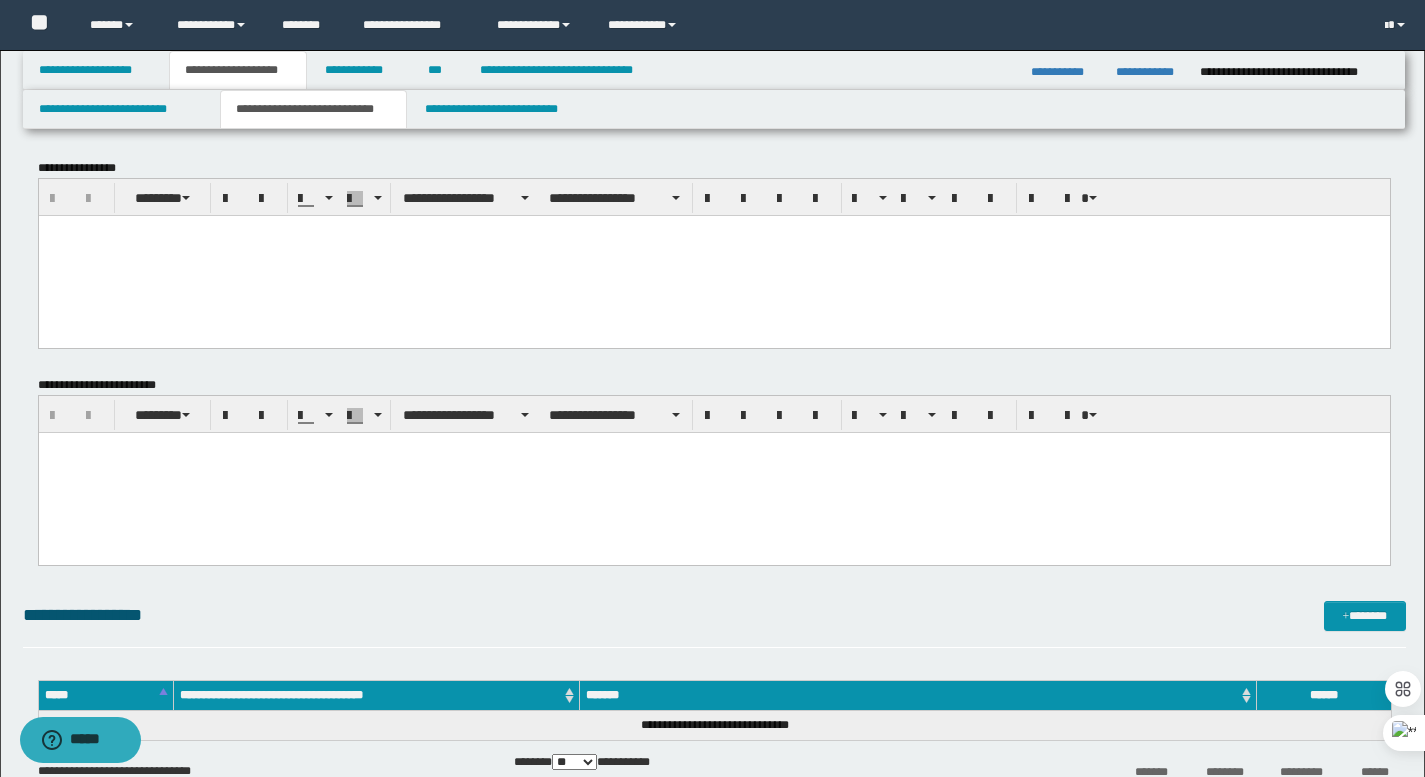 click at bounding box center (713, 255) 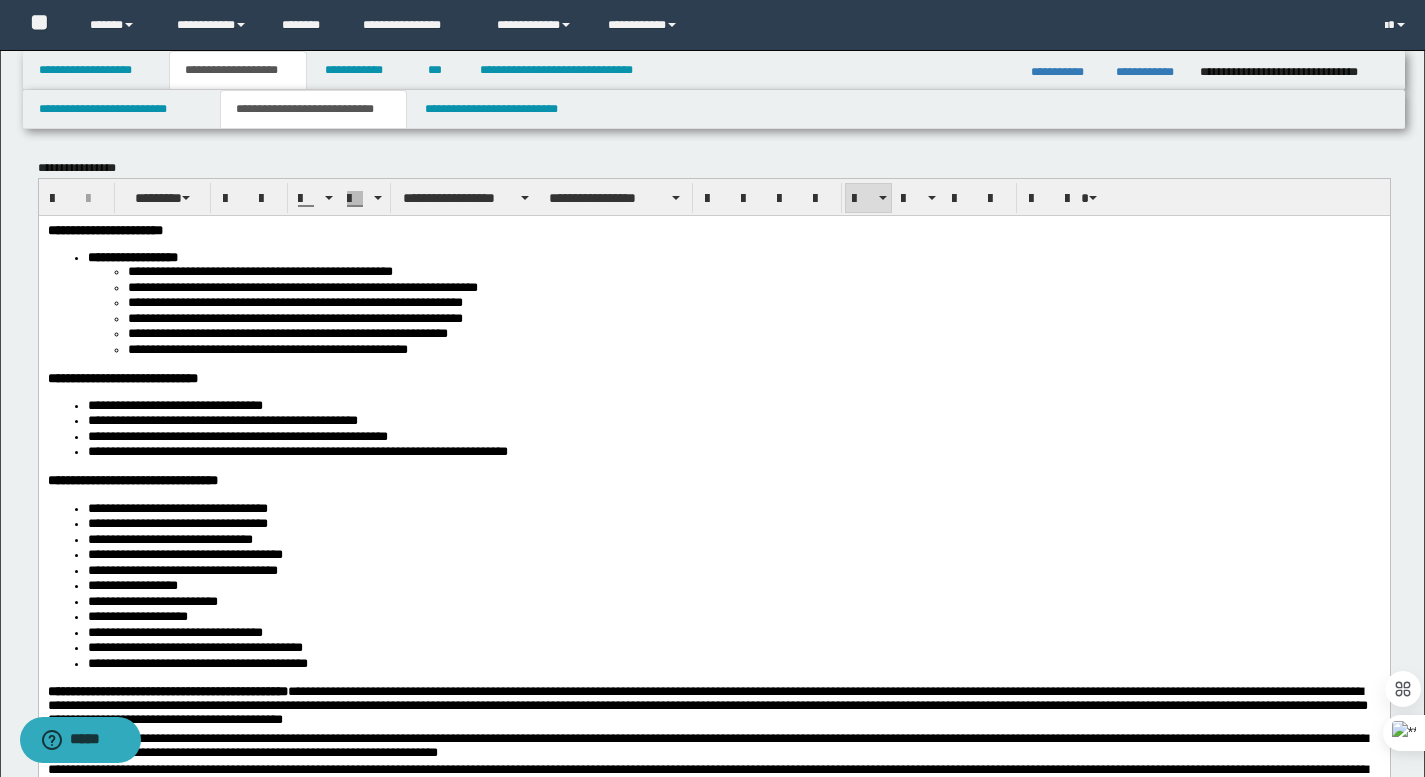 click on "**********" at bounding box center [733, 310] 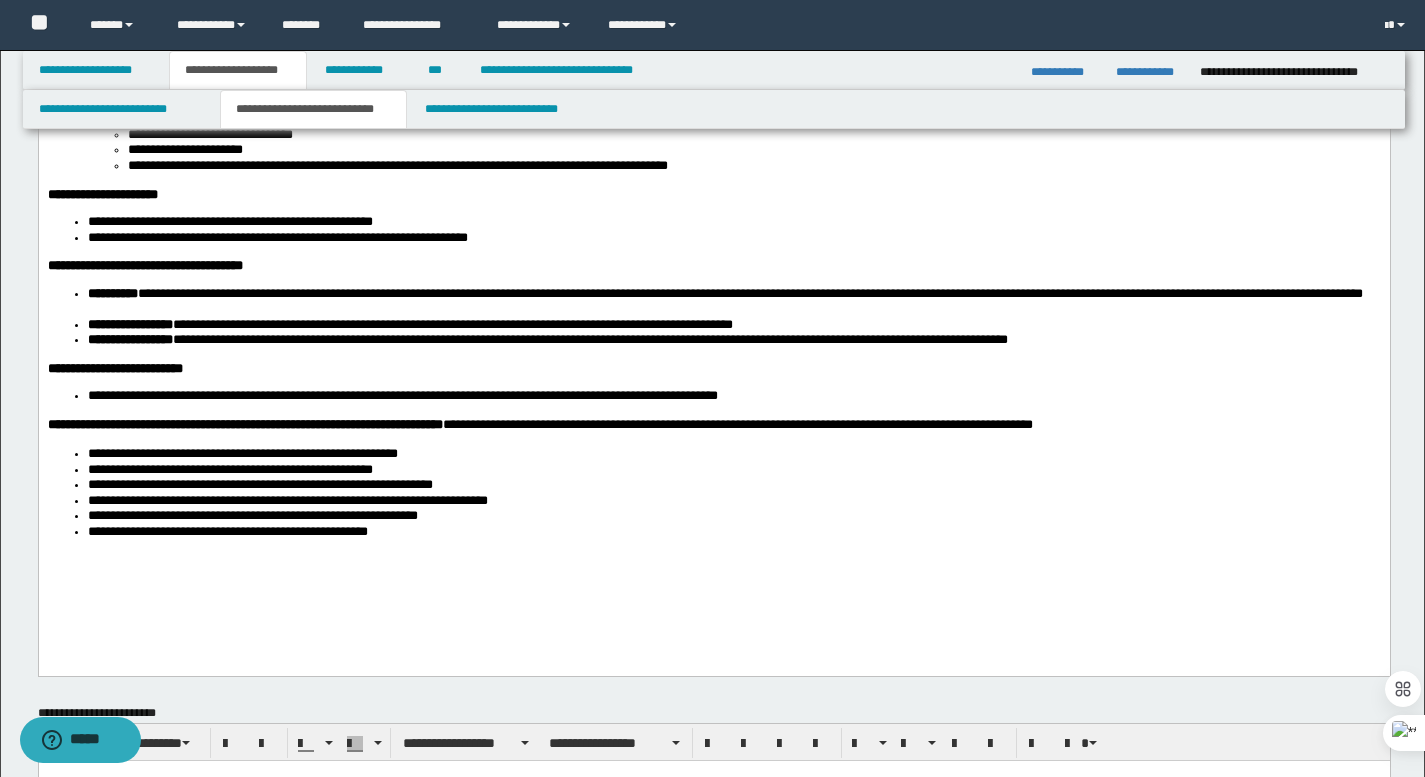 scroll, scrollTop: 981, scrollLeft: 0, axis: vertical 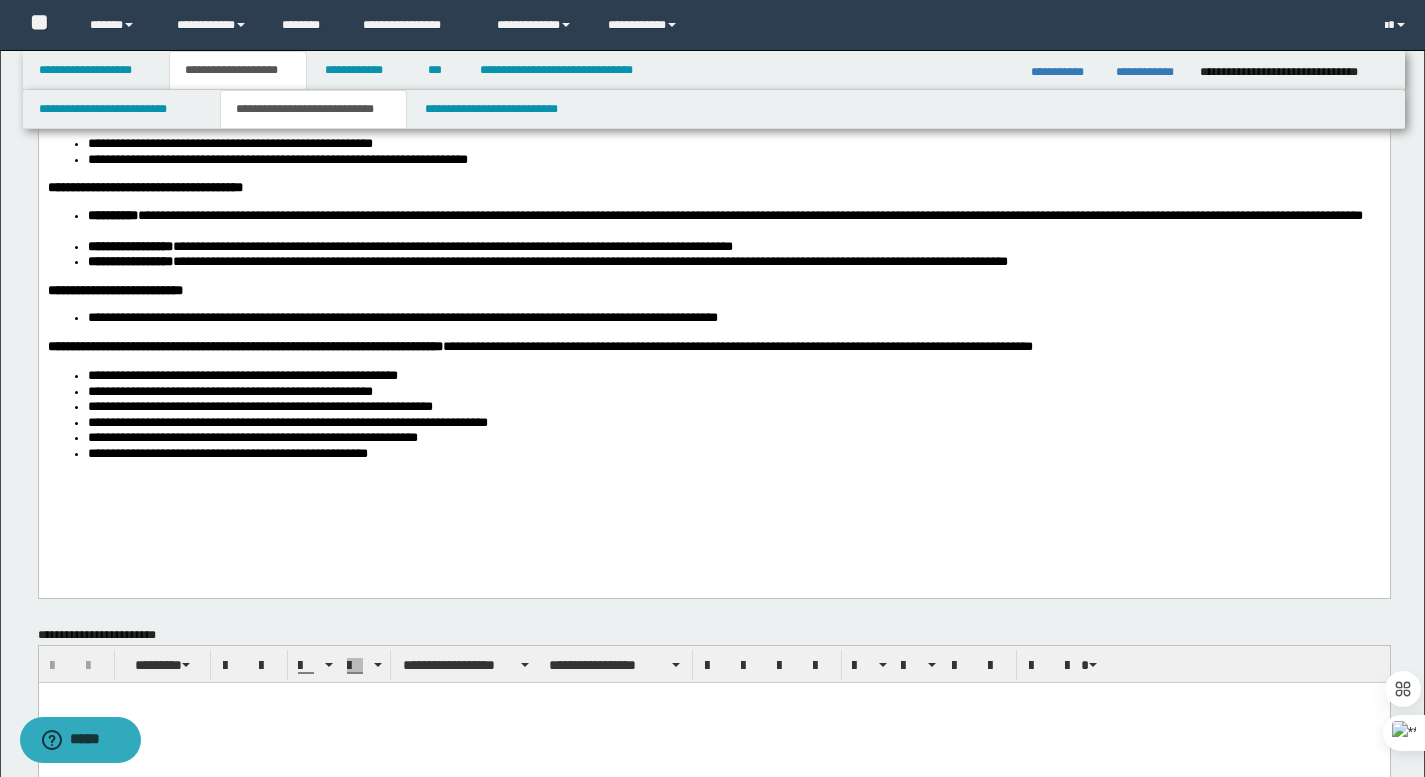 click on "**********" at bounding box center (713, -116) 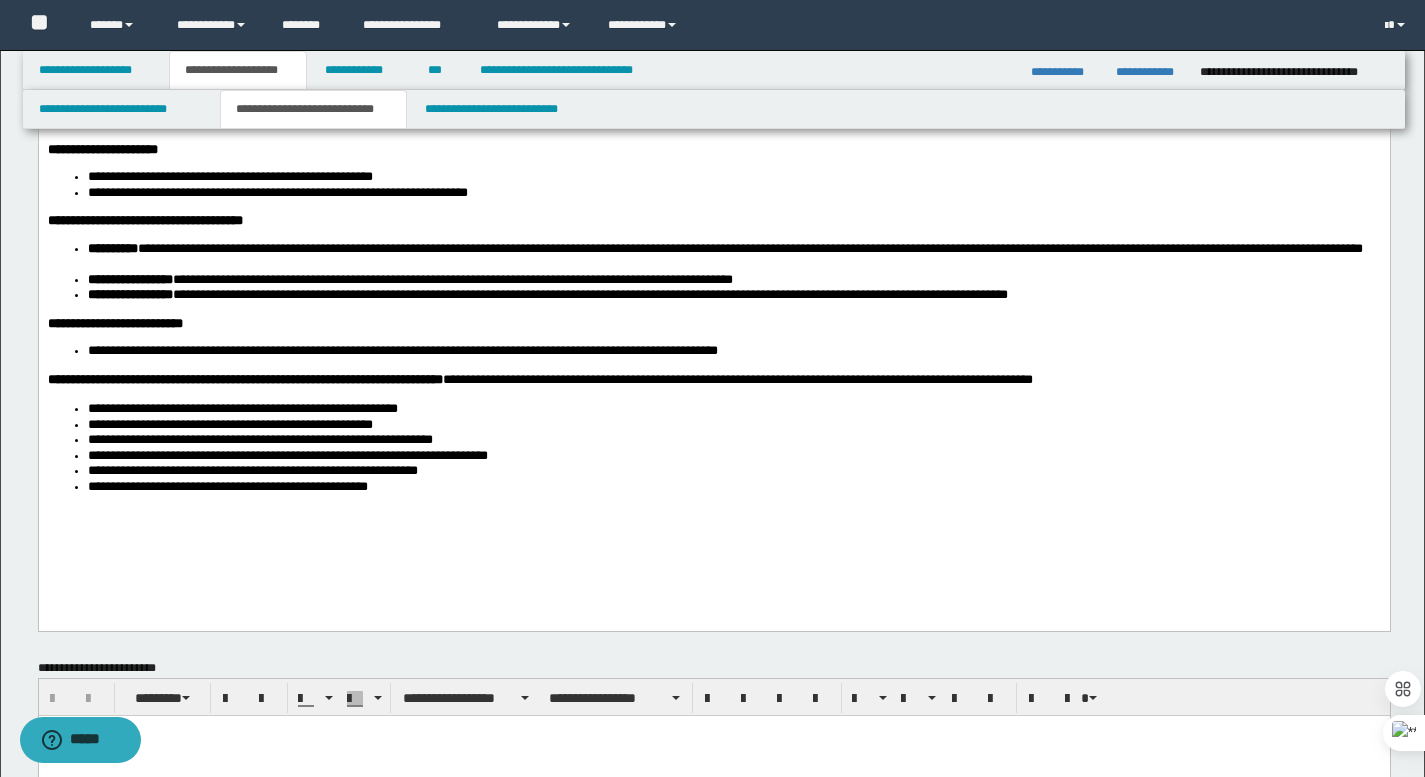 scroll, scrollTop: 459, scrollLeft: 0, axis: vertical 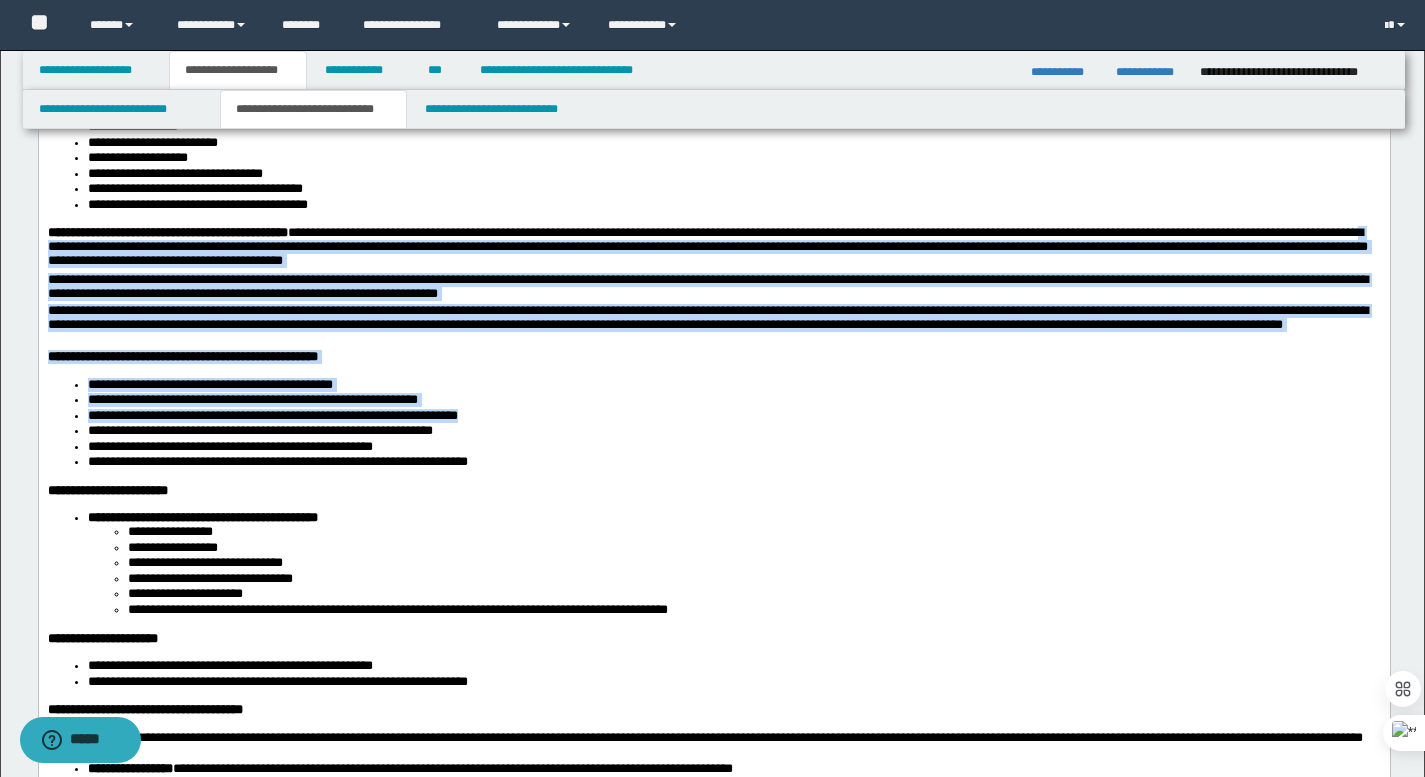 drag, startPoint x: 111, startPoint y: 258, endPoint x: 752, endPoint y: 424, distance: 662.14575 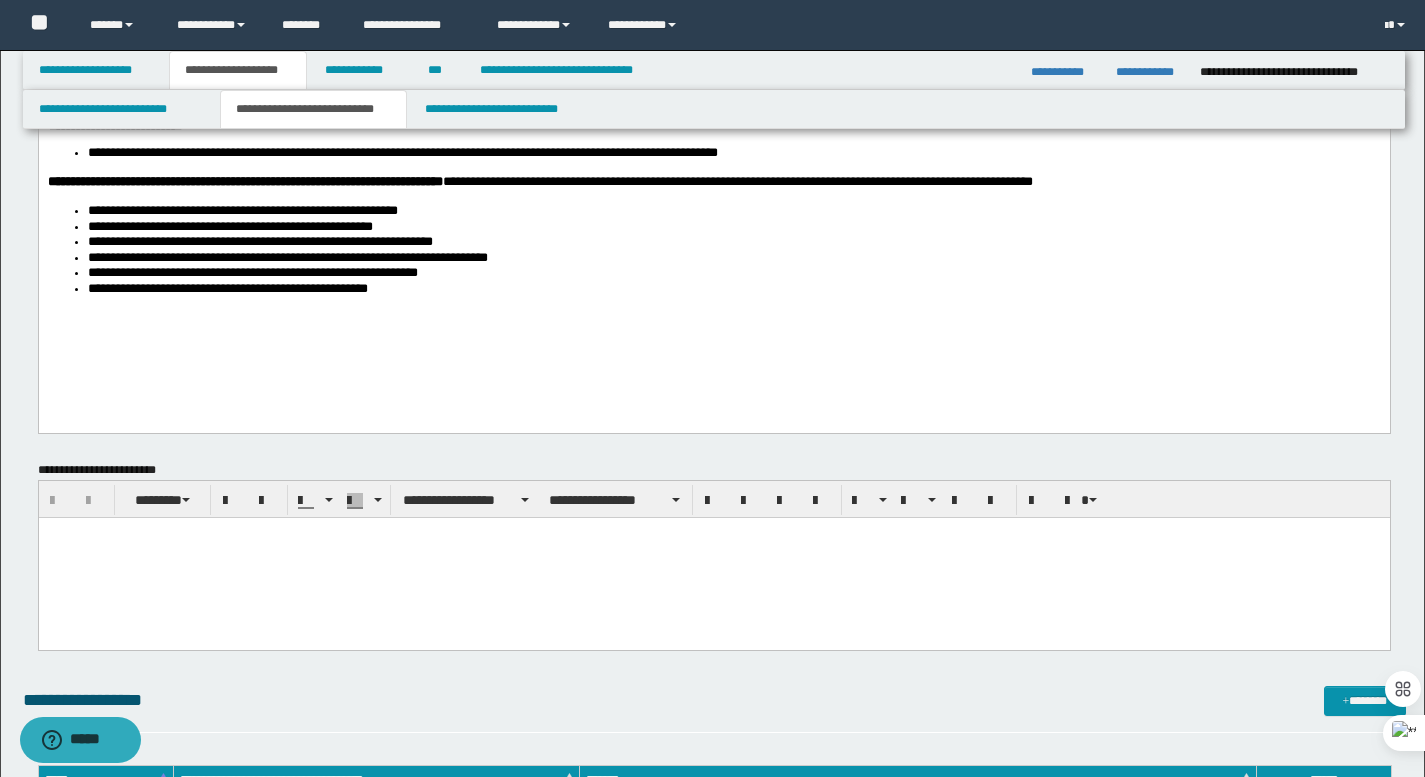 scroll, scrollTop: 1150, scrollLeft: 0, axis: vertical 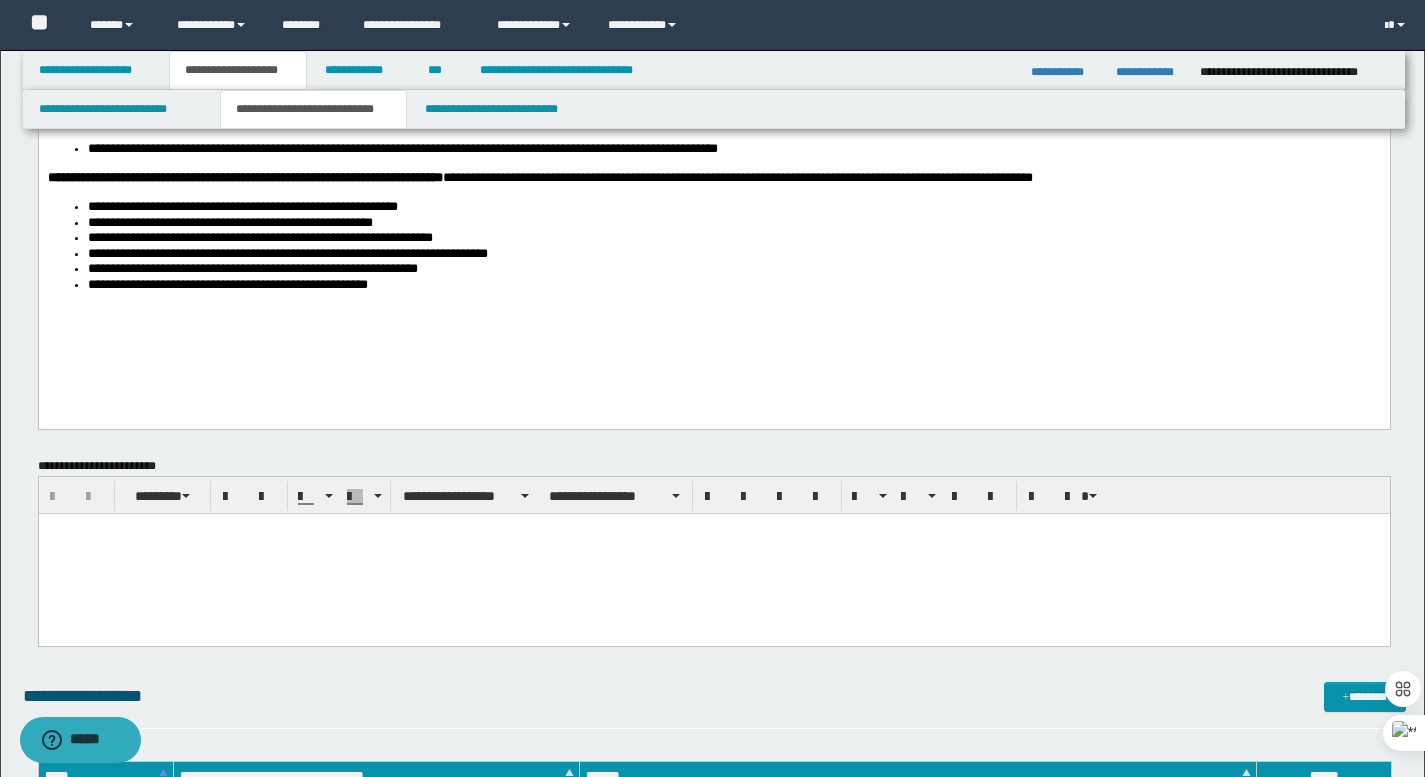 click at bounding box center [713, 553] 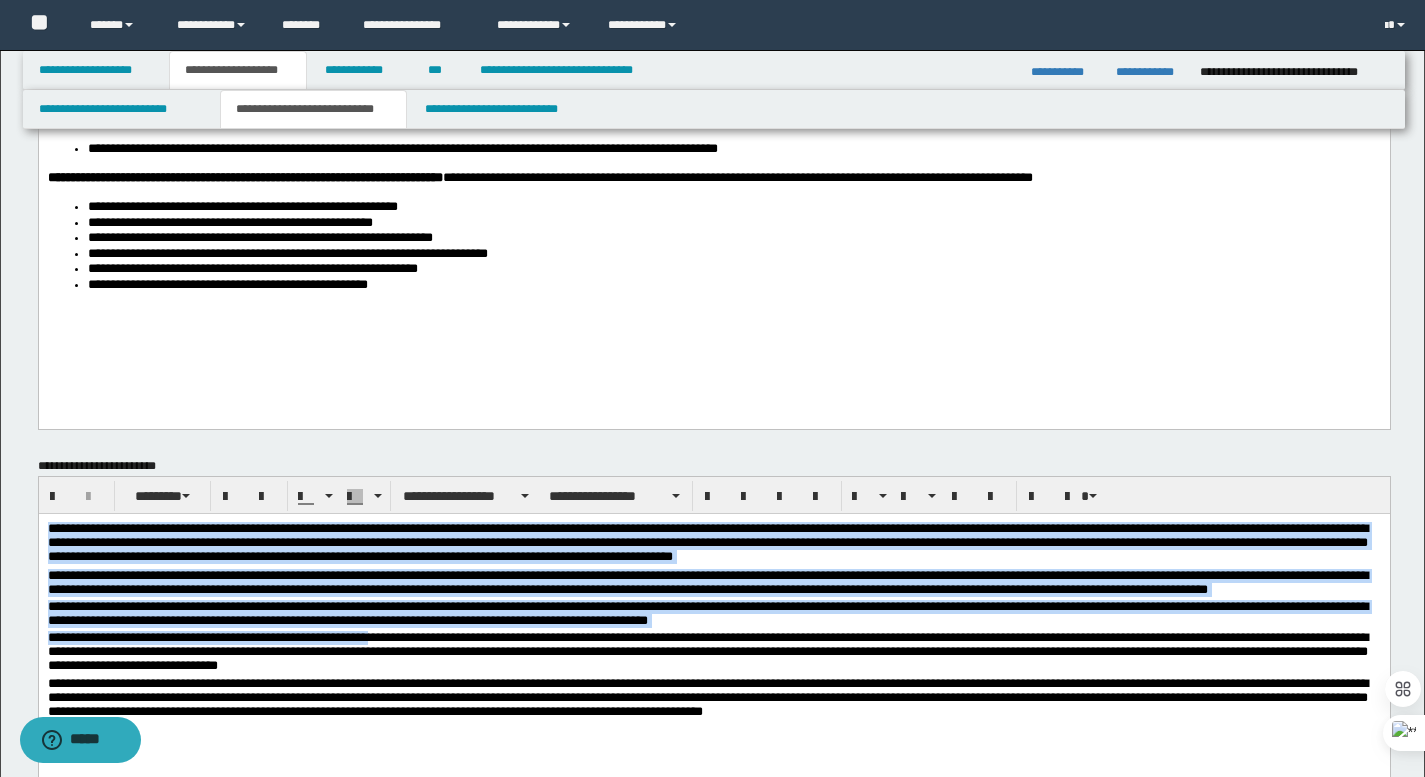 drag, startPoint x: 388, startPoint y: 636, endPoint x: 108, endPoint y: 395, distance: 369.43335 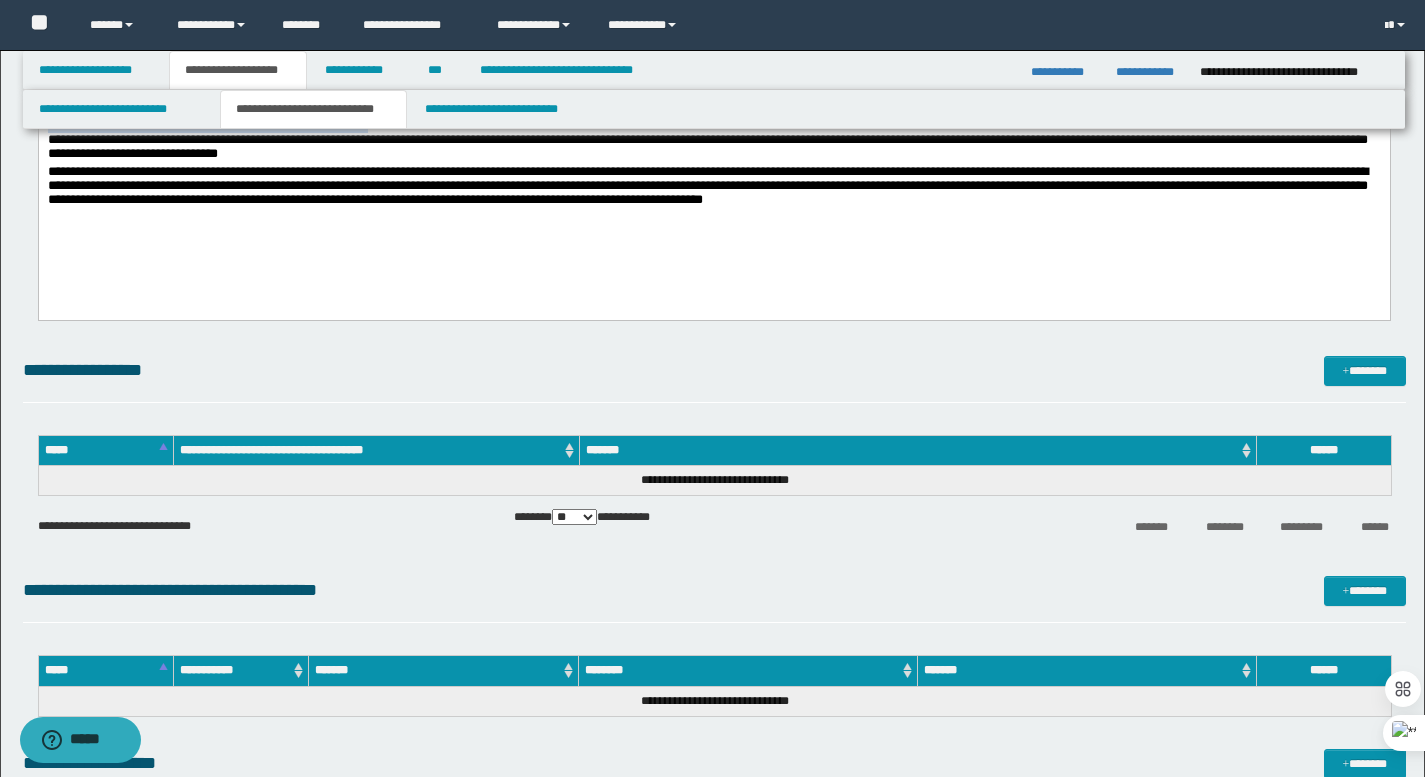 scroll, scrollTop: 1671, scrollLeft: 0, axis: vertical 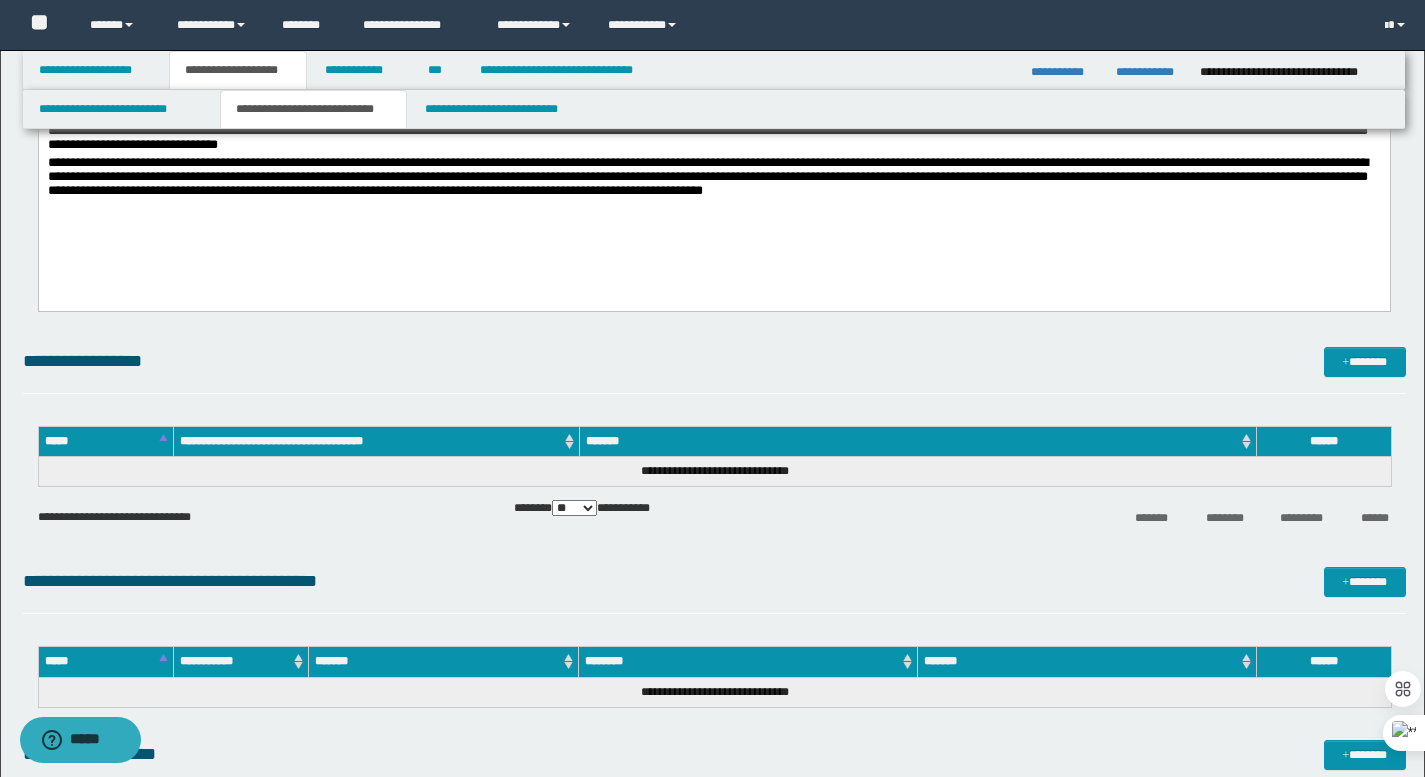 click on "**********" at bounding box center (713, 127) 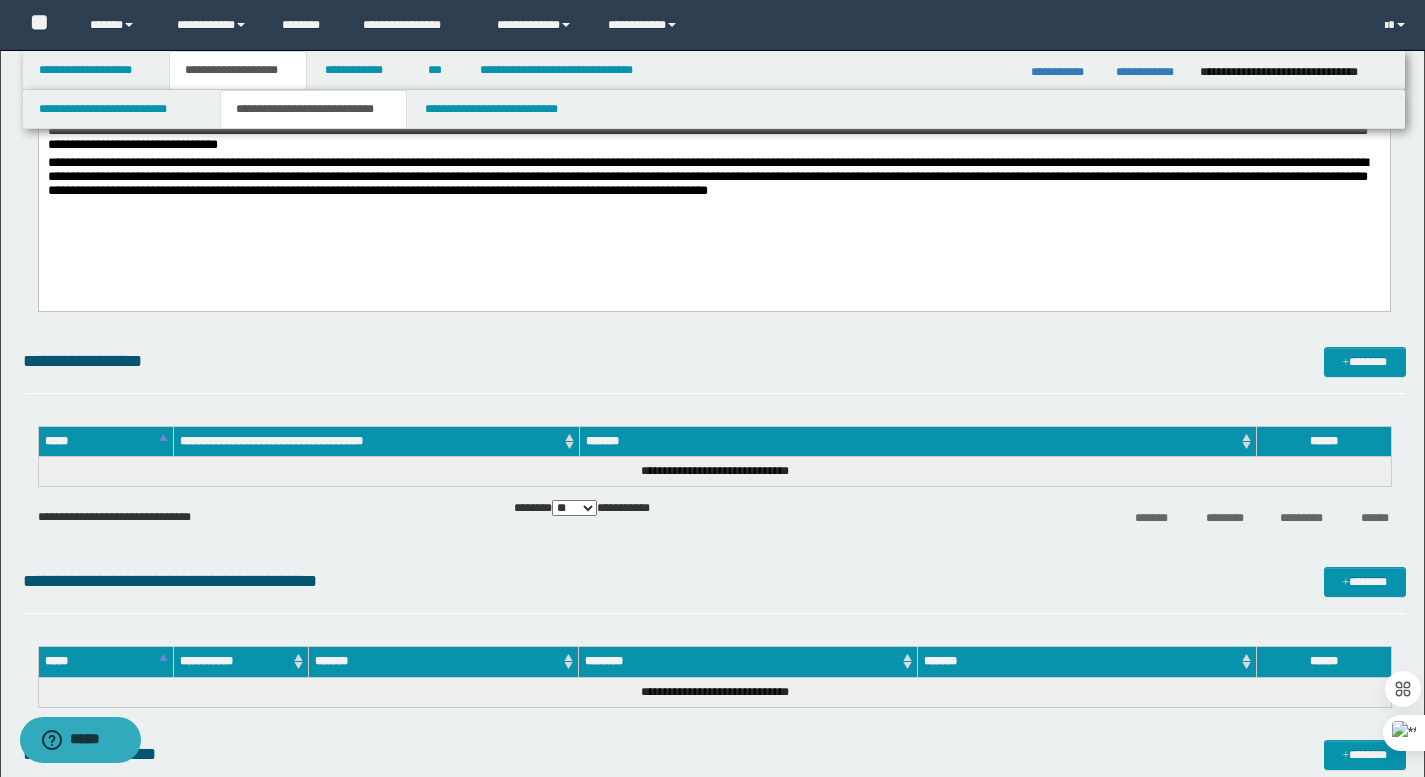click on "**********" at bounding box center [713, 127] 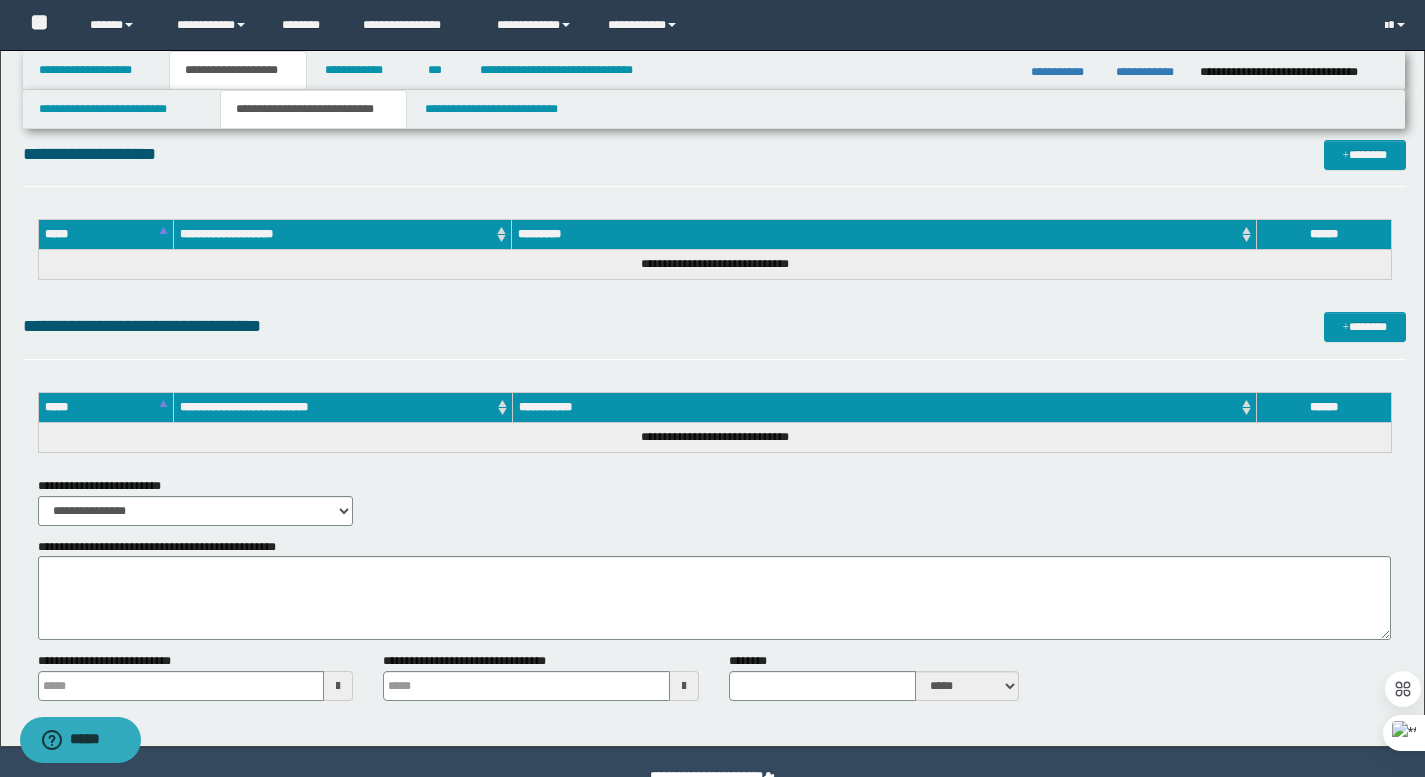scroll, scrollTop: 2319, scrollLeft: 0, axis: vertical 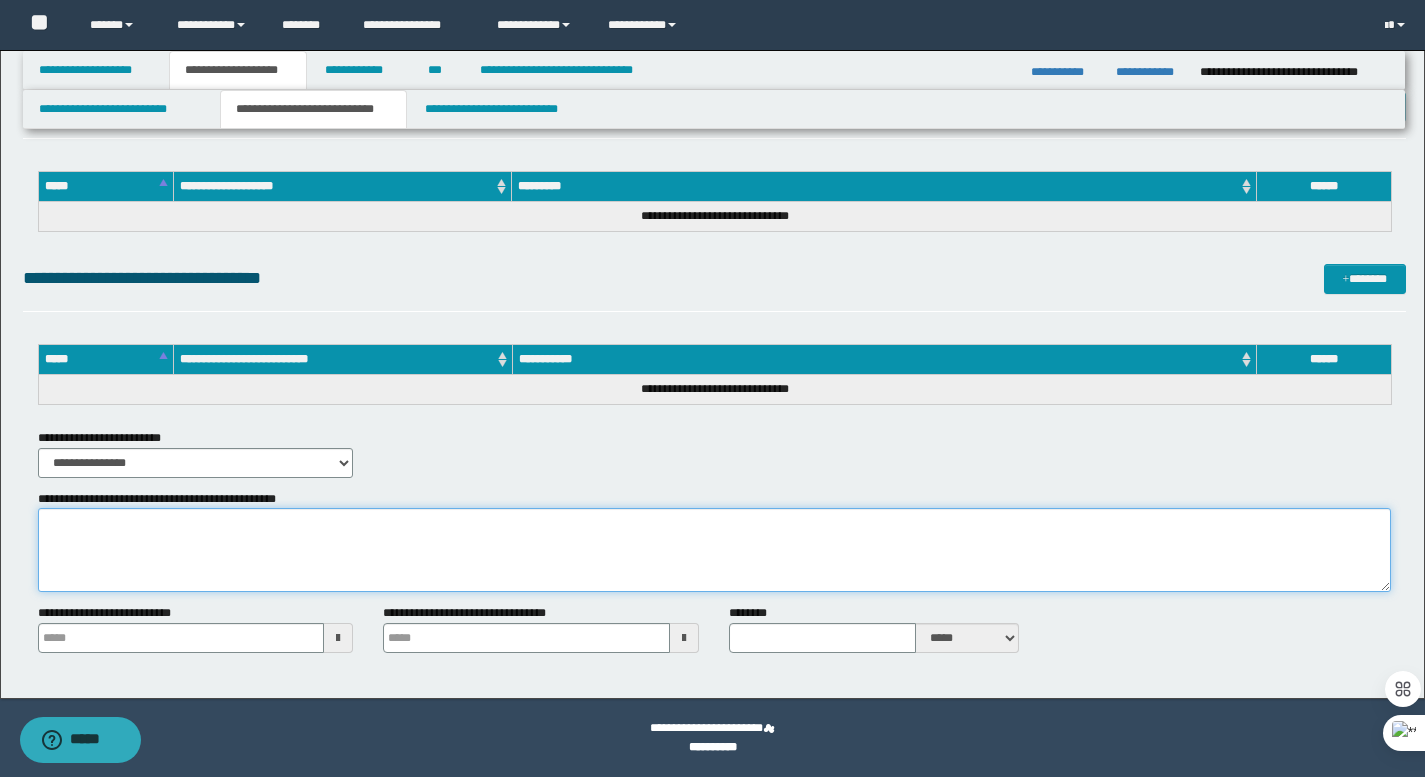 click on "**********" at bounding box center [714, 550] 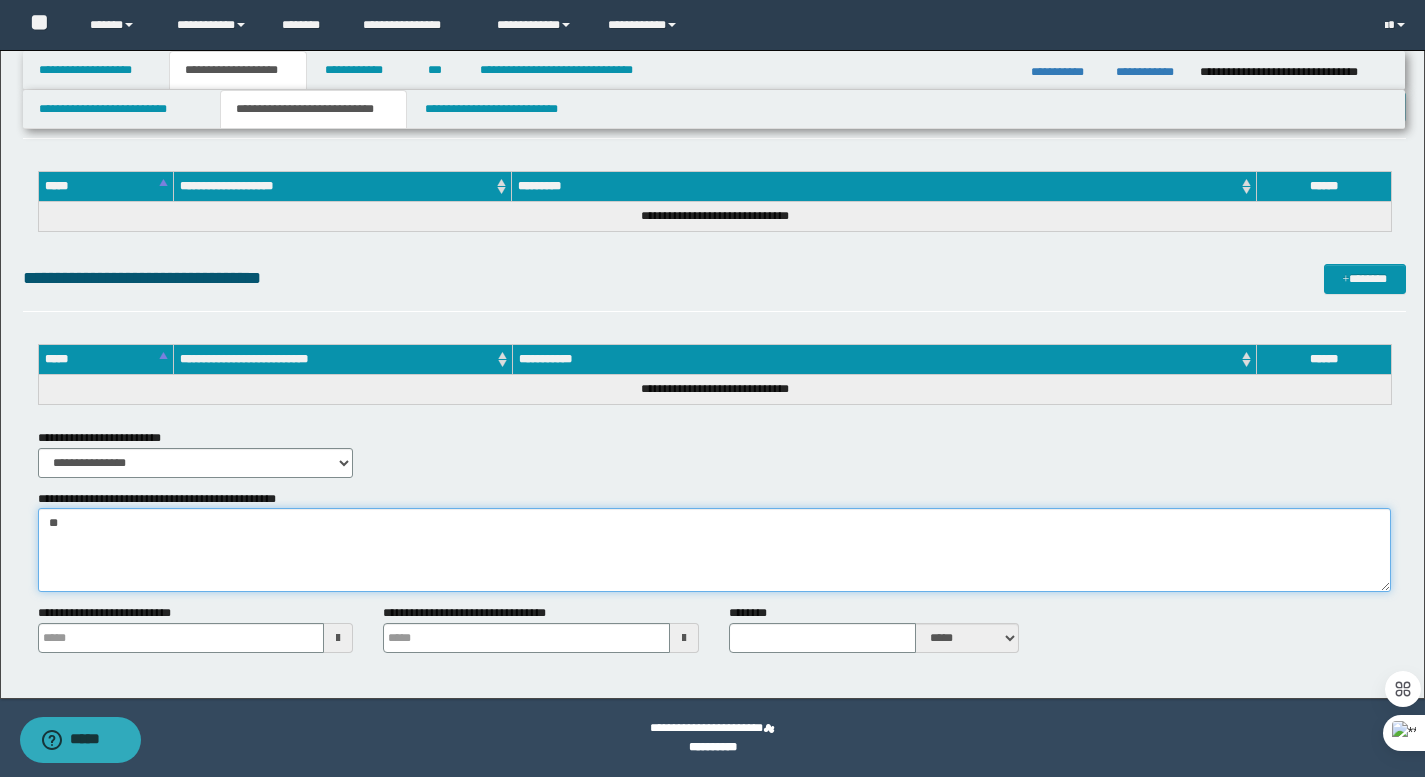 type on "*" 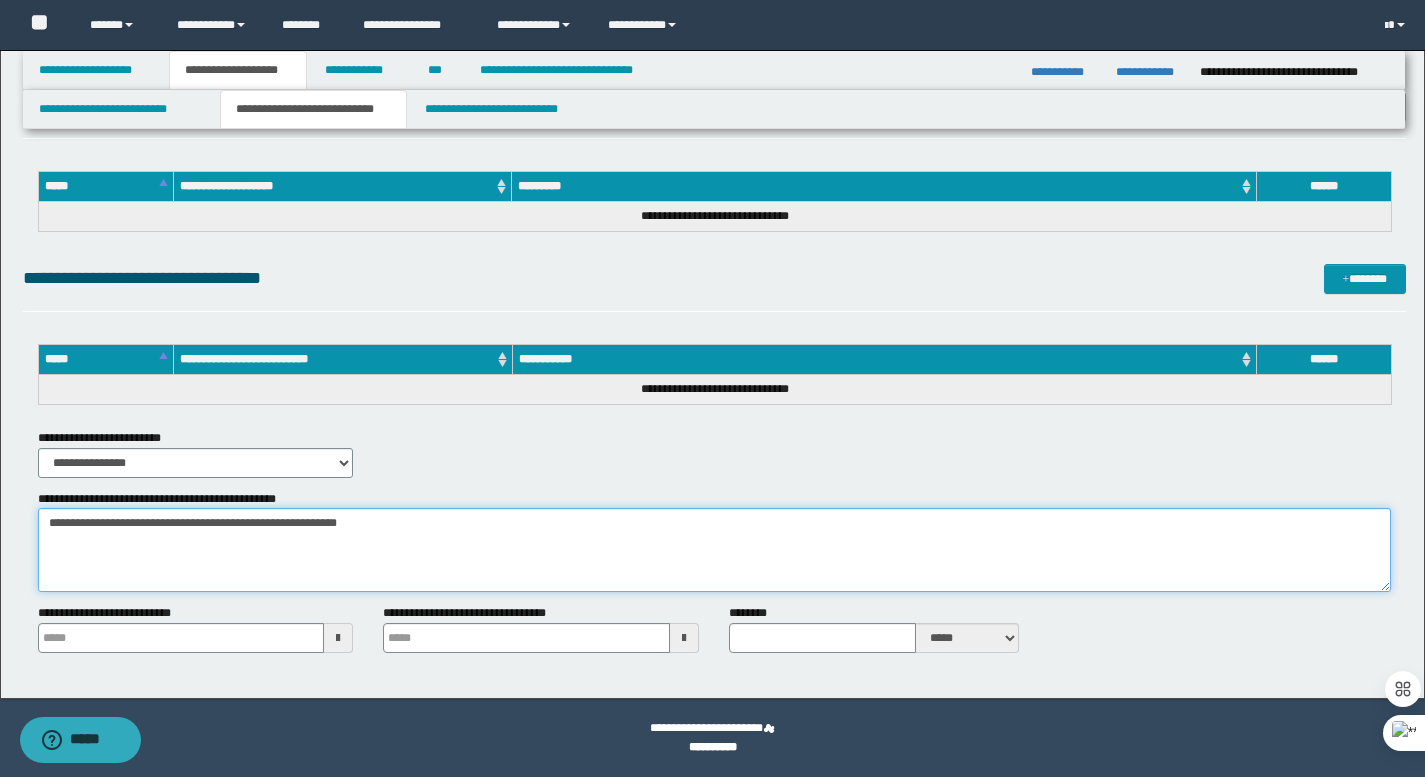type on "**********" 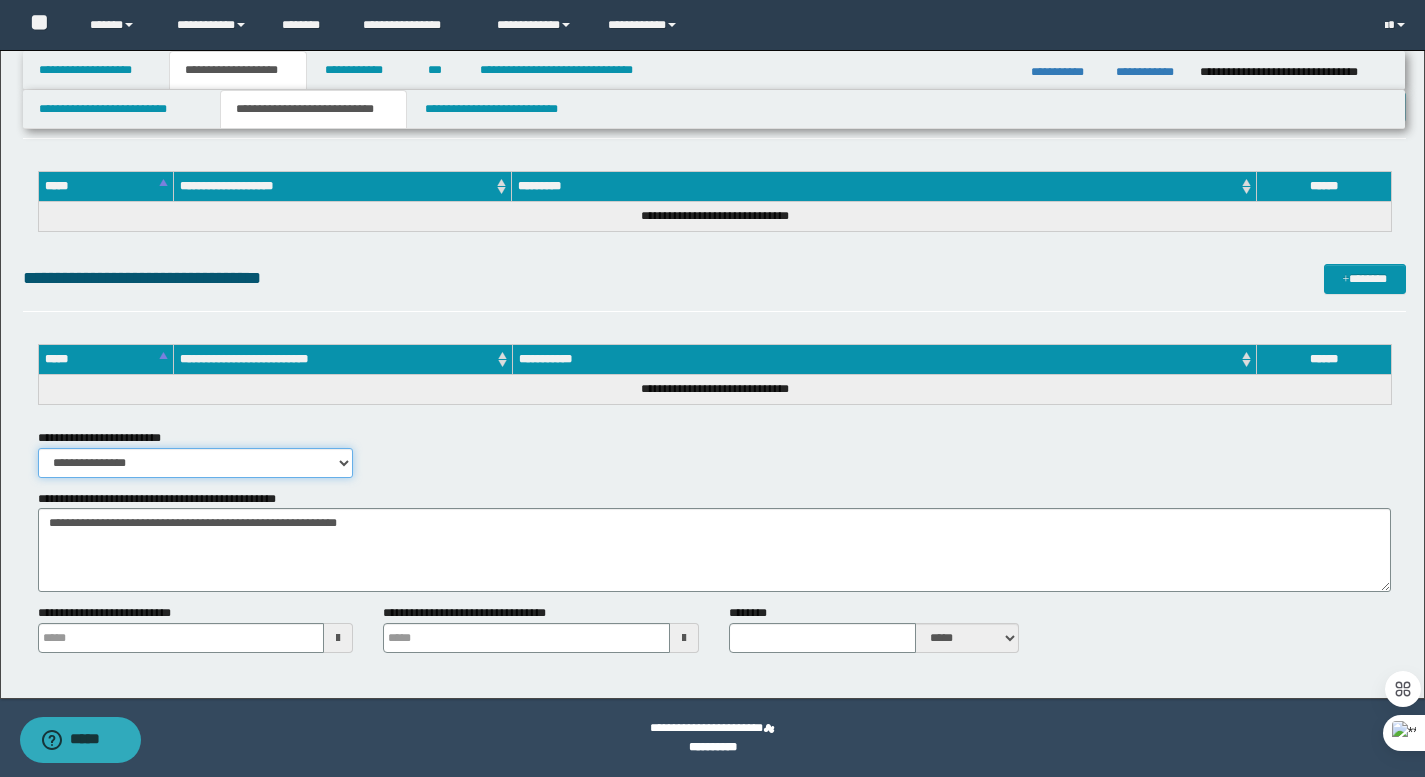 click on "**********" at bounding box center [196, 463] 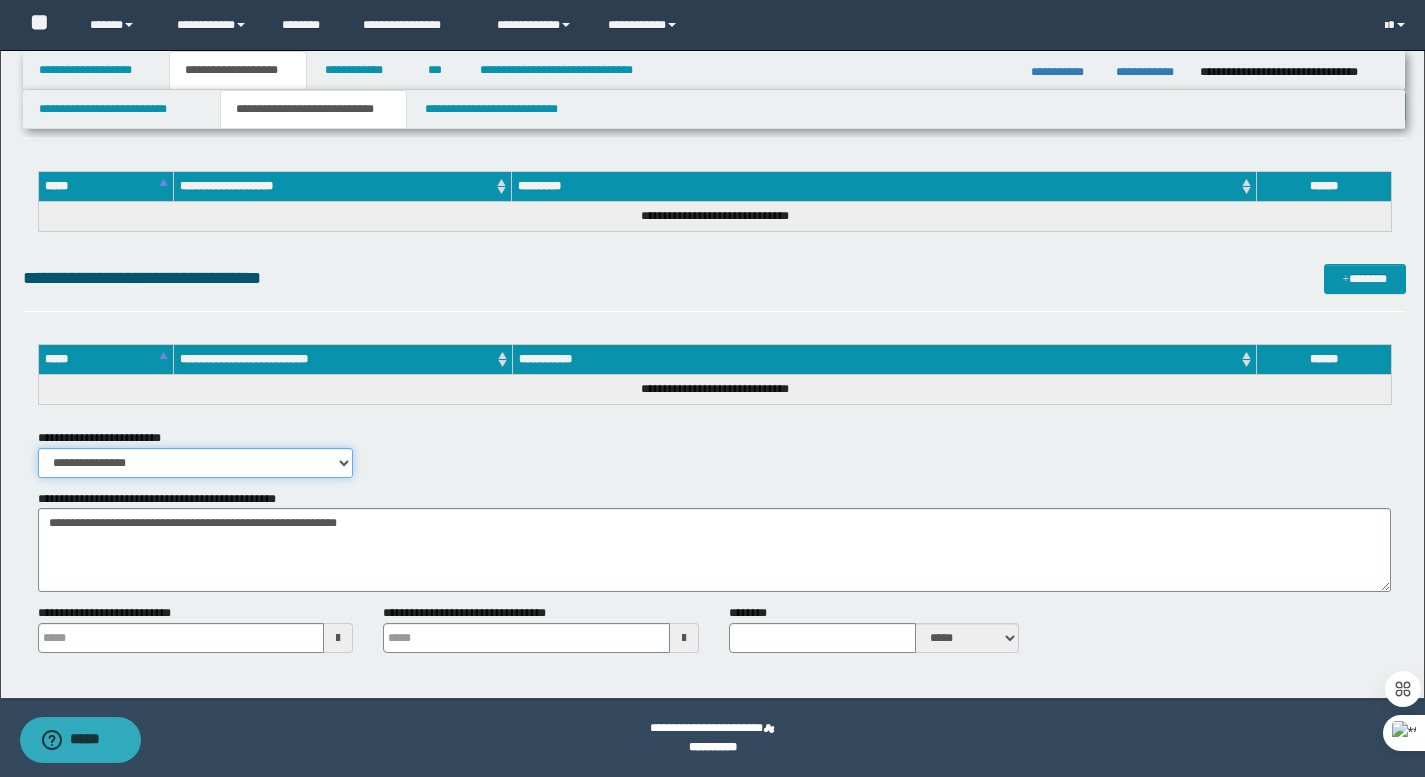 select on "*" 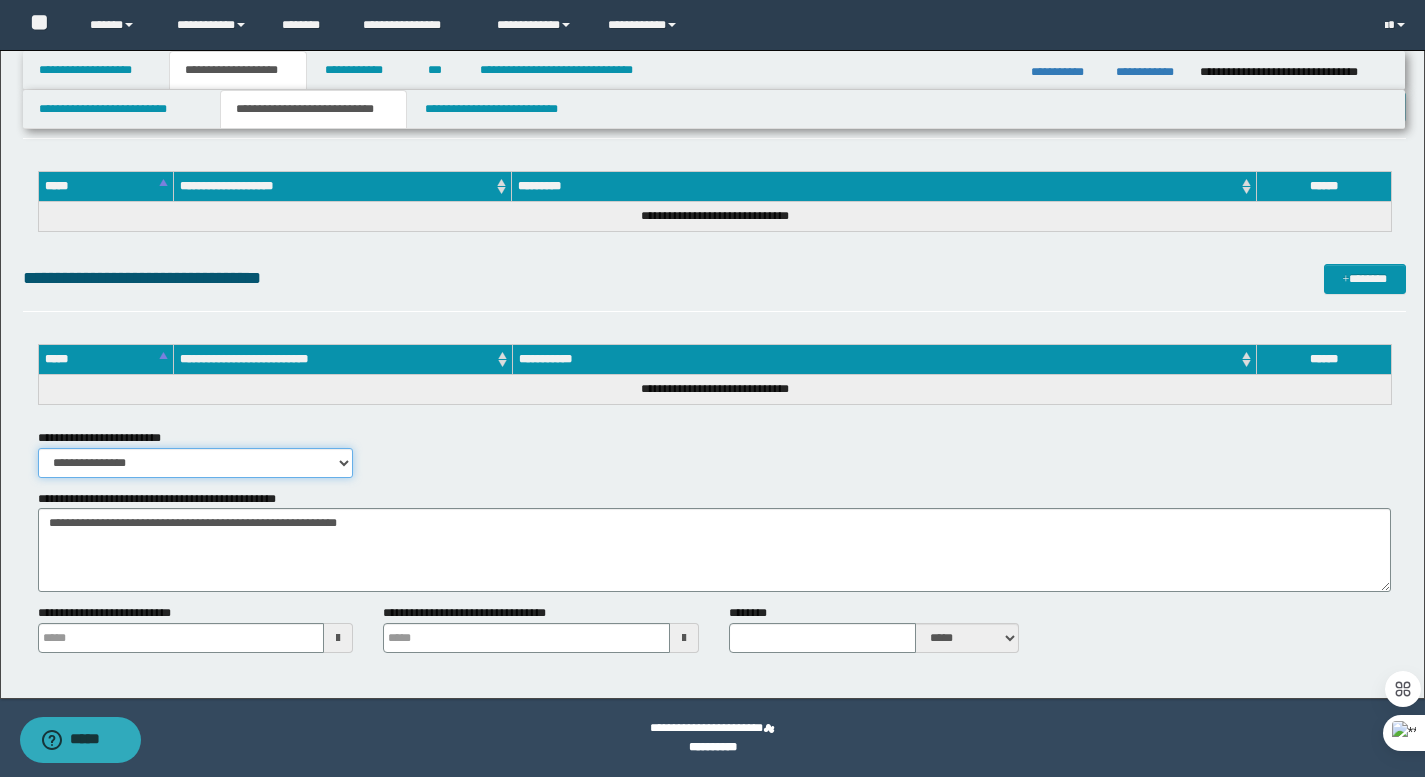 click on "**********" at bounding box center [196, 463] 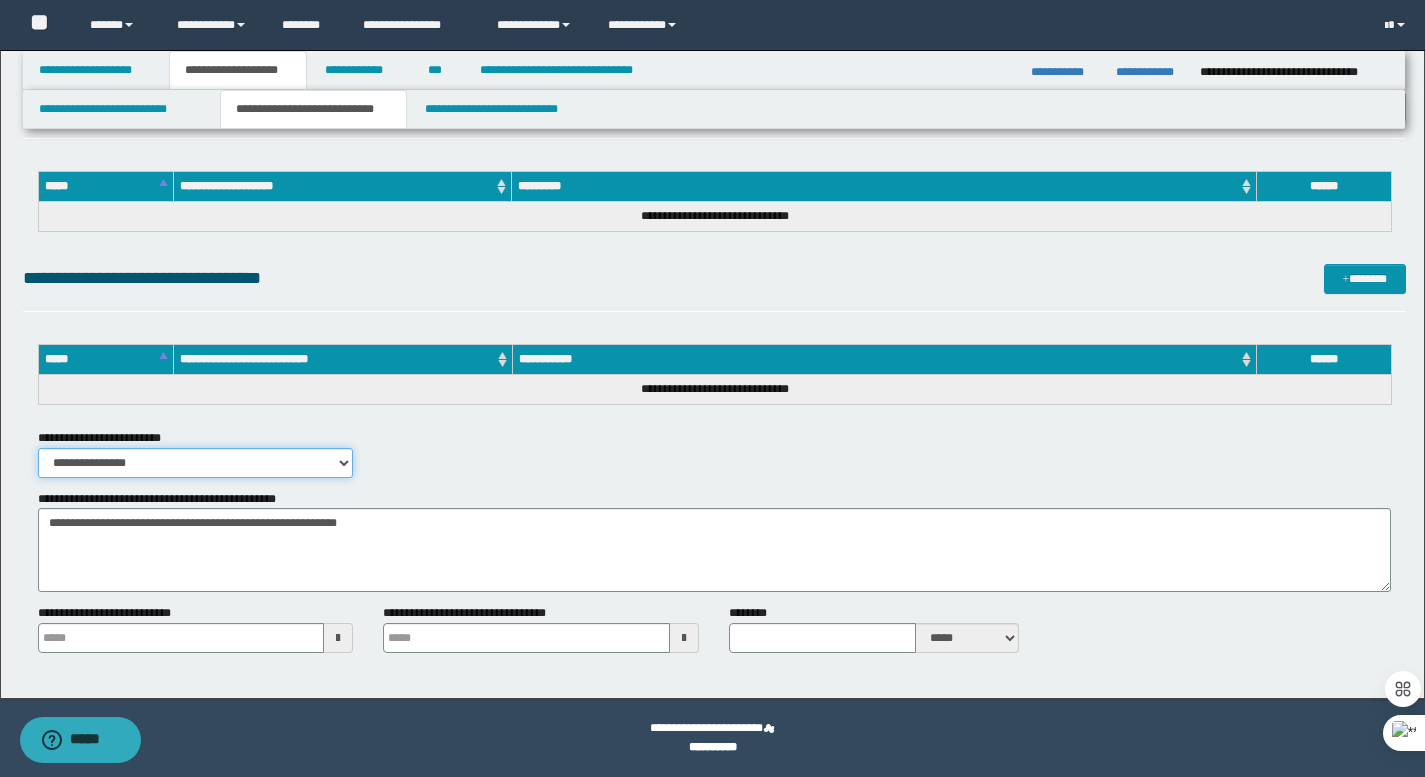select on "*" 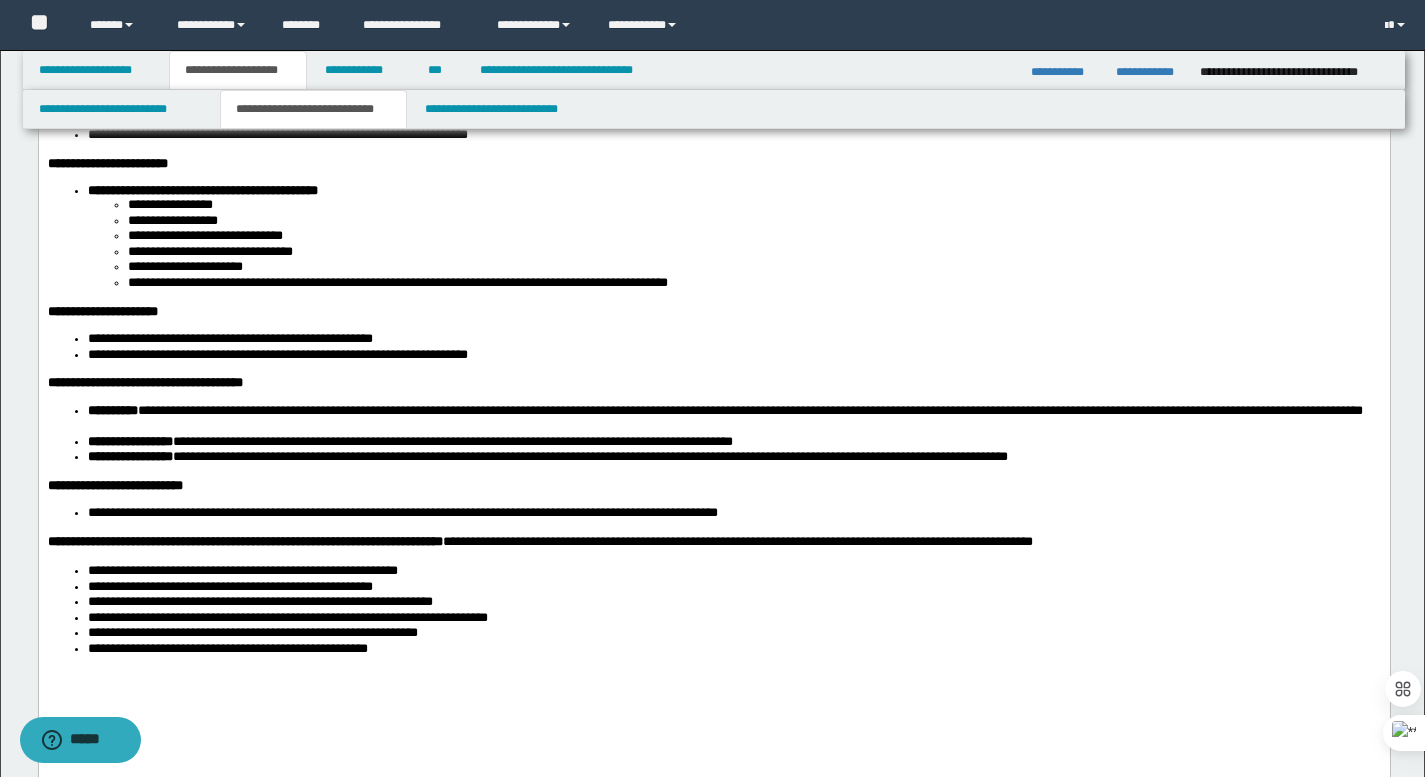 scroll, scrollTop: 583, scrollLeft: 0, axis: vertical 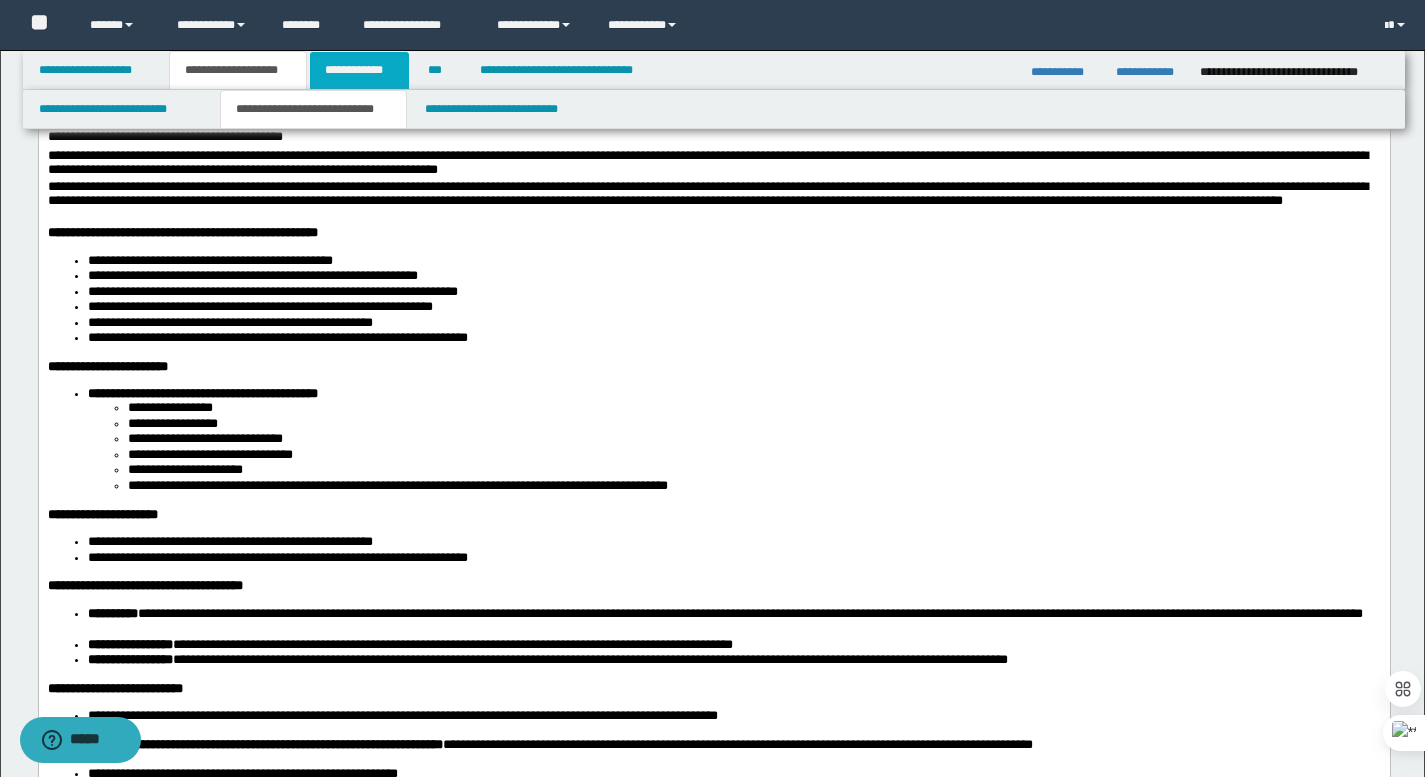 click on "**********" at bounding box center [359, 70] 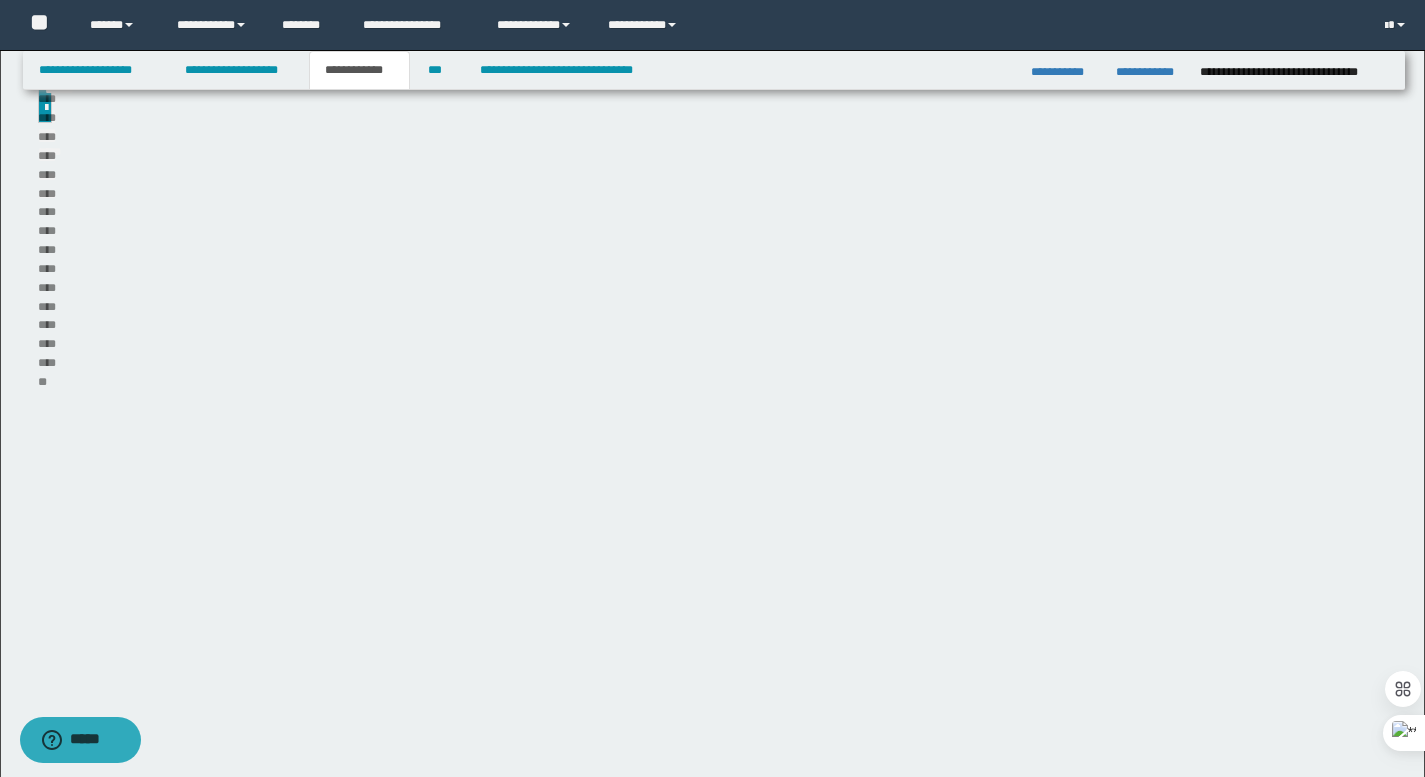 scroll, scrollTop: 372, scrollLeft: 0, axis: vertical 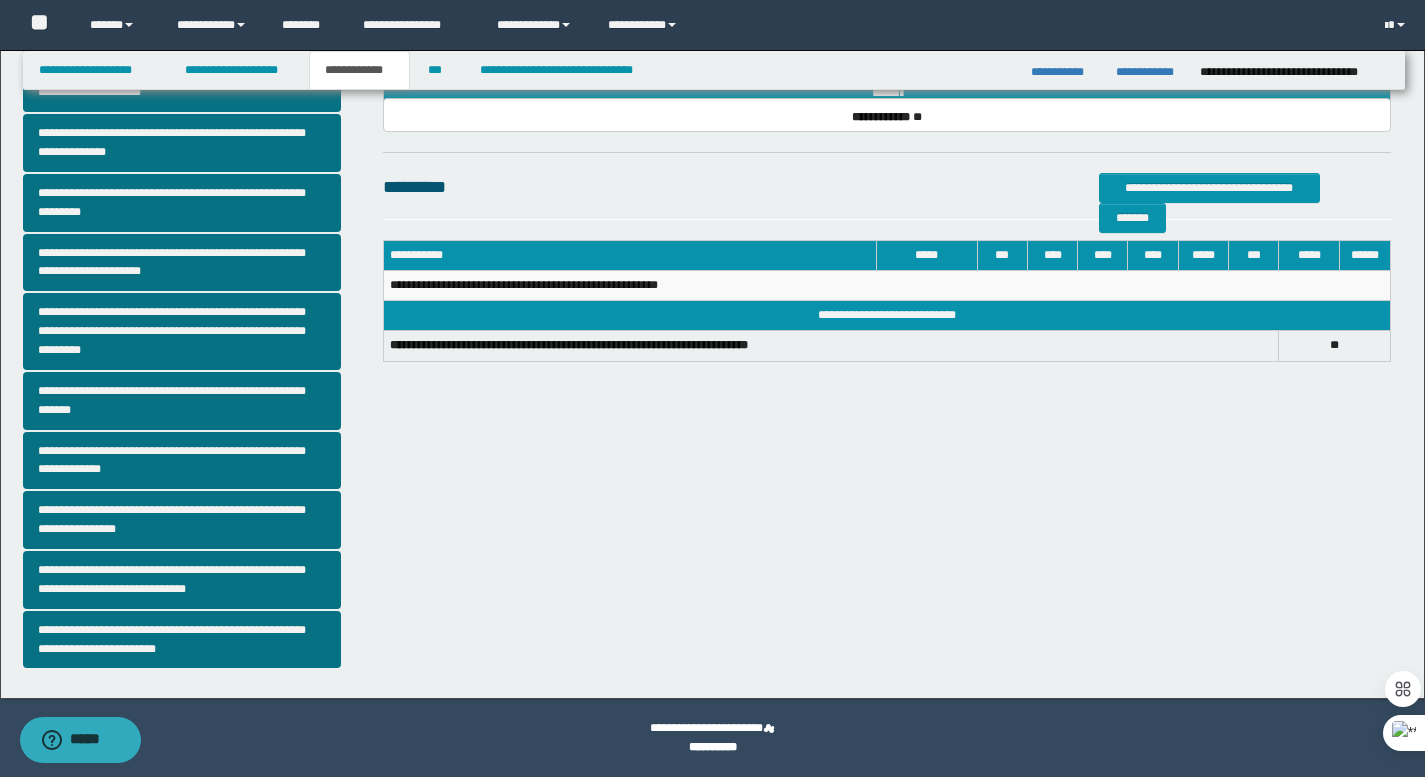 click on "**********" at bounding box center (359, 70) 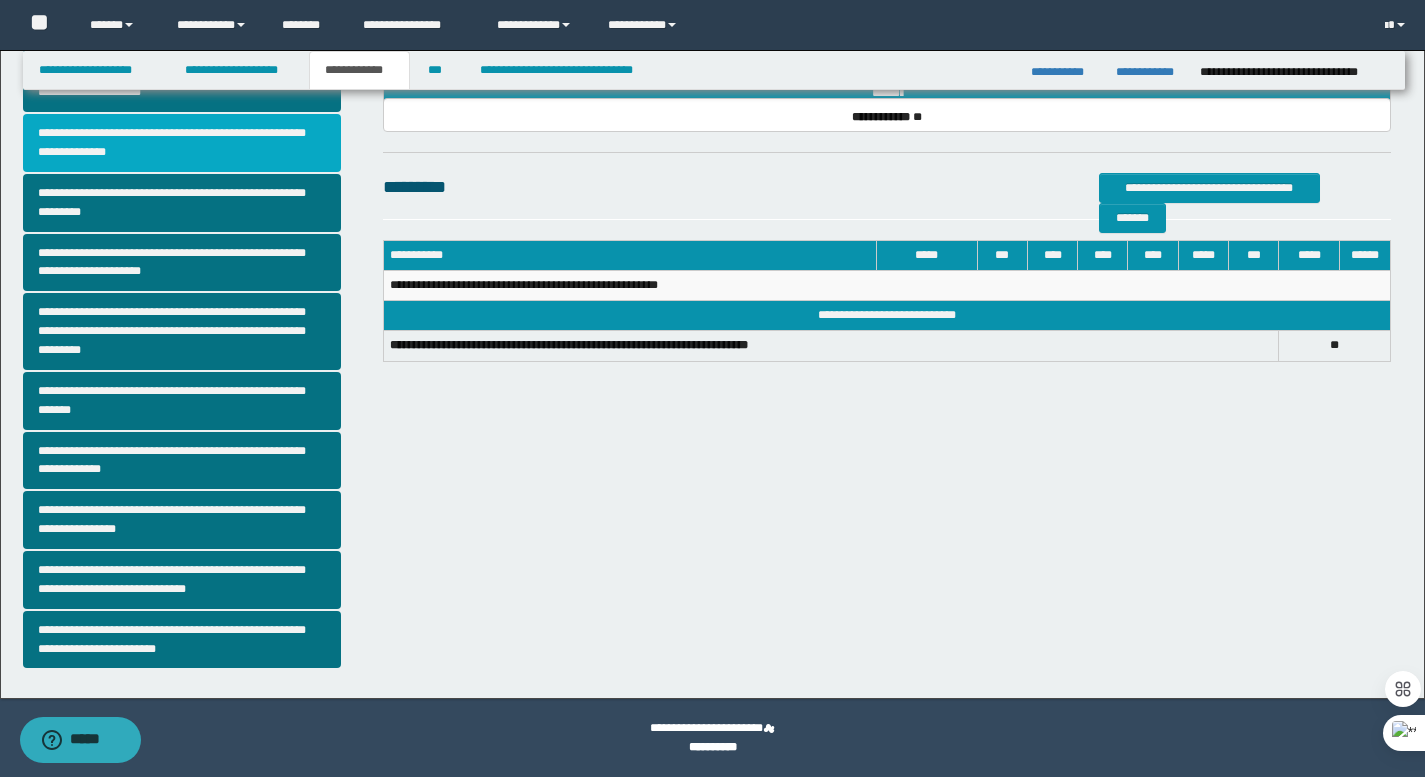 scroll, scrollTop: 0, scrollLeft: 0, axis: both 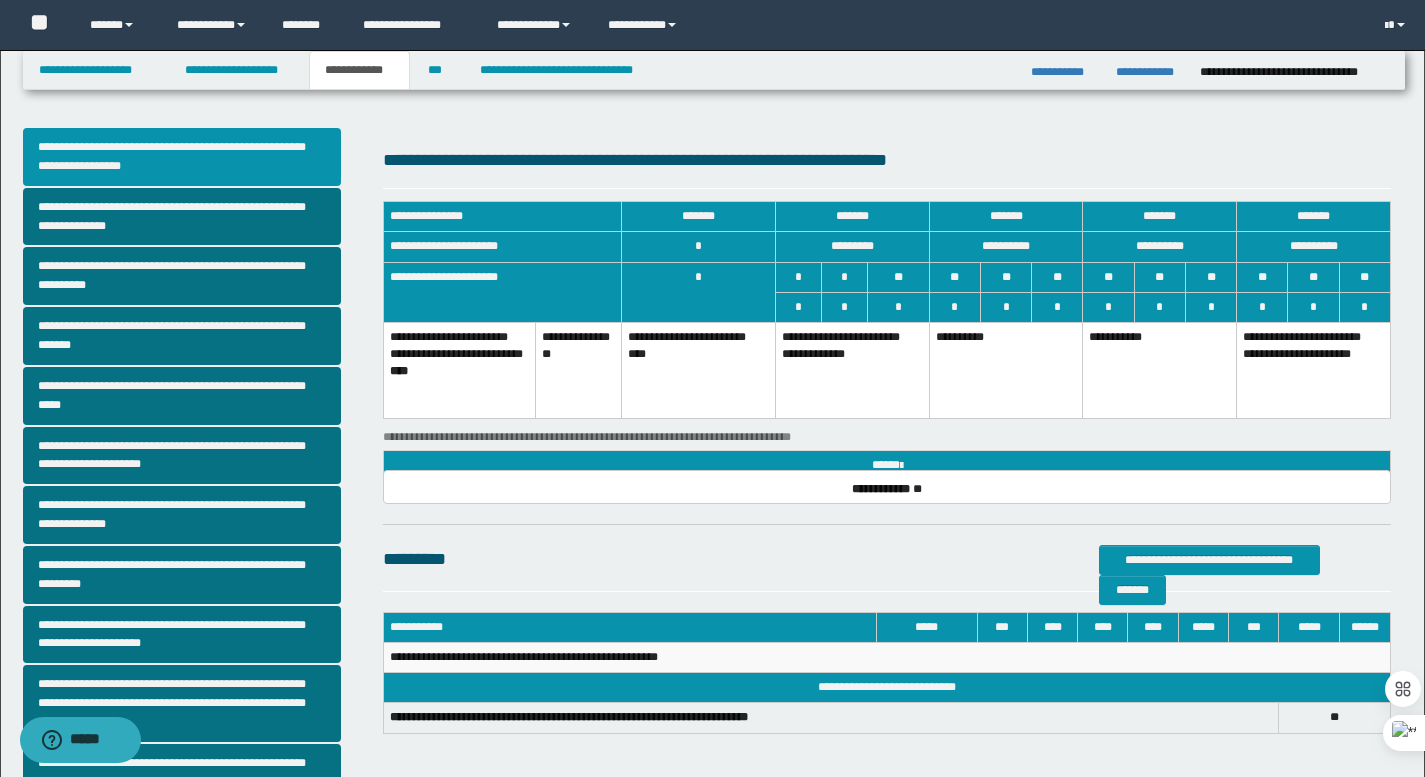 click on "**********" at bounding box center [182, 157] 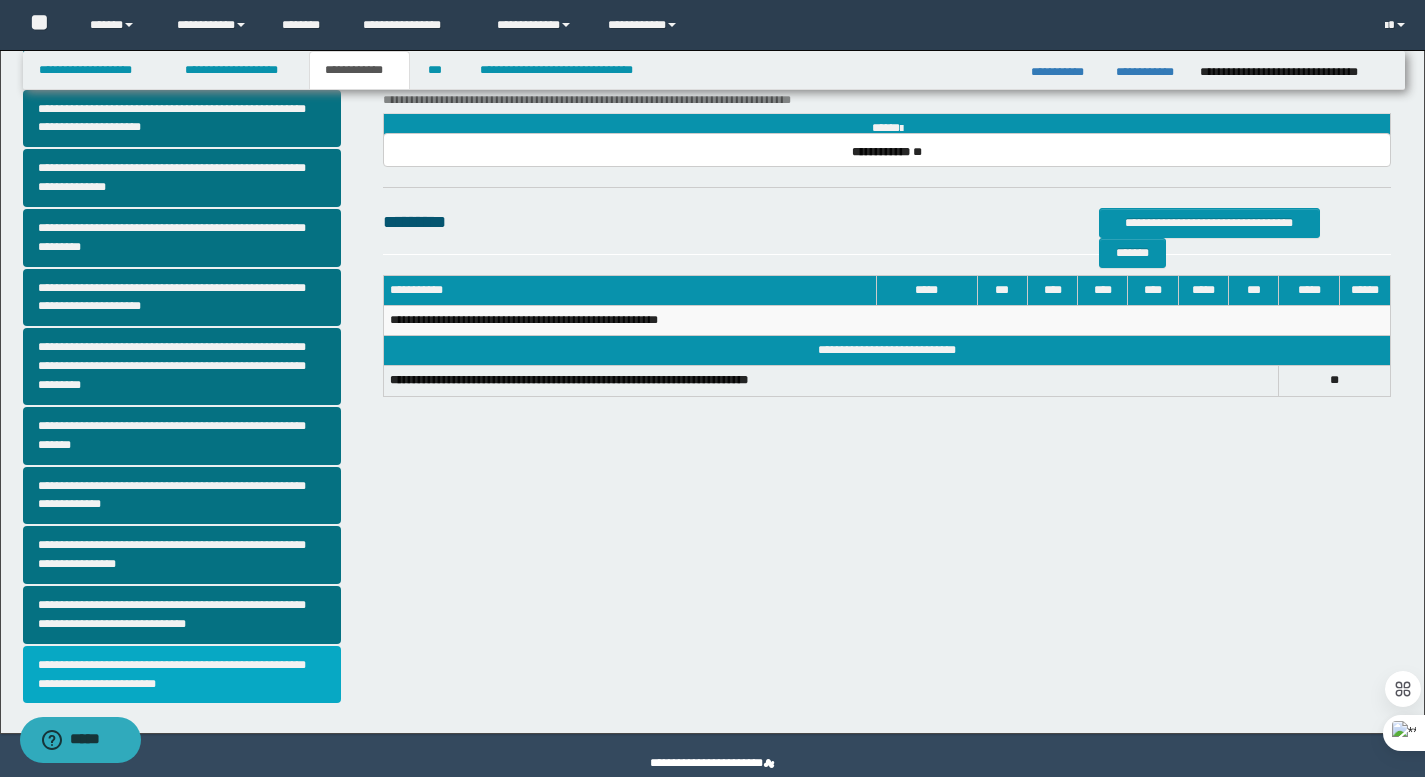 scroll, scrollTop: 338, scrollLeft: 0, axis: vertical 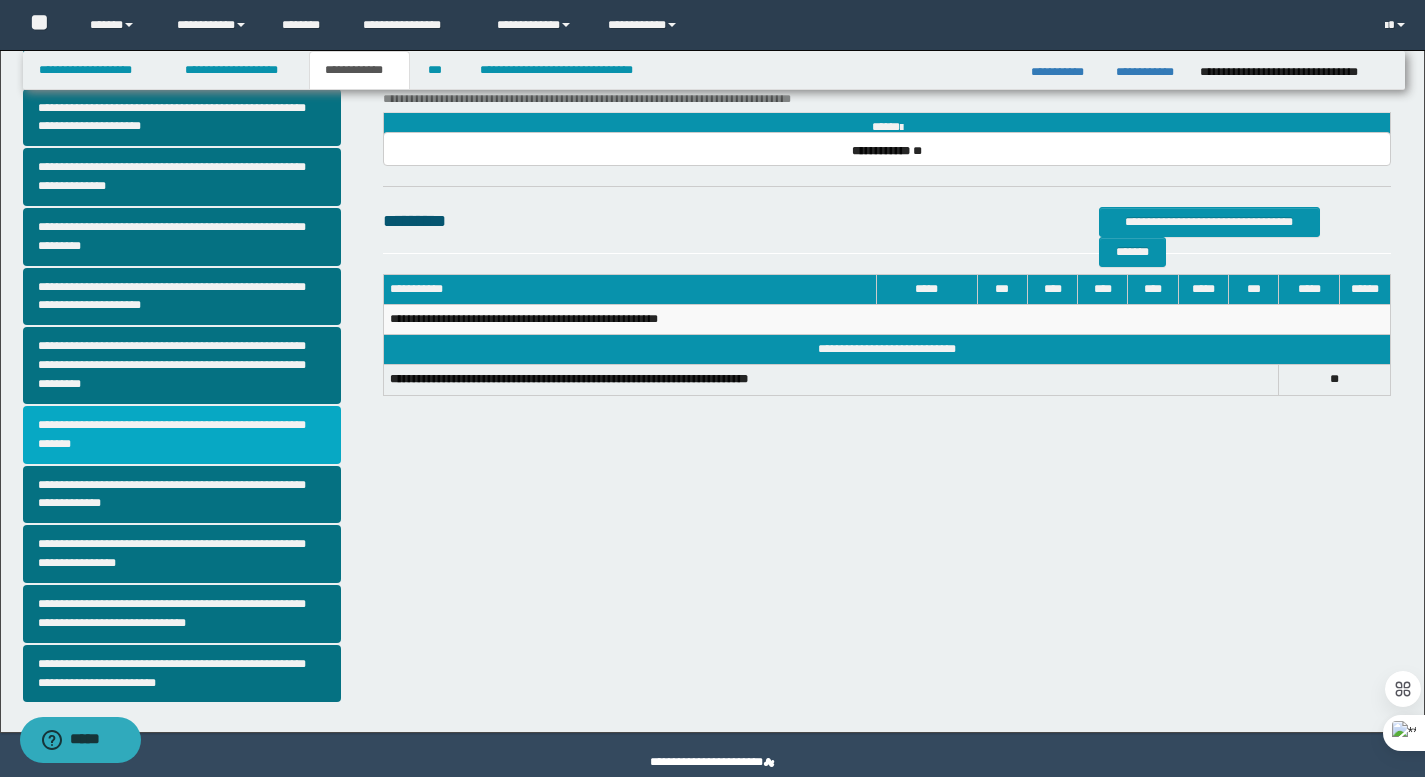 click on "**********" at bounding box center (182, 435) 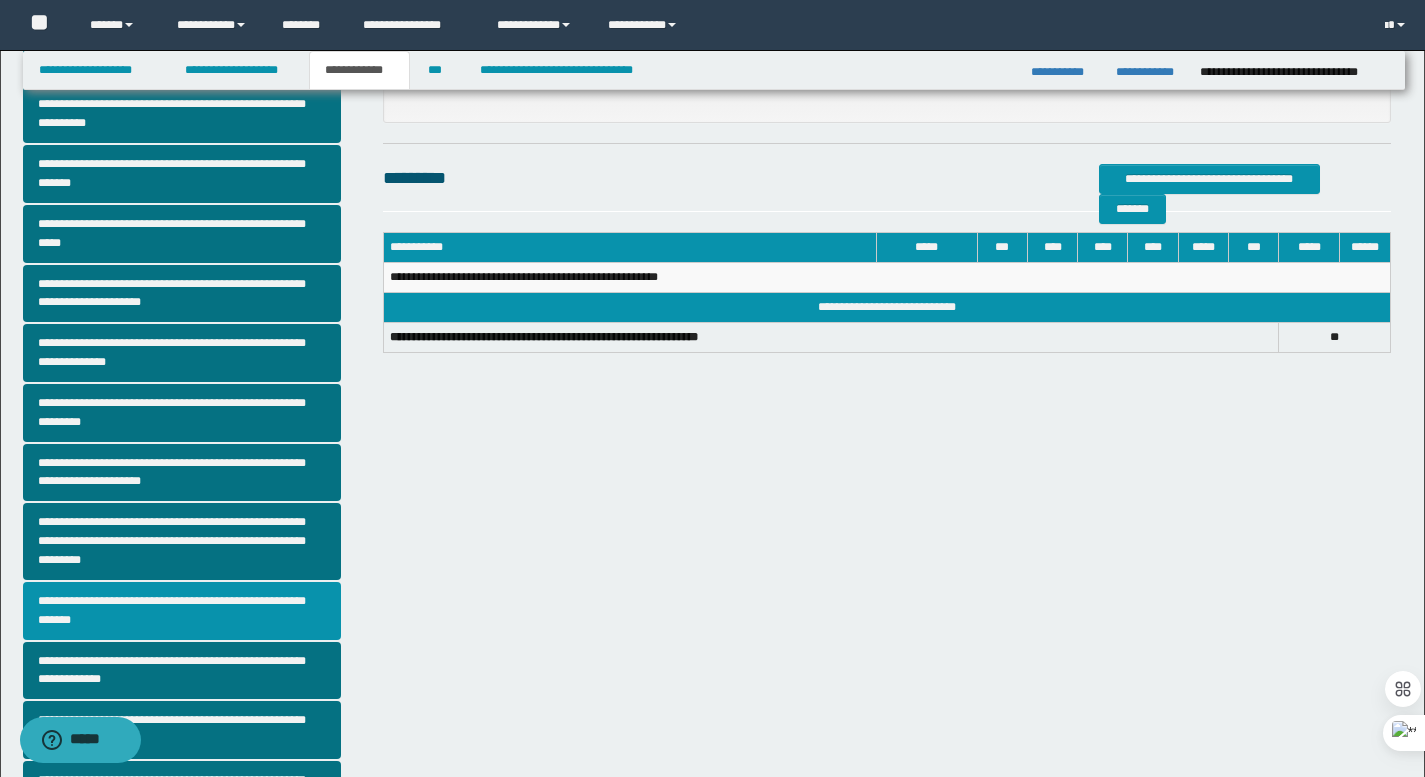 scroll, scrollTop: 347, scrollLeft: 0, axis: vertical 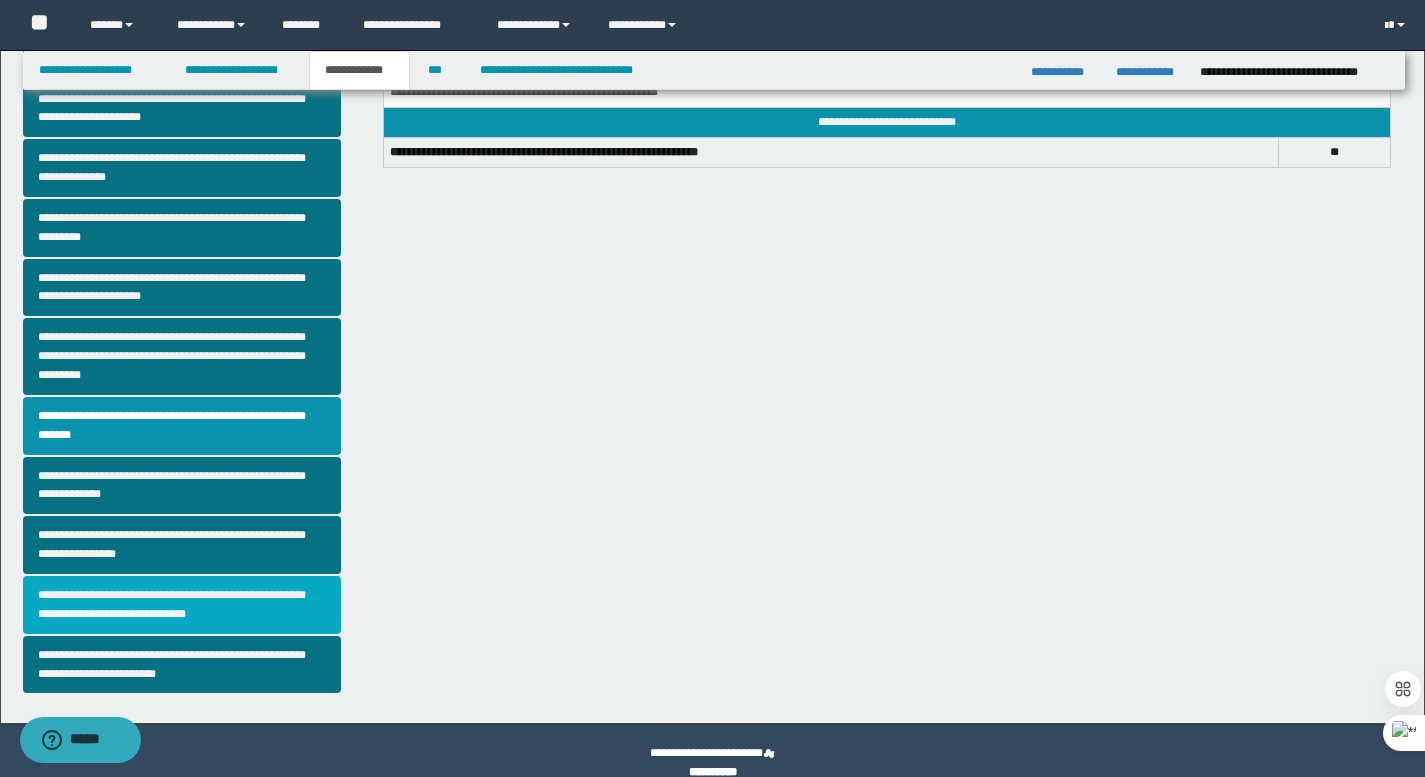click on "**********" at bounding box center (182, 605) 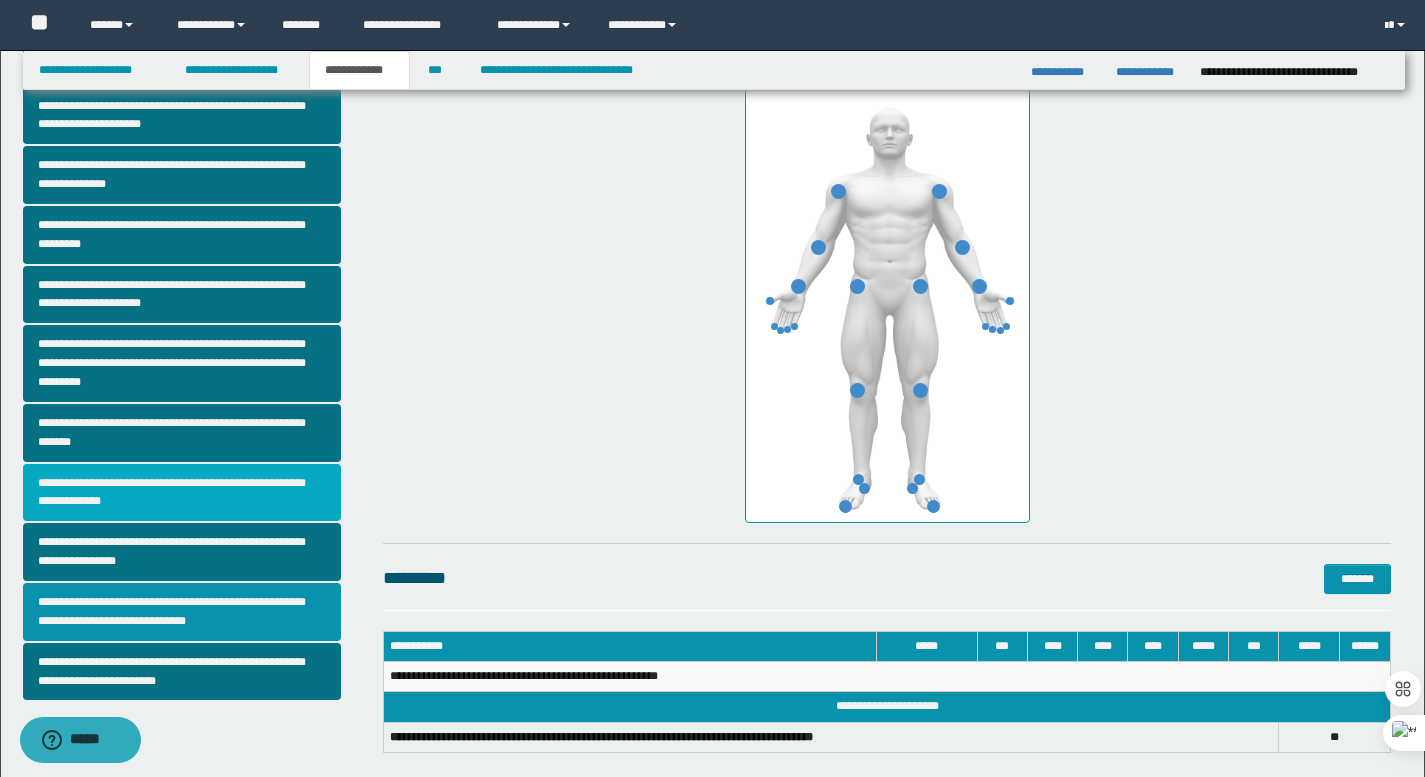 scroll, scrollTop: 398, scrollLeft: 0, axis: vertical 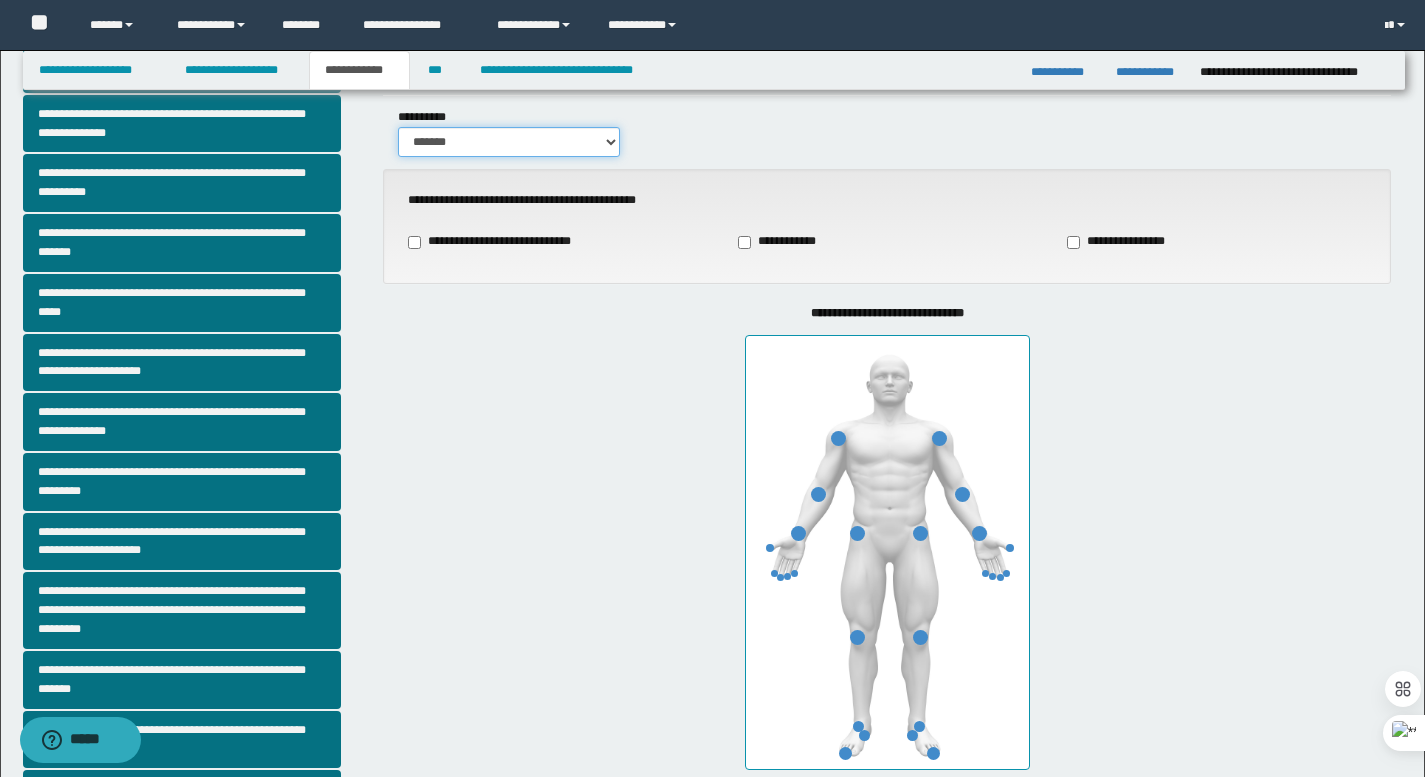 click on "*******
*****" at bounding box center (509, 142) 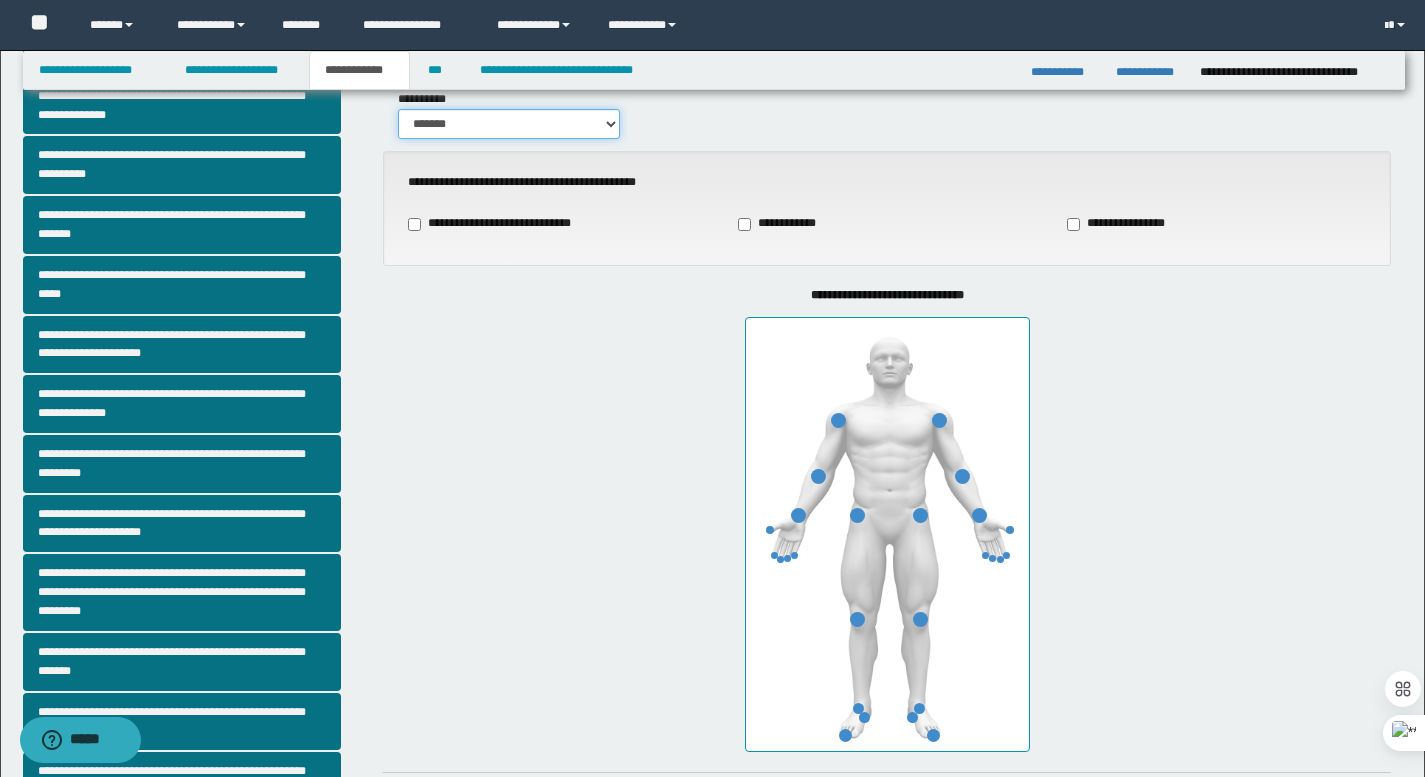 scroll, scrollTop: 126, scrollLeft: 0, axis: vertical 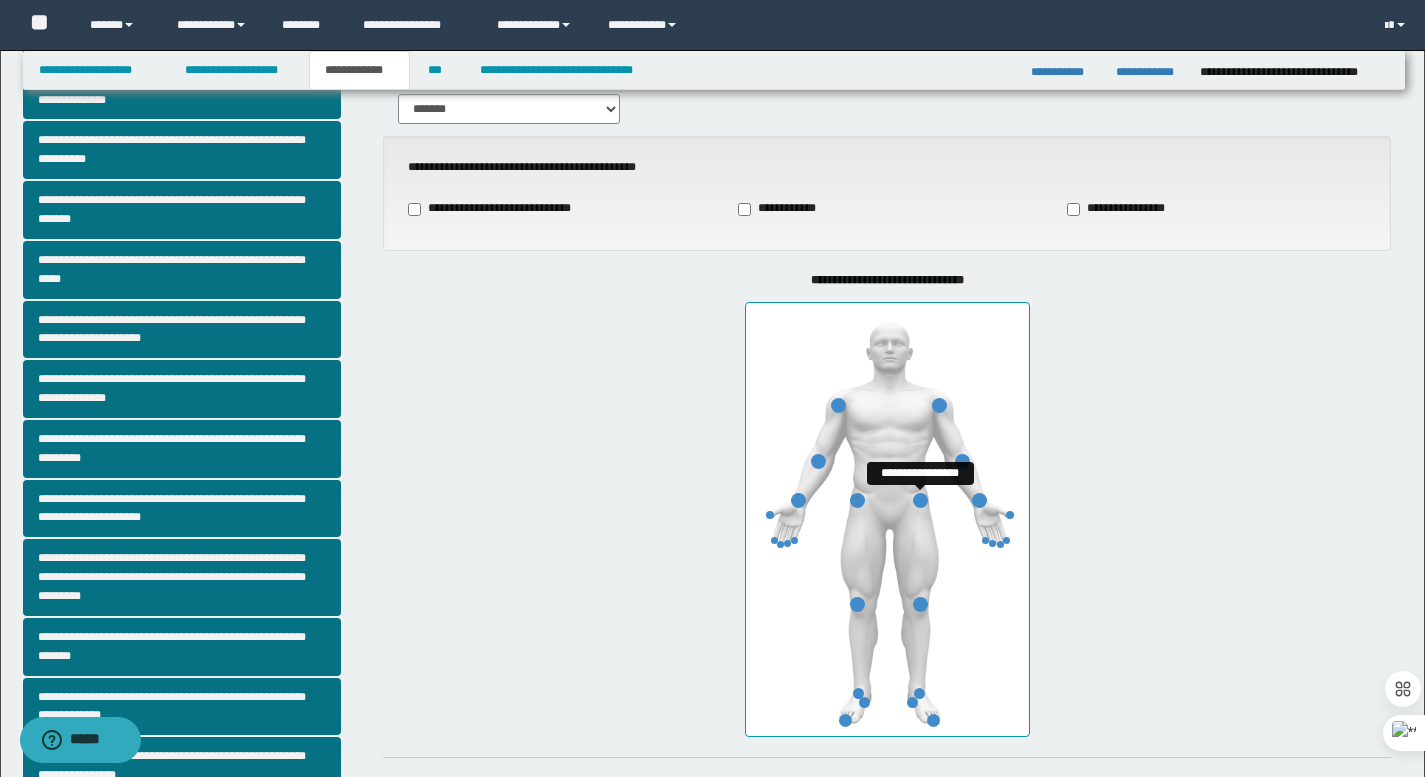 click at bounding box center (920, 500) 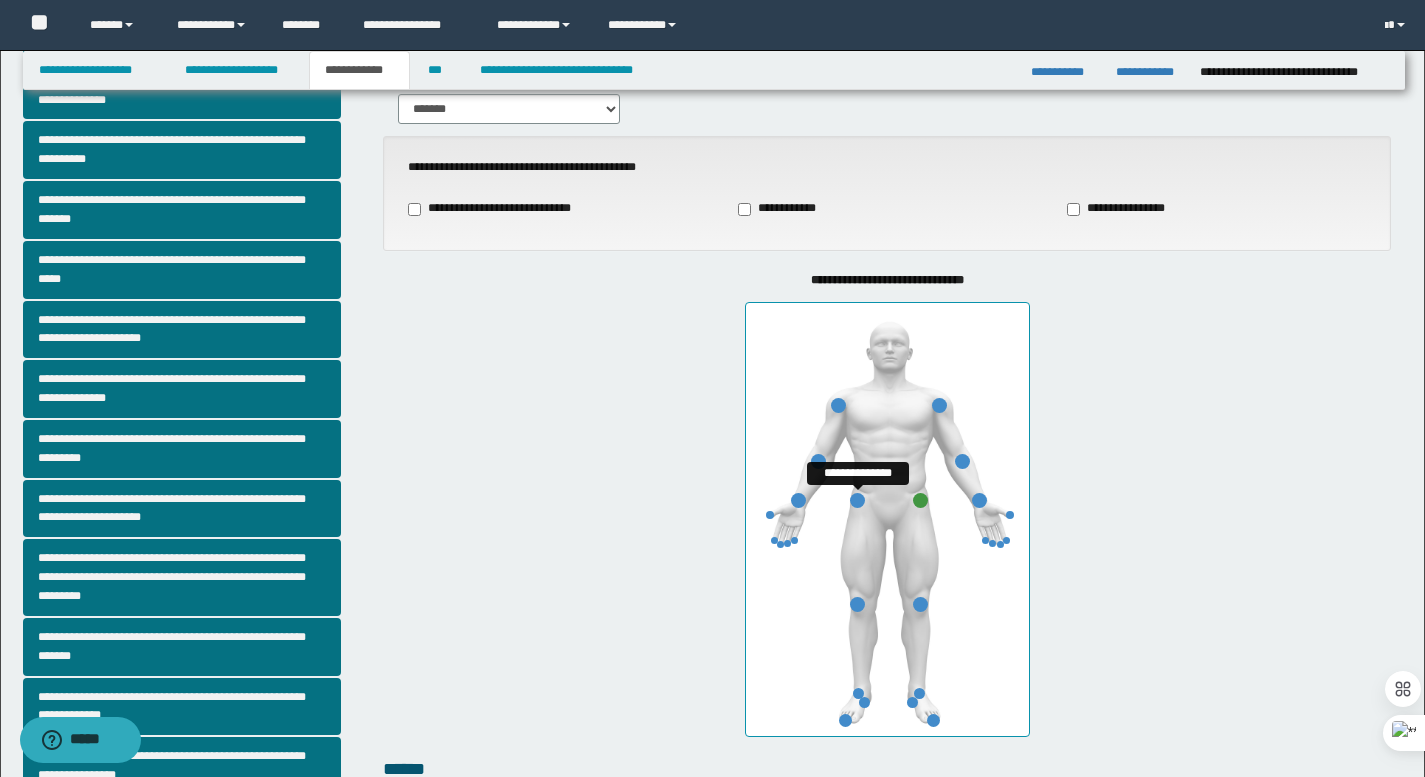 click at bounding box center (857, 500) 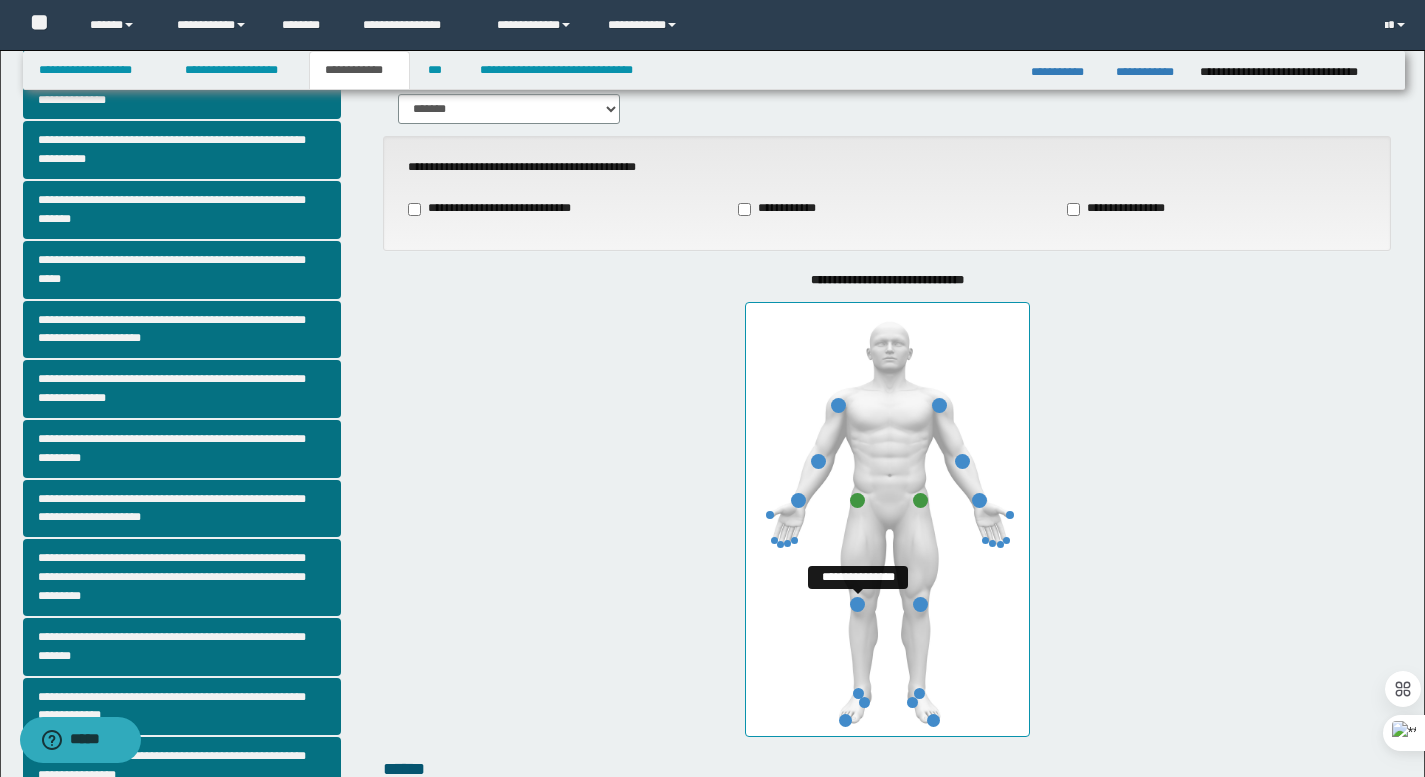 click at bounding box center (857, 604) 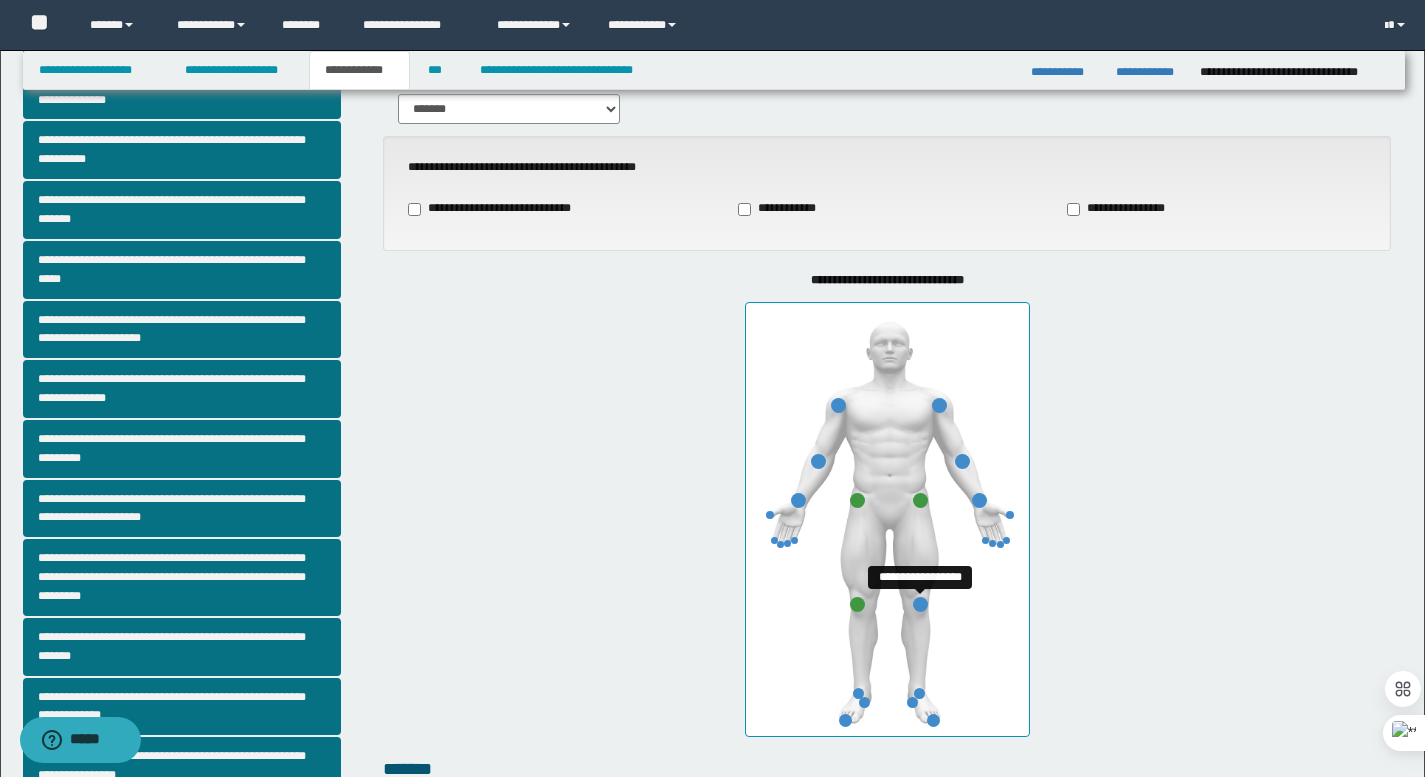 click at bounding box center [920, 604] 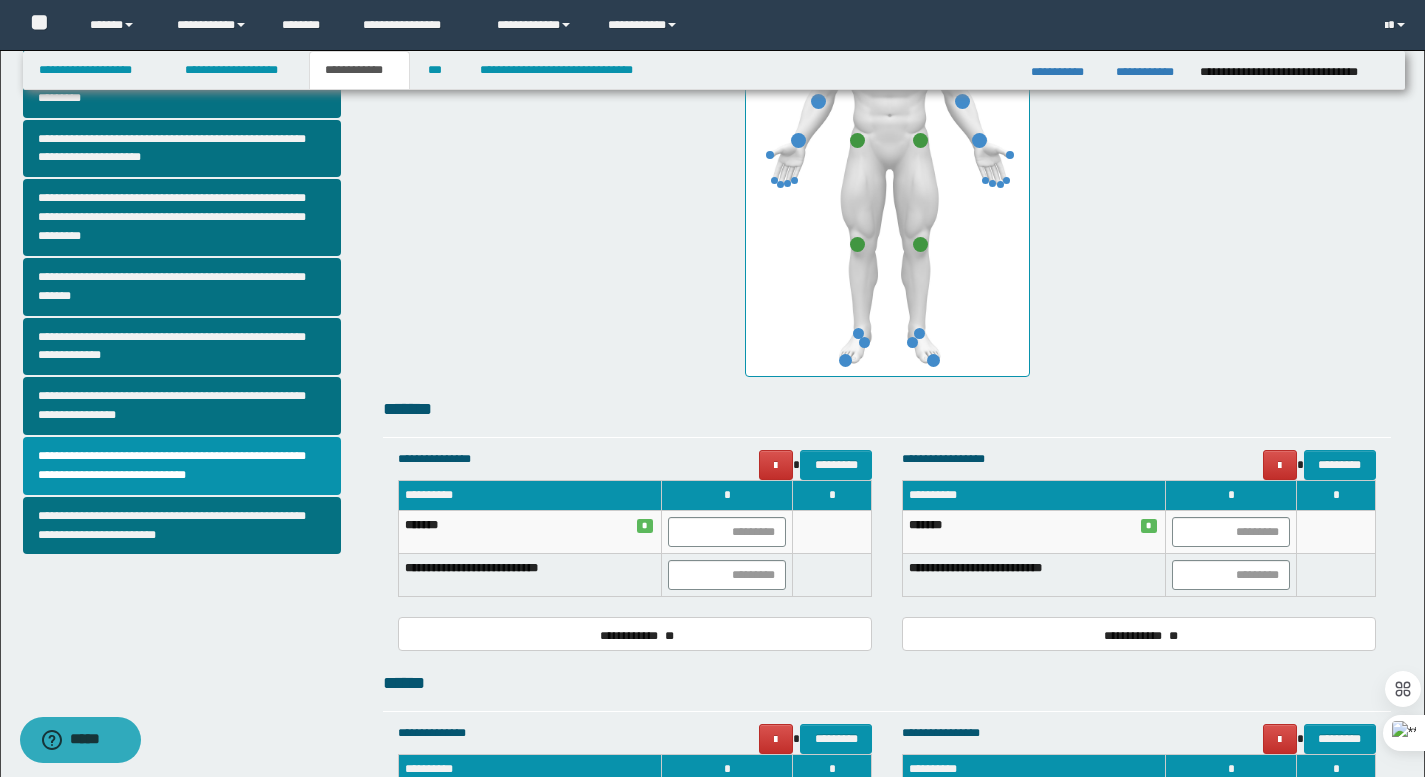 scroll, scrollTop: 628, scrollLeft: 0, axis: vertical 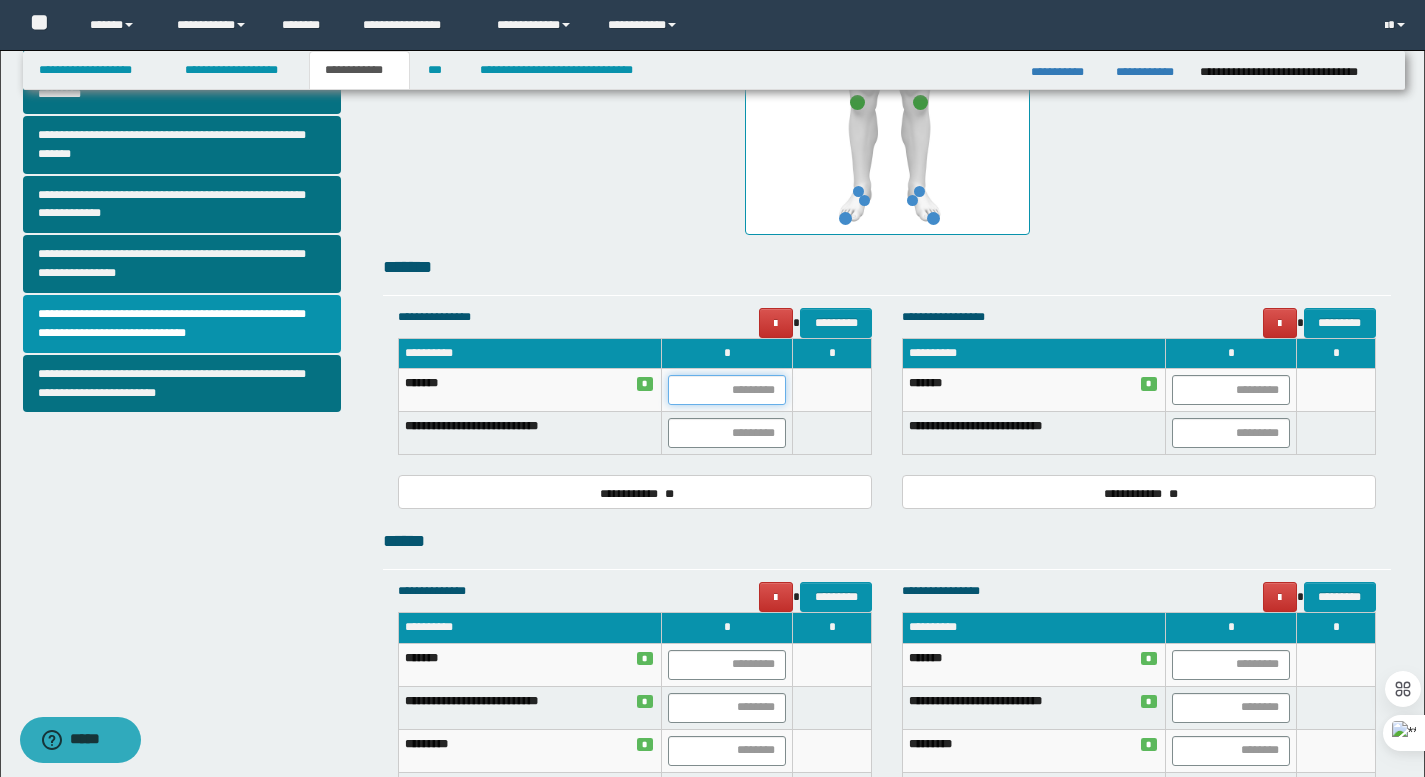 click at bounding box center (727, 390) 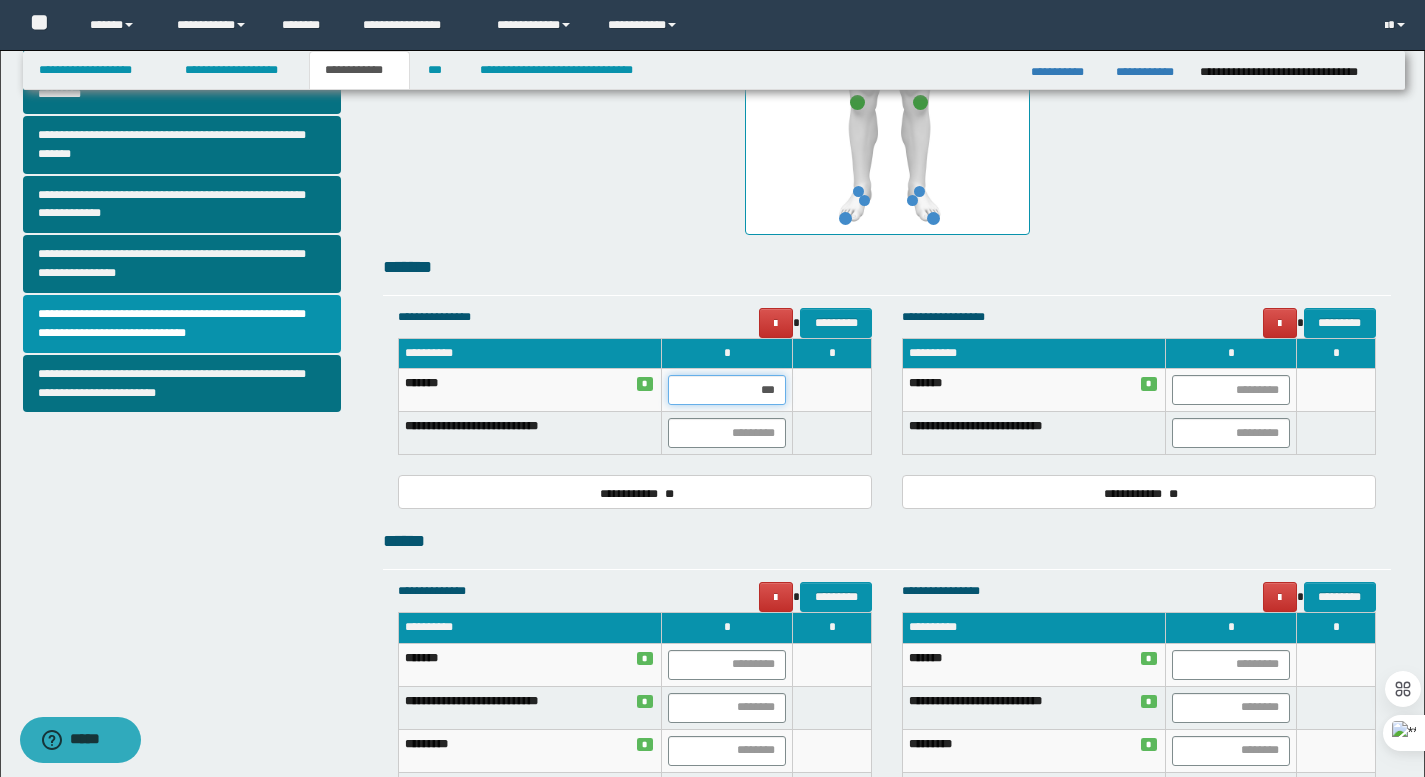 type on "**" 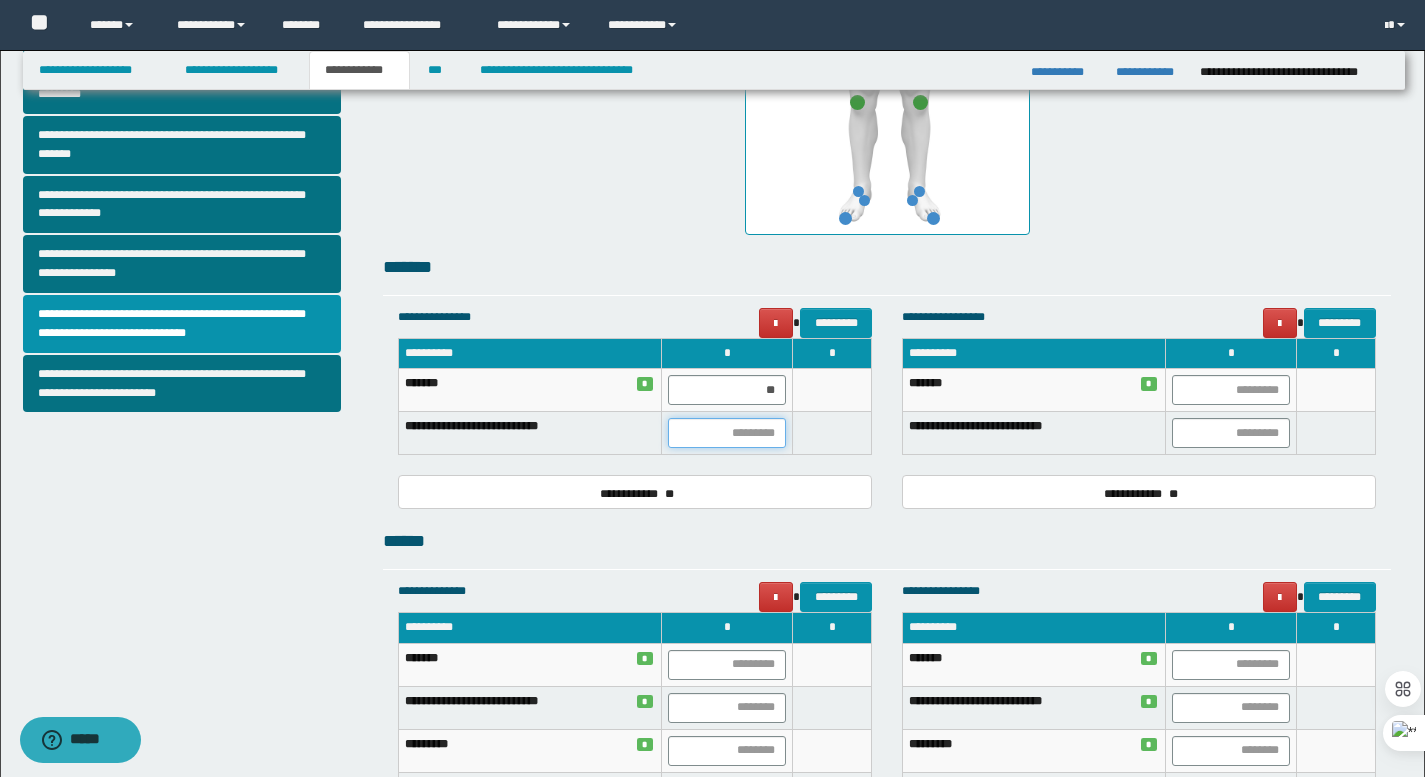 click at bounding box center (727, 433) 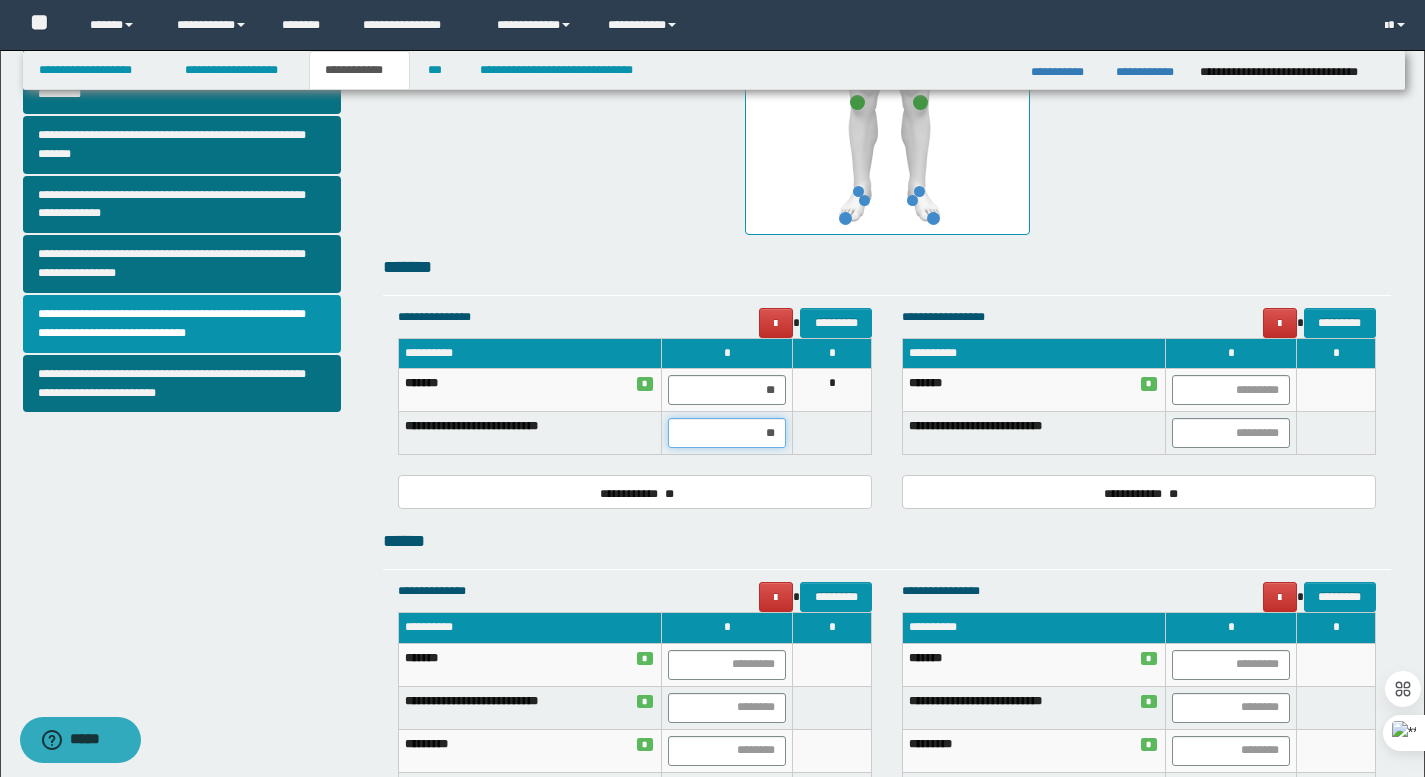 type on "***" 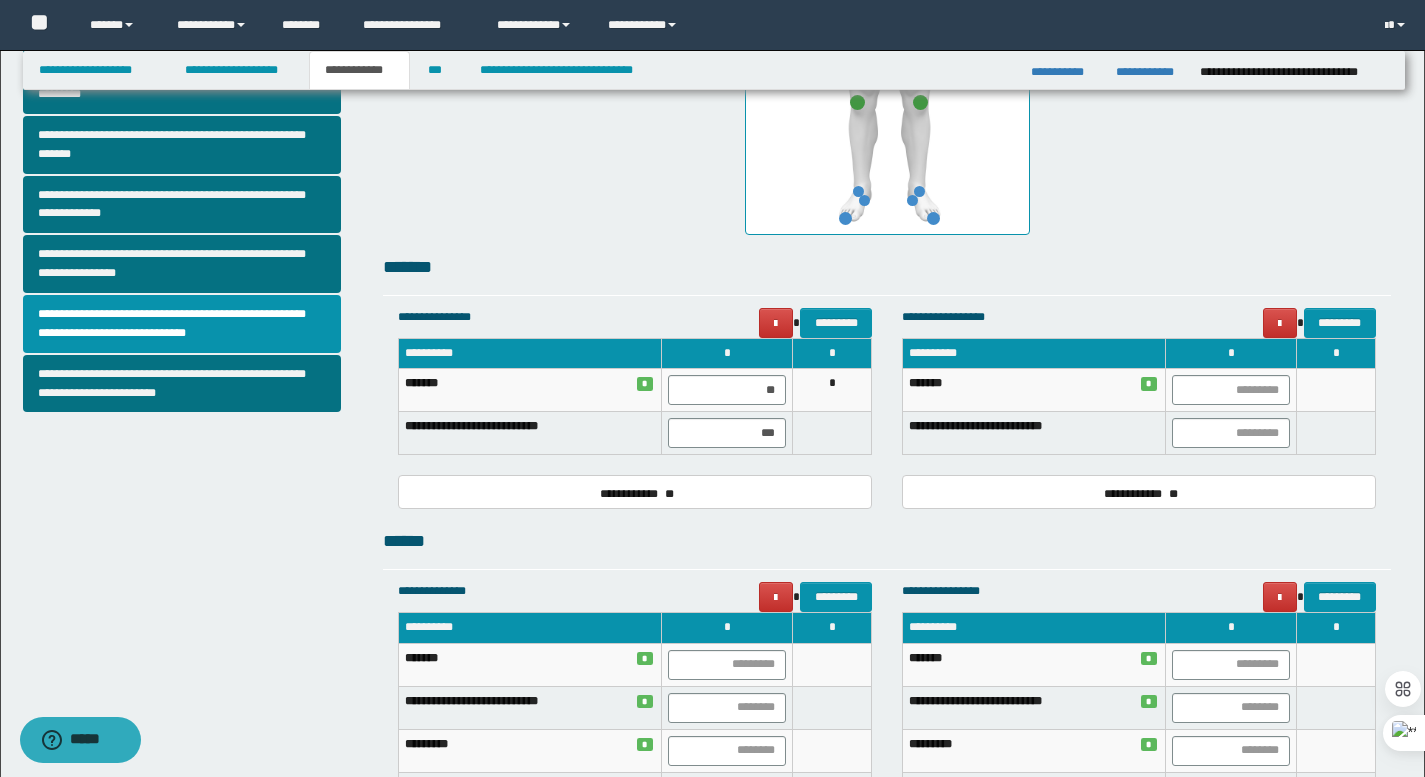 click on "**********" at bounding box center (635, 406) 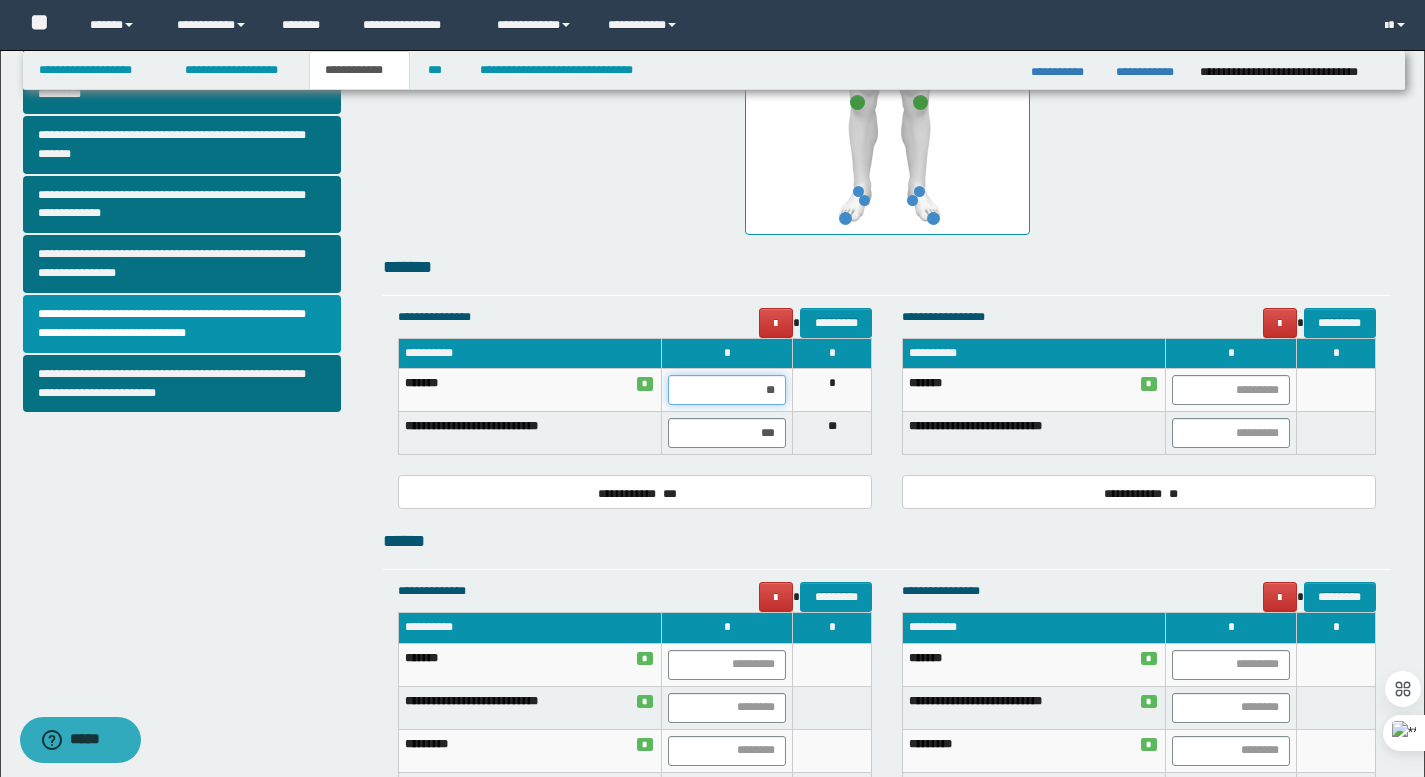 drag, startPoint x: 745, startPoint y: 398, endPoint x: 918, endPoint y: 395, distance: 173.02602 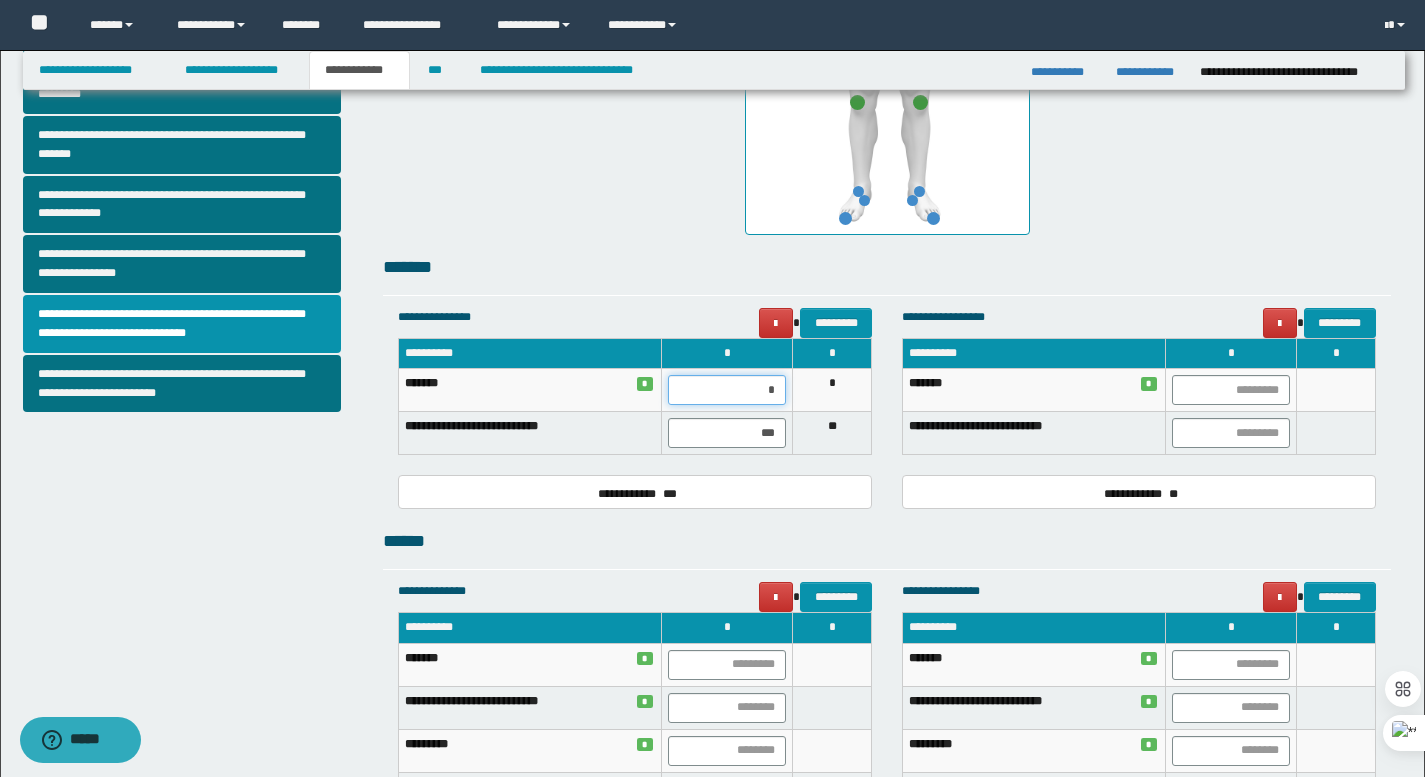 type on "**" 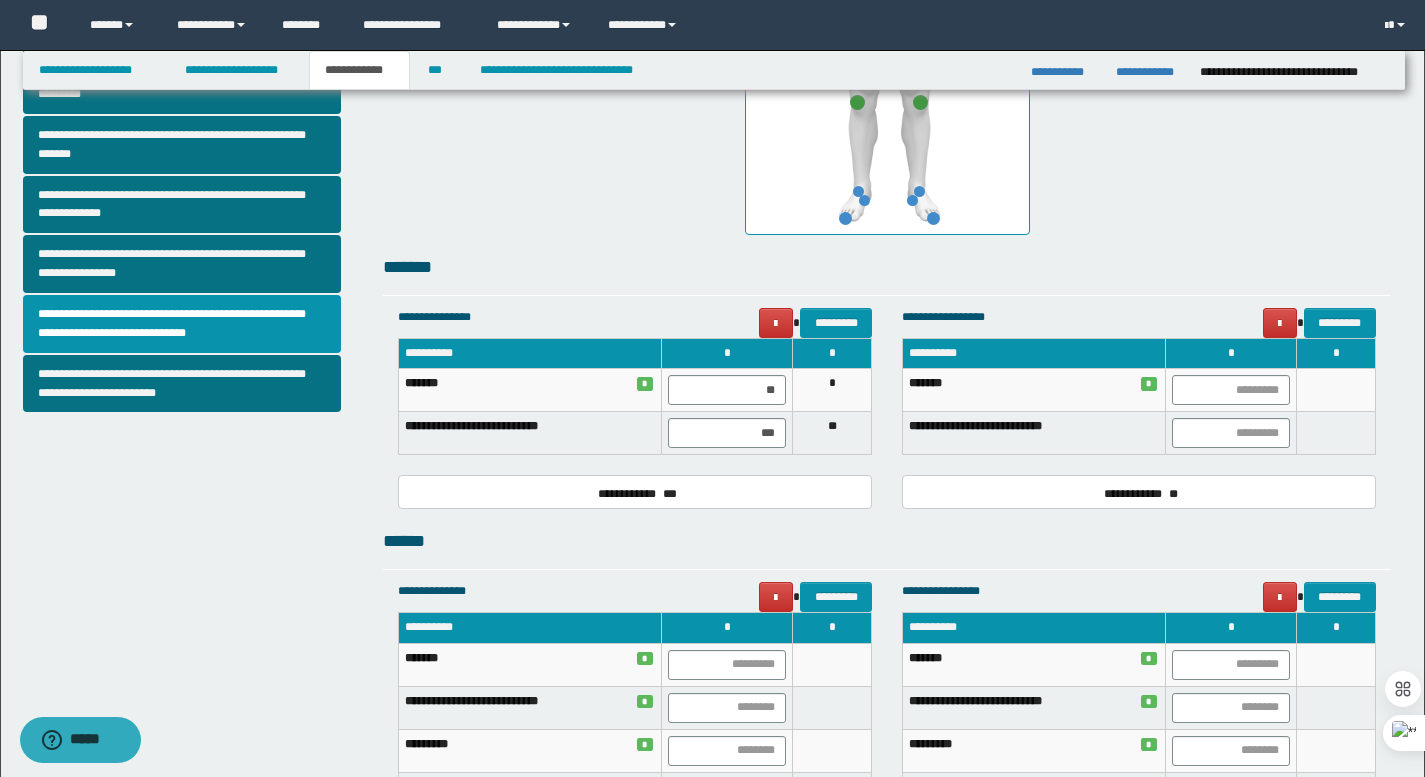 drag, startPoint x: 895, startPoint y: 371, endPoint x: 882, endPoint y: 433, distance: 63.348244 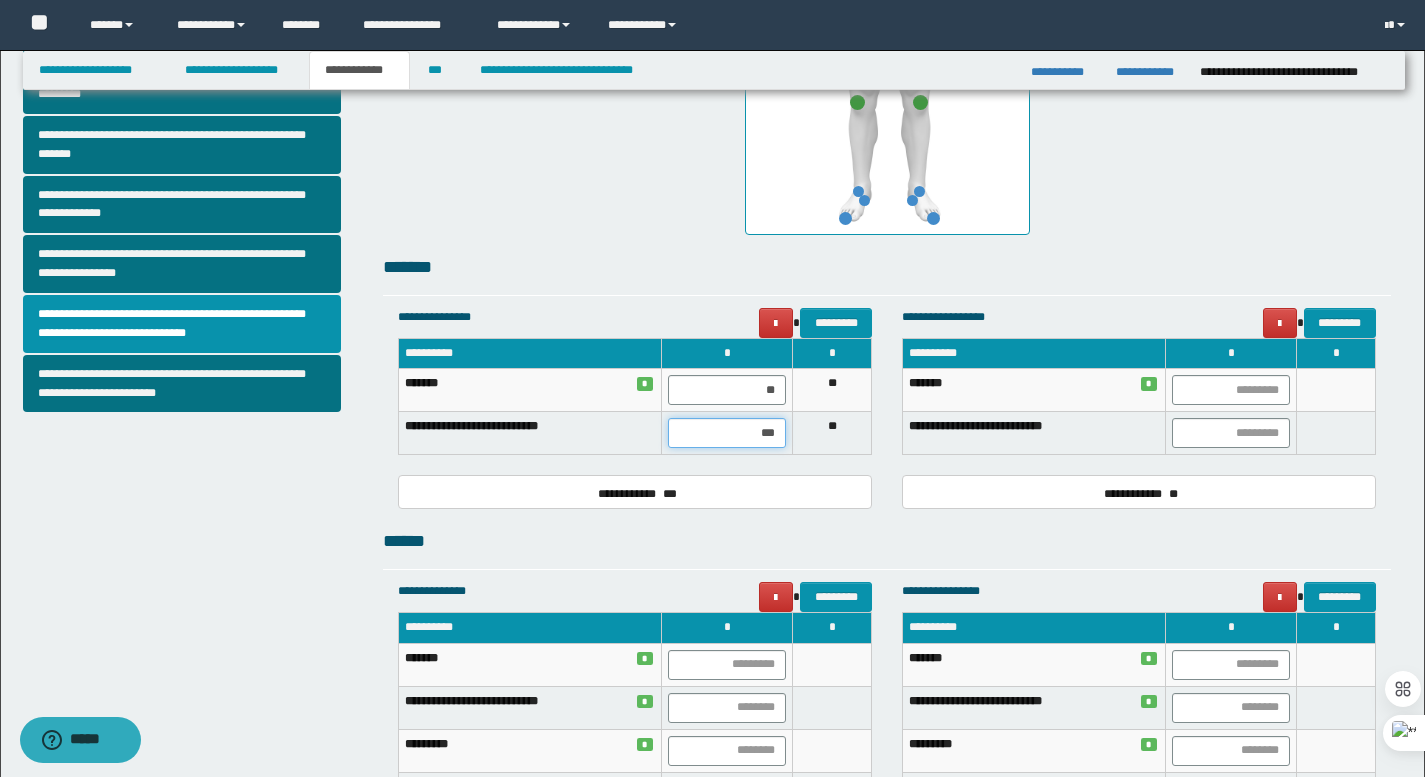 drag, startPoint x: 754, startPoint y: 436, endPoint x: 849, endPoint y: 436, distance: 95 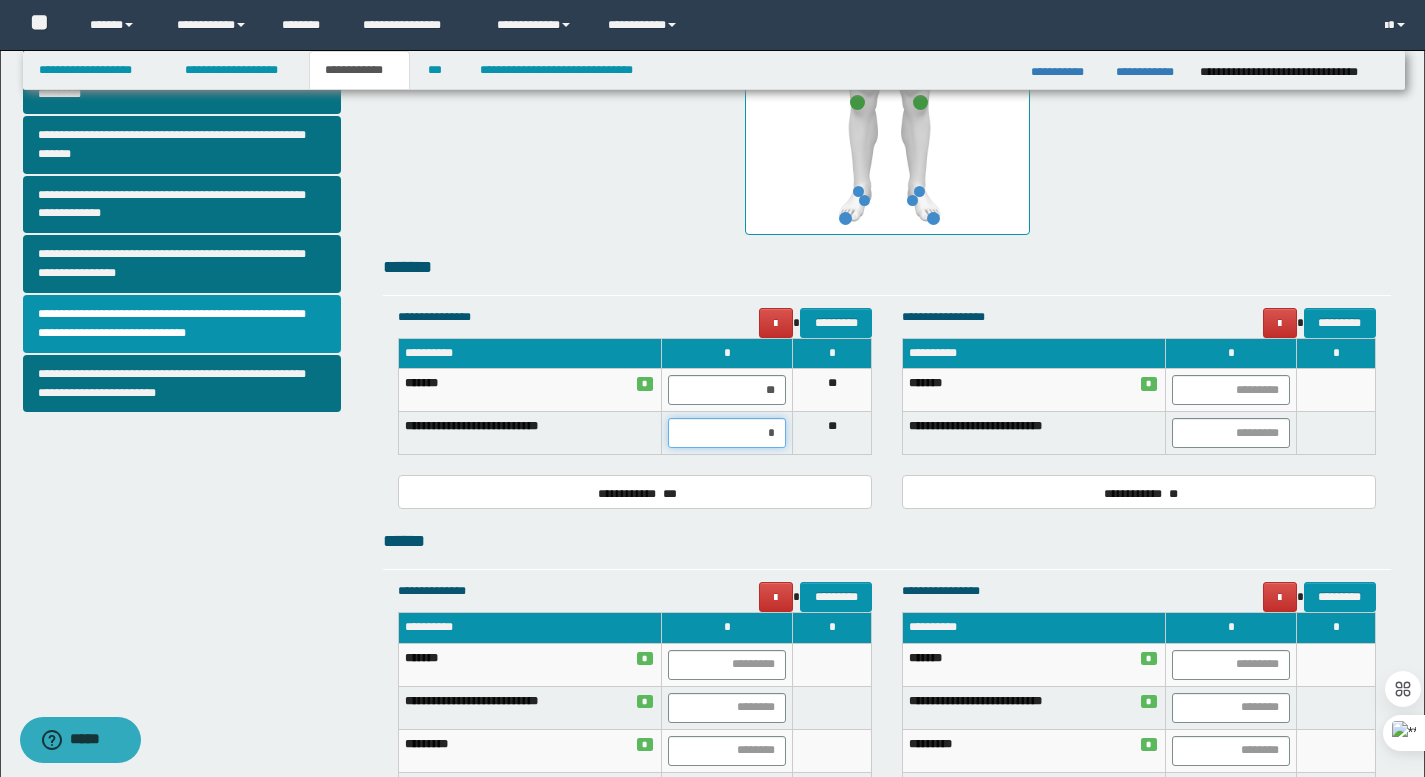 type on "**" 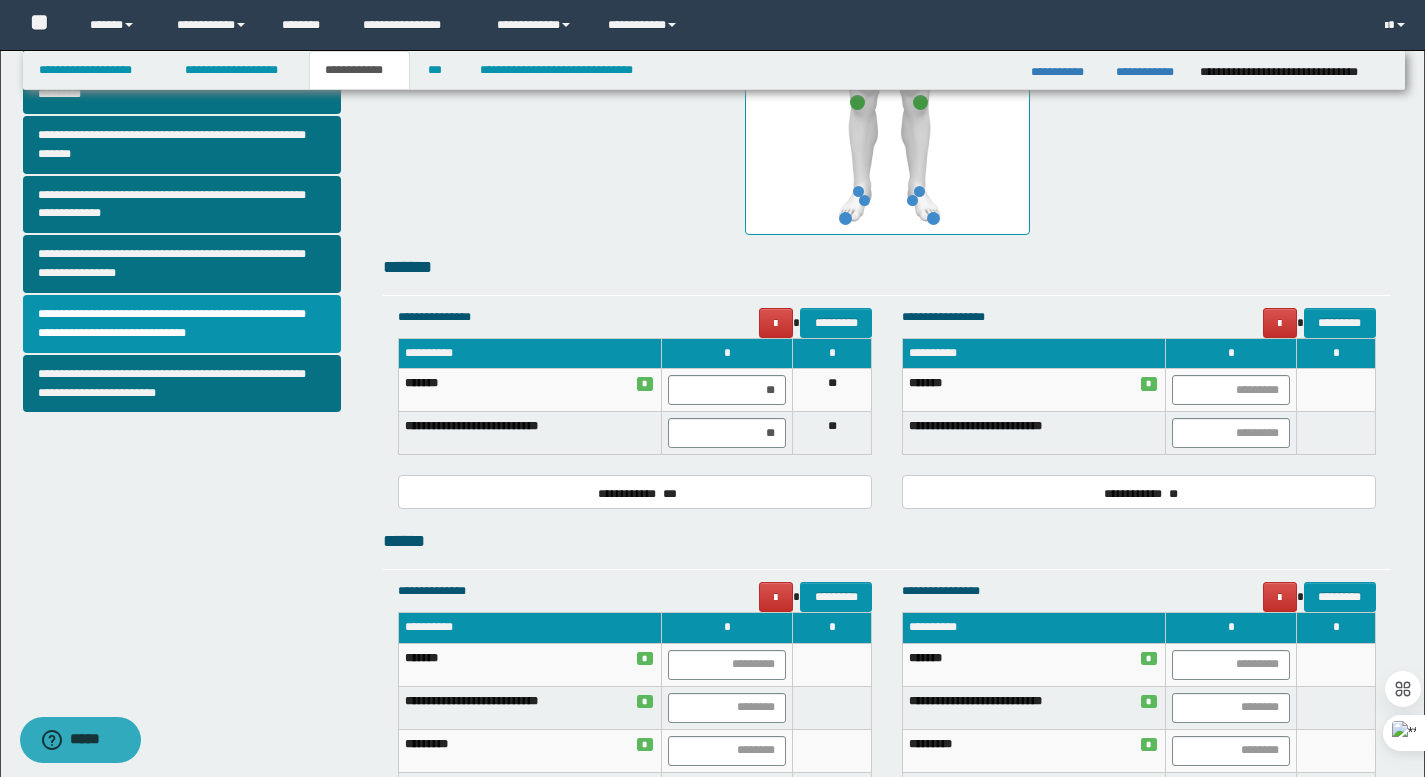 click on "*********" at bounding box center (803, 597) 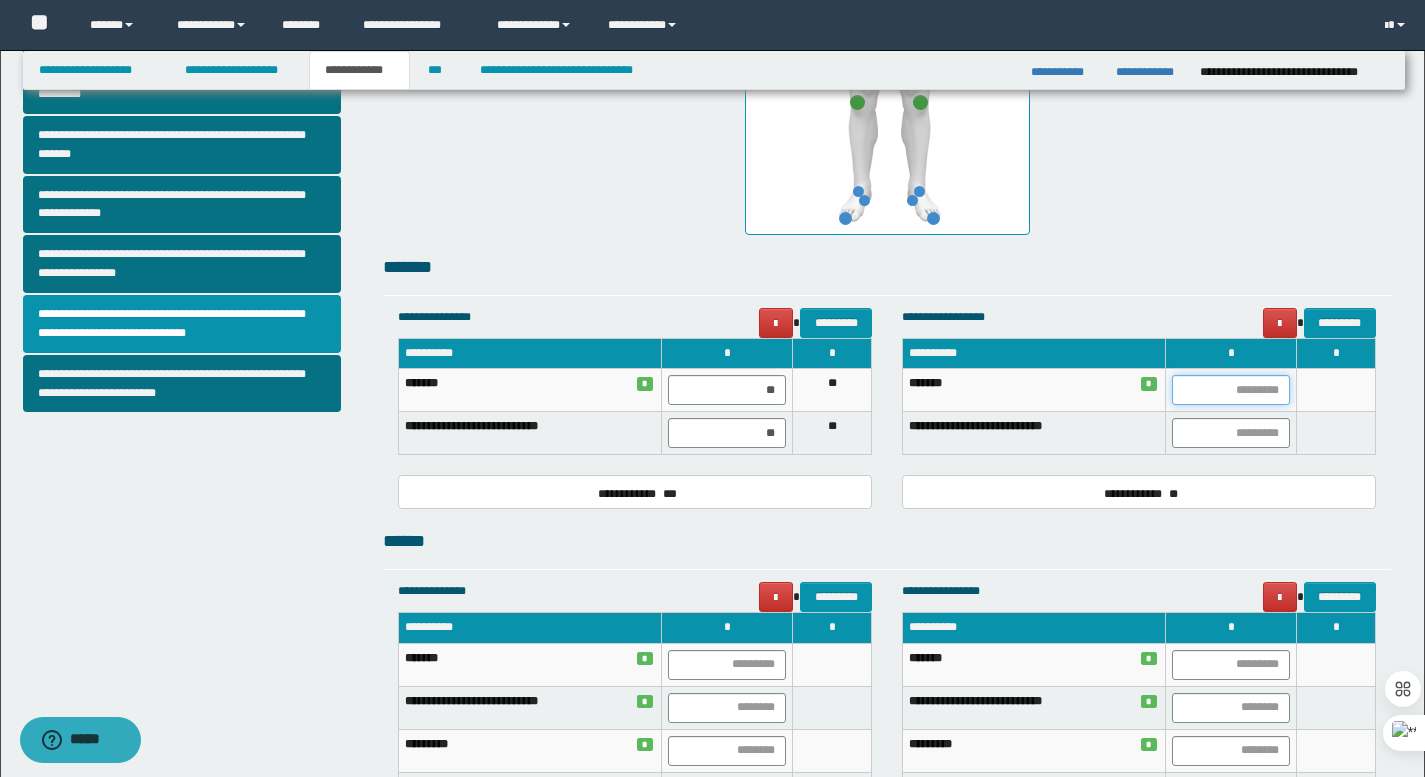 drag, startPoint x: 1267, startPoint y: 396, endPoint x: 1280, endPoint y: 409, distance: 18.384777 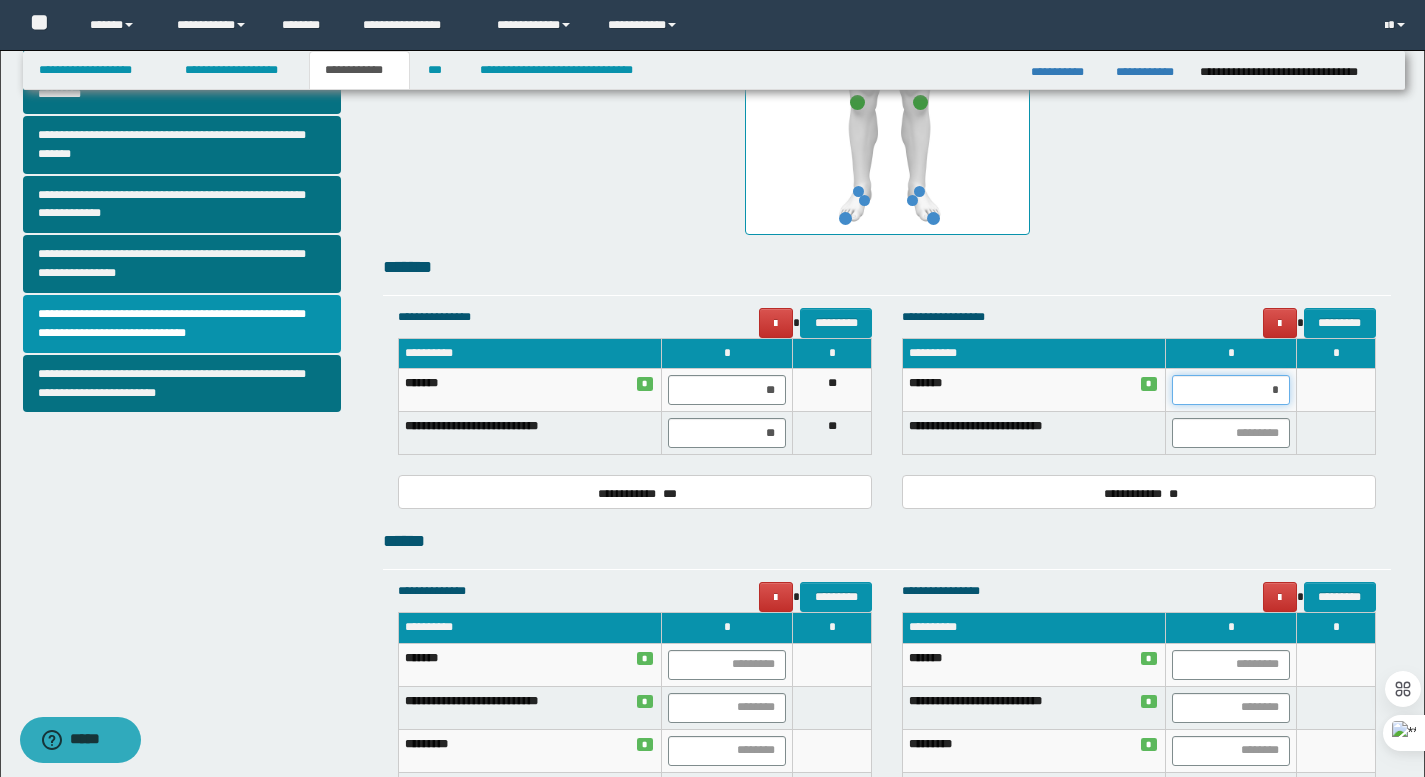 type on "**" 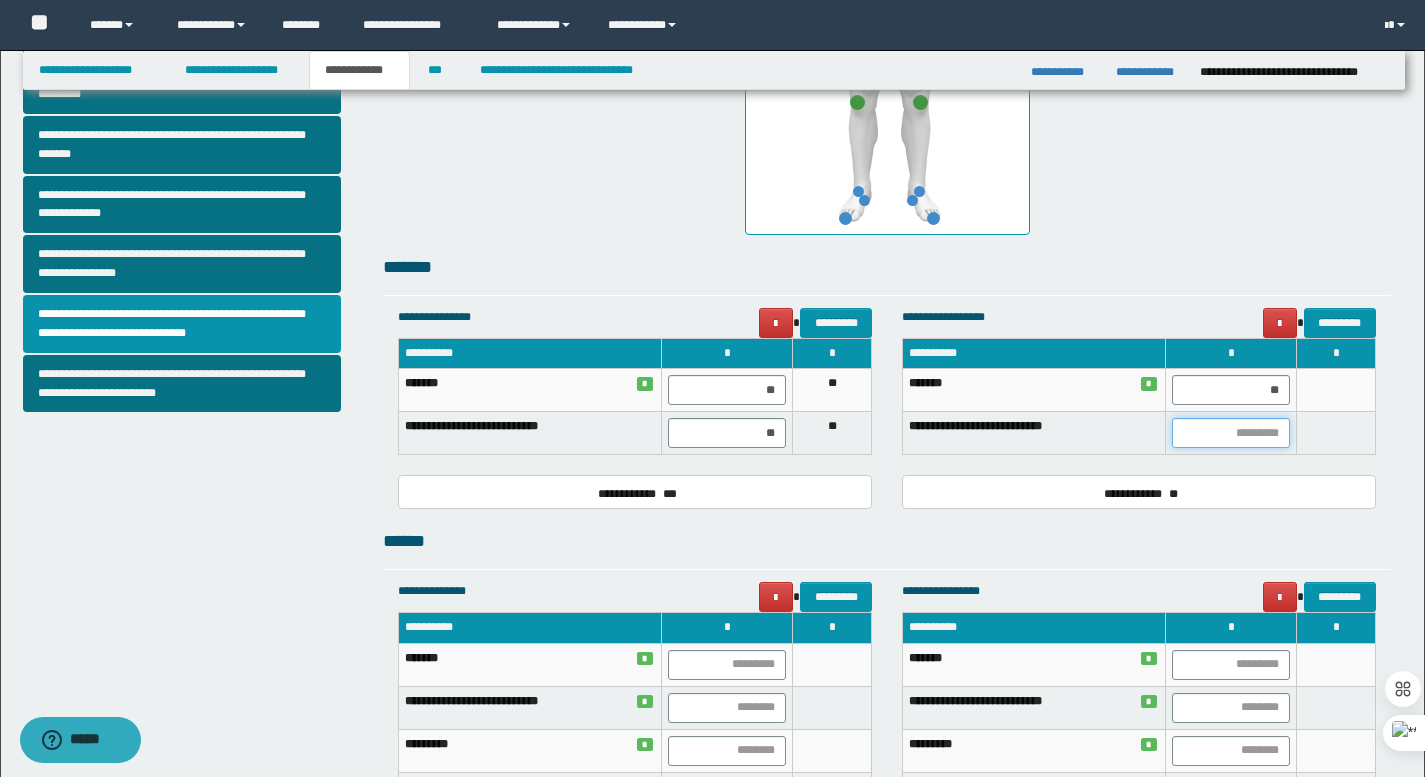 drag, startPoint x: 1270, startPoint y: 418, endPoint x: 1269, endPoint y: 435, distance: 17.029387 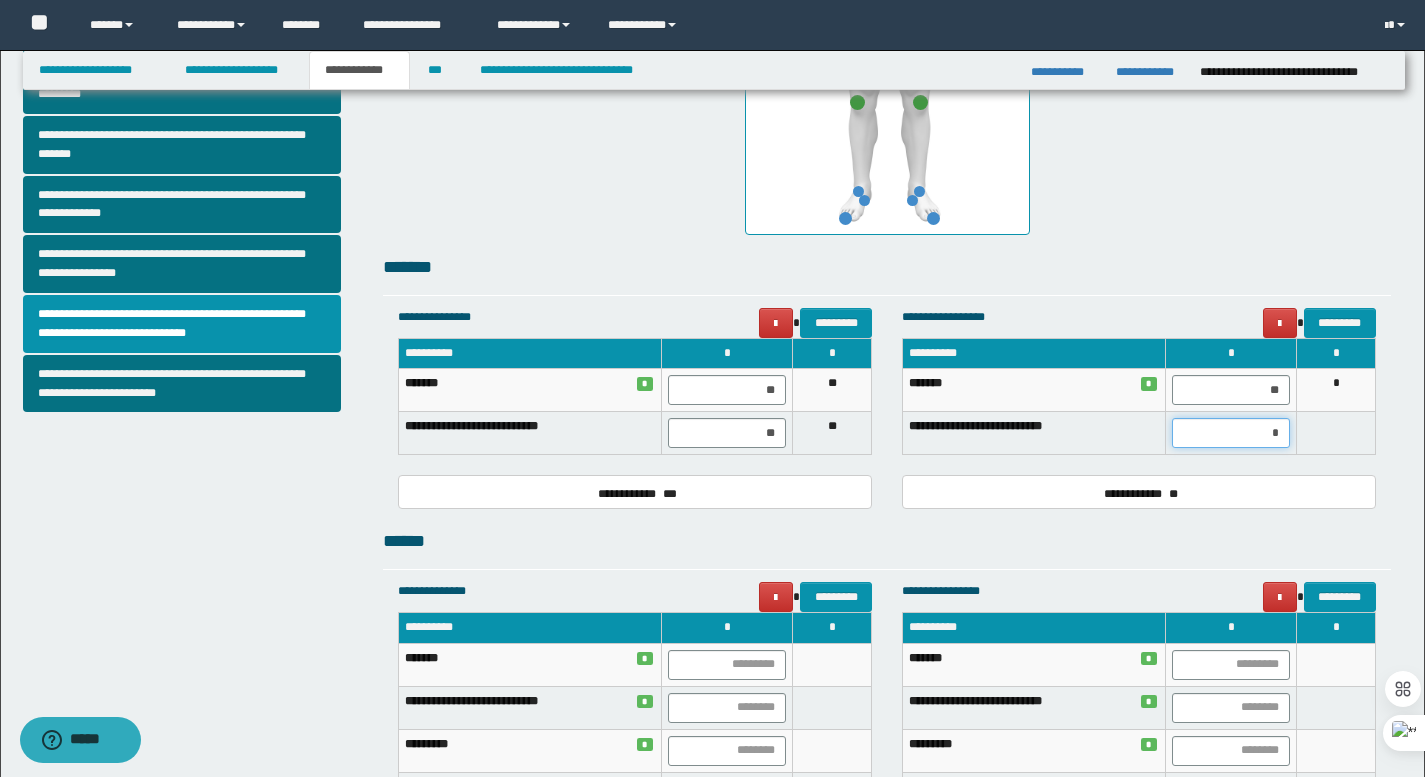 type on "**" 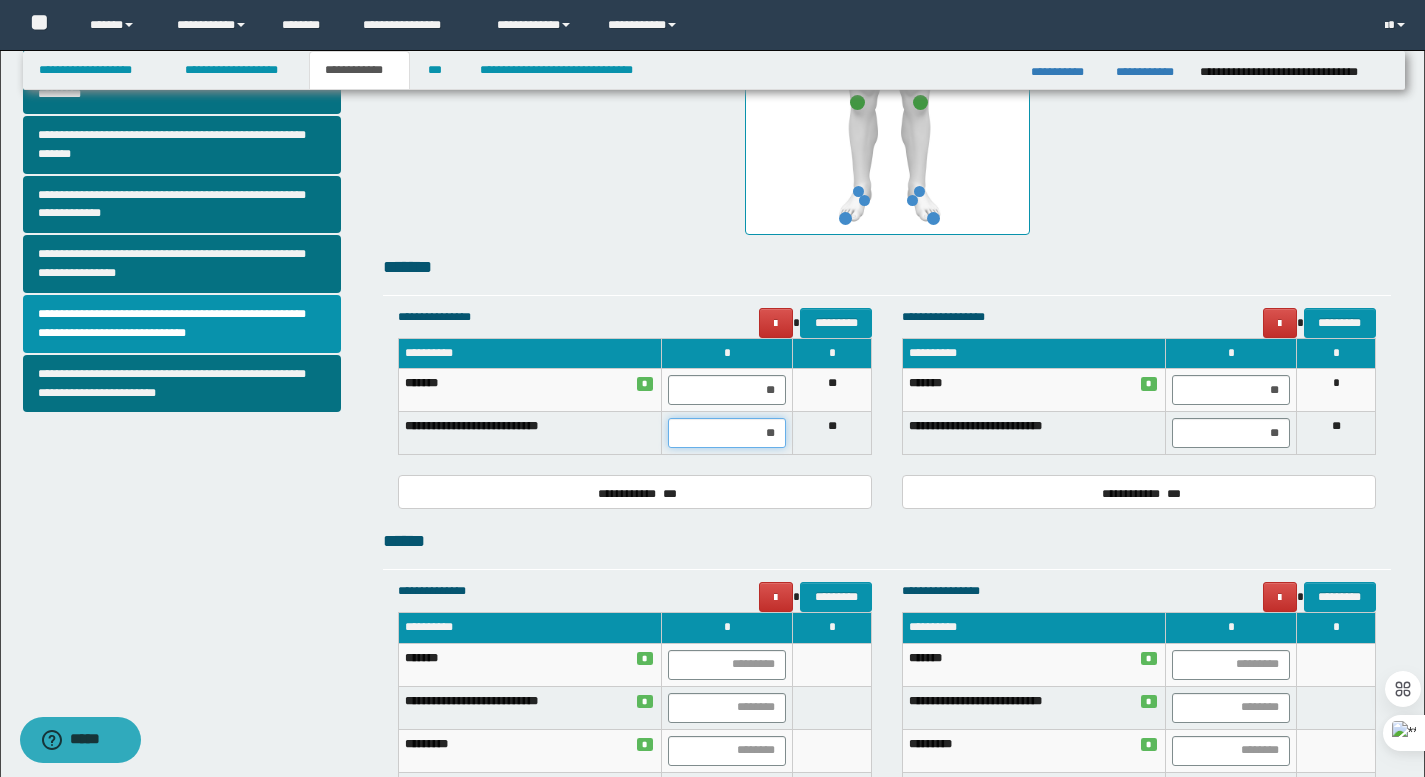 drag, startPoint x: 785, startPoint y: 434, endPoint x: 895, endPoint y: 441, distance: 110.2225 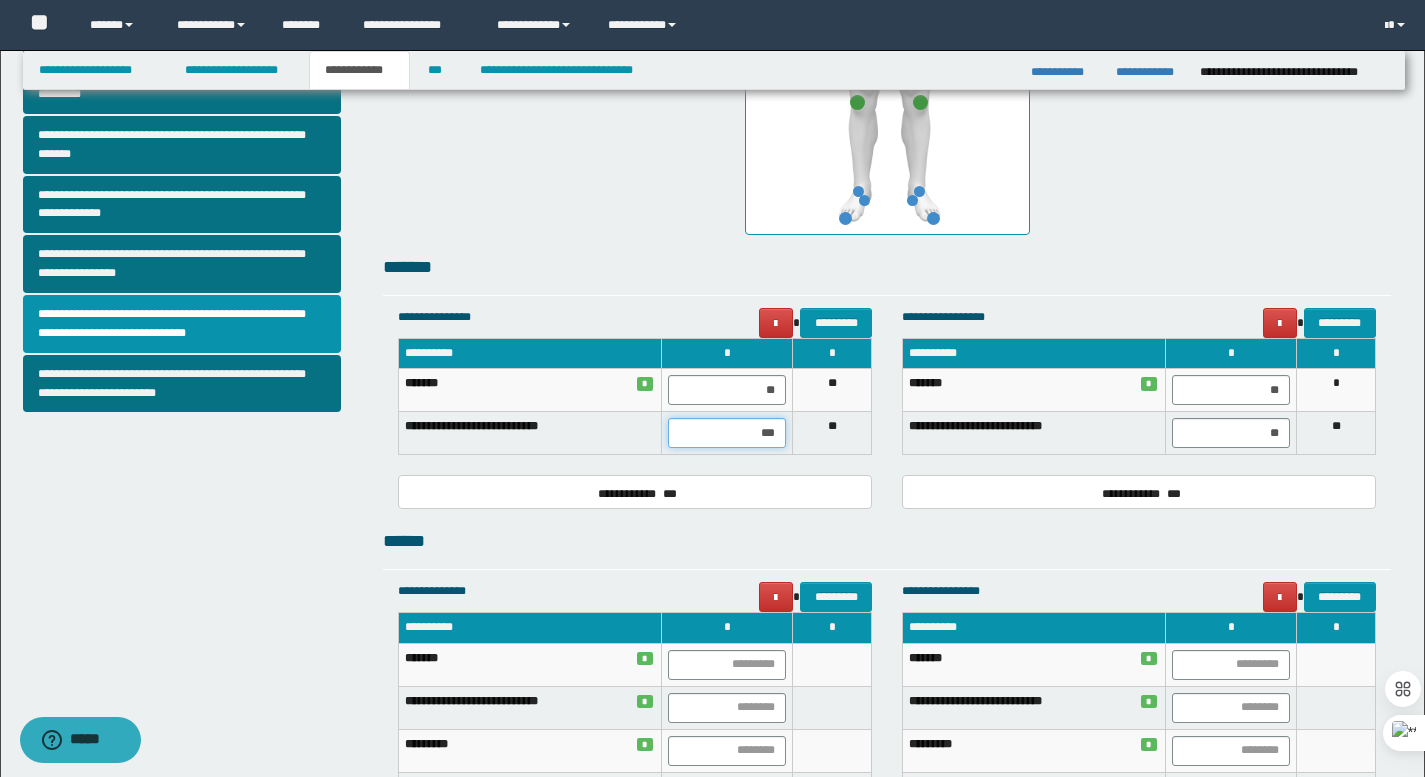 type on "**" 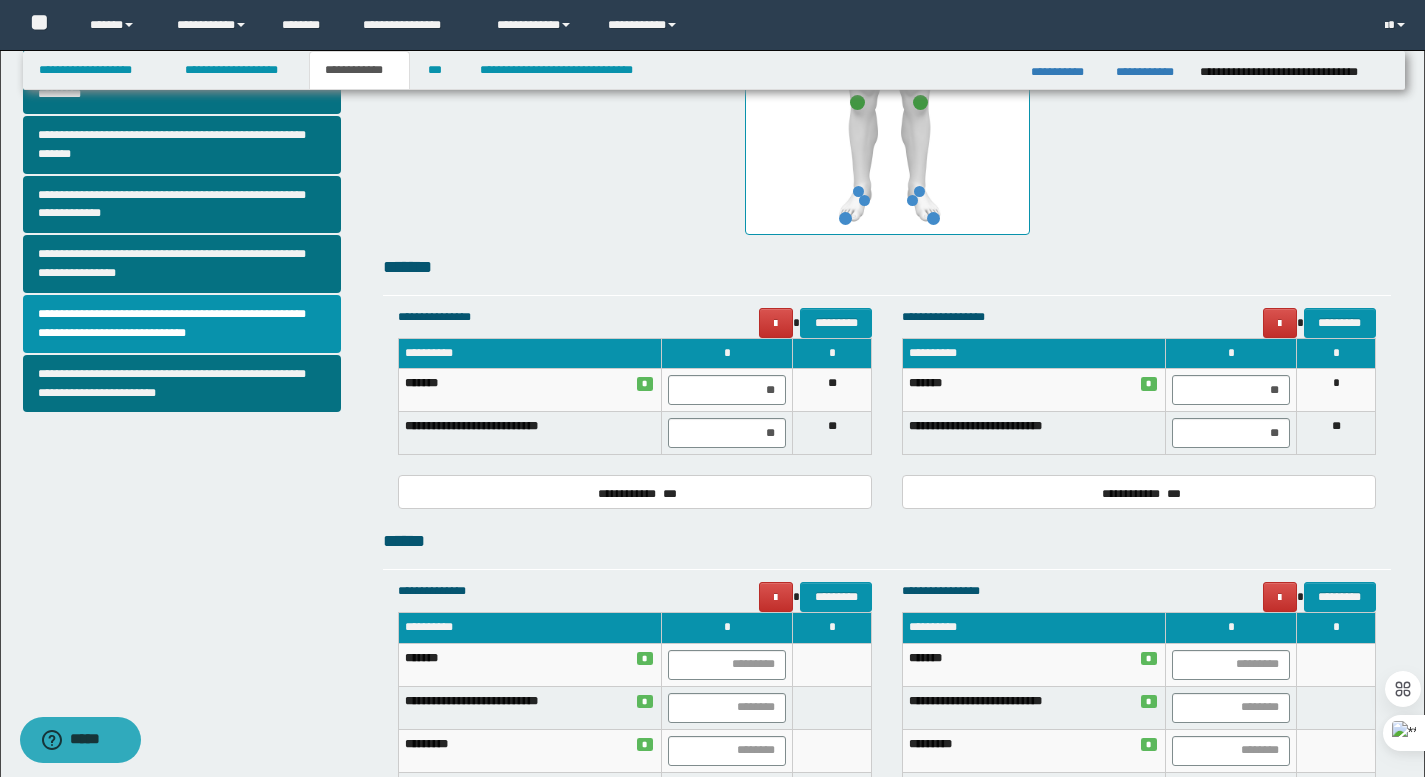 click on "******" at bounding box center [887, 541] 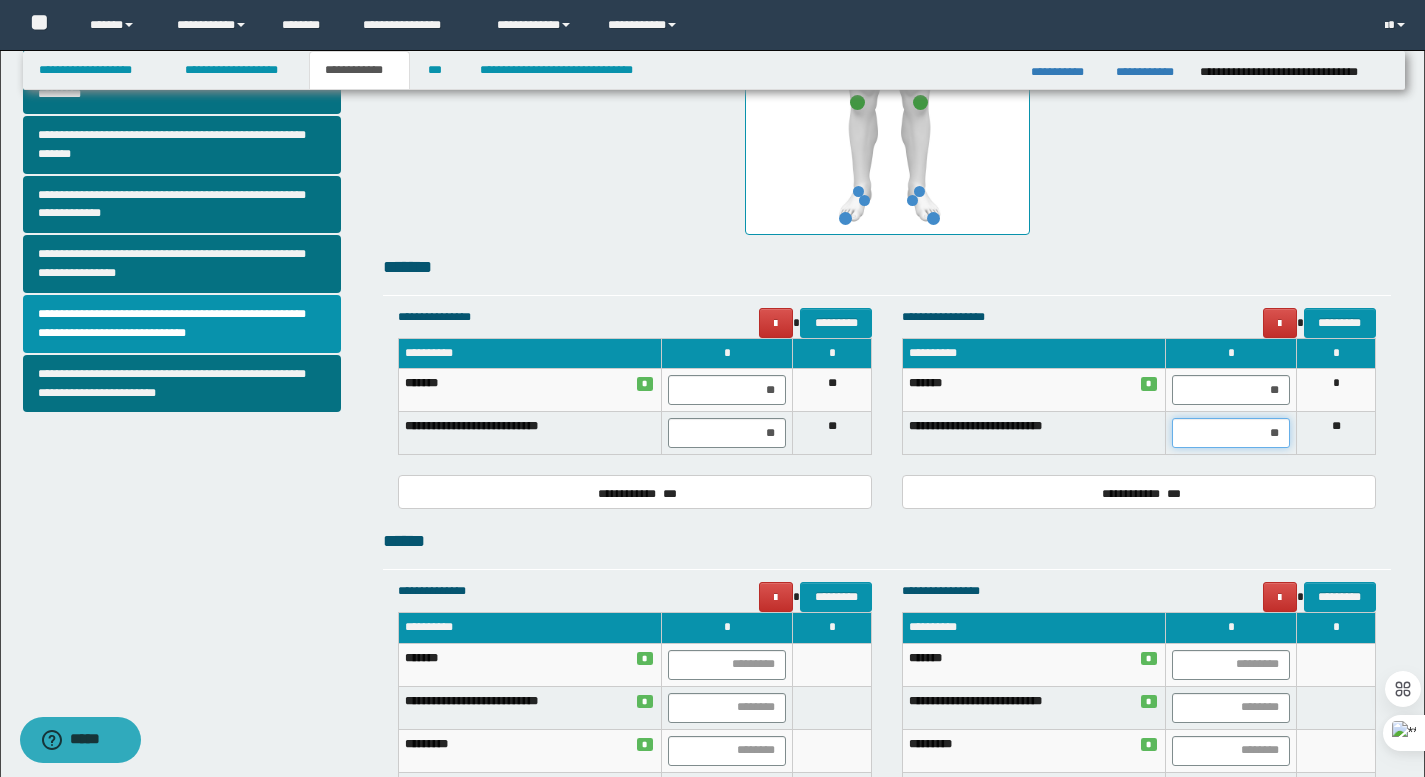 drag, startPoint x: 1255, startPoint y: 438, endPoint x: 1401, endPoint y: 438, distance: 146 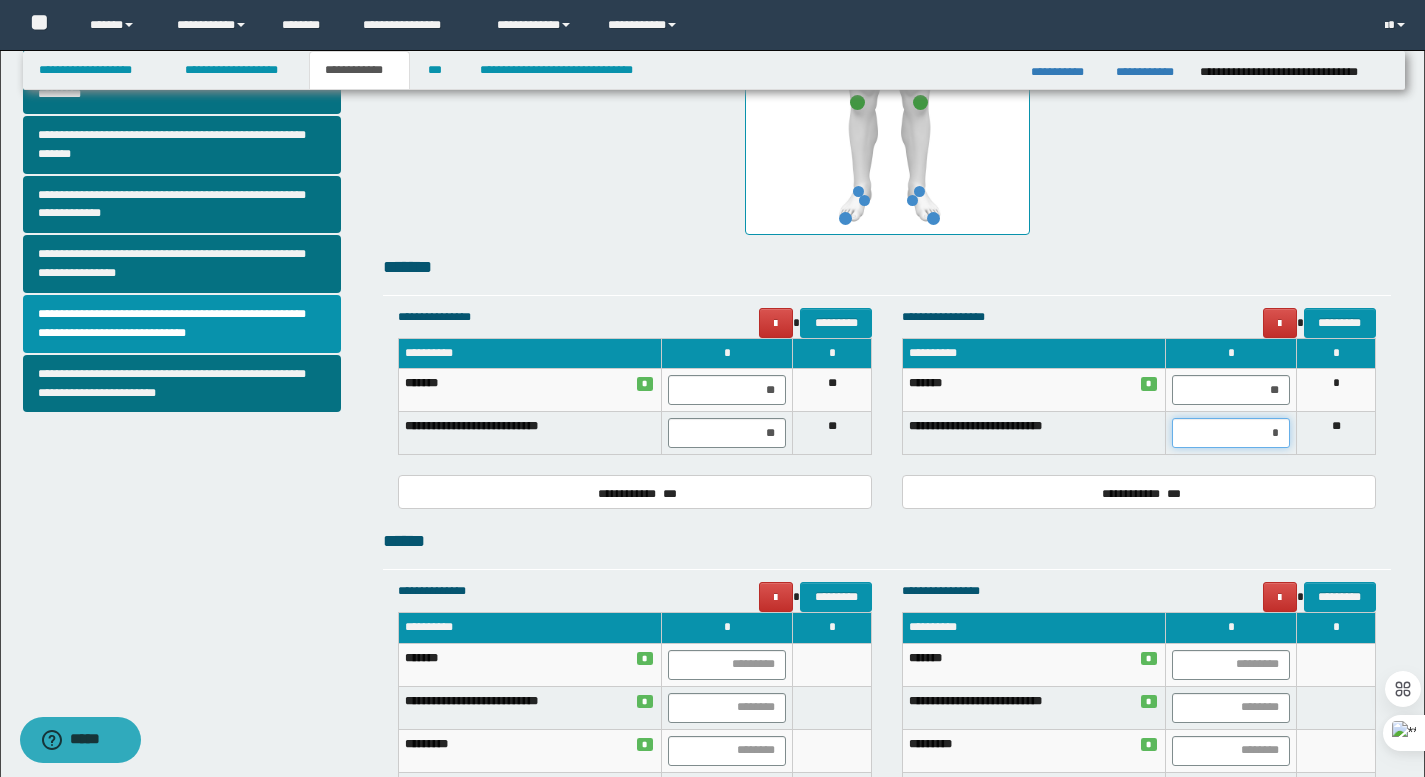 type on "**" 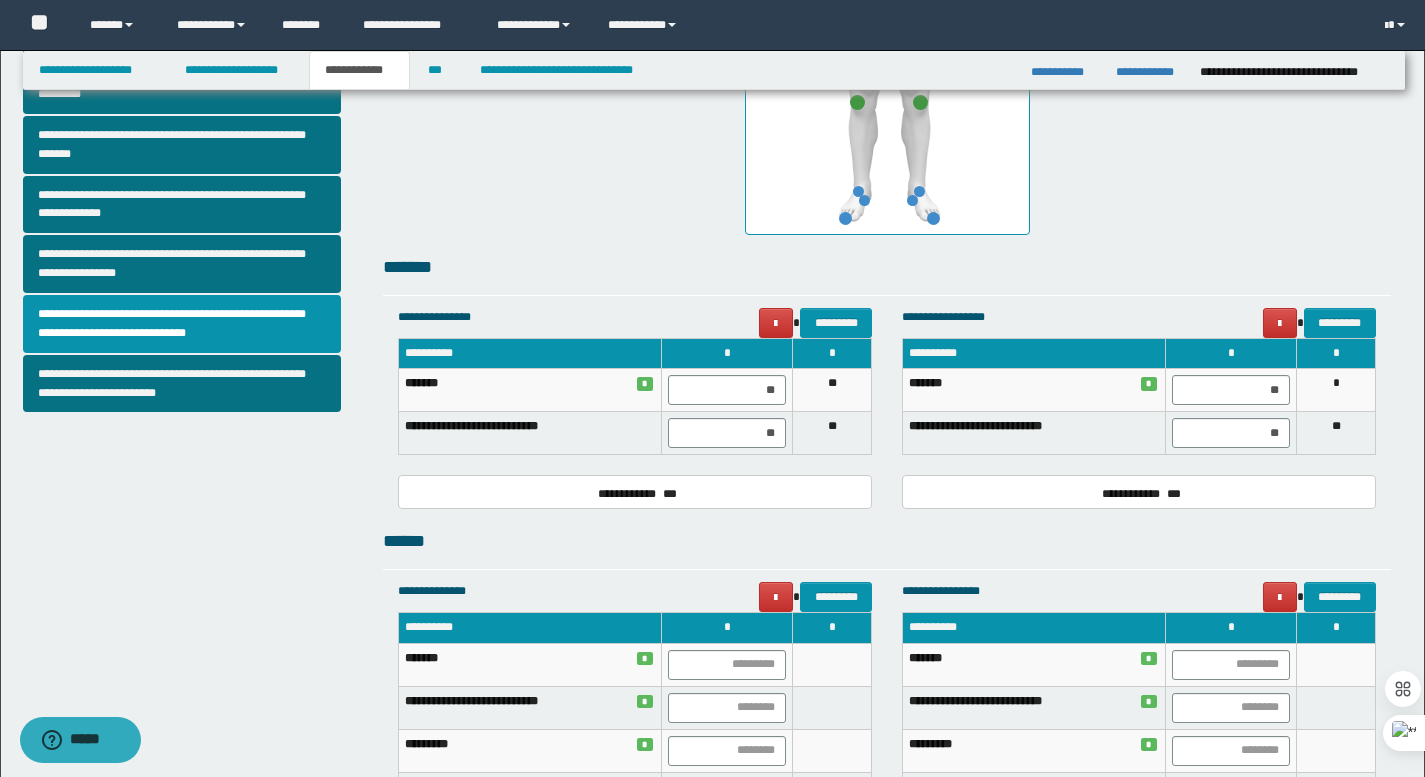 click on "******" at bounding box center [887, 541] 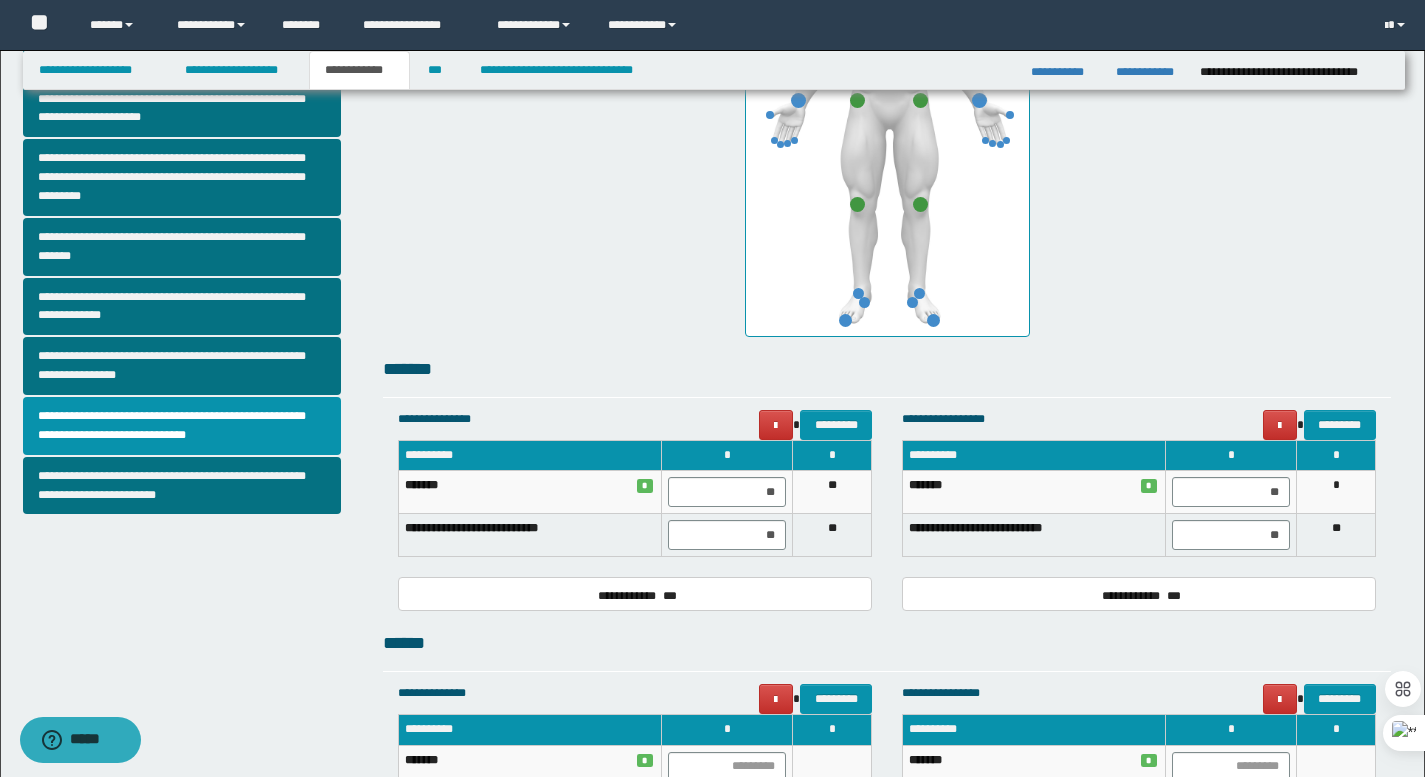 scroll, scrollTop: 914, scrollLeft: 0, axis: vertical 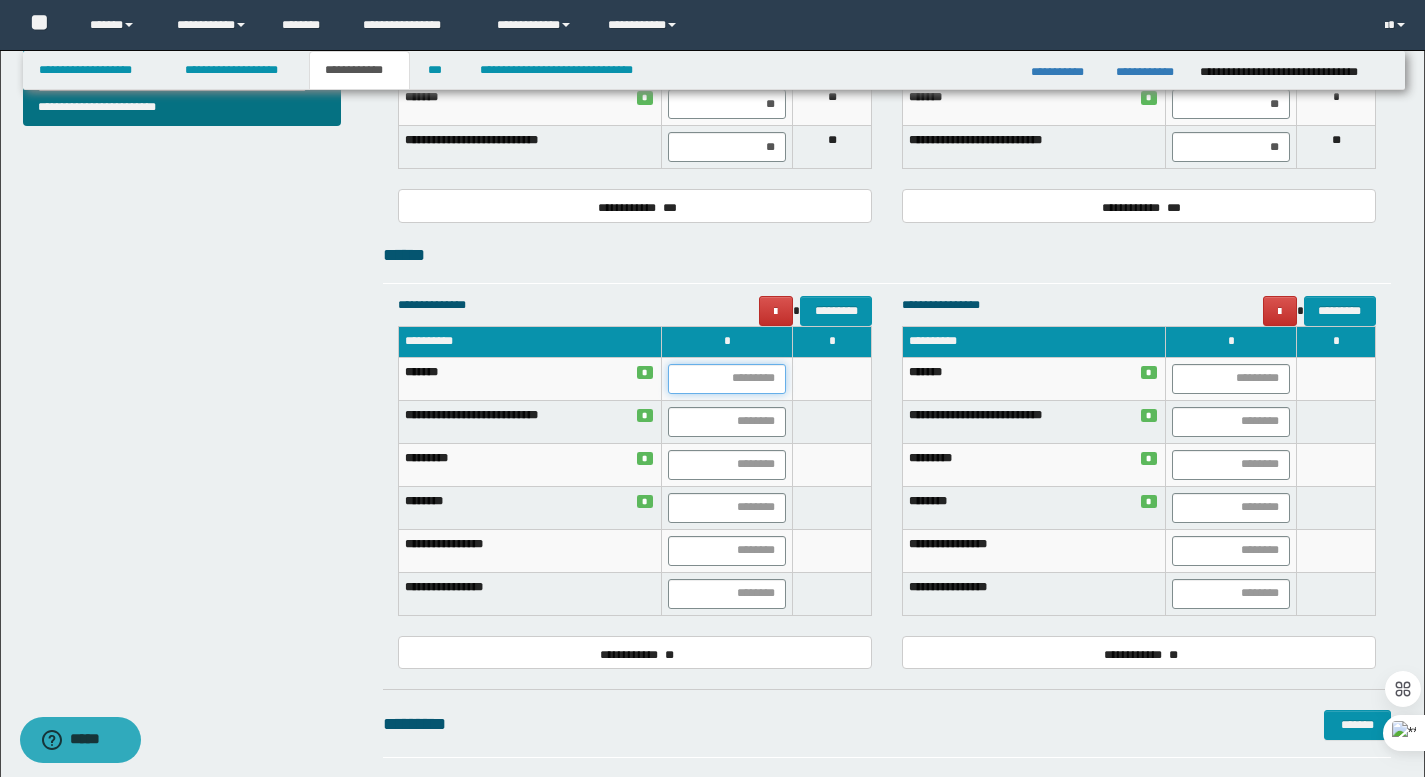 click at bounding box center [727, 379] 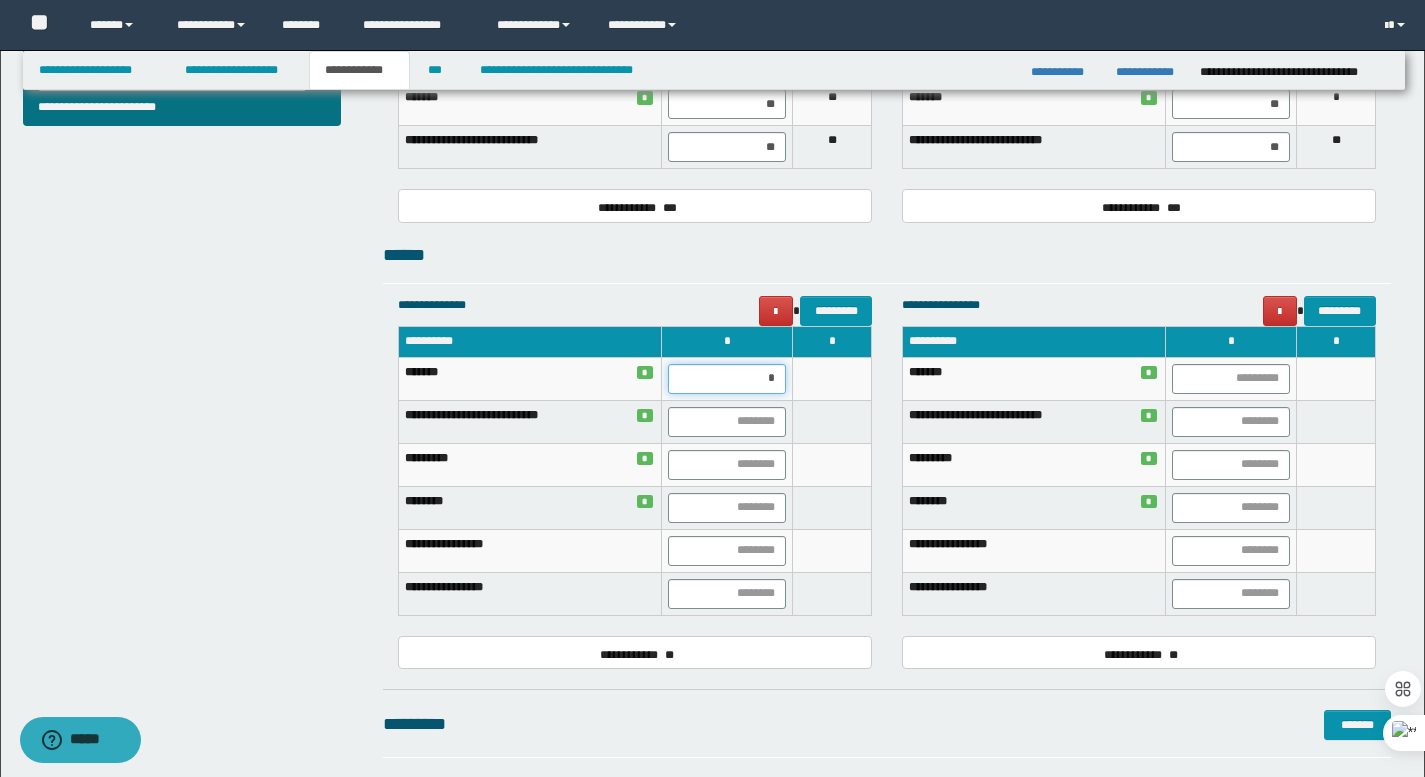 type on "**" 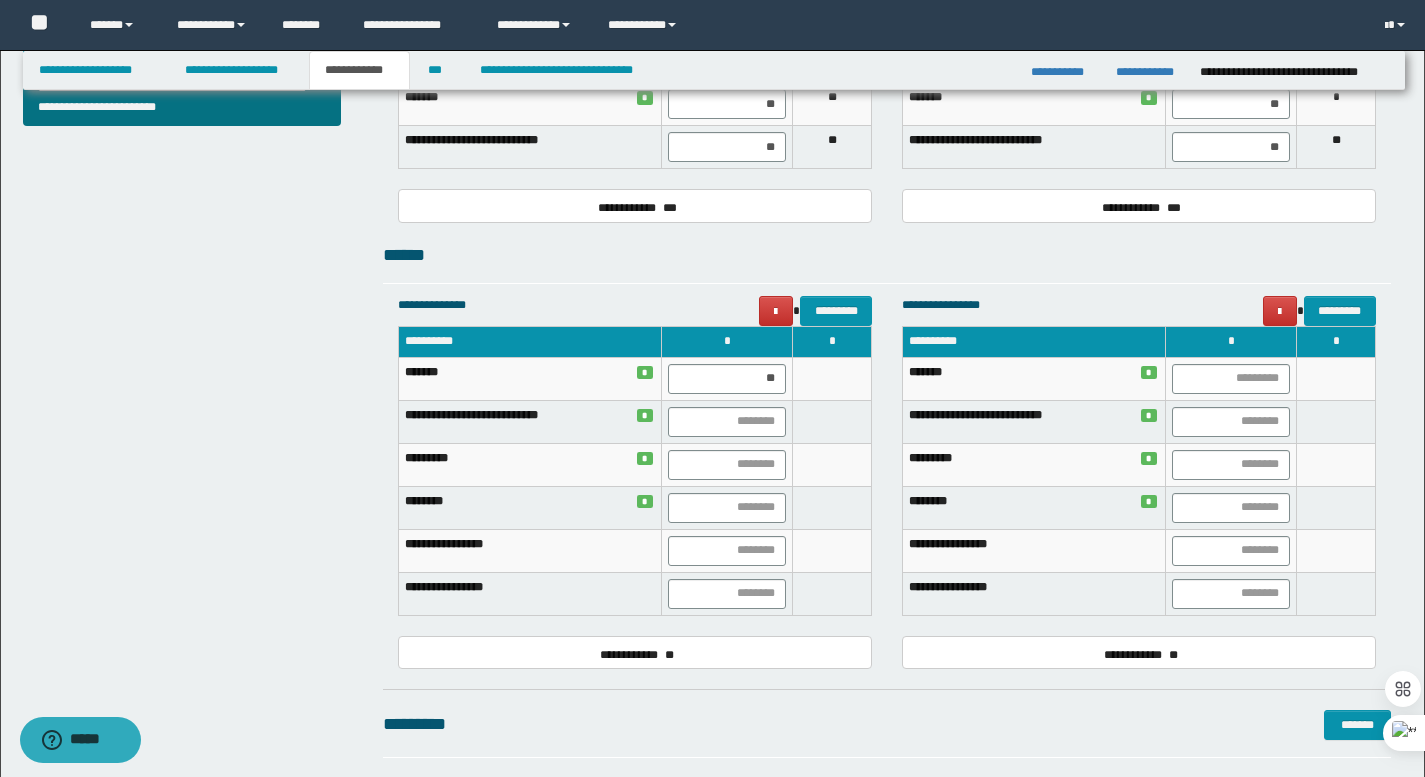 drag, startPoint x: 752, startPoint y: 449, endPoint x: 766, endPoint y: 456, distance: 15.652476 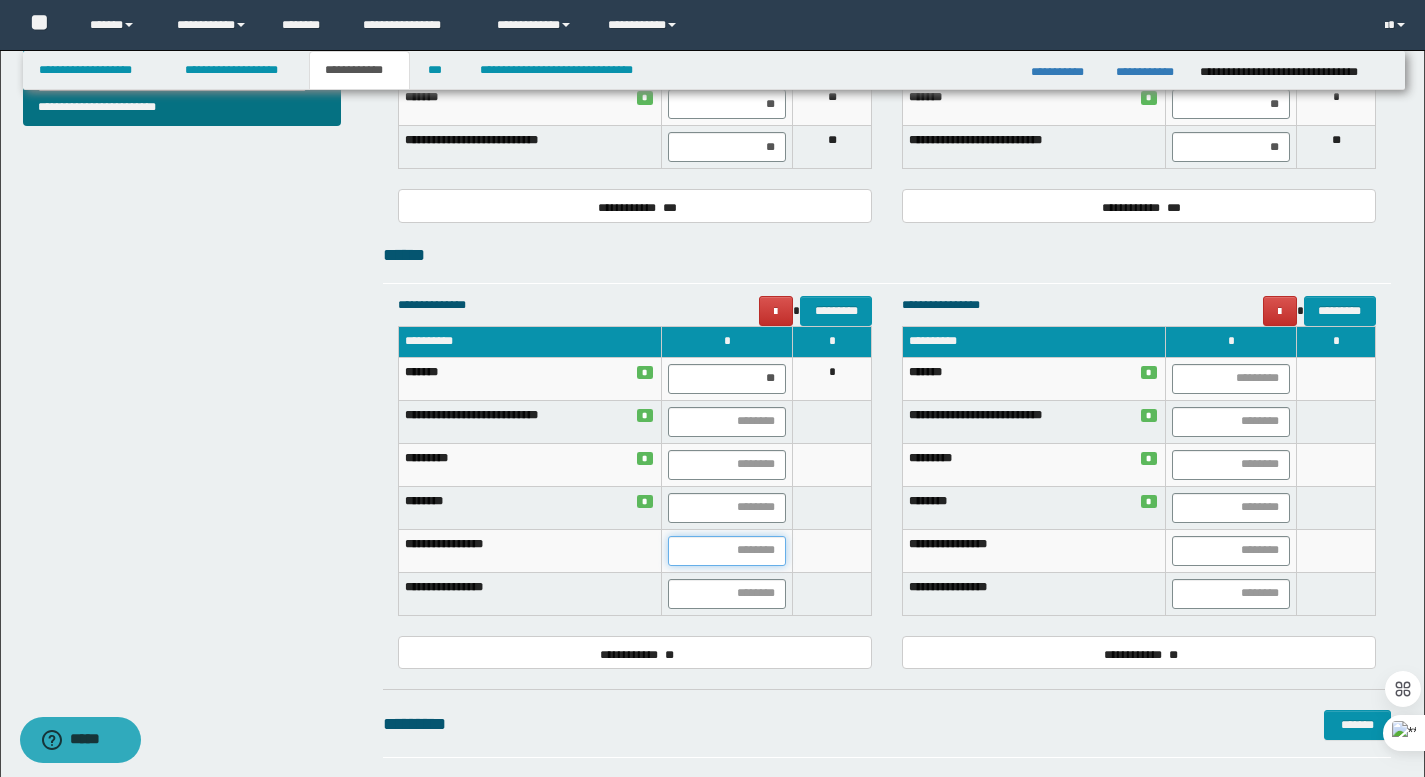 click at bounding box center [727, 551] 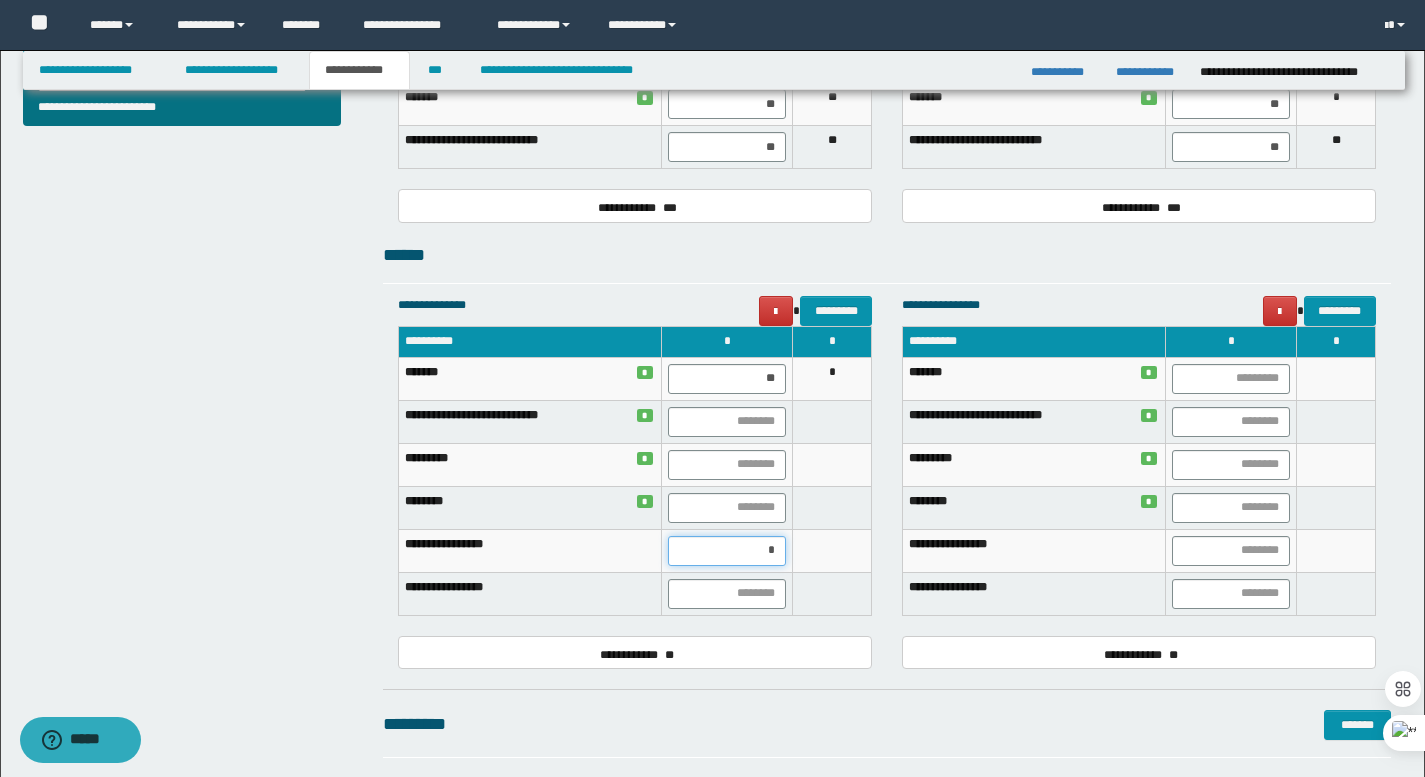 type on "**" 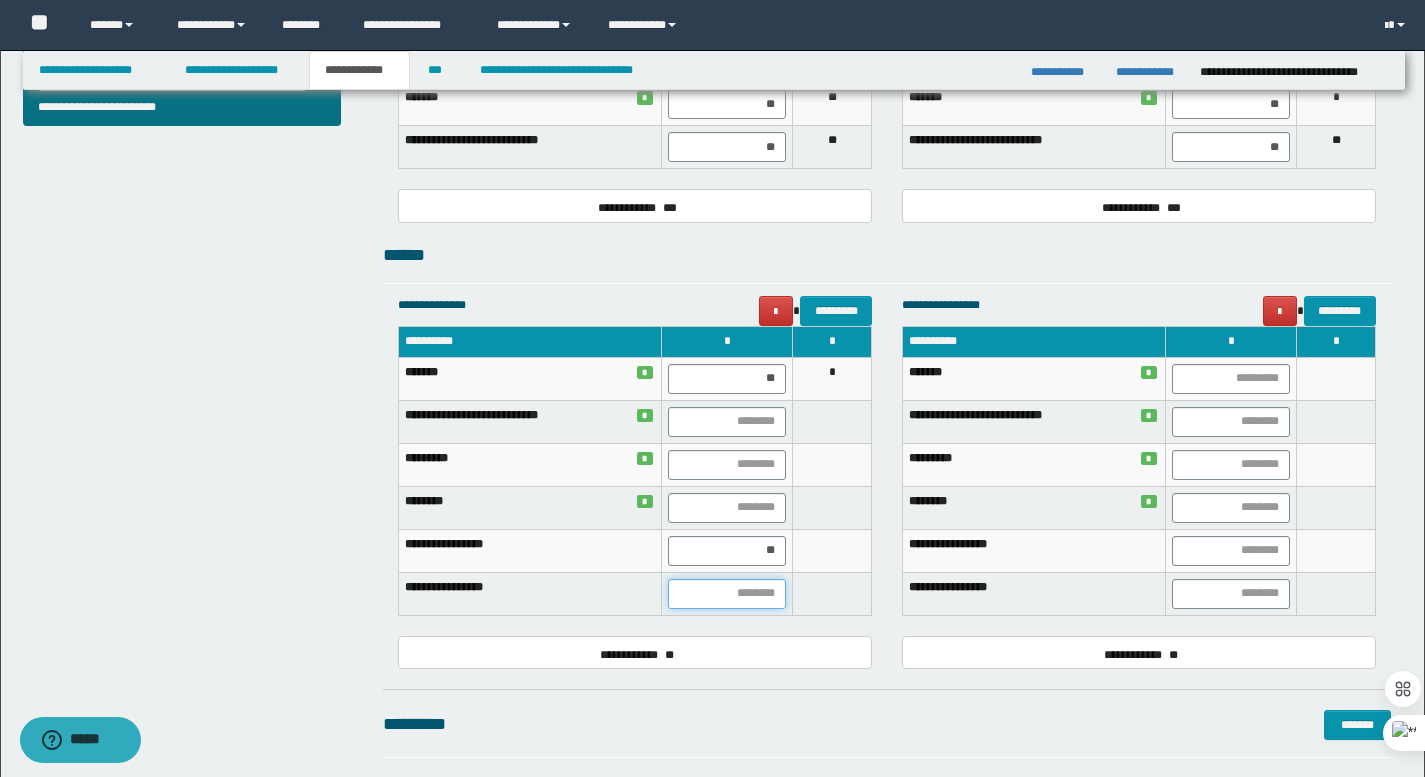 click at bounding box center [727, 594] 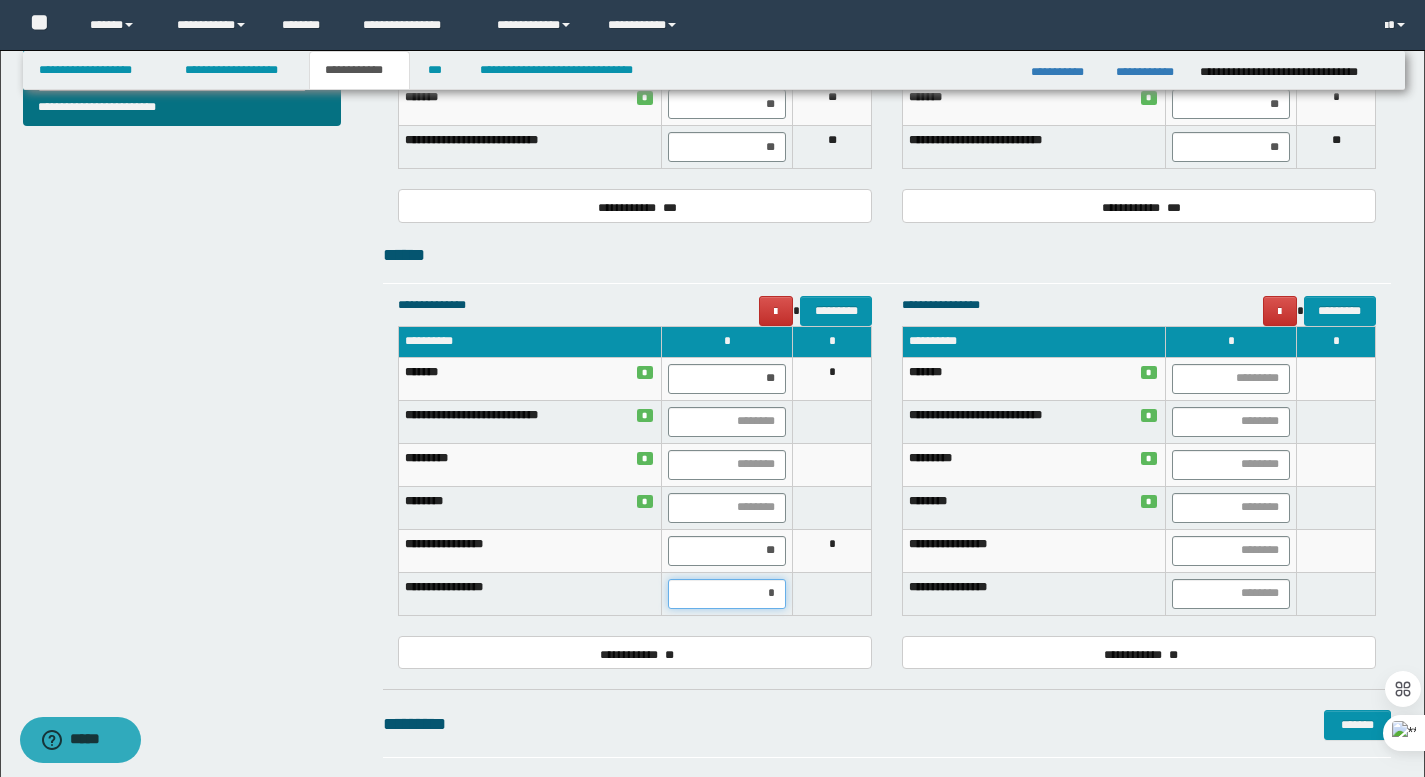 type on "**" 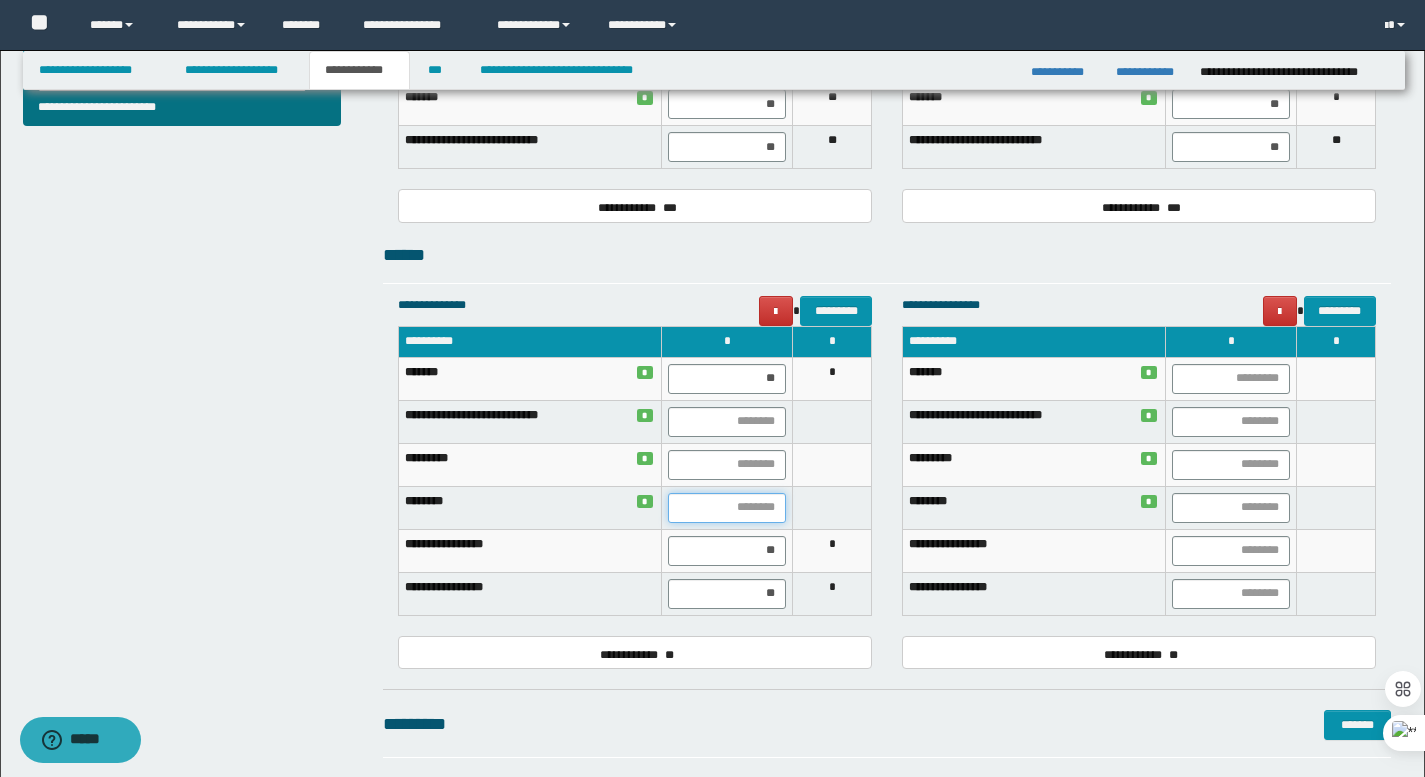 click at bounding box center (727, 508) 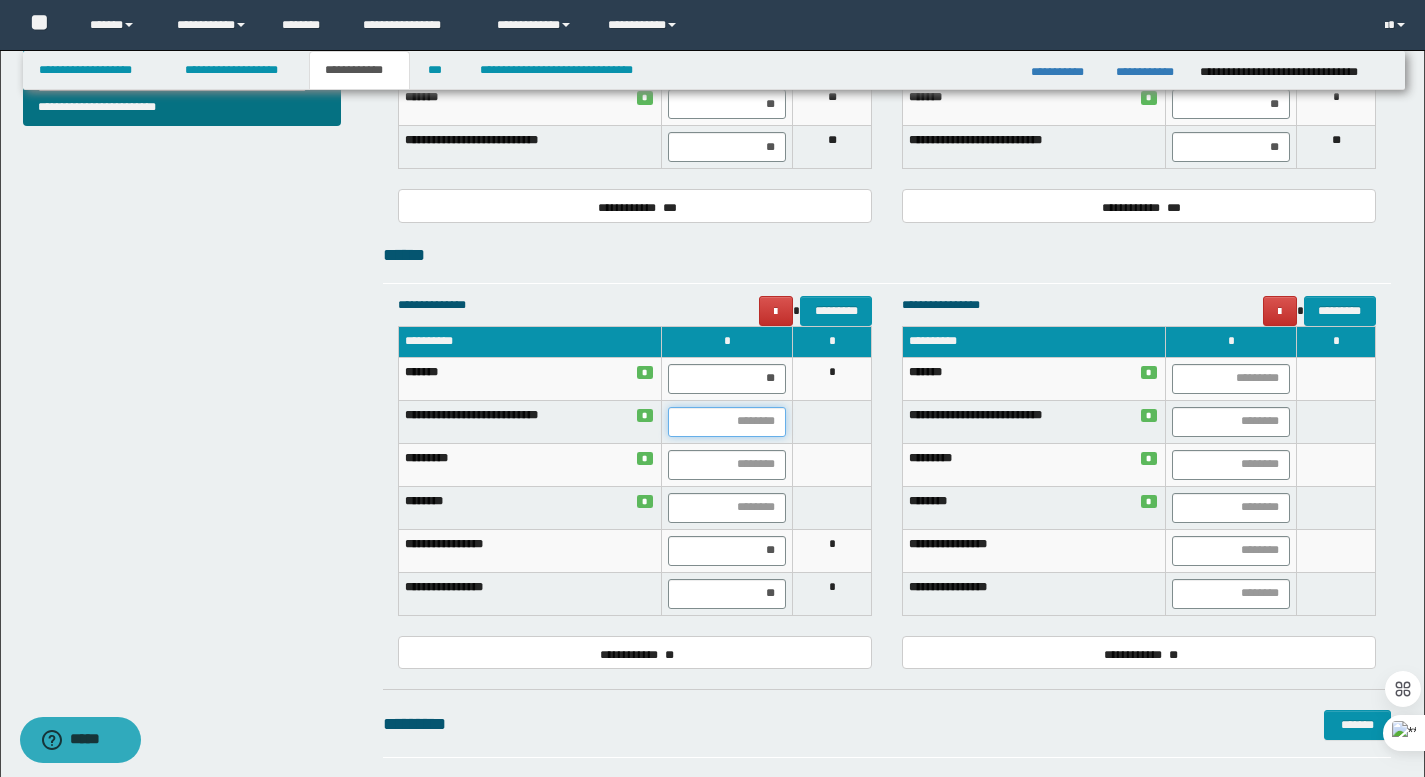 click at bounding box center (727, 422) 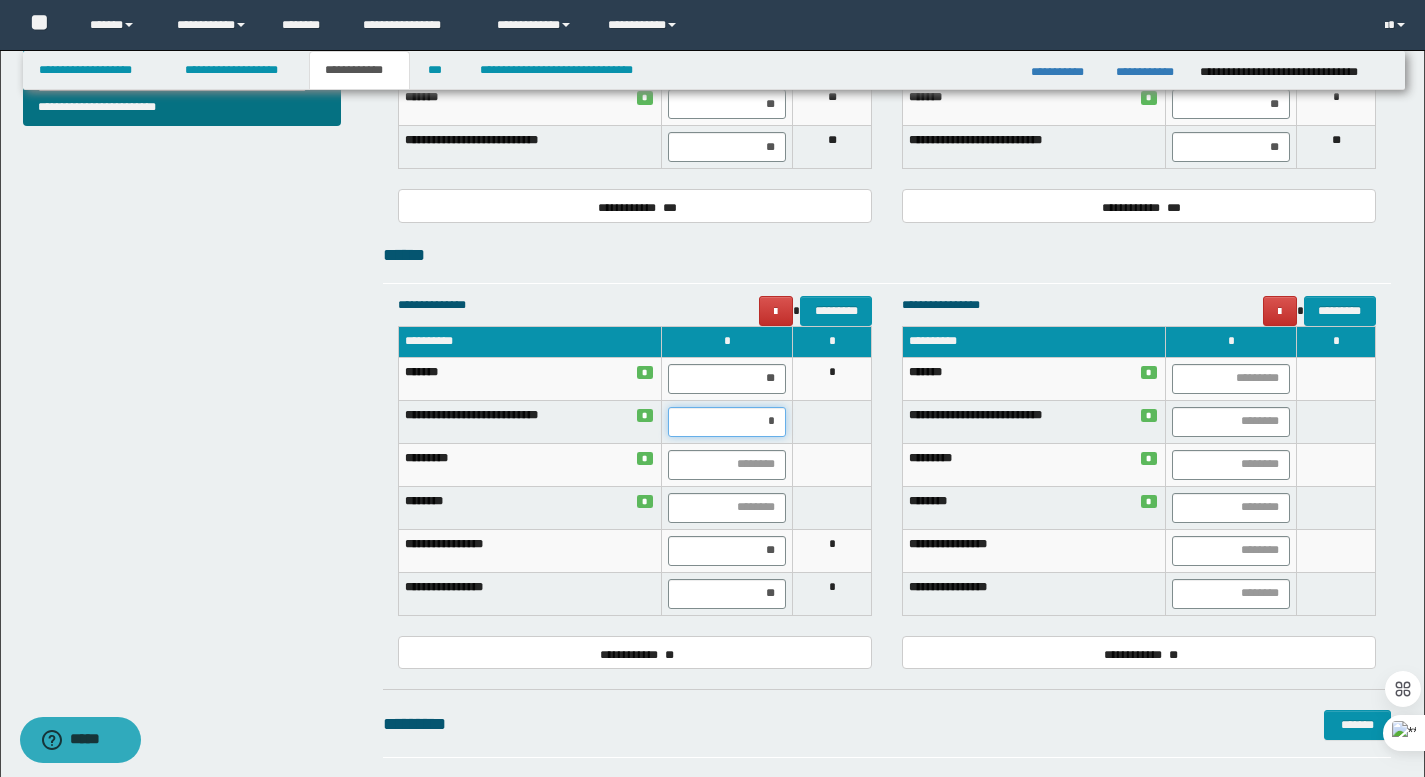 type on "**" 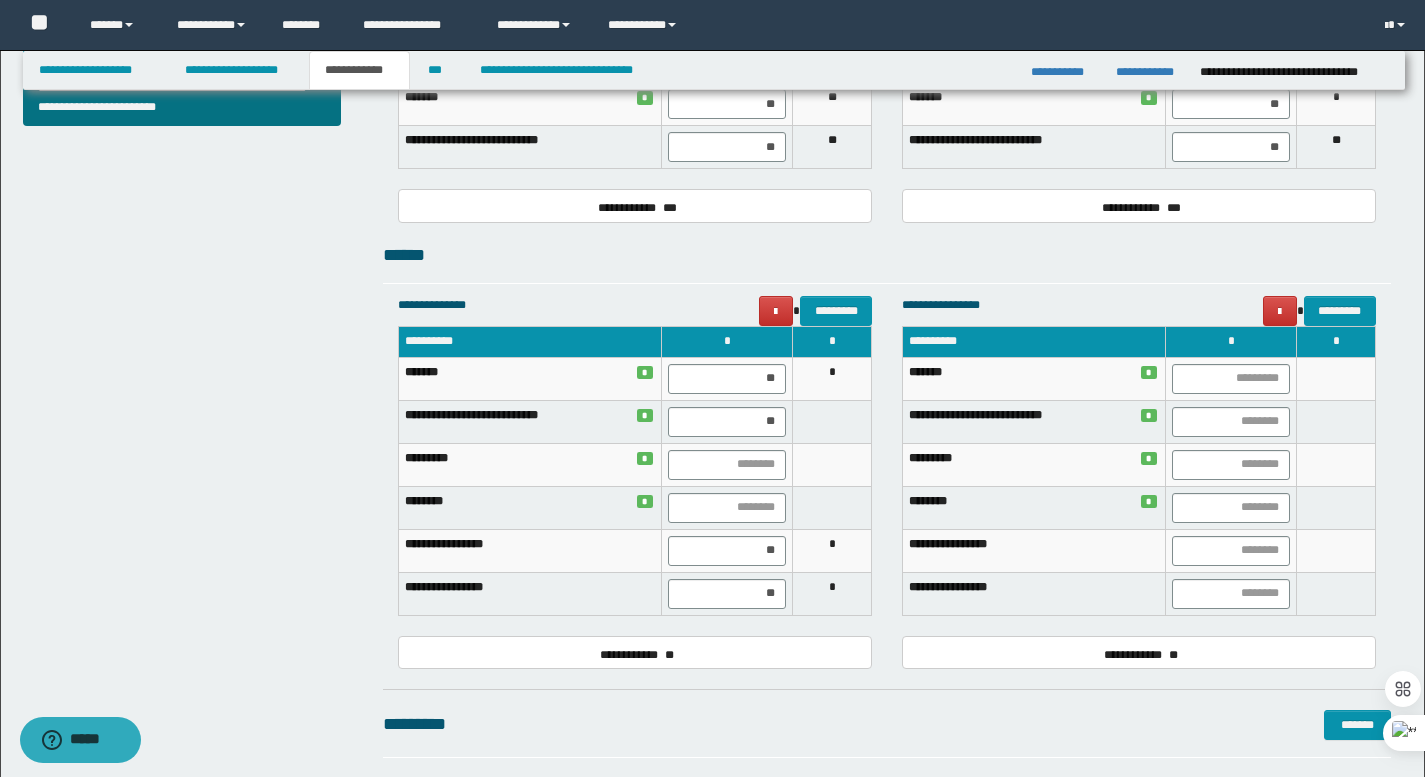 click on "********
*" at bounding box center [1034, 507] 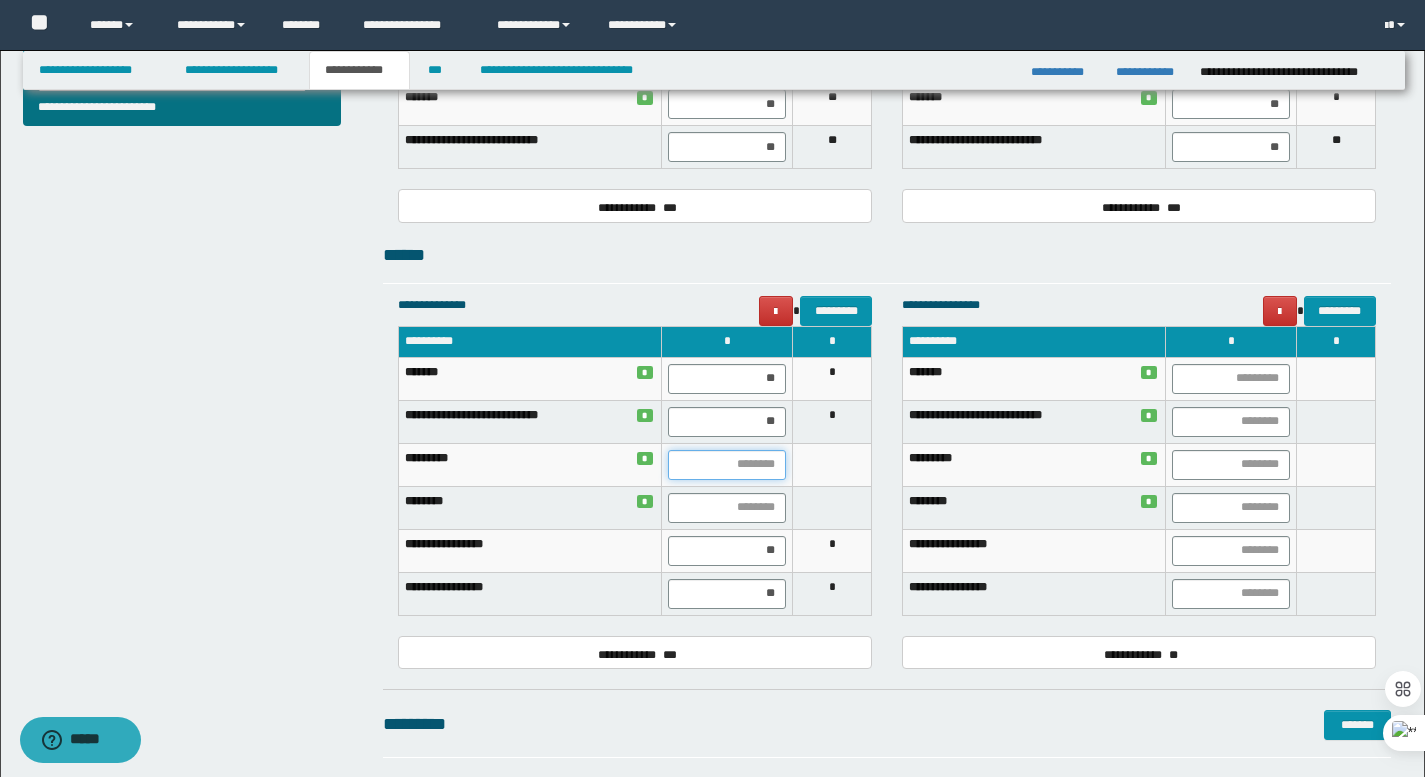 click at bounding box center (727, 465) 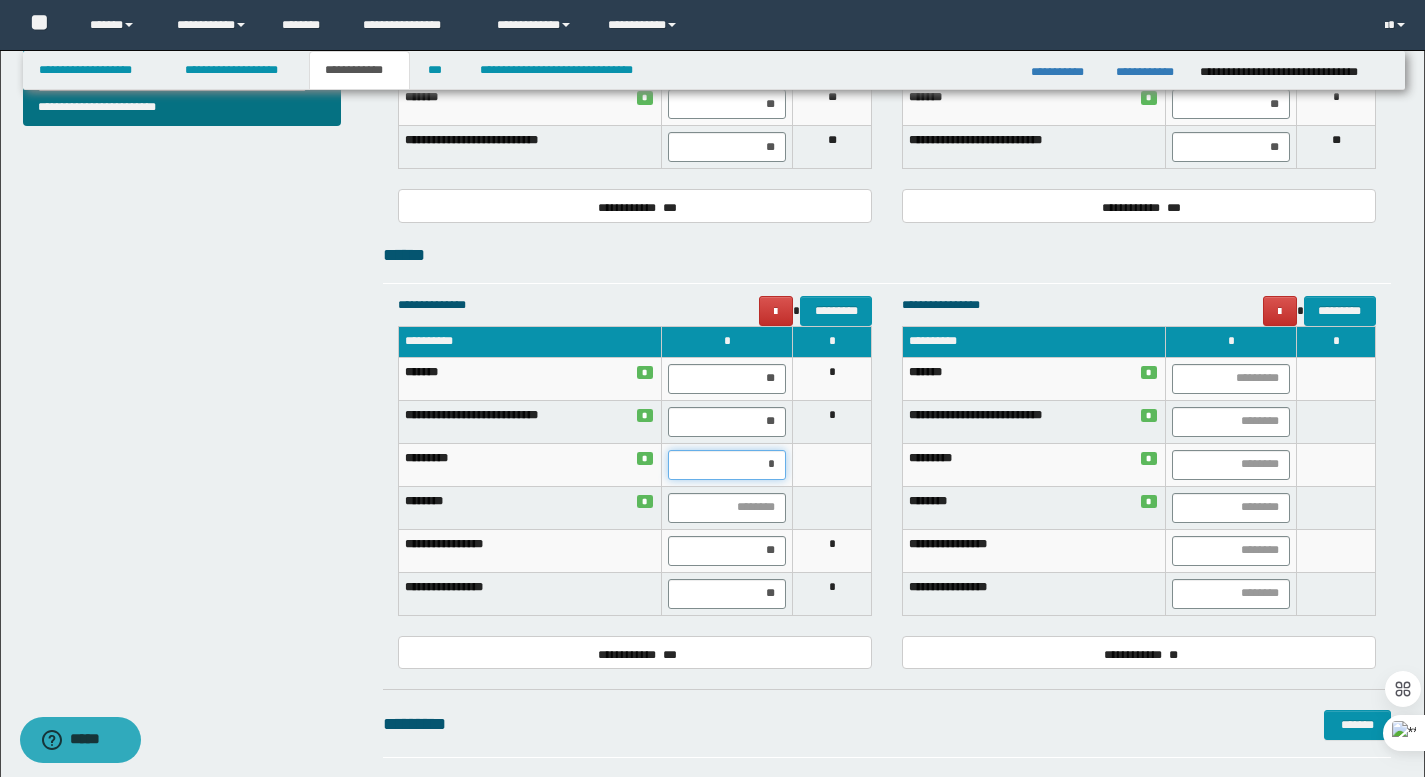 type on "**" 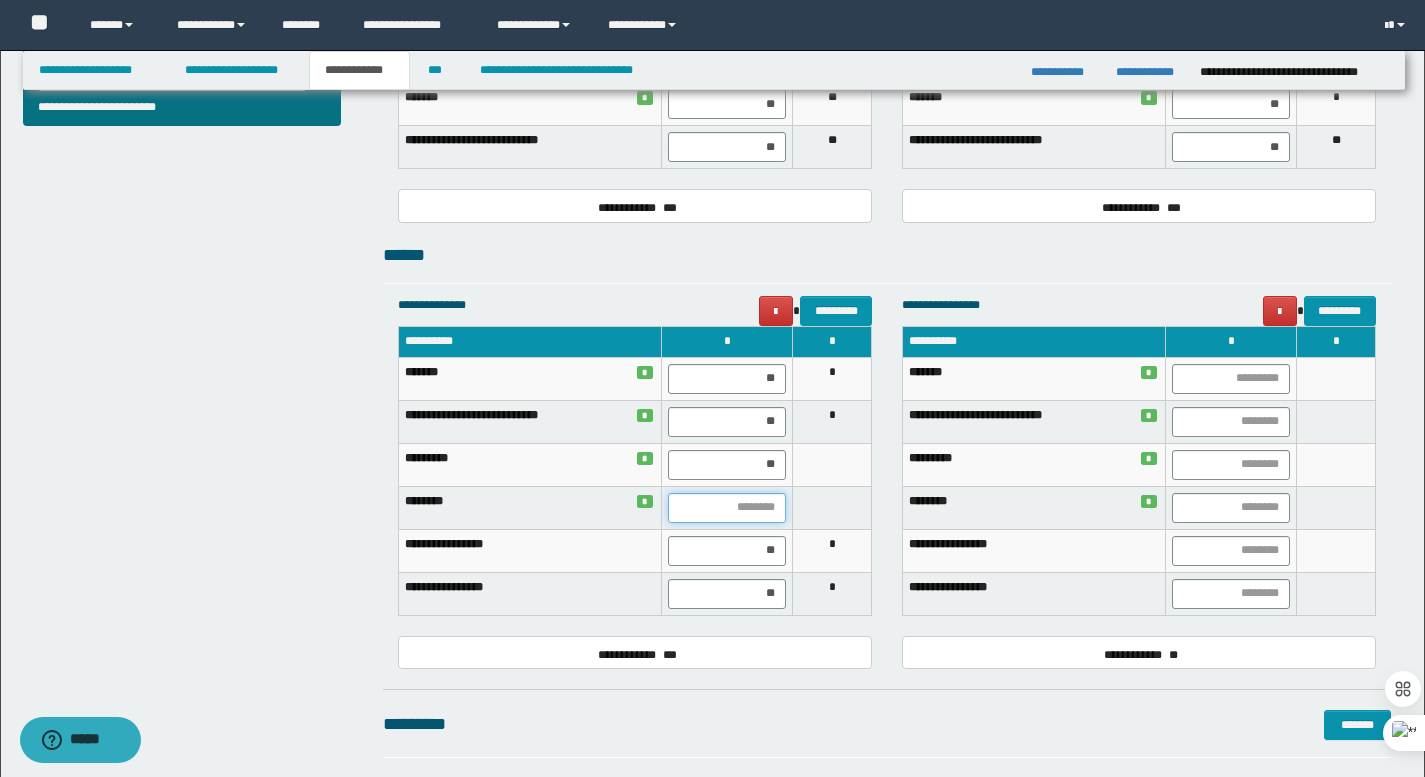 click at bounding box center (727, 508) 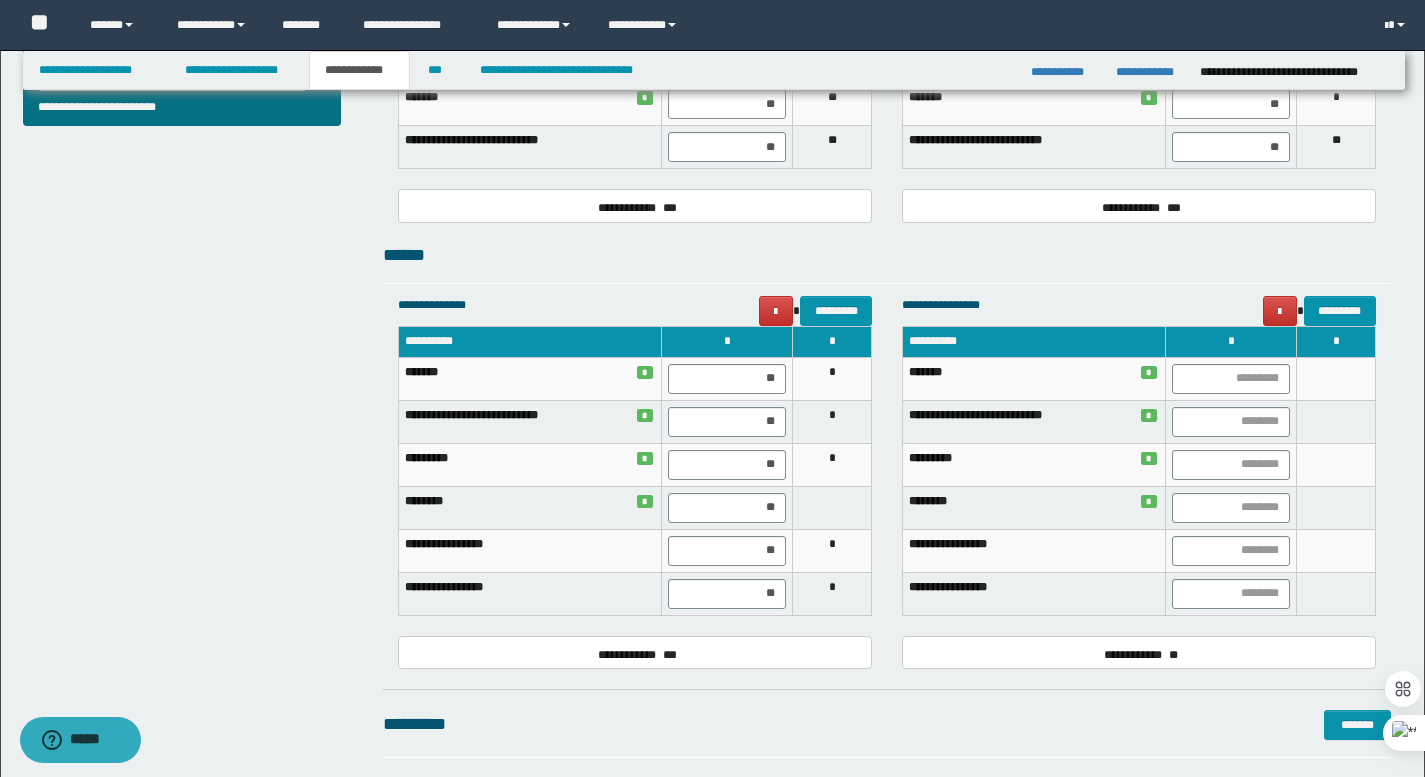 click on "**********" at bounding box center [1139, 480] 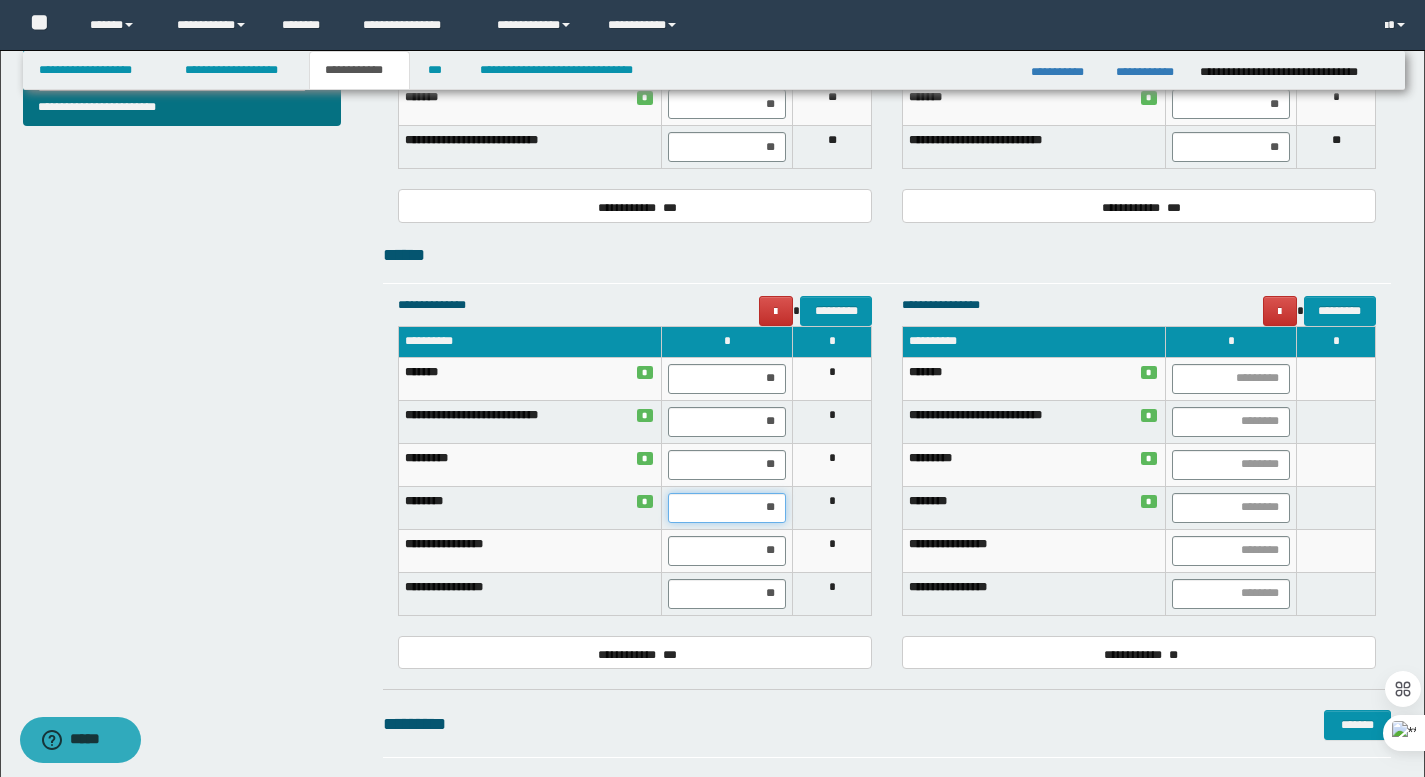 drag, startPoint x: 763, startPoint y: 511, endPoint x: 810, endPoint y: 509, distance: 47.042534 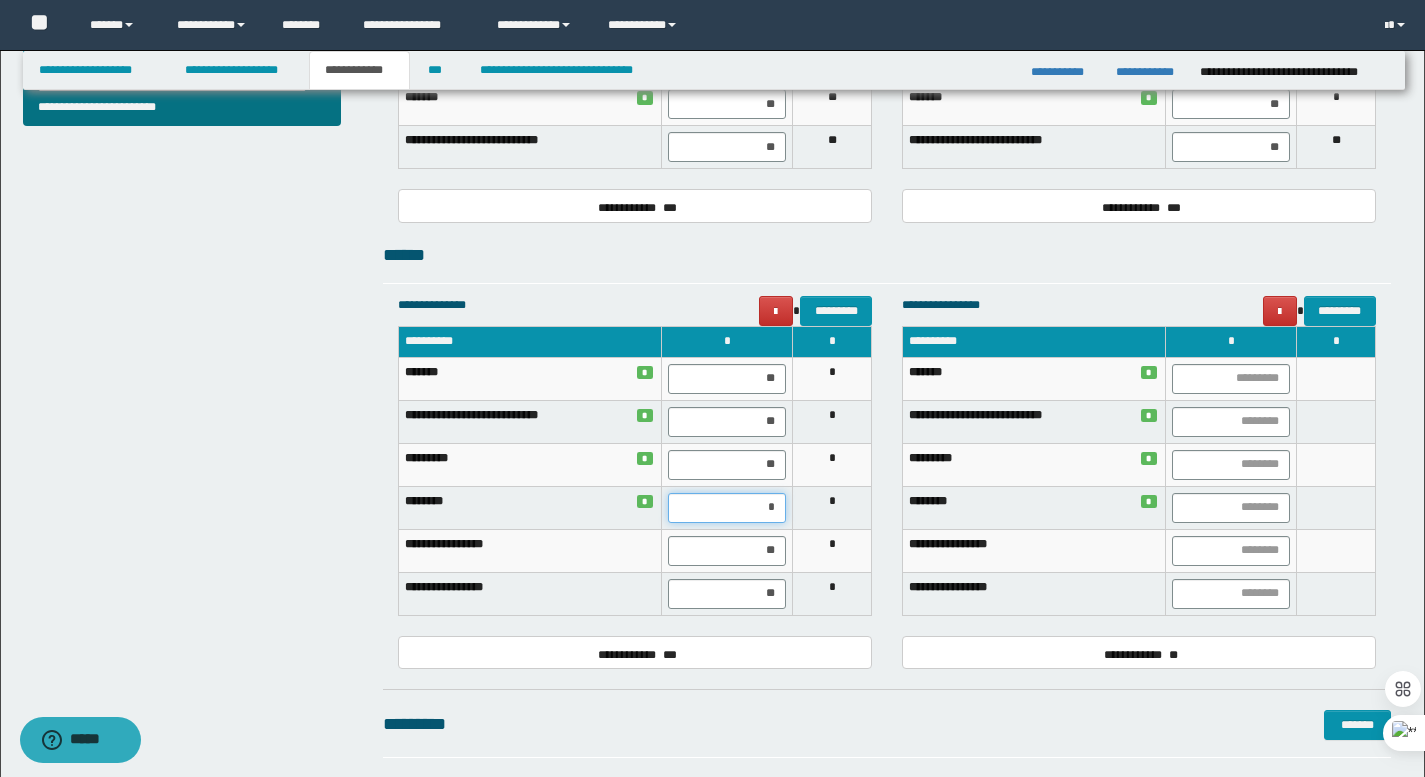 type on "**" 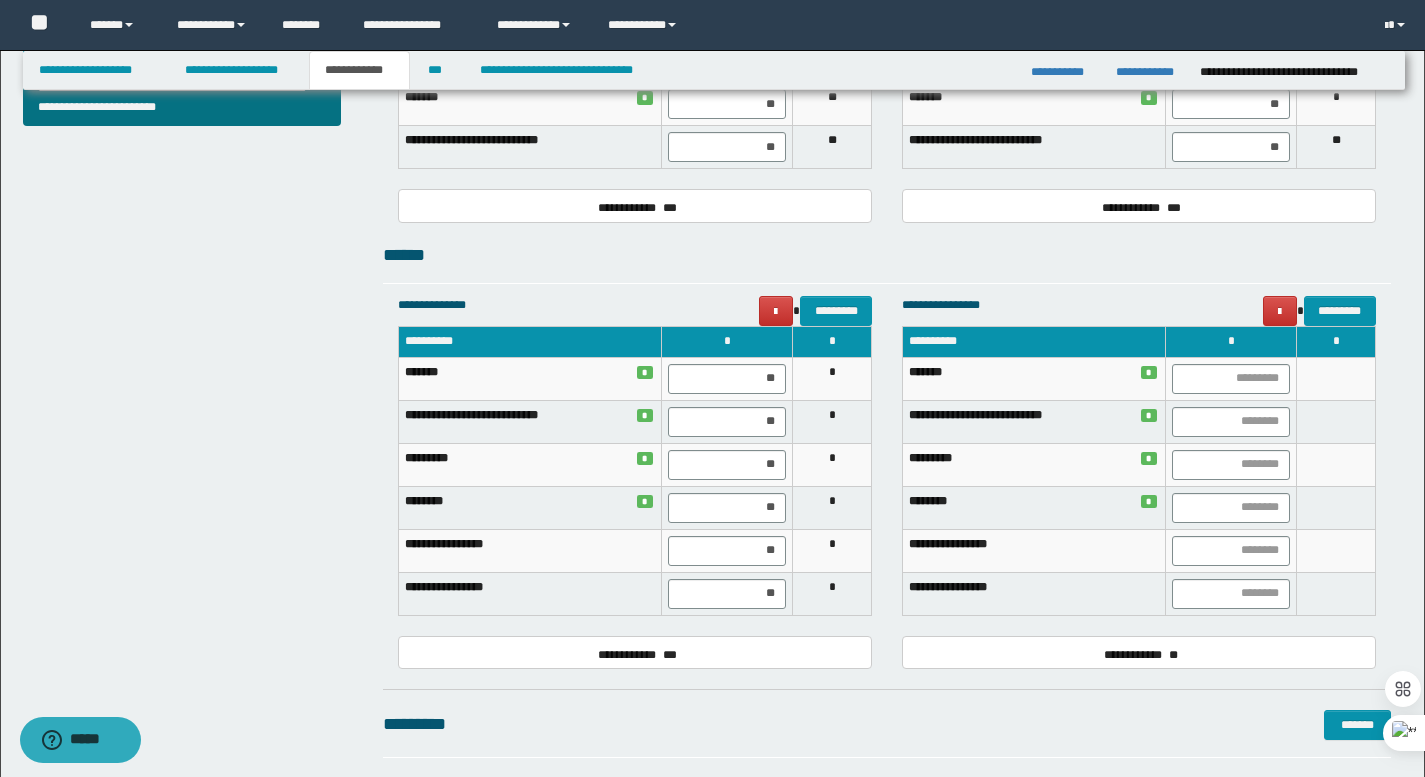 click on "**********" at bounding box center [887, 82] 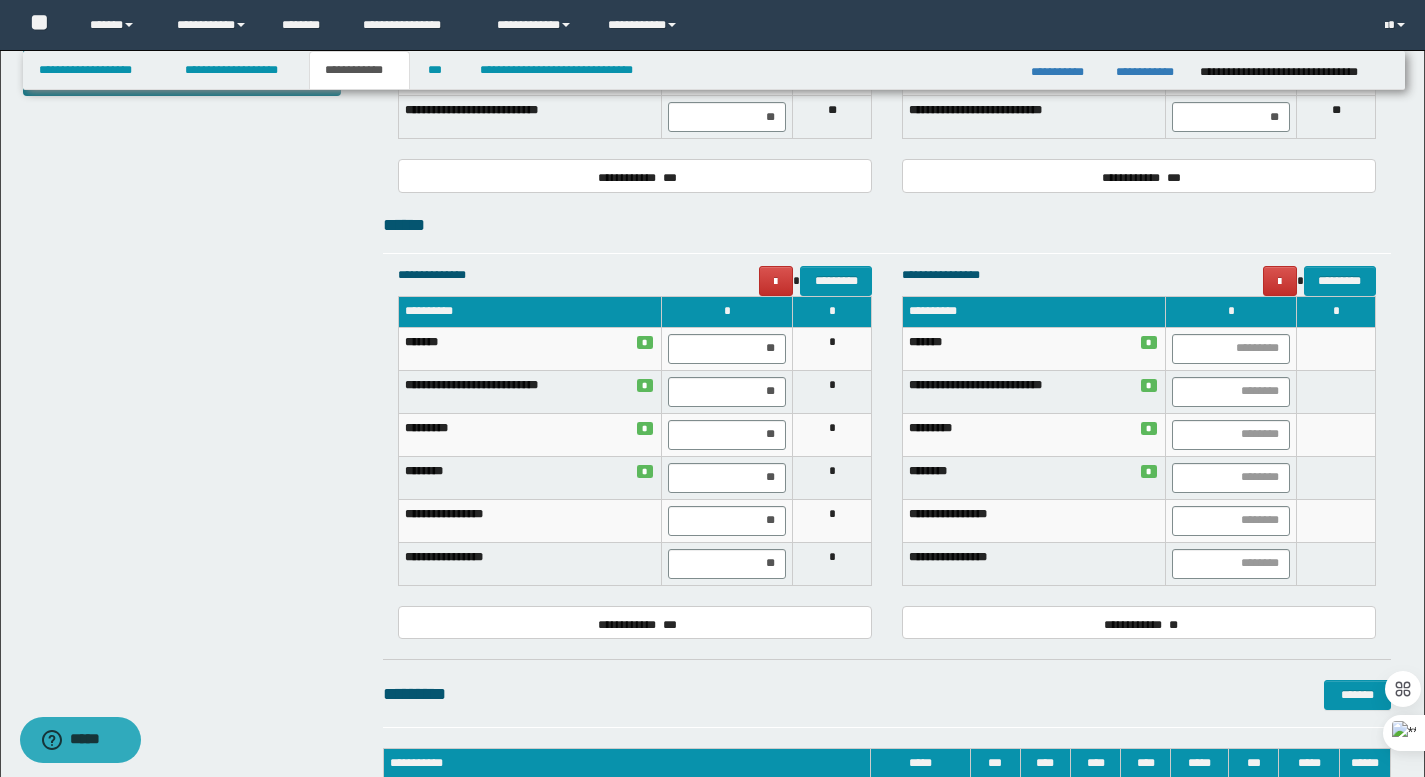 scroll, scrollTop: 1177, scrollLeft: 0, axis: vertical 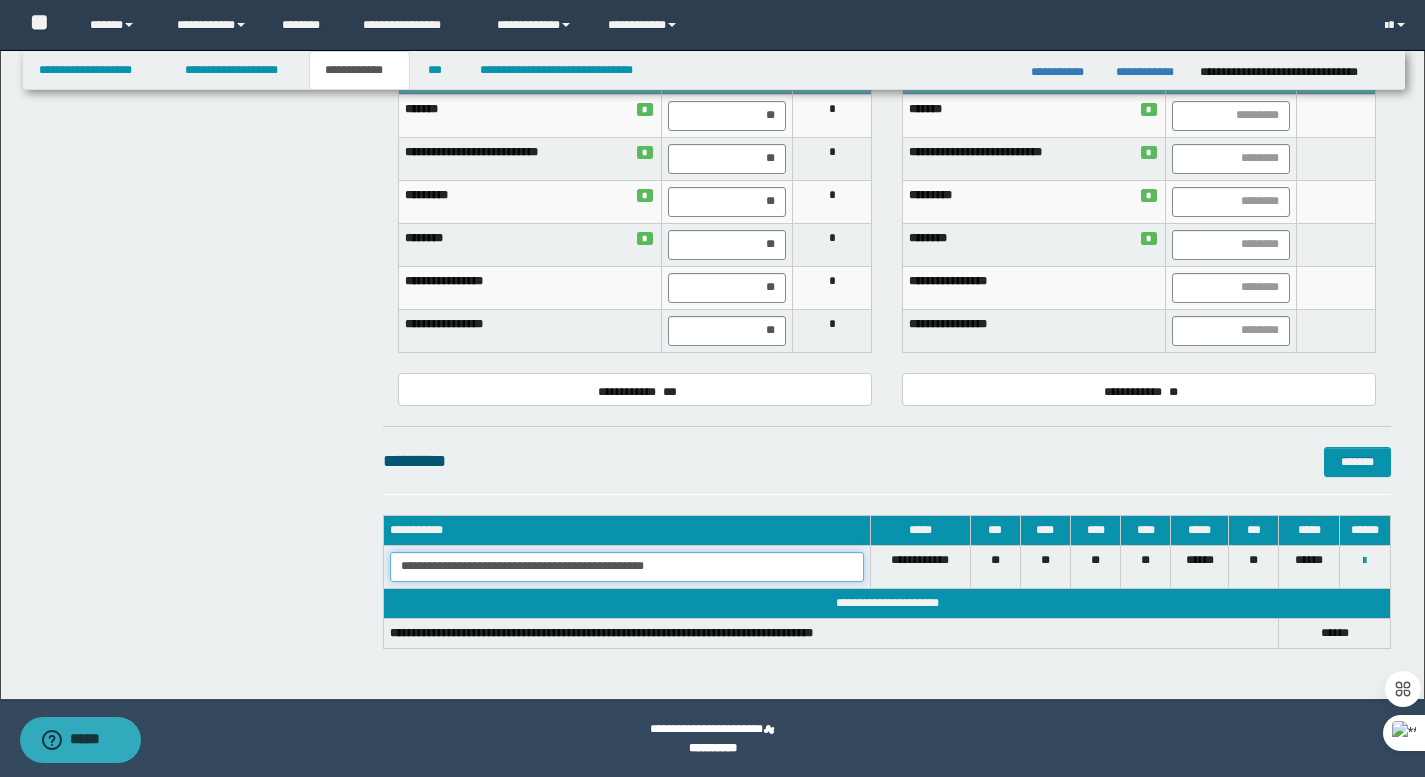 click on "**********" at bounding box center [626, 567] 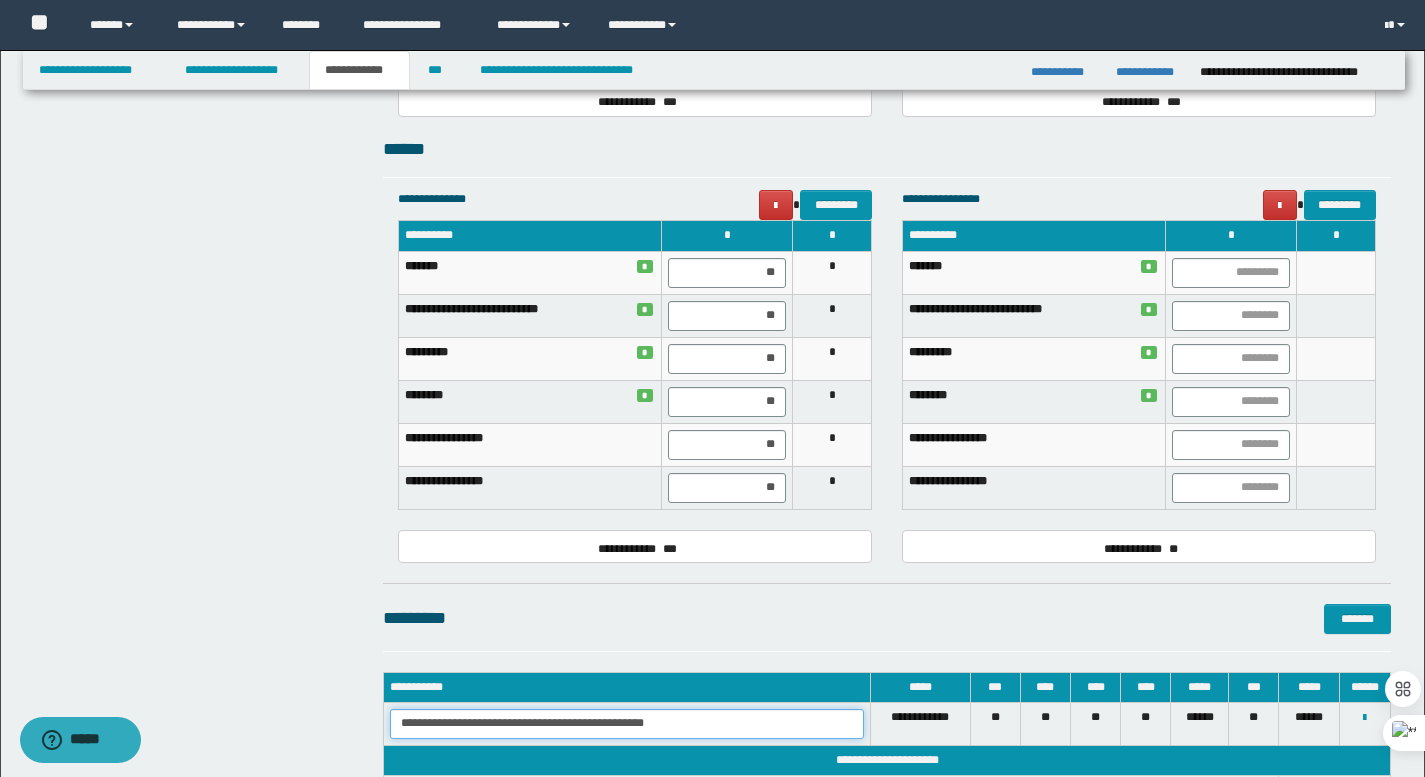 scroll, scrollTop: 1018, scrollLeft: 0, axis: vertical 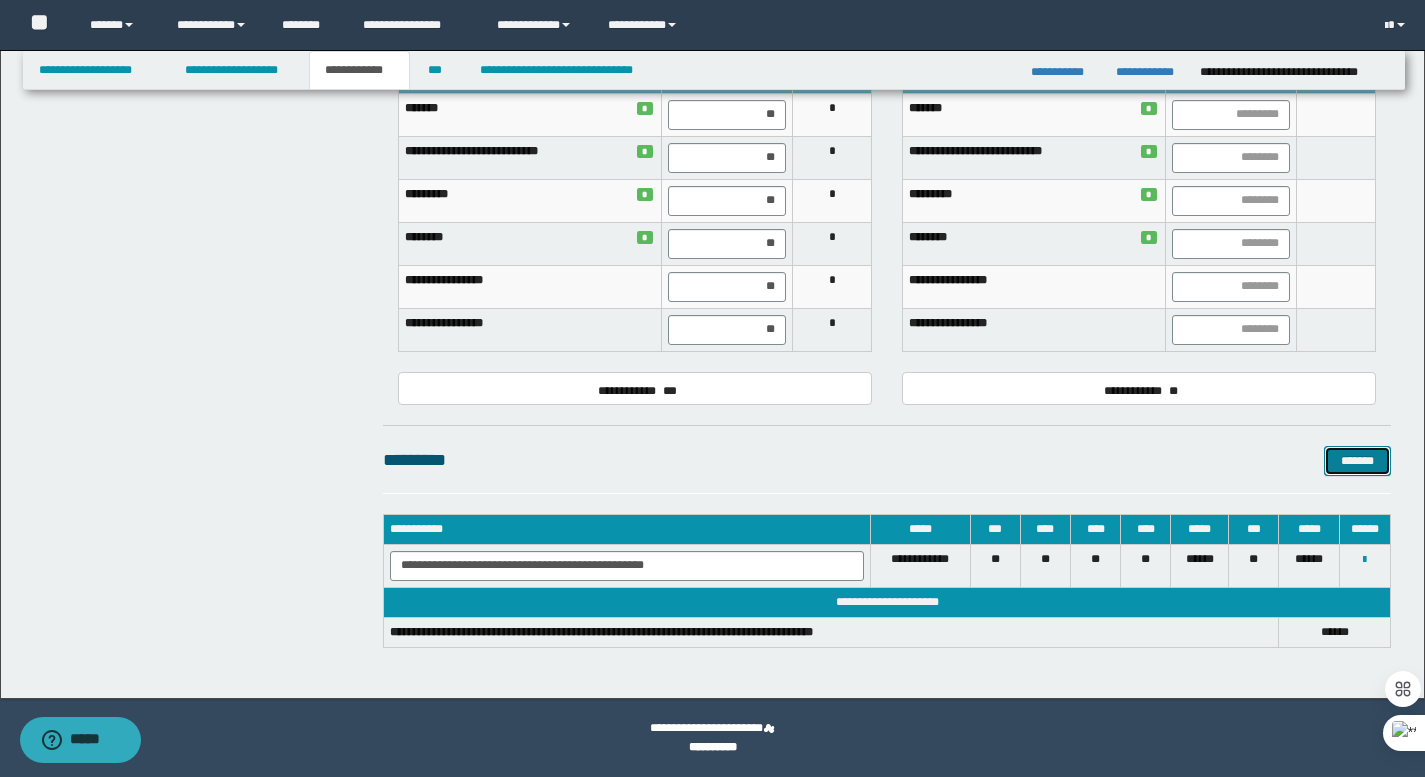 click on "*******" at bounding box center (1357, 461) 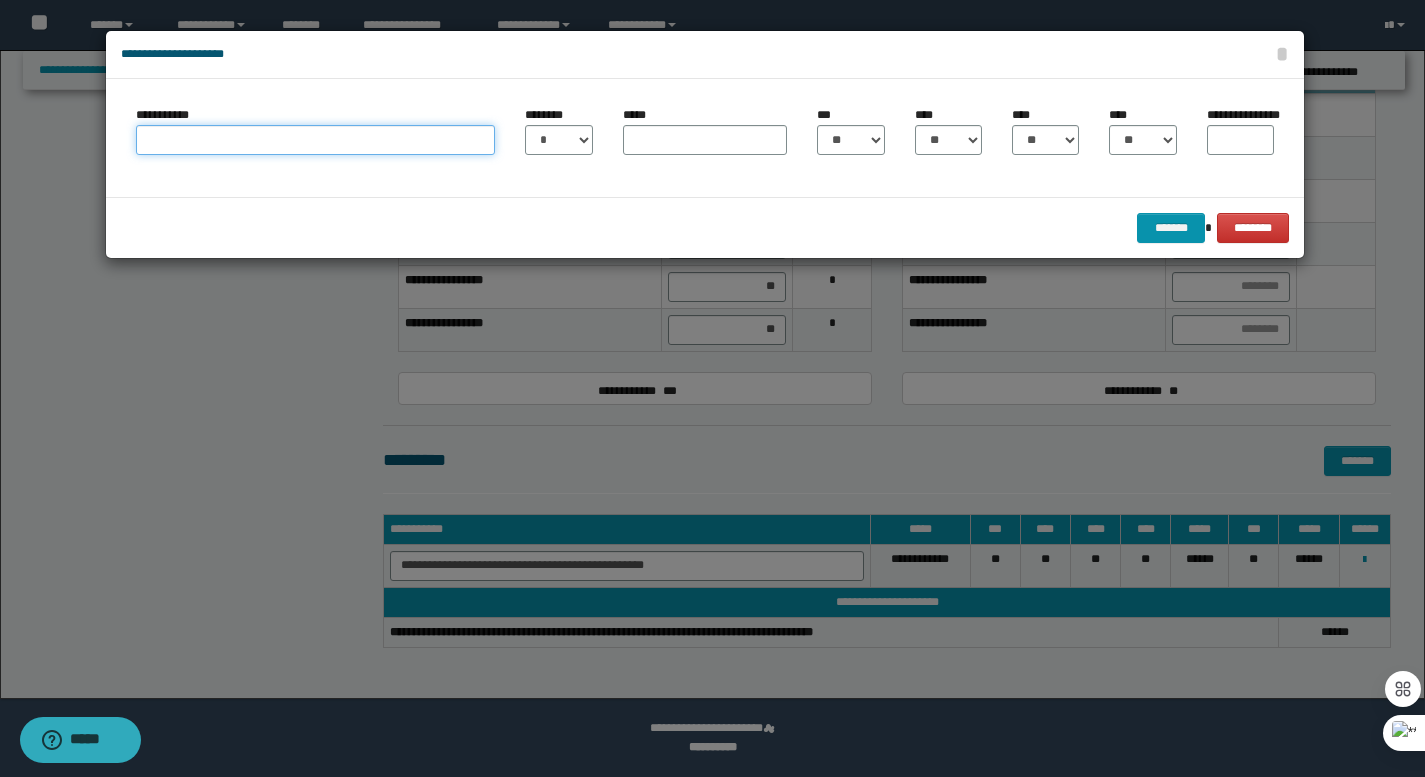 click on "**********" at bounding box center (315, 140) 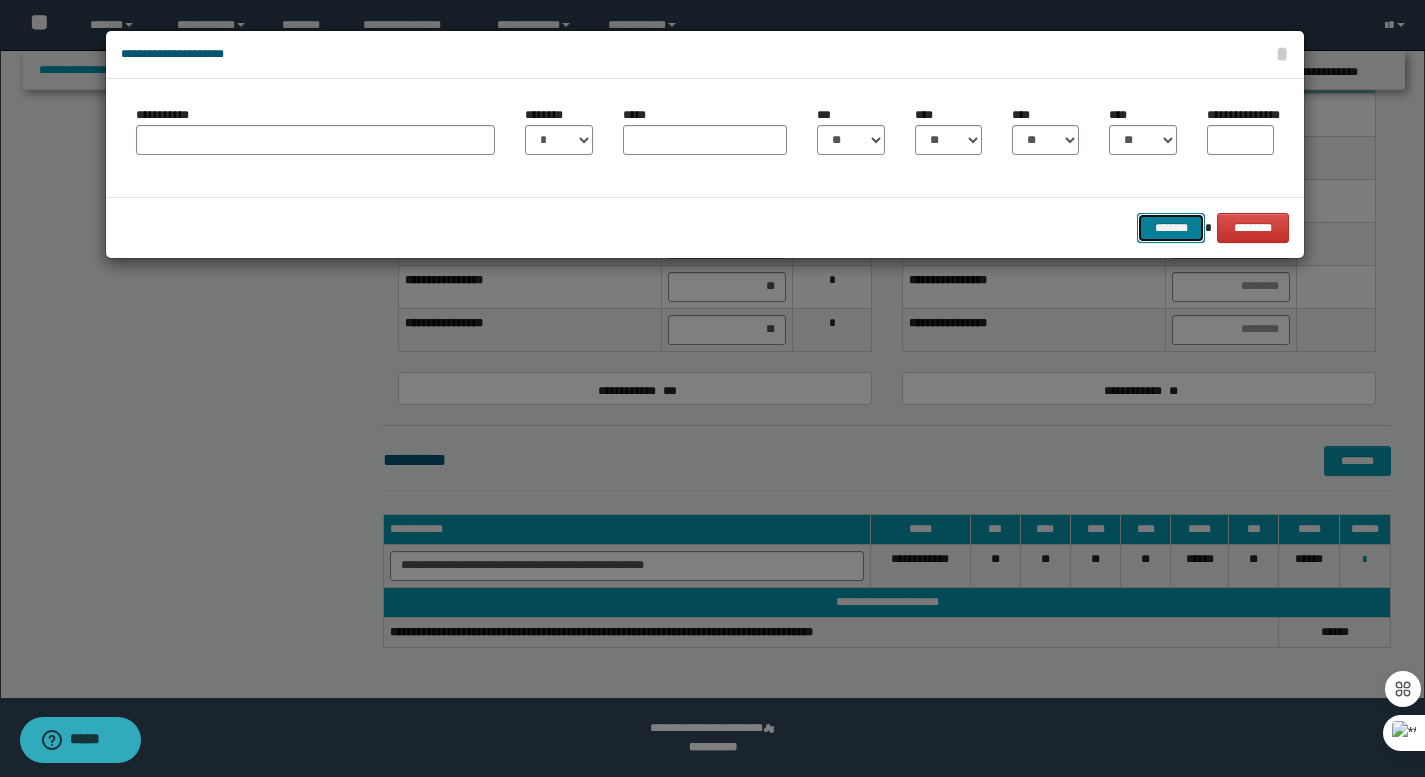 click on "*******" at bounding box center [1171, 228] 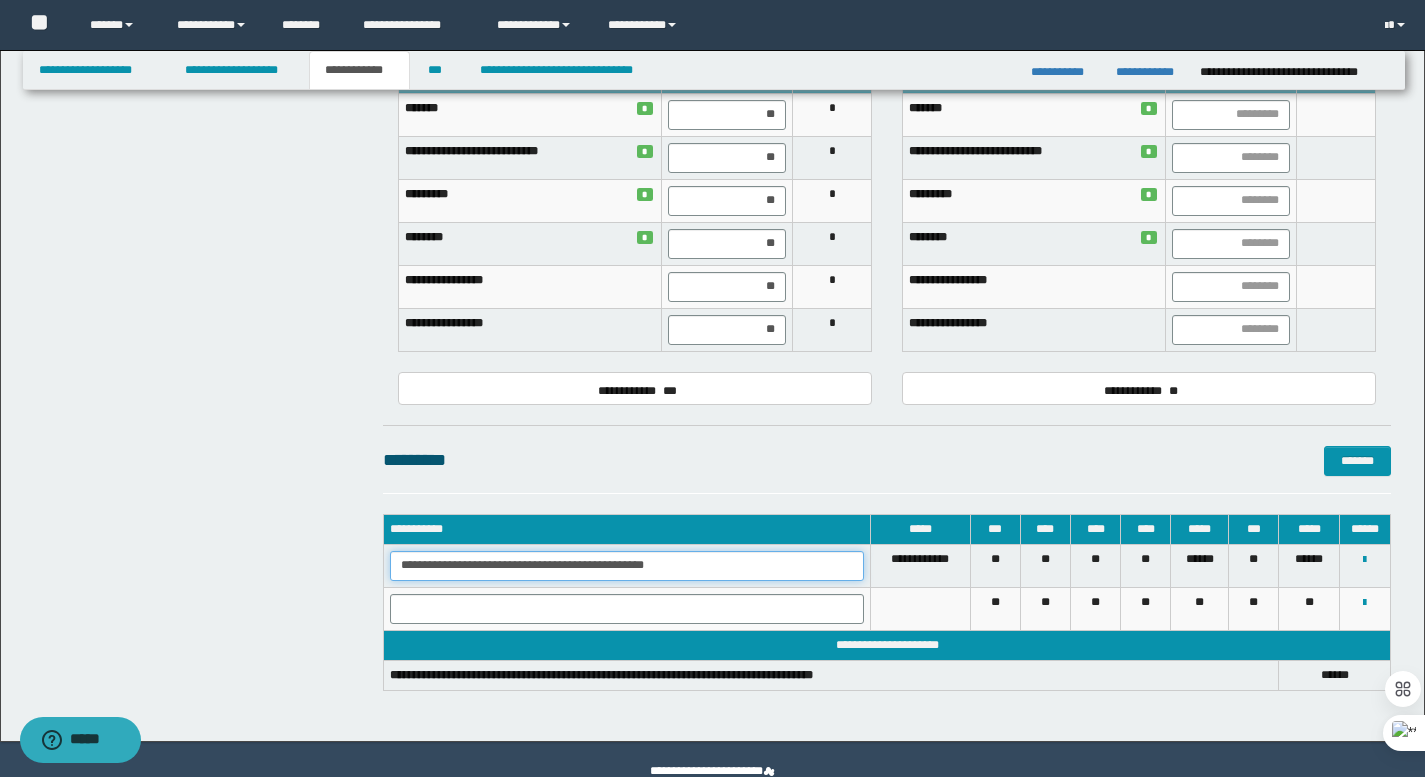 click on "**********" at bounding box center [626, 566] 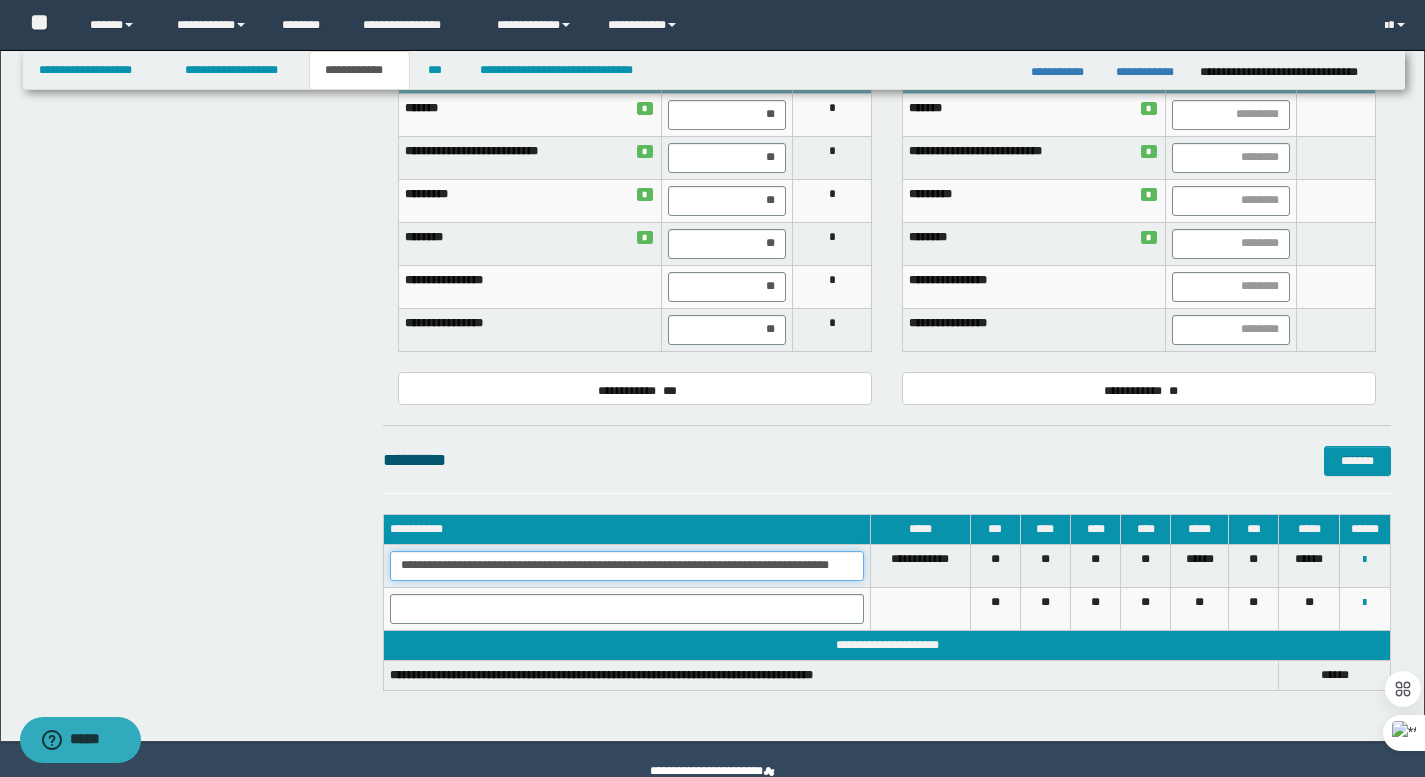scroll, scrollTop: 0, scrollLeft: 22, axis: horizontal 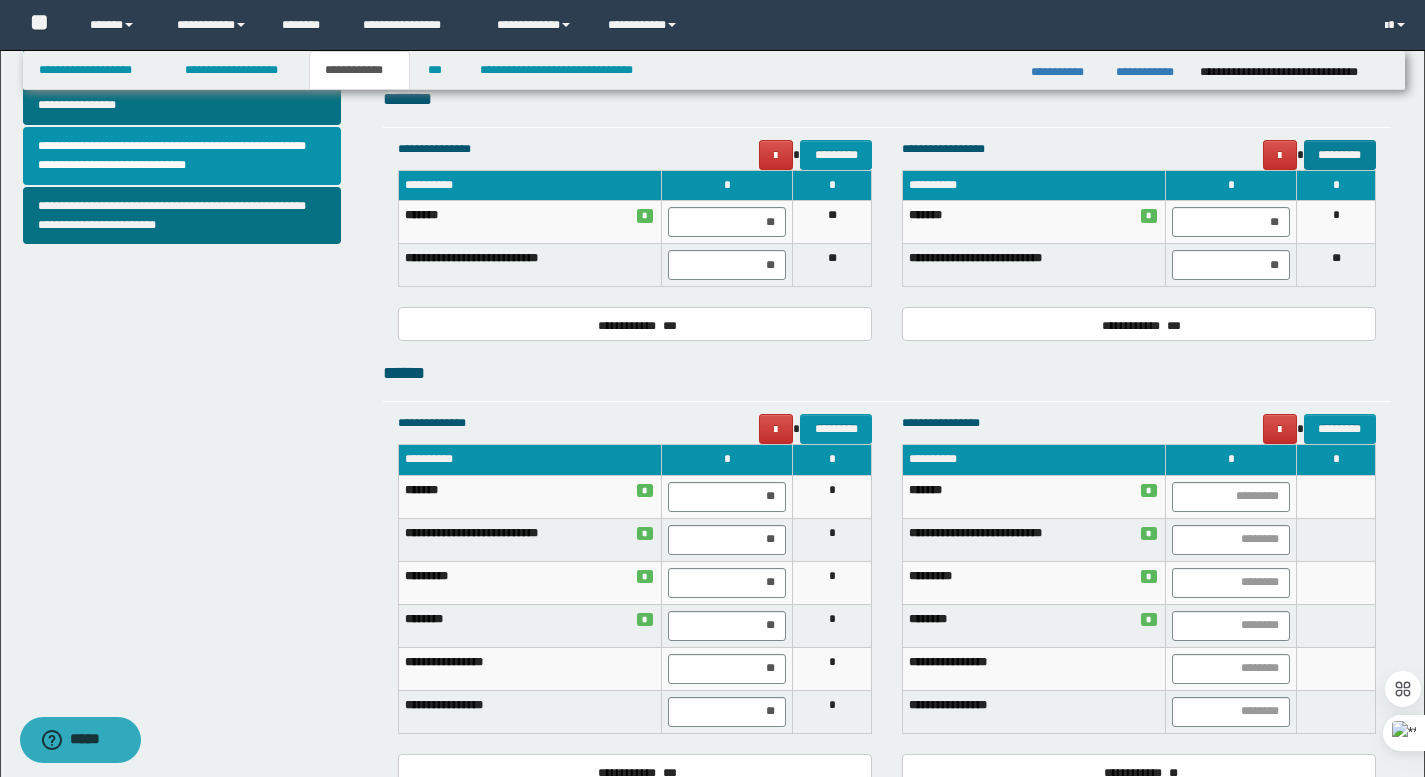 type on "**********" 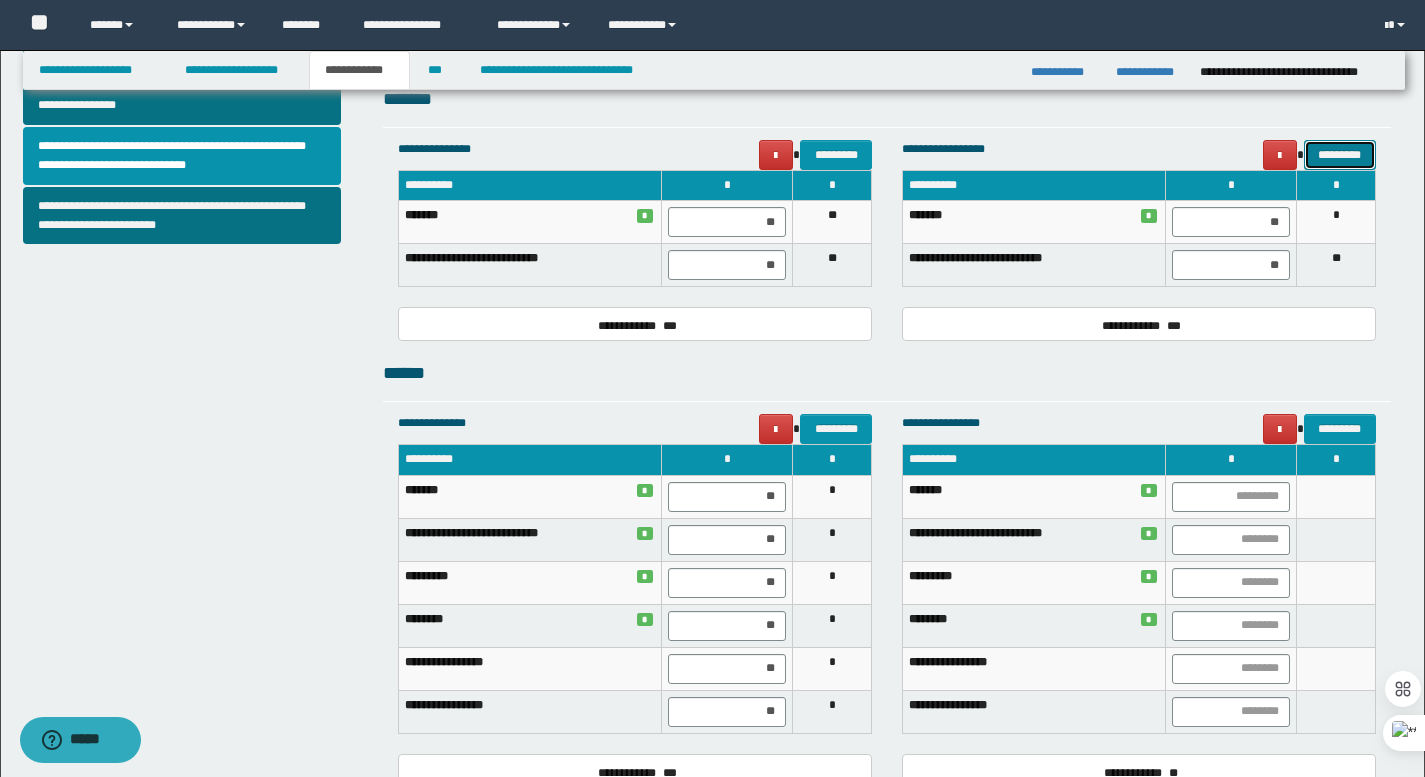 scroll, scrollTop: 0, scrollLeft: 0, axis: both 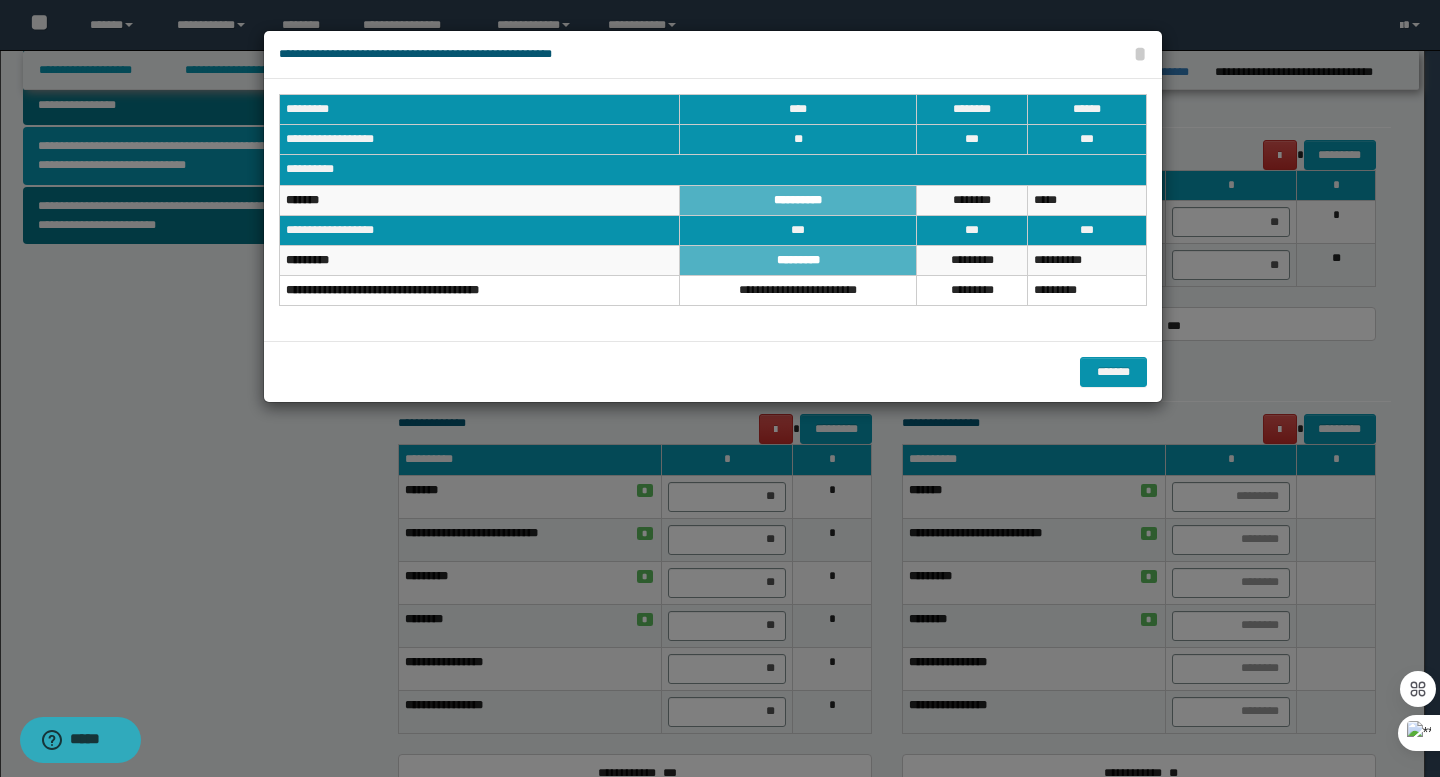 click on "*******" at bounding box center [713, 371] 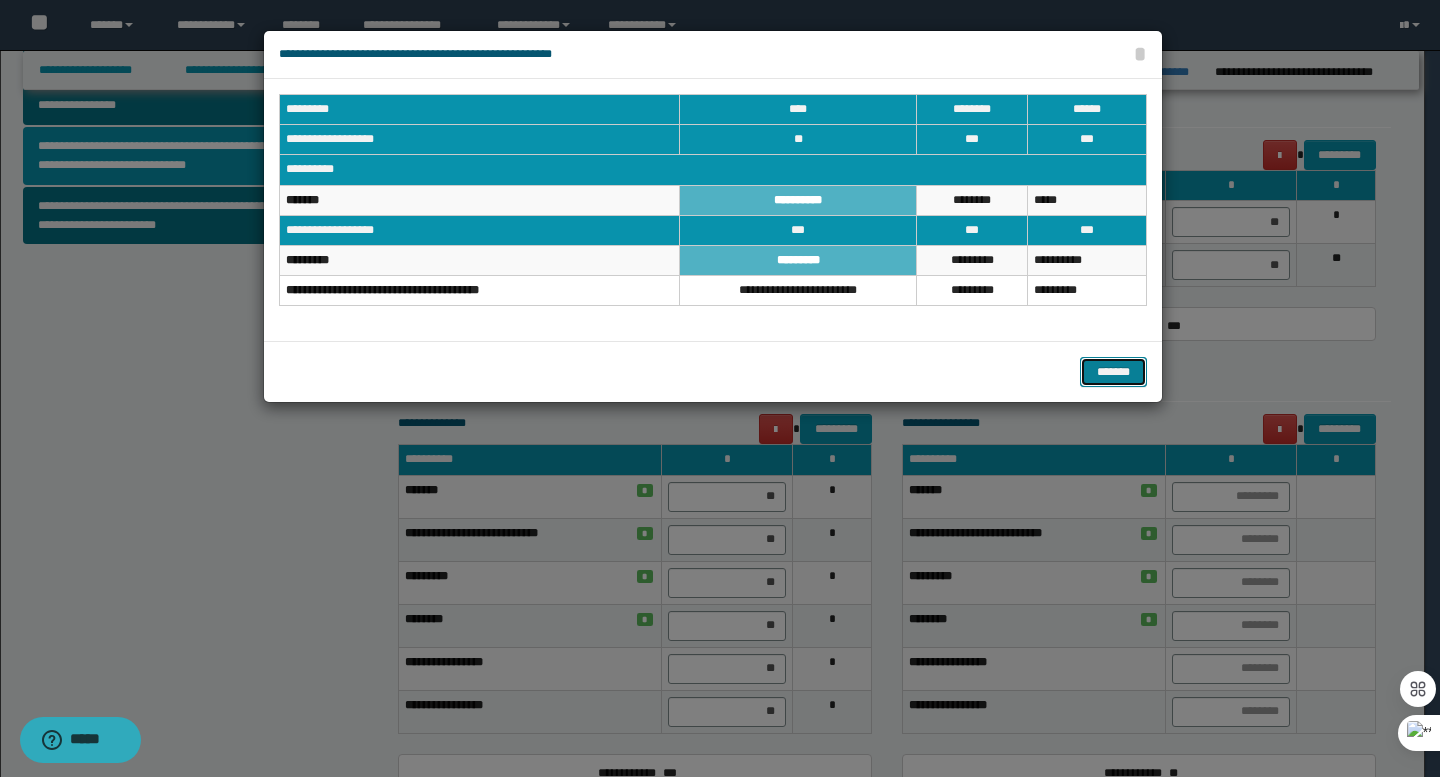 click on "*******" at bounding box center (1113, 372) 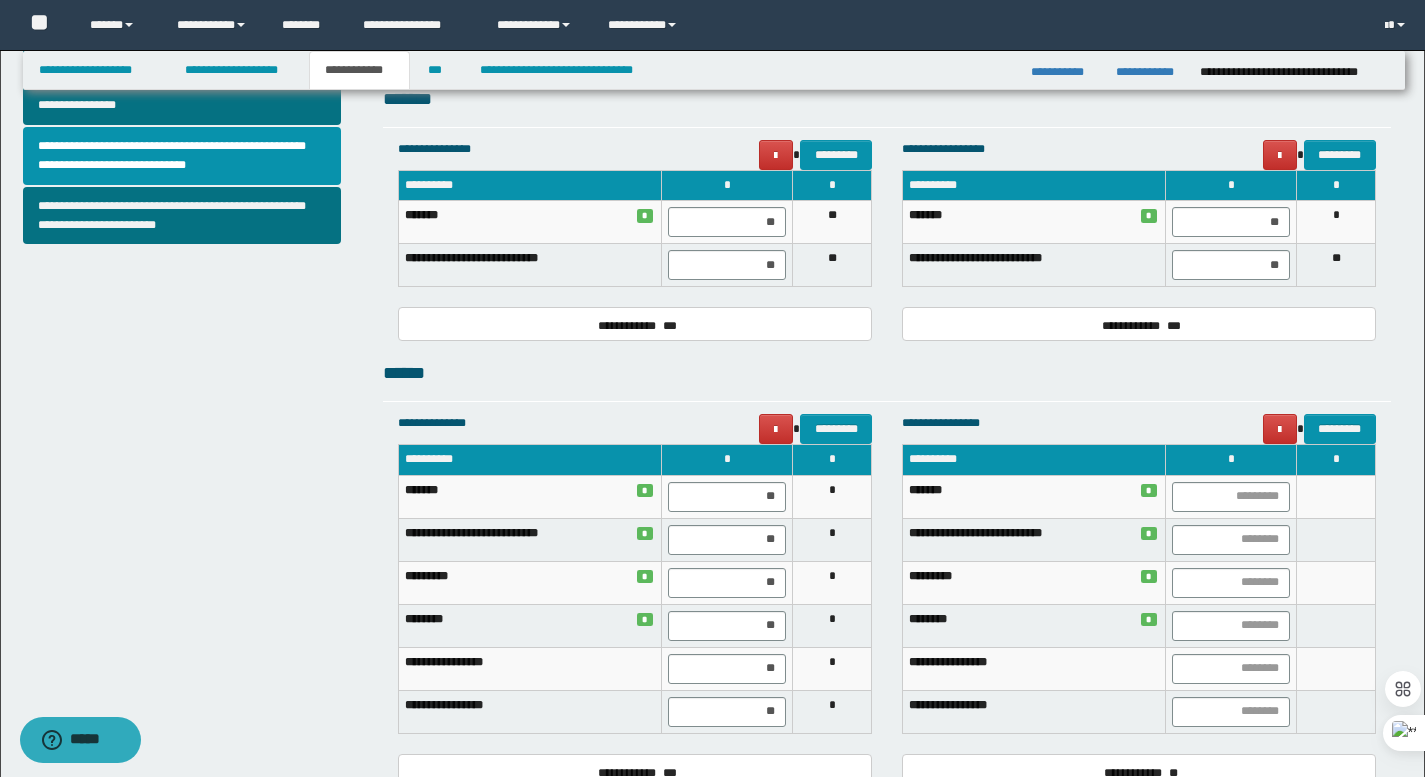 click on "******" at bounding box center (887, 380) 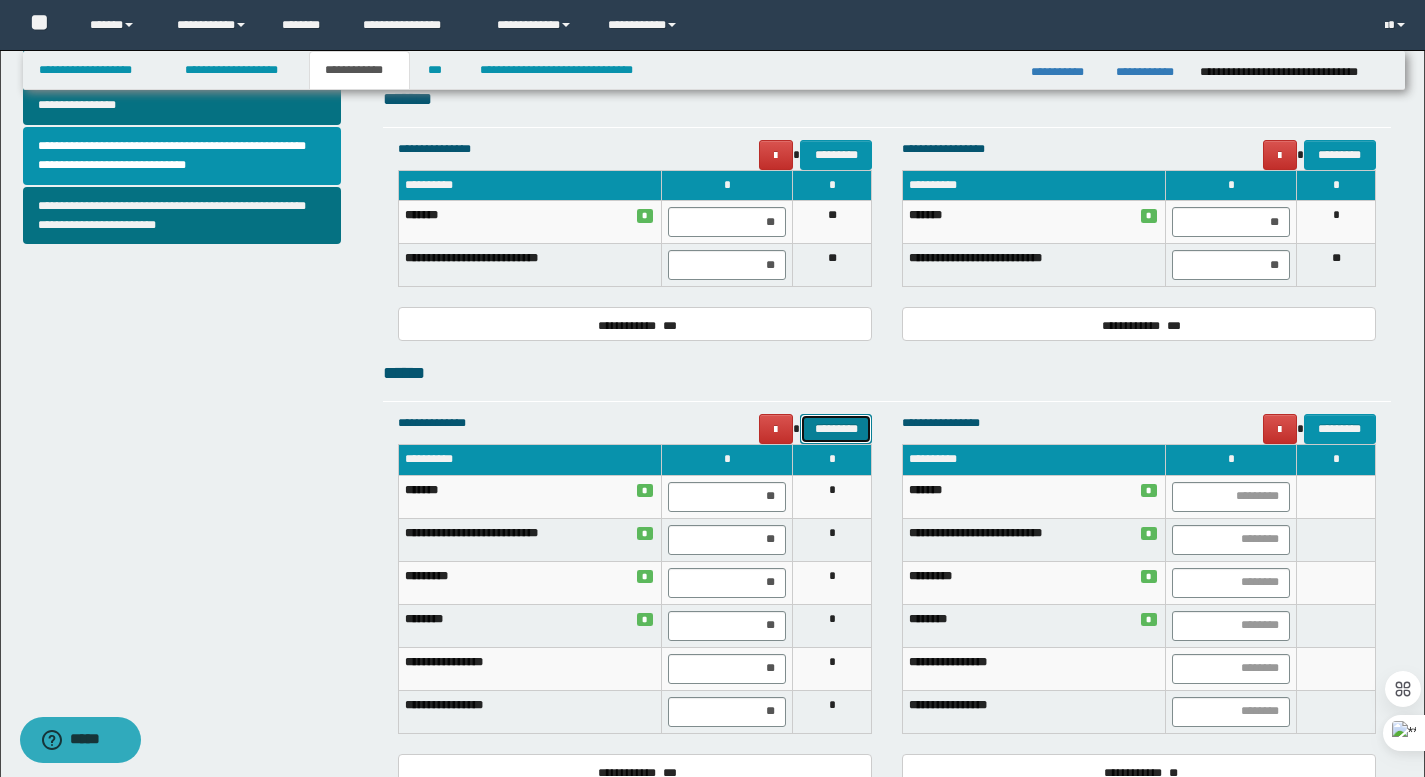 click on "*********" at bounding box center (836, 429) 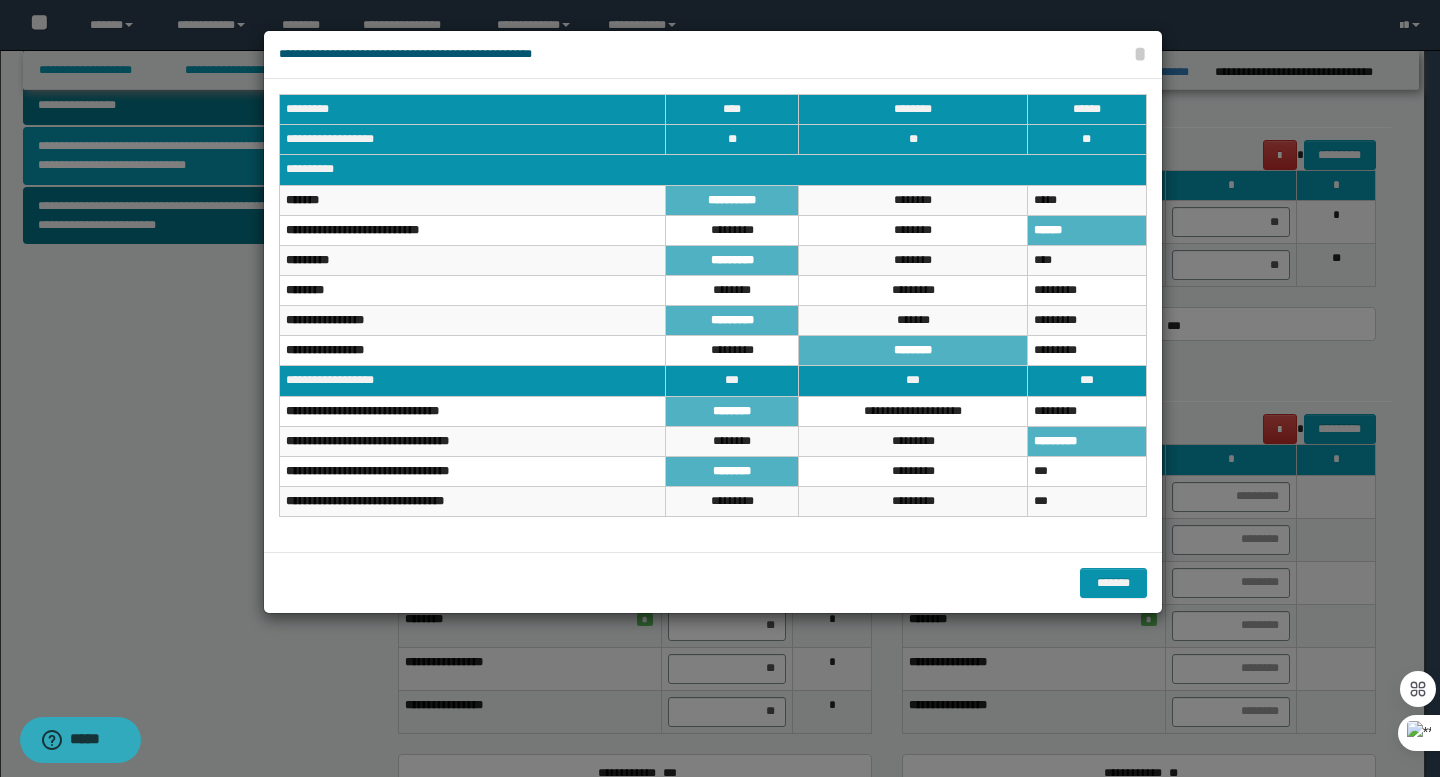 click on "**********" at bounding box center (713, 54) 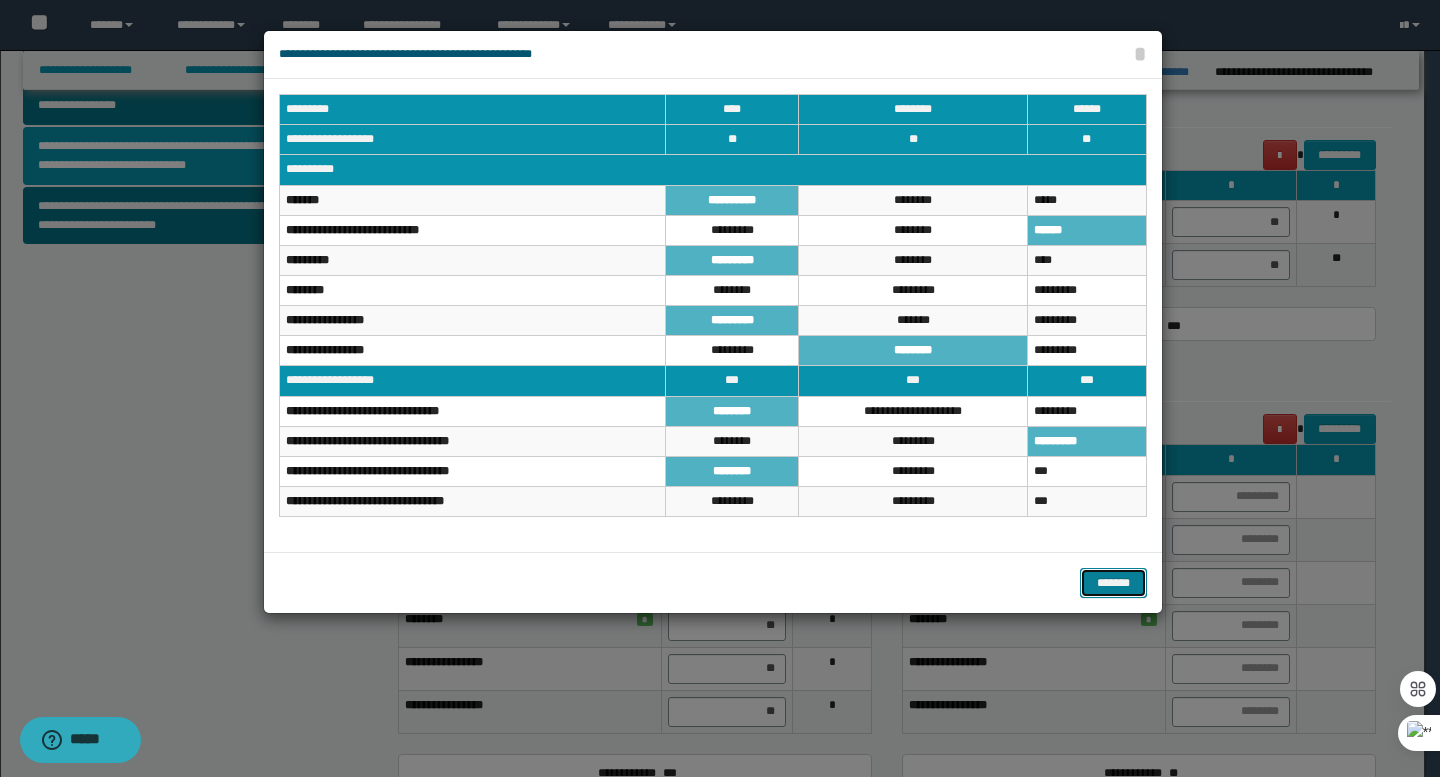 click on "*******" at bounding box center (1113, 583) 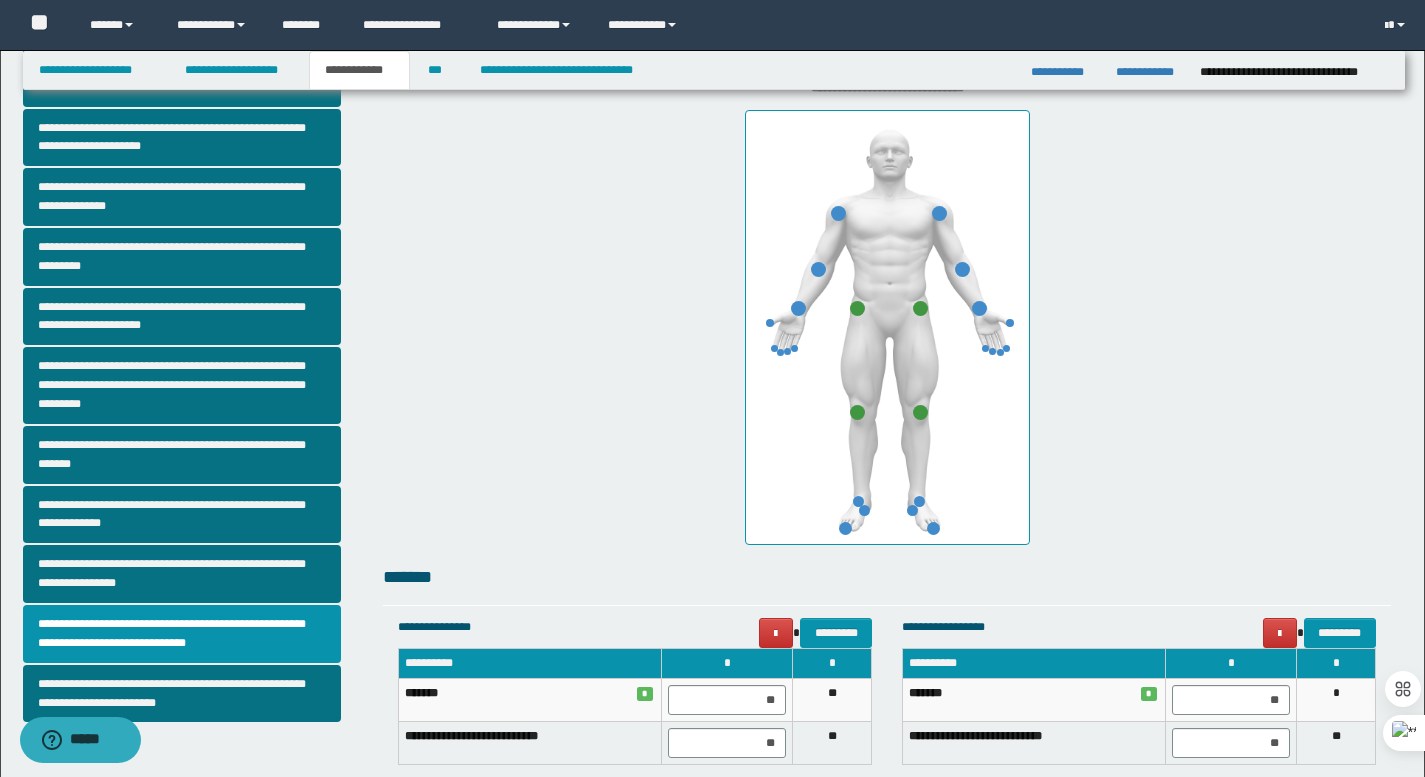 scroll, scrollTop: 328, scrollLeft: 0, axis: vertical 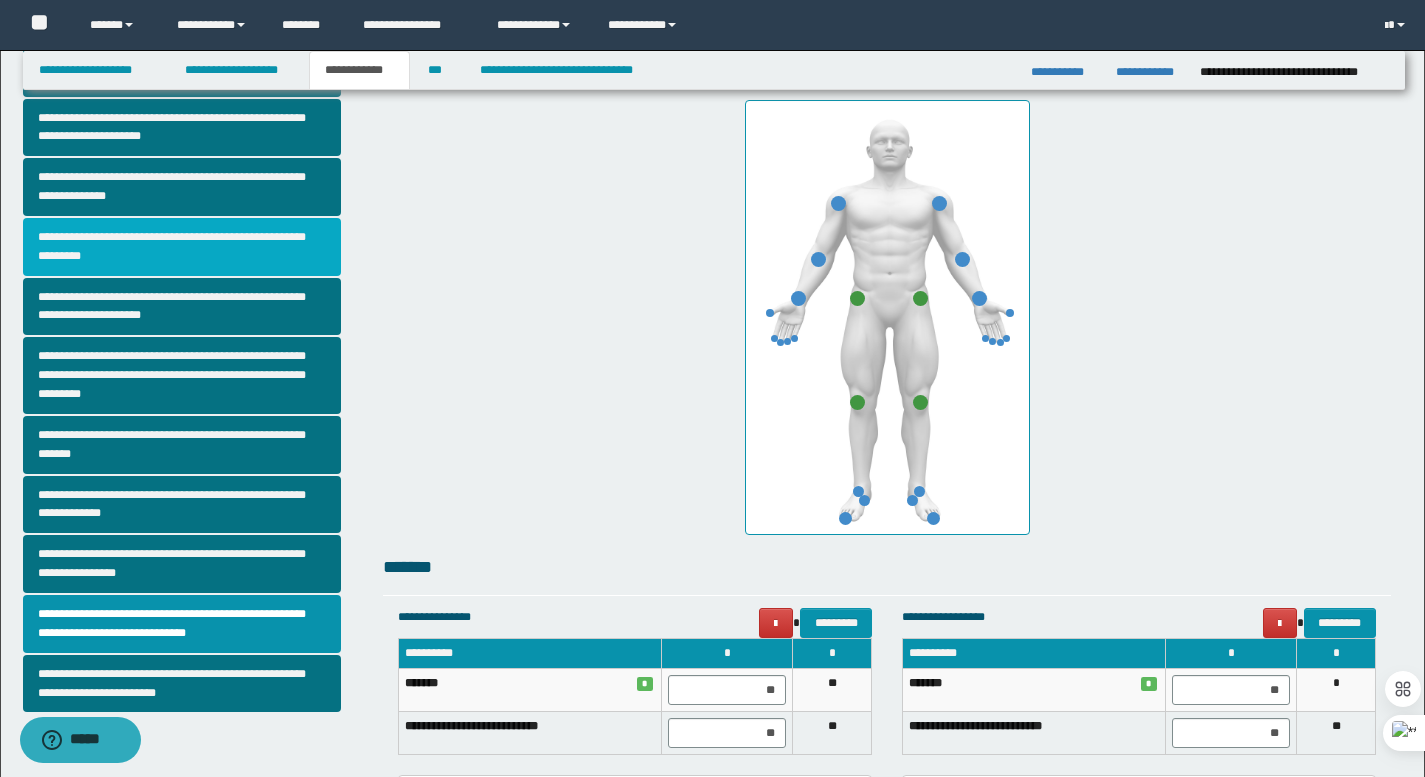 click on "**********" at bounding box center (182, 247) 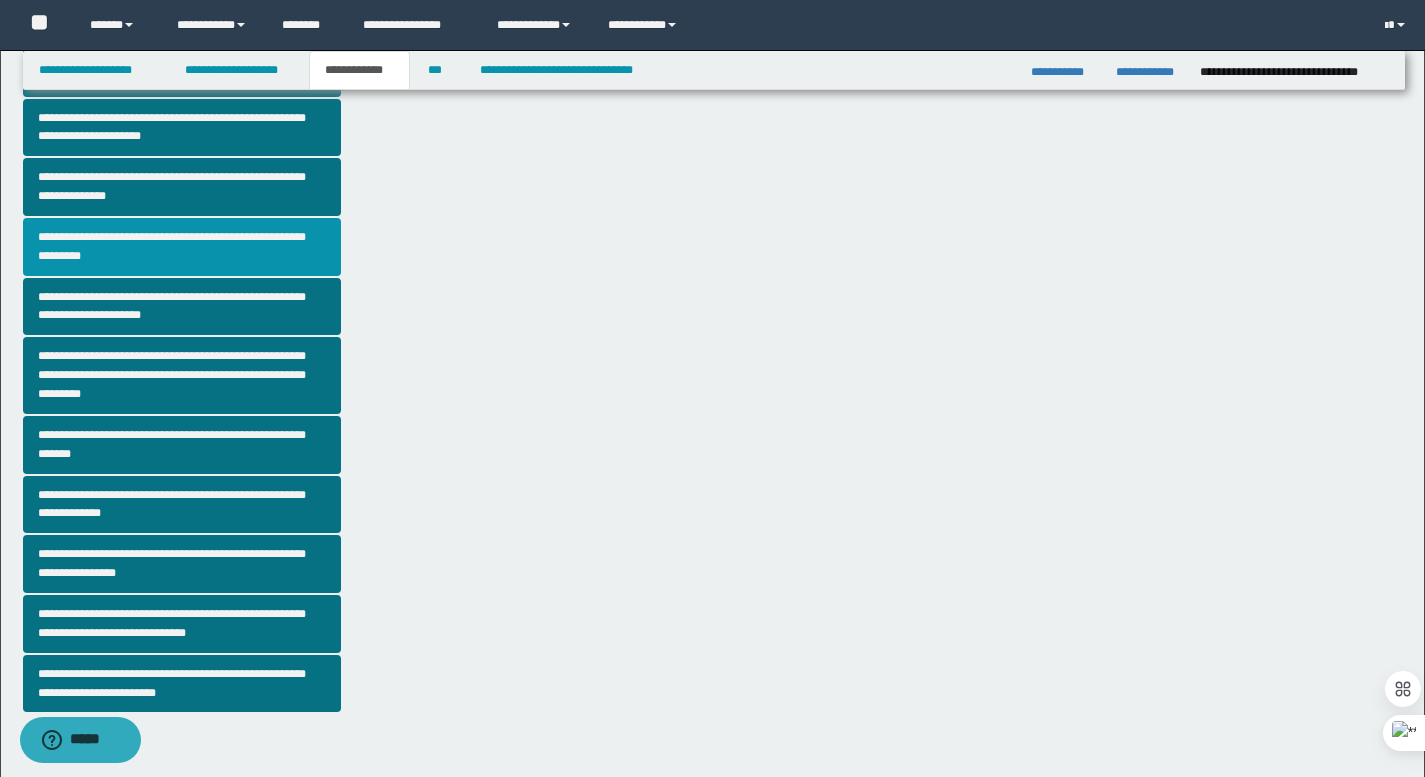 scroll, scrollTop: 0, scrollLeft: 0, axis: both 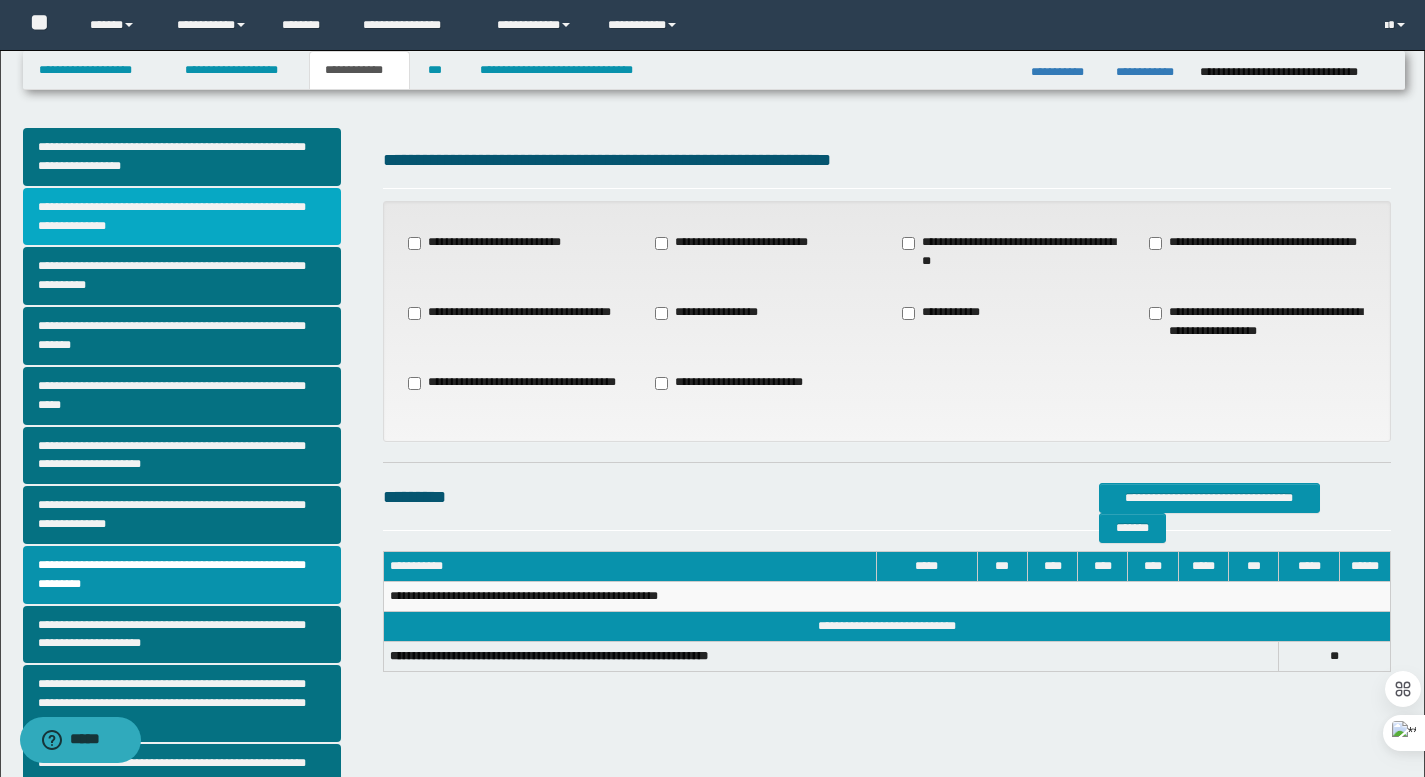 click on "**********" at bounding box center (182, 217) 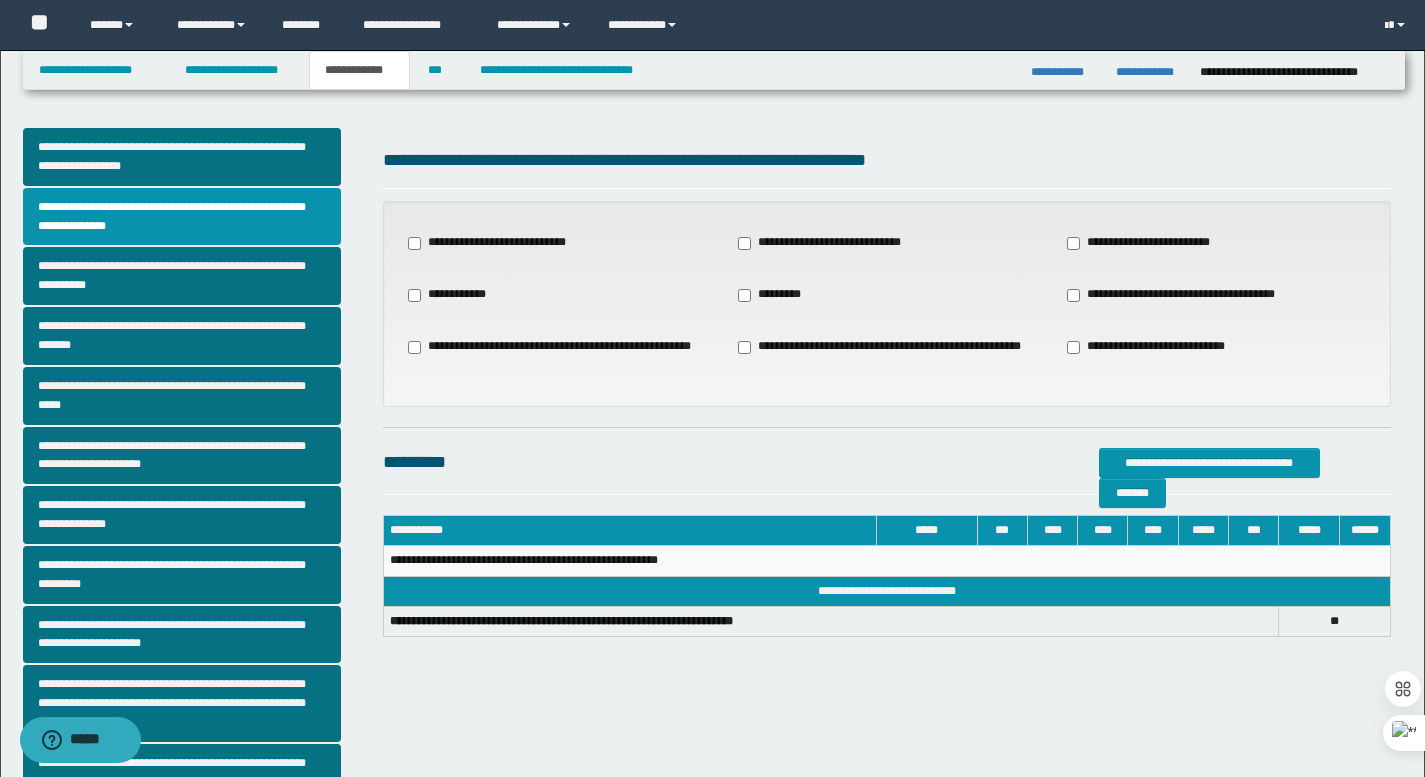 click on "**********" at bounding box center [1190, 295] 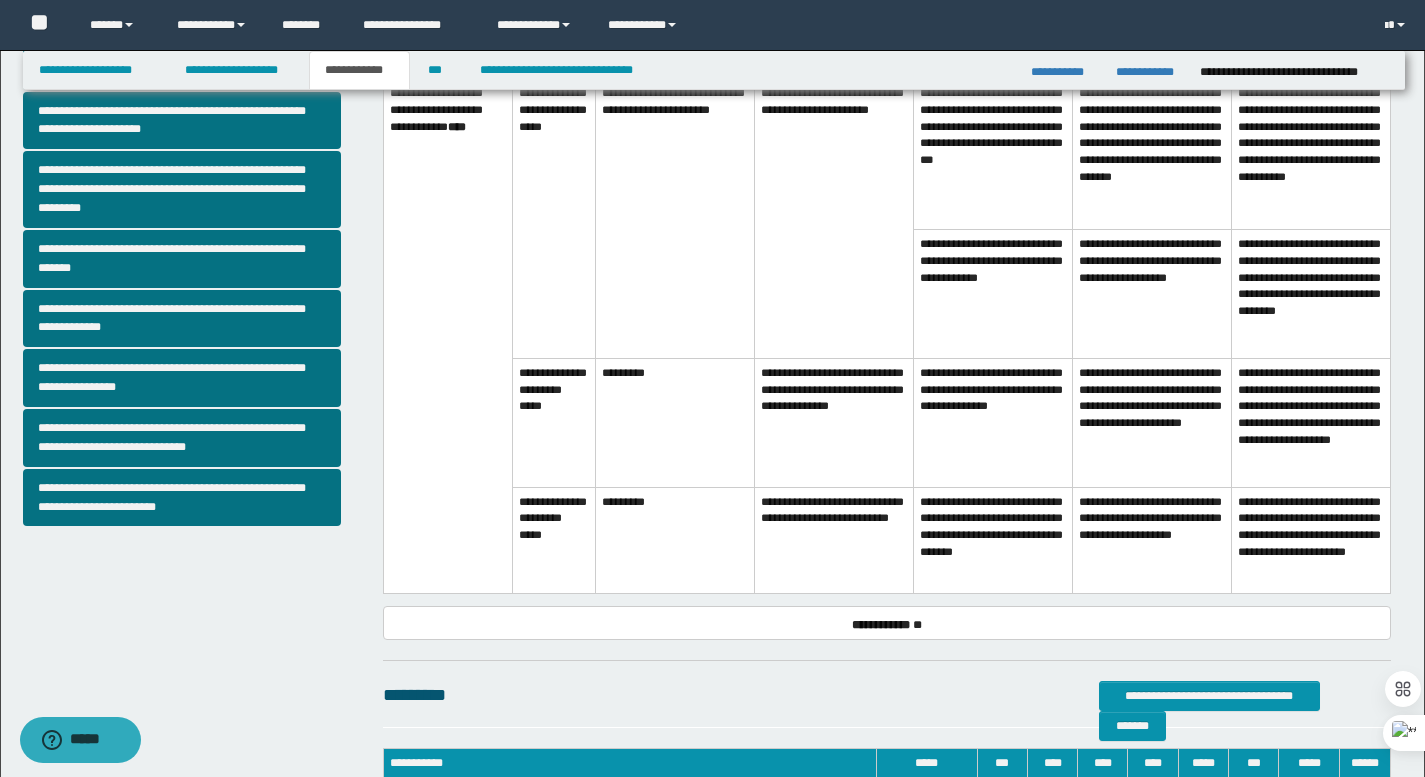 scroll, scrollTop: 113, scrollLeft: 0, axis: vertical 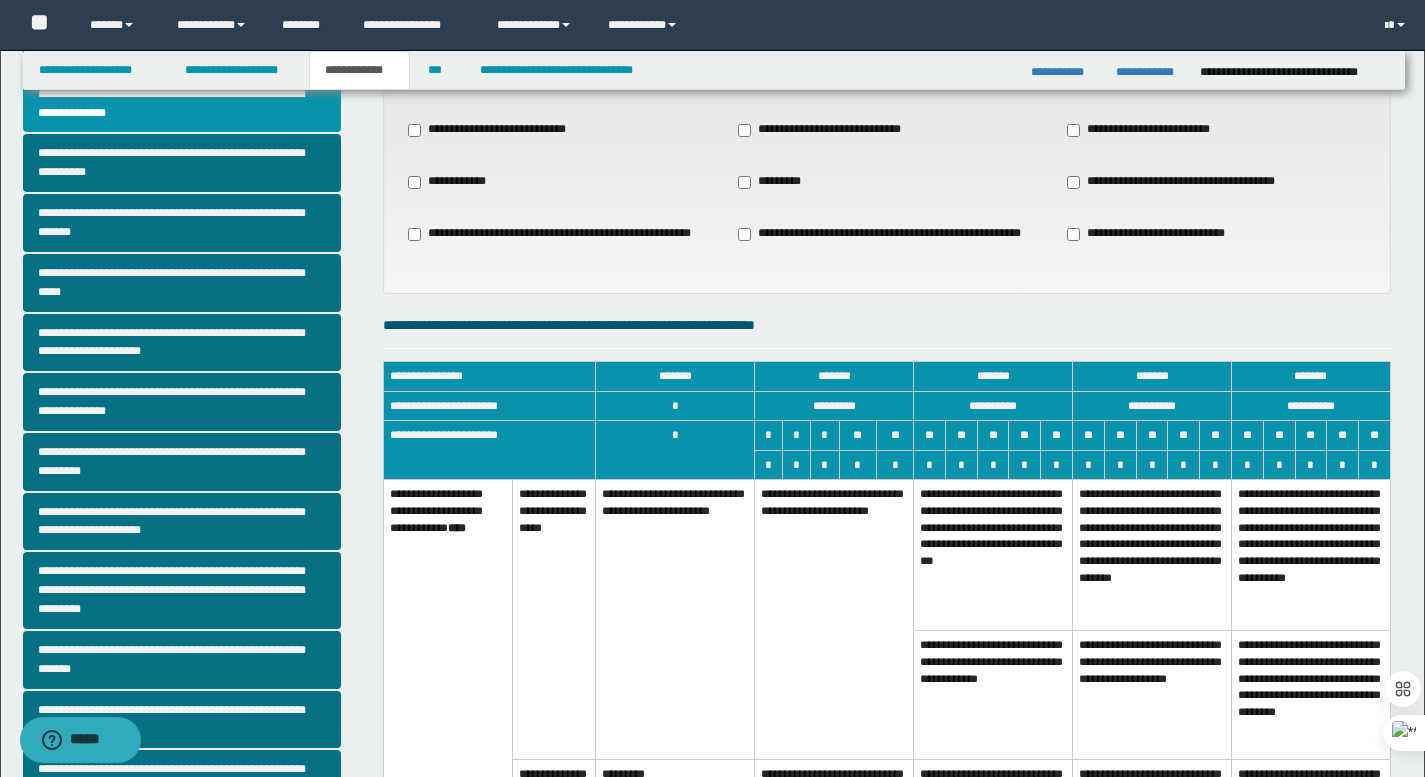 click on "*********" at bounding box center [834, 406] 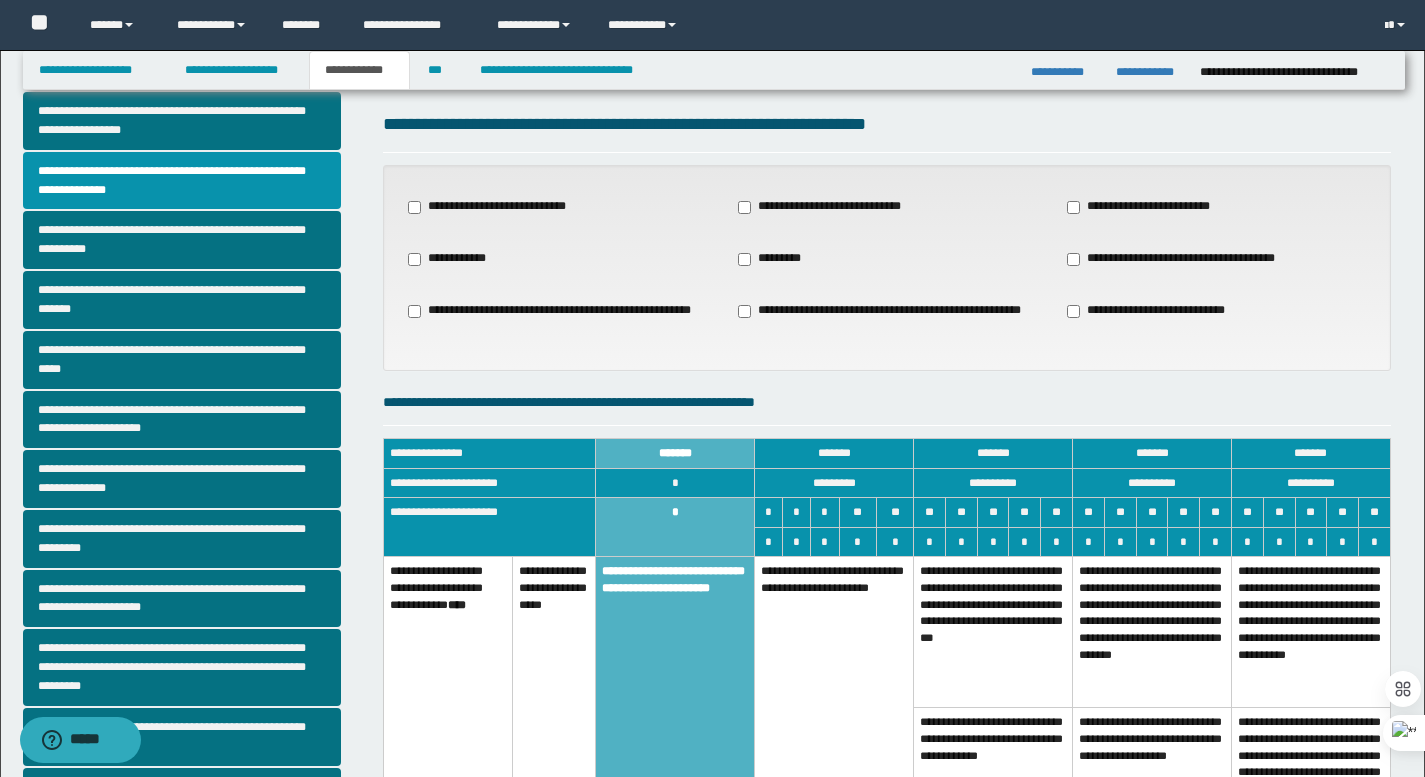 scroll, scrollTop: 0, scrollLeft: 0, axis: both 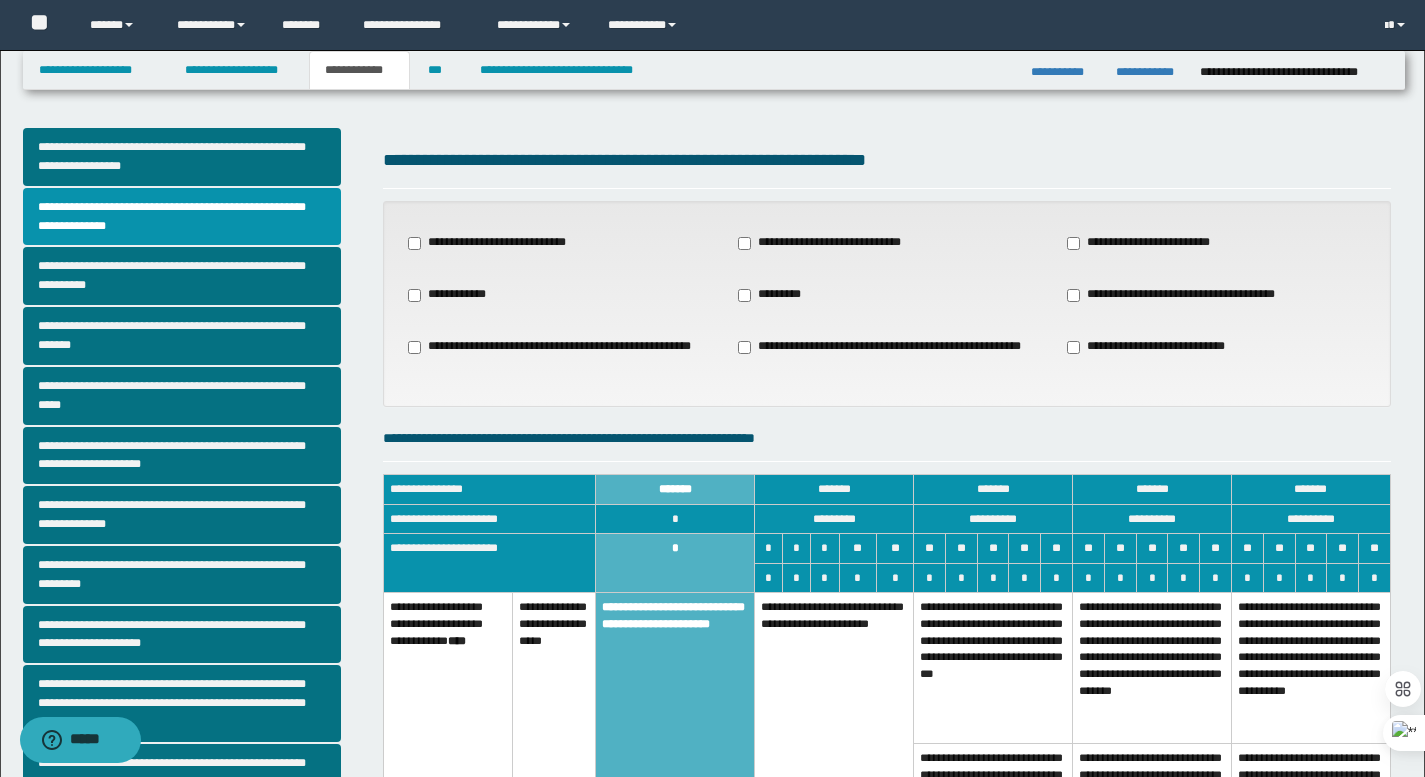 click on "**********" at bounding box center (1190, 295) 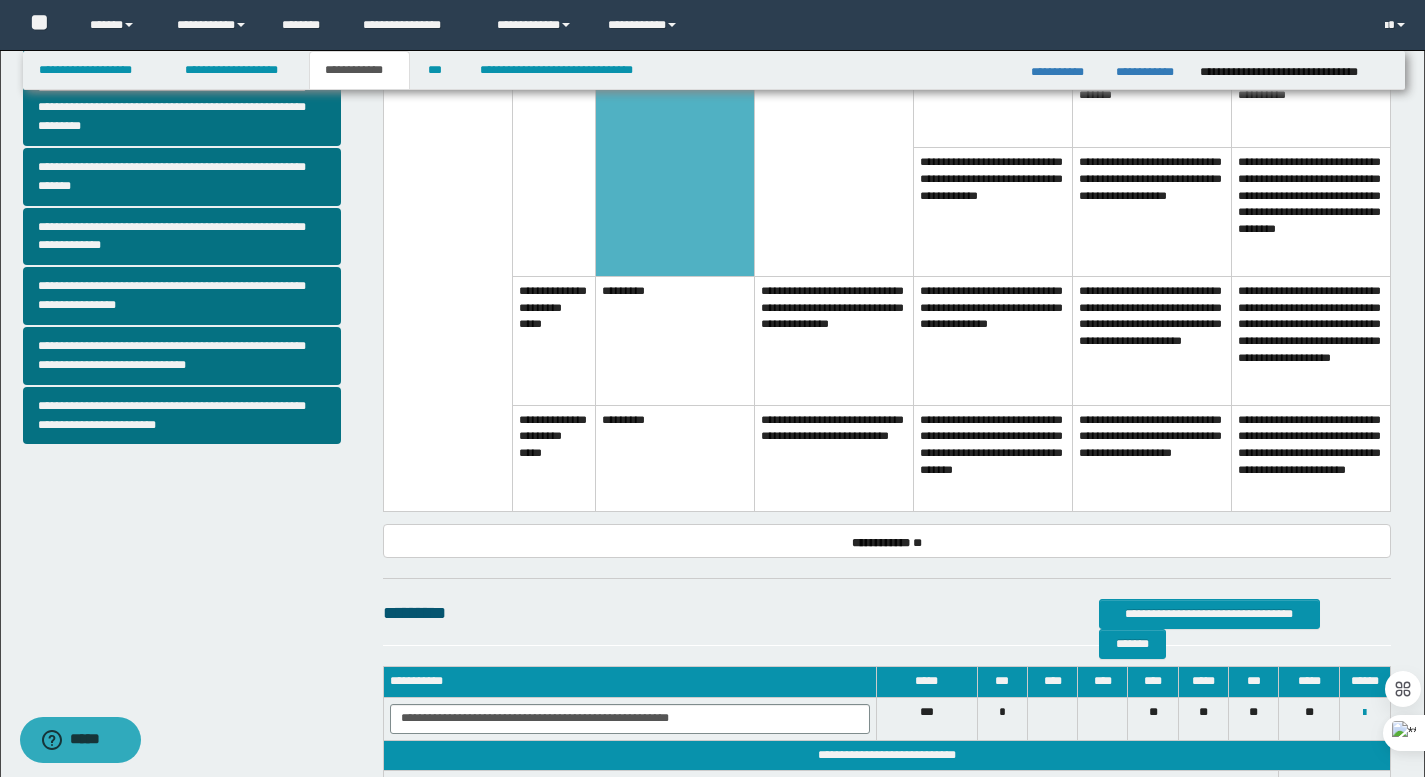 scroll, scrollTop: 612, scrollLeft: 0, axis: vertical 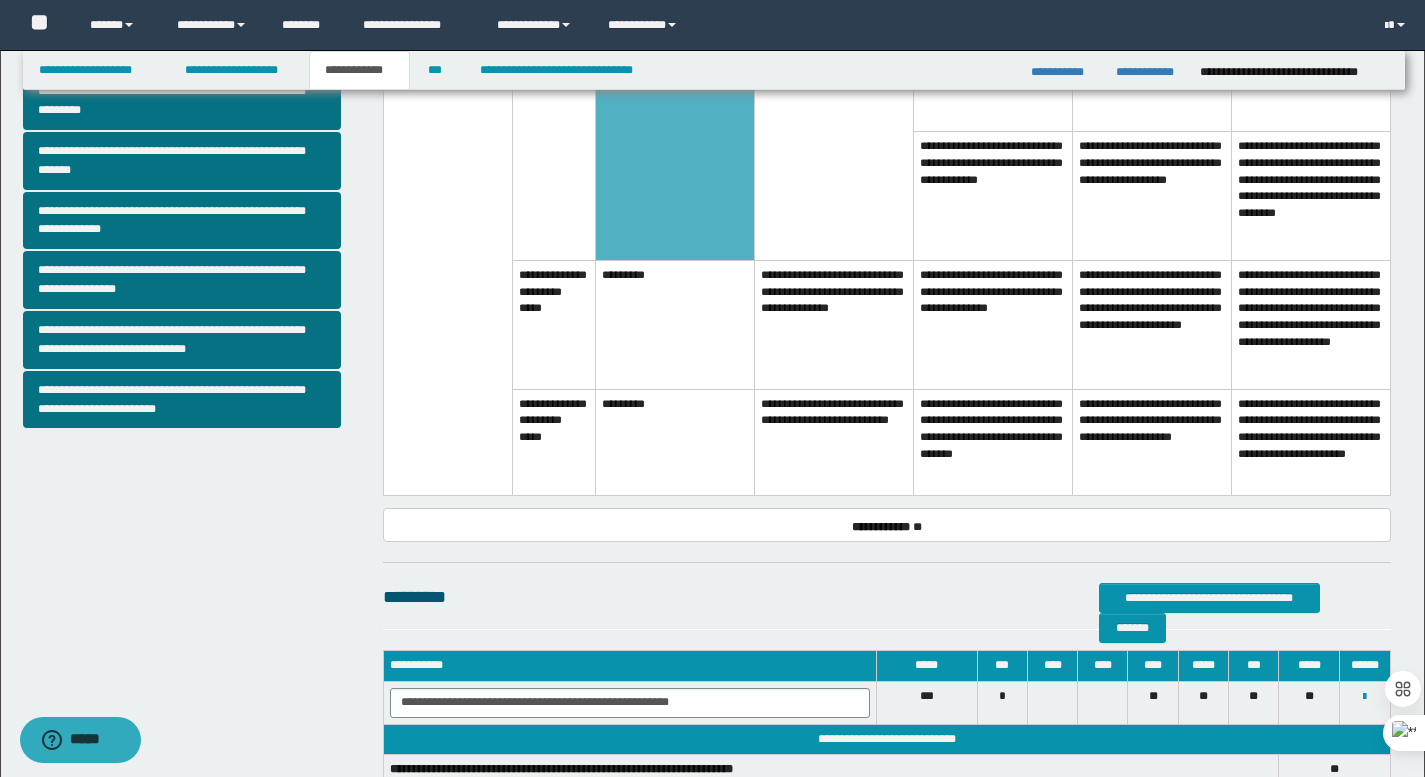 click on "**********" at bounding box center (554, 325) 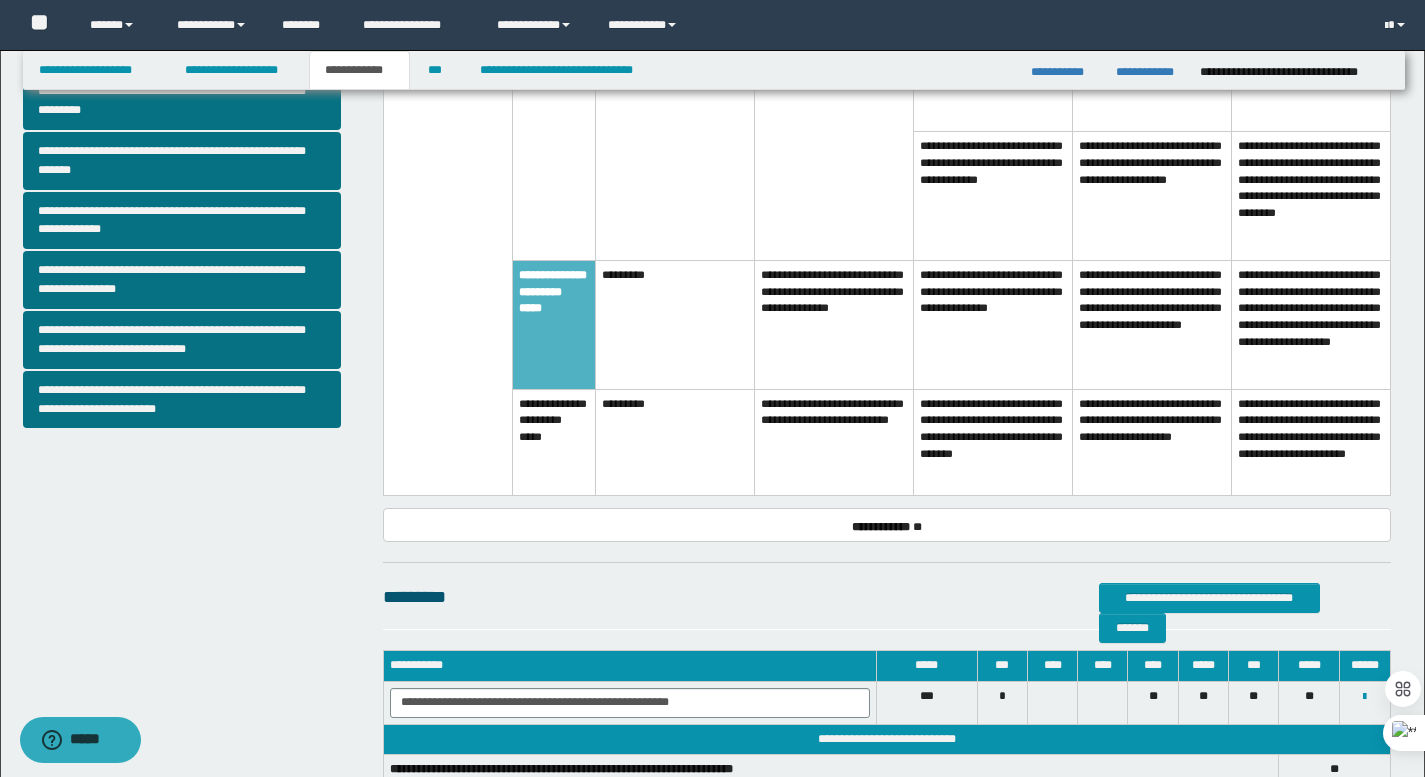 click on "*********" at bounding box center (675, 325) 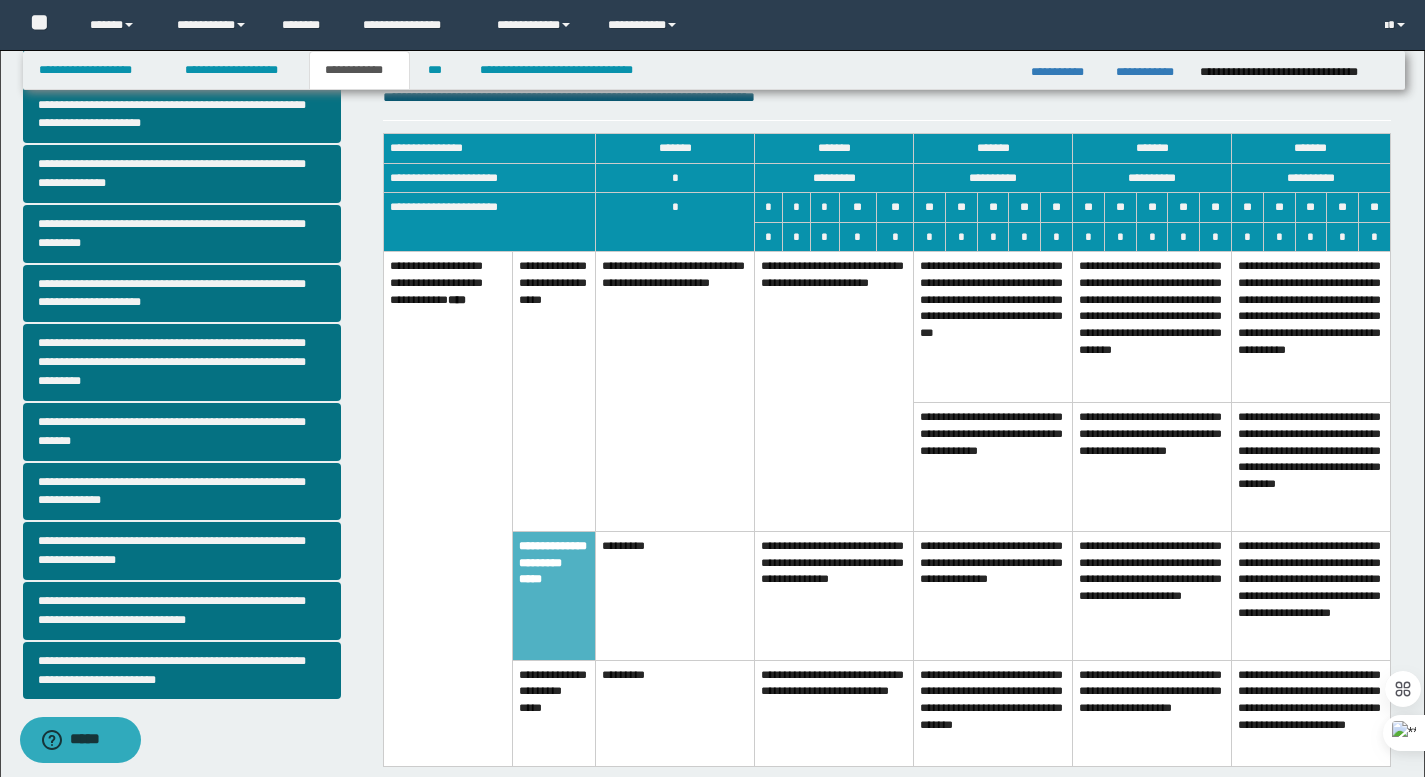 scroll, scrollTop: 195, scrollLeft: 0, axis: vertical 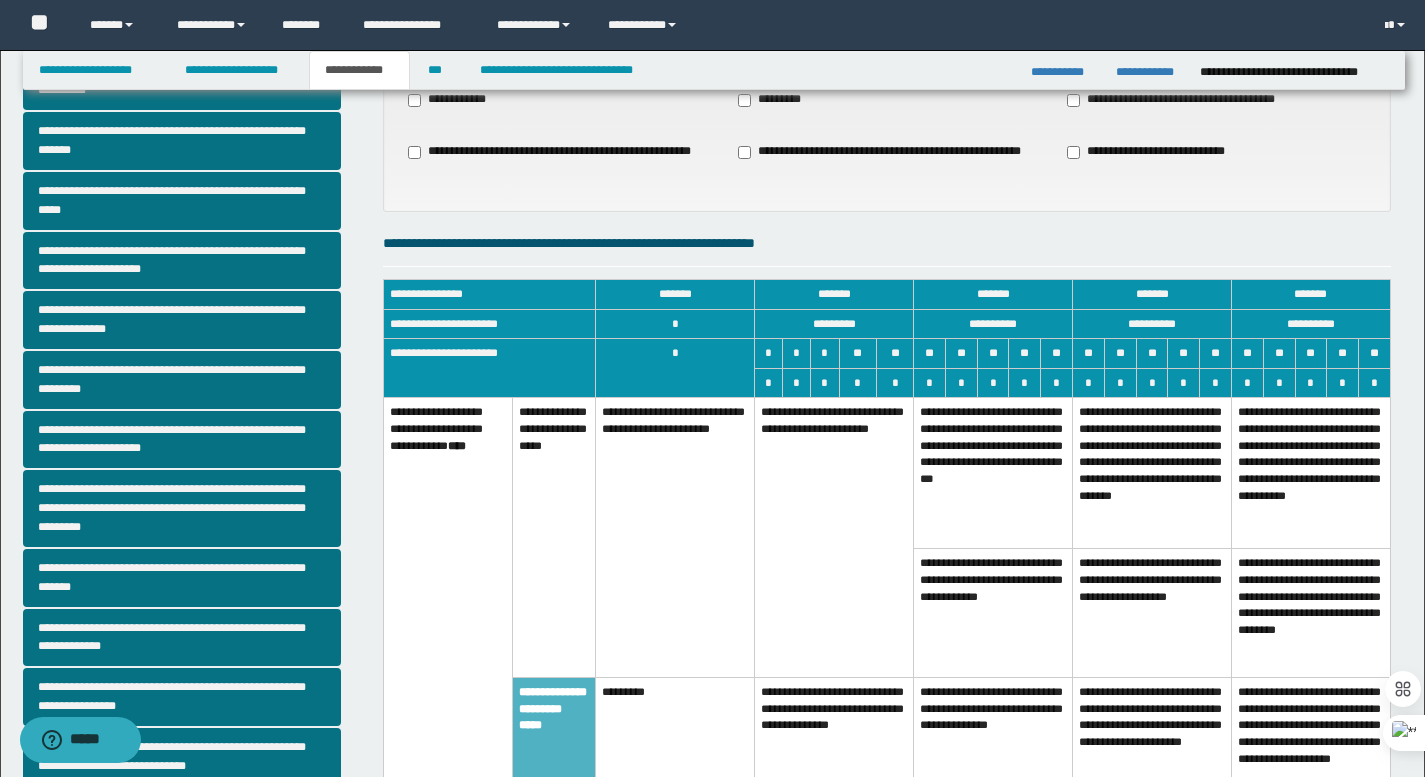 click on "*" at bounding box center (675, 324) 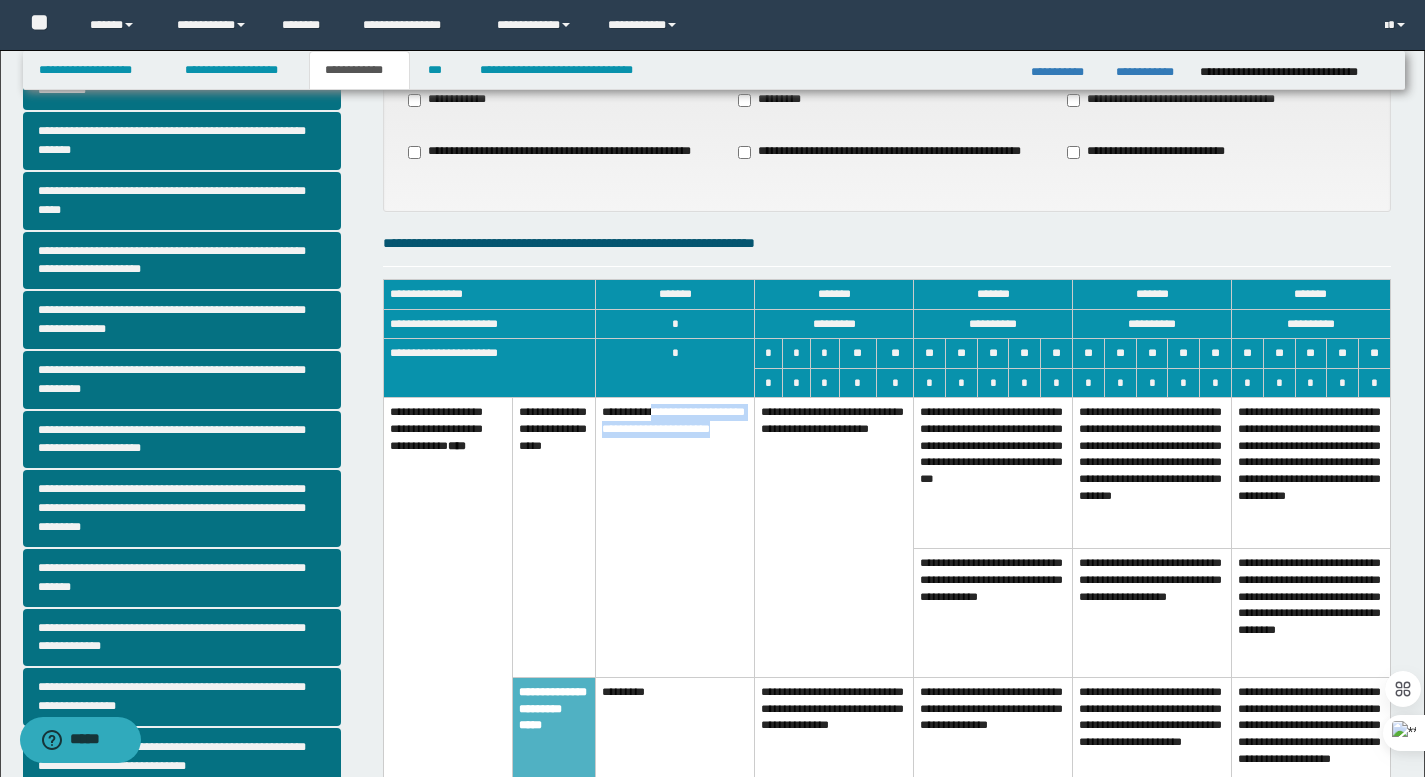 click on "**********" at bounding box center [675, 538] 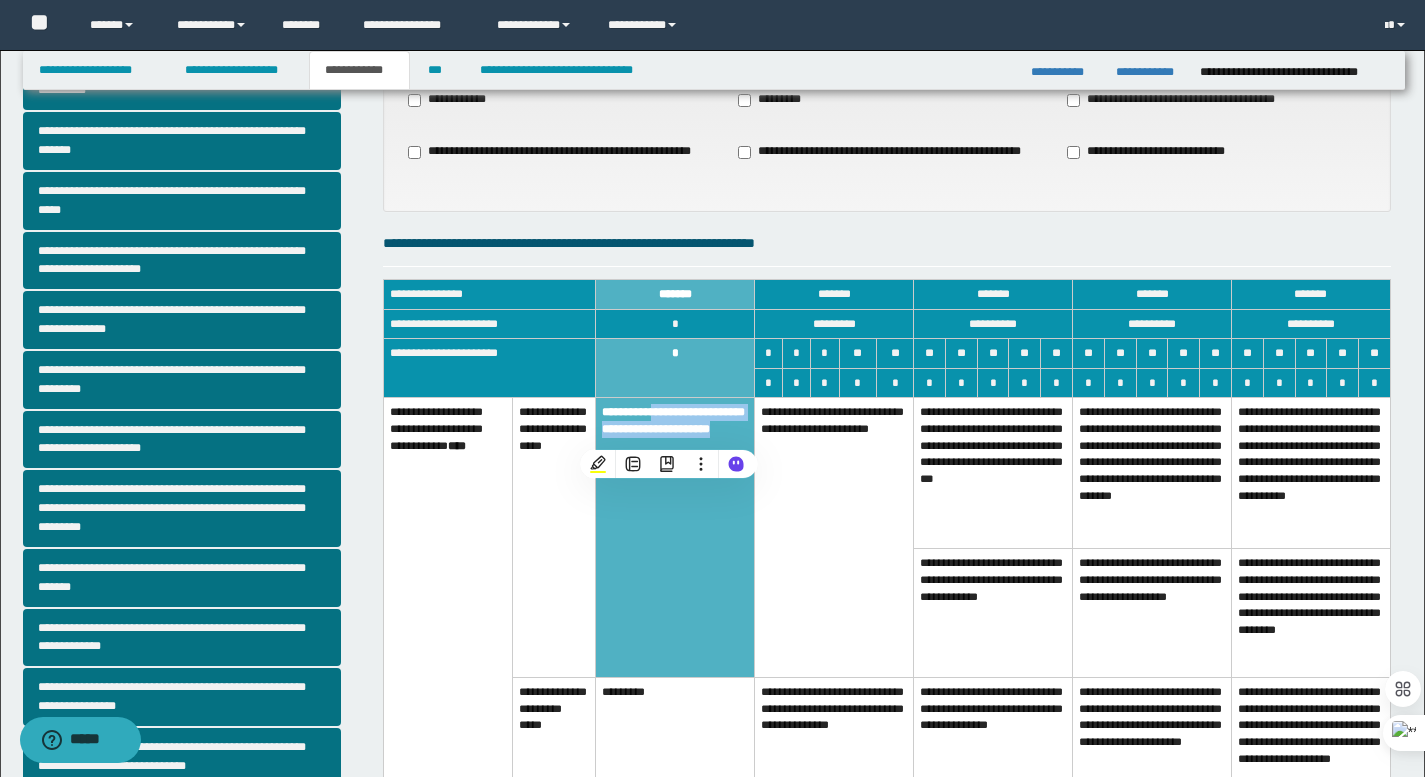 scroll, scrollTop: 523, scrollLeft: 0, axis: vertical 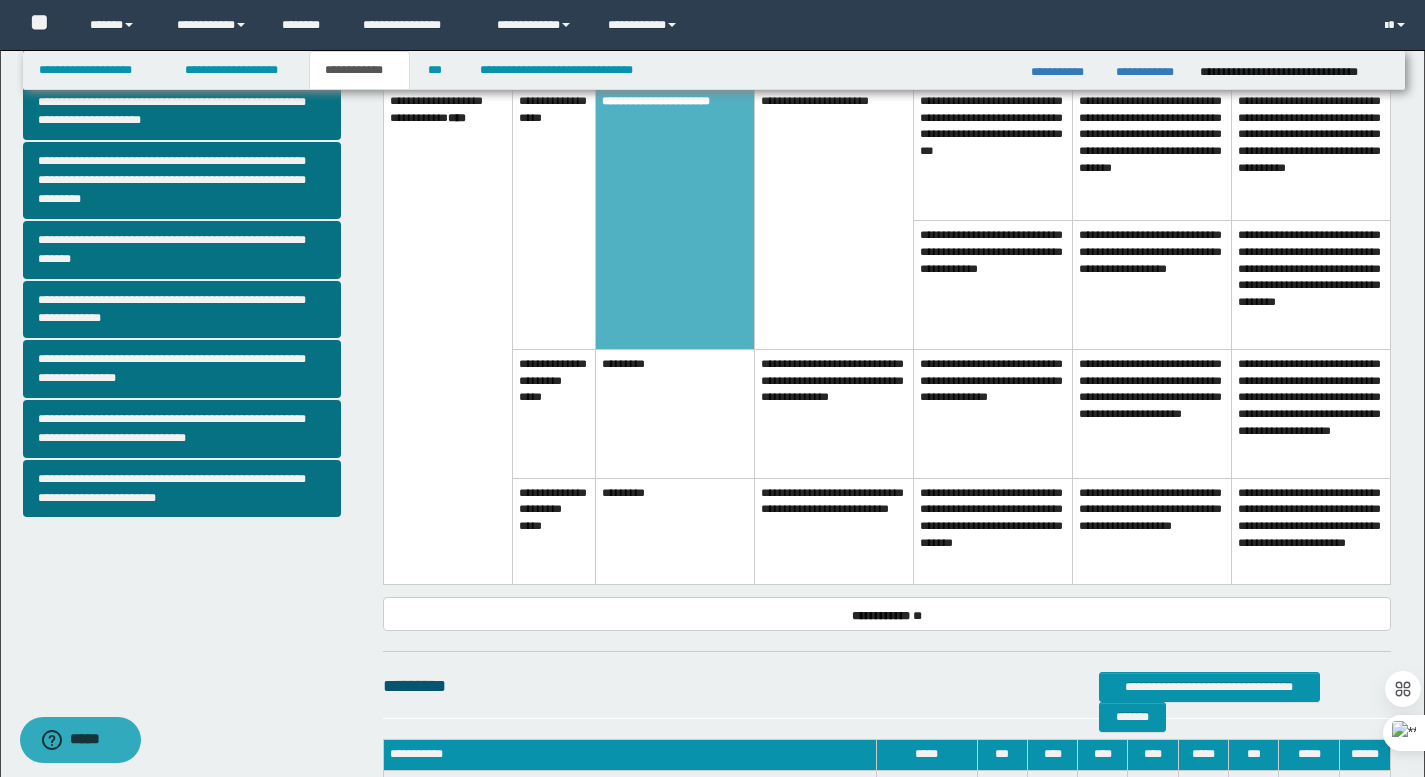 click on "*********" at bounding box center (675, 414) 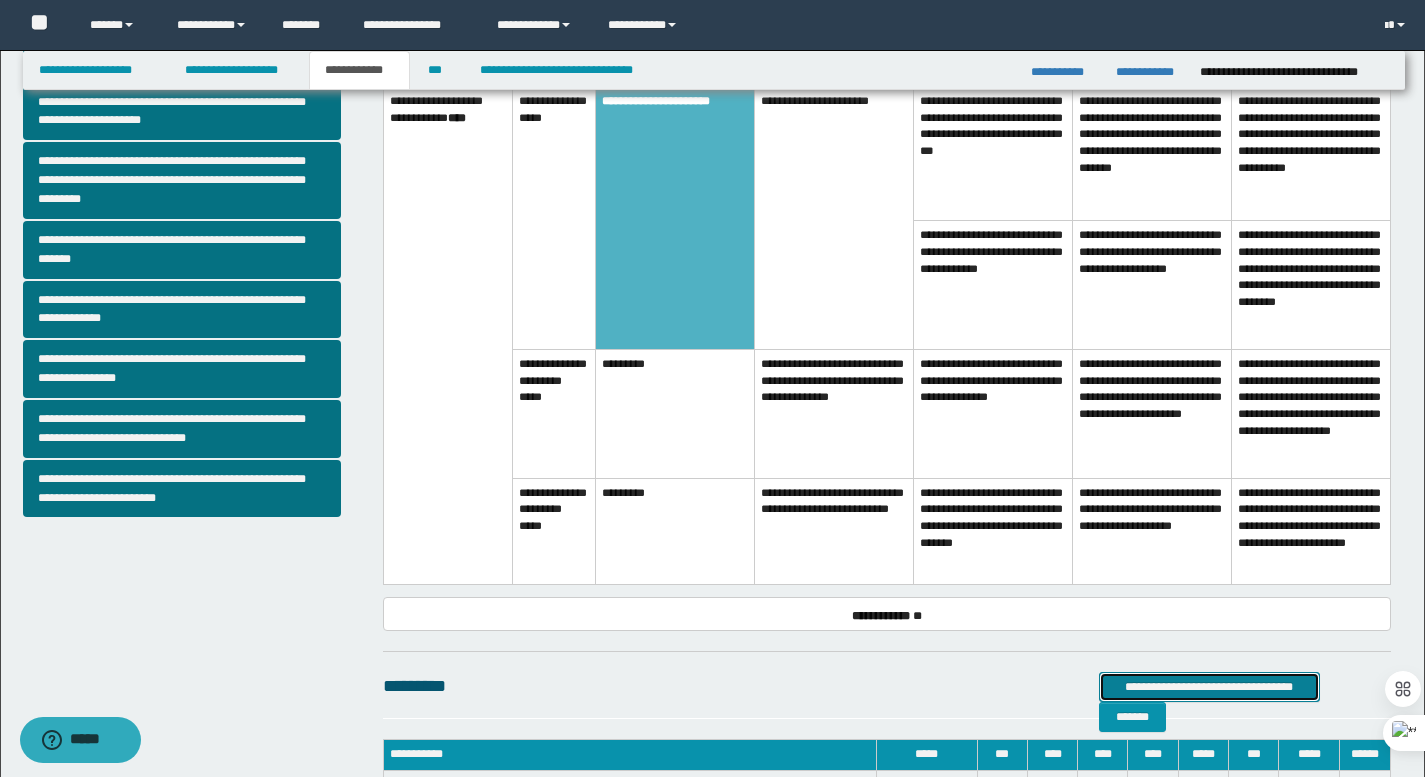 click on "**********" at bounding box center (1209, 687) 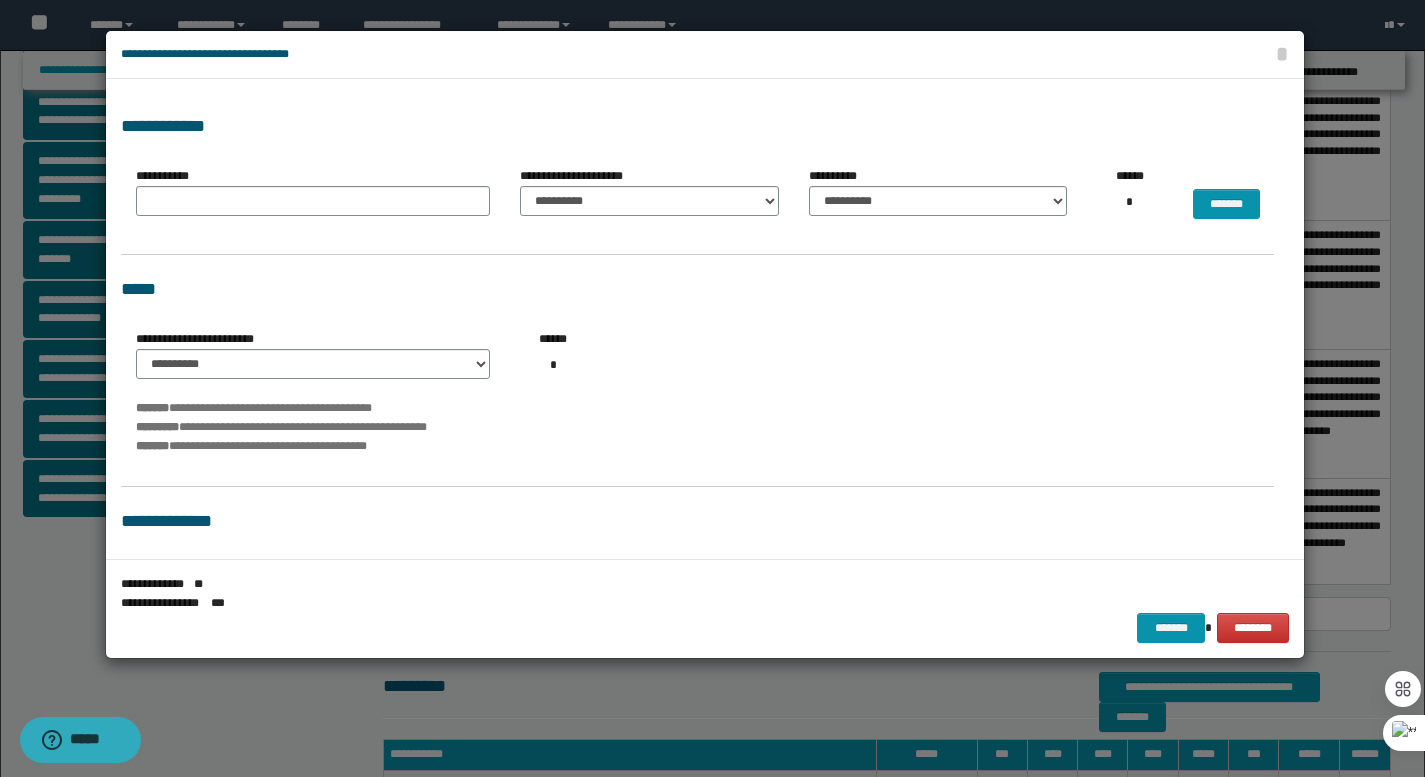 drag, startPoint x: 322, startPoint y: 217, endPoint x: 349, endPoint y: 203, distance: 30.413813 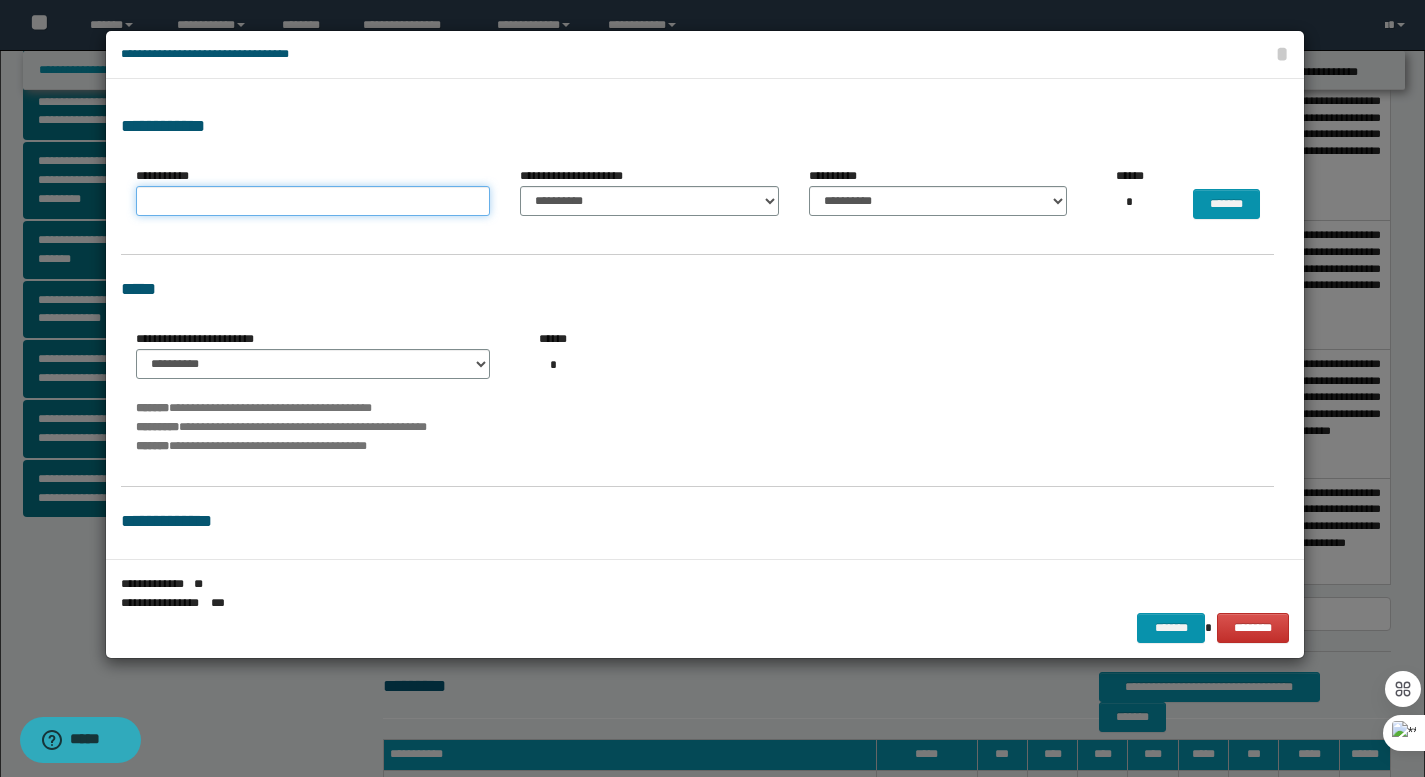 click on "**********" at bounding box center (313, 201) 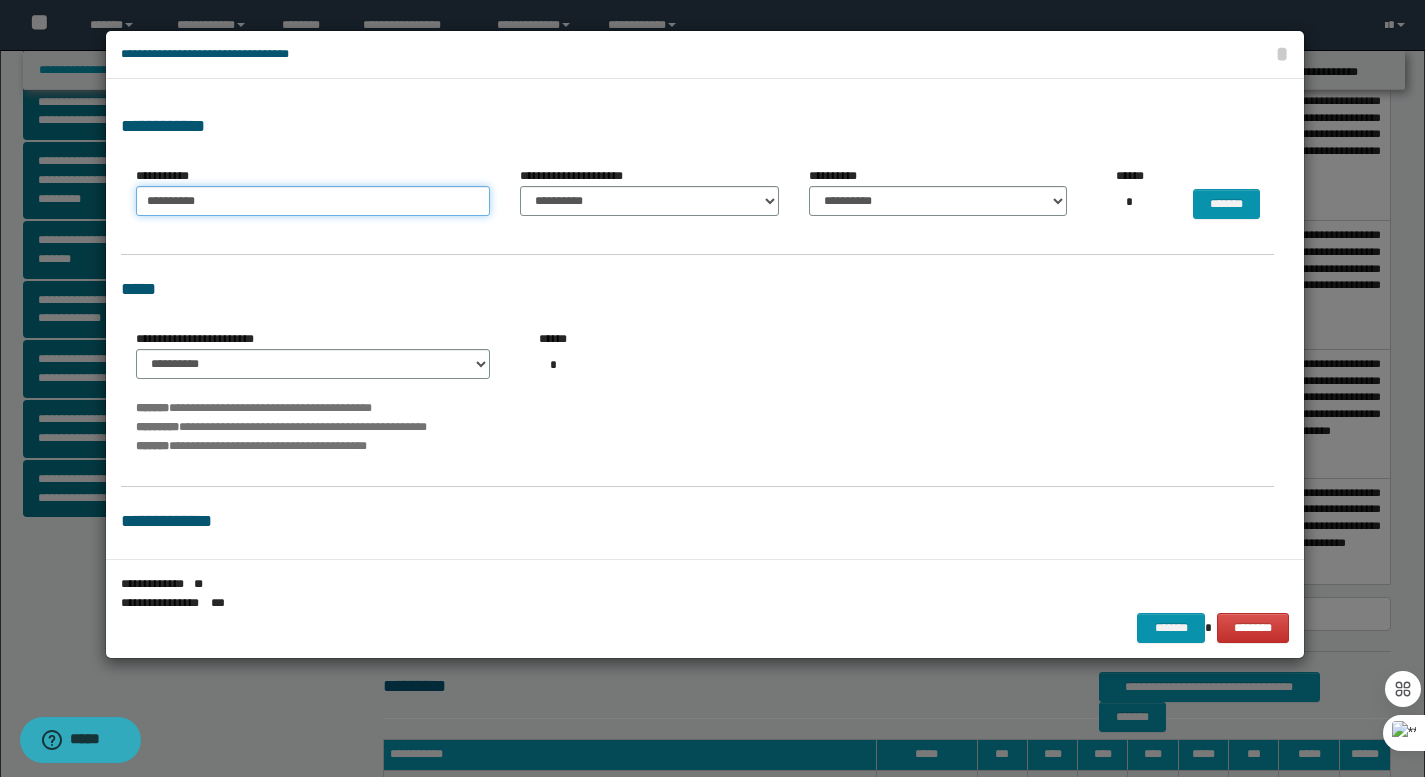 type on "*********" 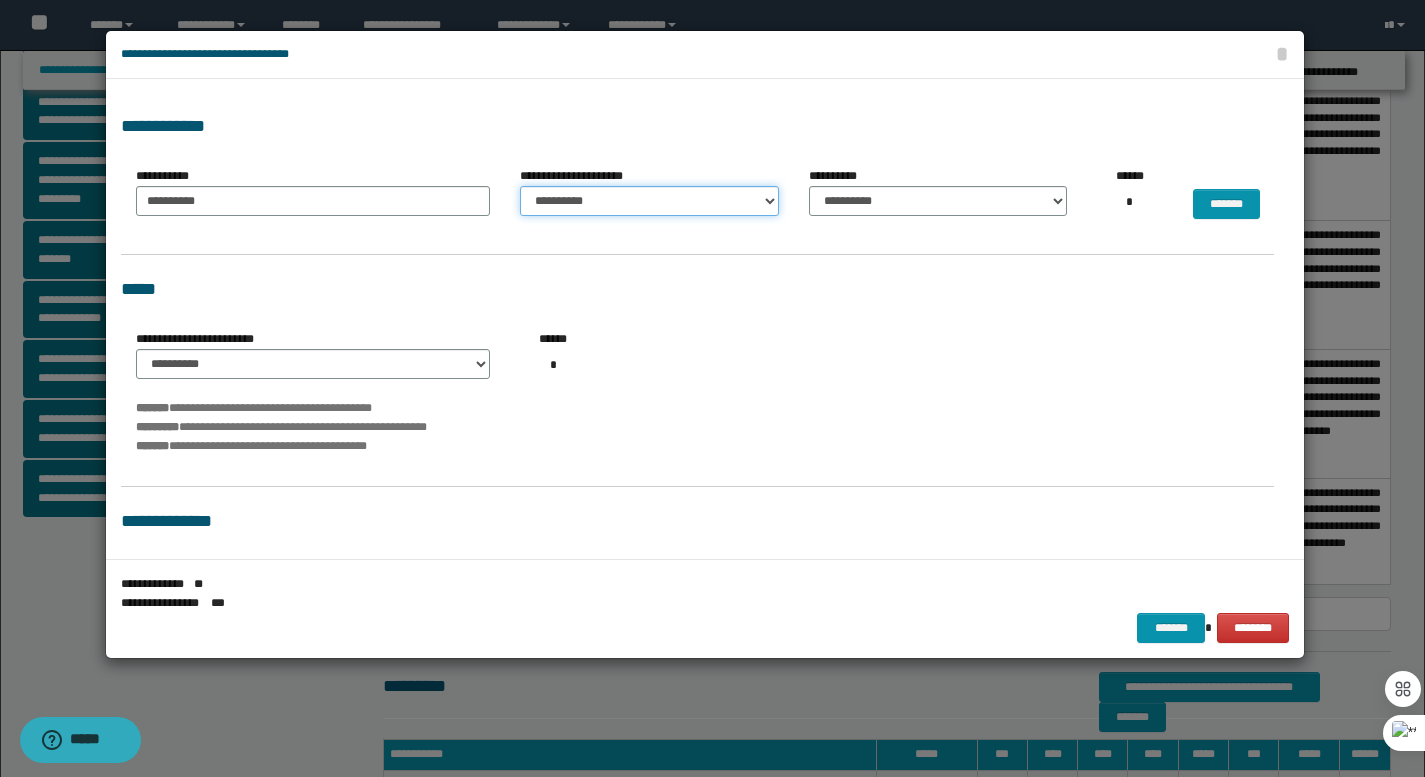 click on "**********" at bounding box center (649, 201) 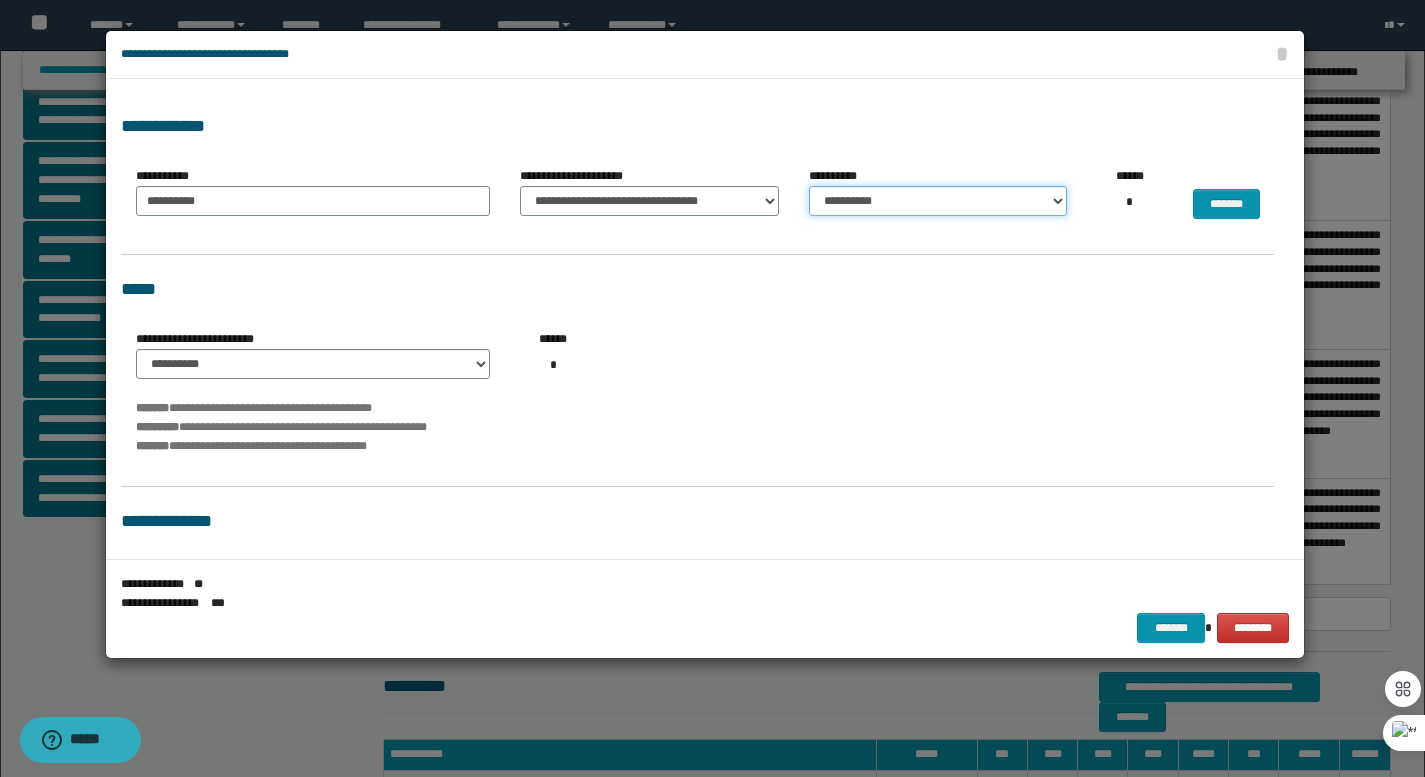 click on "**********" at bounding box center [938, 201] 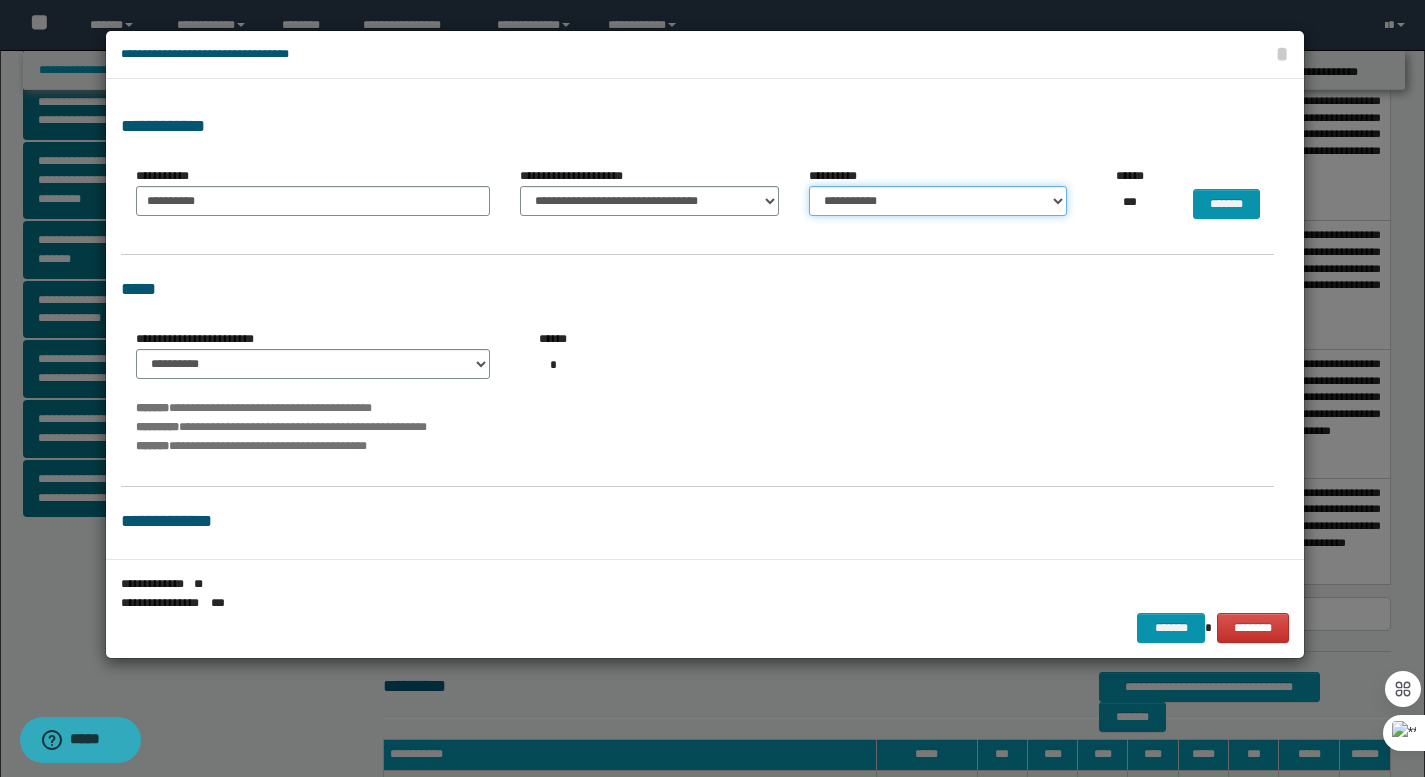 click on "**********" at bounding box center (938, 201) 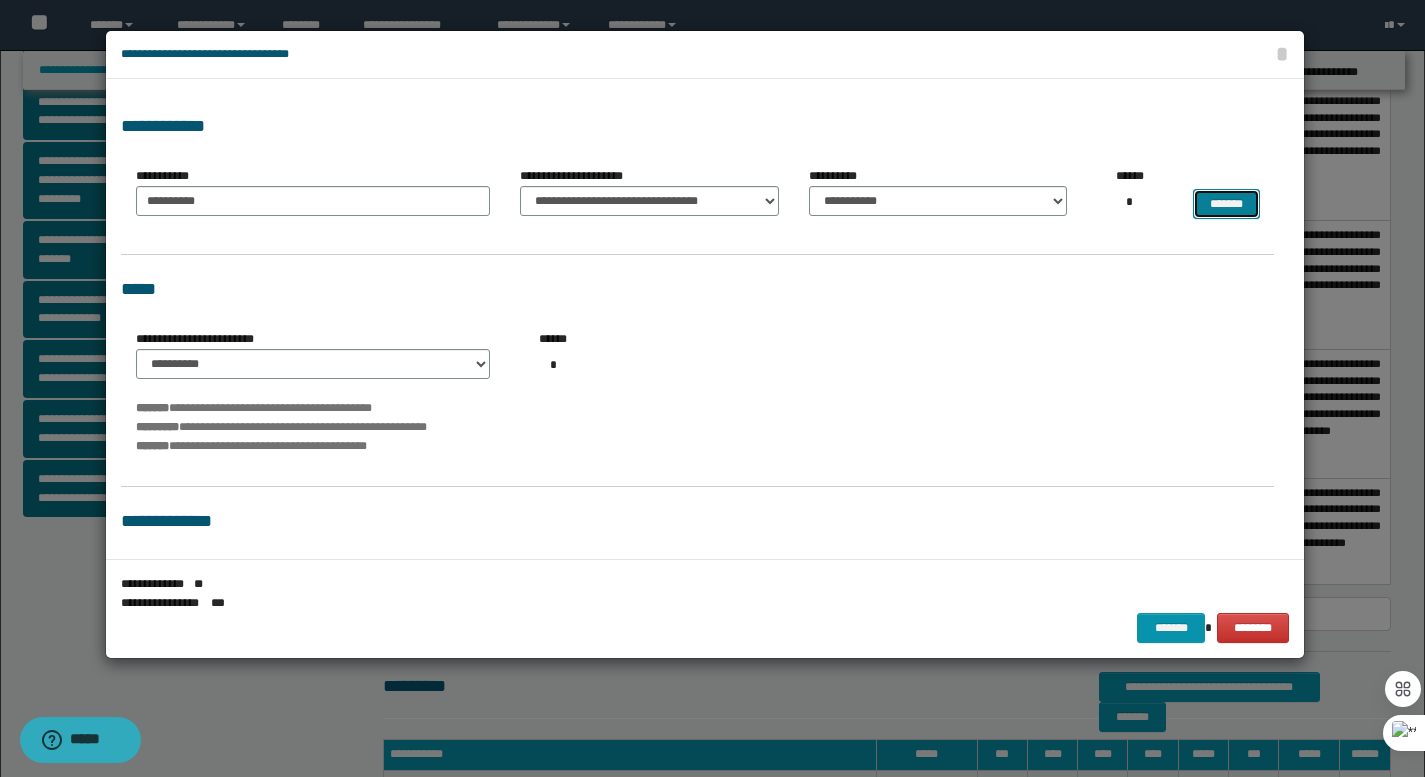 click on "*******" at bounding box center (1226, 204) 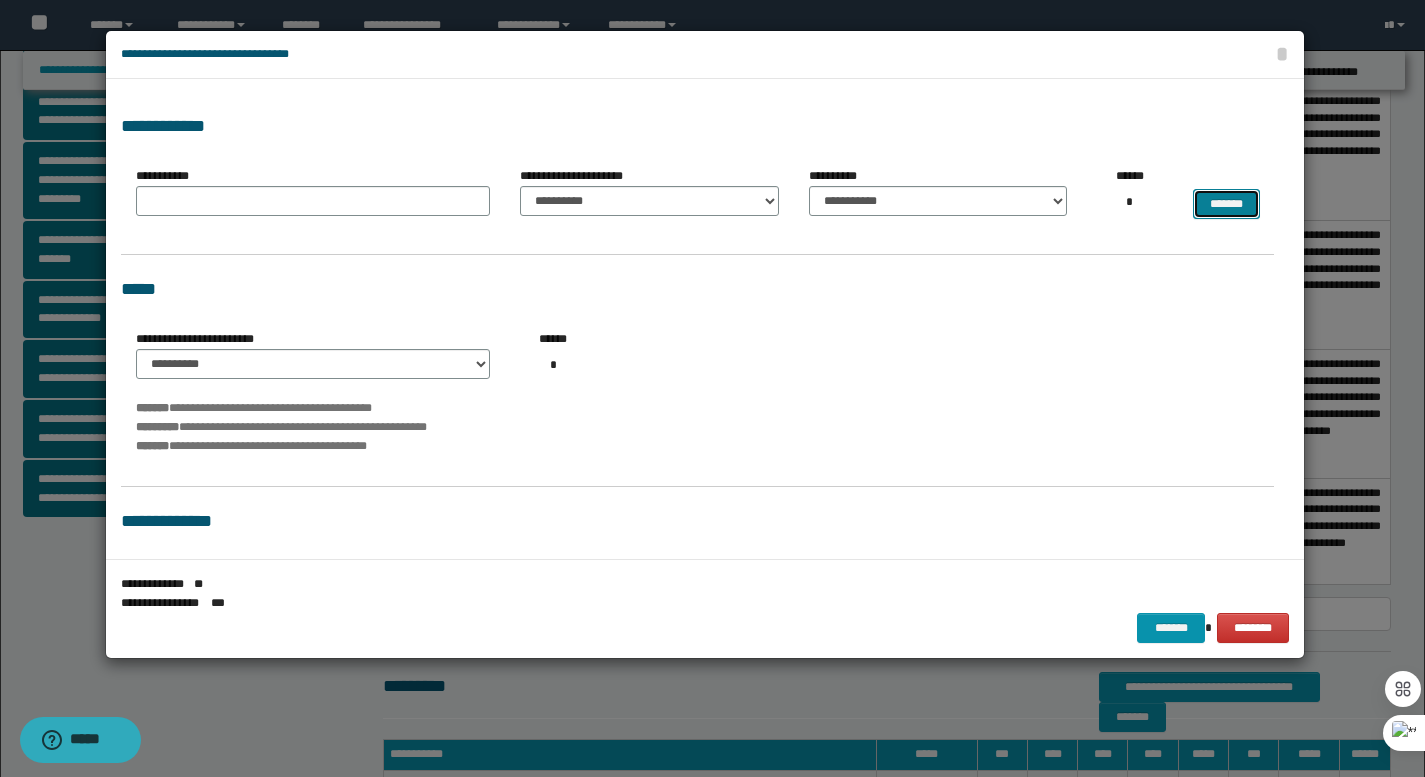 select 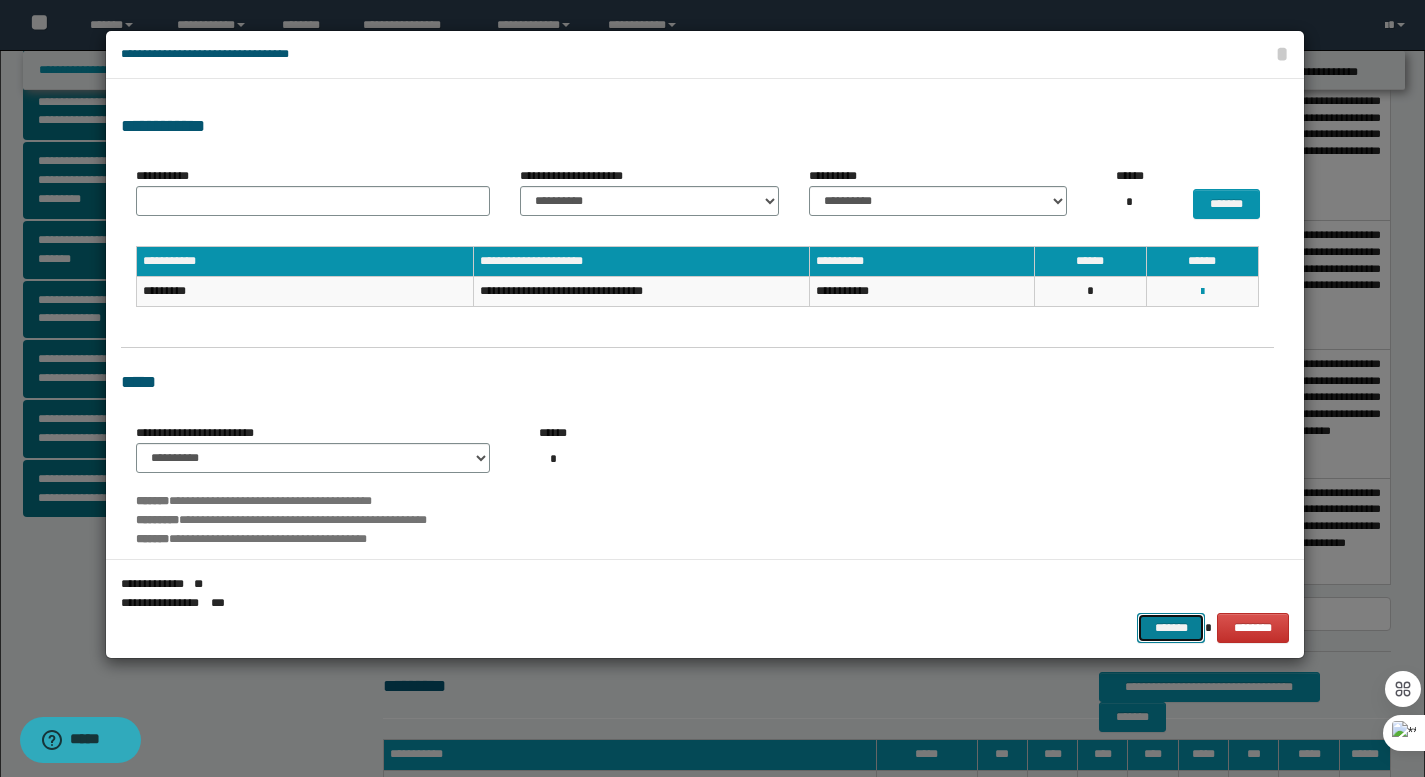 click on "*******" at bounding box center (1171, 628) 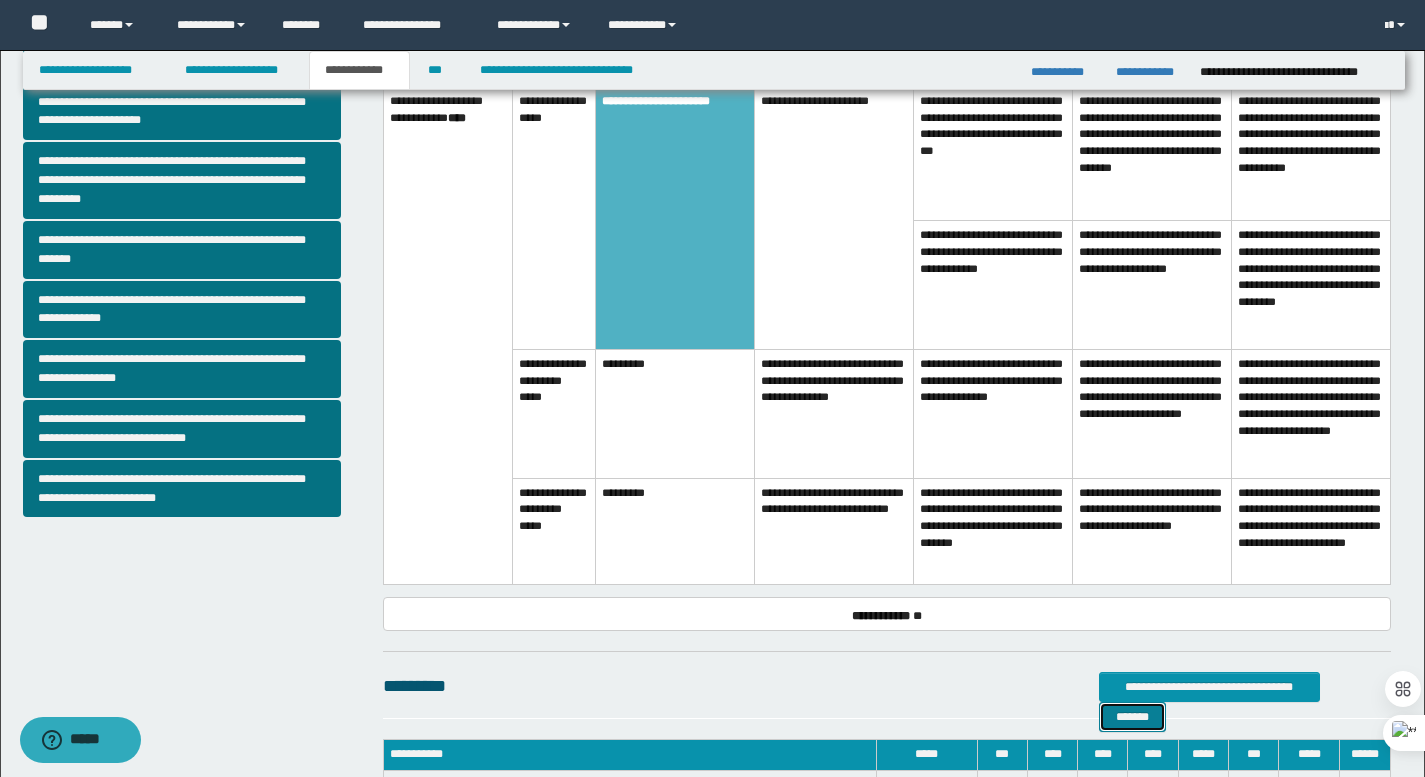 click on "*******" at bounding box center (1132, 717) 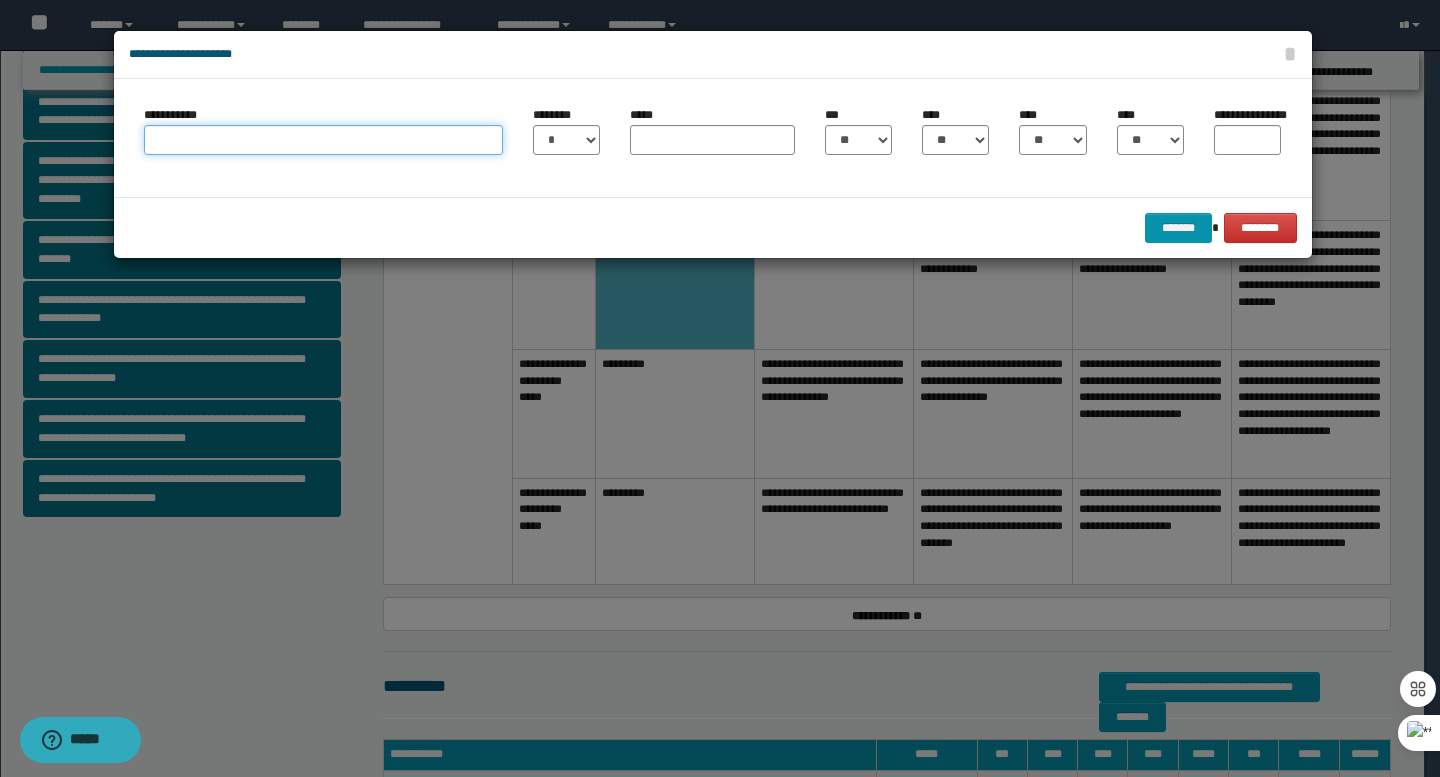 click on "**********" at bounding box center (323, 140) 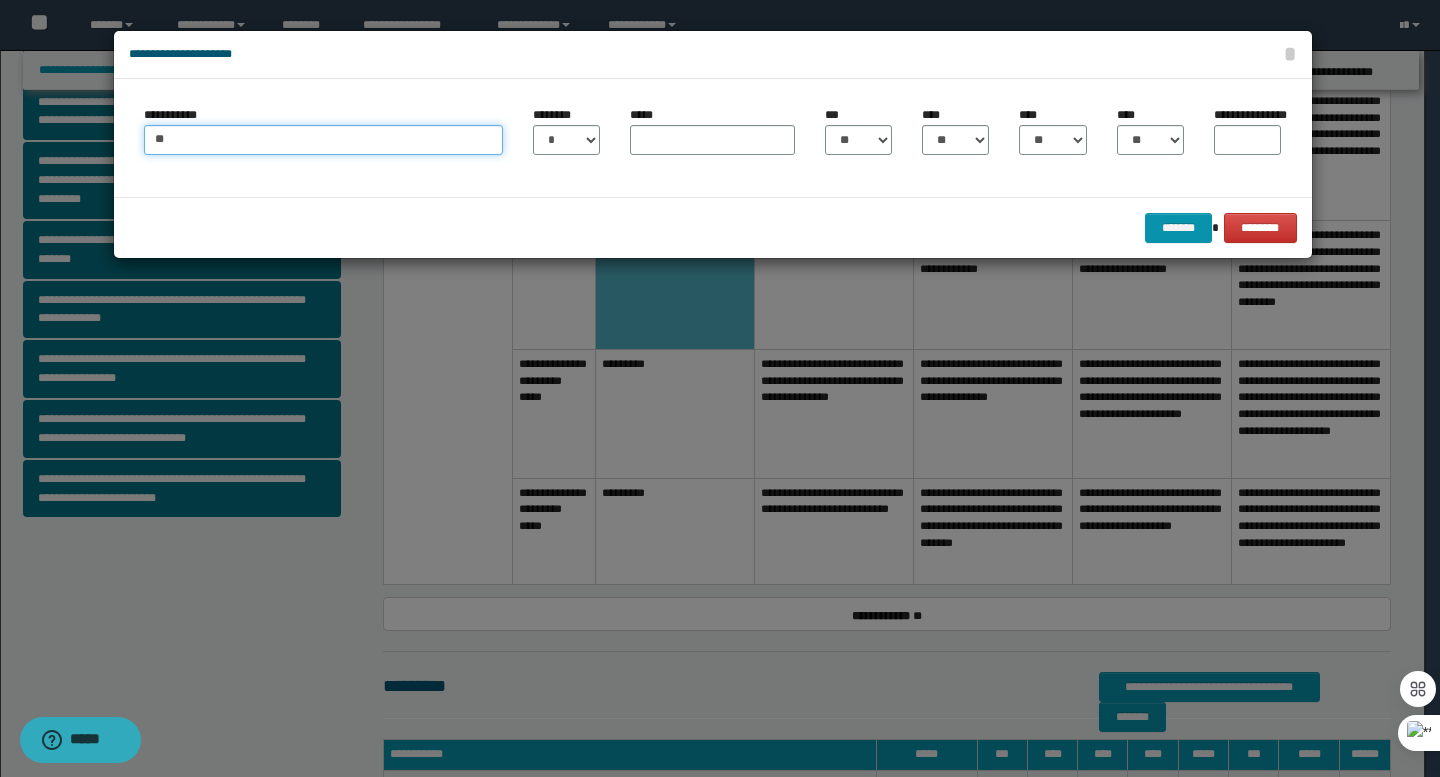 type on "*" 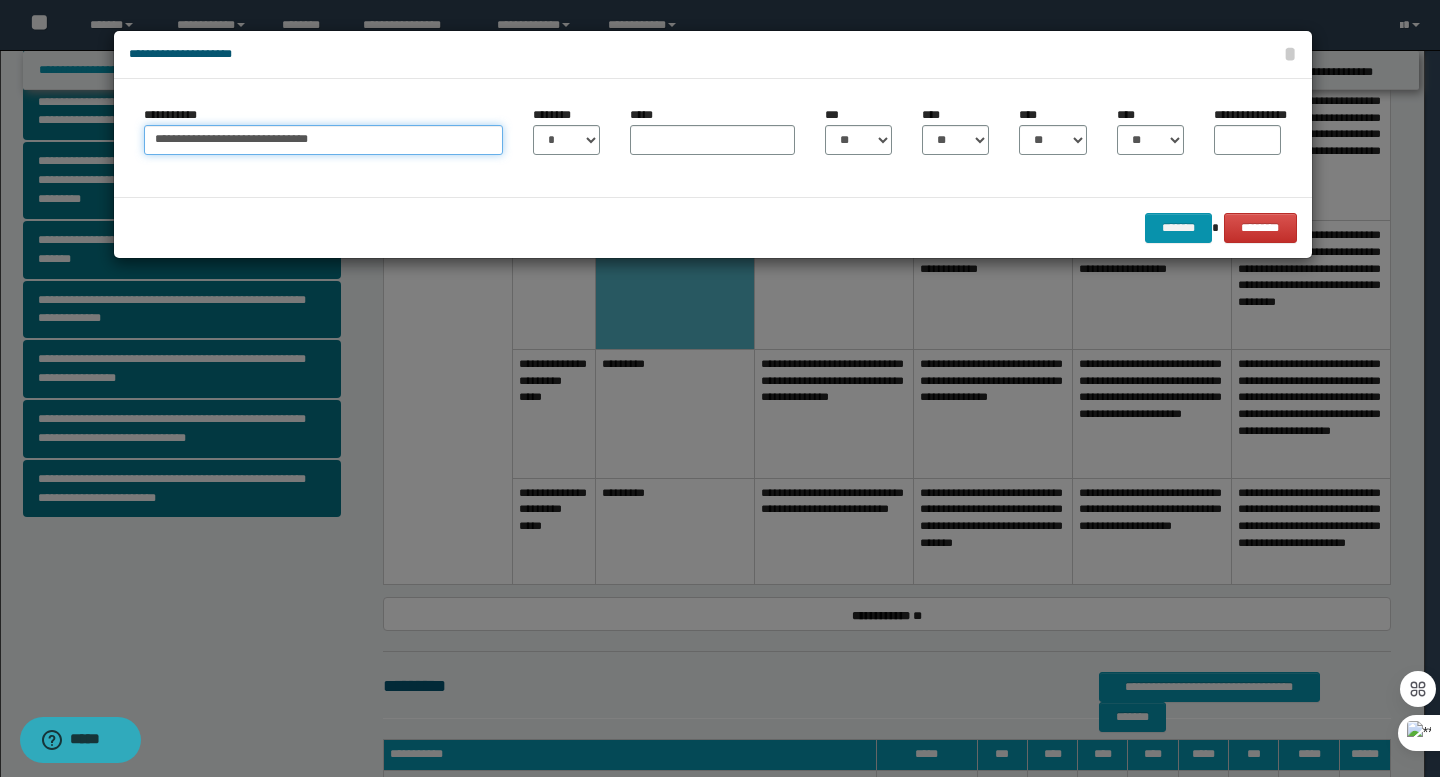 type on "**********" 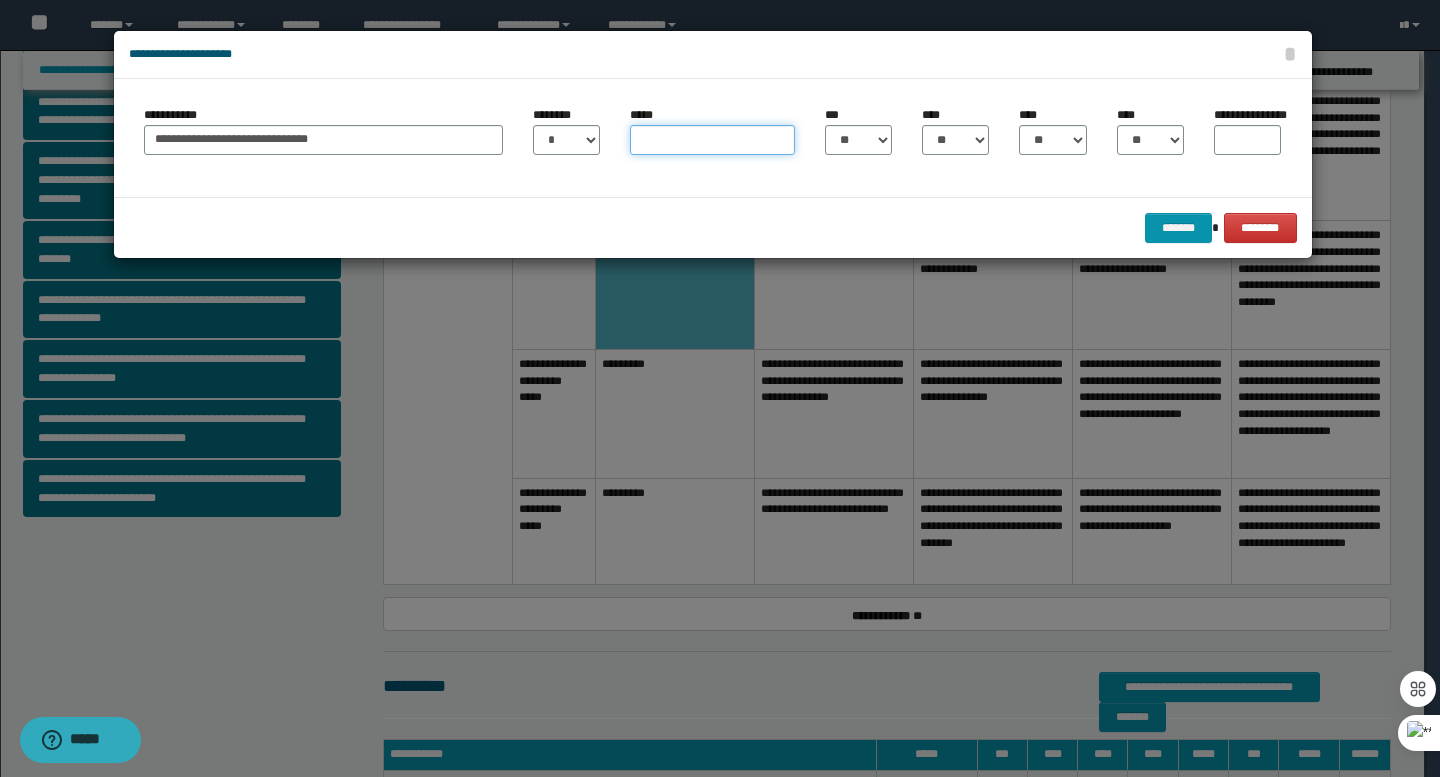 click on "*****" at bounding box center (712, 140) 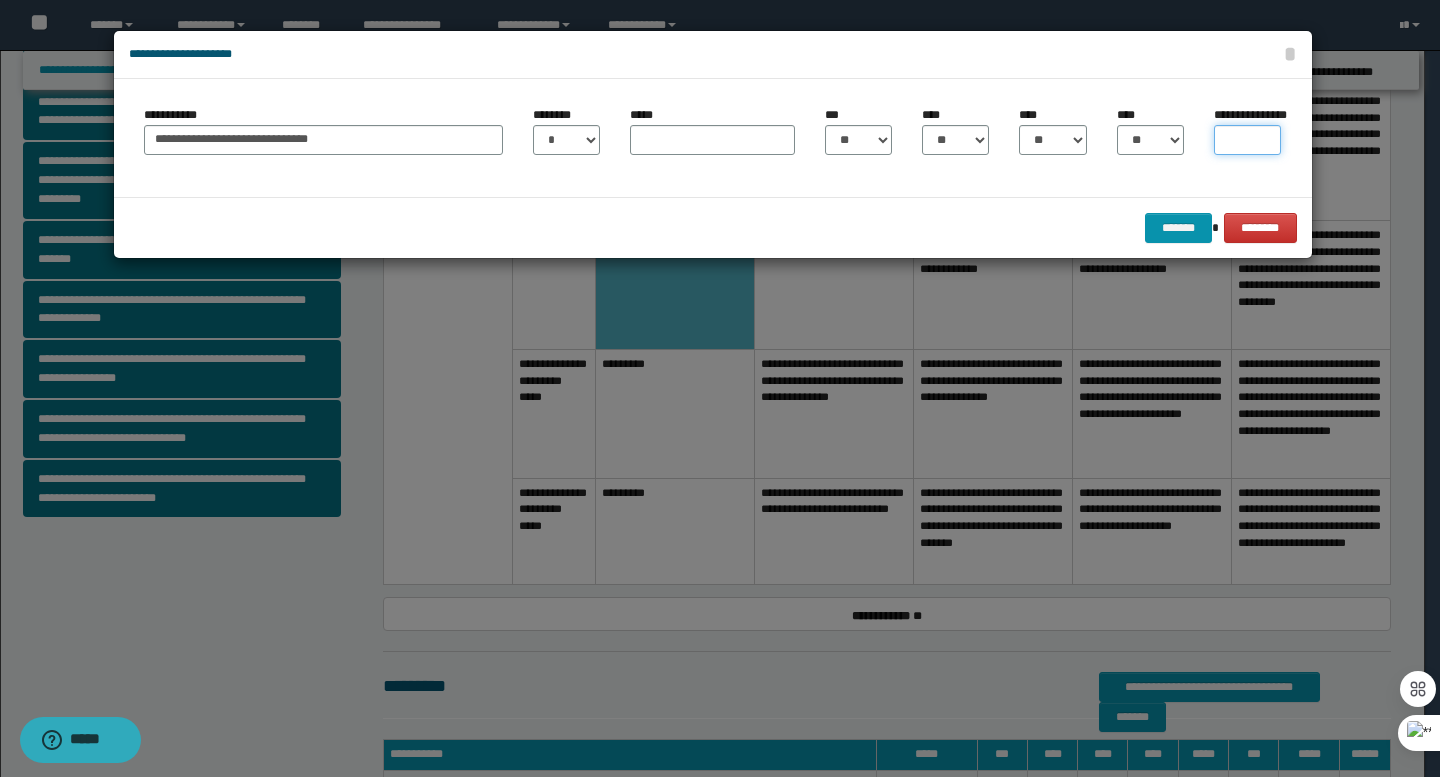 click on "**********" at bounding box center (1247, 140) 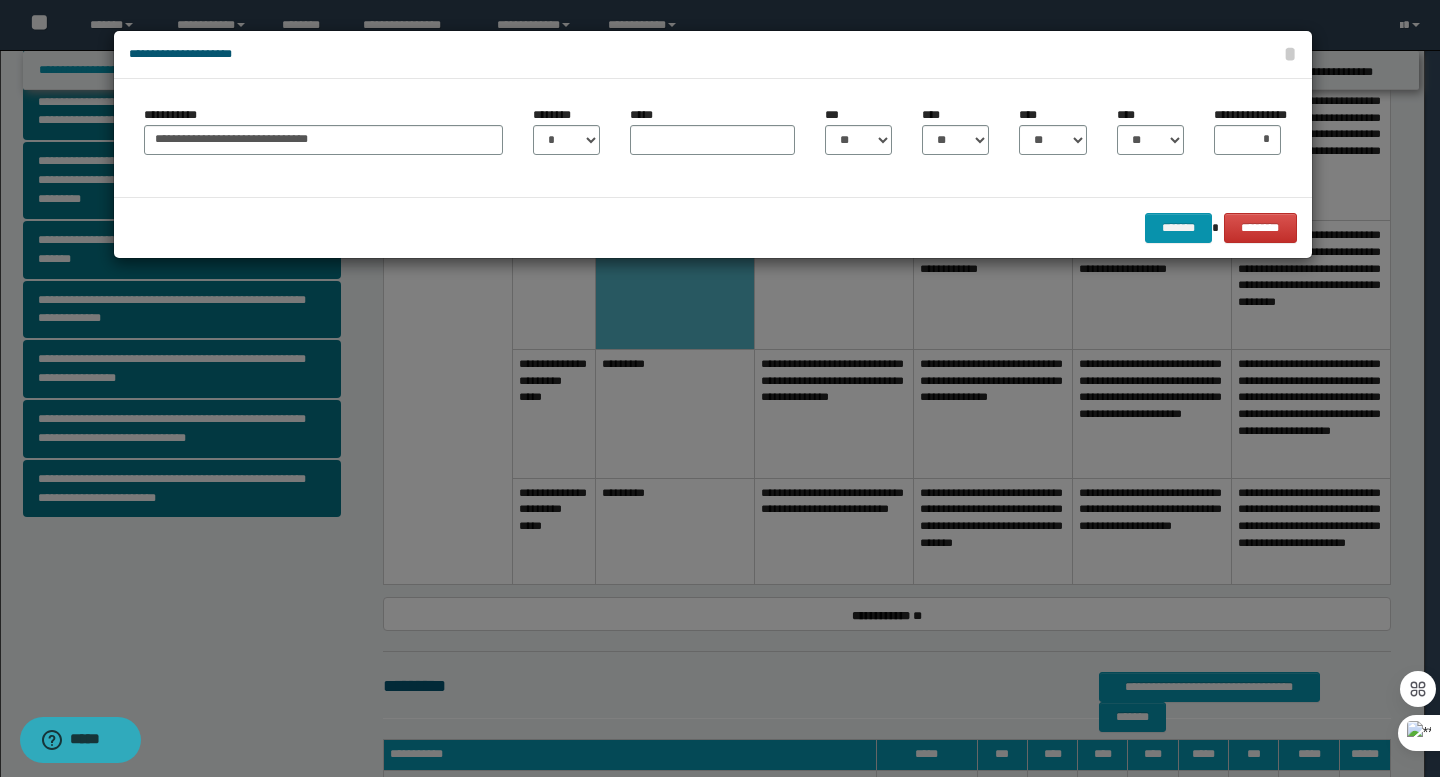 click on "*******
********" at bounding box center [713, 227] 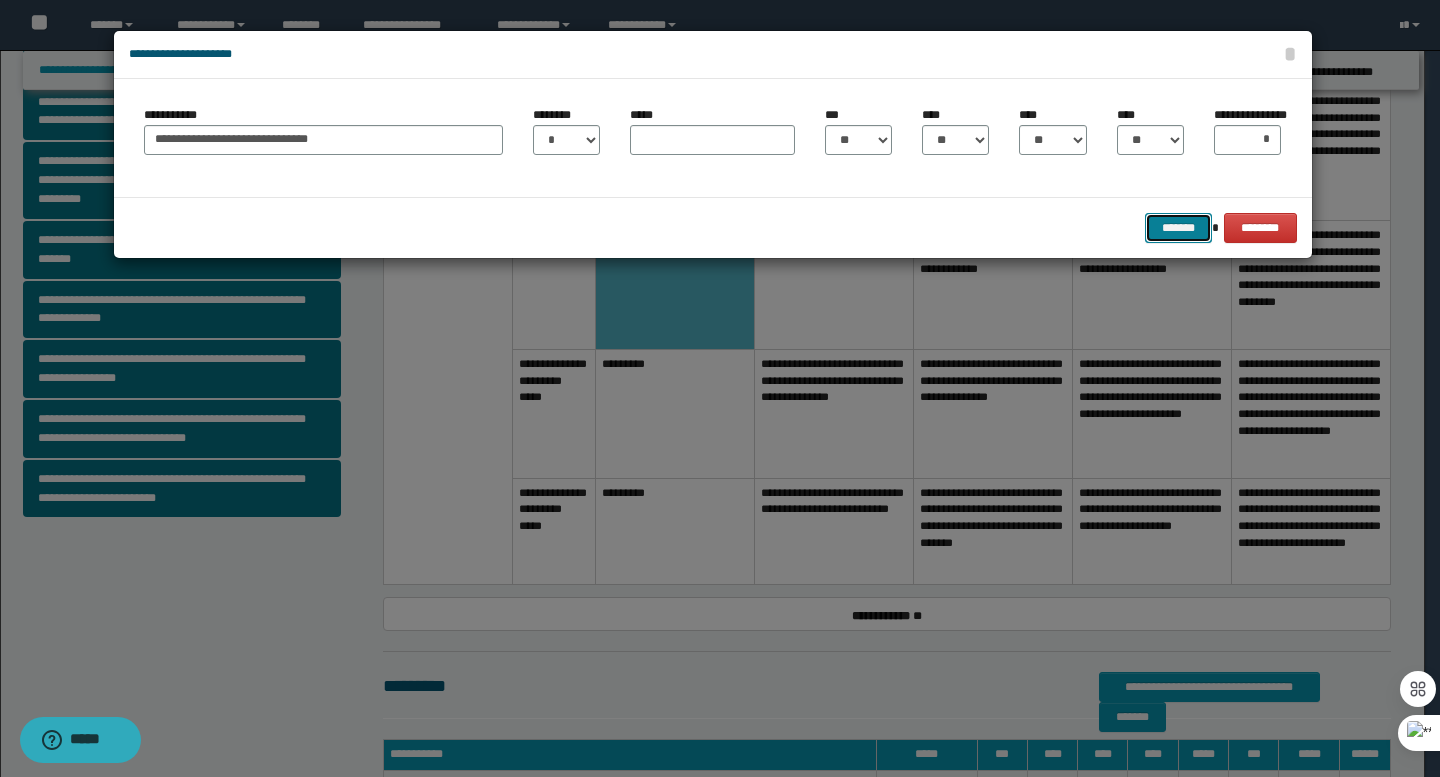 click on "*******" at bounding box center [1179, 228] 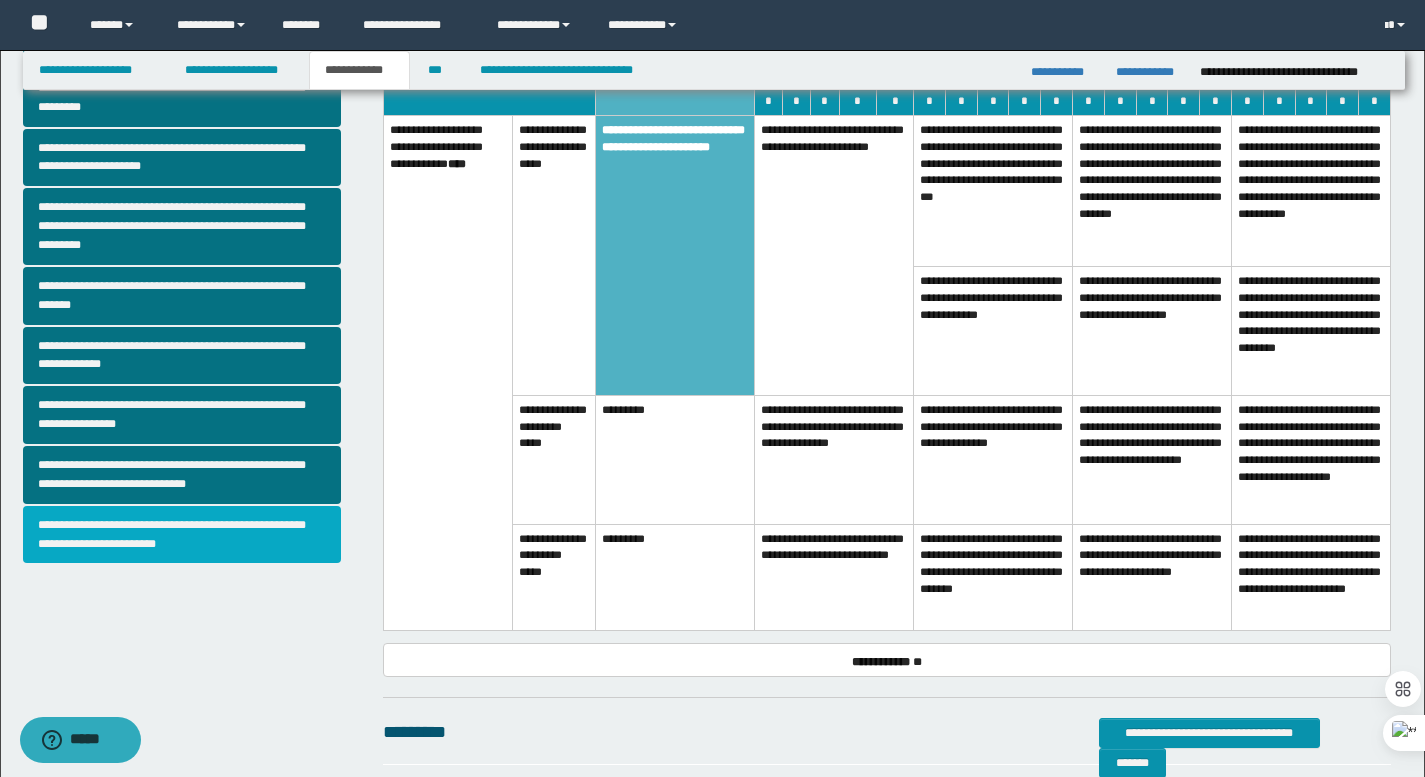 scroll, scrollTop: 480, scrollLeft: 0, axis: vertical 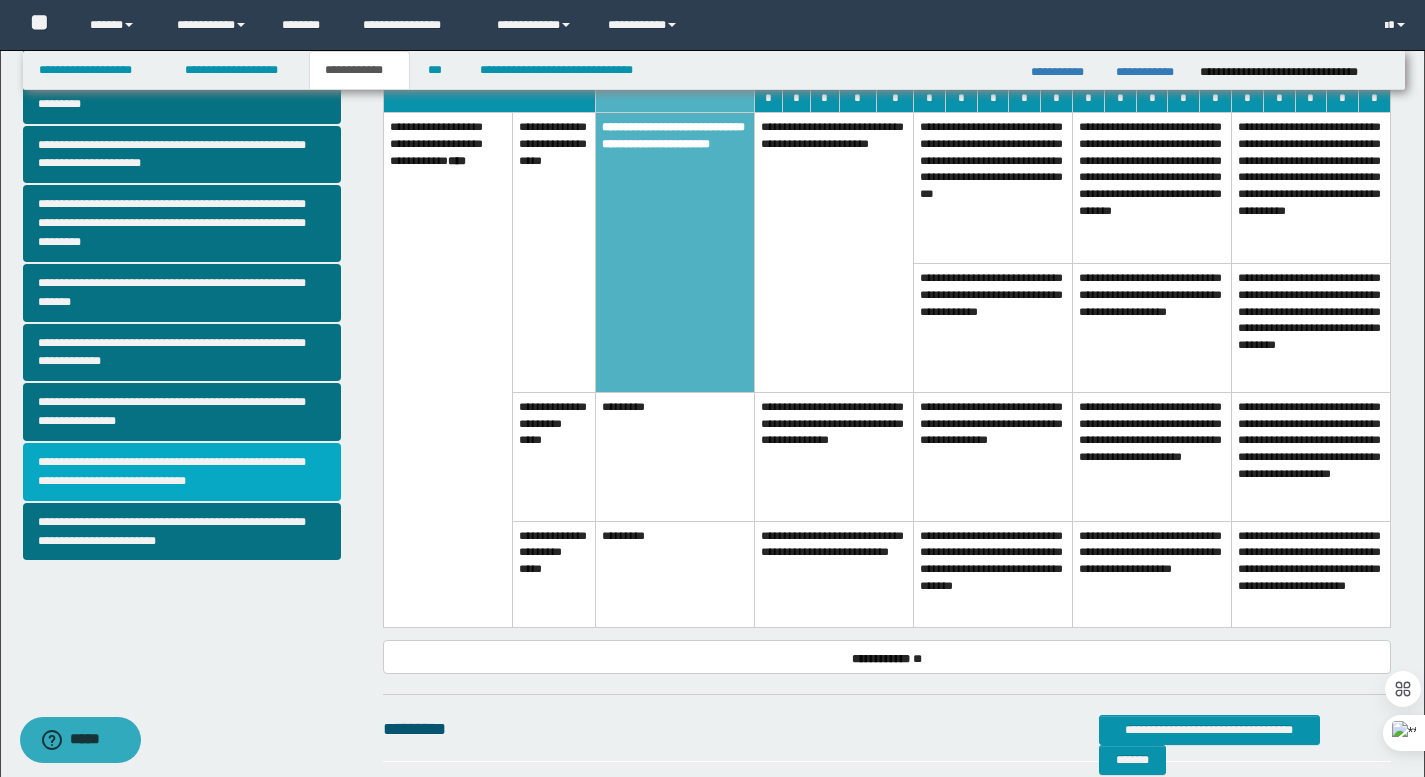 click on "**********" at bounding box center [182, 472] 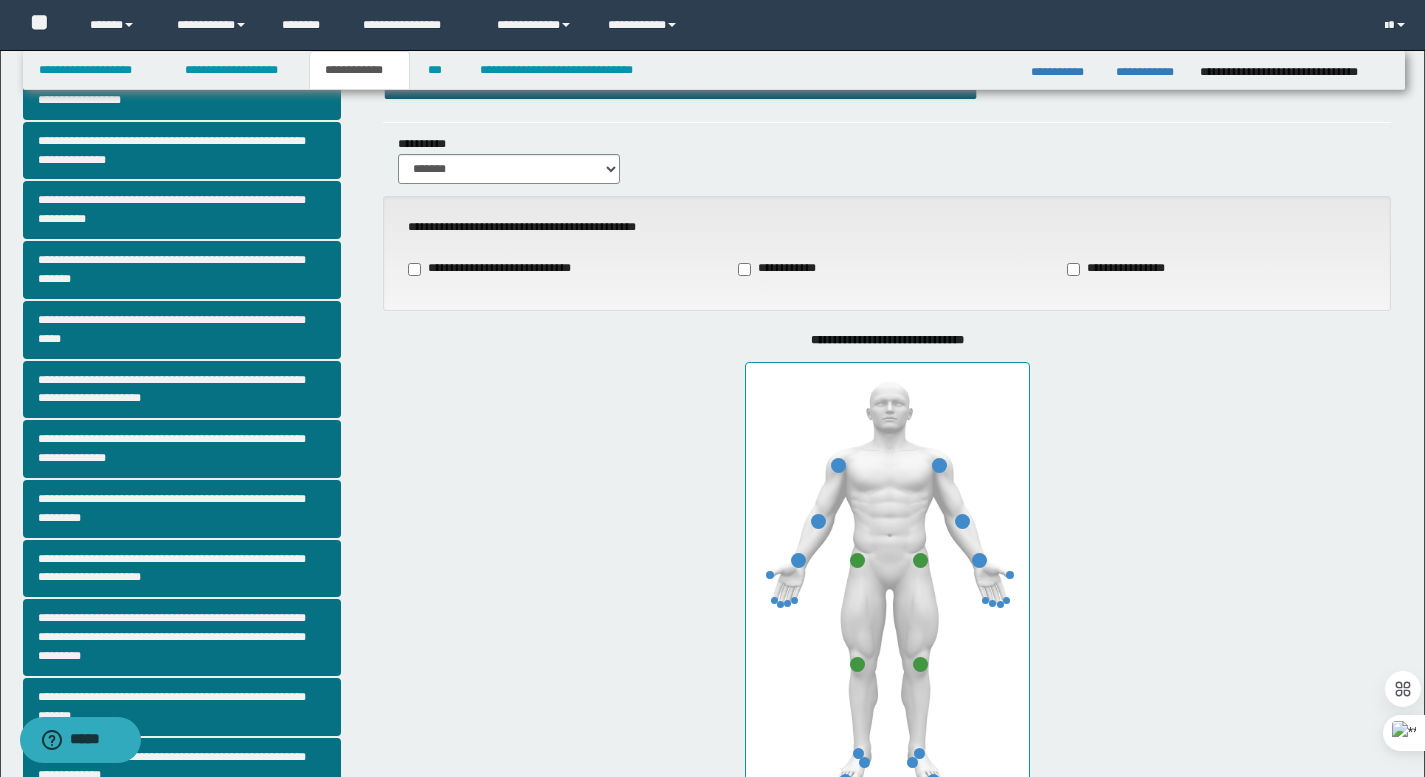 scroll, scrollTop: 176, scrollLeft: 0, axis: vertical 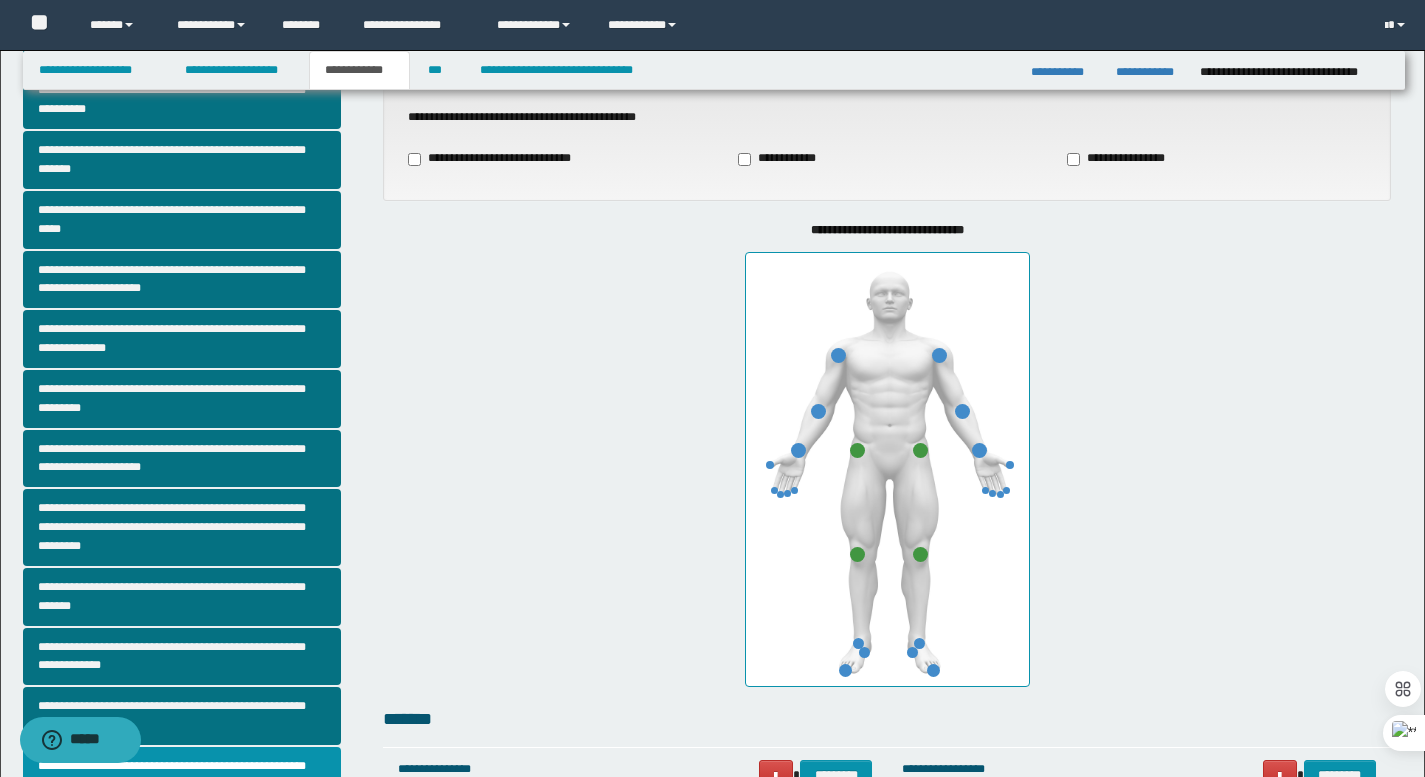 click at bounding box center [887, 469] 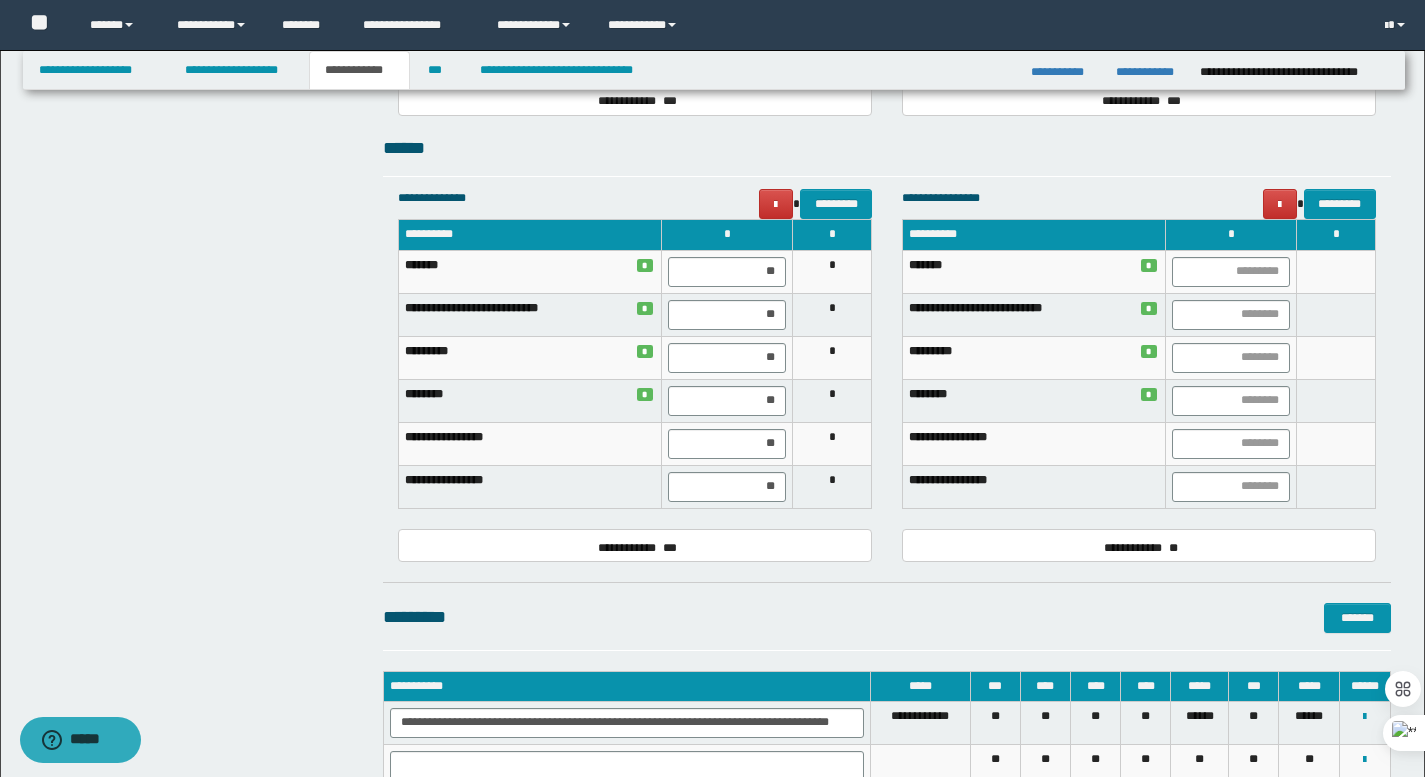 scroll, scrollTop: 1028, scrollLeft: 0, axis: vertical 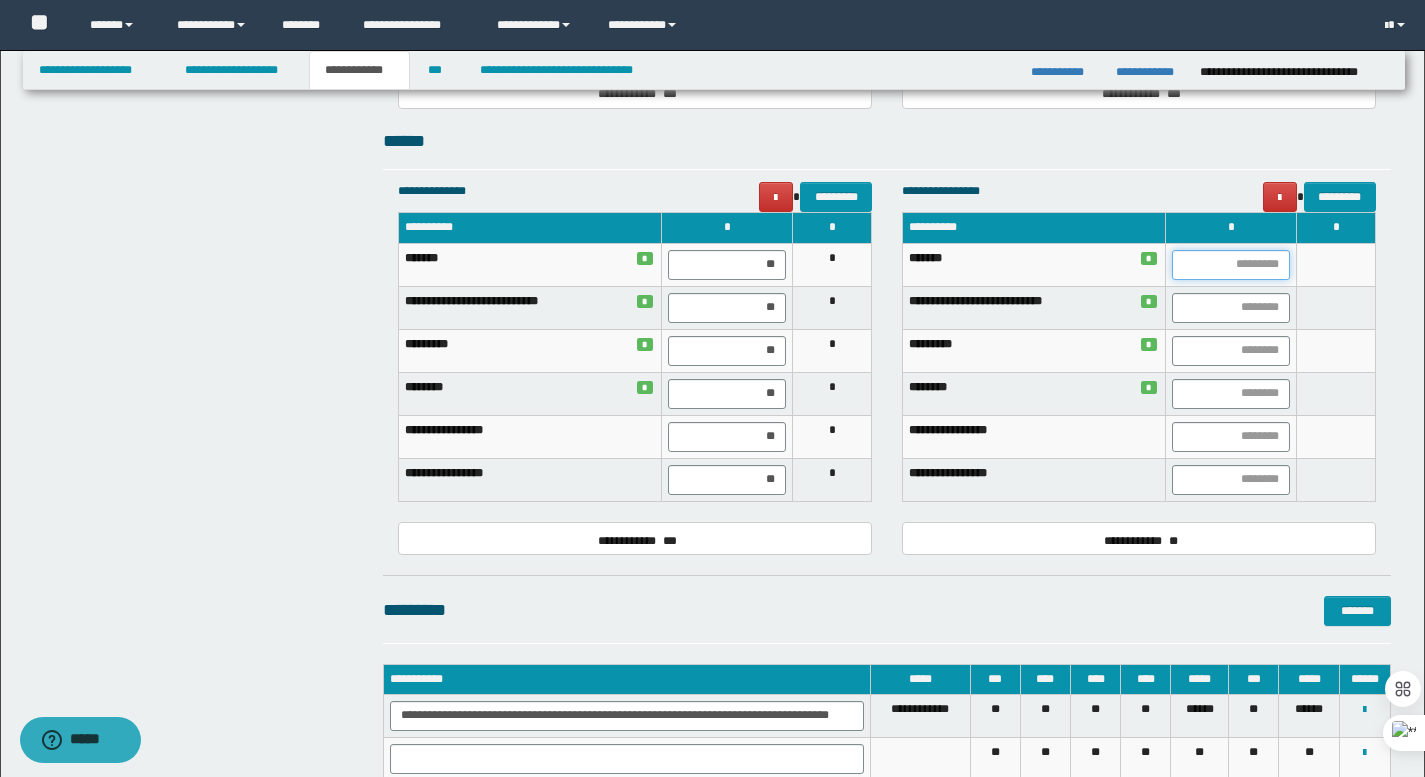 click at bounding box center [1231, 265] 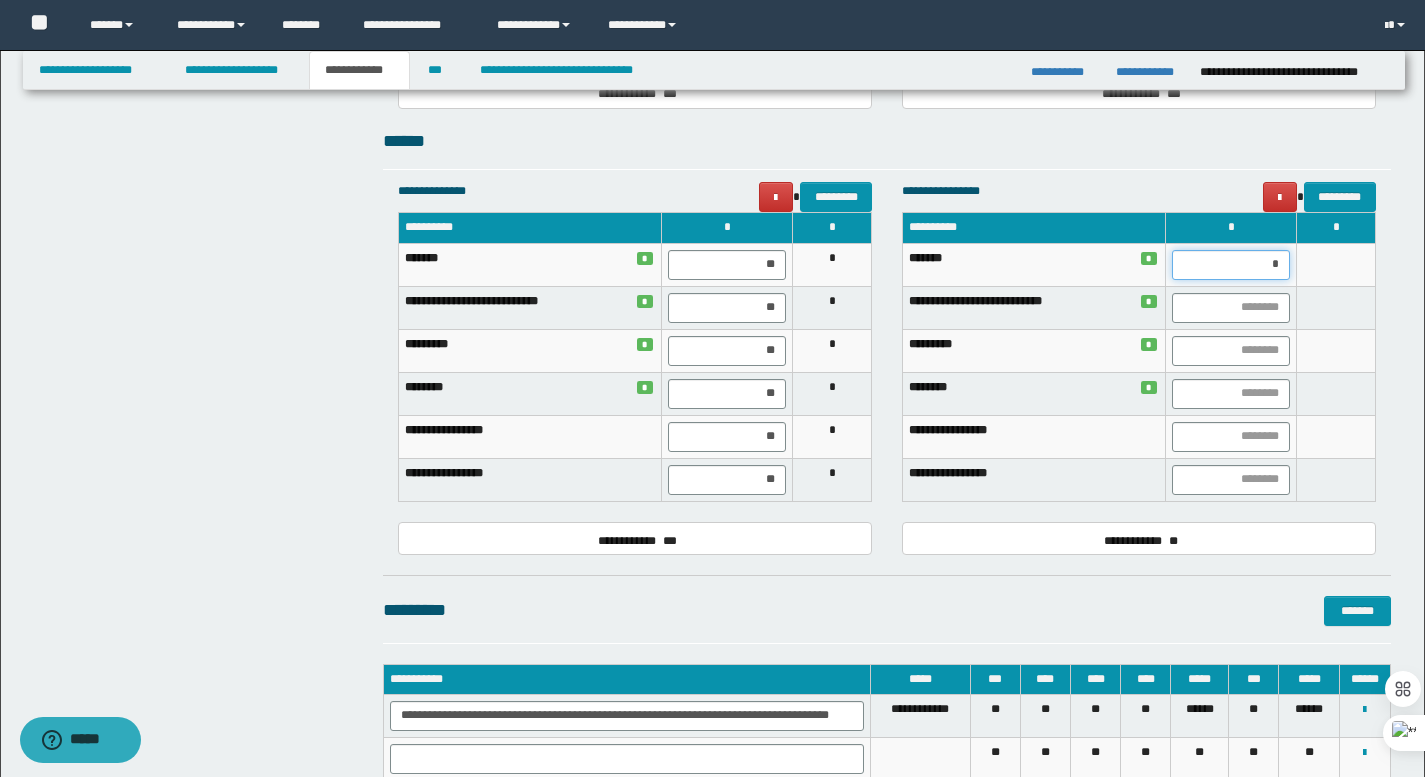 type on "**" 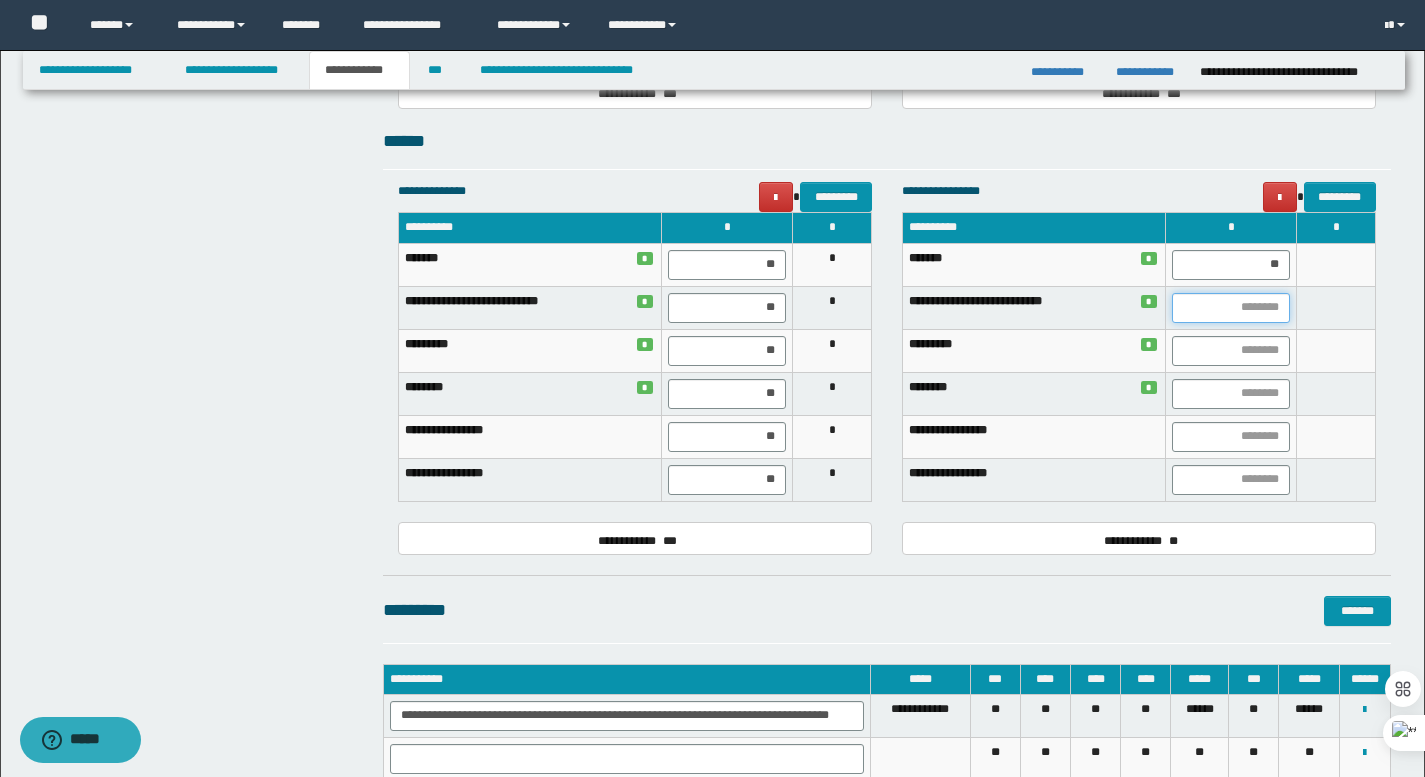 drag, startPoint x: 1267, startPoint y: 297, endPoint x: 1265, endPoint y: 309, distance: 12.165525 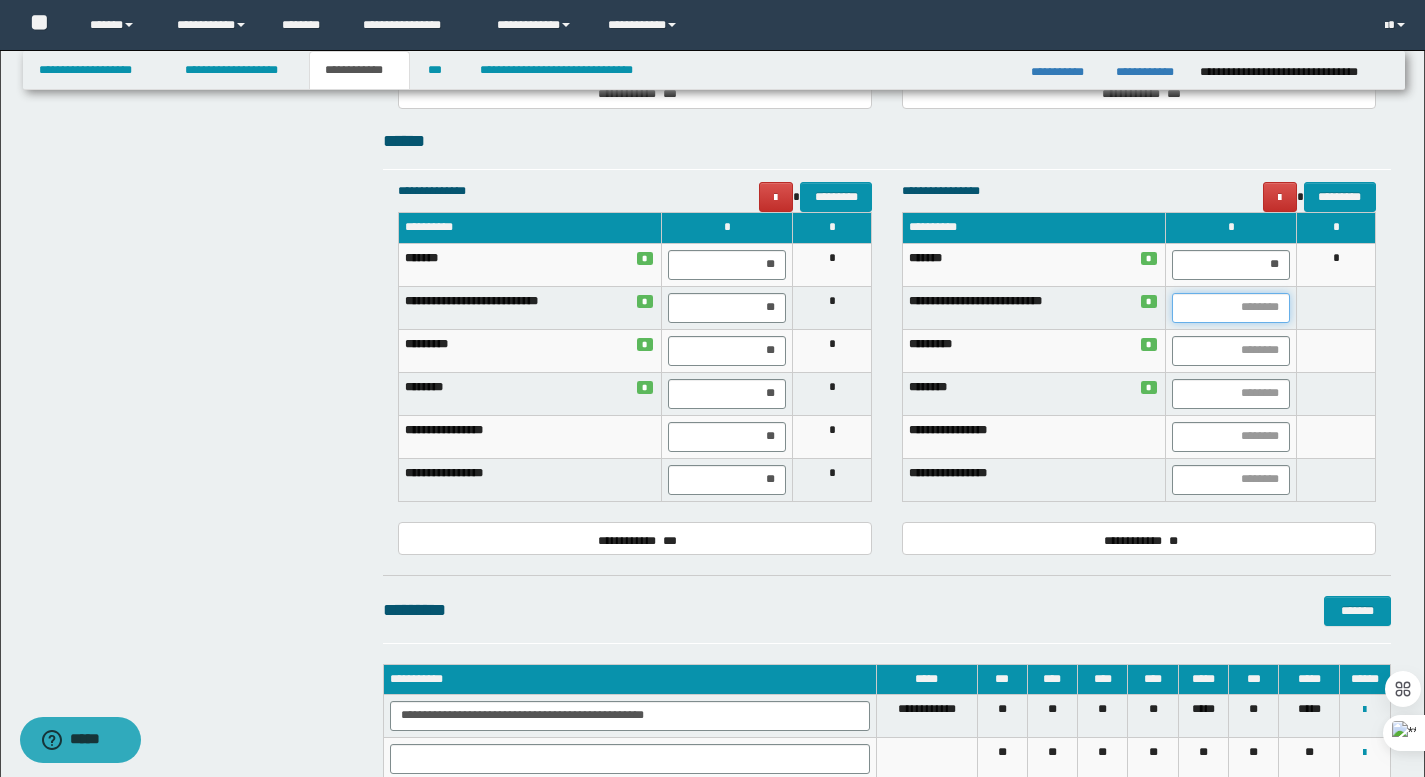 click at bounding box center [1231, 308] 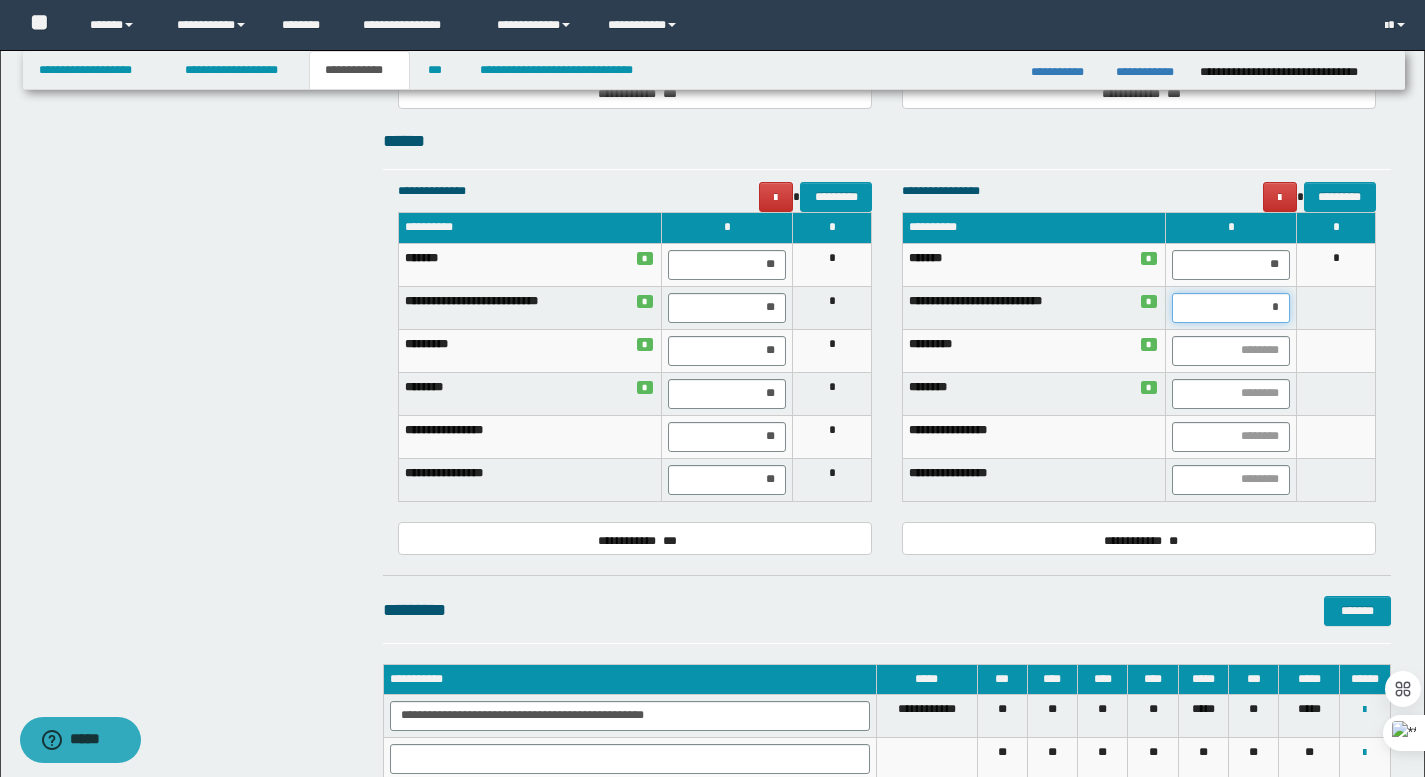 type on "**" 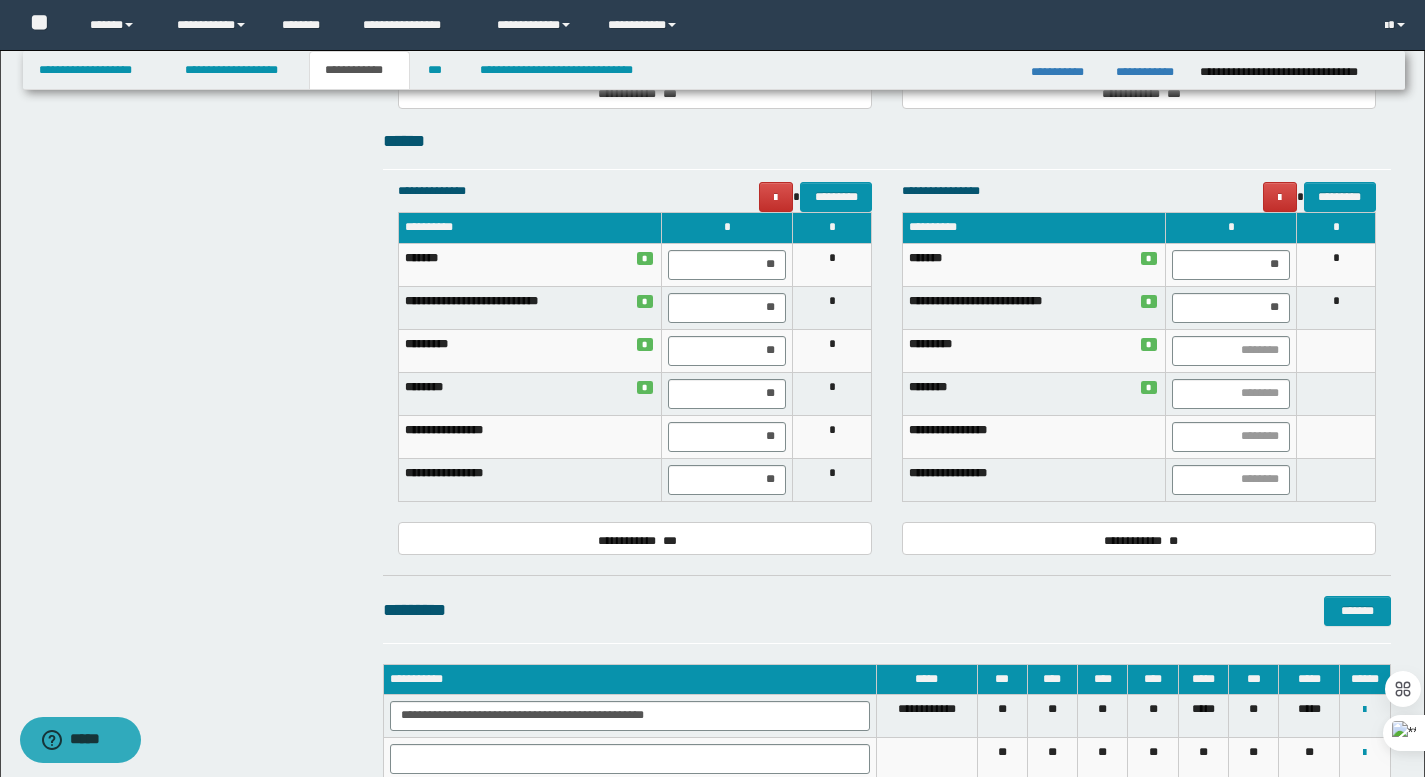 click at bounding box center [1230, 350] 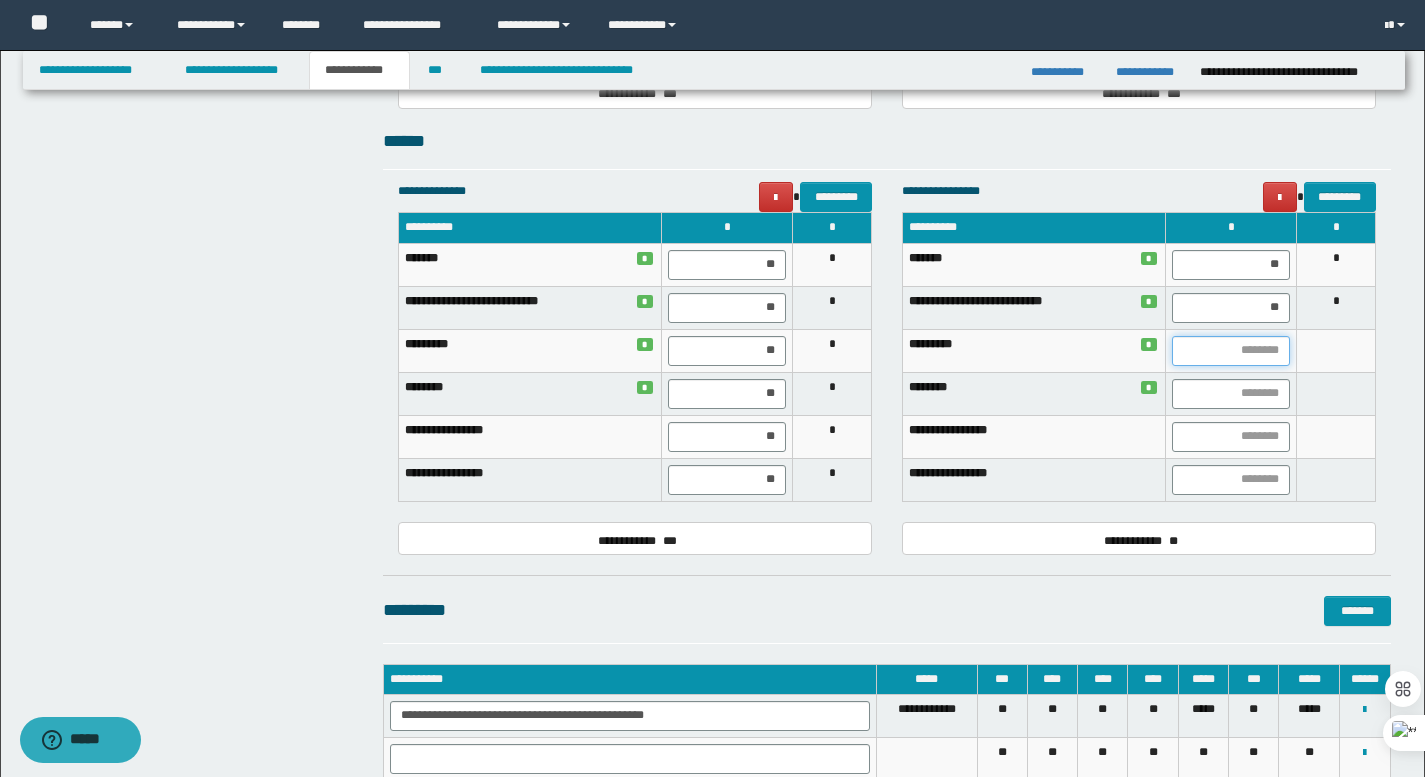 click at bounding box center (1231, 351) 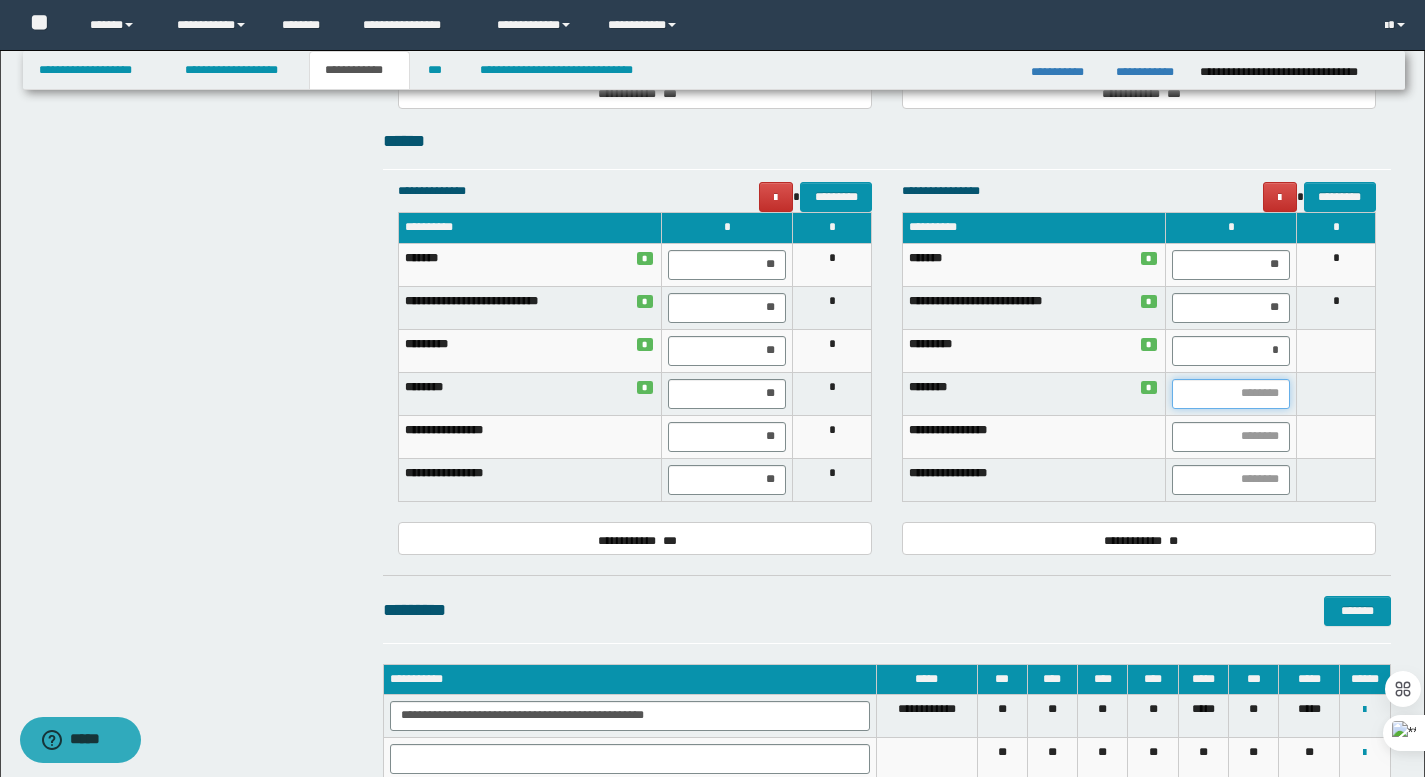 click at bounding box center [1231, 394] 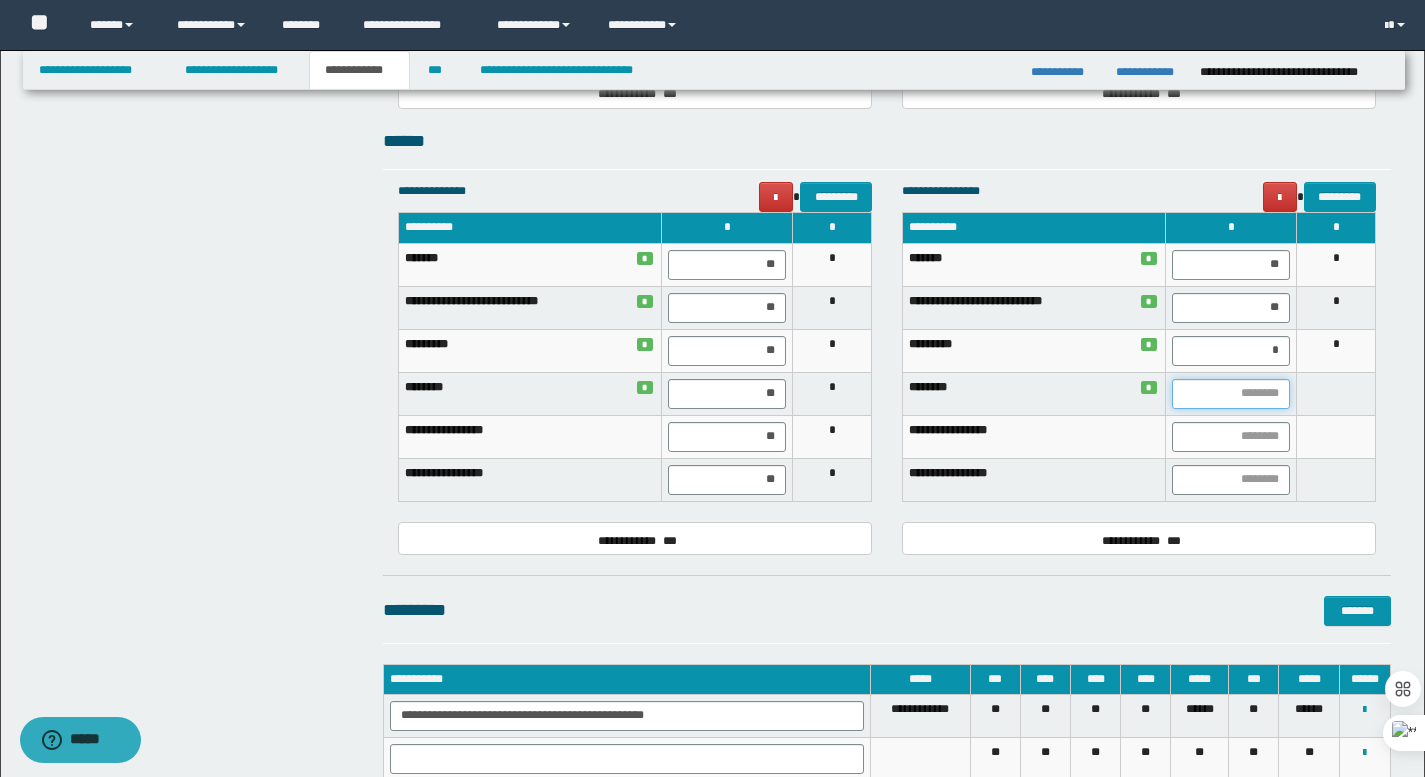 type on "*" 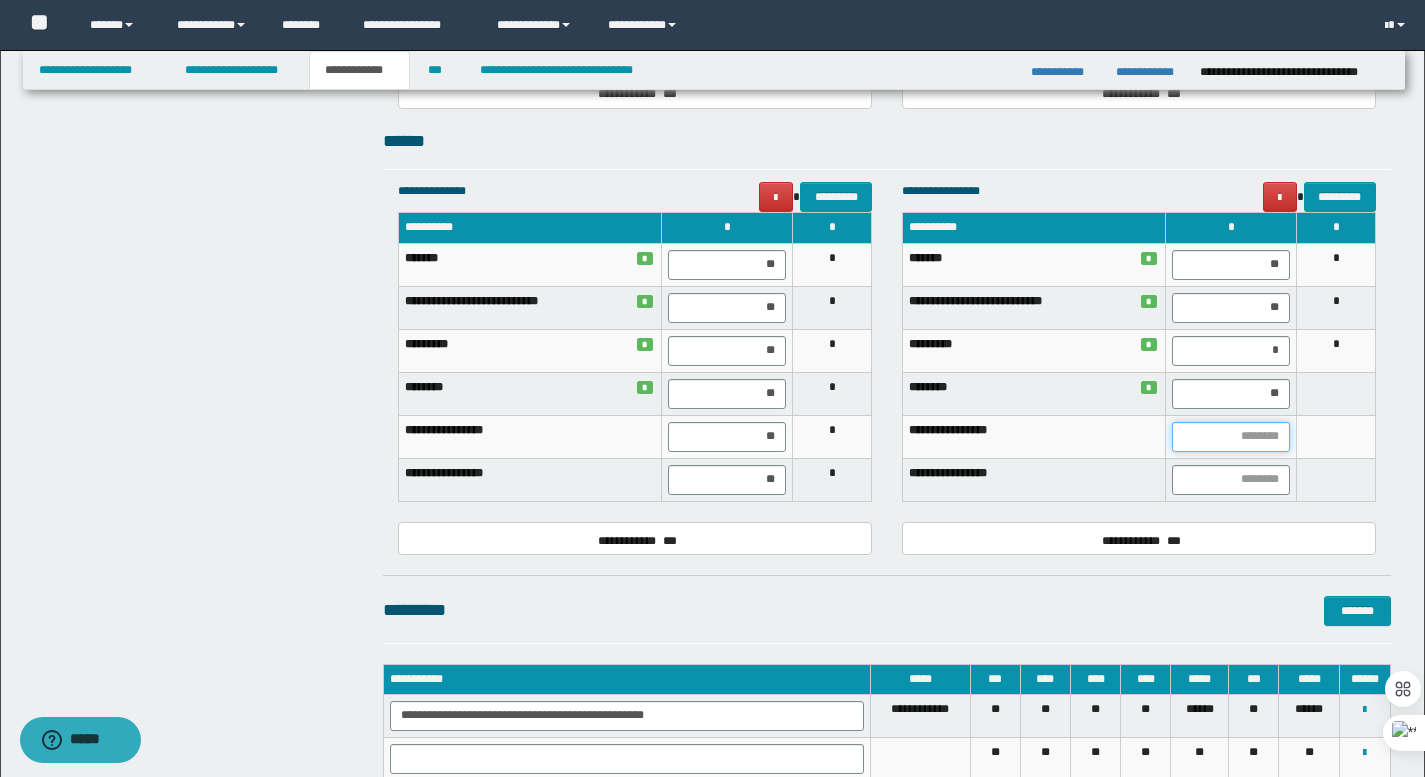 click at bounding box center [1231, 437] 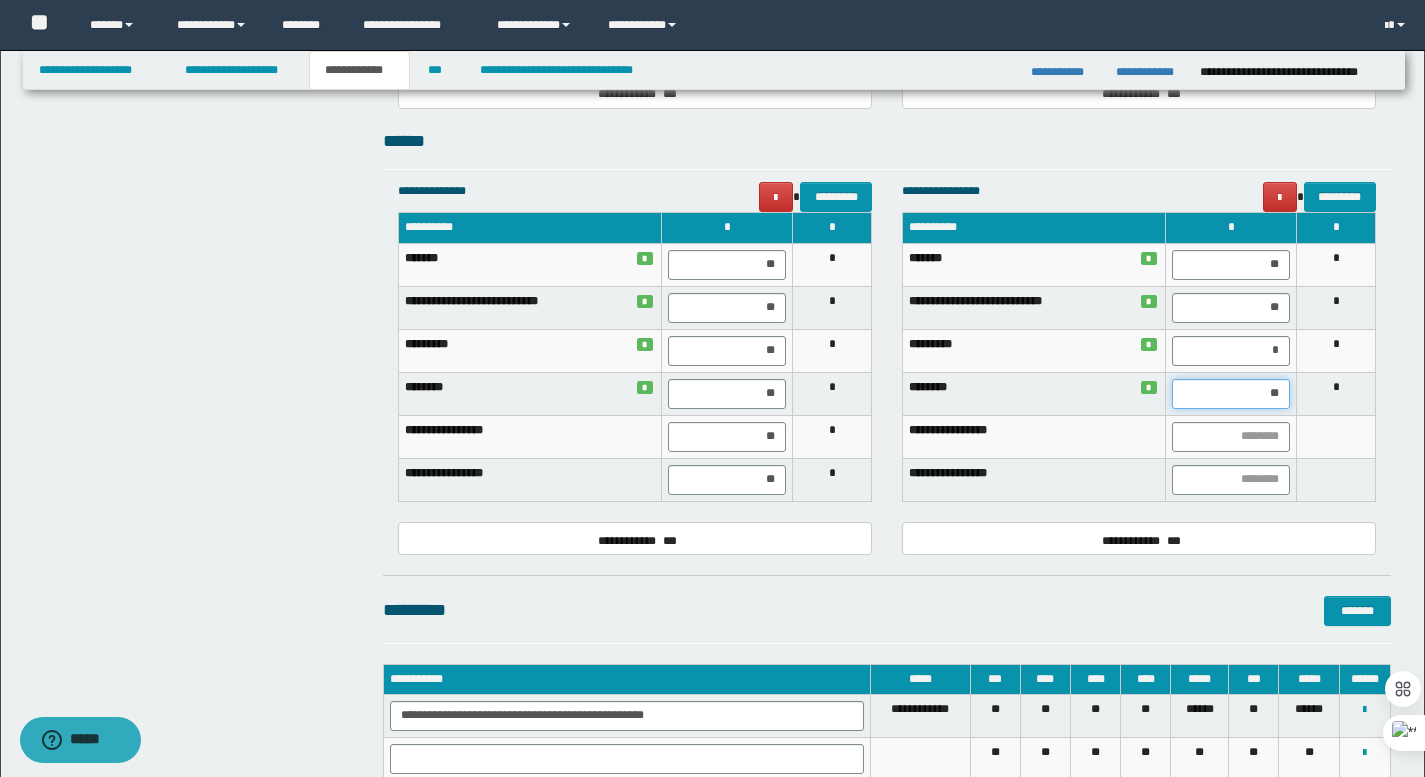 drag, startPoint x: 1252, startPoint y: 398, endPoint x: 1363, endPoint y: 397, distance: 111.0045 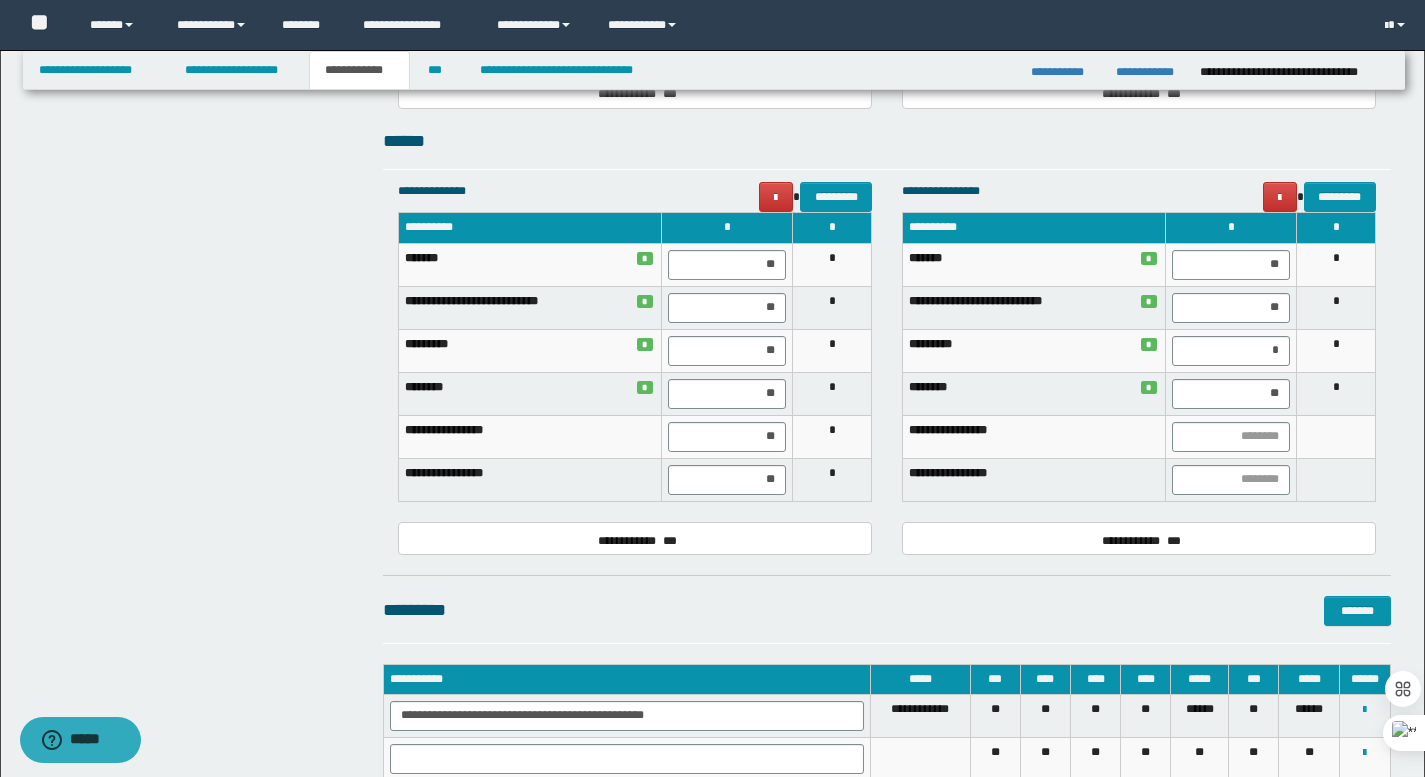 click at bounding box center [1336, 436] 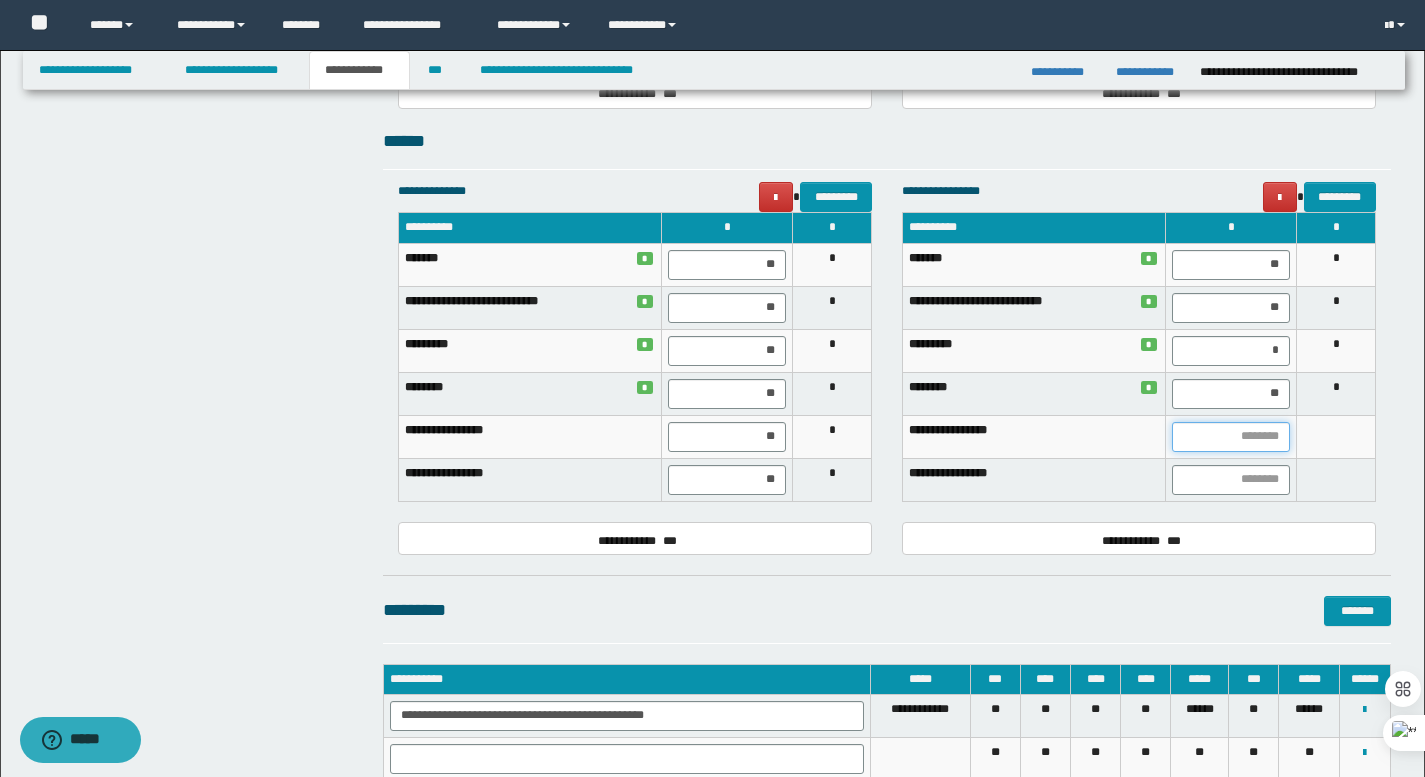 click at bounding box center (1231, 437) 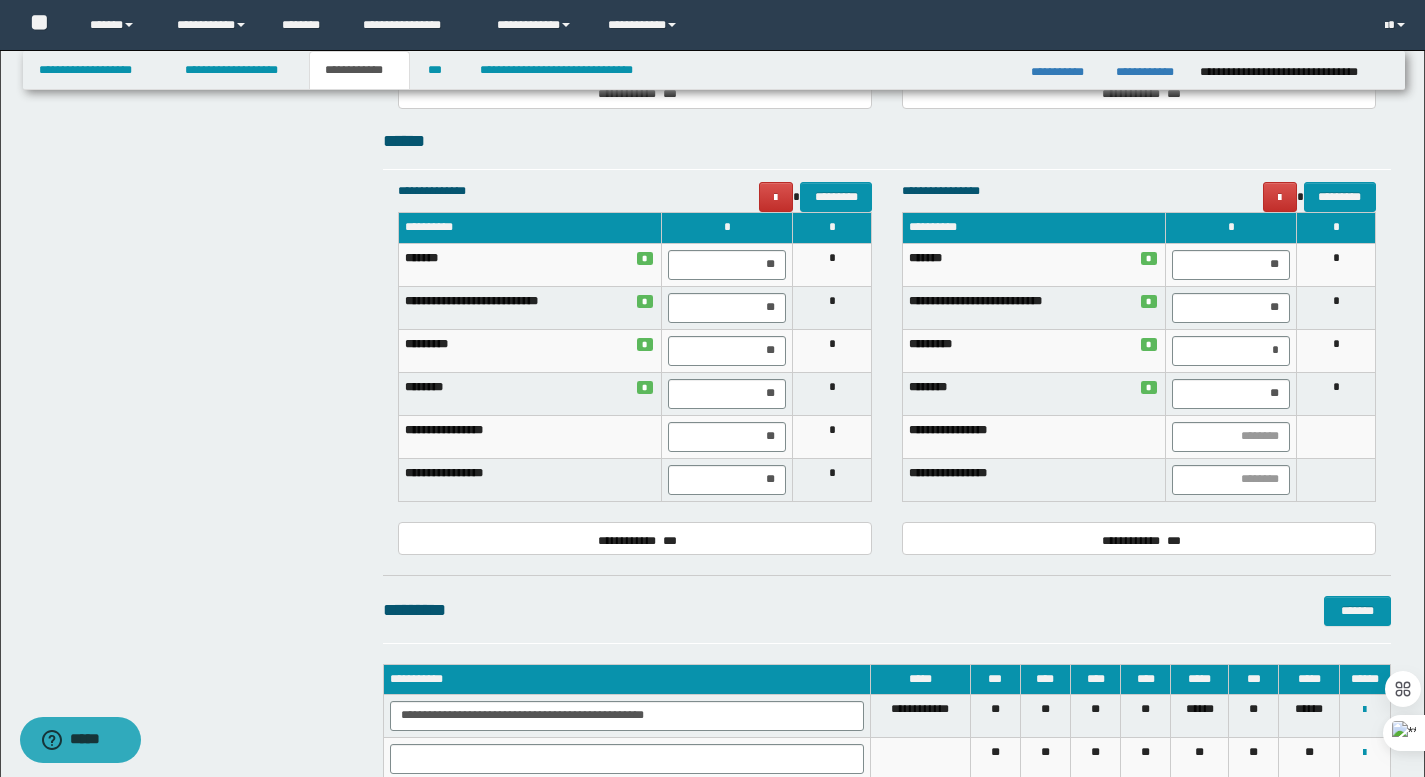 click at bounding box center [1230, 436] 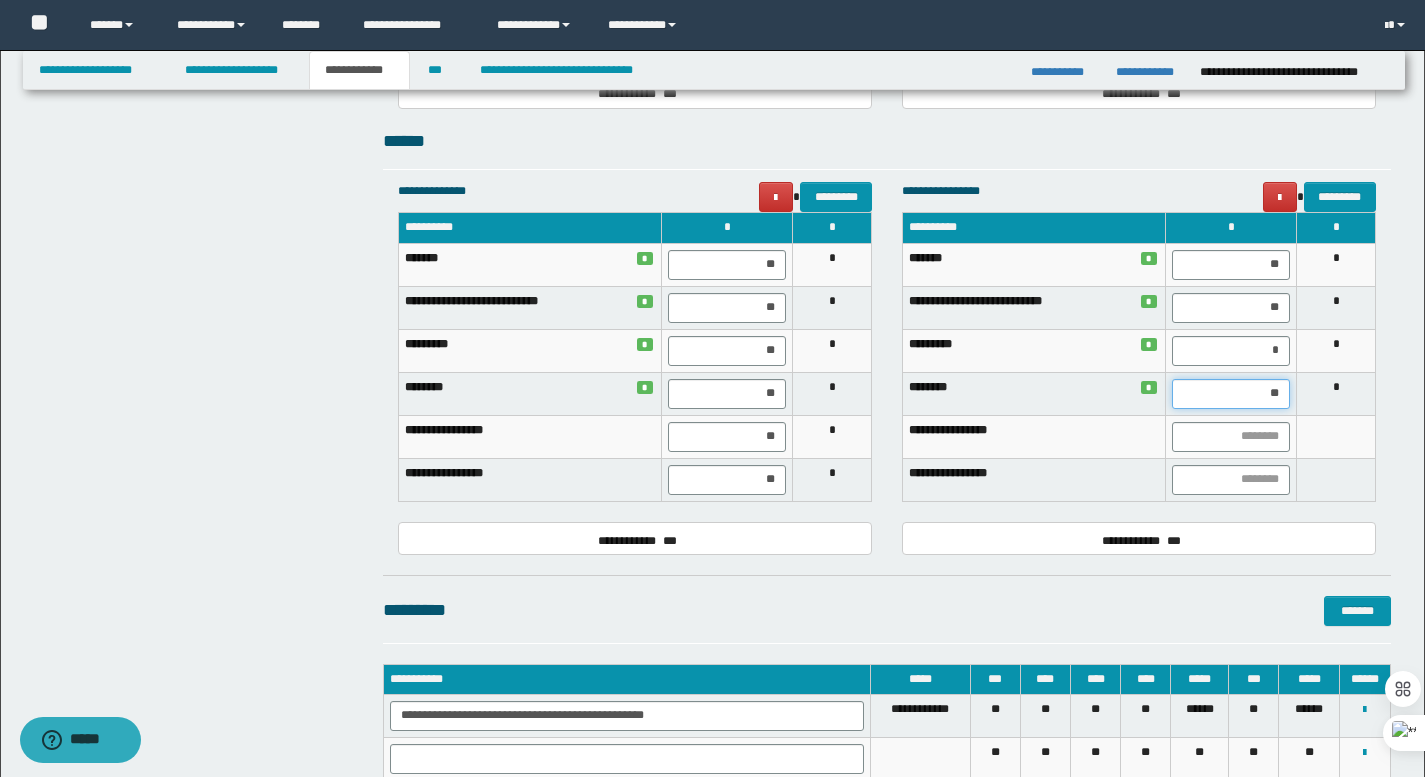 drag, startPoint x: 1243, startPoint y: 397, endPoint x: 1315, endPoint y: 397, distance: 72 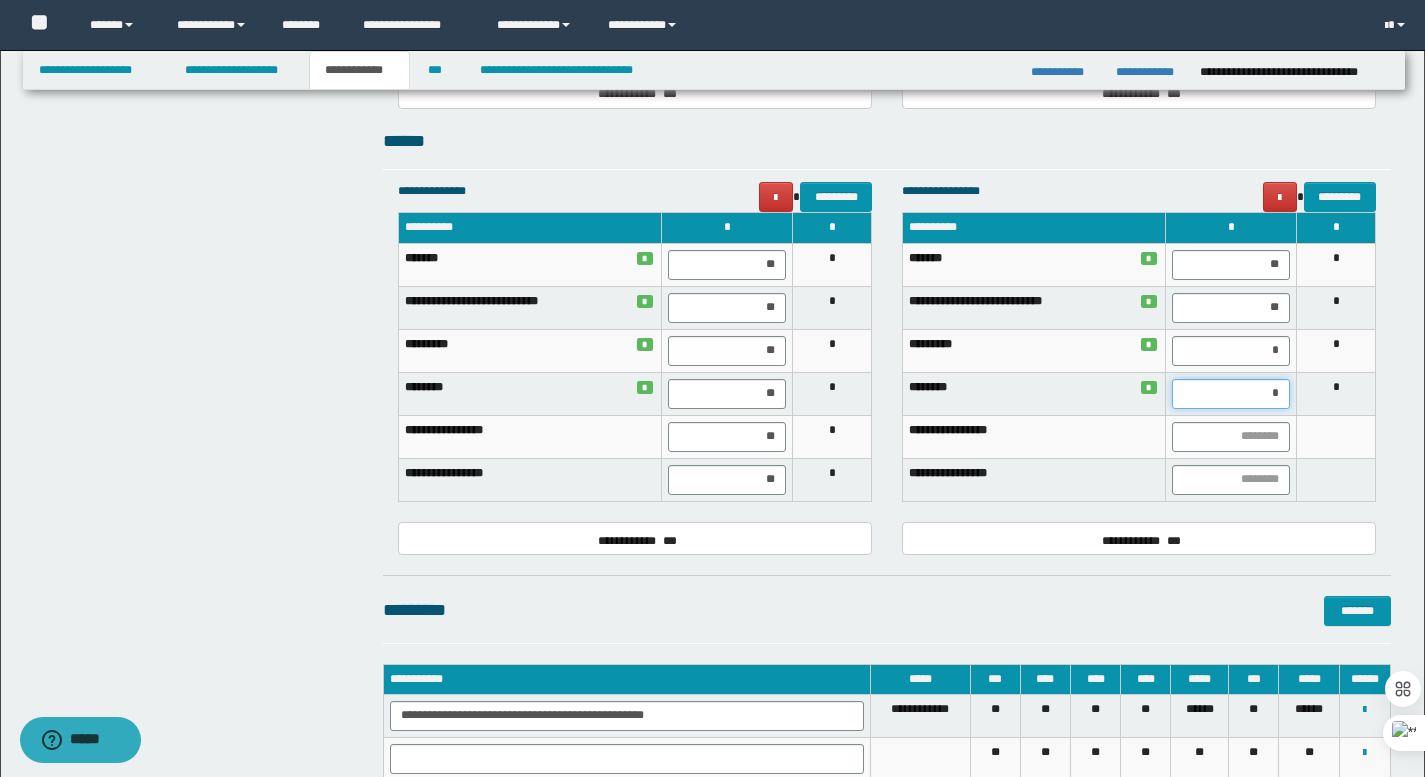 type on "**" 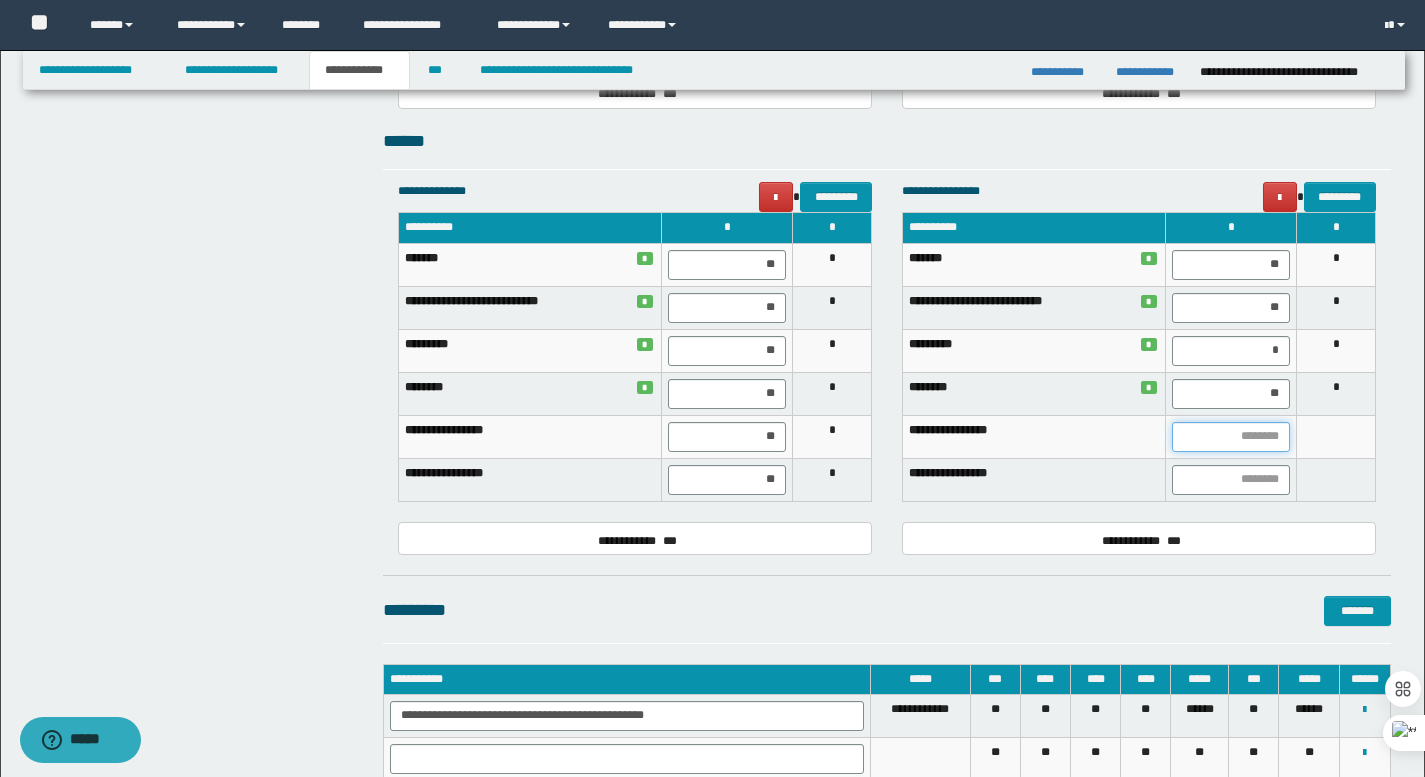 click at bounding box center (1231, 437) 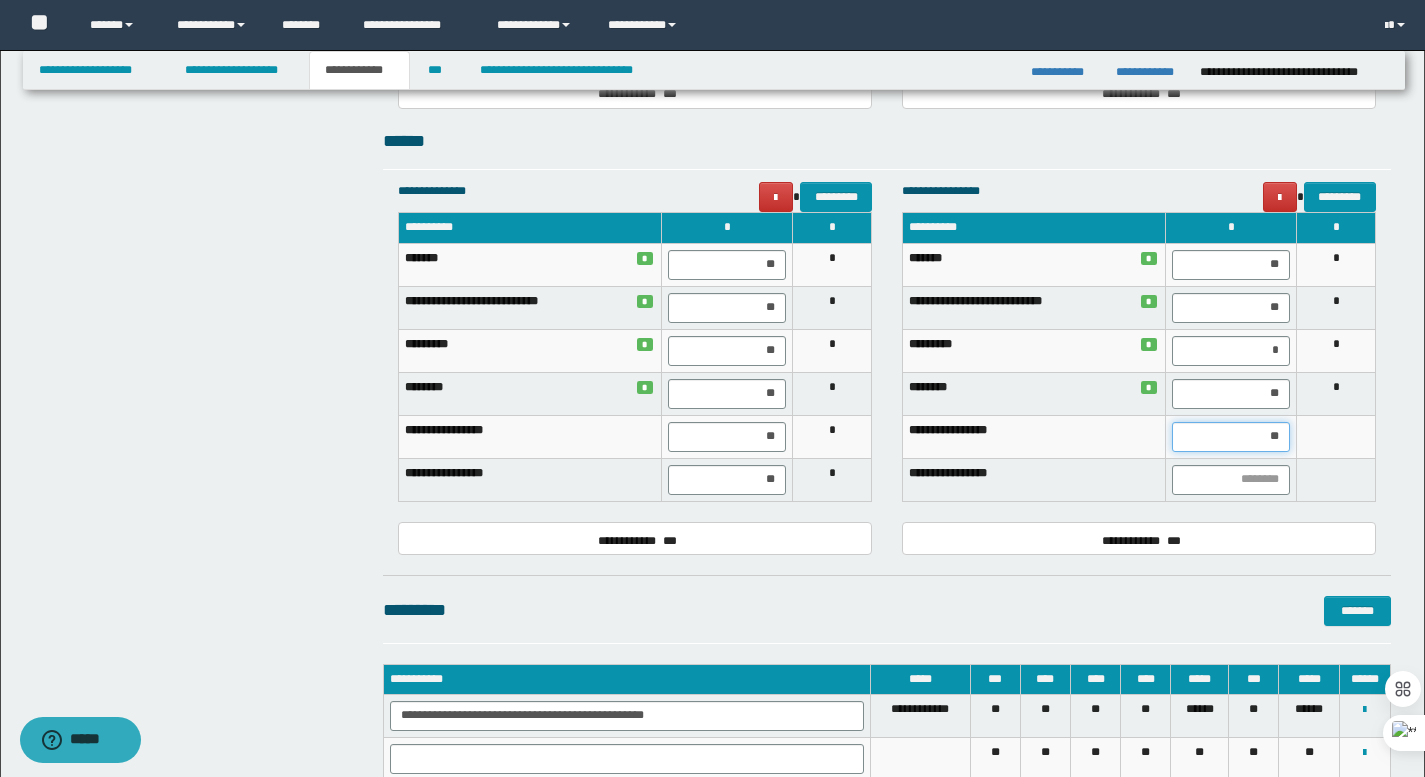 type on "*" 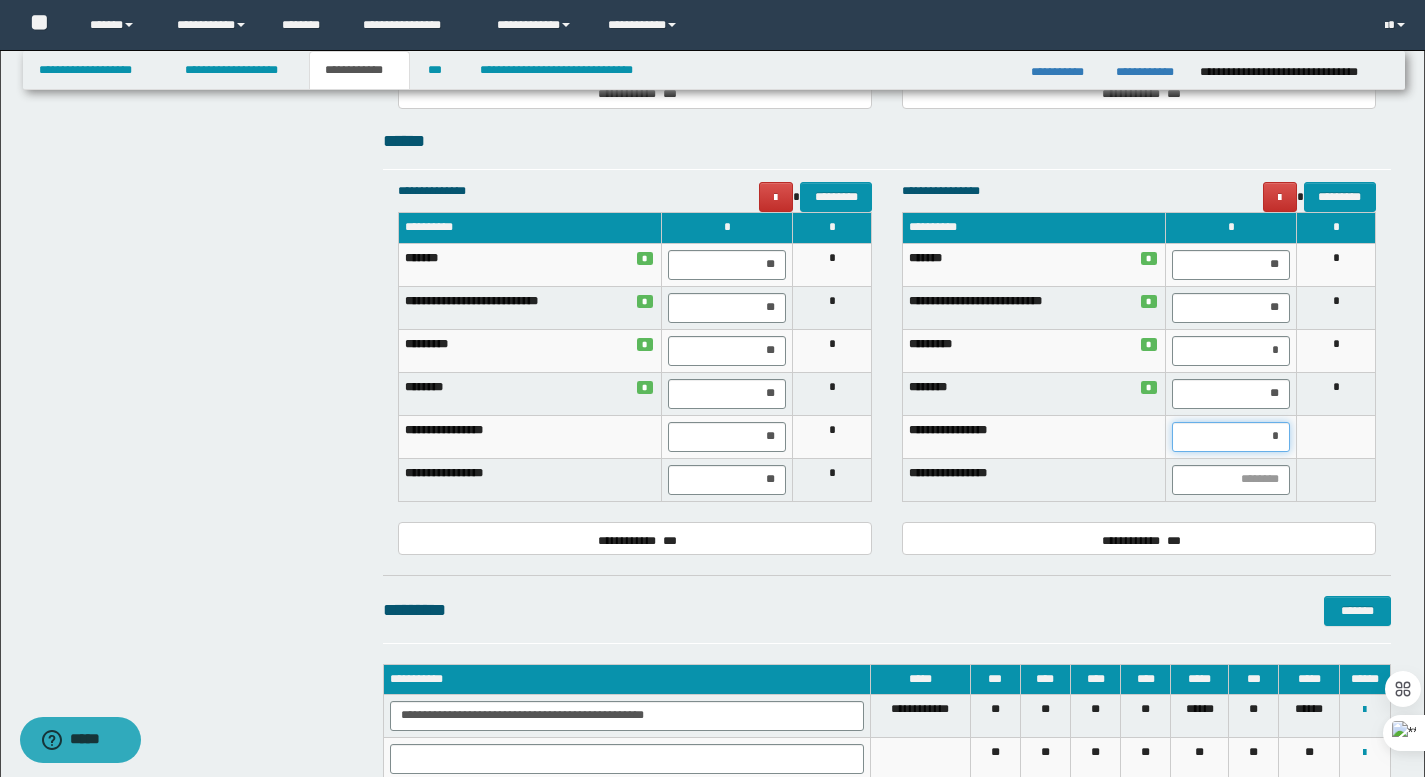 type on "**" 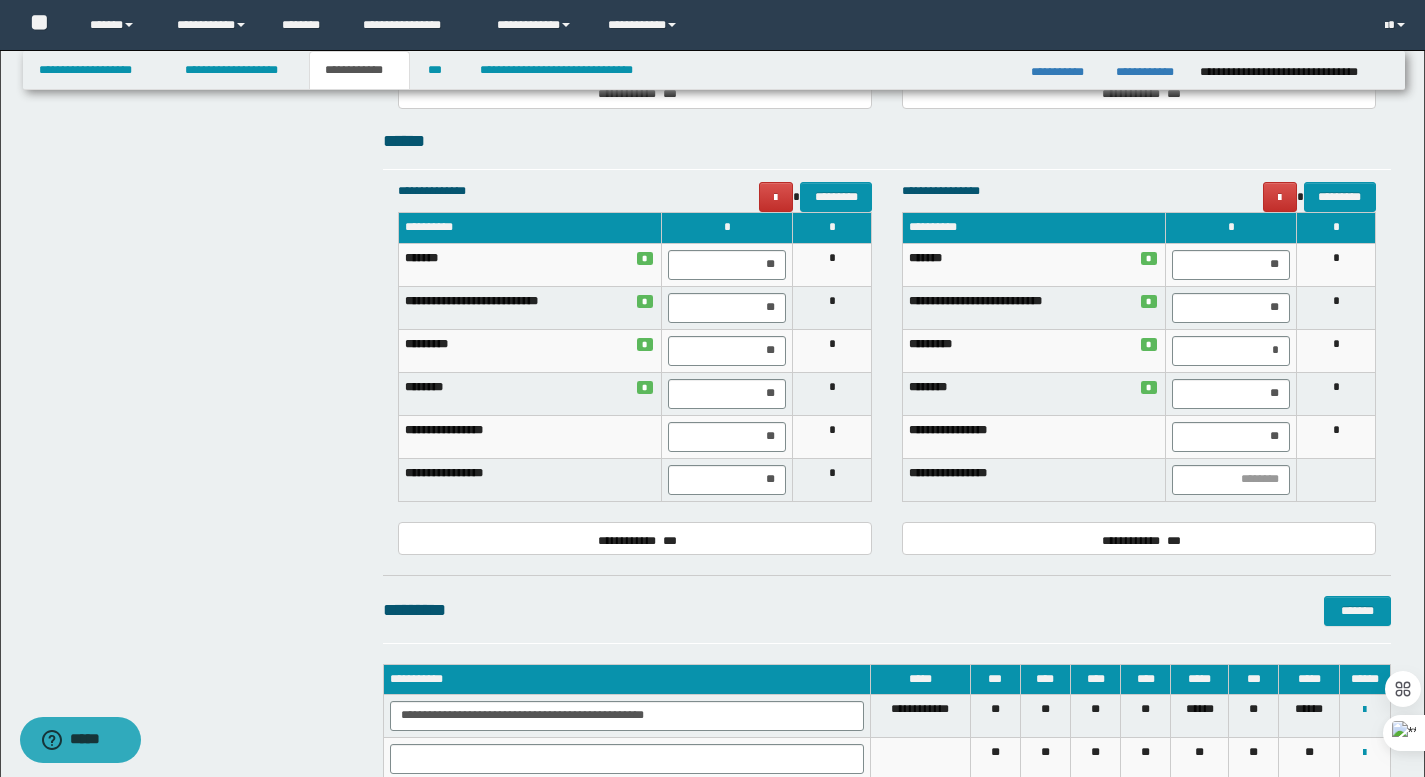 drag, startPoint x: 1301, startPoint y: 499, endPoint x: 1195, endPoint y: 489, distance: 106.47065 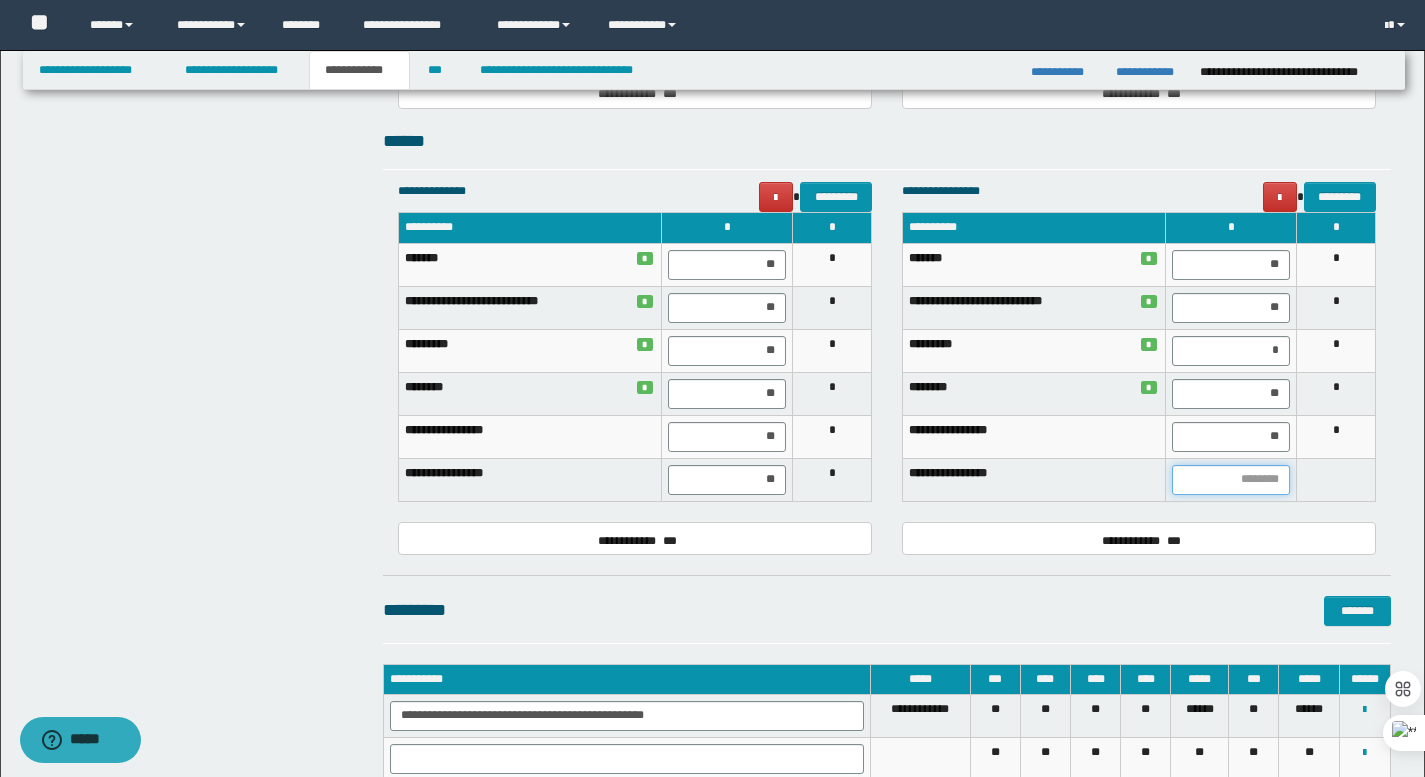 click at bounding box center [1231, 480] 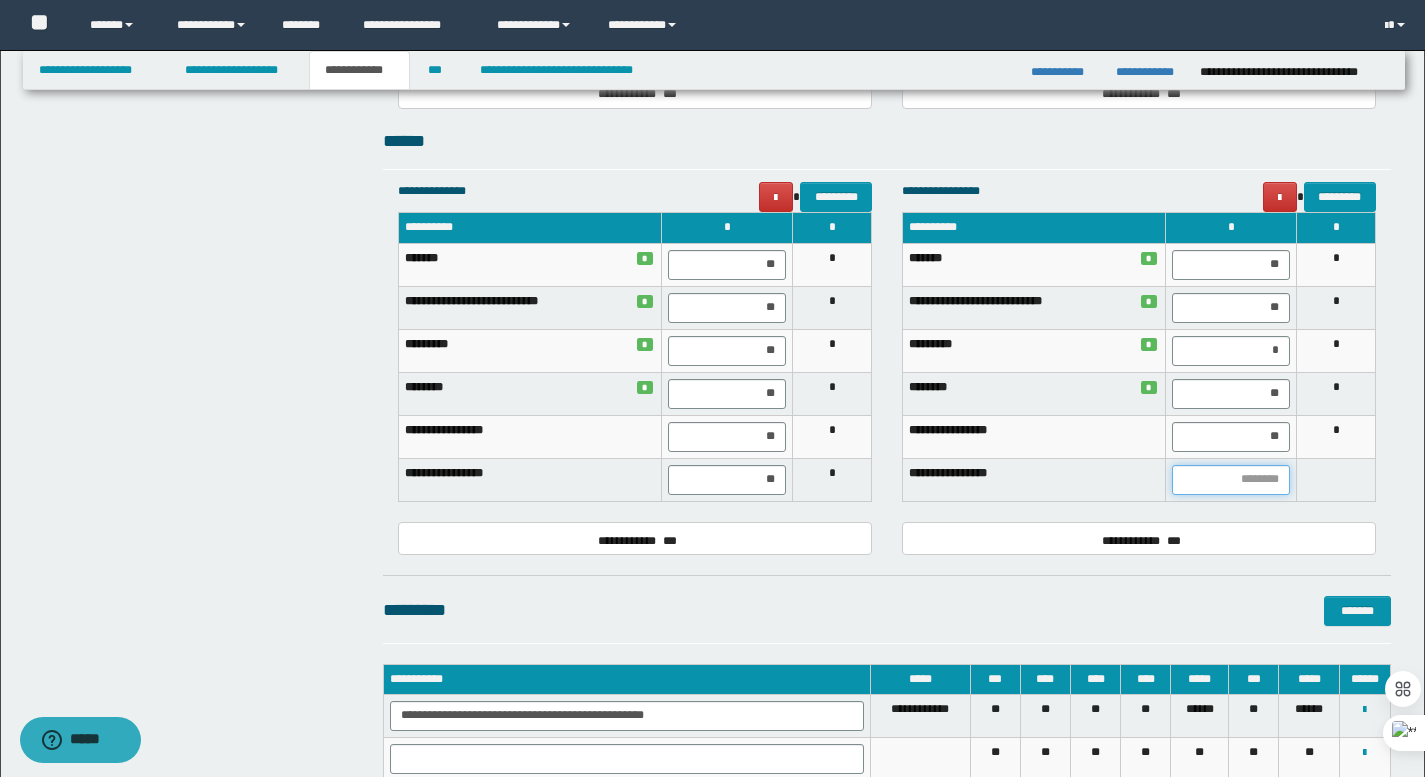 click at bounding box center [1231, 480] 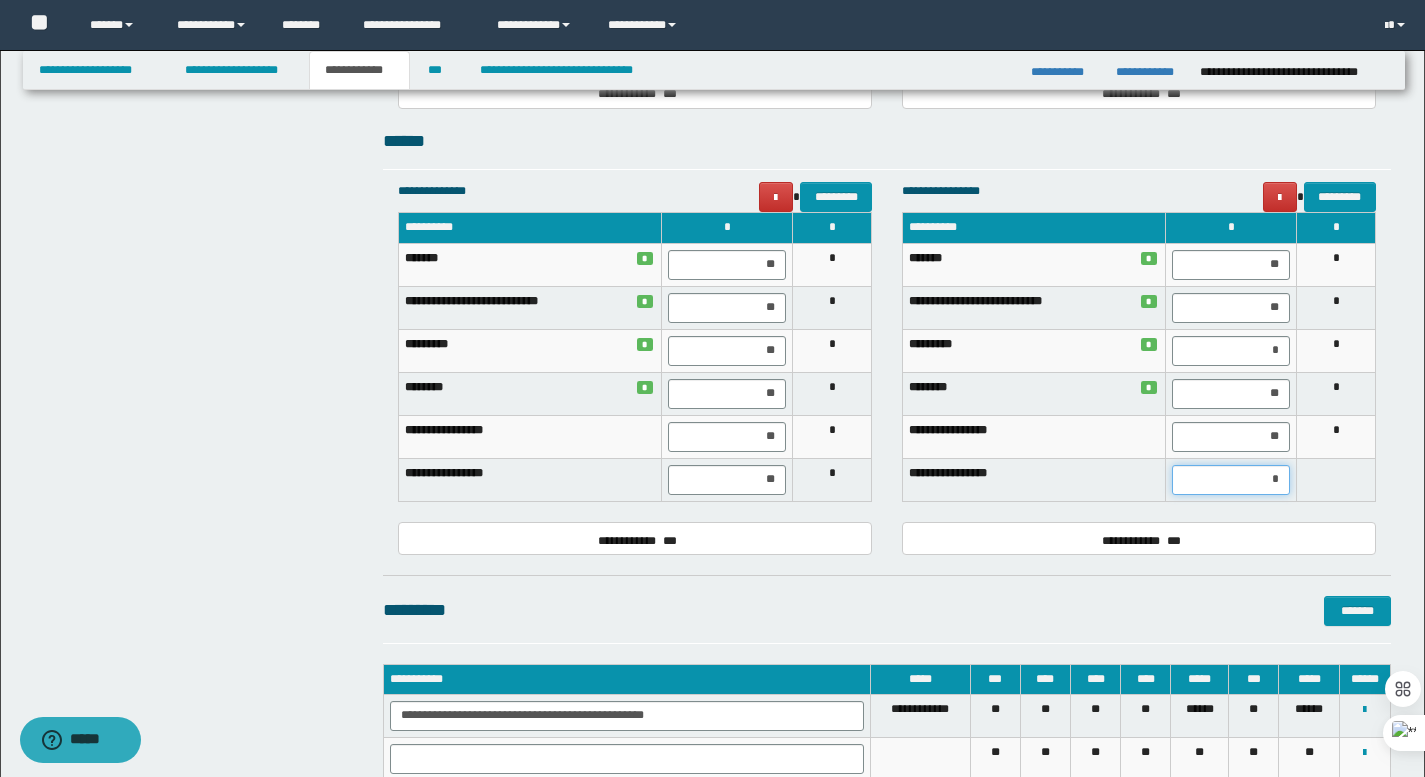 type on "**" 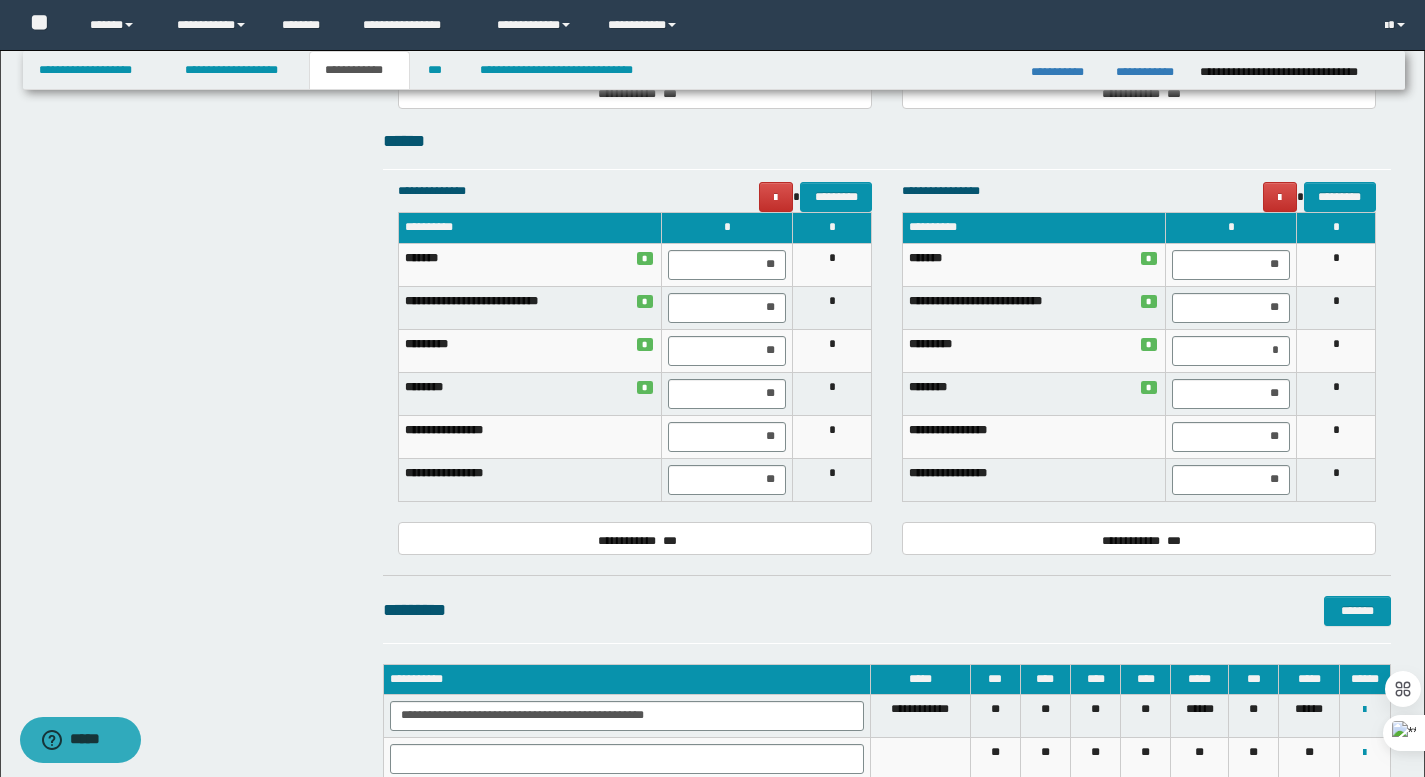drag, startPoint x: 1140, startPoint y: 557, endPoint x: 1130, endPoint y: 576, distance: 21.470911 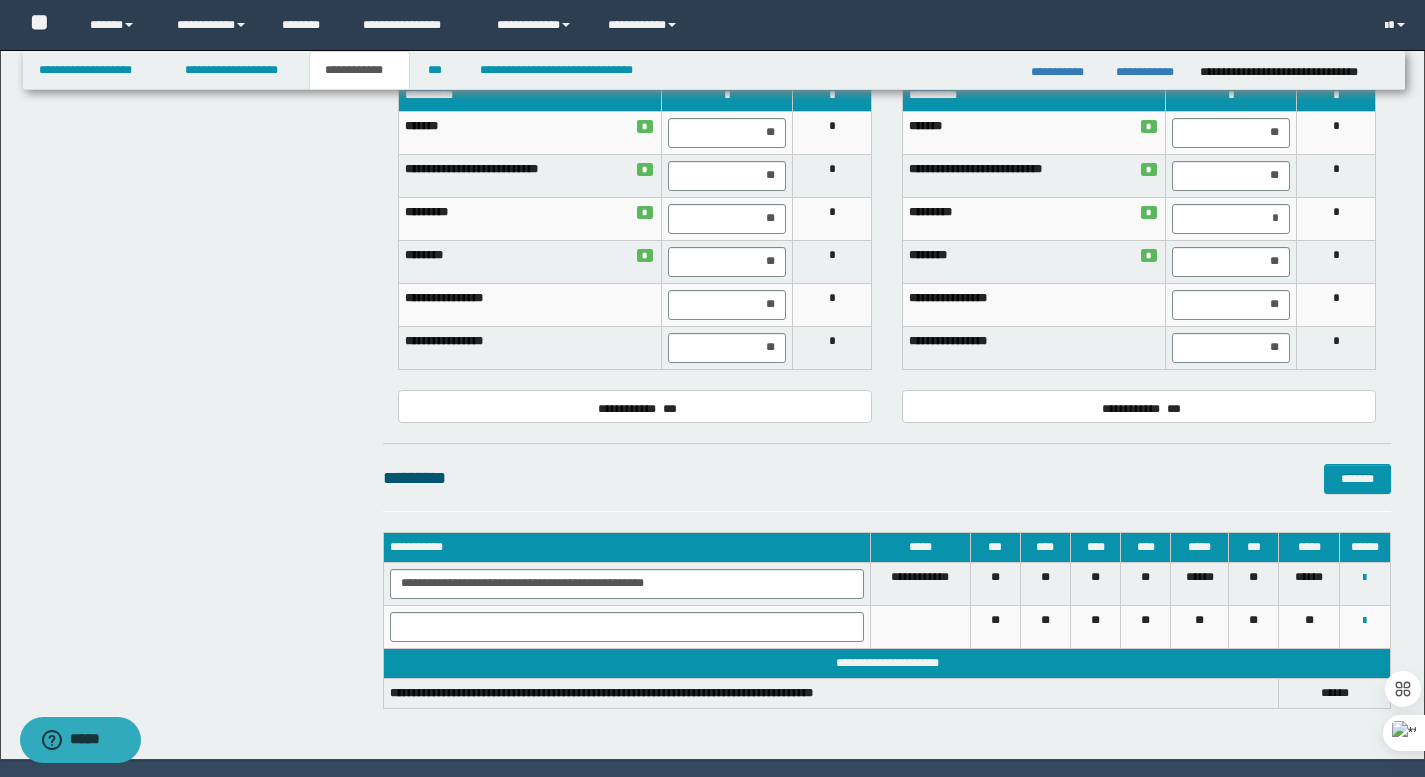 scroll, scrollTop: 1209, scrollLeft: 0, axis: vertical 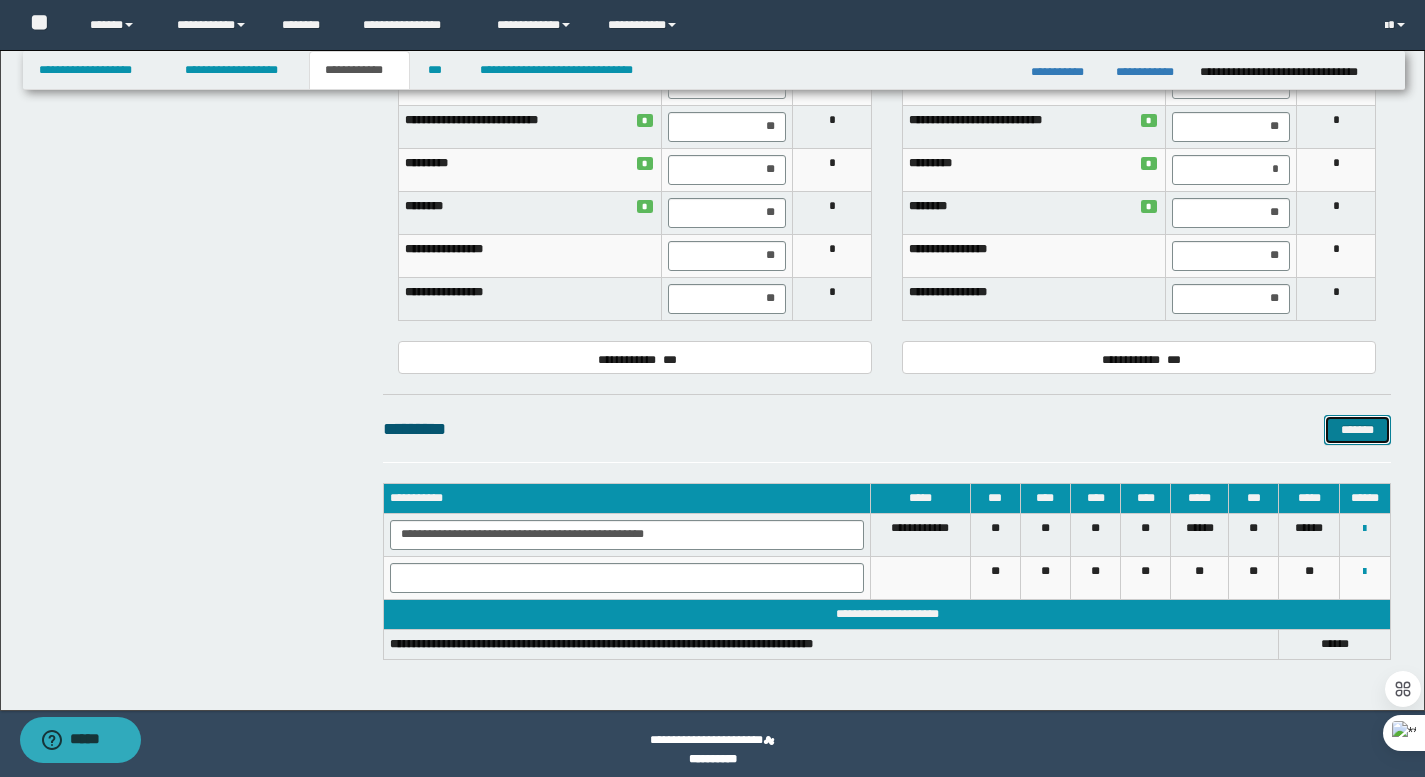 click on "*******" at bounding box center (1357, 430) 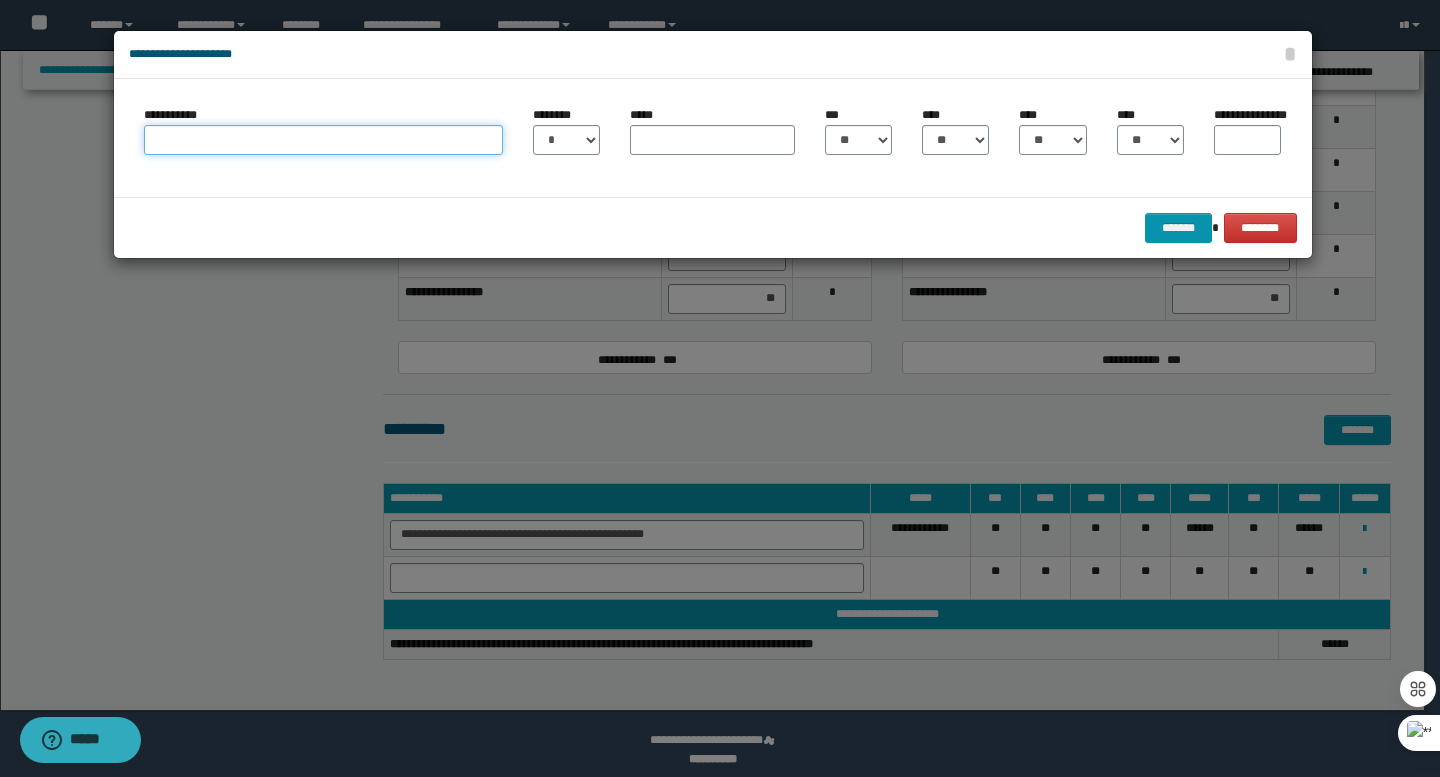 click on "**********" at bounding box center (323, 140) 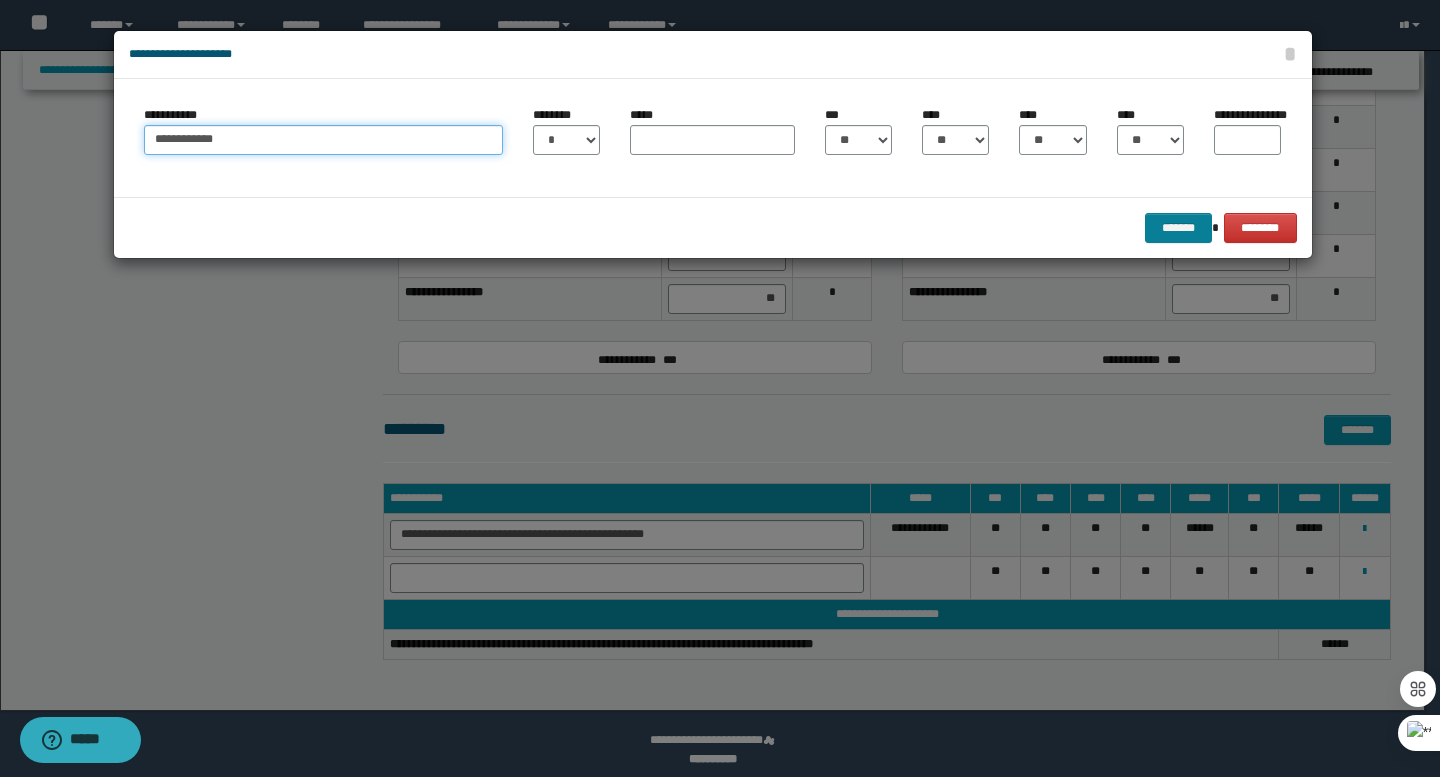 type on "**********" 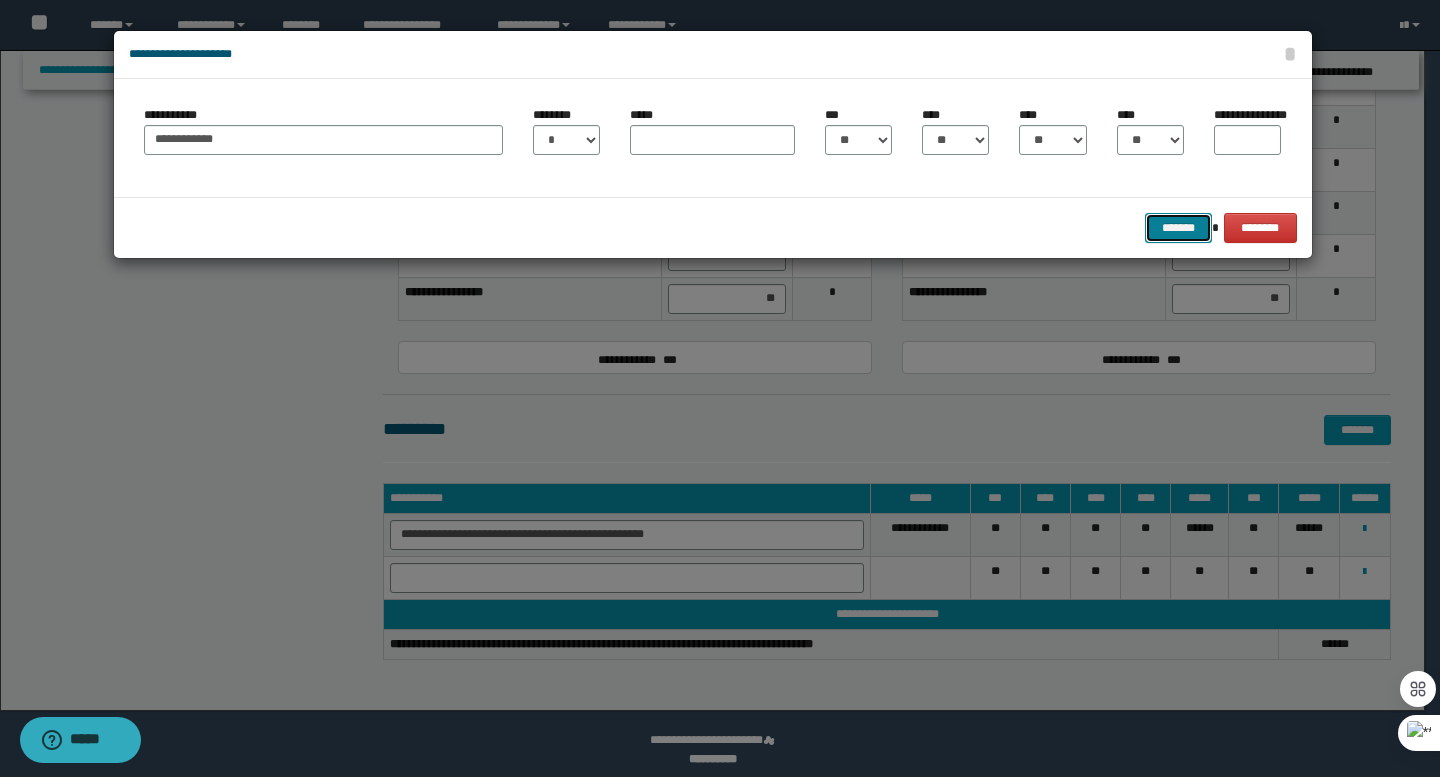 click on "*******" at bounding box center (1179, 228) 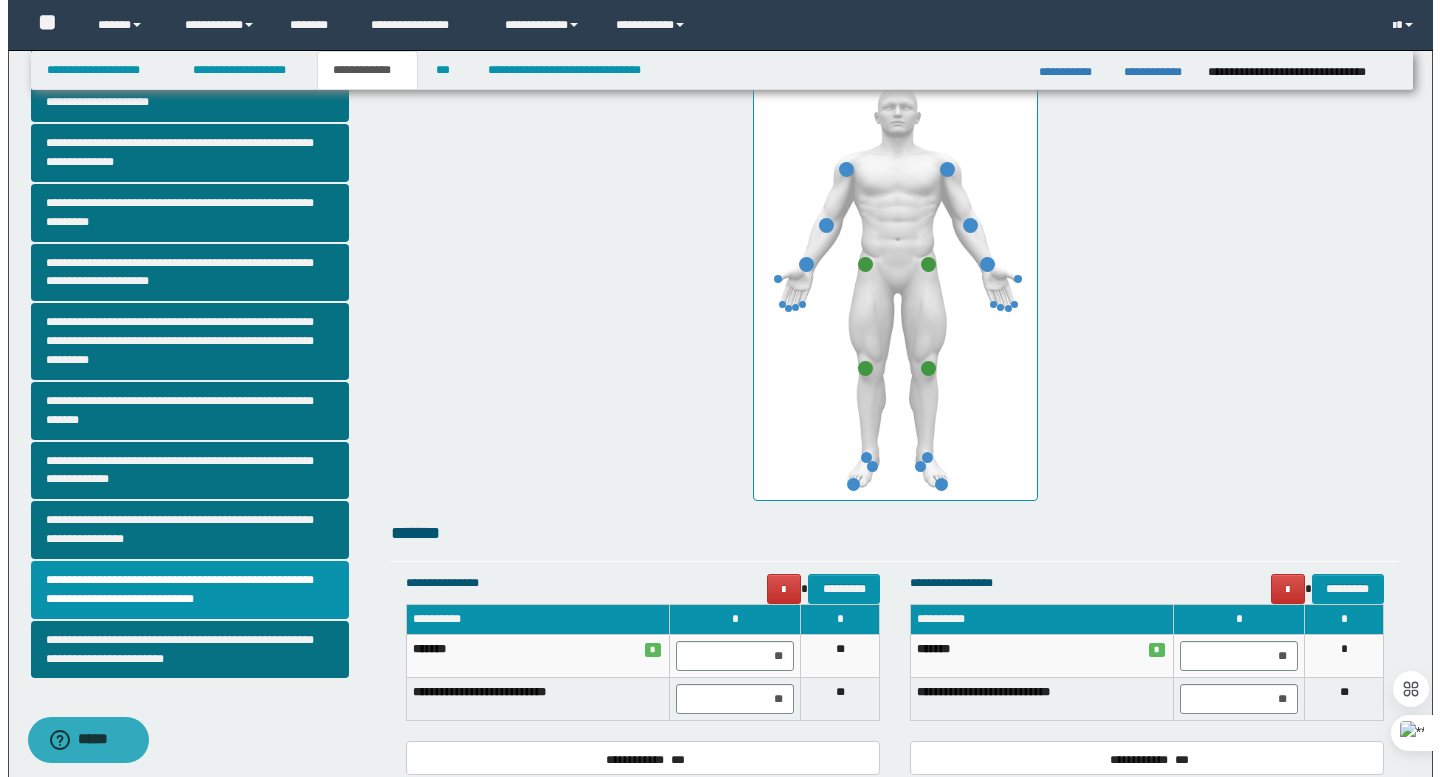 scroll, scrollTop: 0, scrollLeft: 0, axis: both 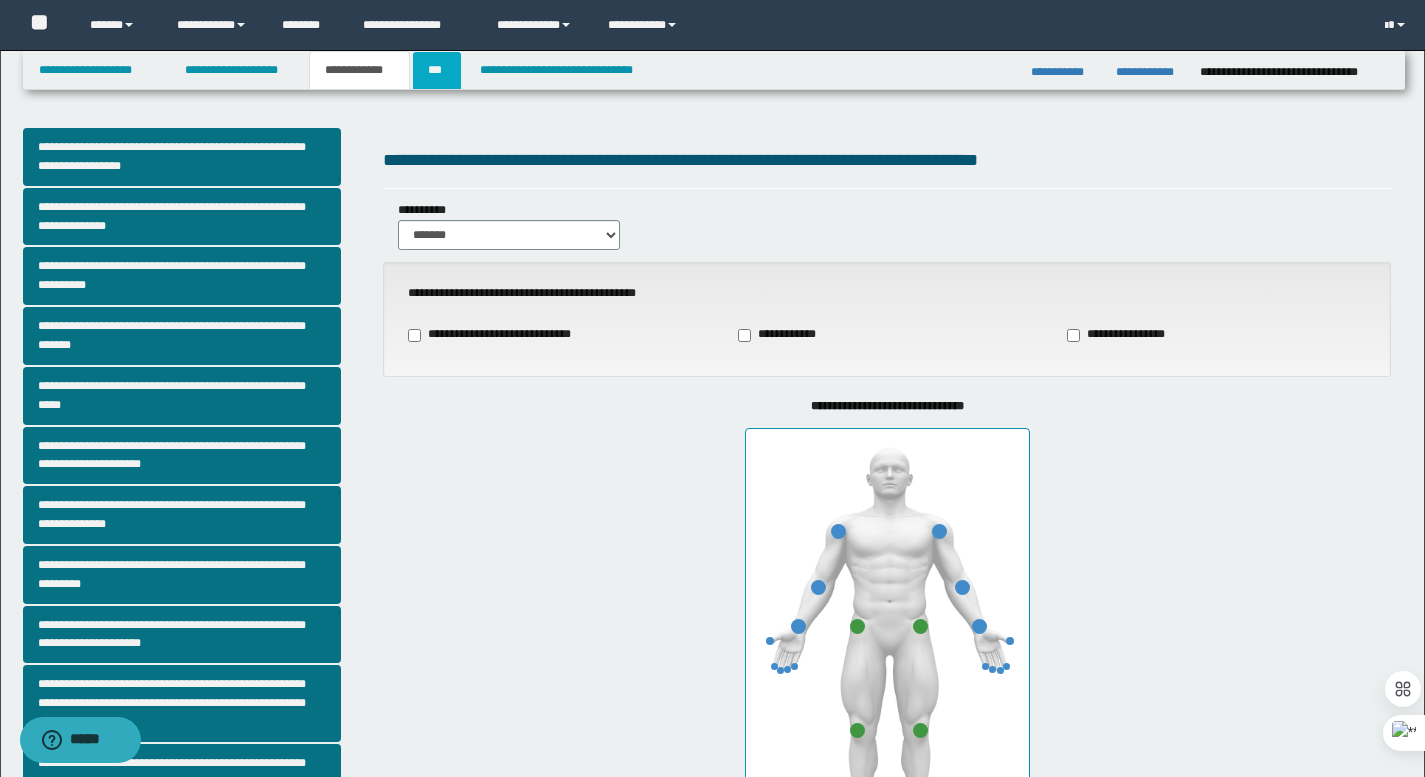 click on "***" at bounding box center (437, 70) 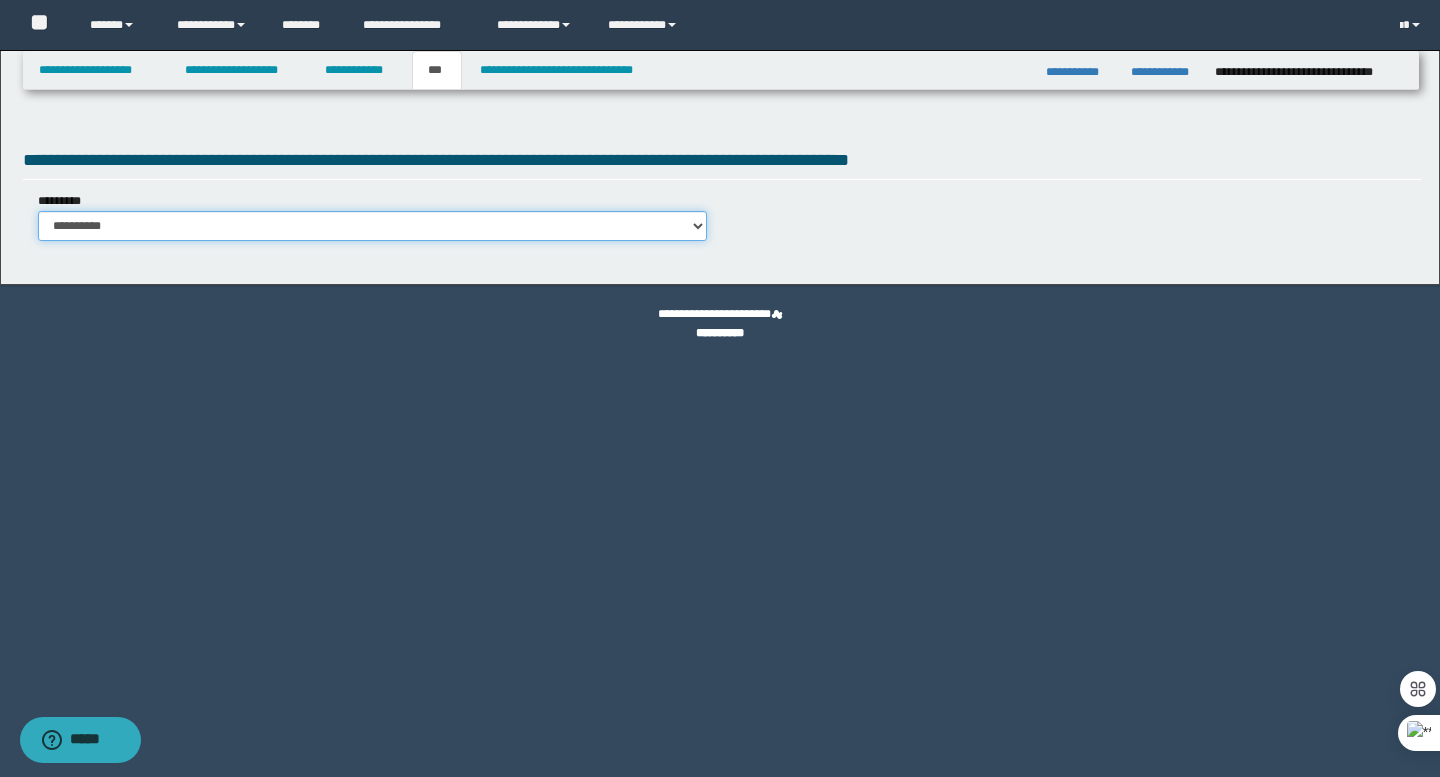 click on "**********" at bounding box center (372, 226) 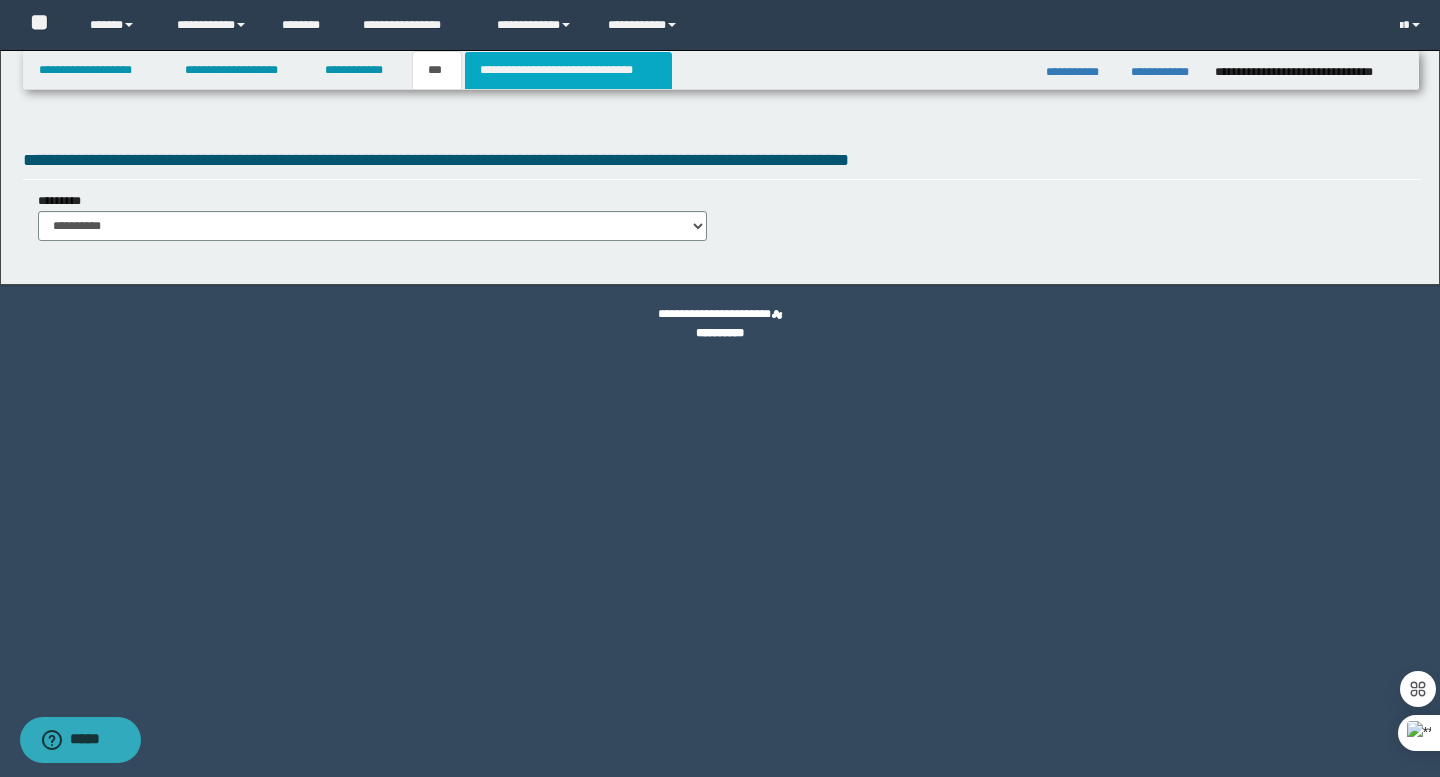 click on "**********" at bounding box center (568, 70) 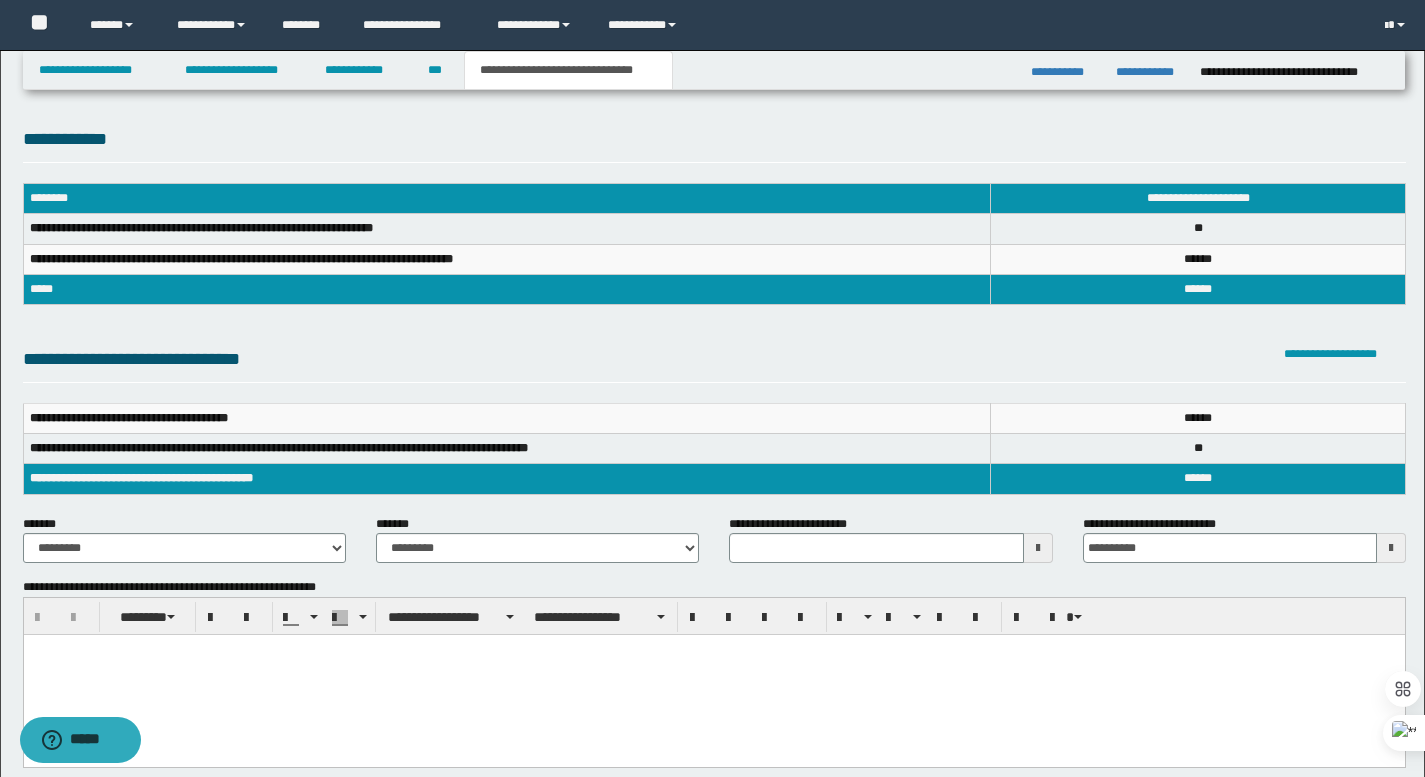 scroll, scrollTop: 4, scrollLeft: 0, axis: vertical 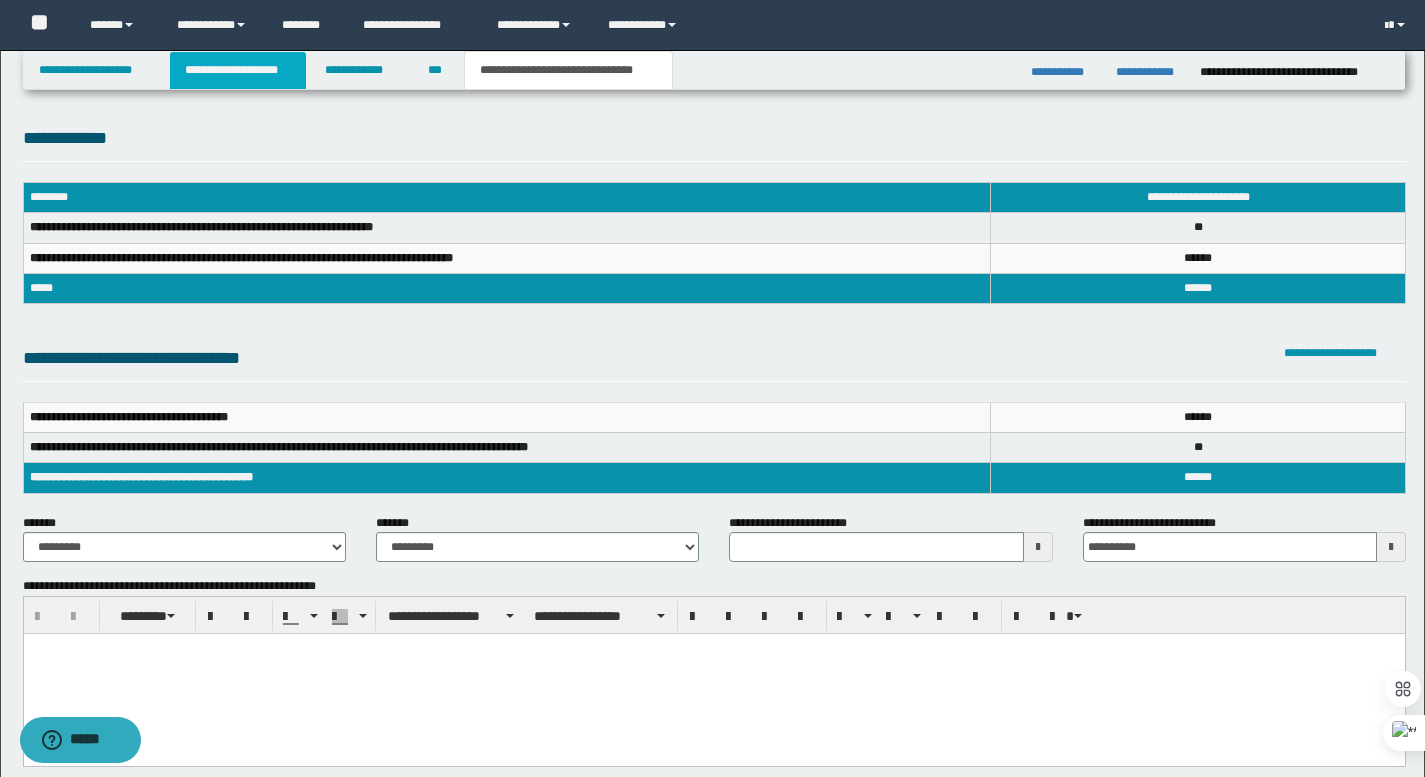 click on "**********" at bounding box center [238, 70] 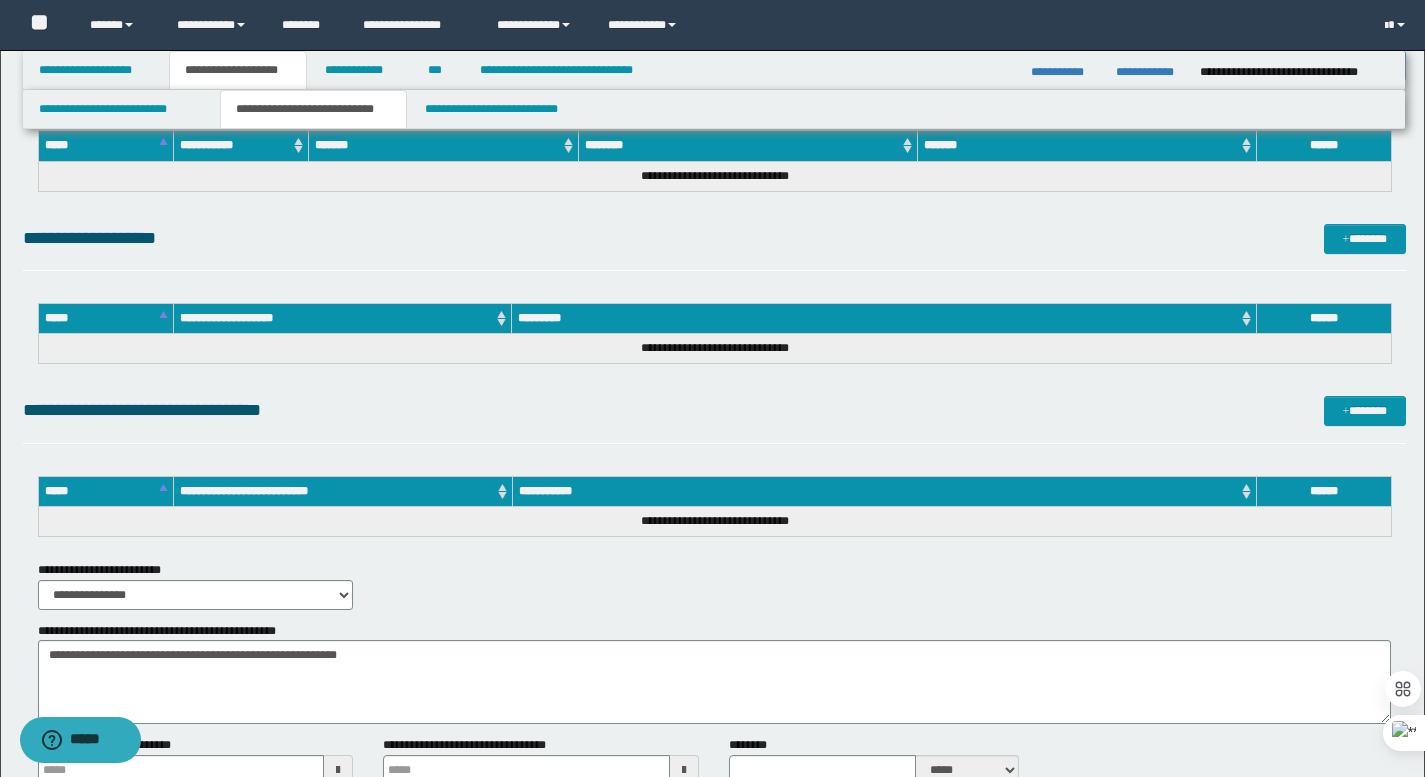 scroll, scrollTop: 2192, scrollLeft: 0, axis: vertical 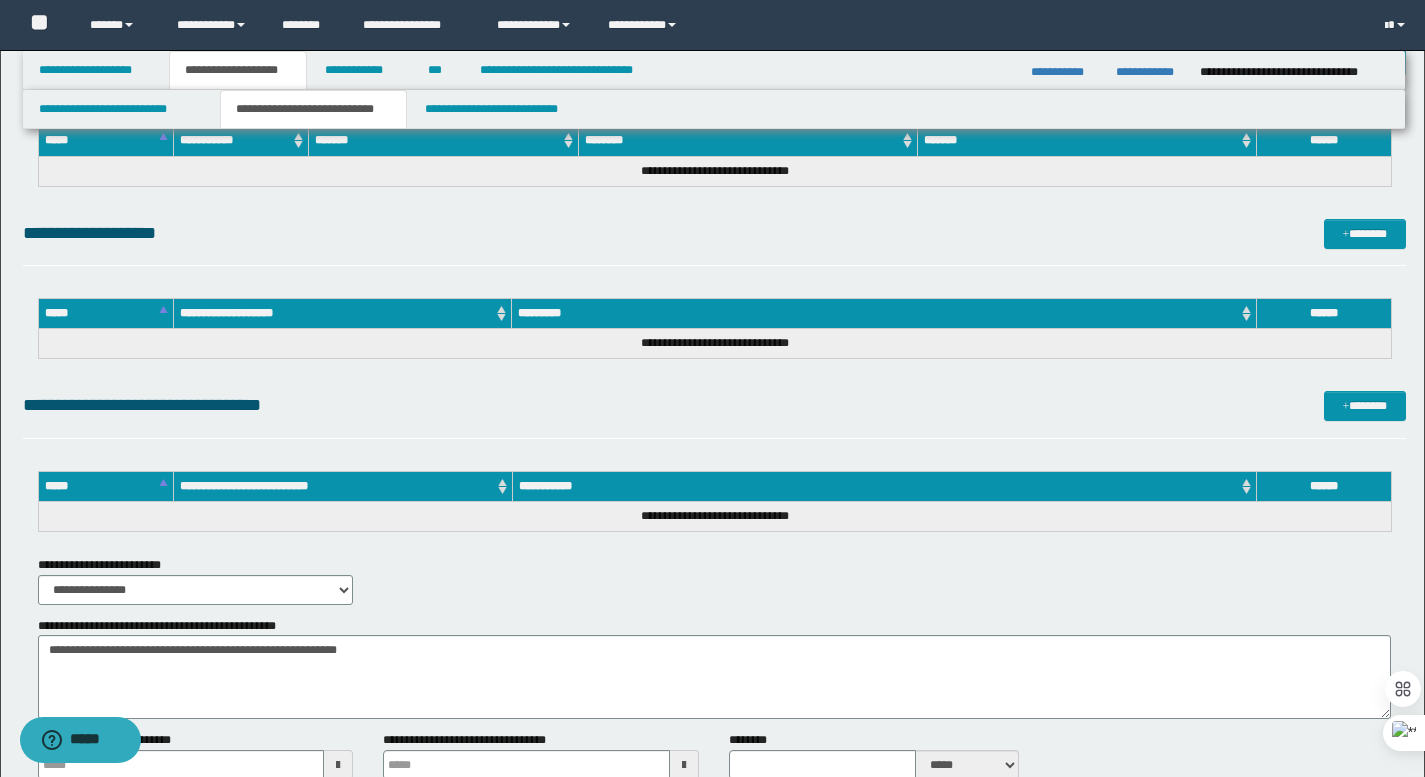 click on "**********" at bounding box center [714, 242] 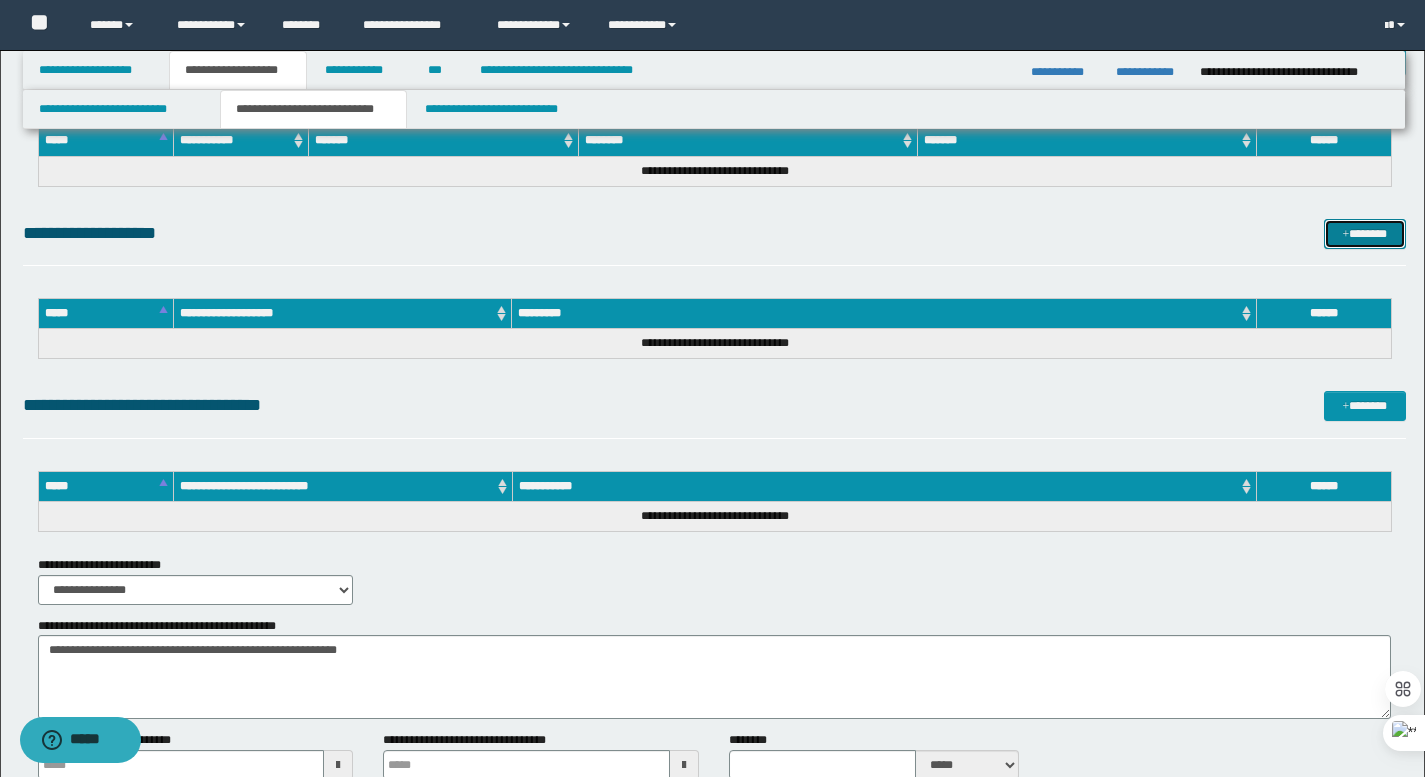 click on "*******" at bounding box center [1365, 234] 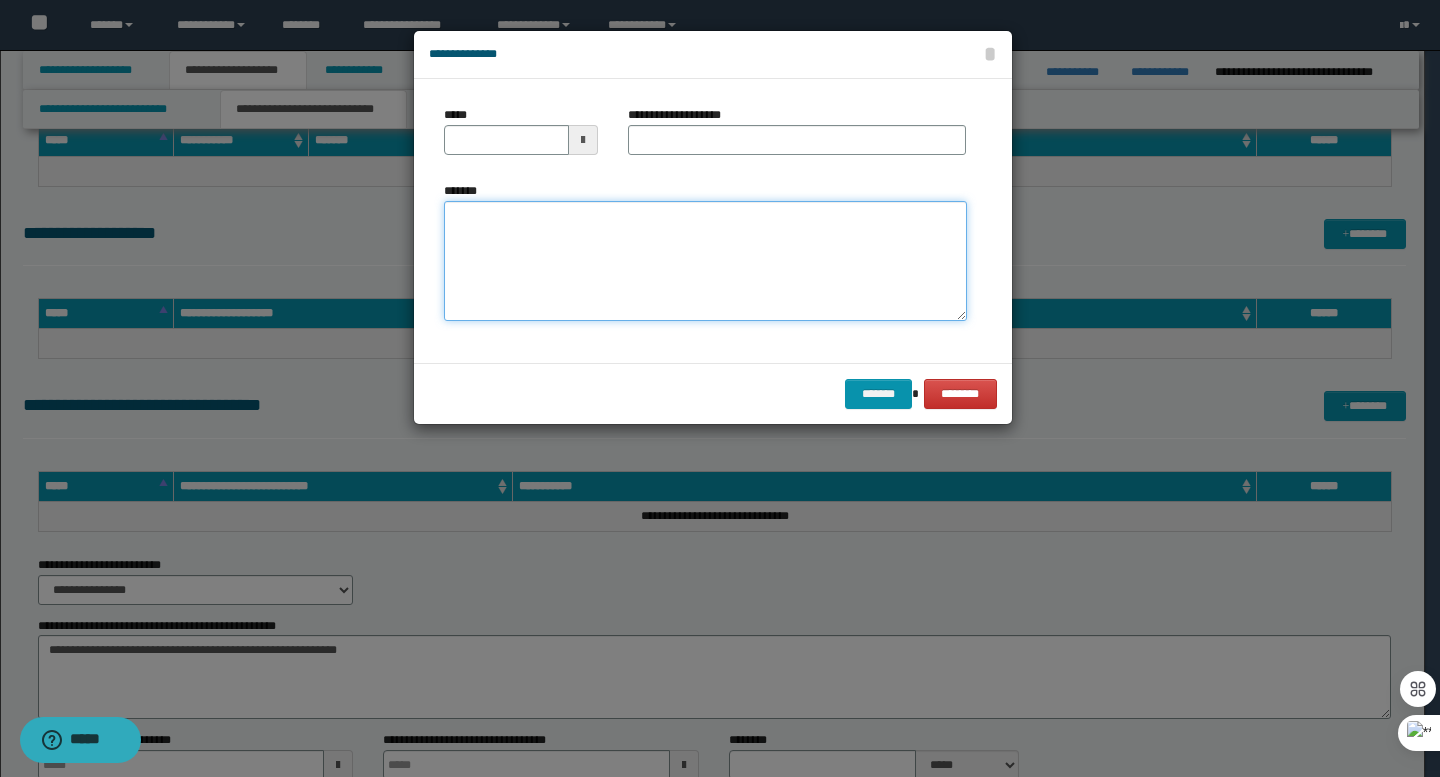 click on "*******" at bounding box center (705, 261) 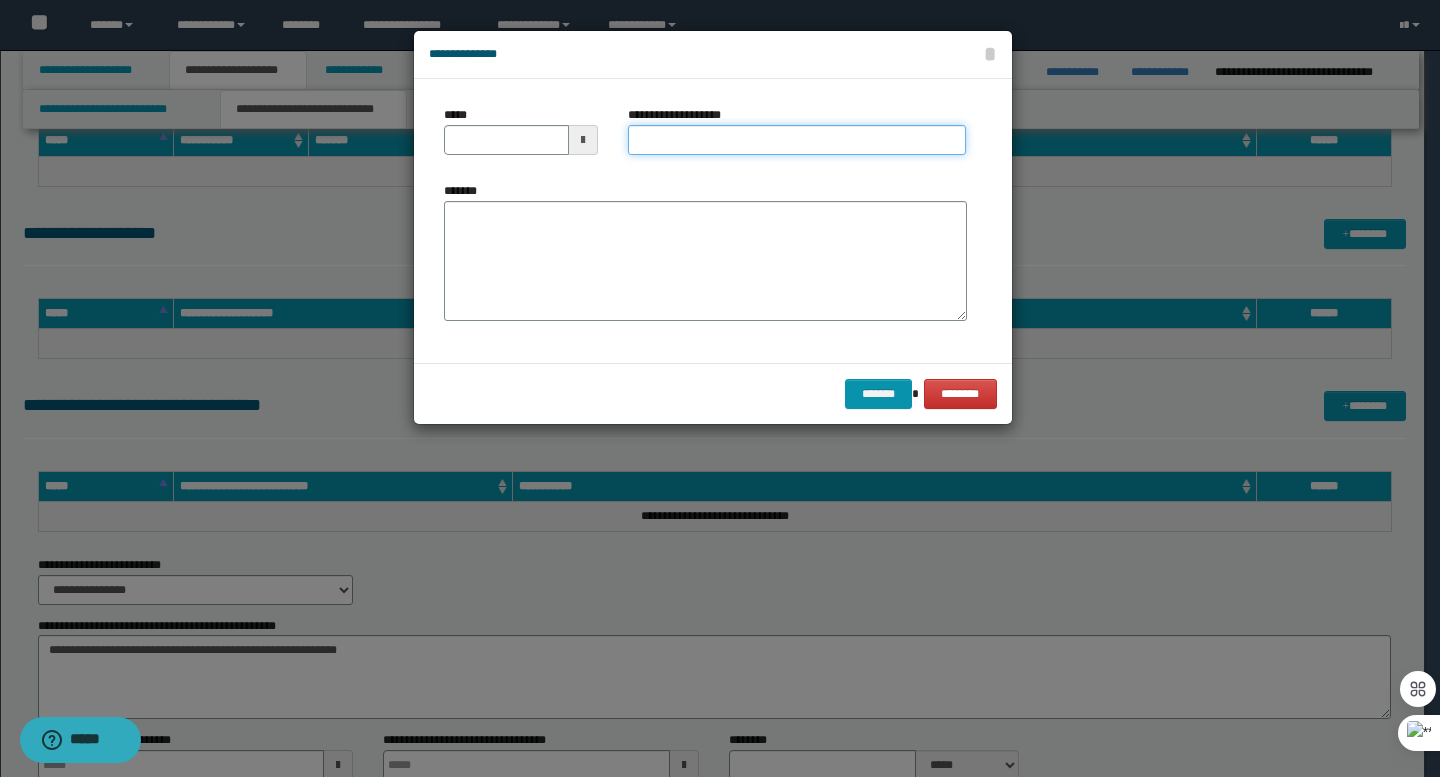 click on "**********" at bounding box center [797, 140] 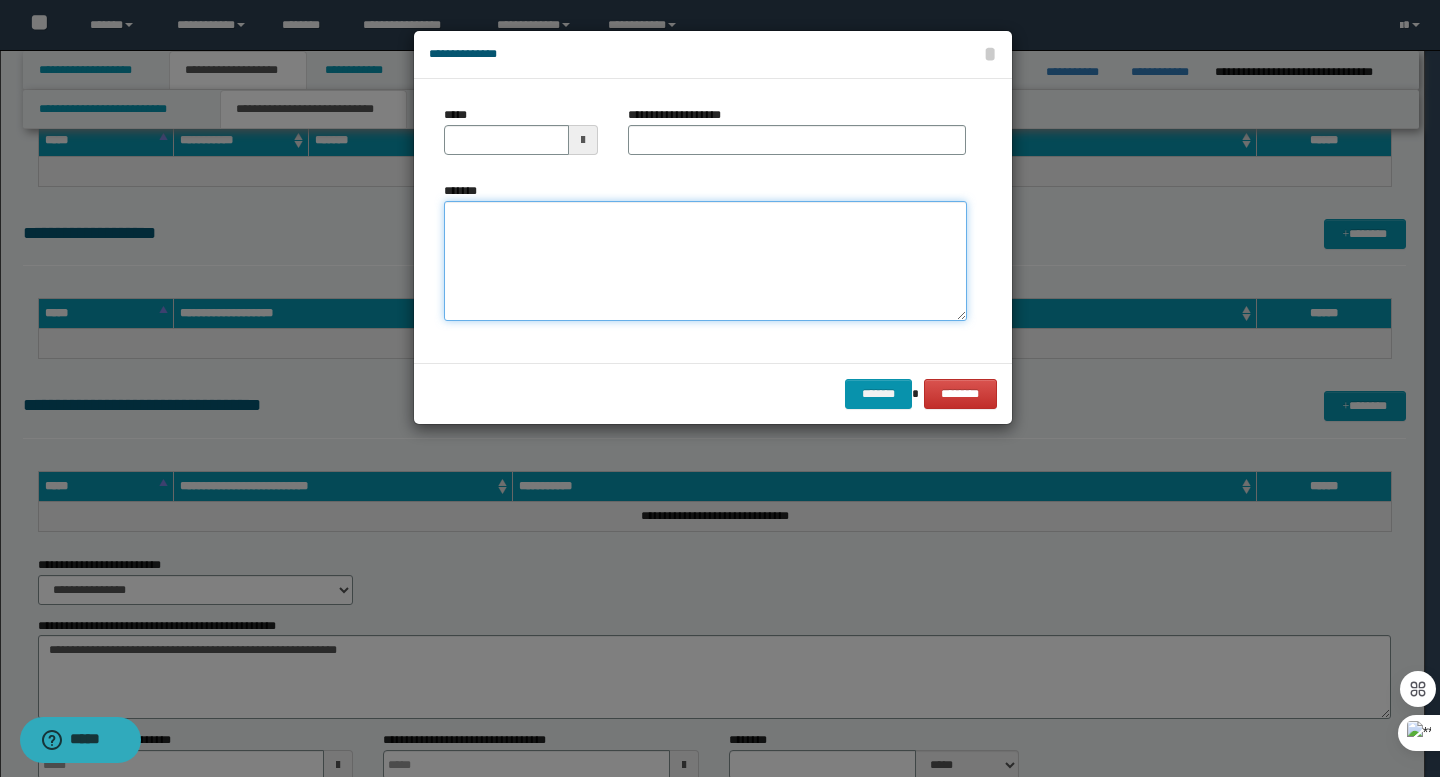 click on "*******" at bounding box center [705, 261] 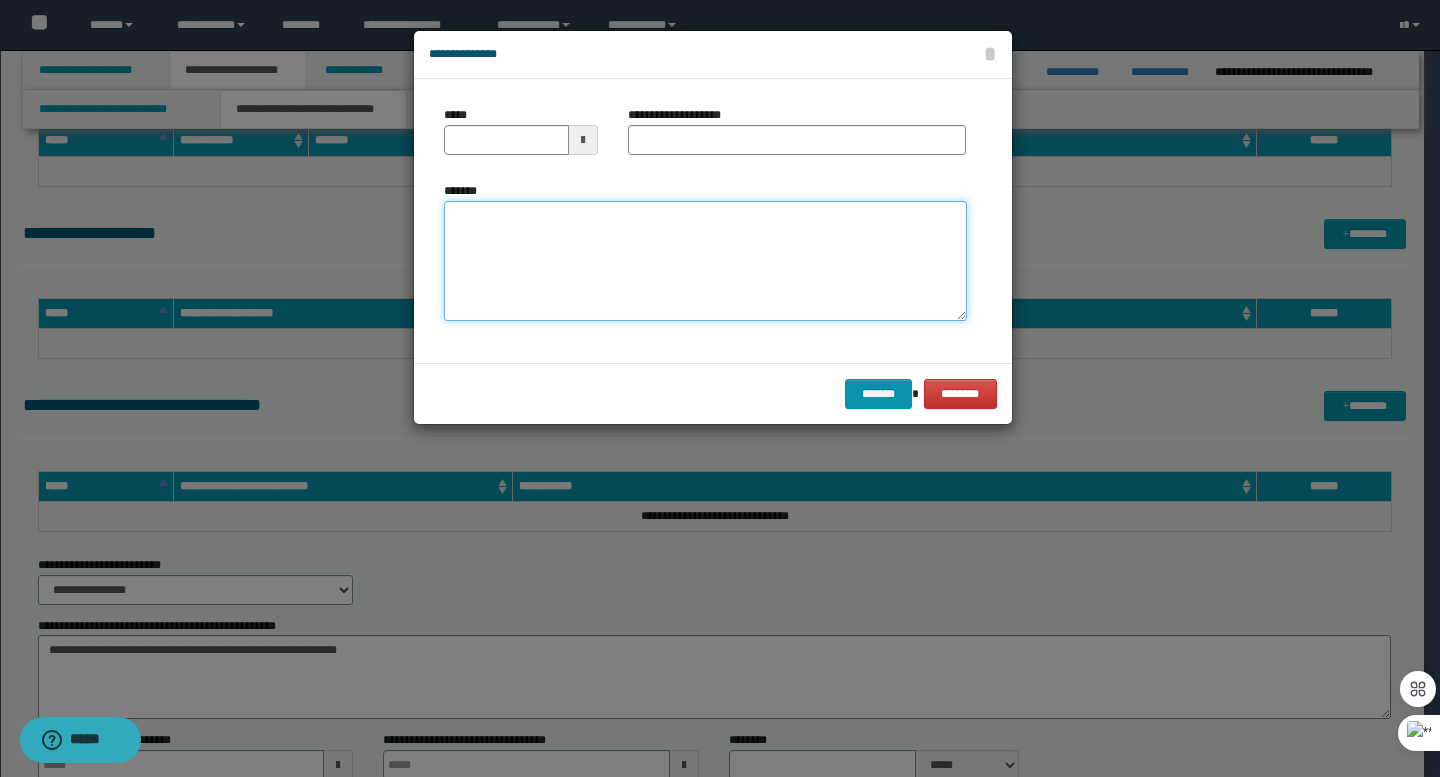 click on "*******" at bounding box center (705, 261) 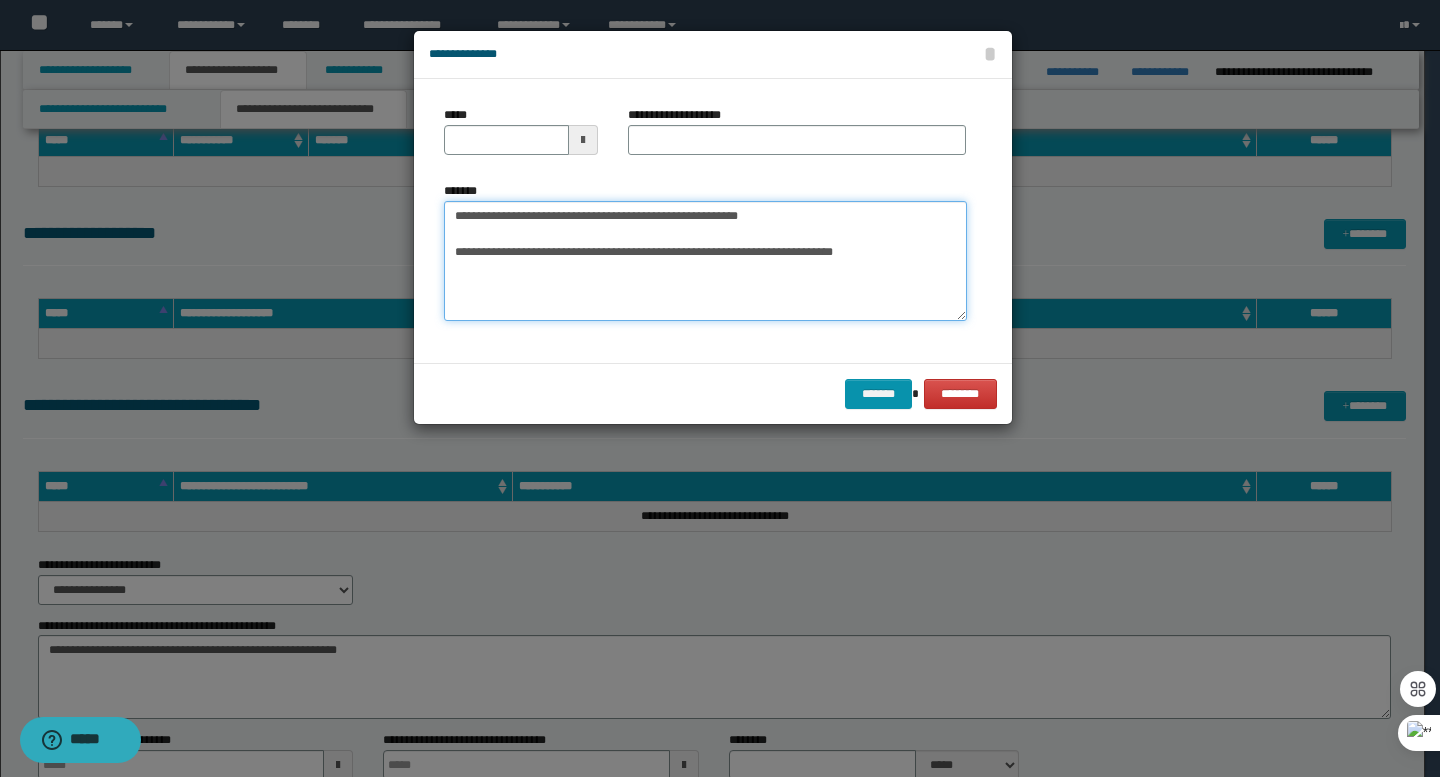 type on "**********" 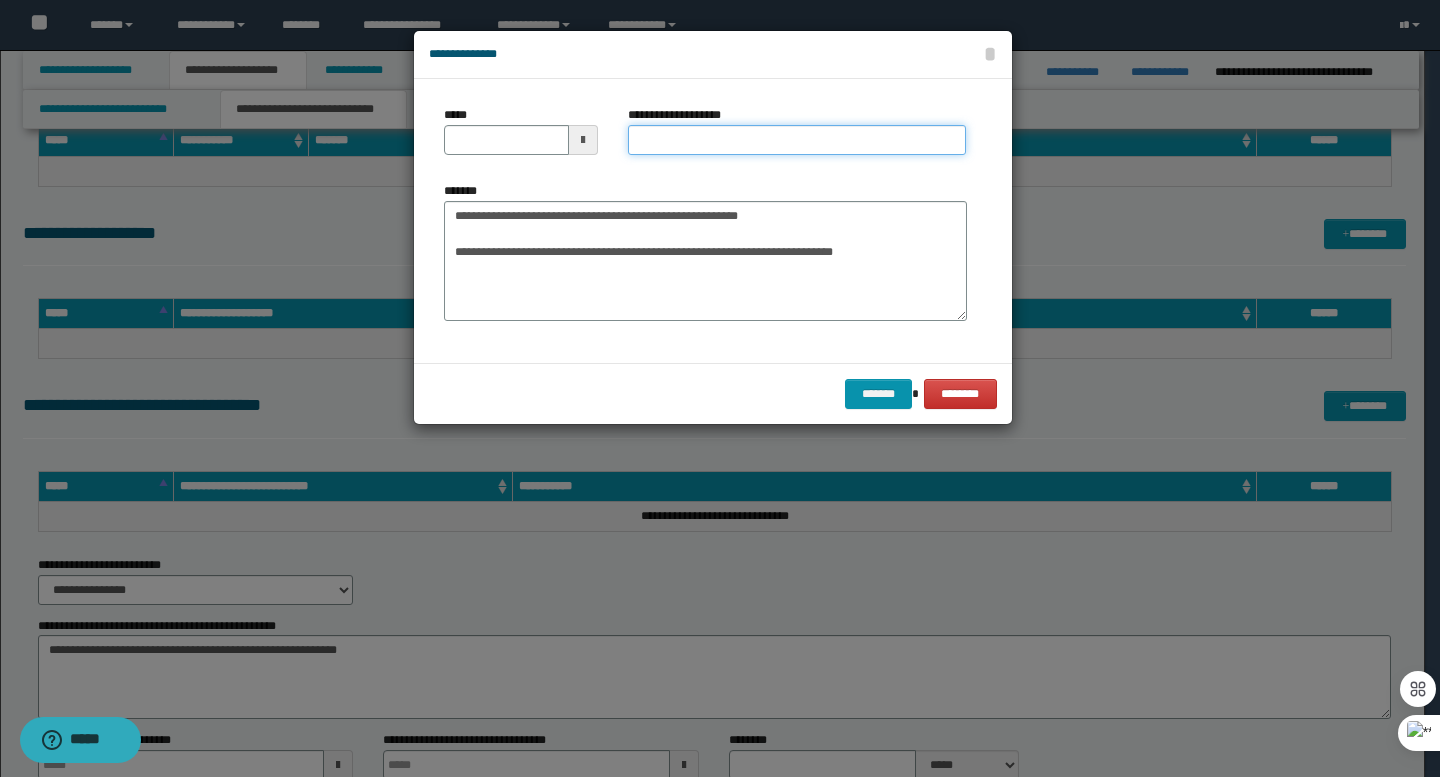 click on "**********" at bounding box center (797, 140) 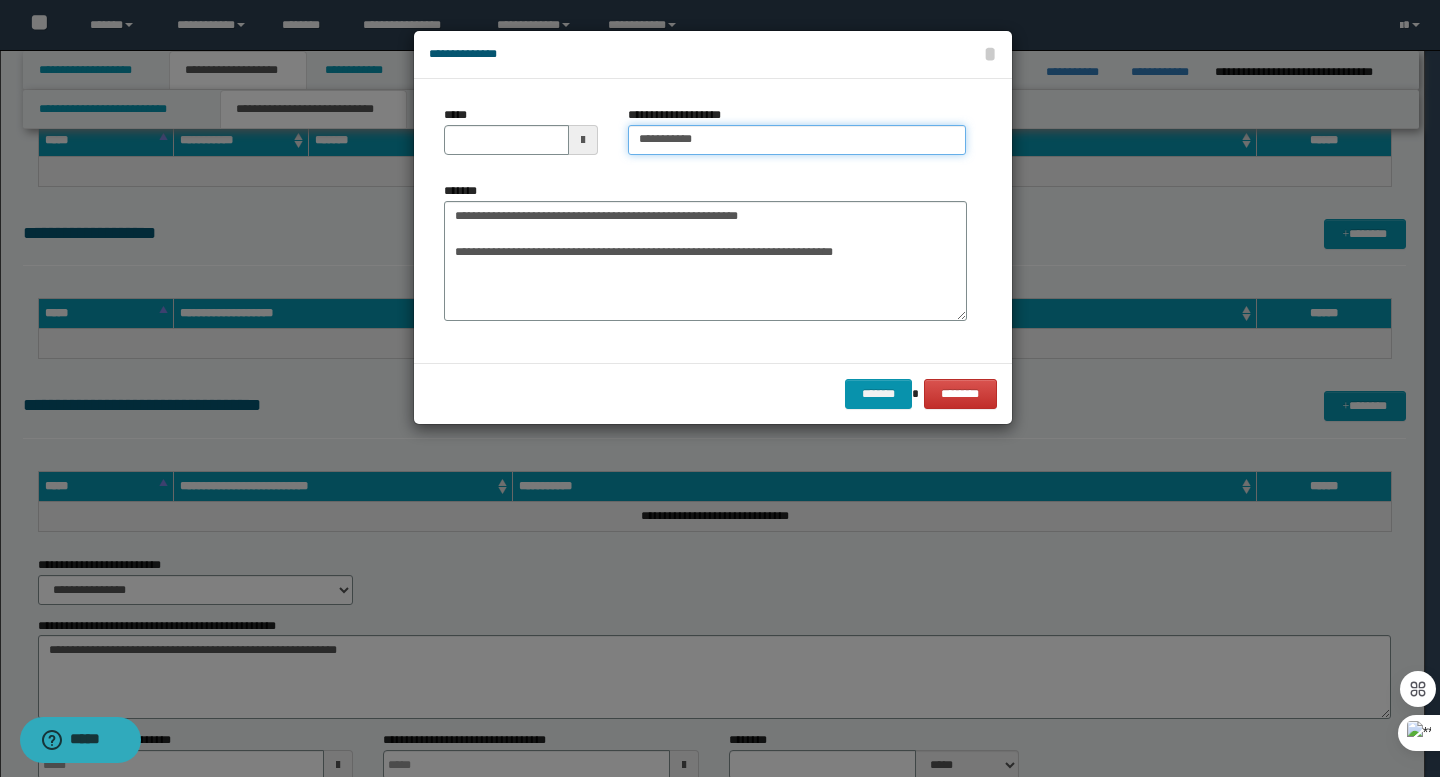 type on "**********" 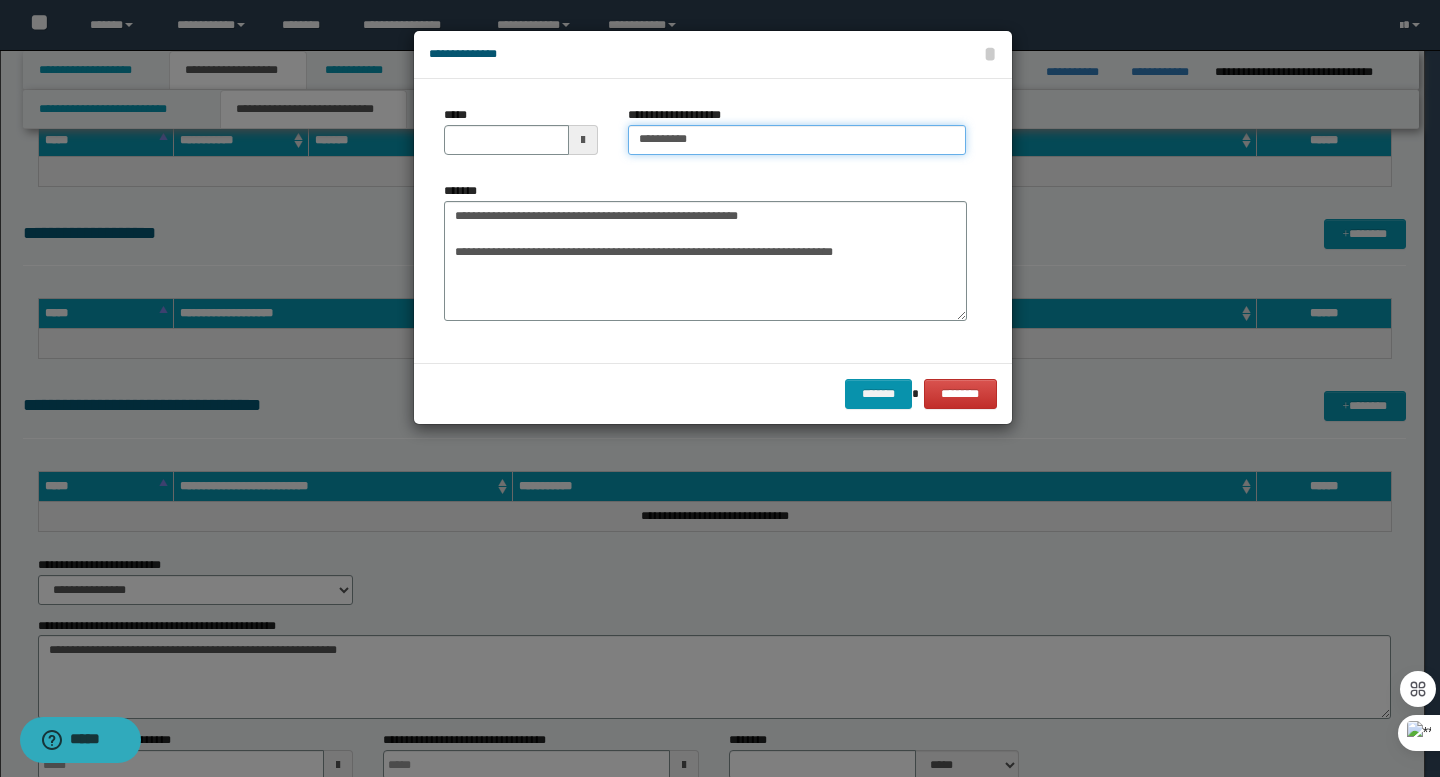 type 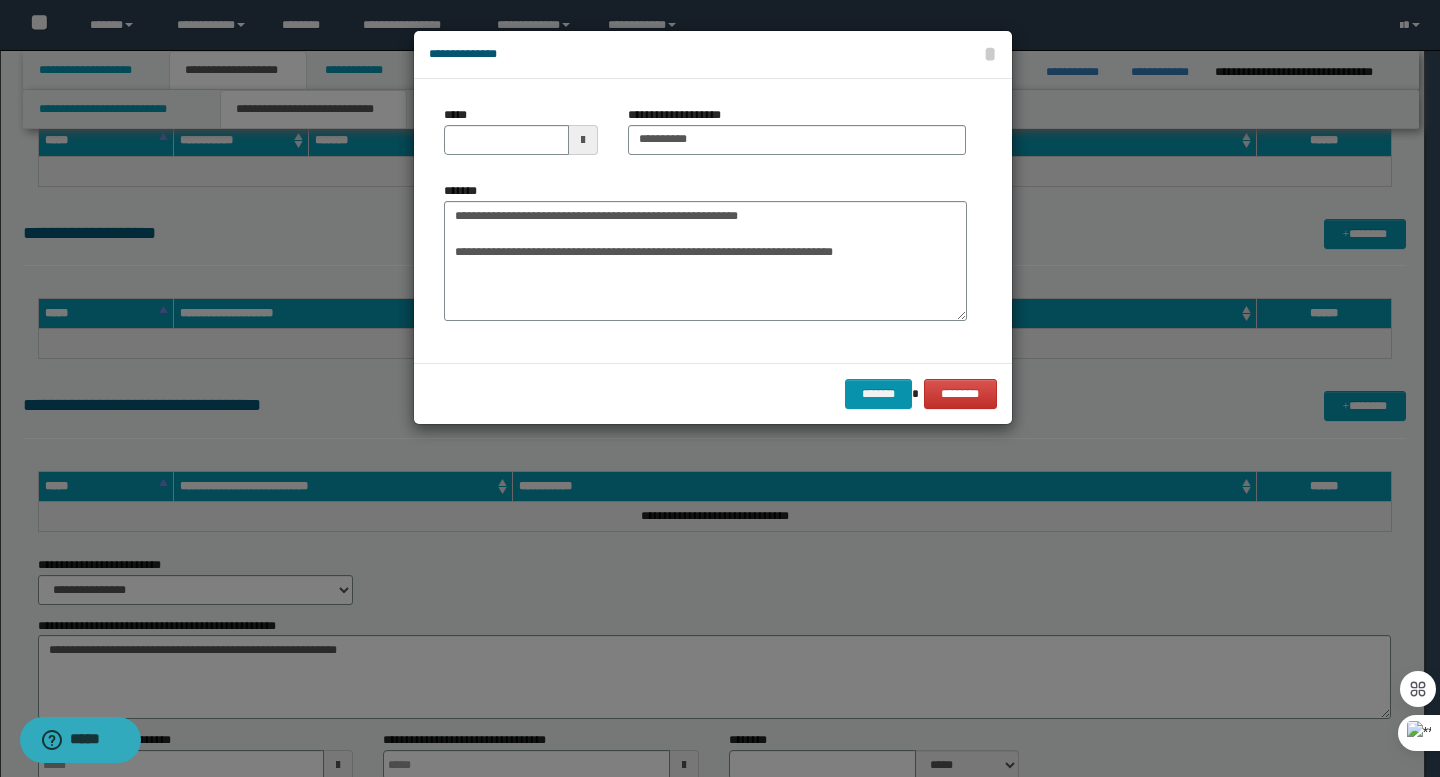 click at bounding box center [583, 140] 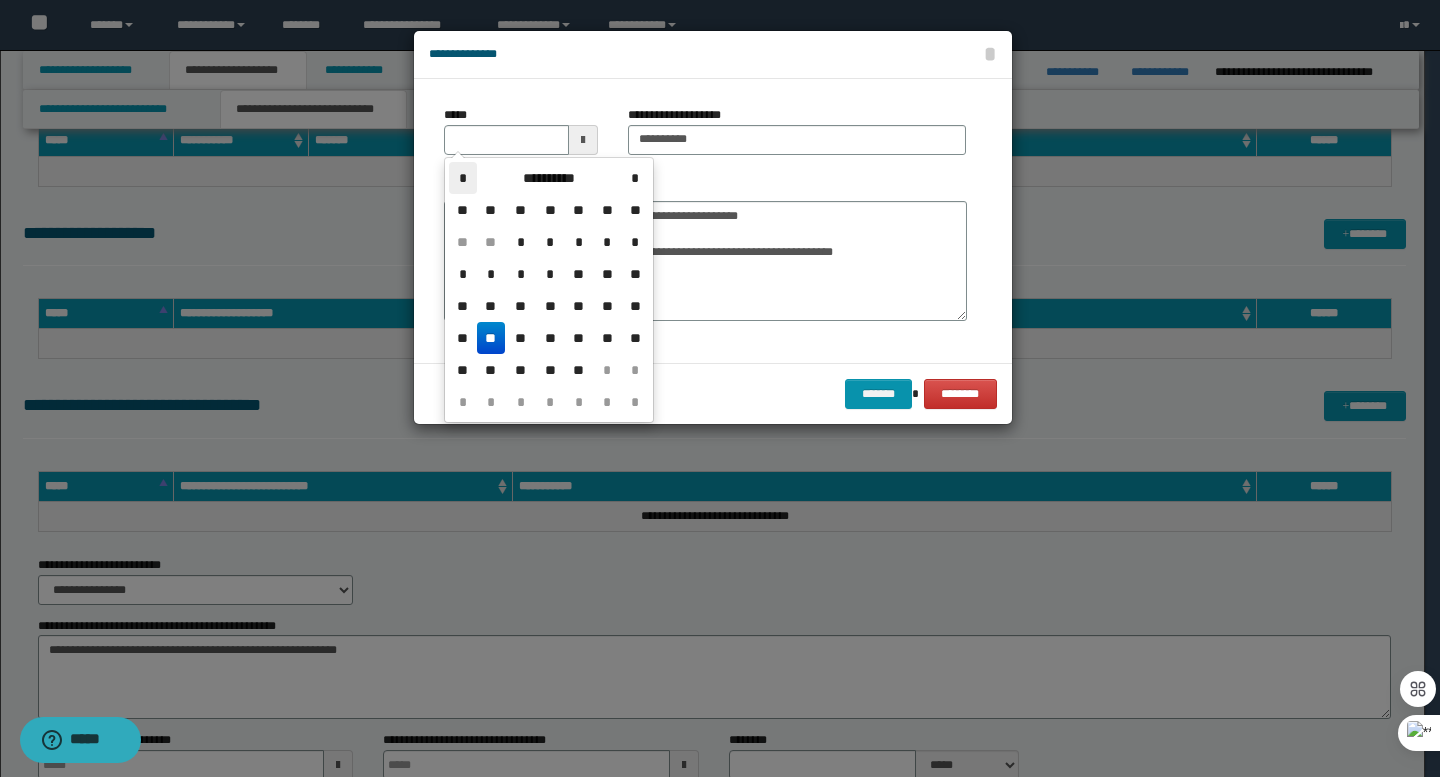 click on "*" at bounding box center [463, 178] 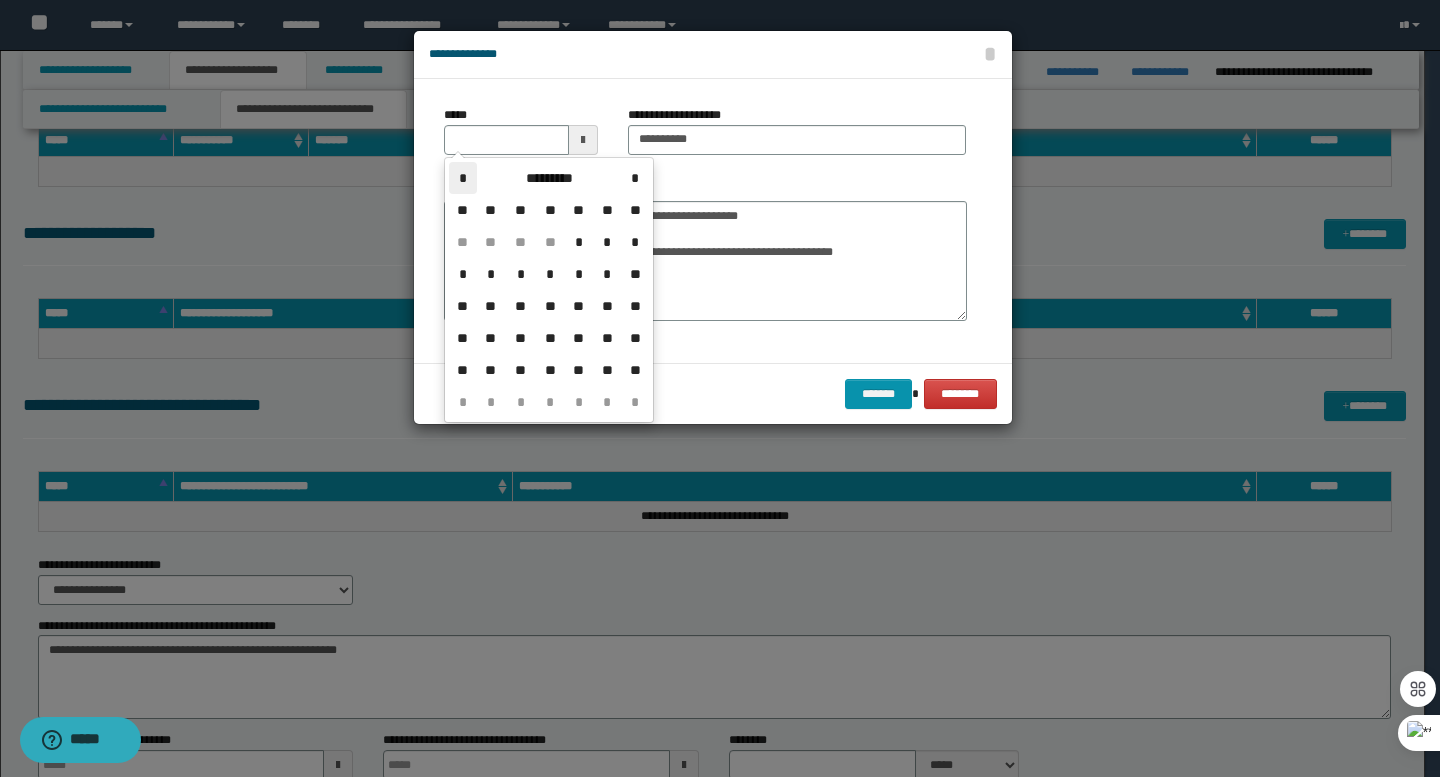 click on "*" at bounding box center [463, 178] 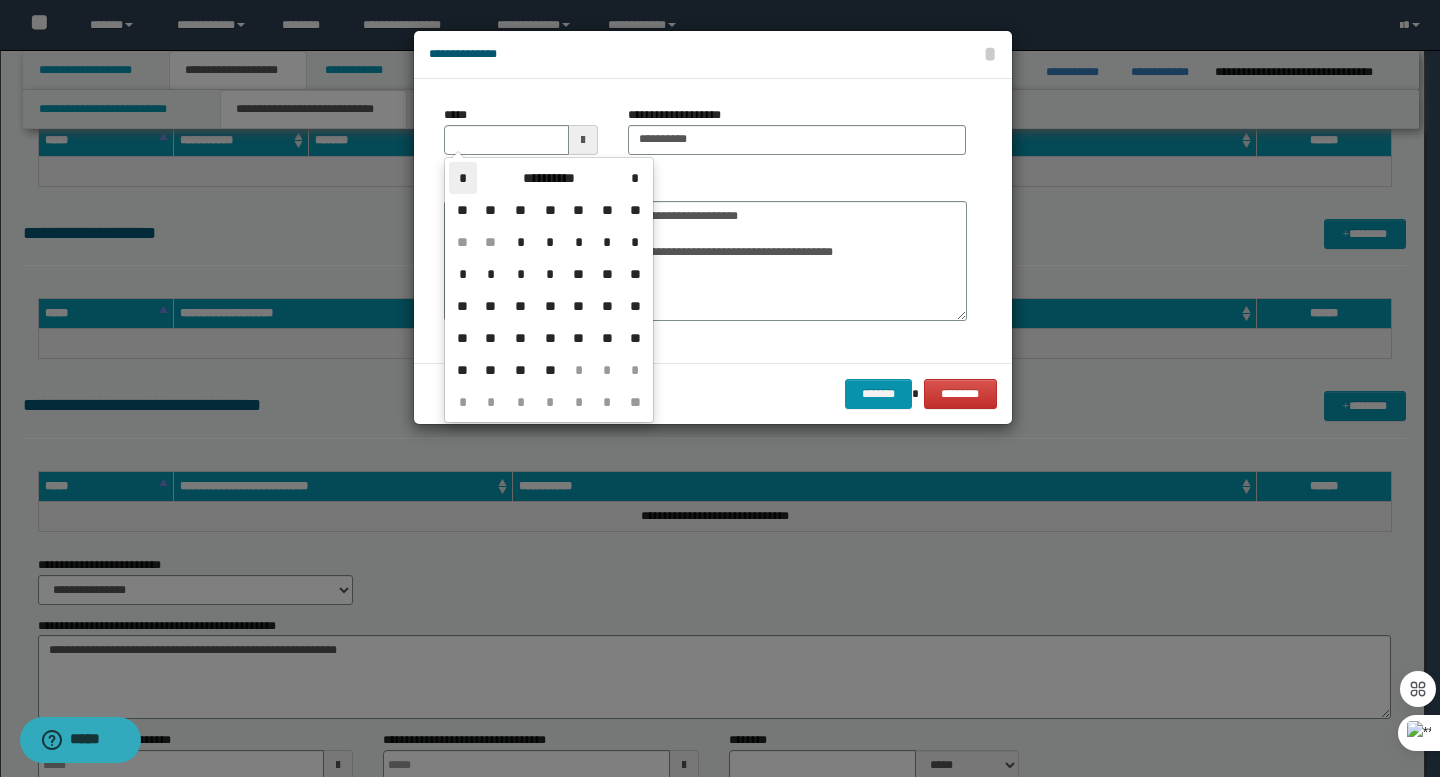 click on "*" at bounding box center (463, 178) 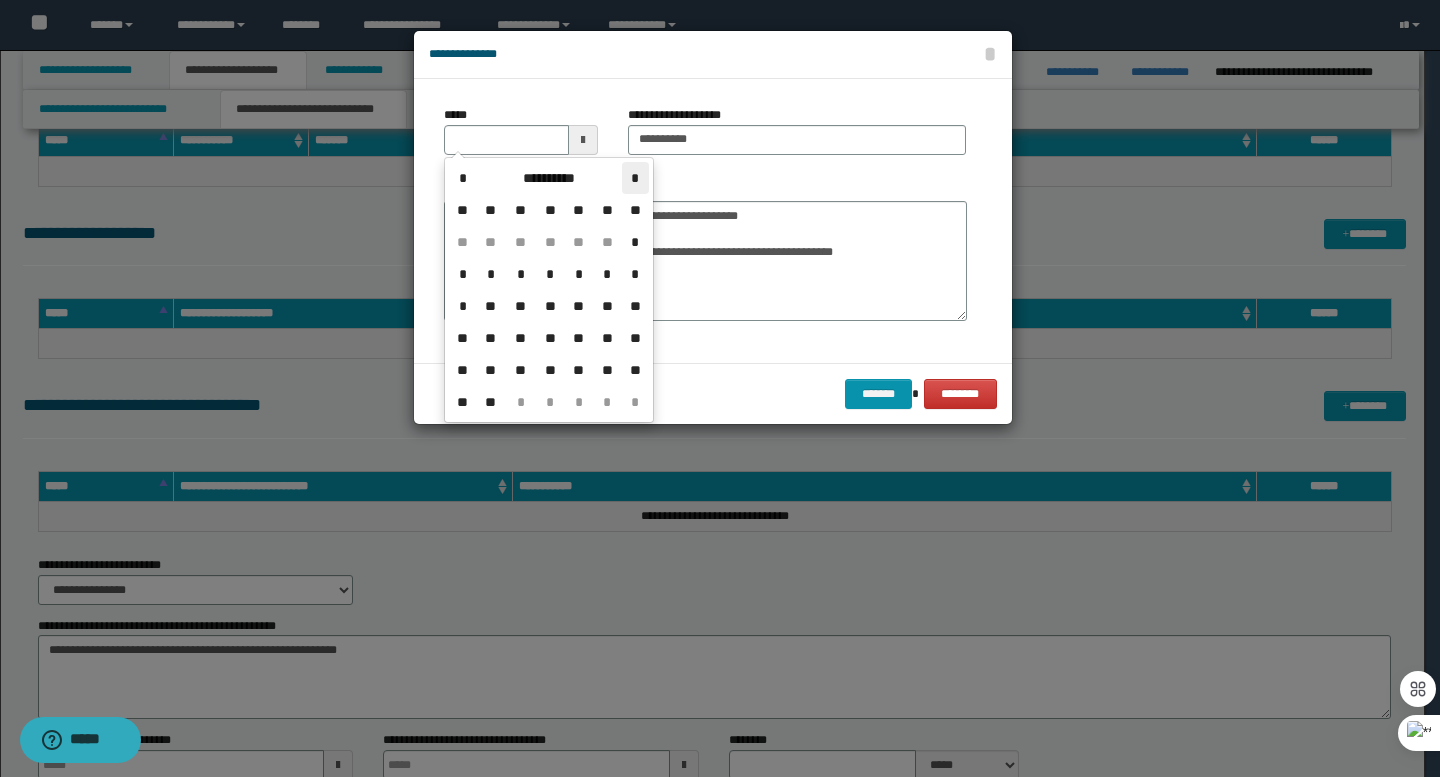 click on "*" at bounding box center (635, 178) 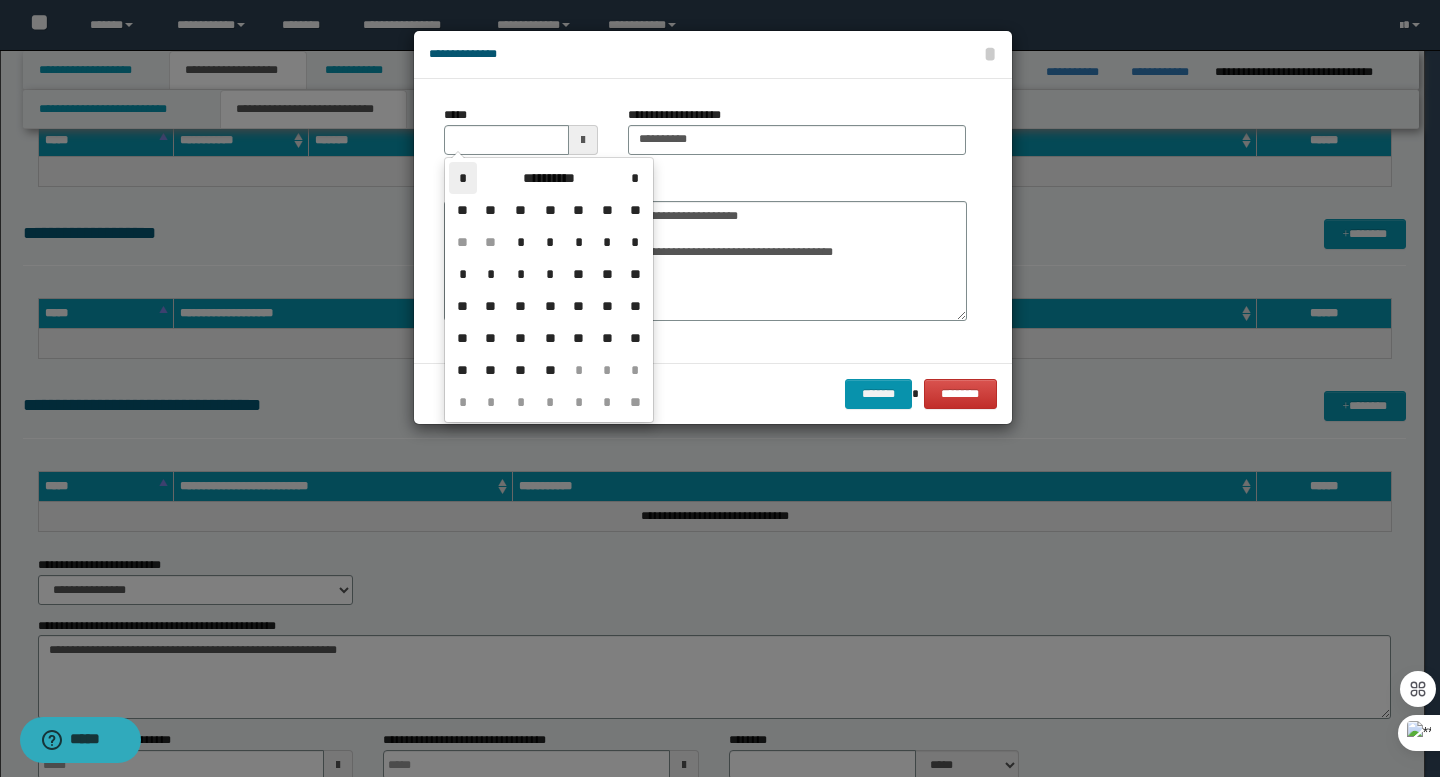 click on "*" at bounding box center [463, 178] 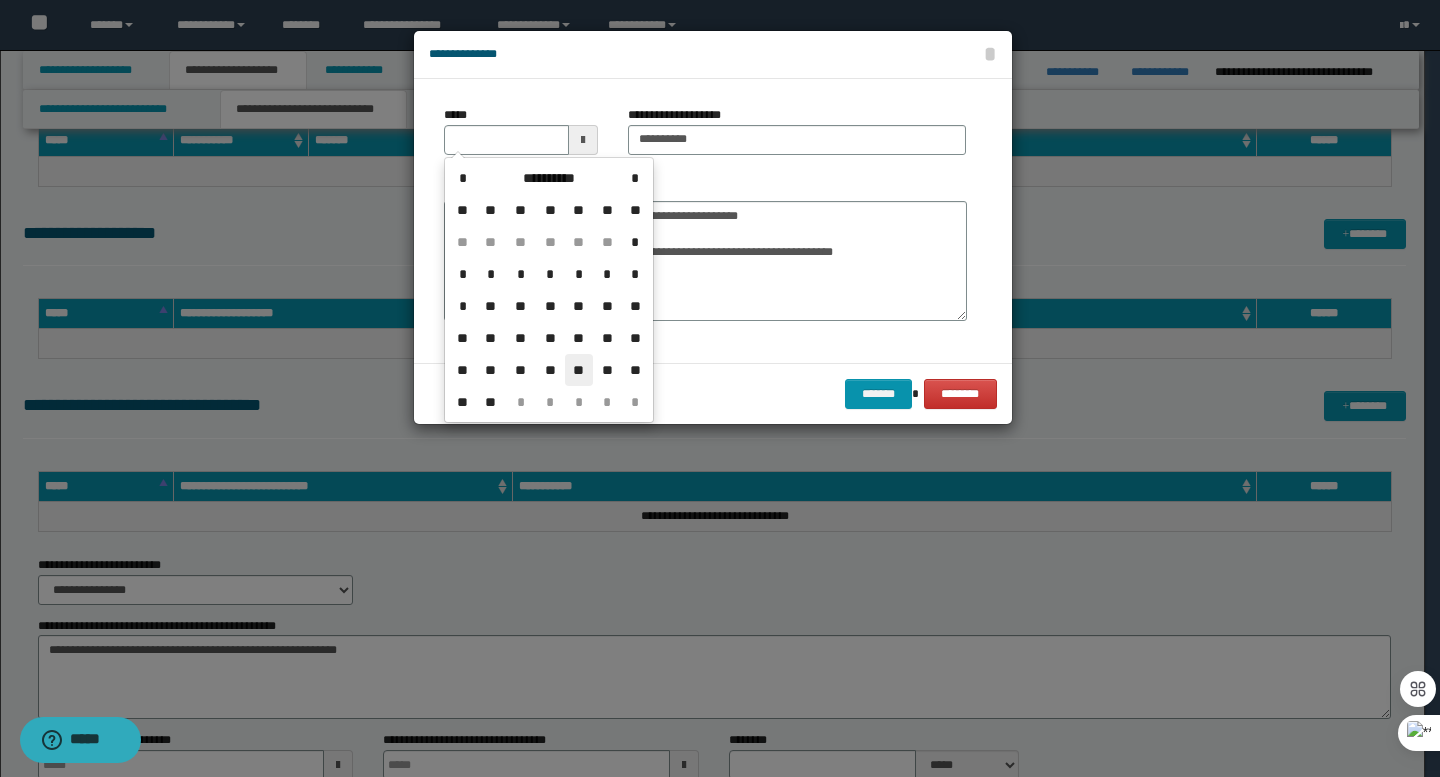 click on "**" at bounding box center [579, 370] 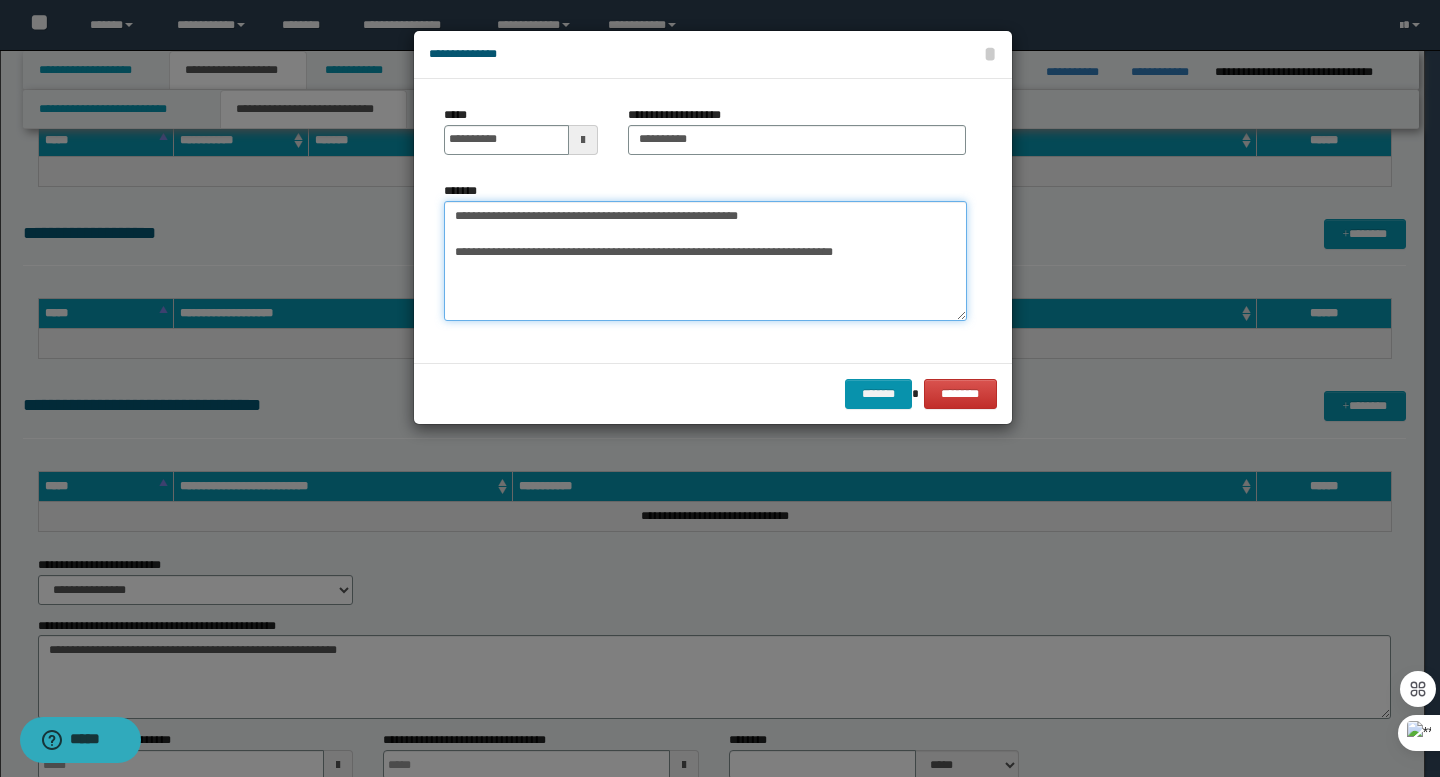 click on "**********" at bounding box center (705, 261) 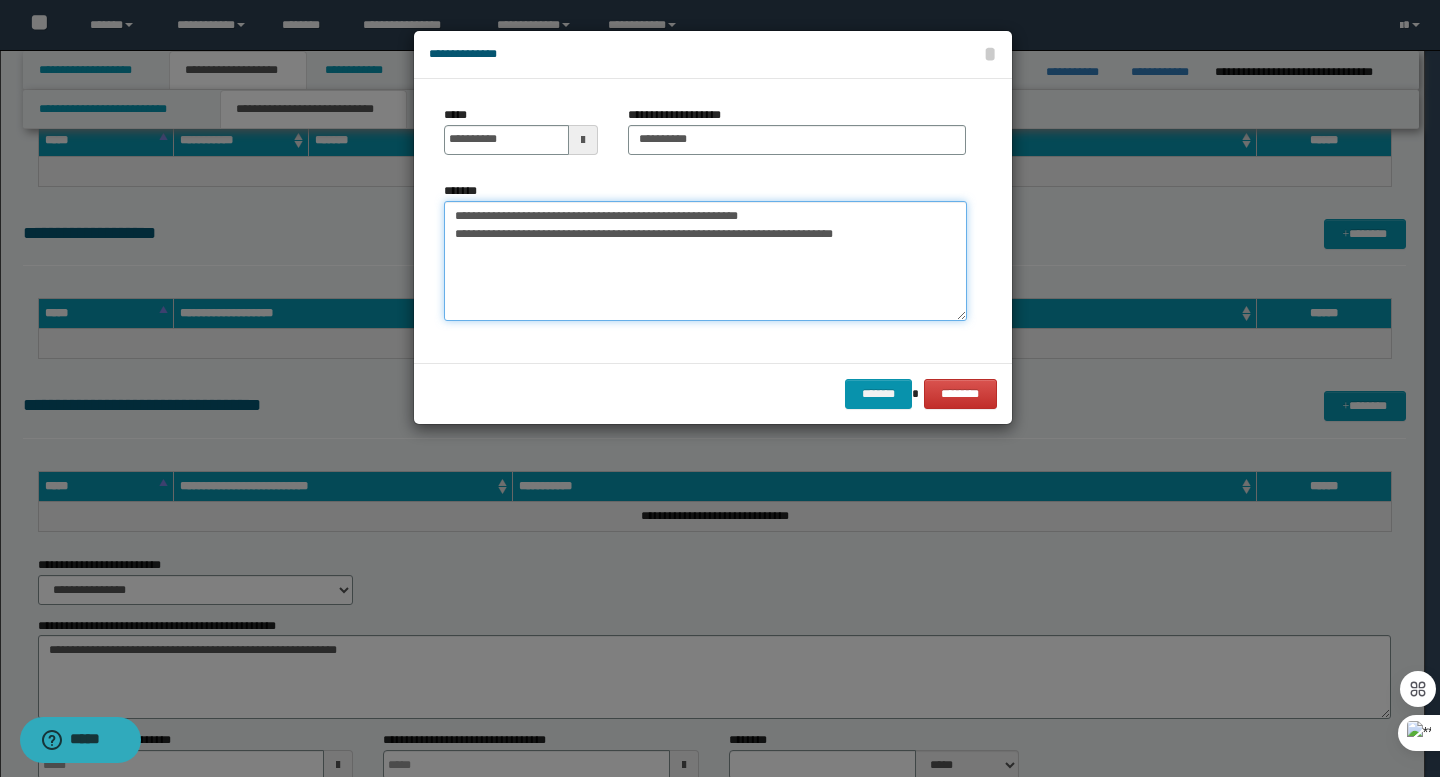 type on "**********" 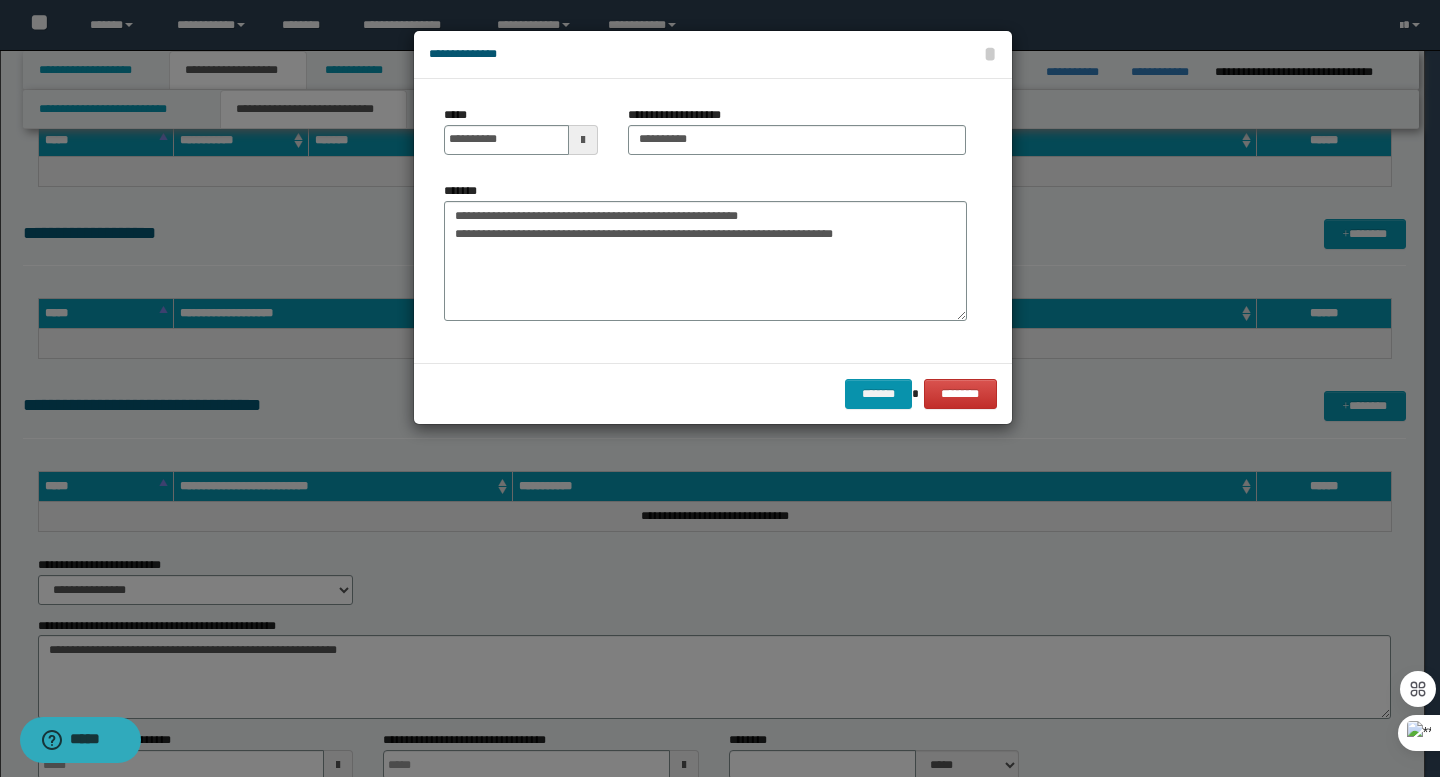 click at bounding box center (583, 140) 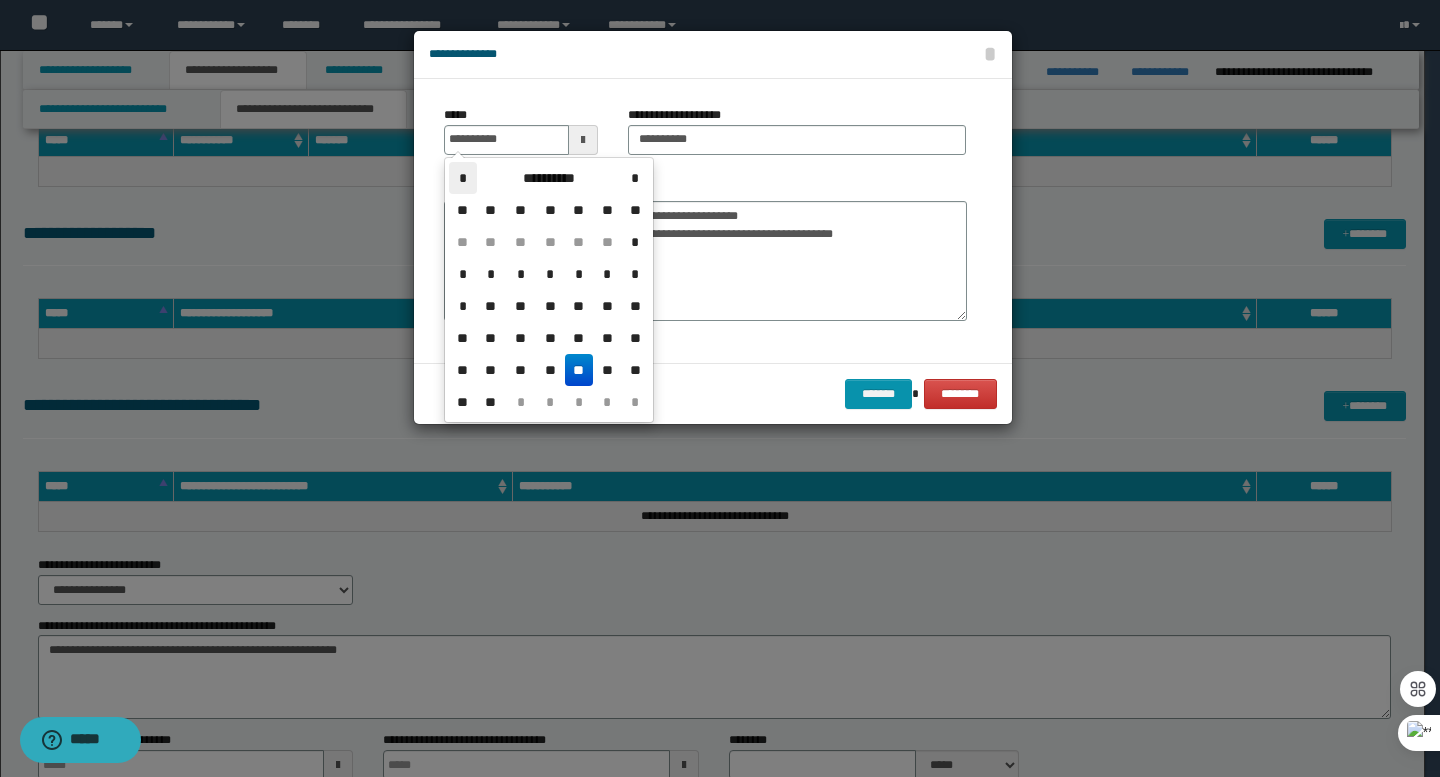 click on "*" at bounding box center (463, 178) 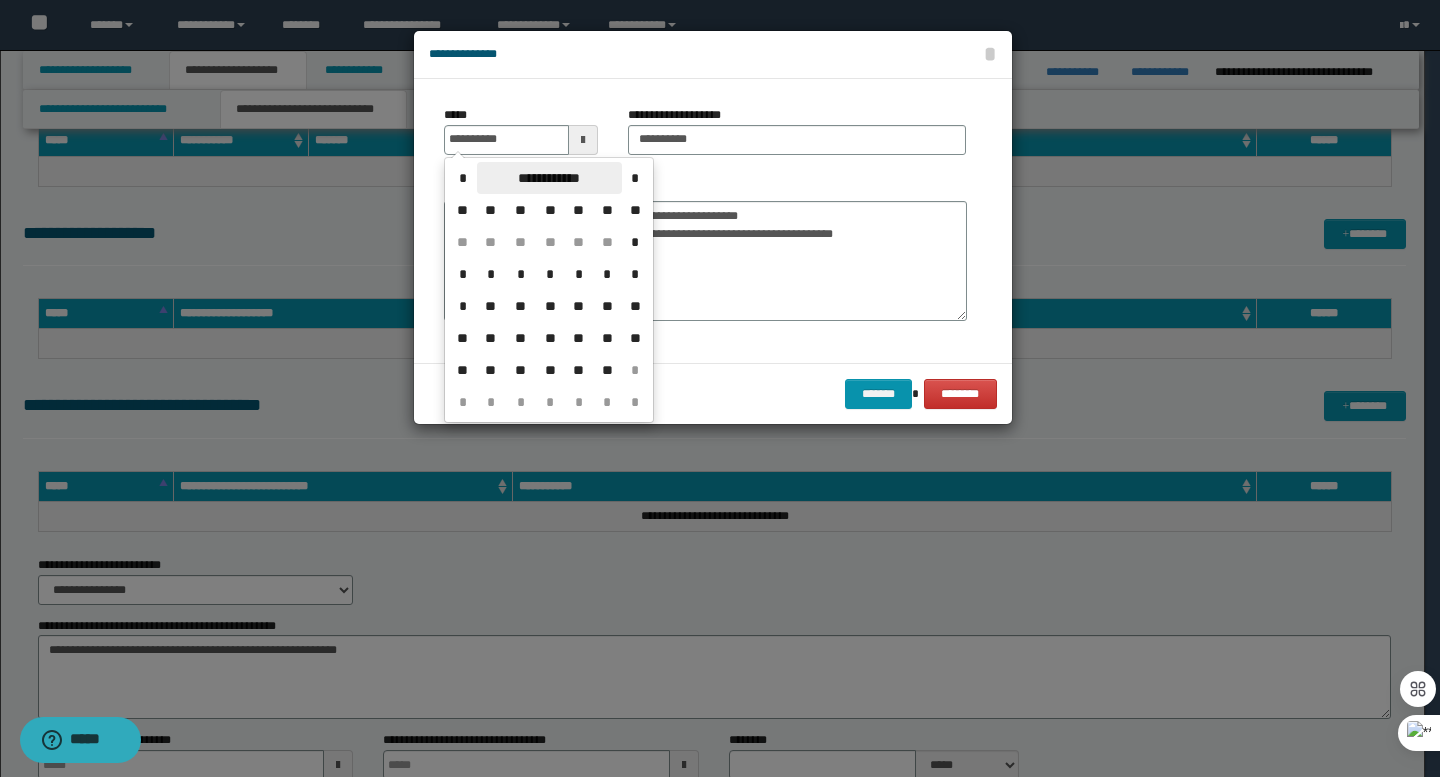 click on "**********" at bounding box center (549, 178) 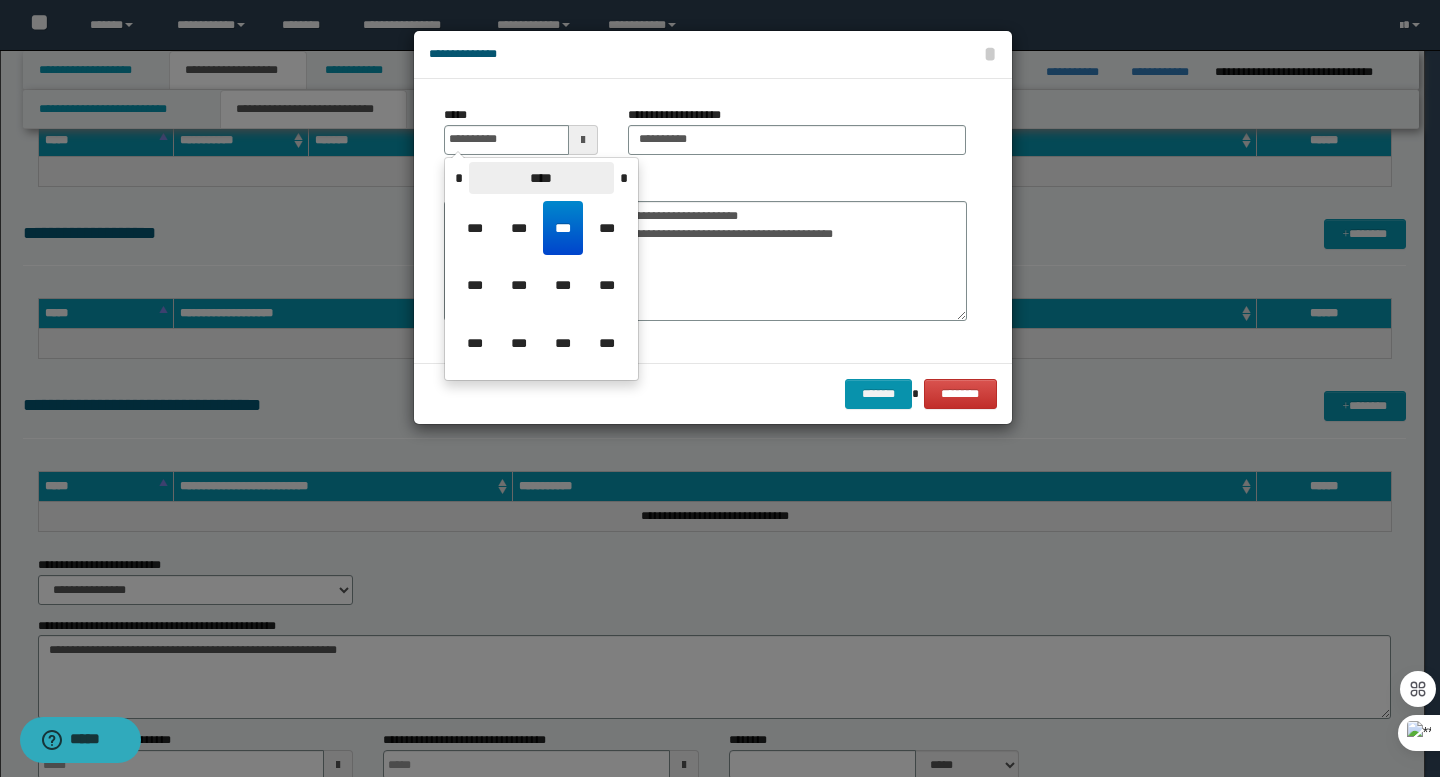 click on "****" at bounding box center (541, 178) 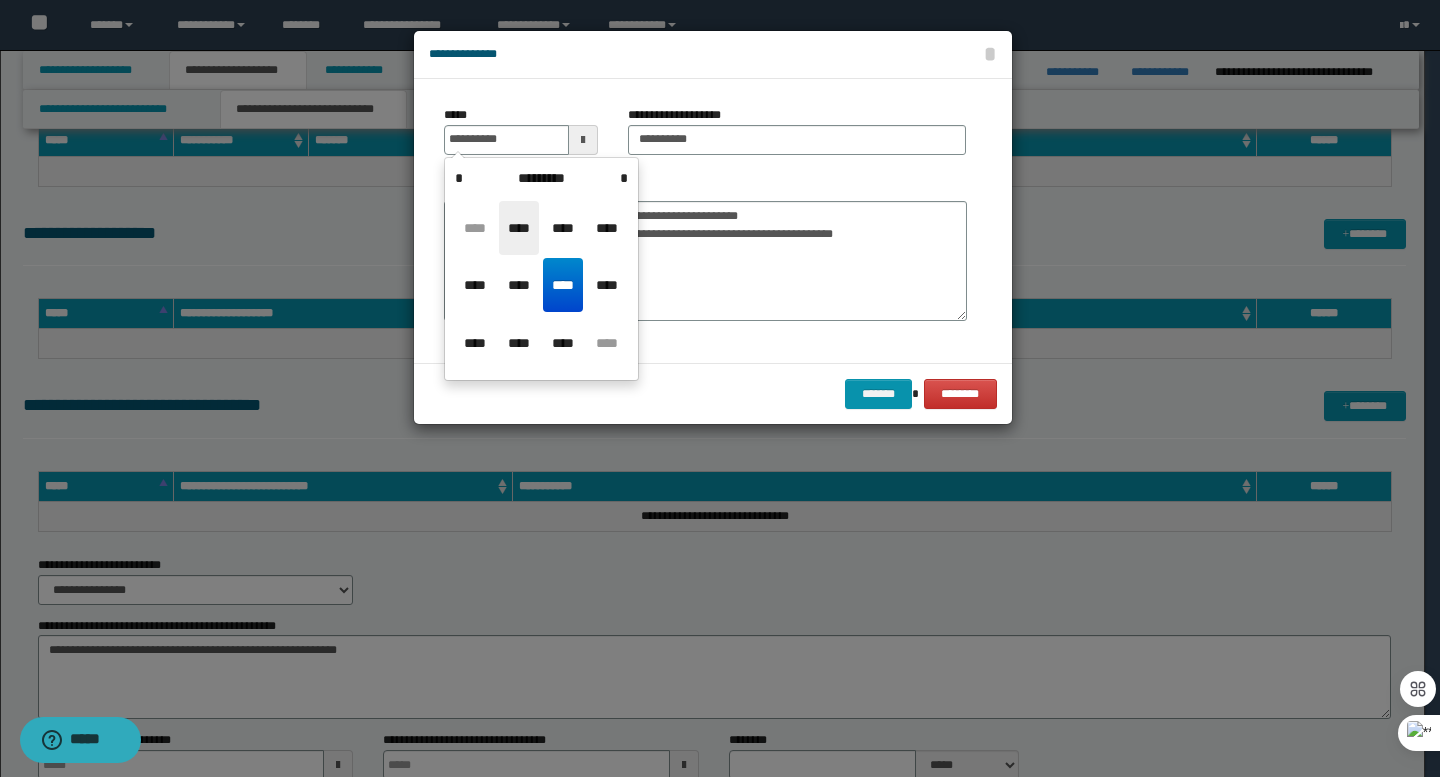click on "****" at bounding box center [519, 228] 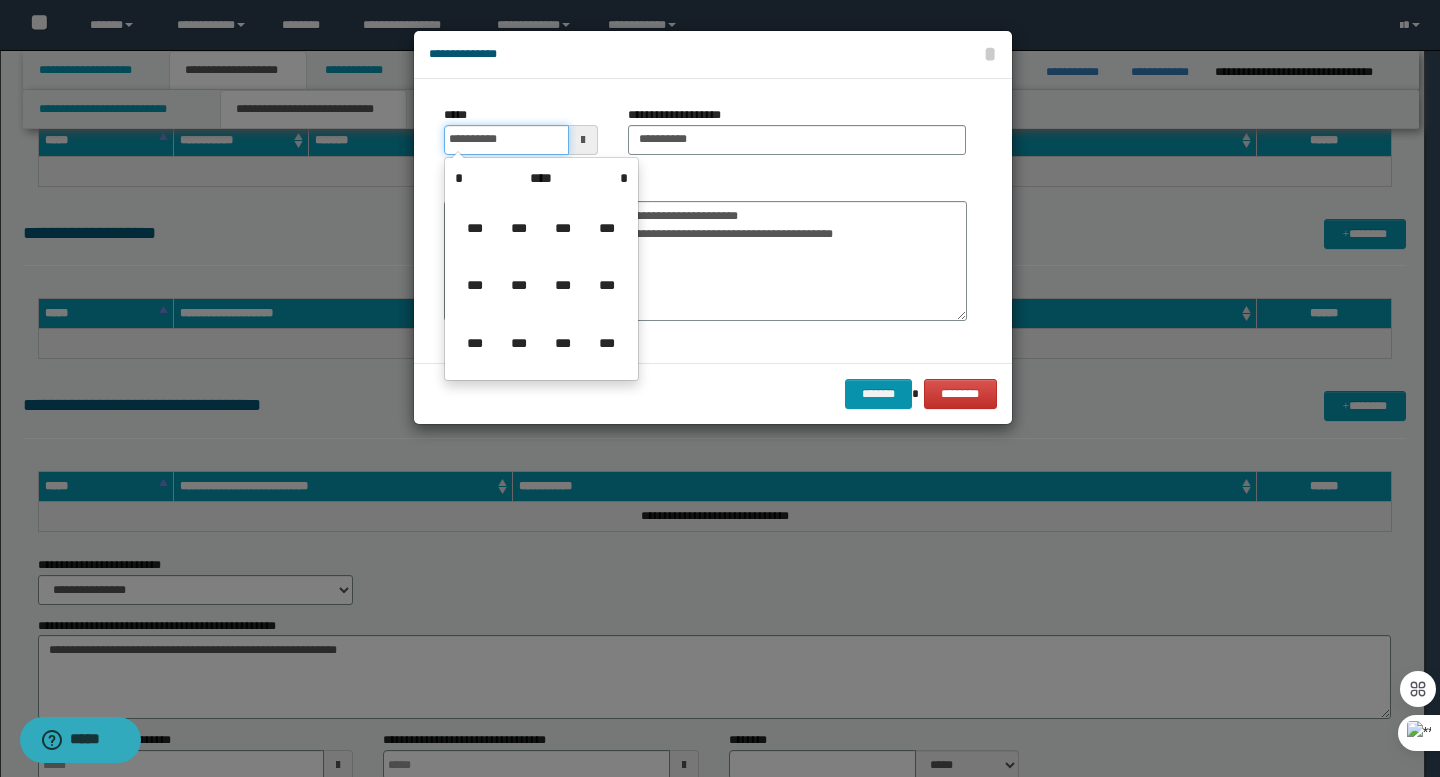 click on "**********" at bounding box center (506, 140) 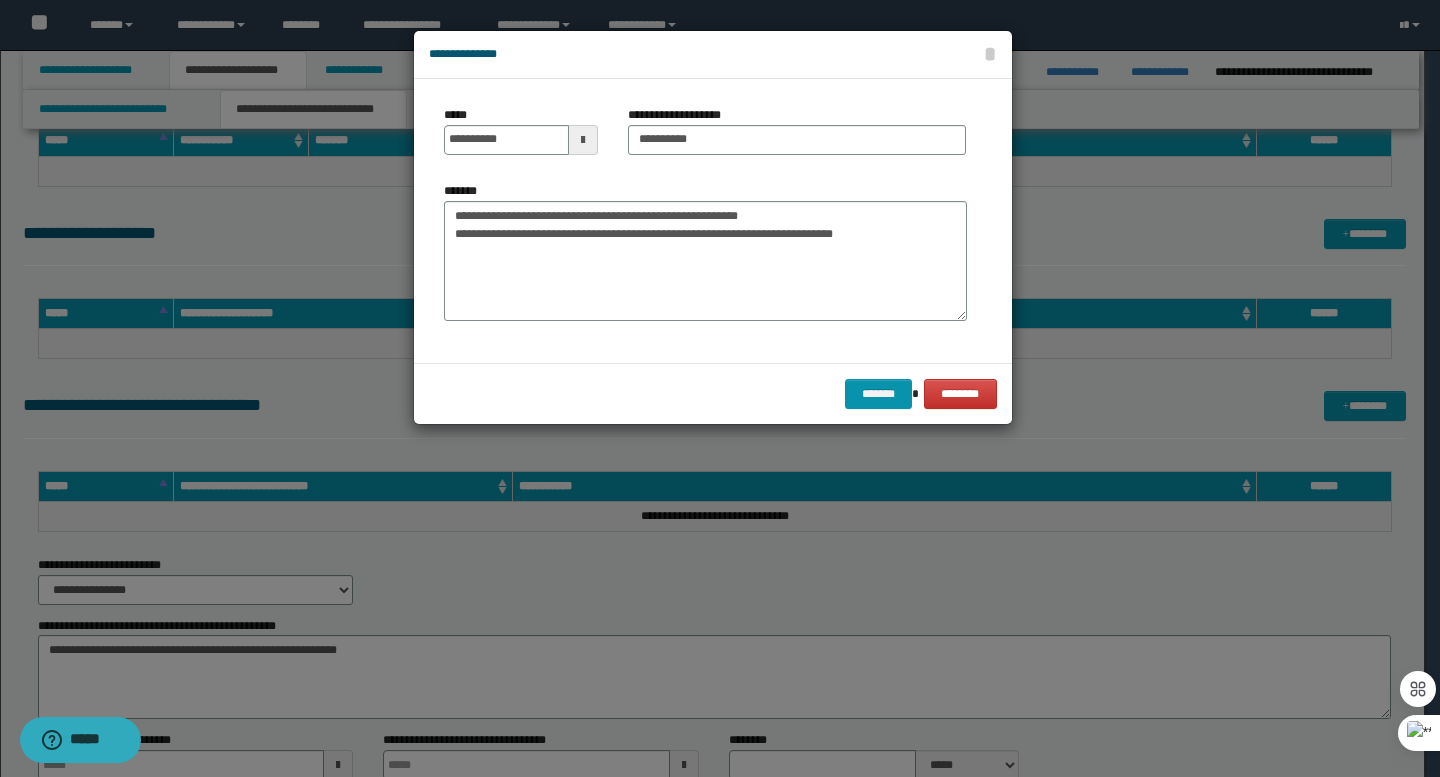 click at bounding box center (583, 140) 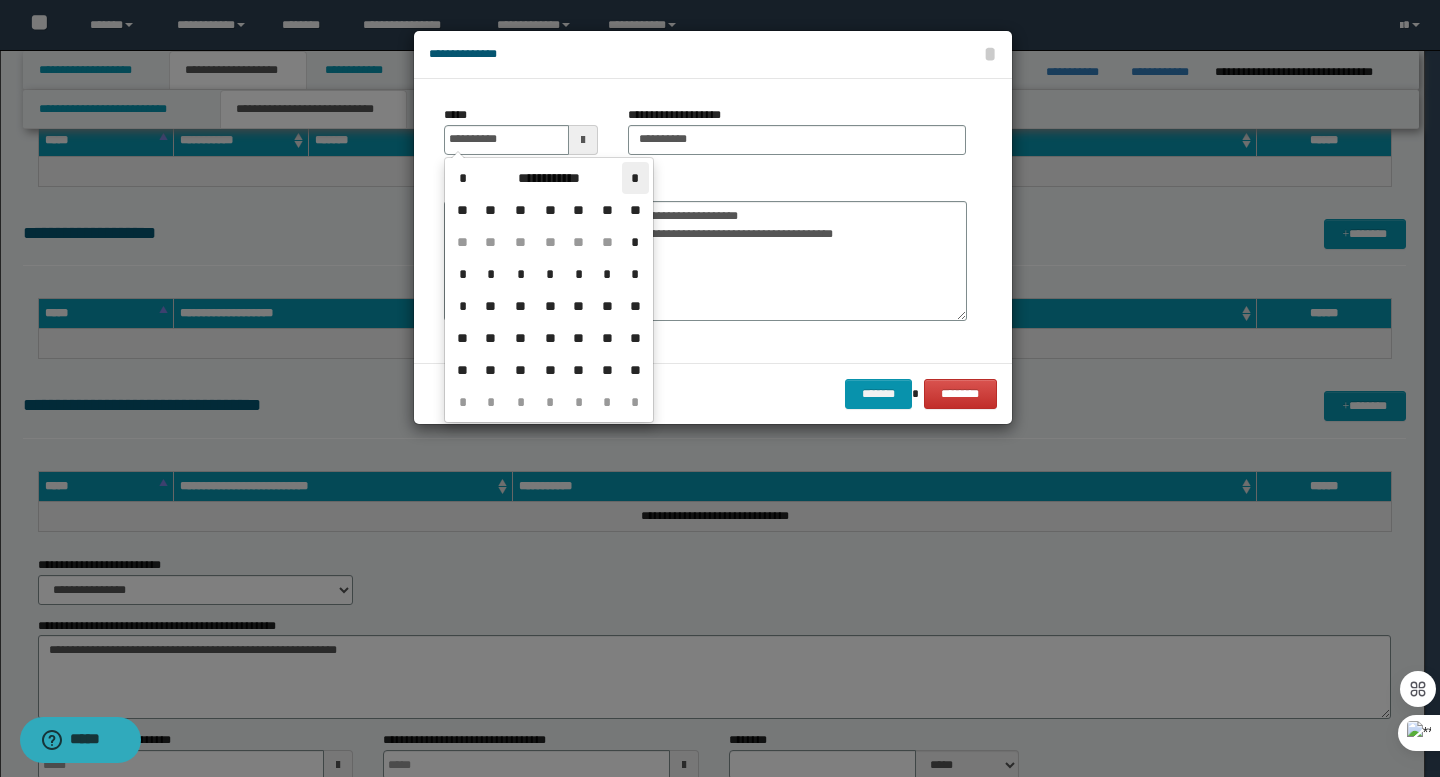 click on "*" at bounding box center [635, 178] 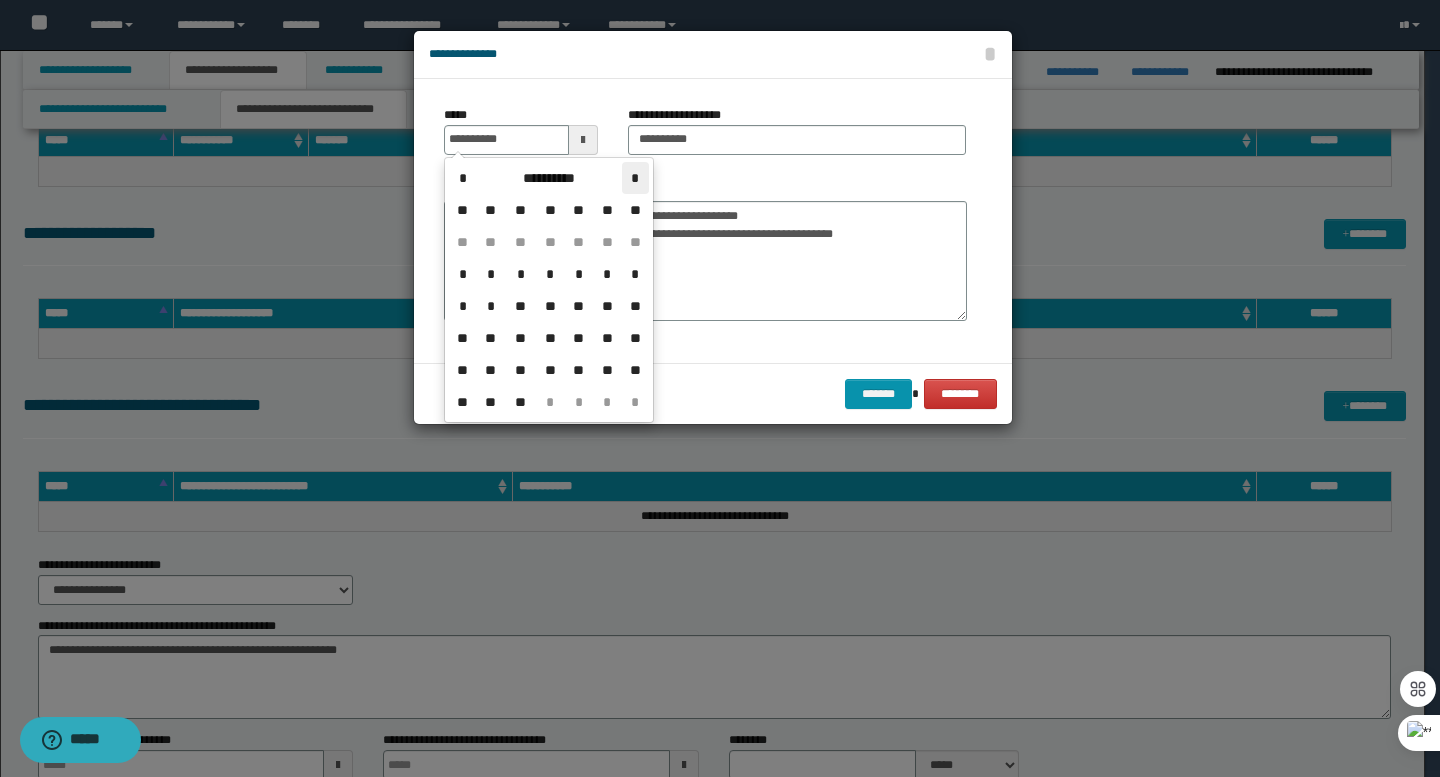 click on "*" at bounding box center (635, 178) 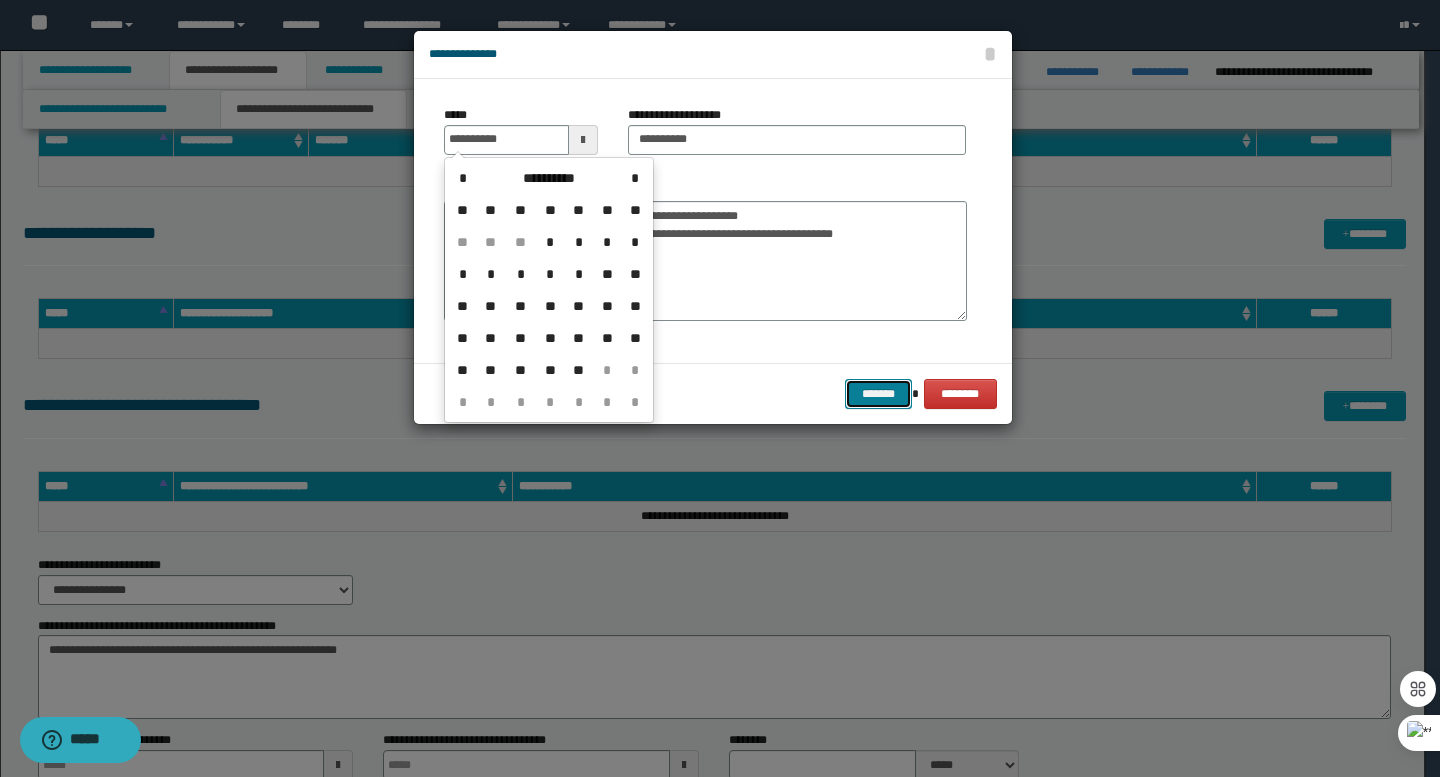 type on "**********" 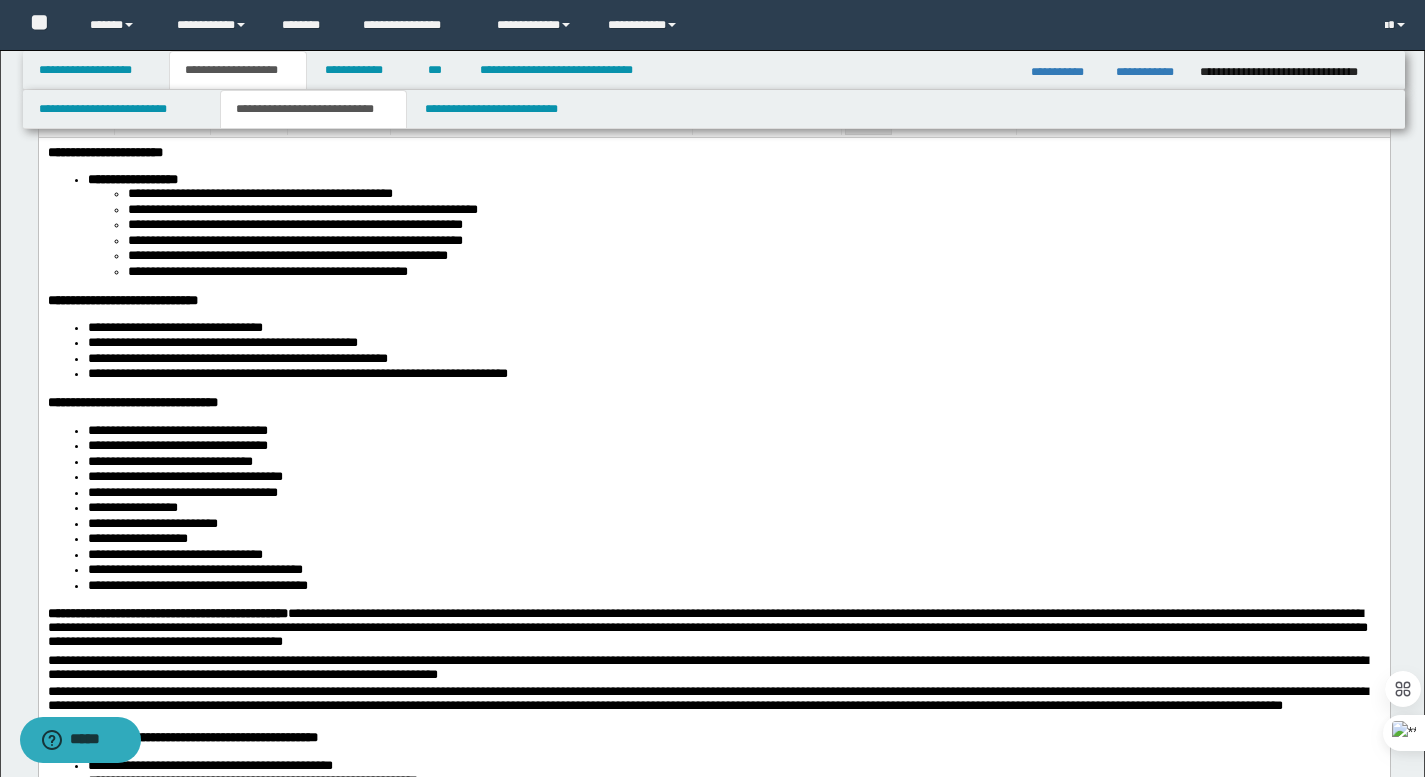 scroll, scrollTop: 0, scrollLeft: 0, axis: both 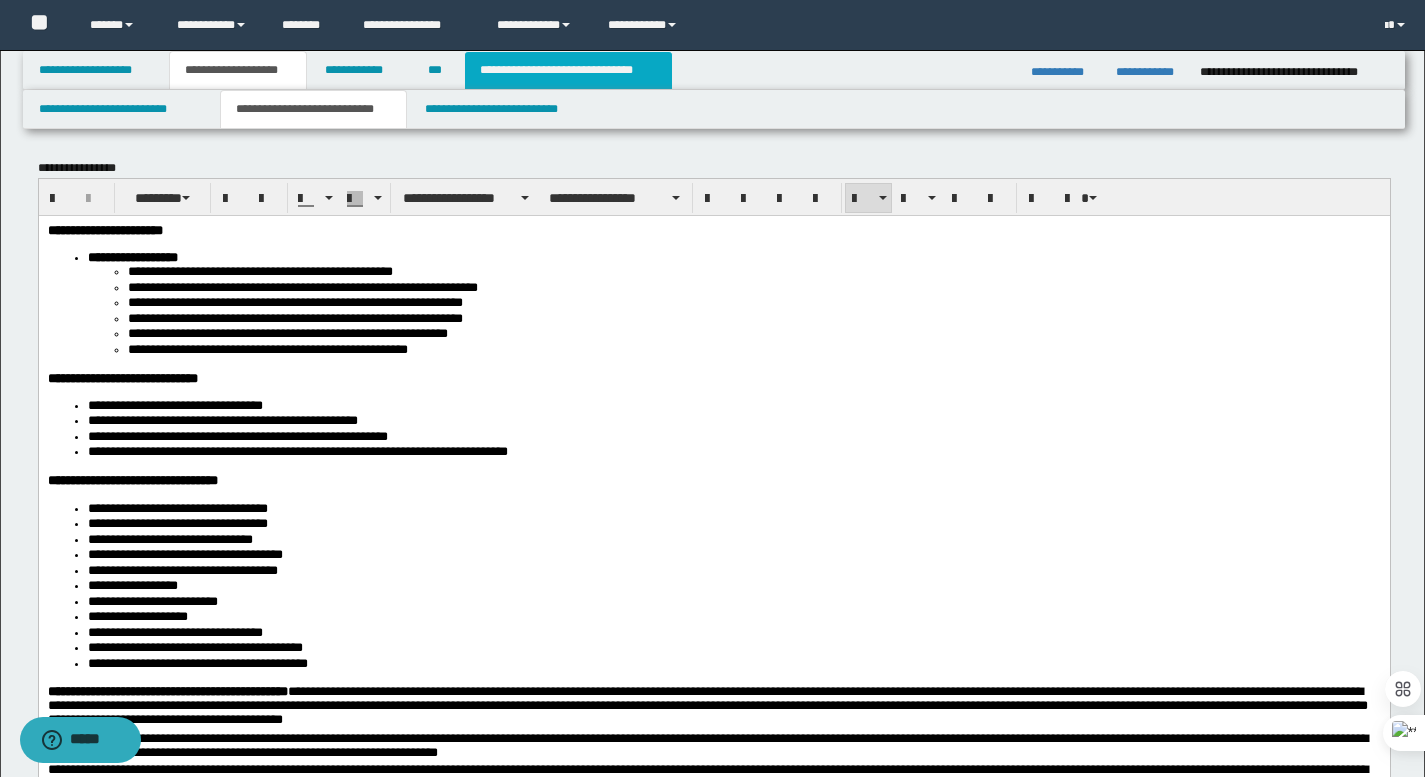 click on "**********" at bounding box center (568, 70) 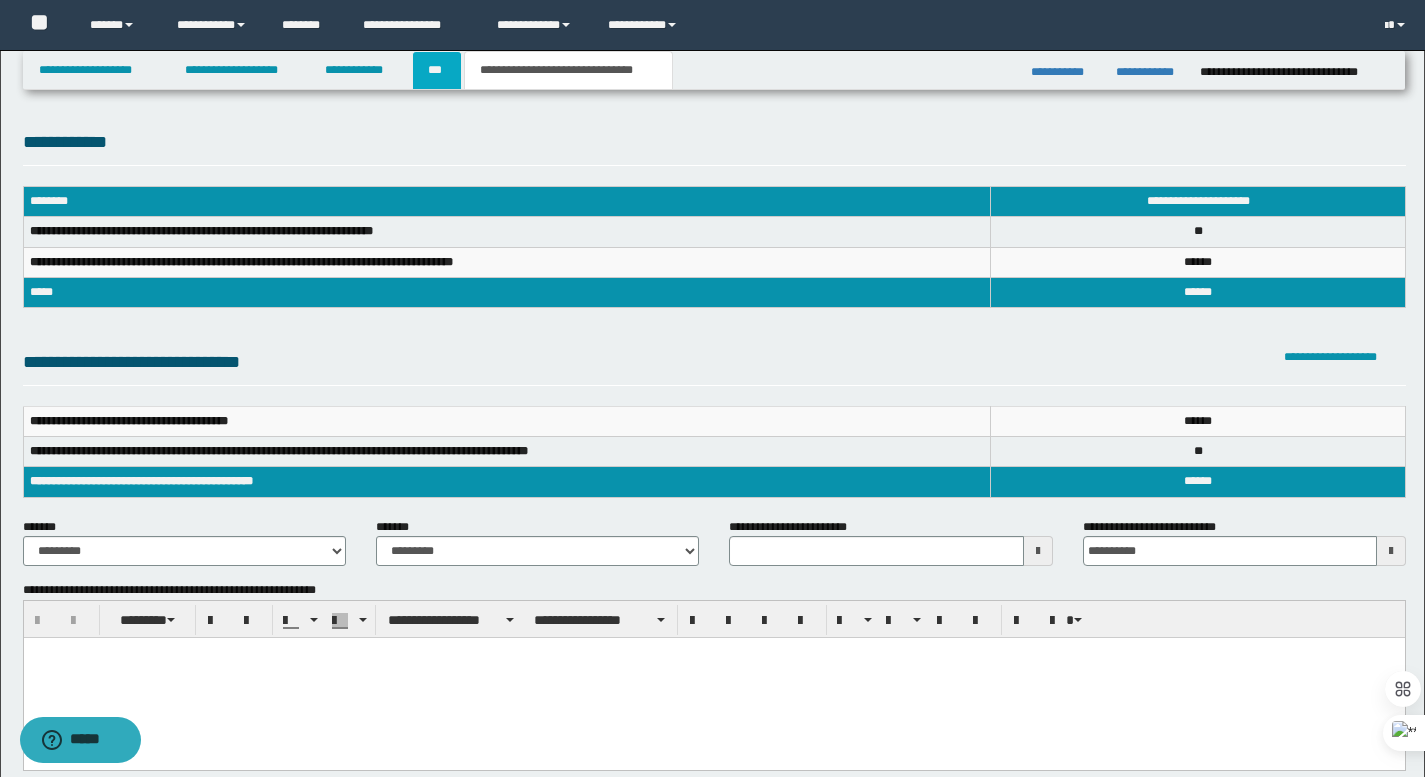 click on "***" at bounding box center [437, 70] 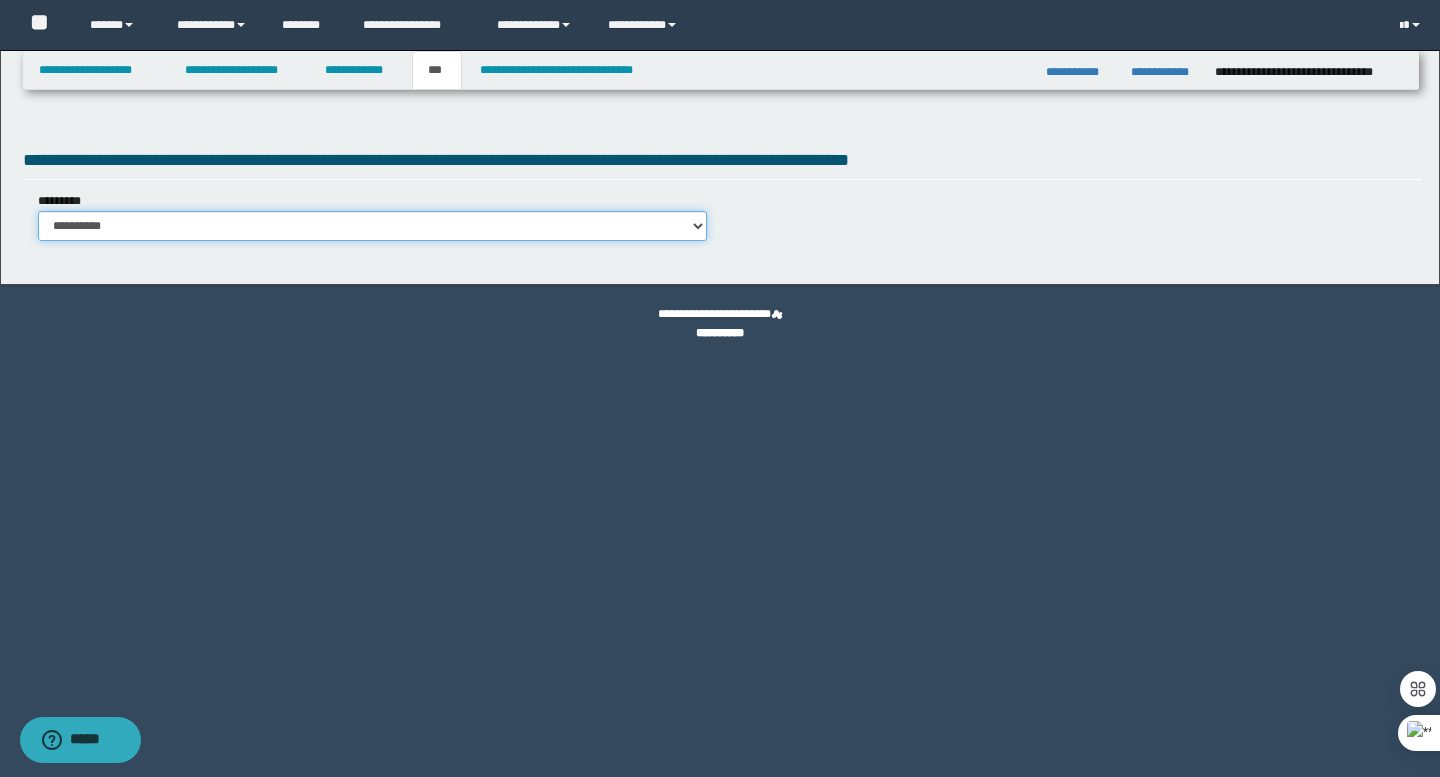 click on "**********" at bounding box center (372, 226) 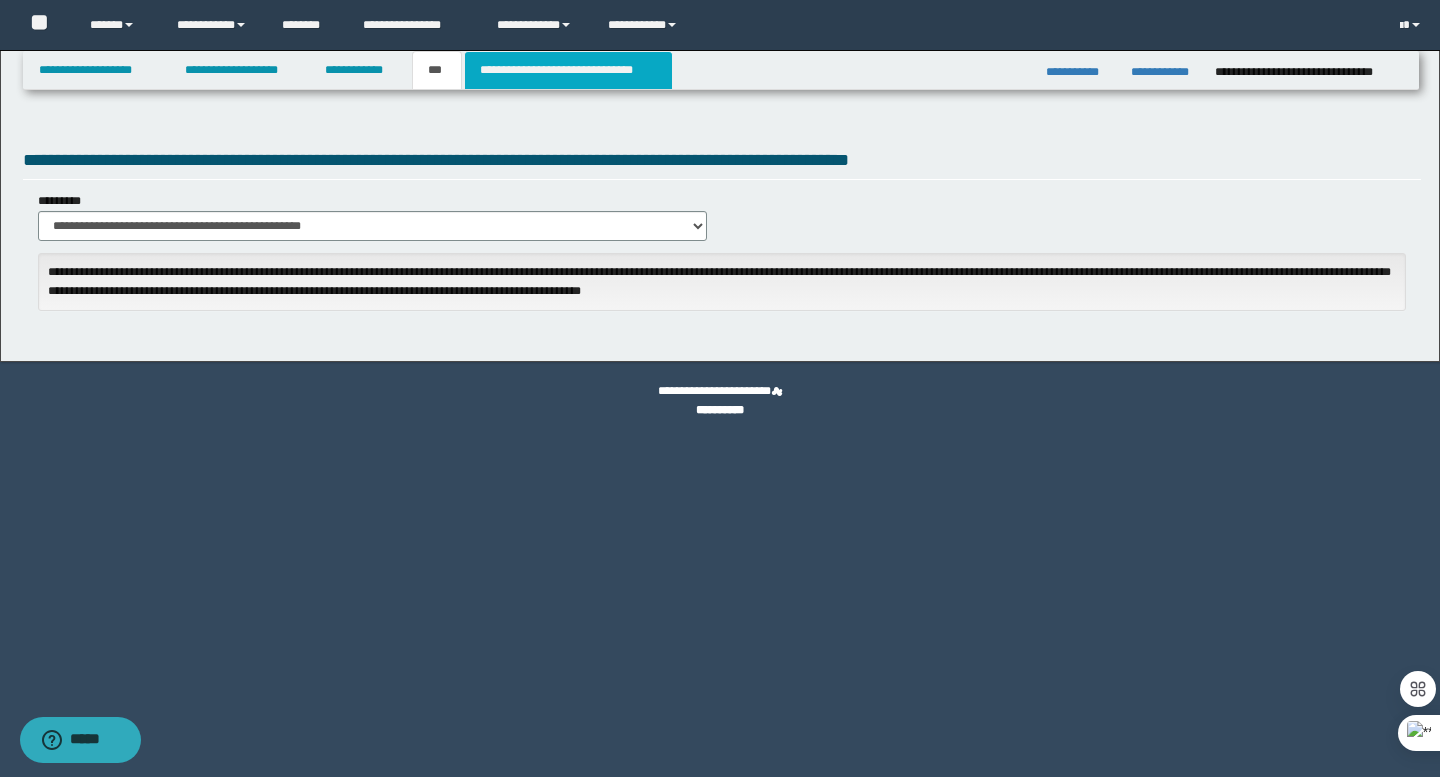 click on "**********" at bounding box center (568, 70) 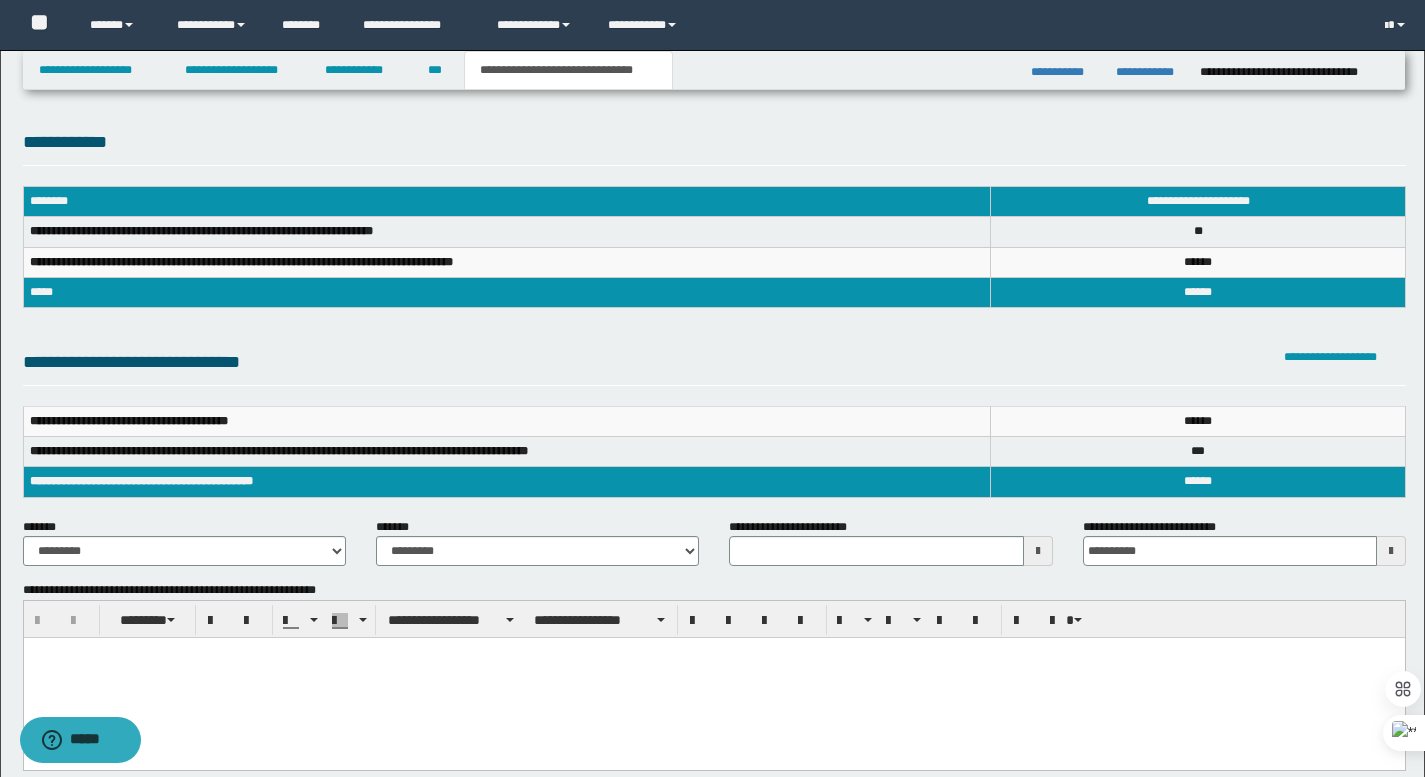 scroll, scrollTop: 4, scrollLeft: 0, axis: vertical 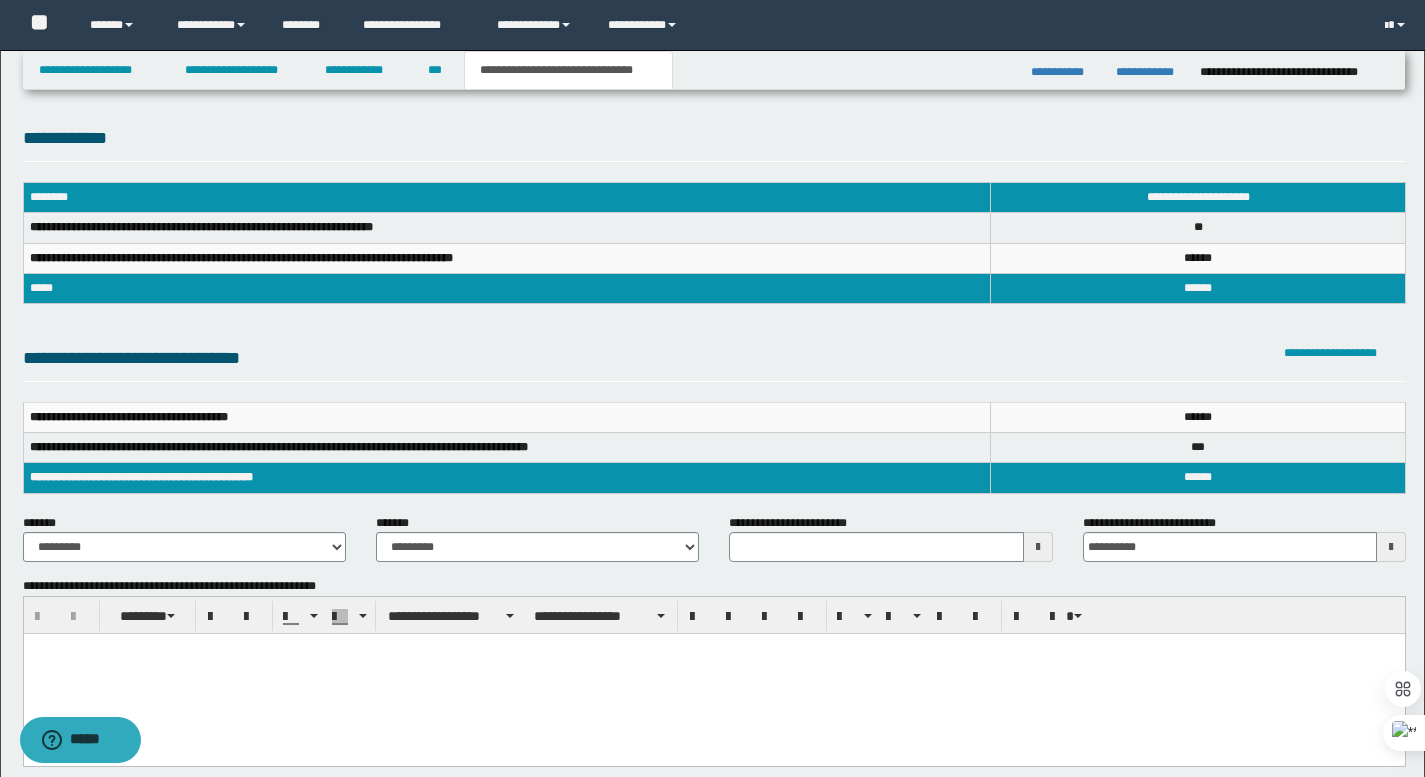 type 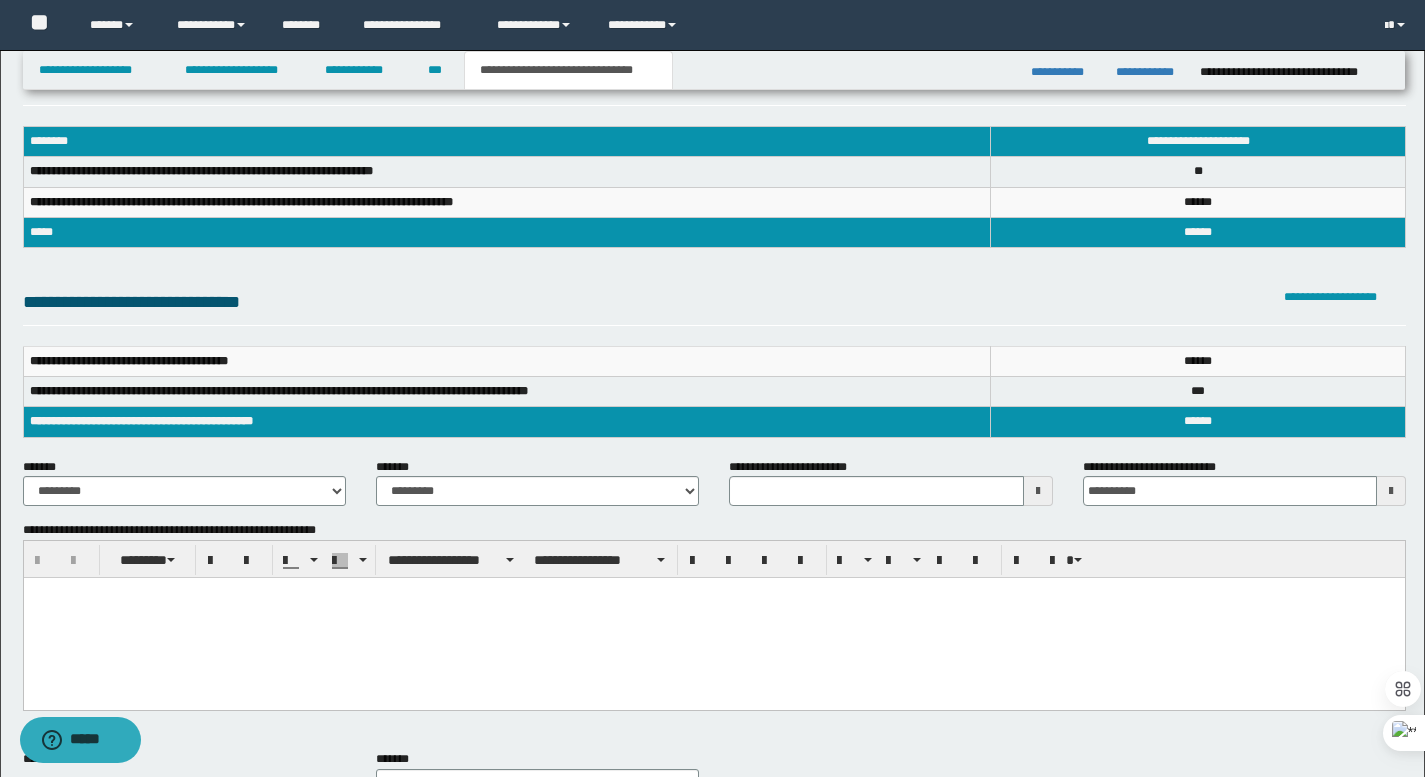 scroll, scrollTop: 140, scrollLeft: 0, axis: vertical 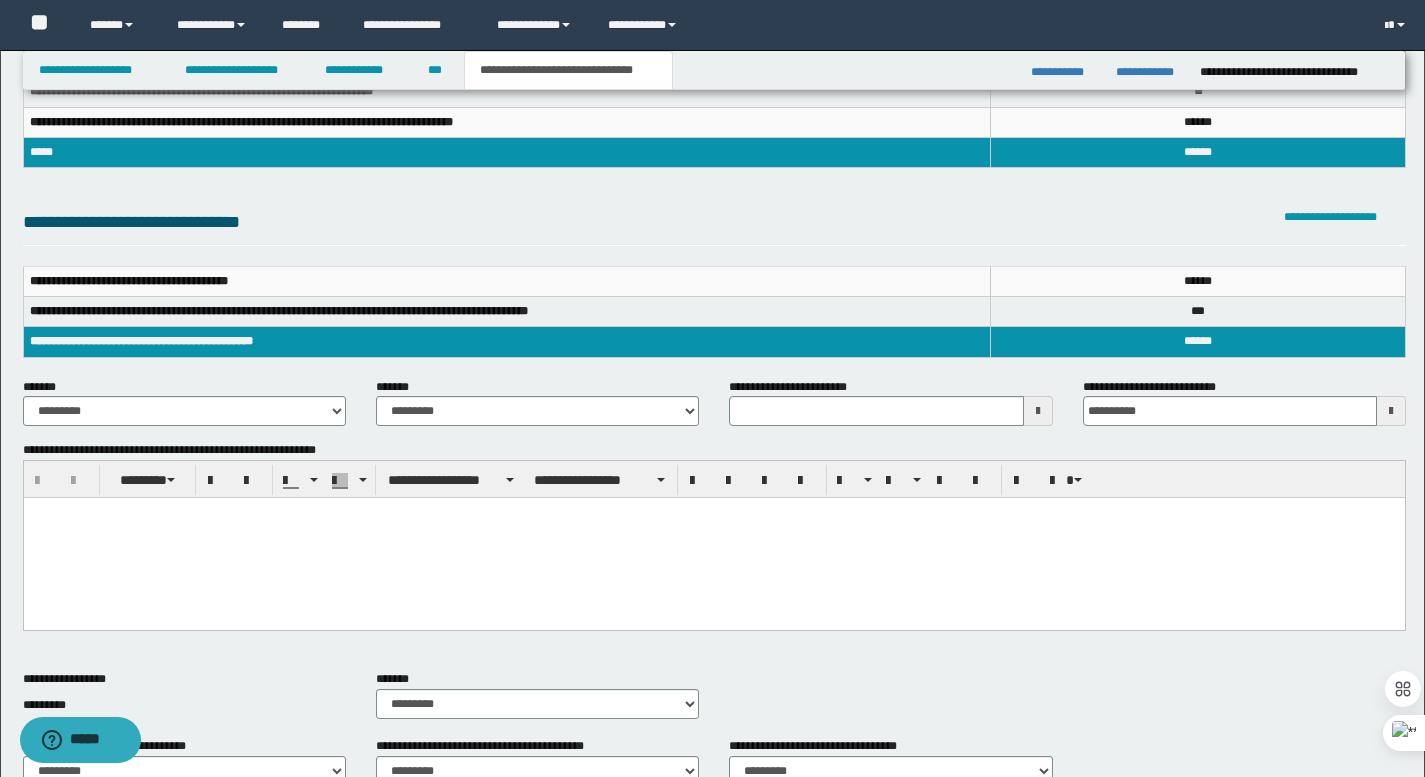 click at bounding box center [713, 538] 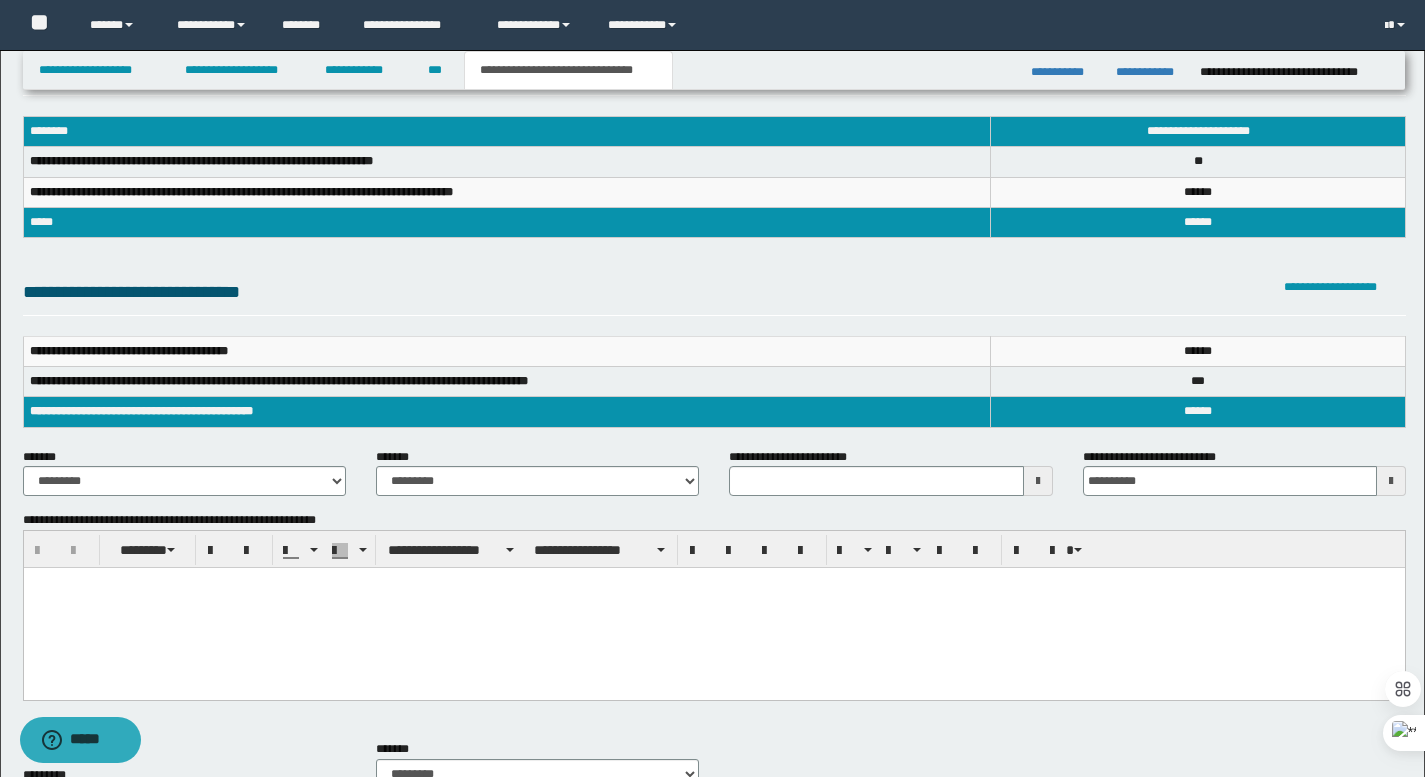scroll, scrollTop: 58, scrollLeft: 0, axis: vertical 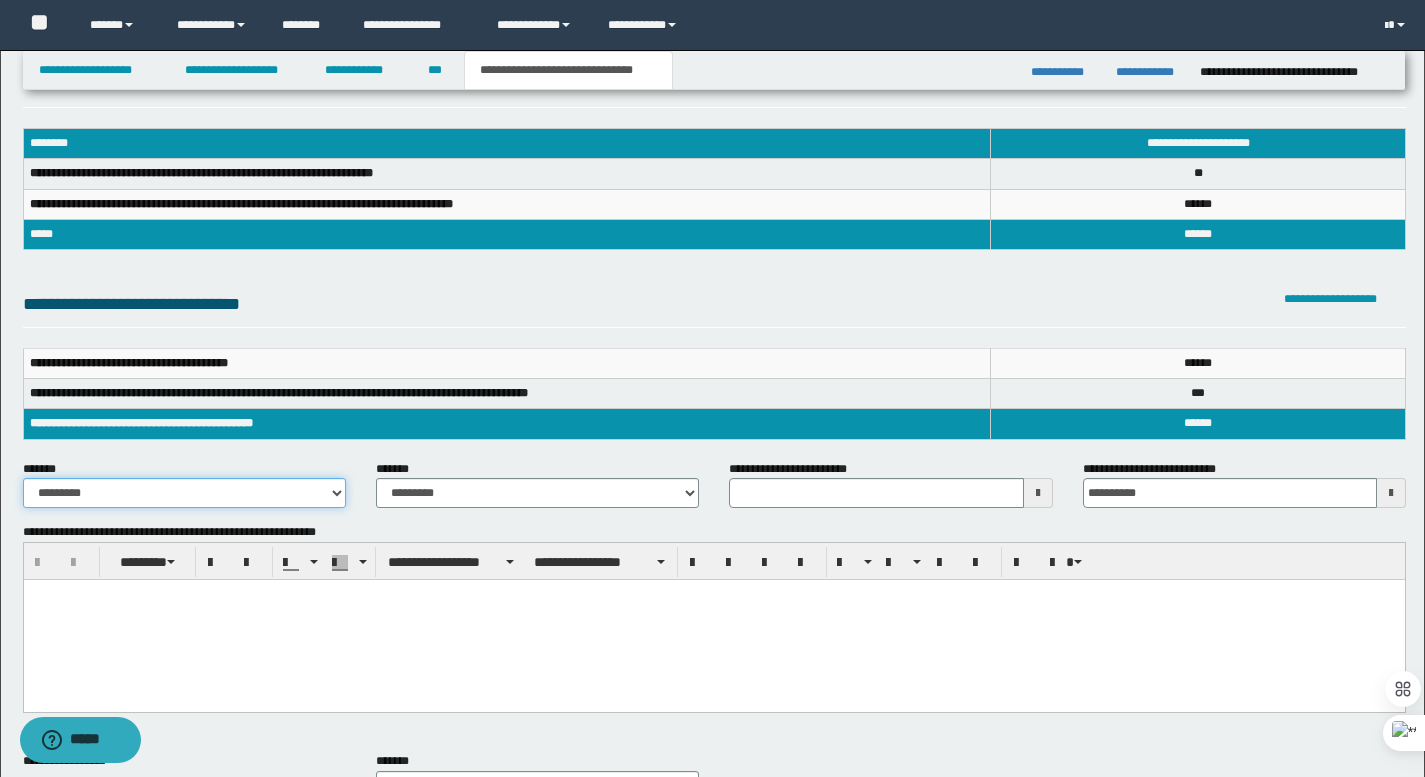 click on "**********" at bounding box center (184, 493) 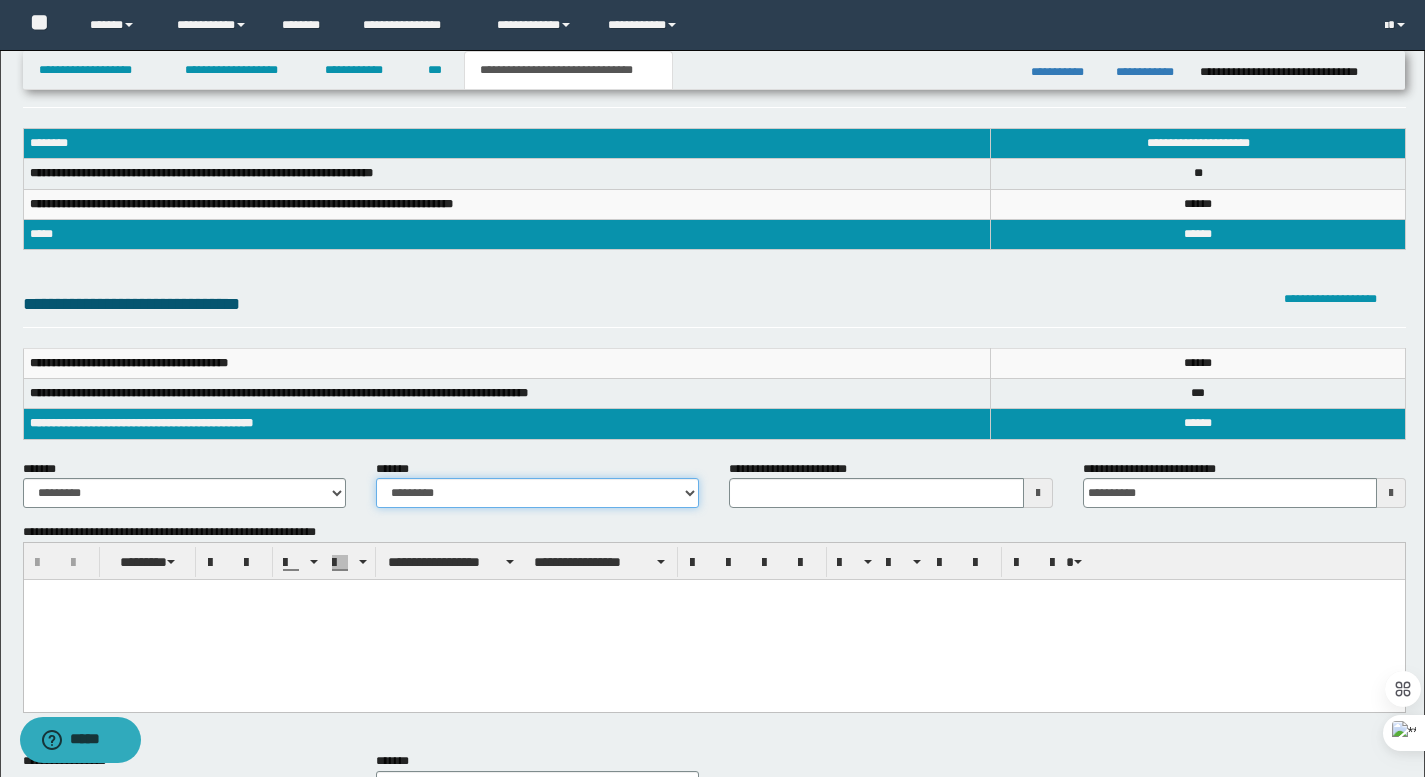 click on "**********" at bounding box center (537, 493) 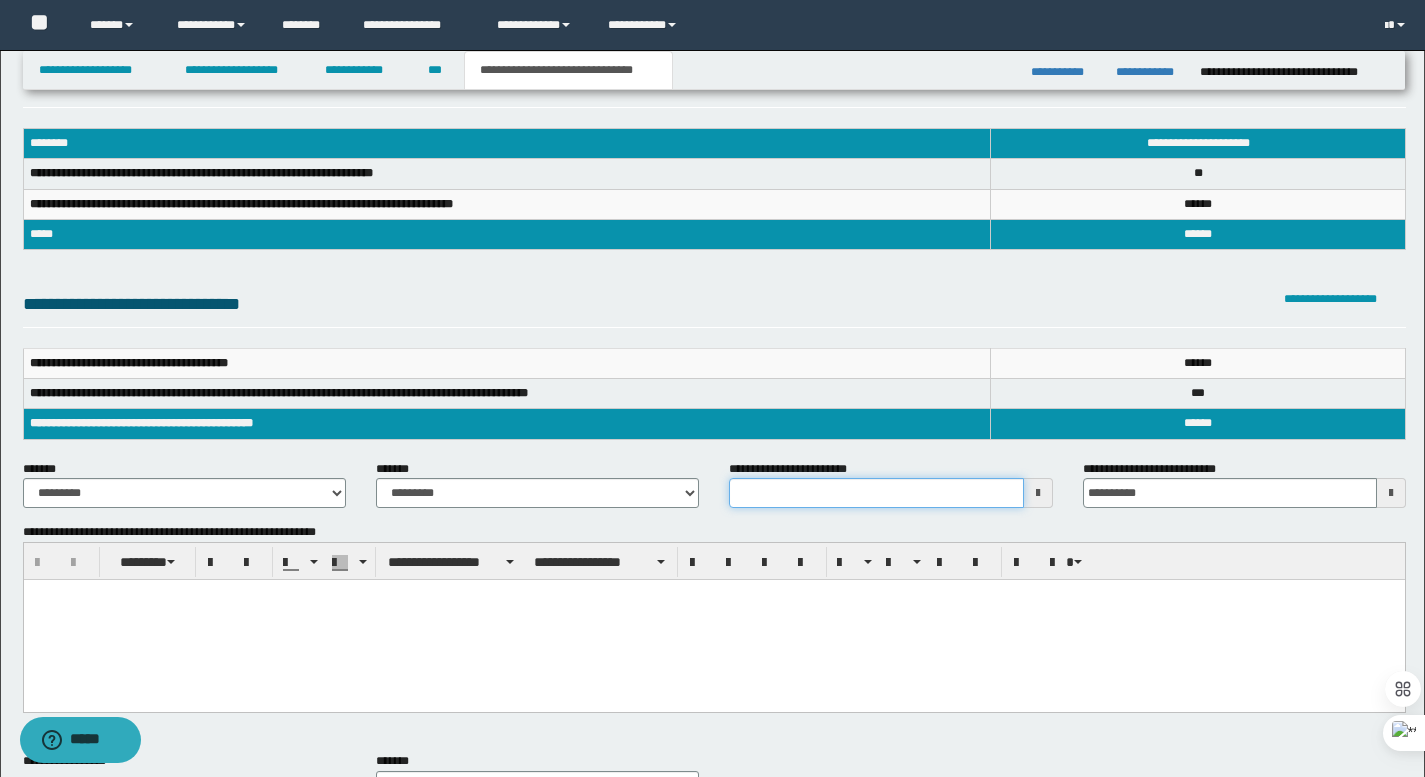 click on "**********" at bounding box center (876, 493) 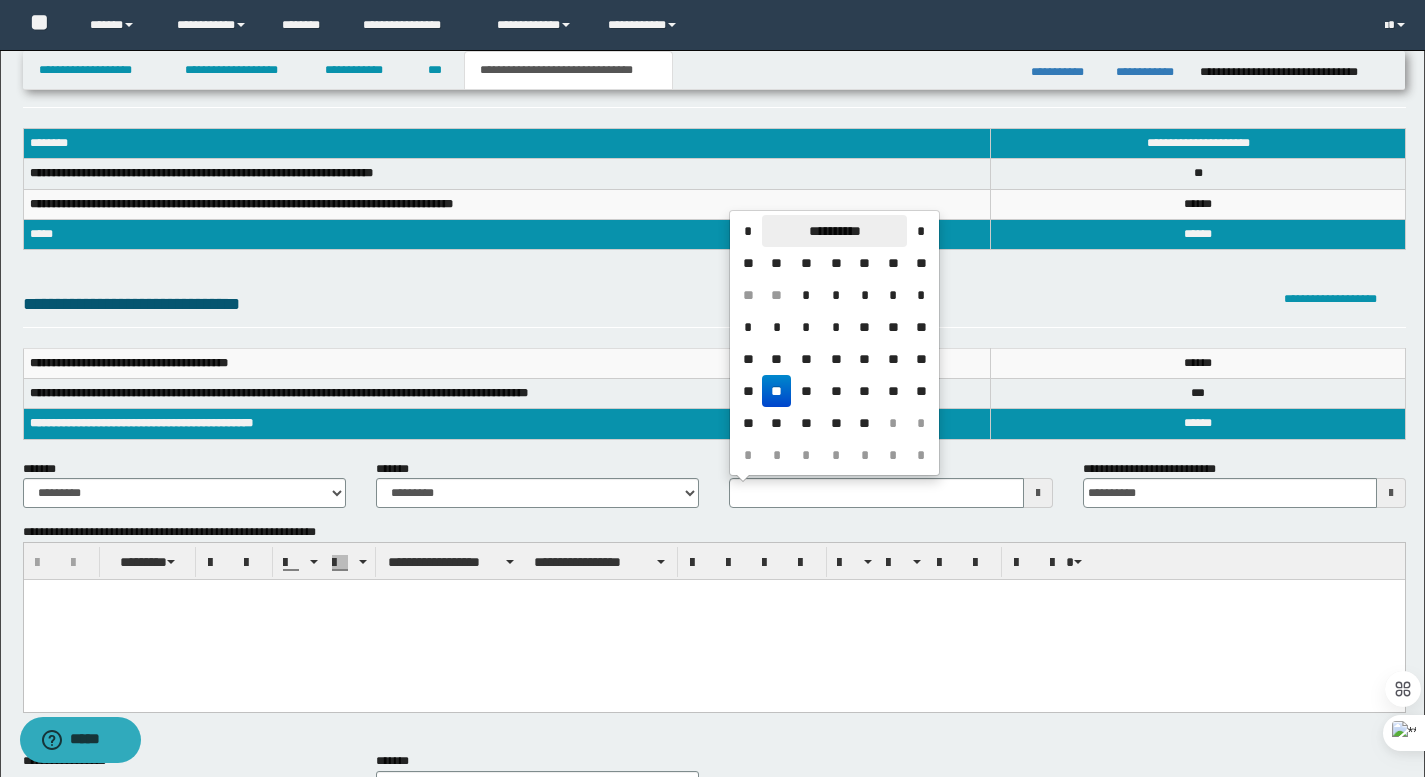 click on "**********" at bounding box center [834, 231] 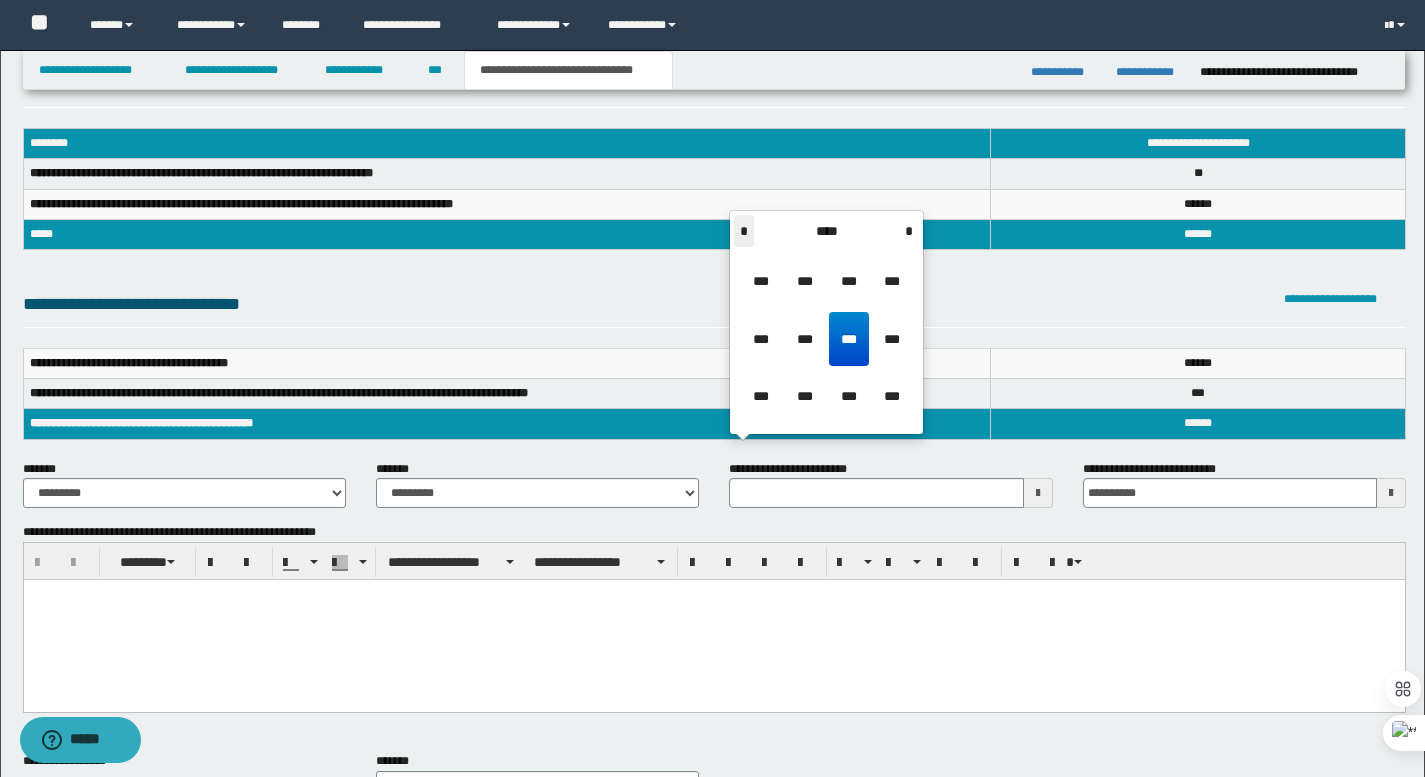 click on "*" at bounding box center [744, 231] 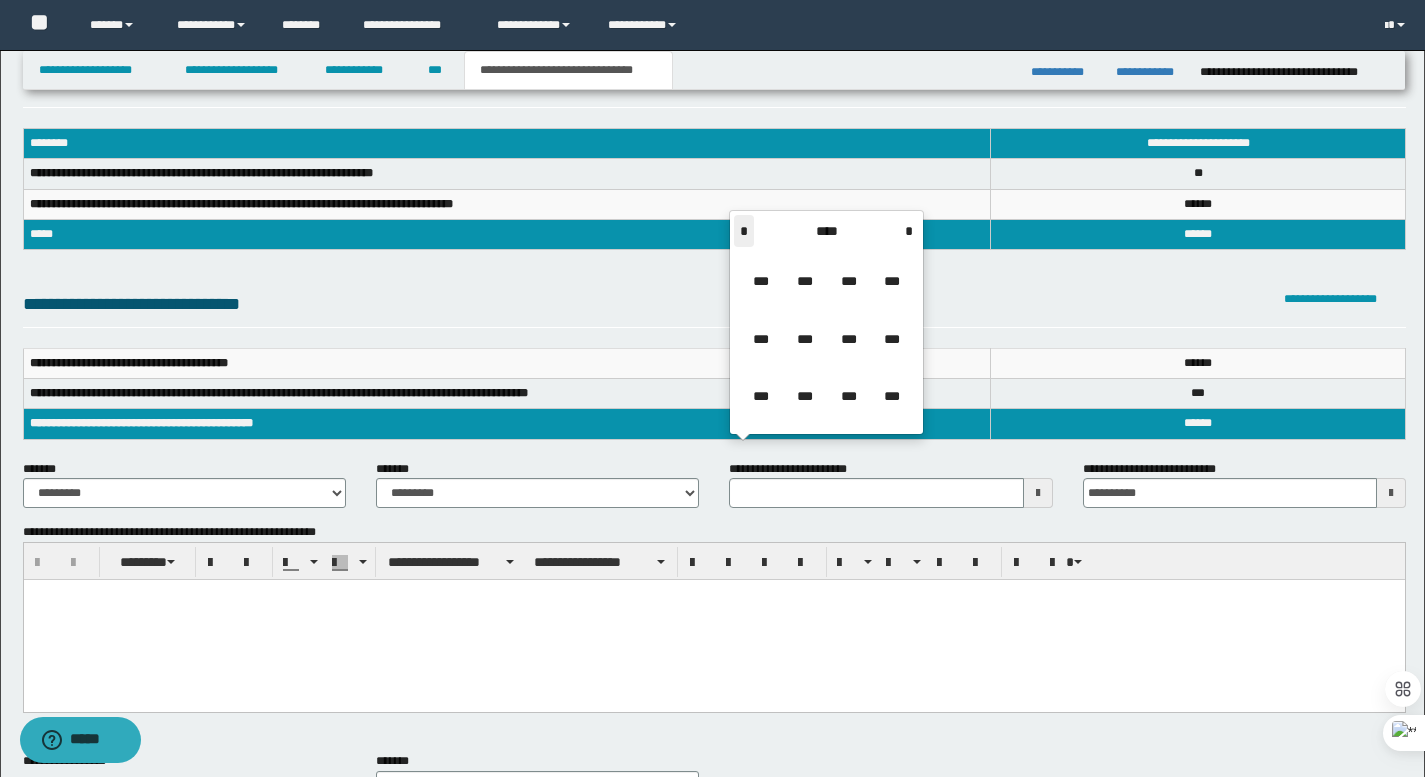 click on "*" at bounding box center [744, 231] 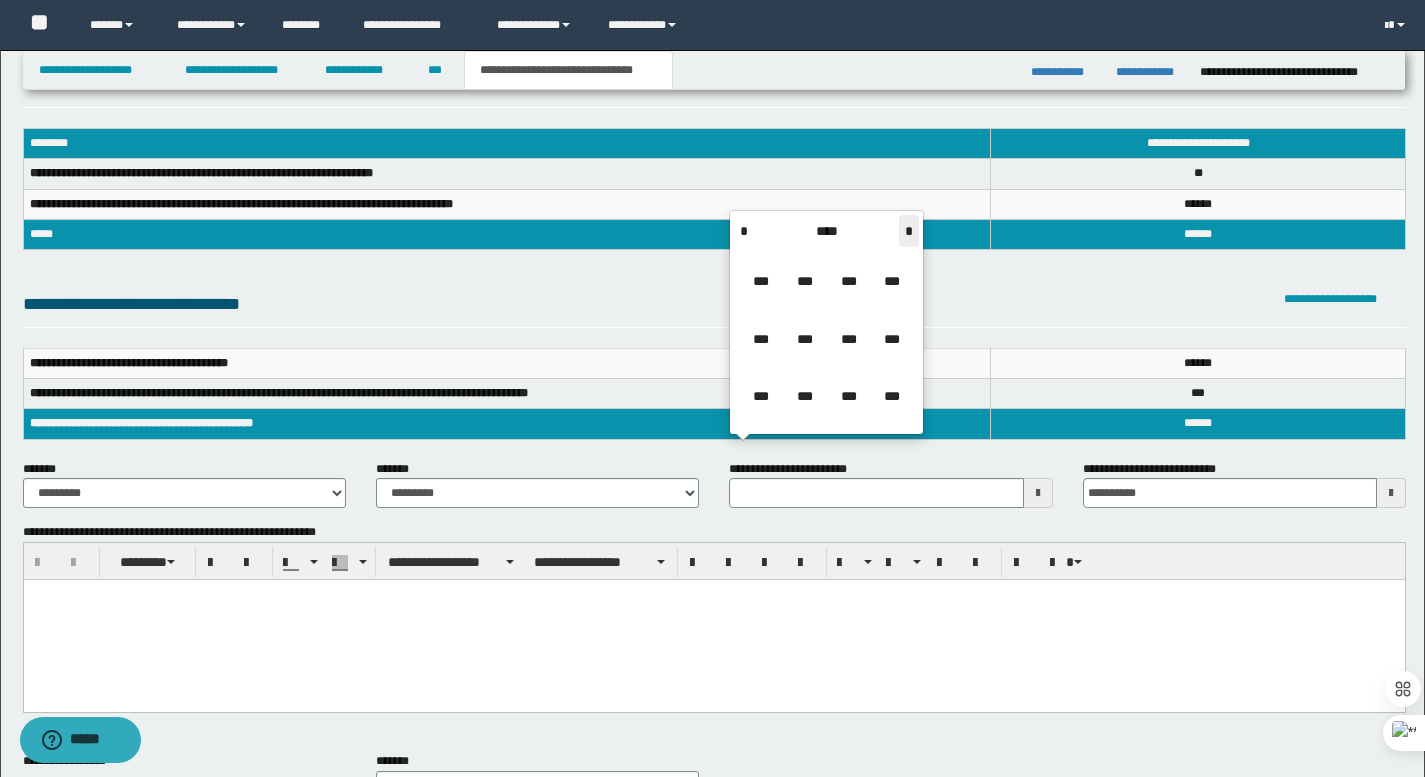 click on "*" at bounding box center [909, 231] 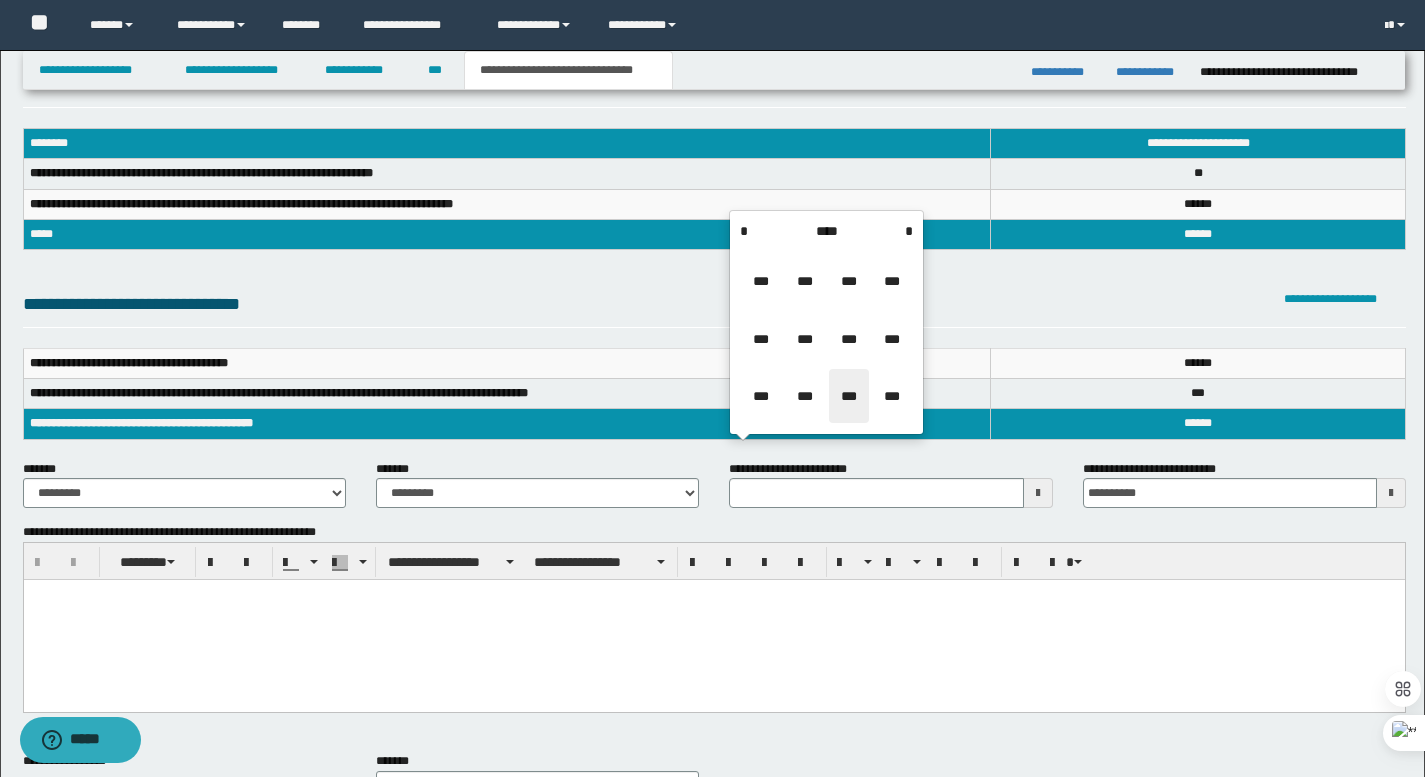 click on "***" at bounding box center [849, 396] 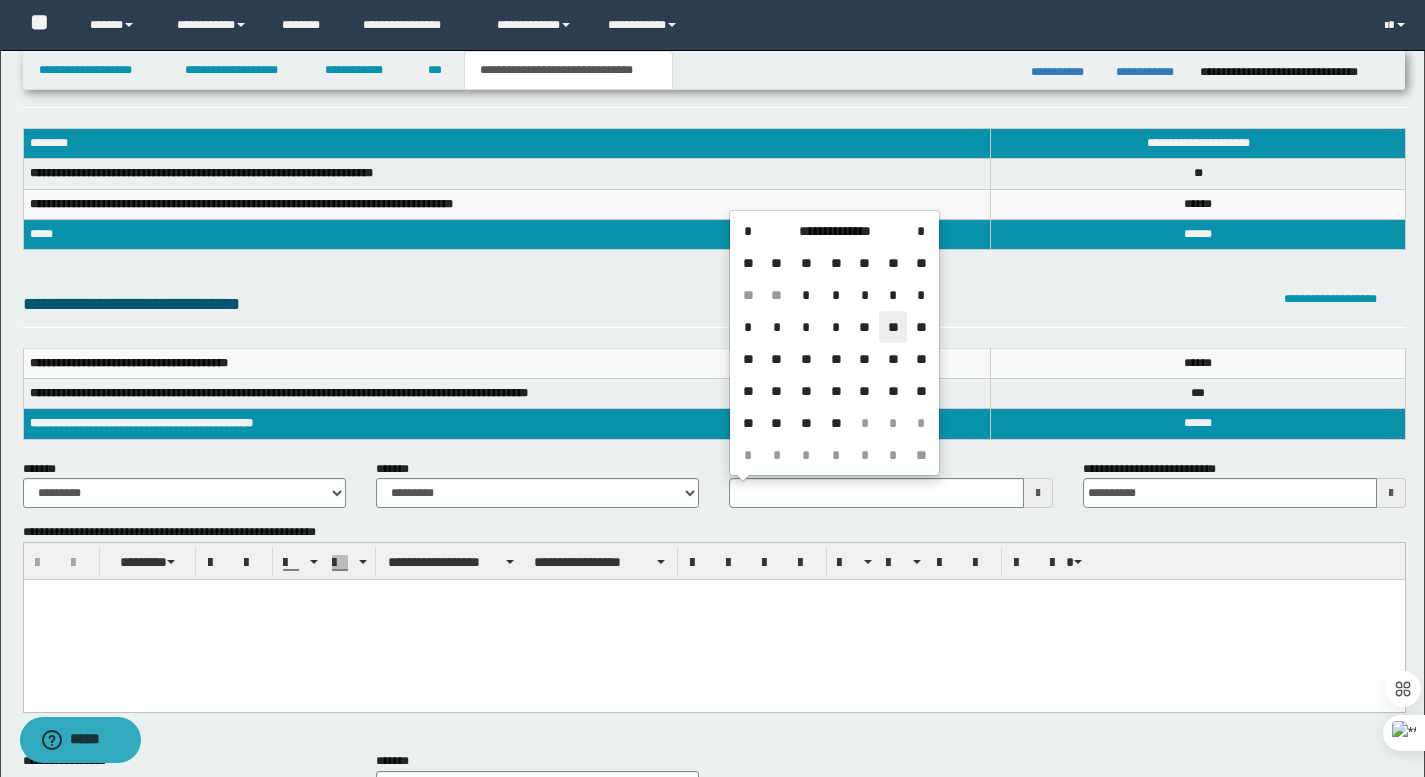 click on "**" at bounding box center [893, 327] 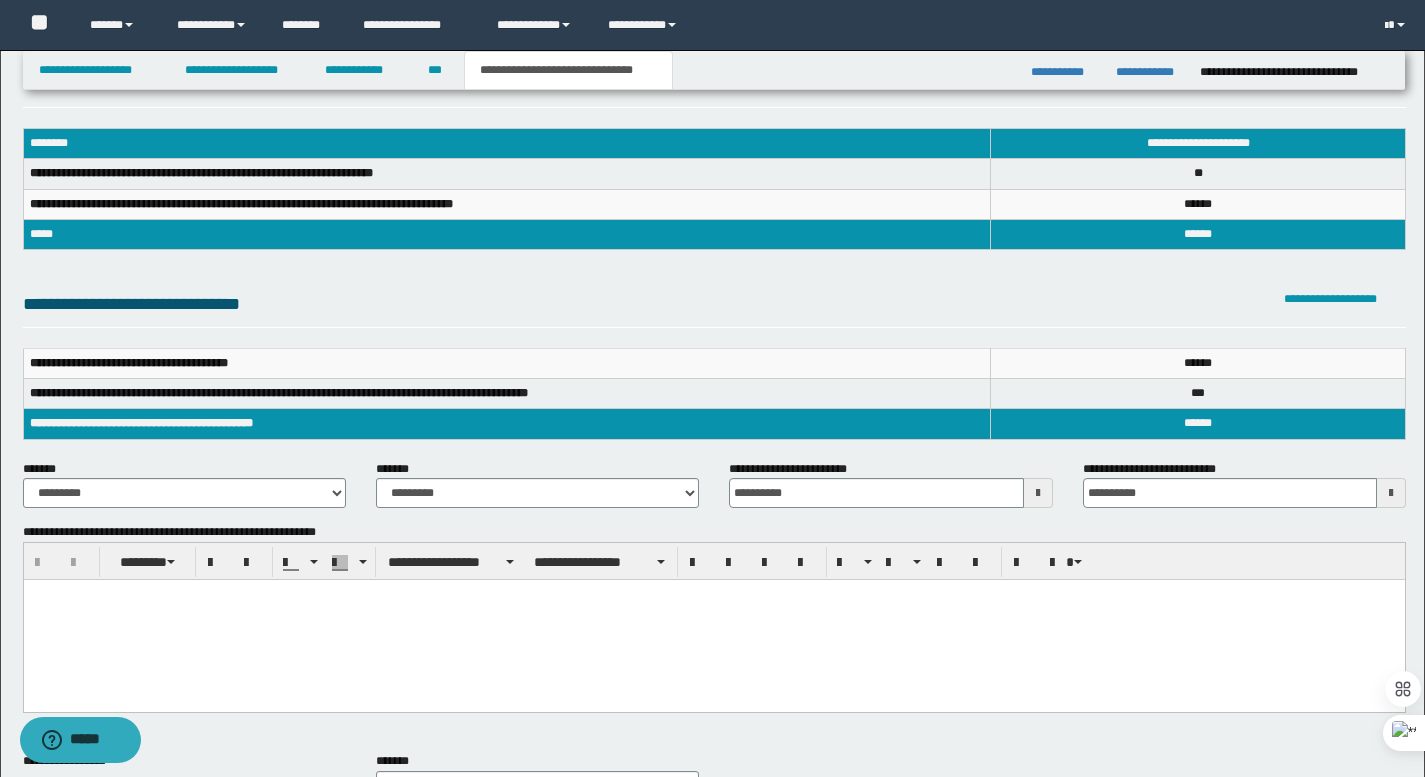 click at bounding box center (713, 620) 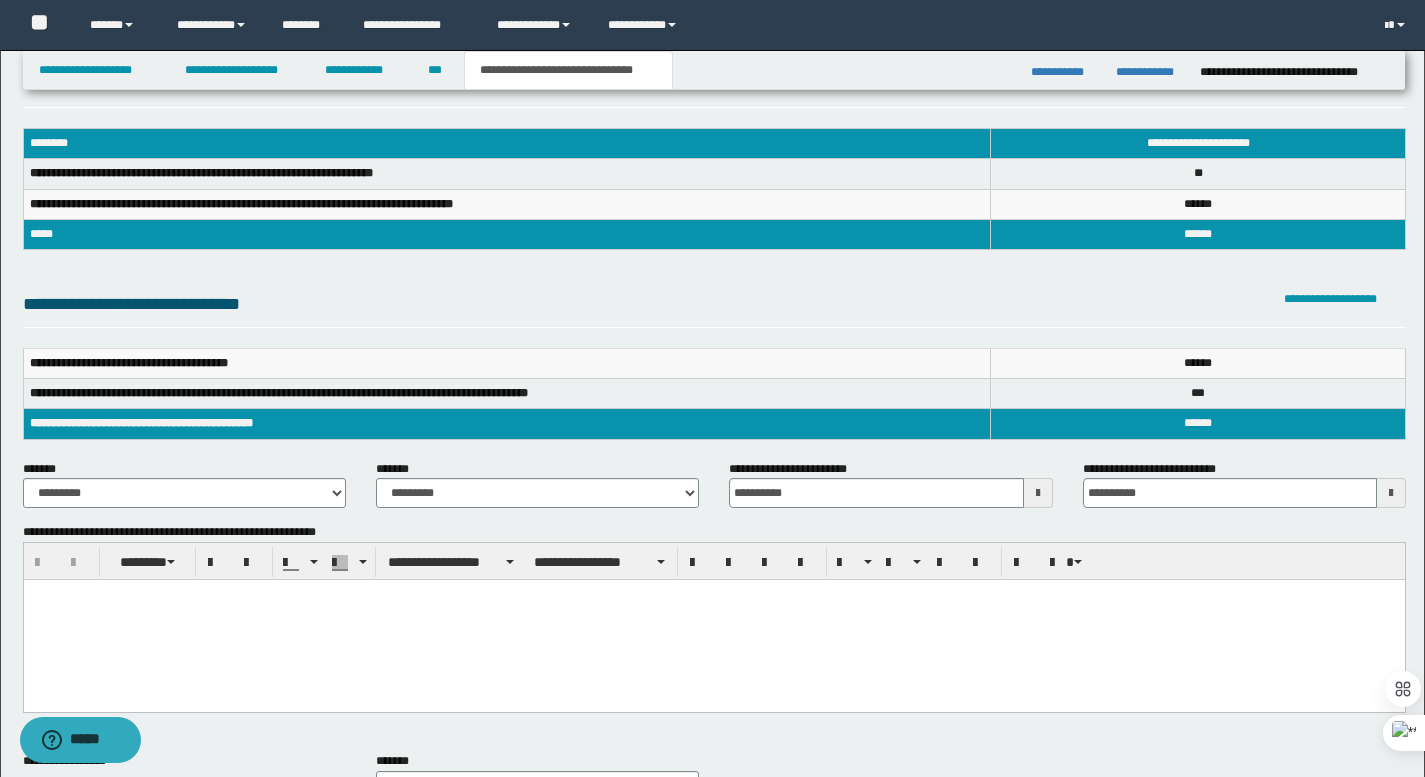 click at bounding box center (713, 620) 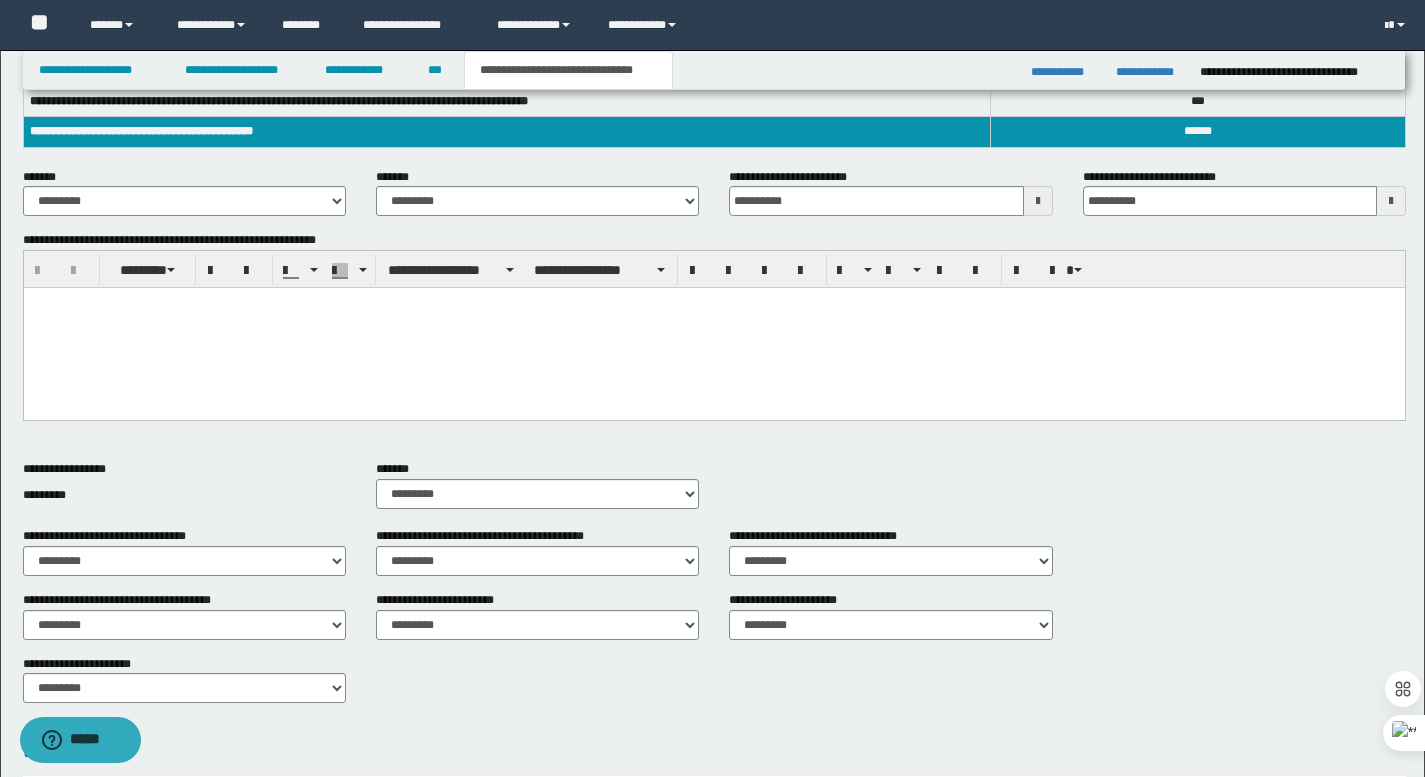 scroll, scrollTop: 564, scrollLeft: 0, axis: vertical 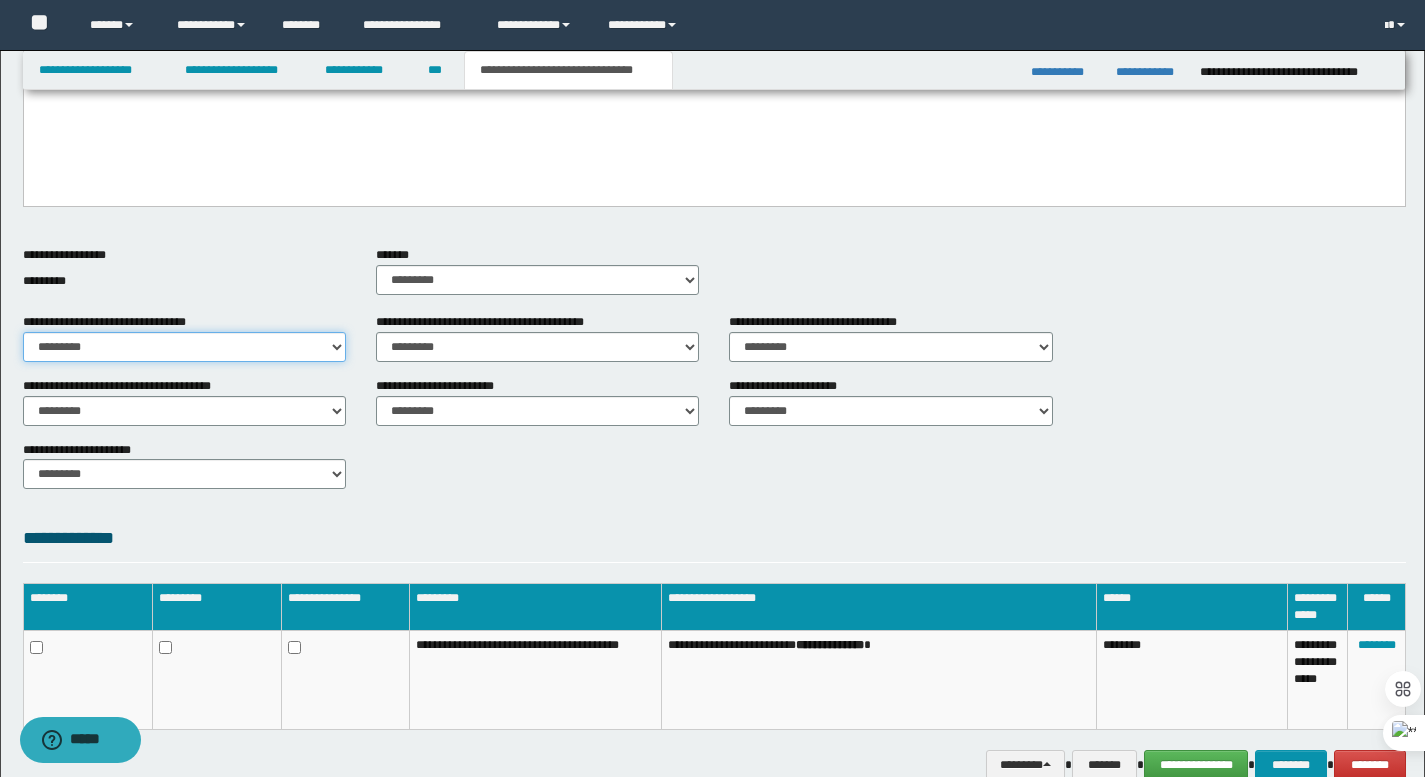 click on "*********
**
**" at bounding box center (184, 347) 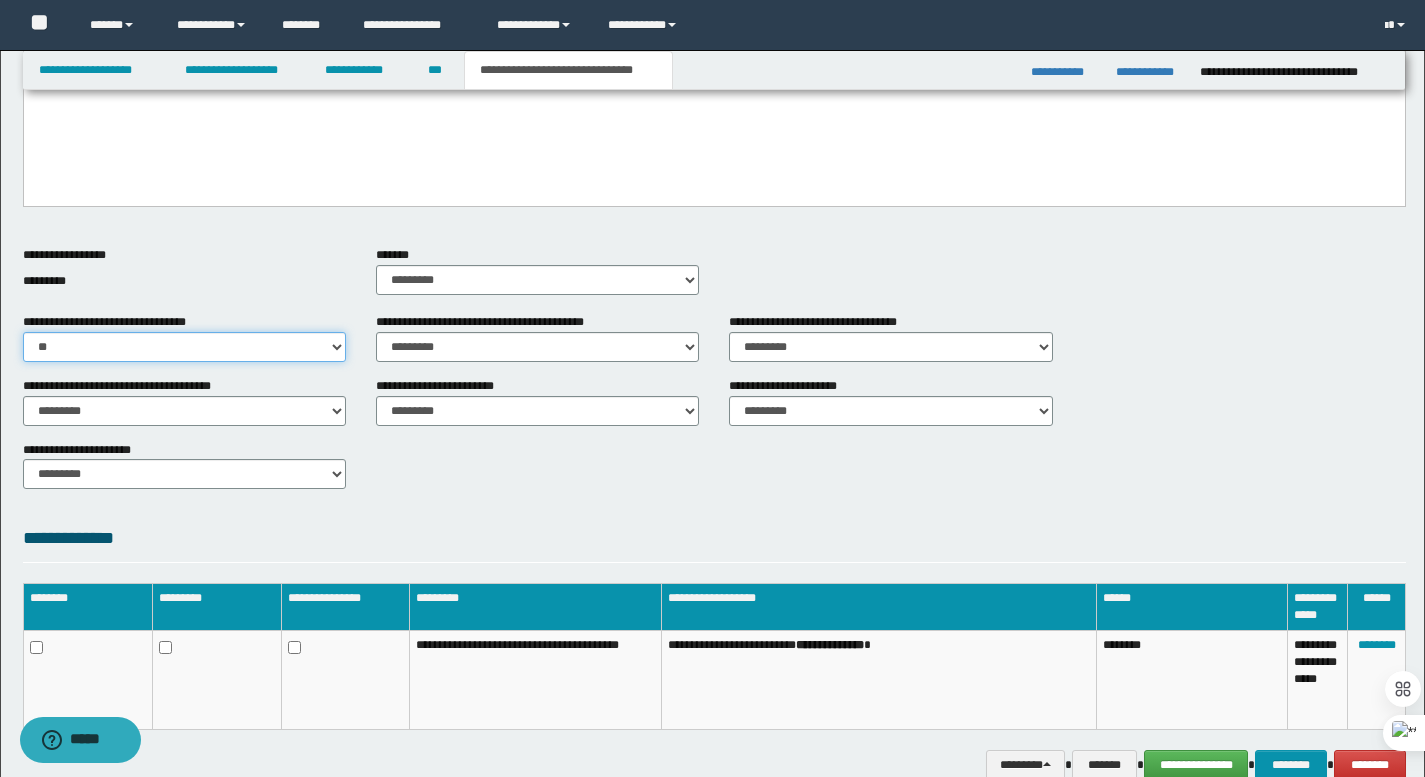 click on "*********
**
**" at bounding box center [184, 347] 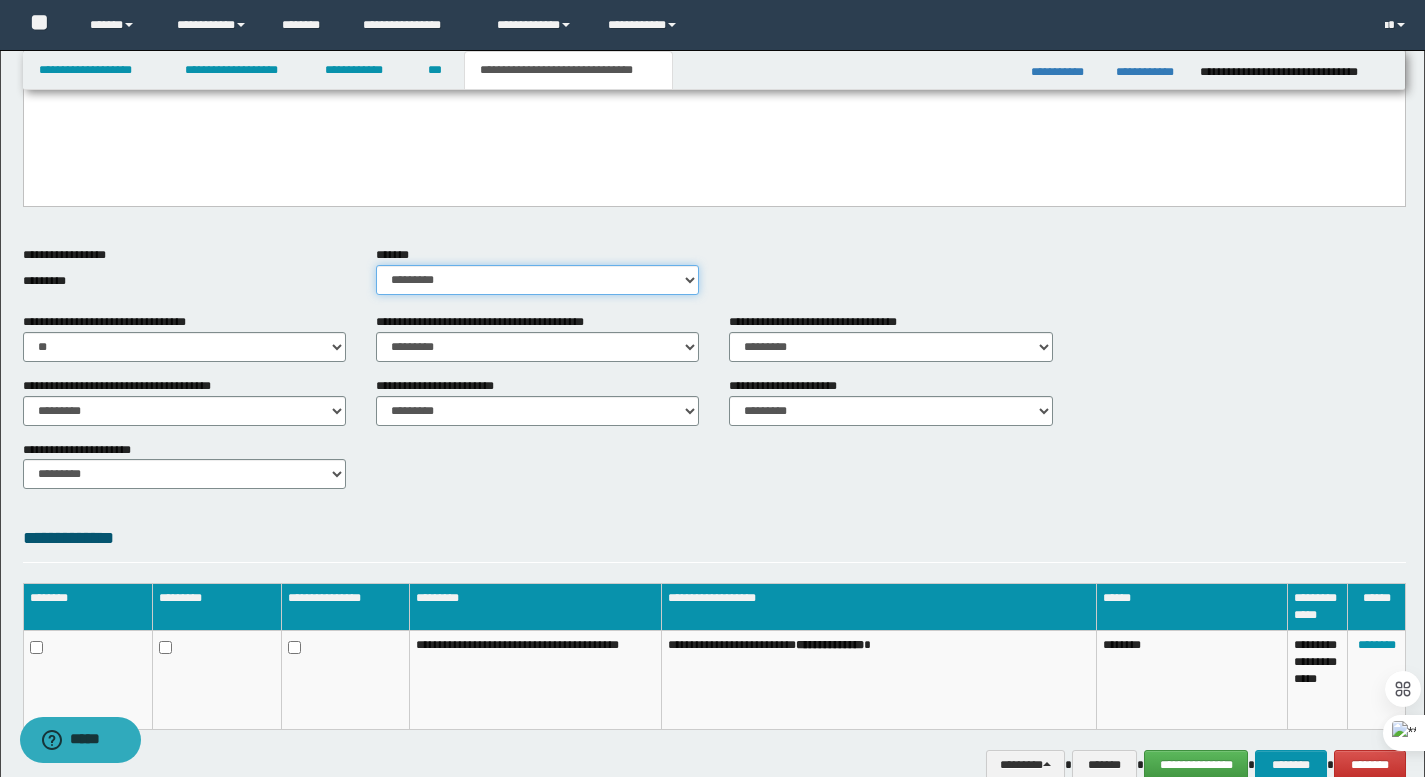 click on "*********
**
**" at bounding box center [537, 280] 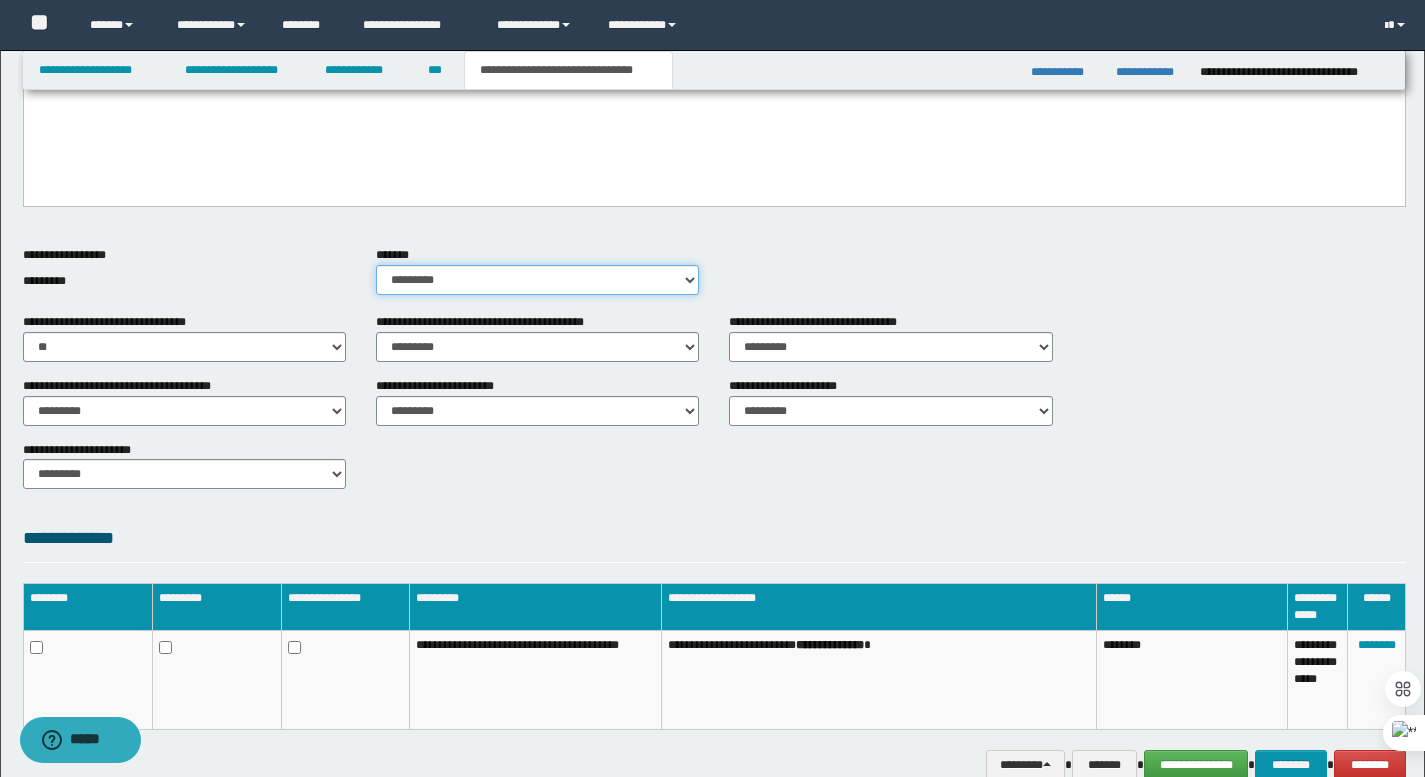 select on "*" 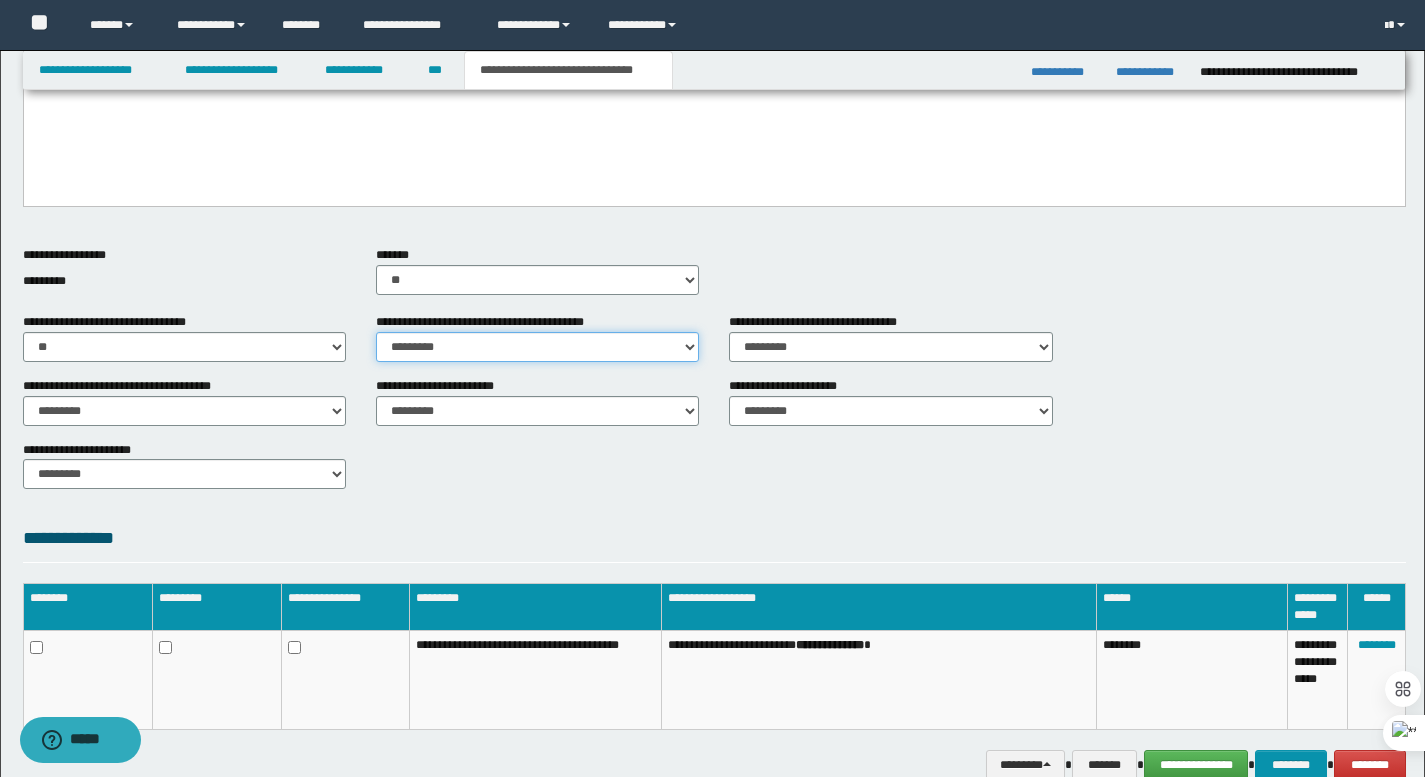 click on "*********
**
**" at bounding box center [537, 347] 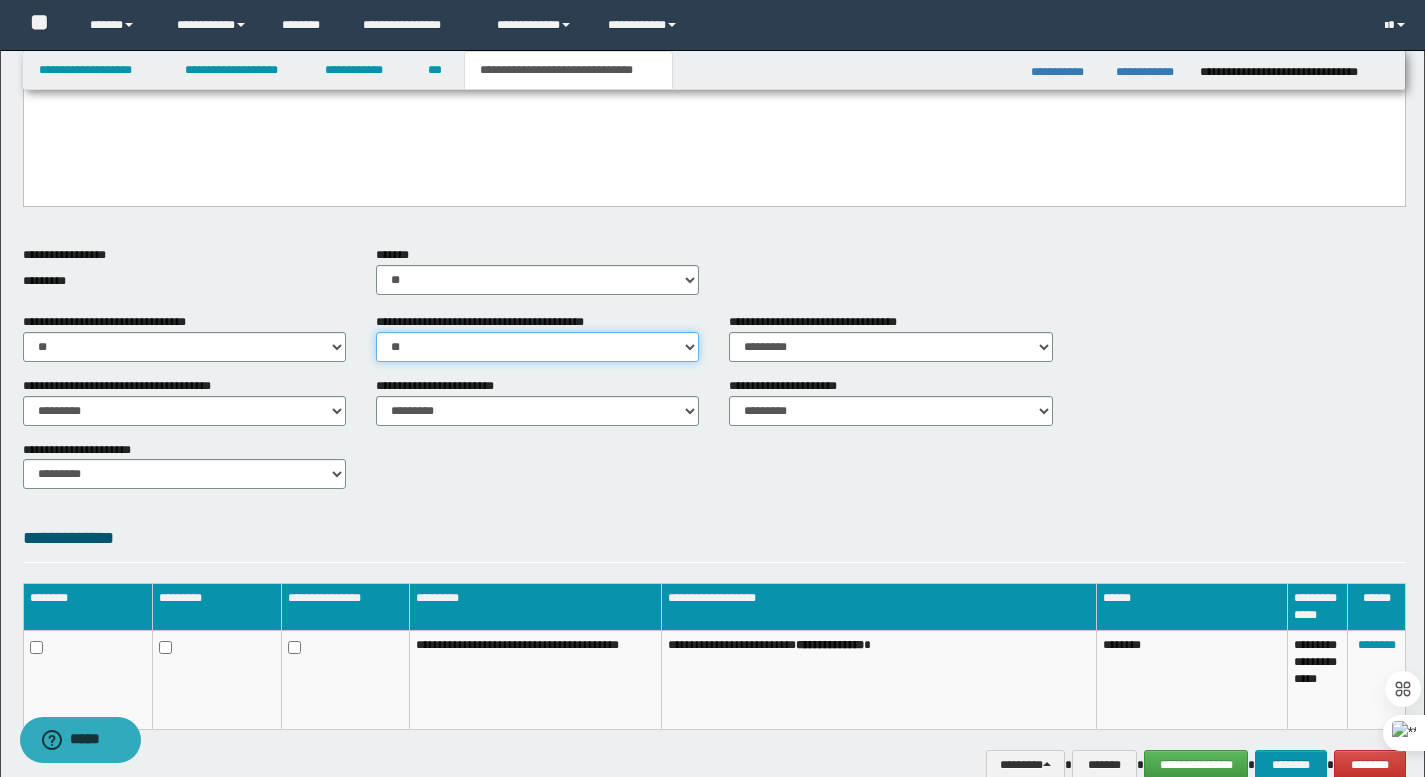 click on "*********
**
**" at bounding box center [537, 347] 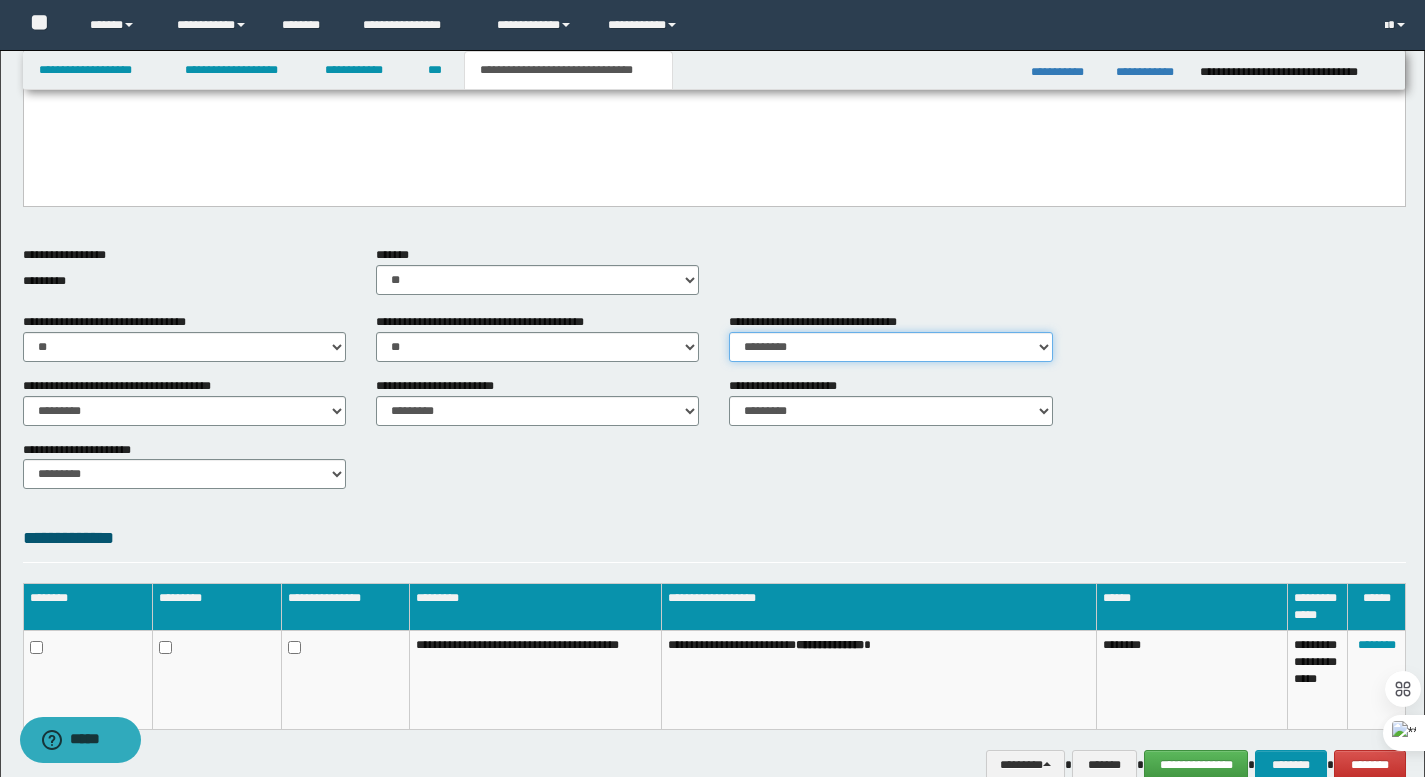 click on "*********
**
**" at bounding box center (890, 347) 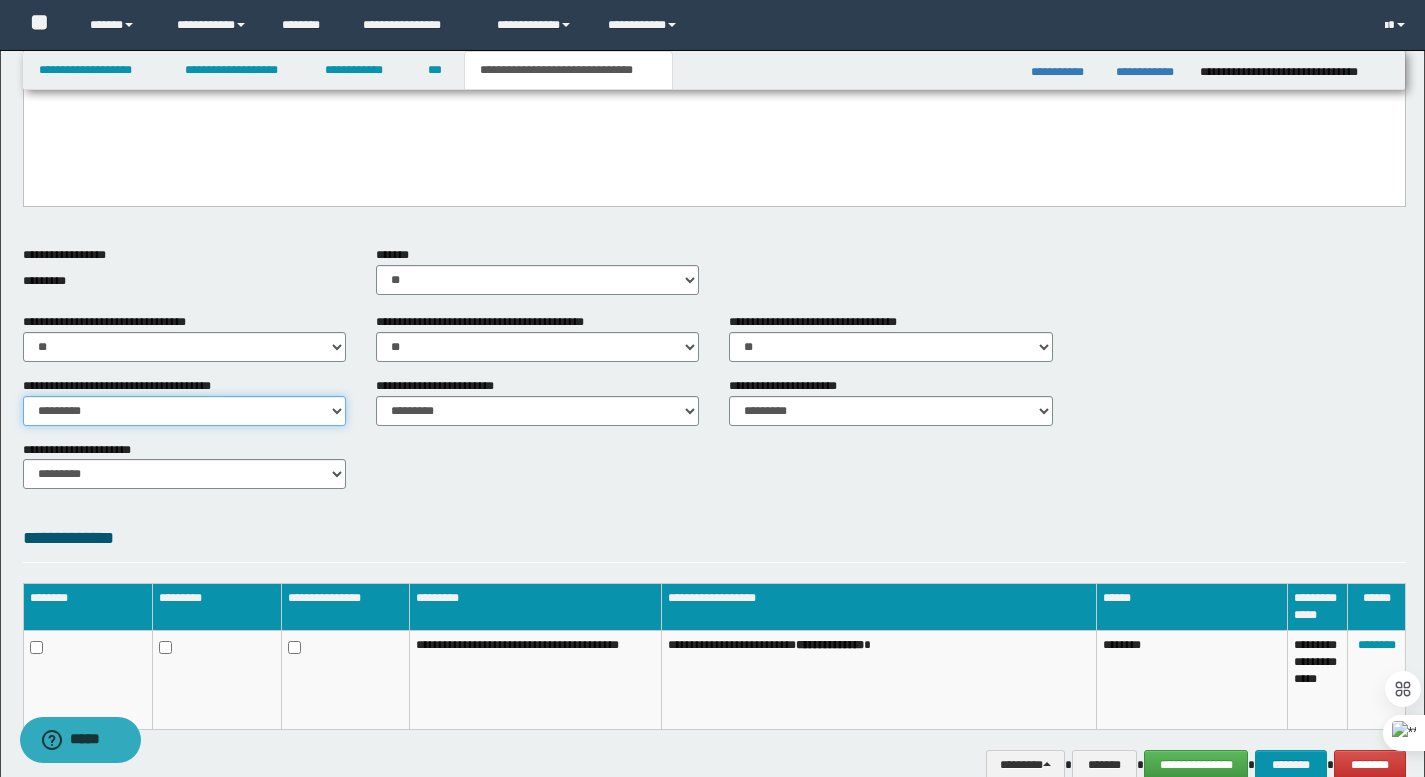 click on "*********
**
**" at bounding box center (184, 411) 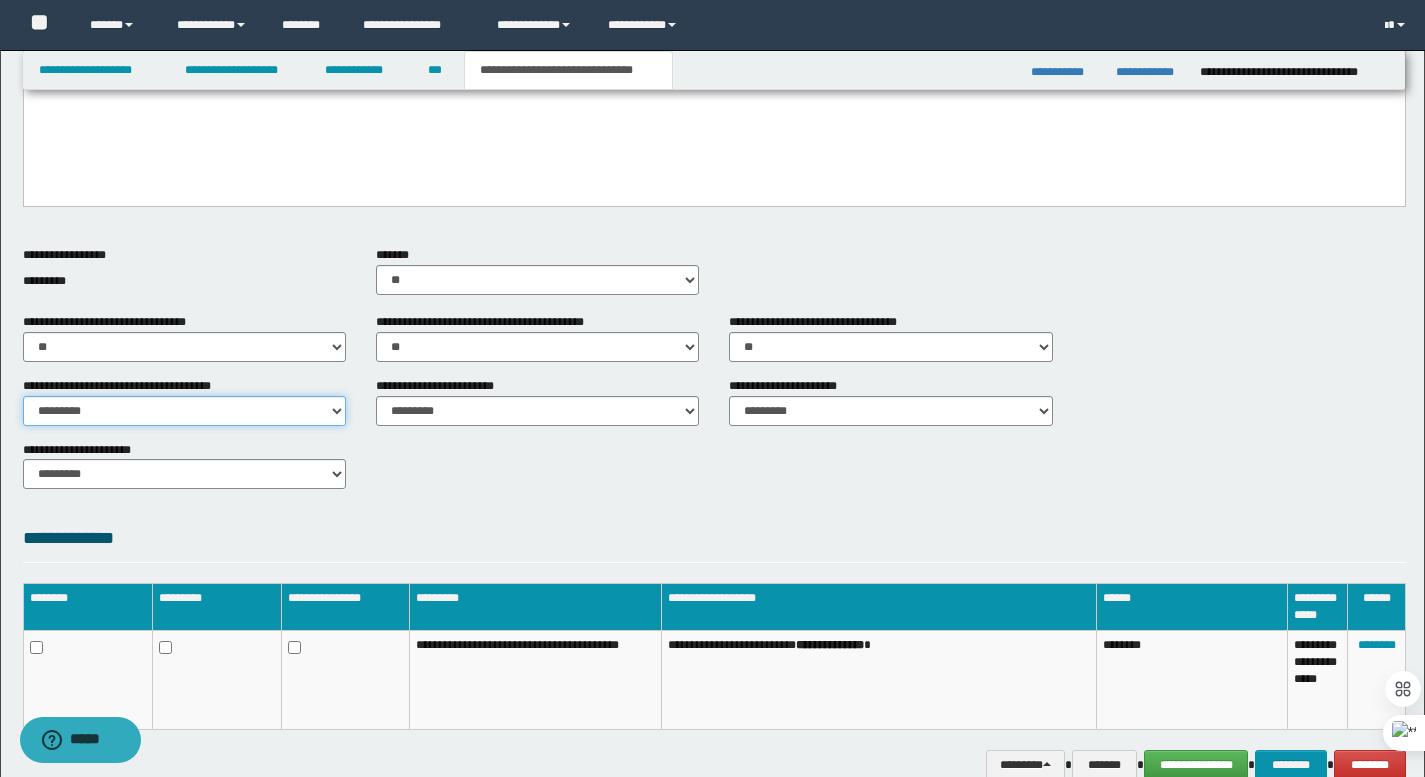 select on "*" 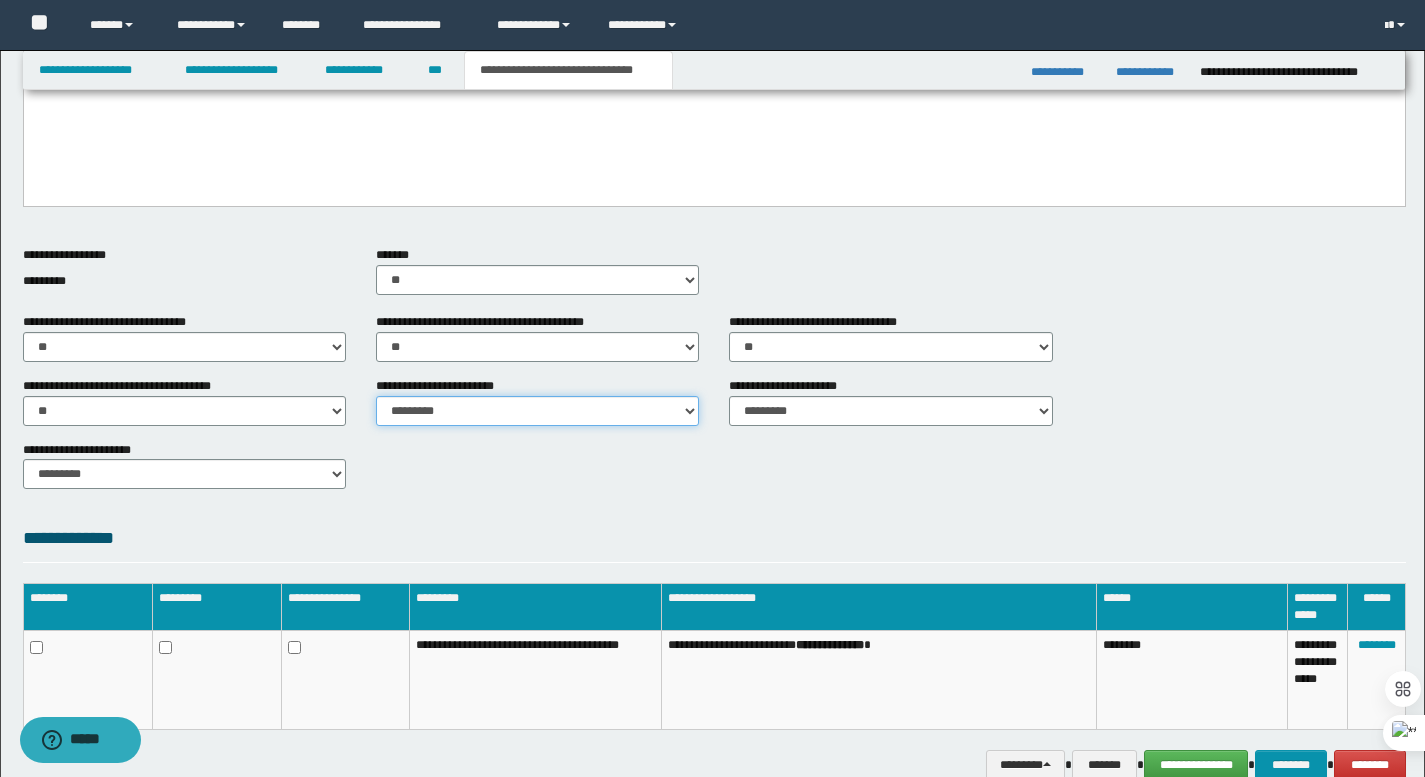 click on "*********
**
**" at bounding box center [537, 411] 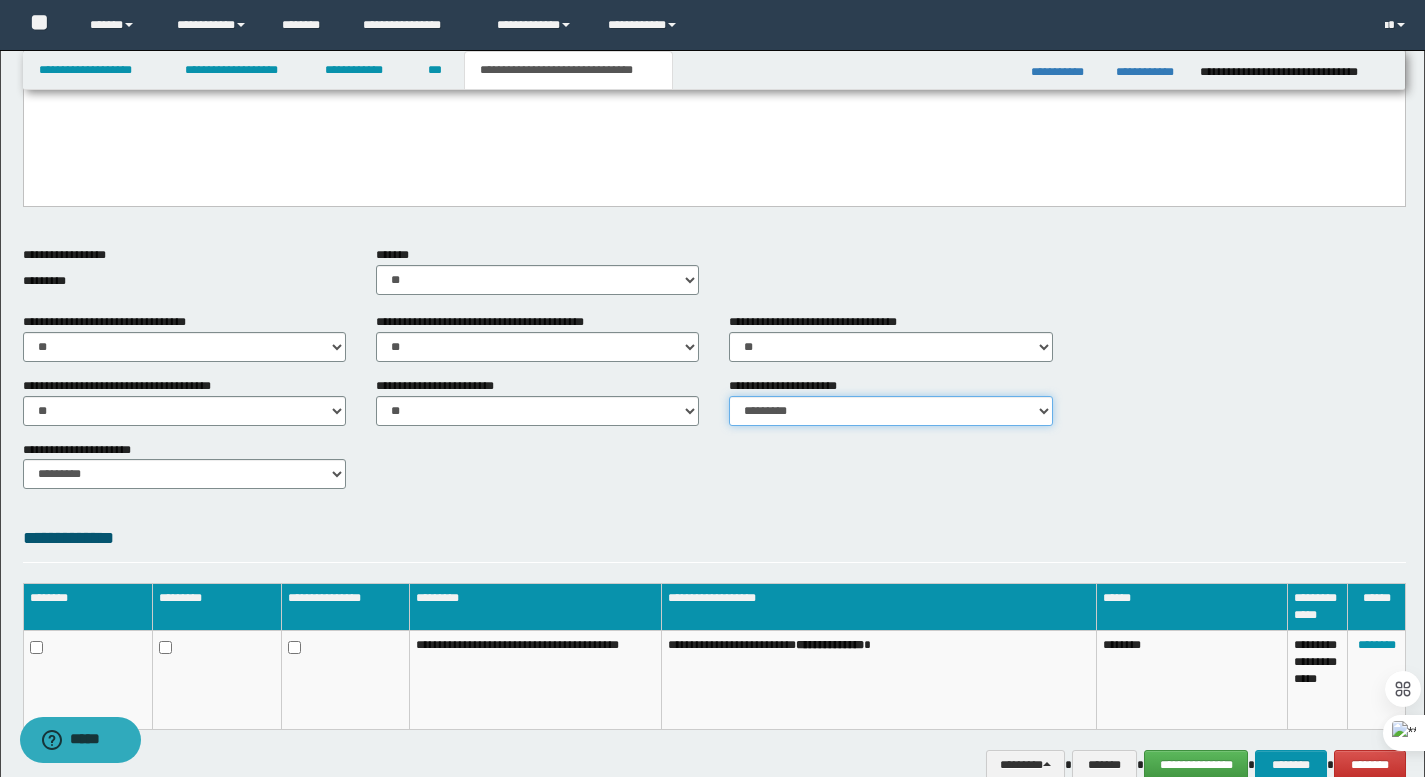 click on "*********
**
**" at bounding box center (890, 411) 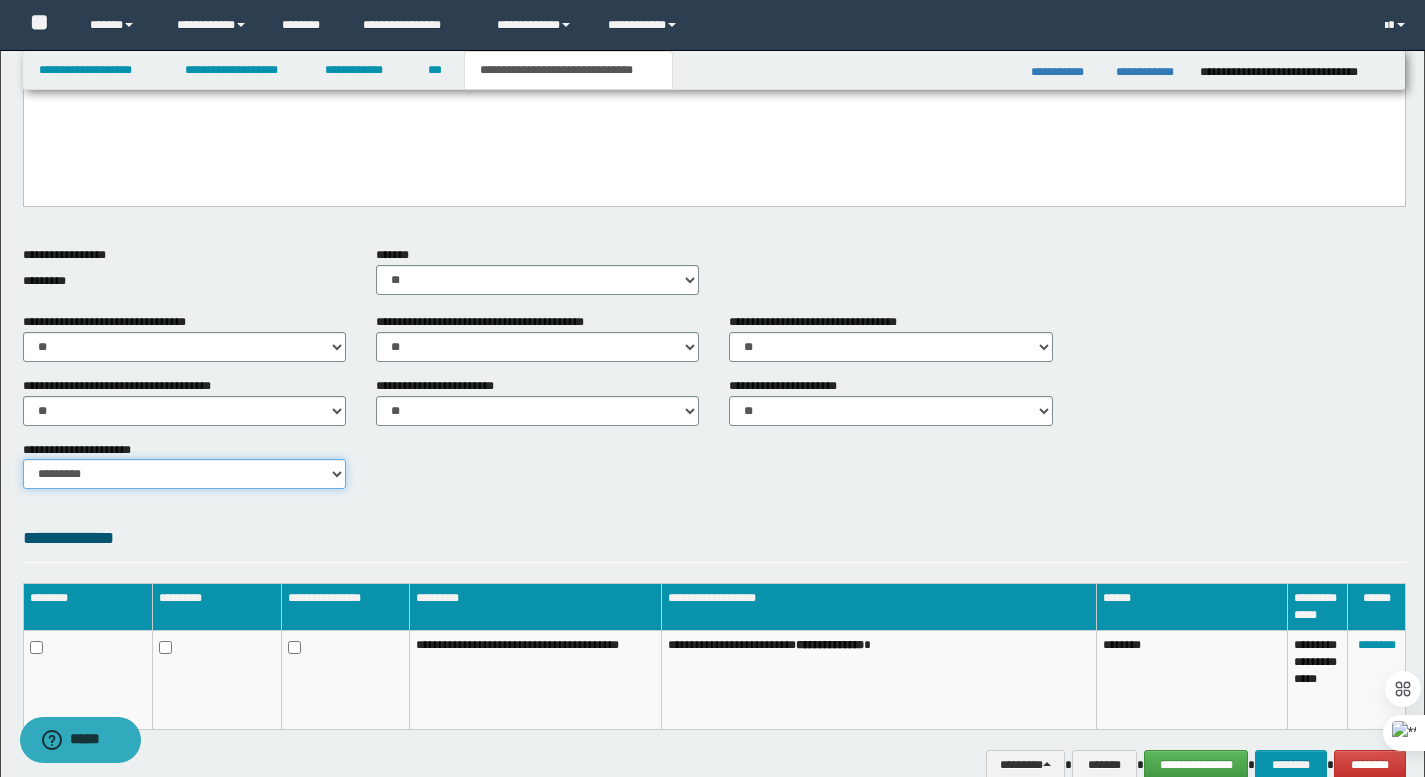 click on "*********
**
**" at bounding box center (184, 474) 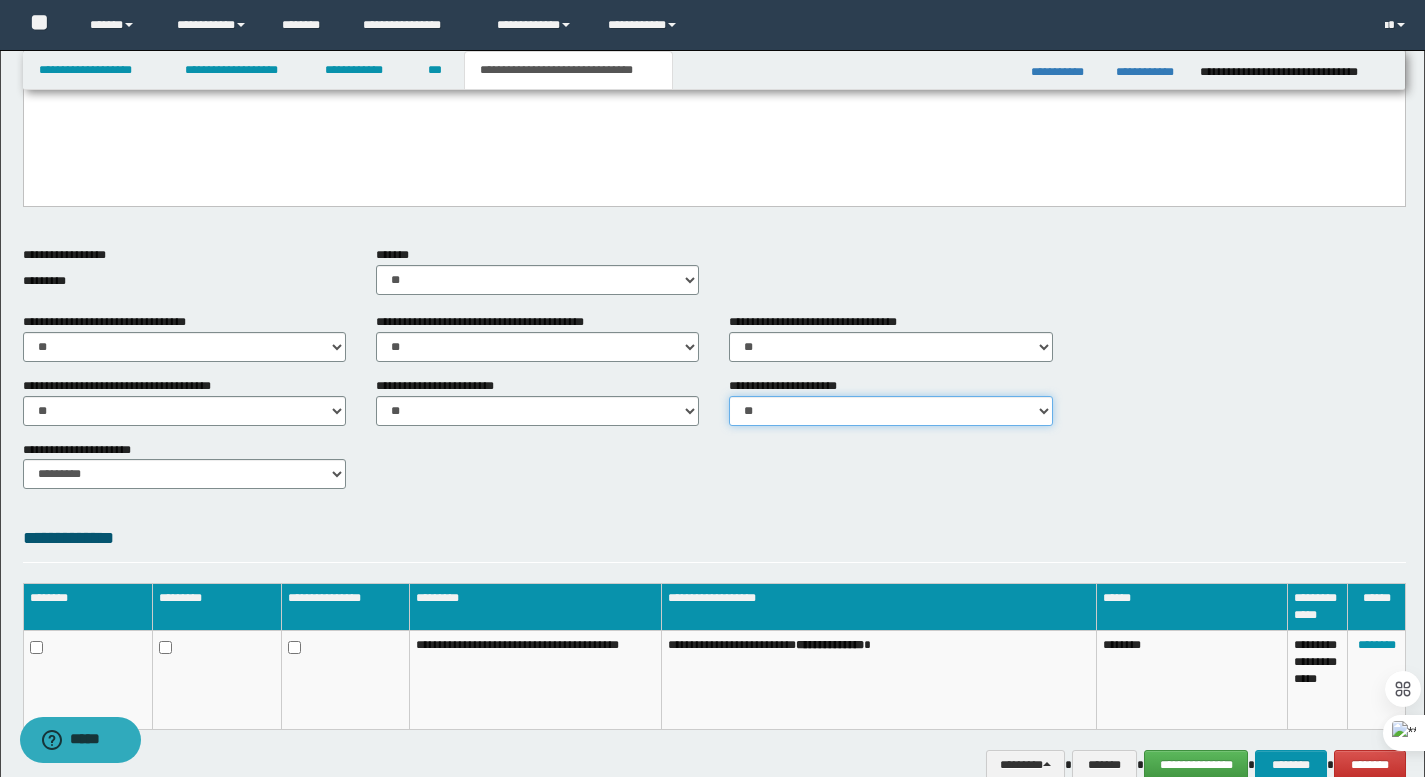 click on "*********
**
**" at bounding box center [890, 411] 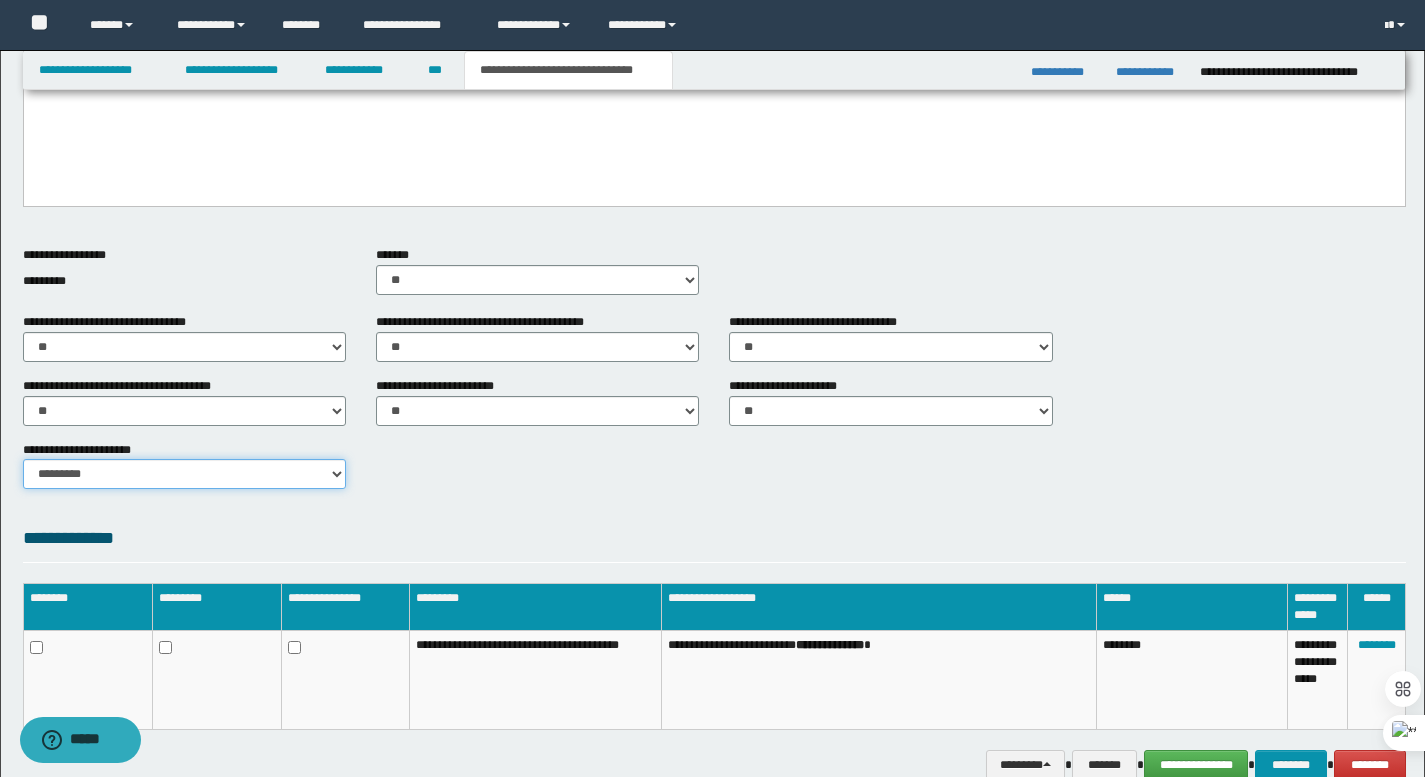 click on "*********
**
**" at bounding box center [184, 474] 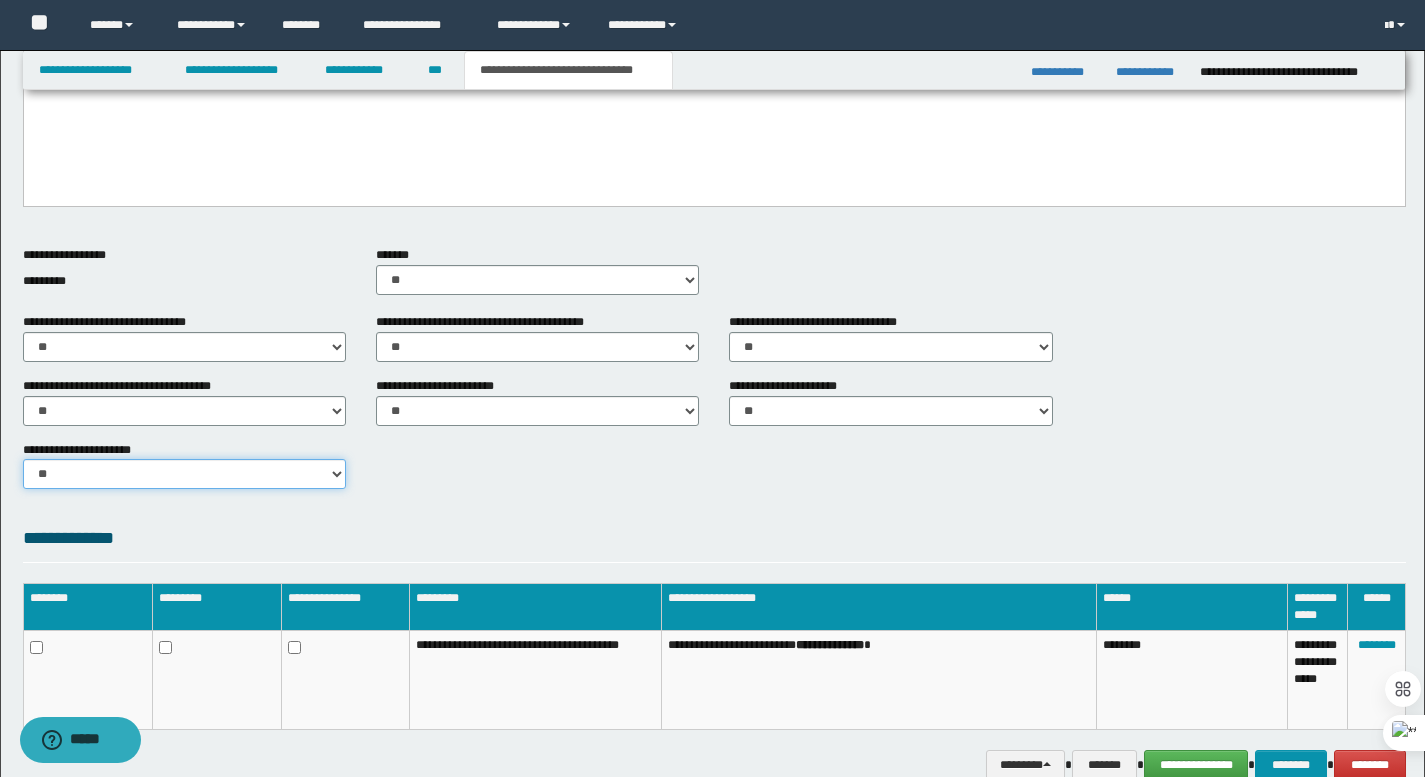 click on "*********
**
**" at bounding box center [184, 474] 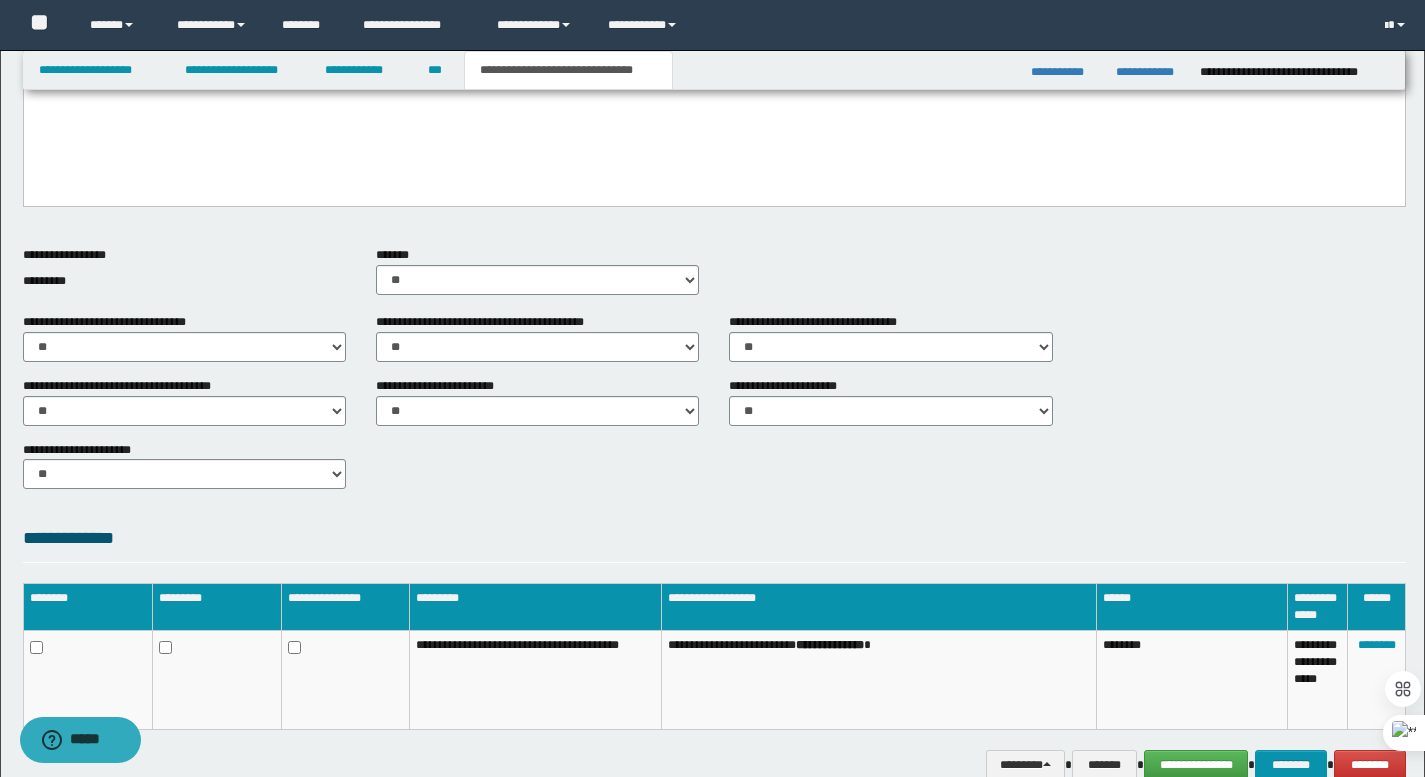 click on "**********" at bounding box center (714, 473) 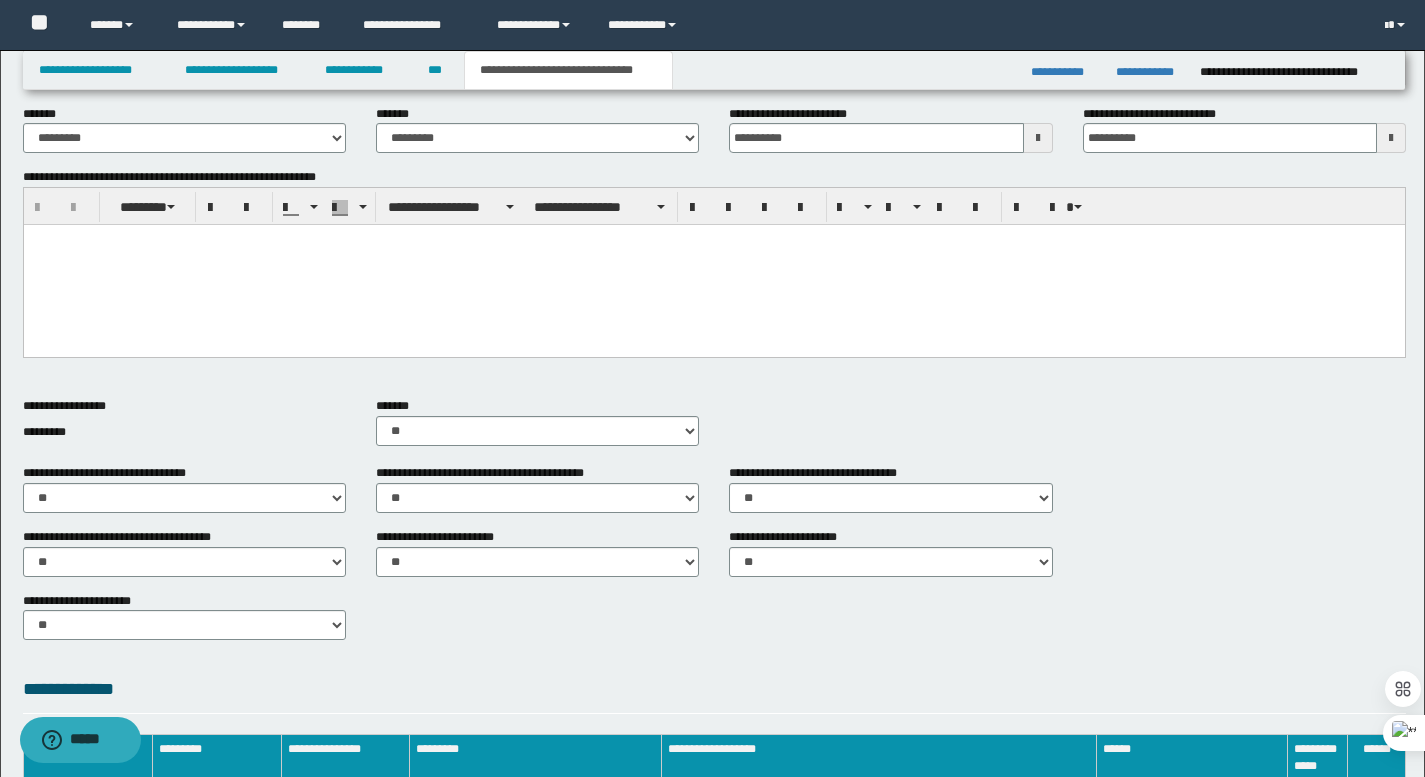 scroll, scrollTop: 0, scrollLeft: 0, axis: both 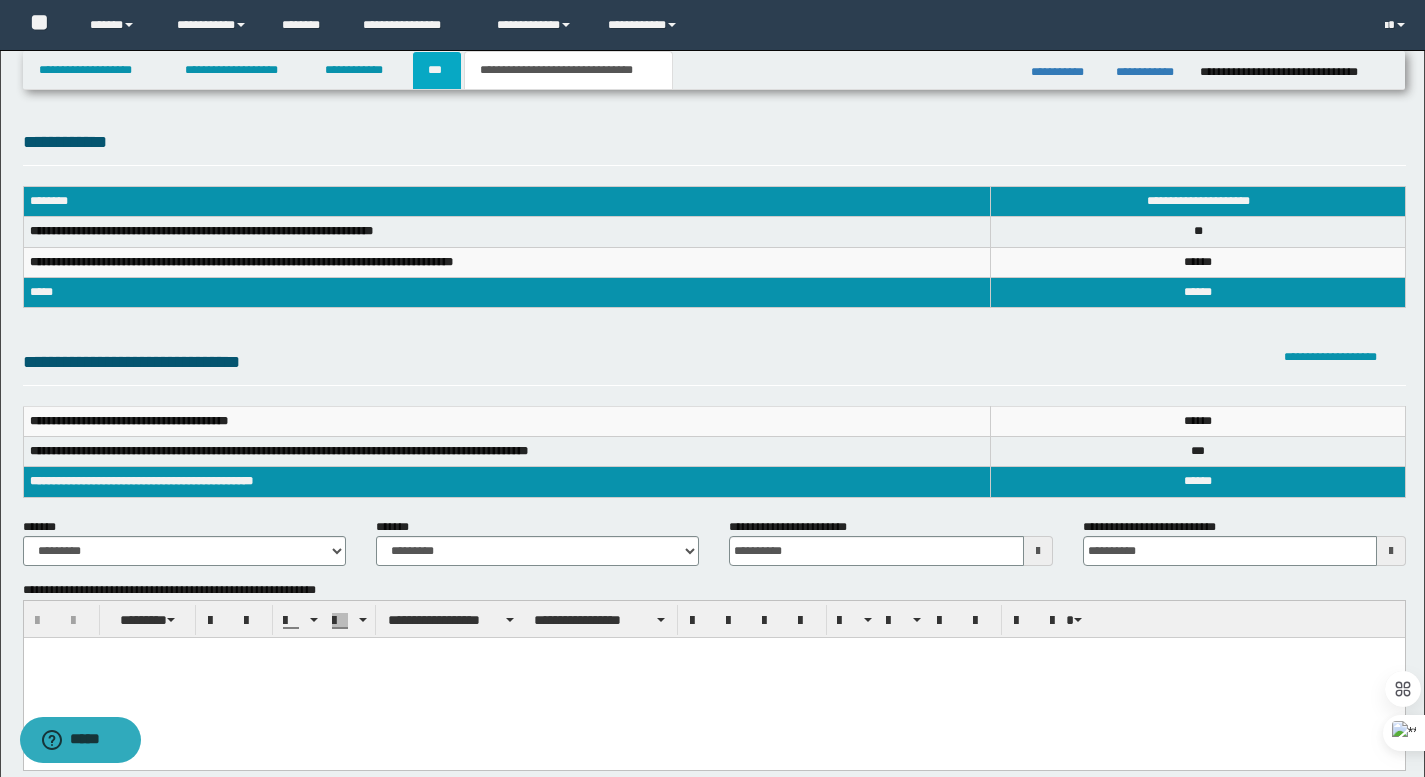 click on "***" at bounding box center [437, 70] 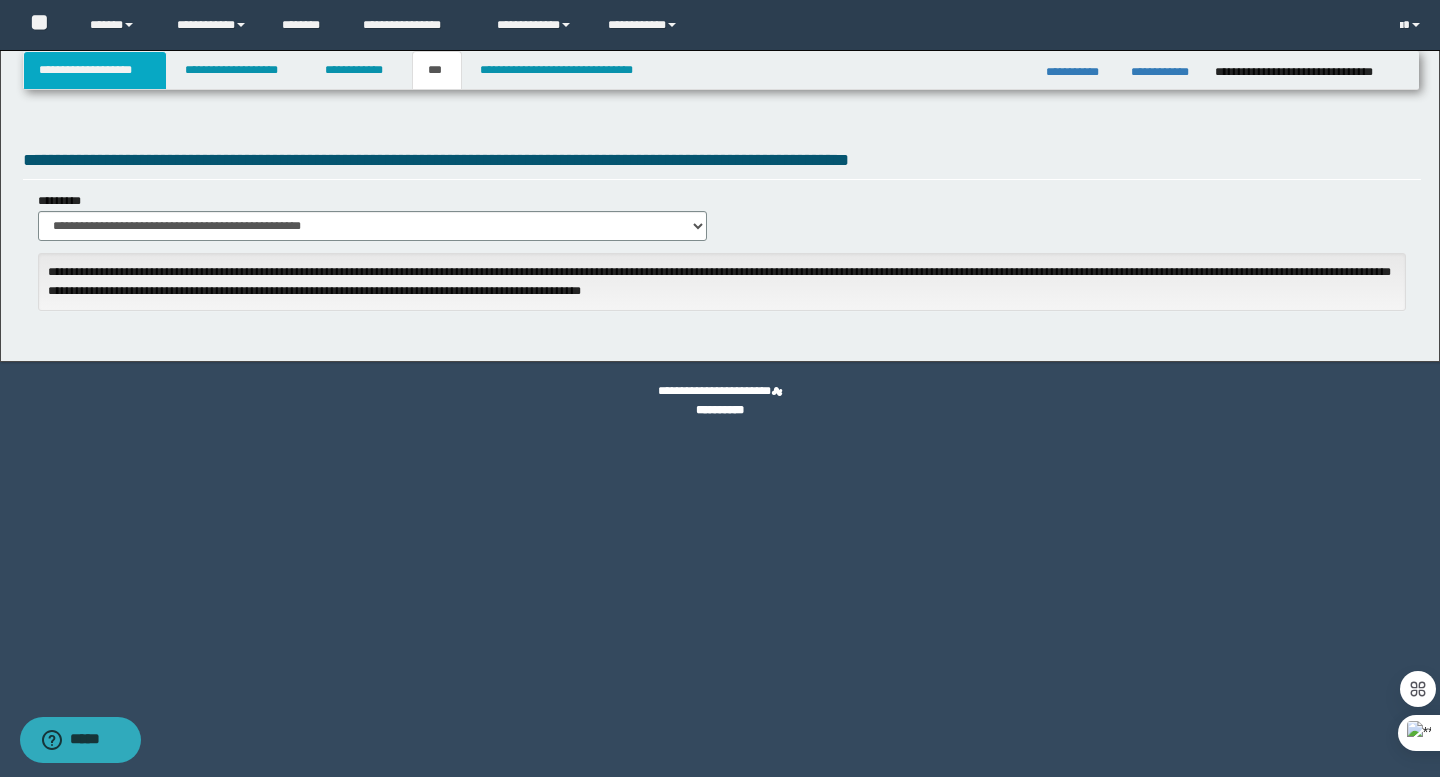 click on "**********" at bounding box center [95, 70] 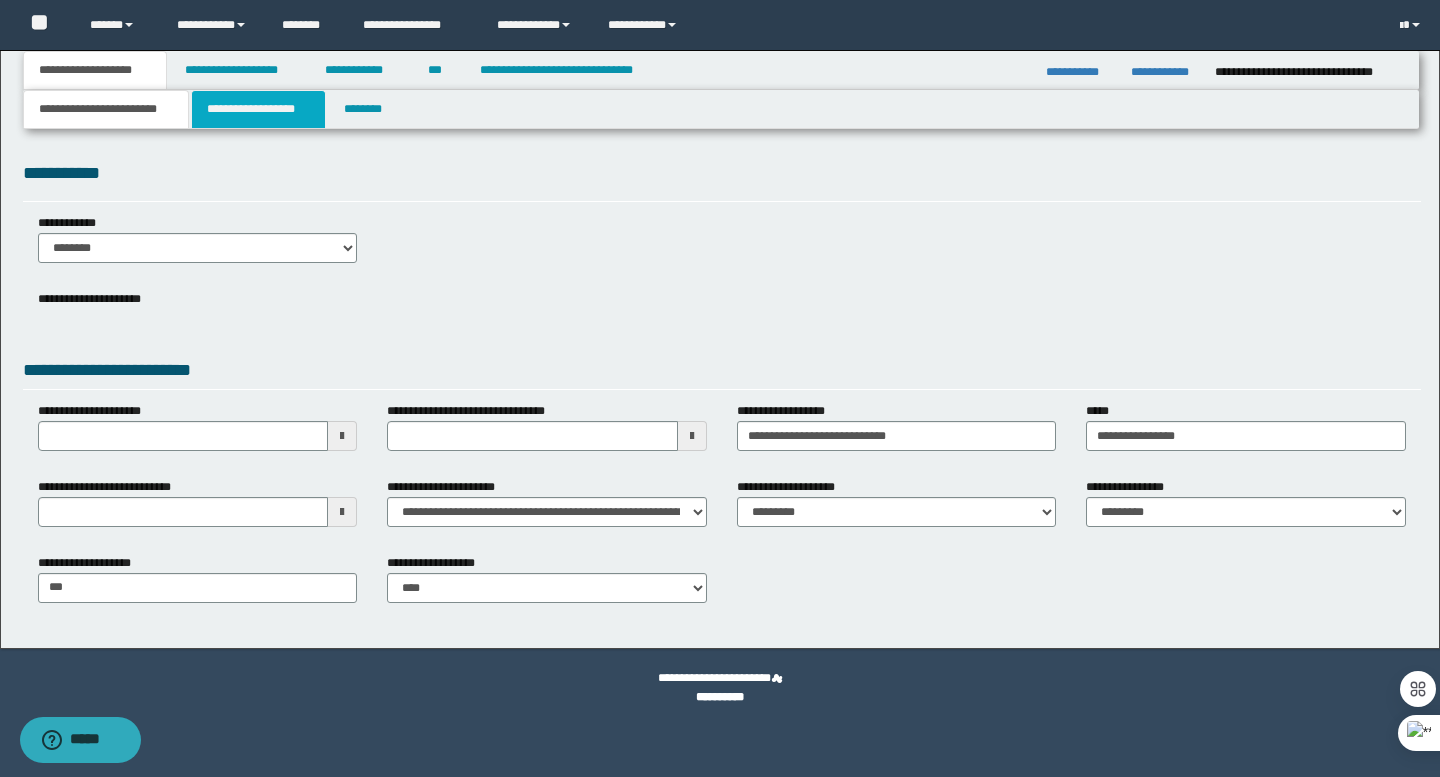 click on "**********" at bounding box center (258, 109) 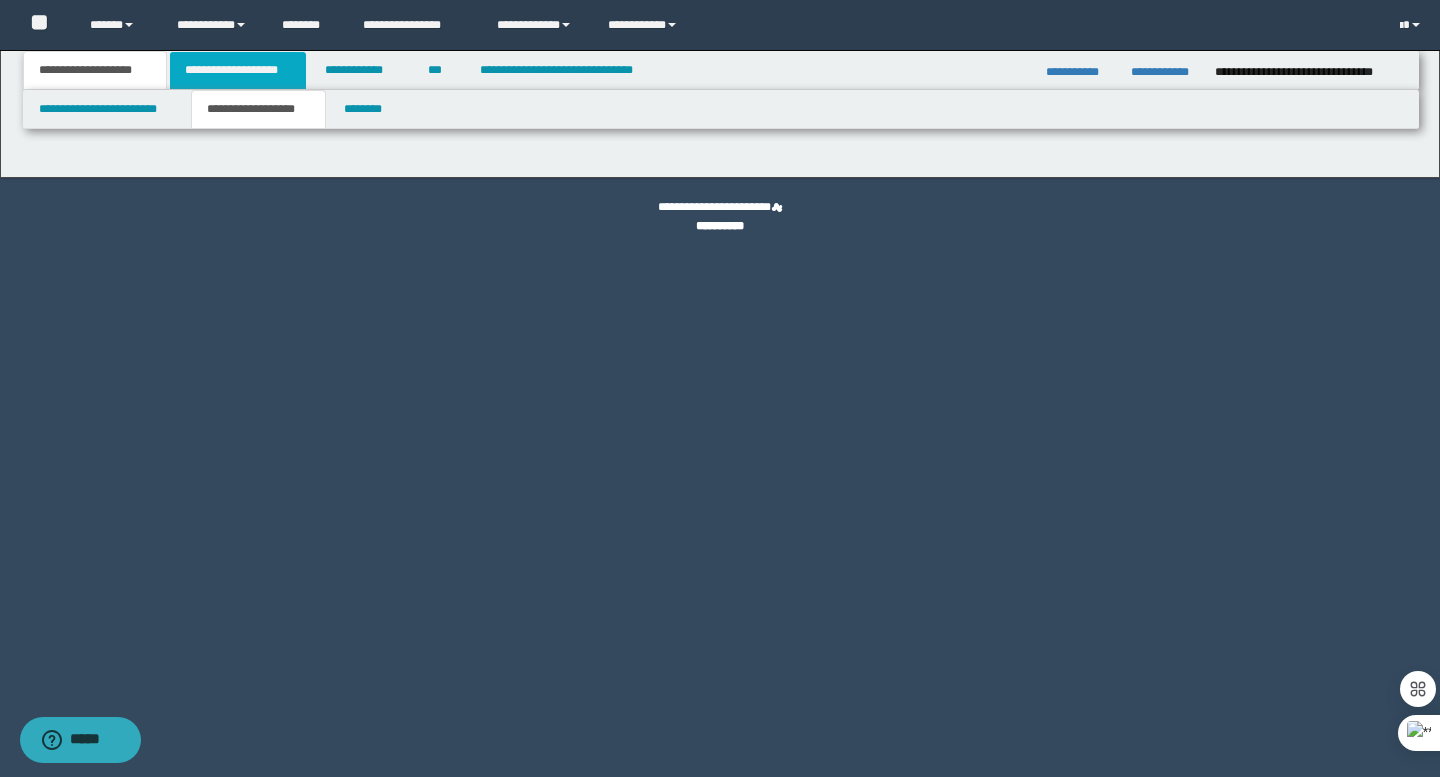 type on "*******" 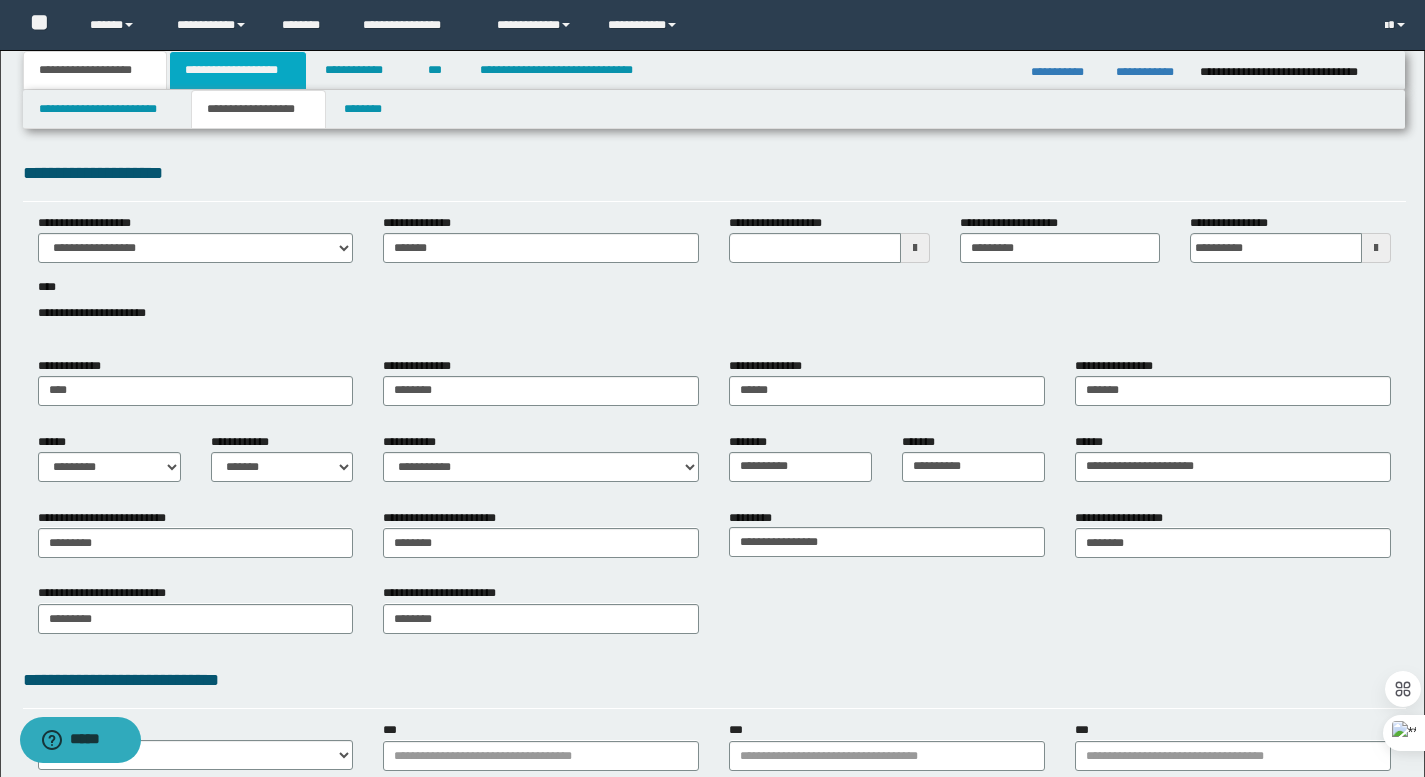 click on "**********" at bounding box center [238, 70] 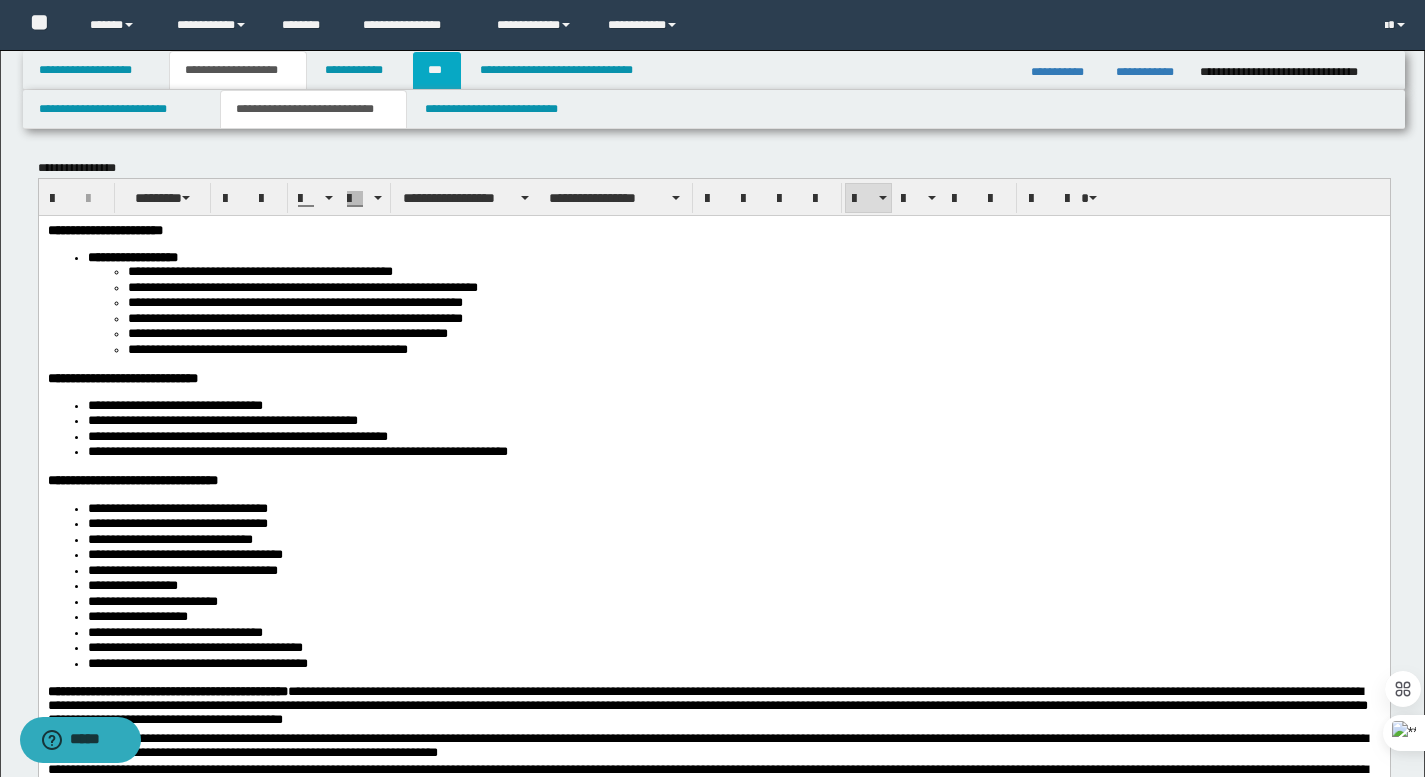 click on "***" at bounding box center (437, 70) 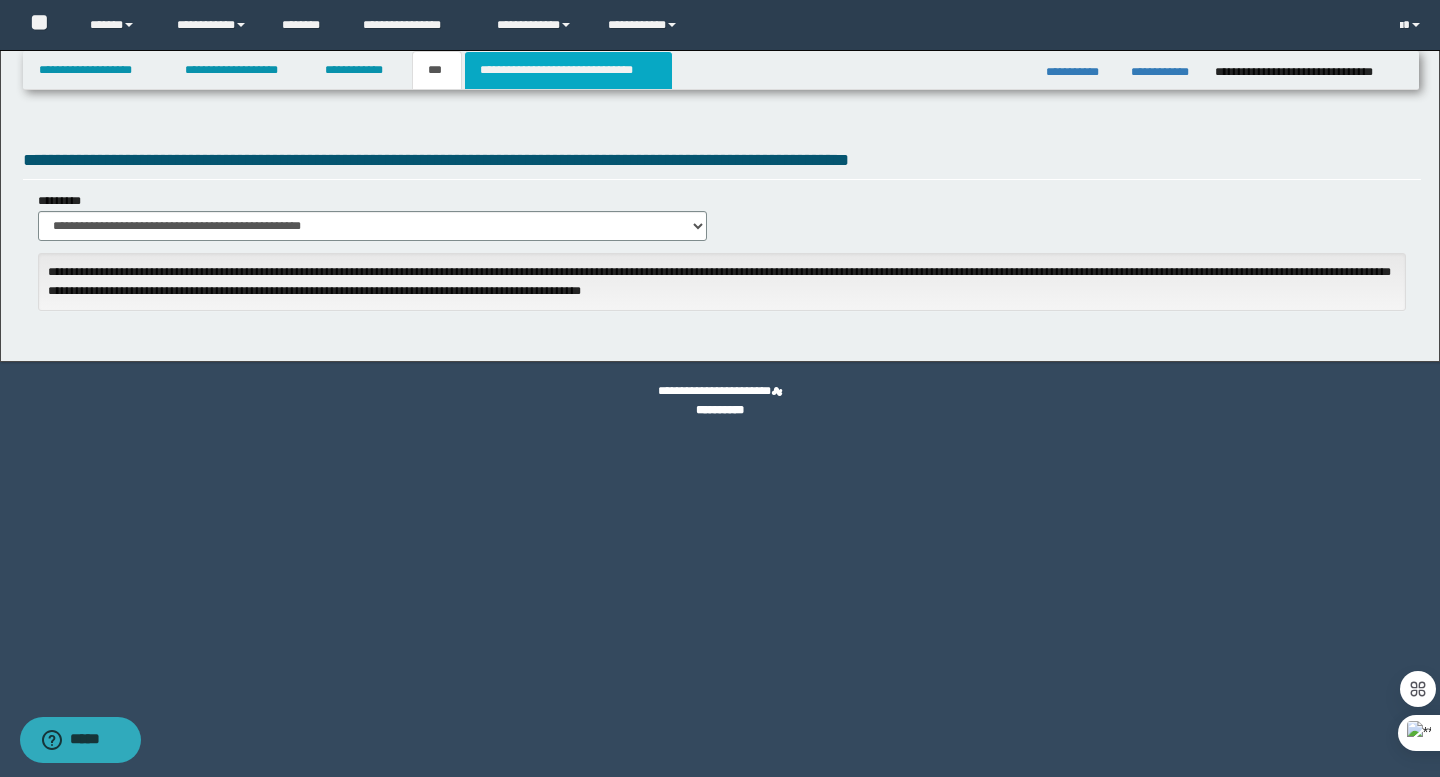 click on "**********" at bounding box center [568, 70] 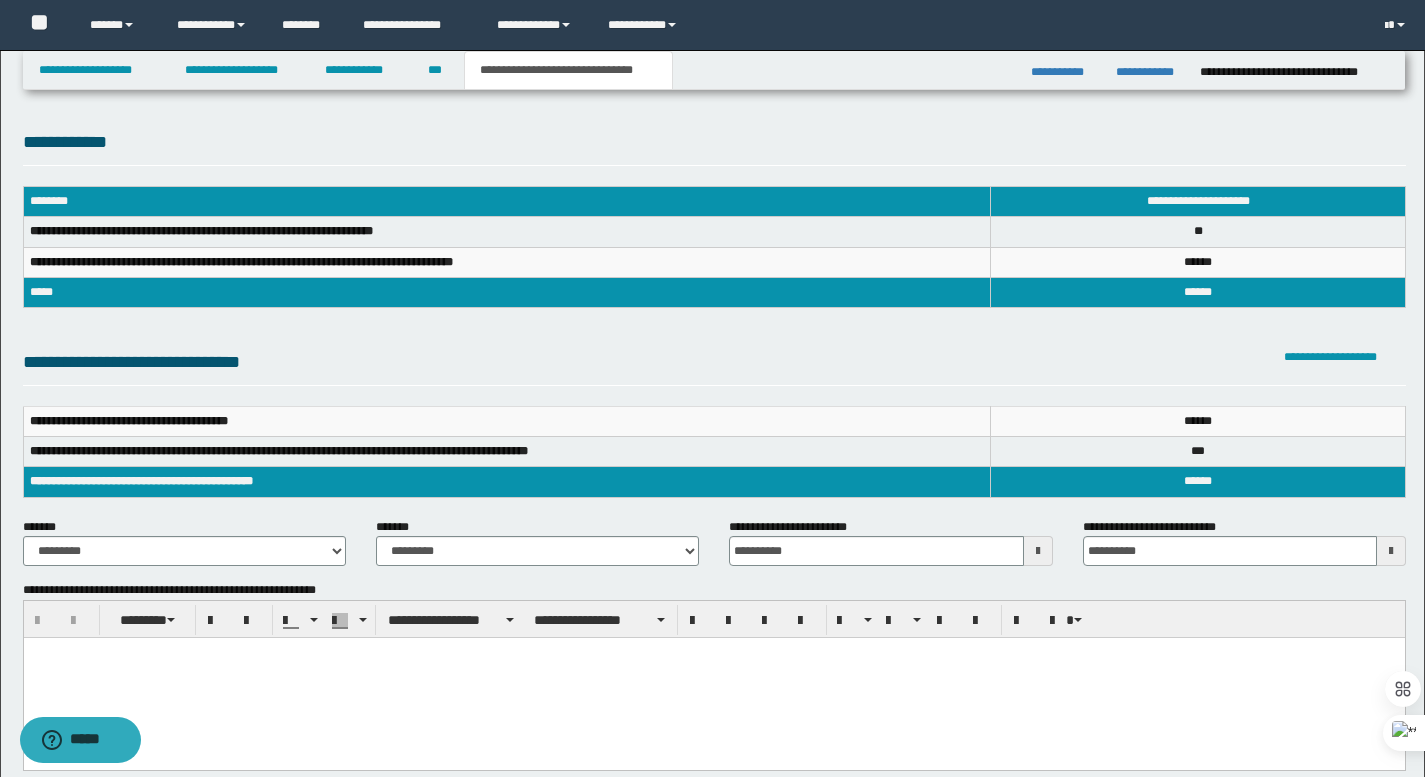 scroll, scrollTop: 0, scrollLeft: 0, axis: both 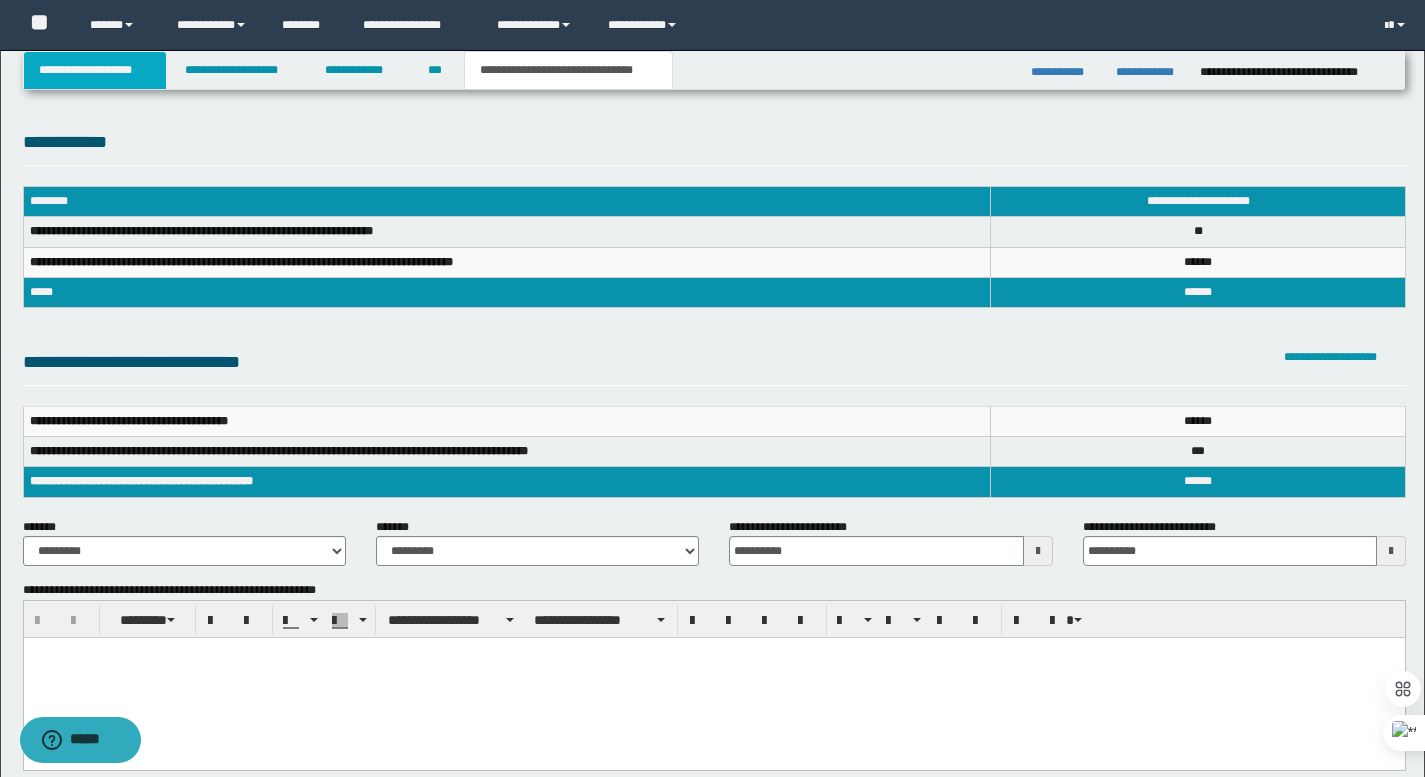 click on "**********" at bounding box center [95, 70] 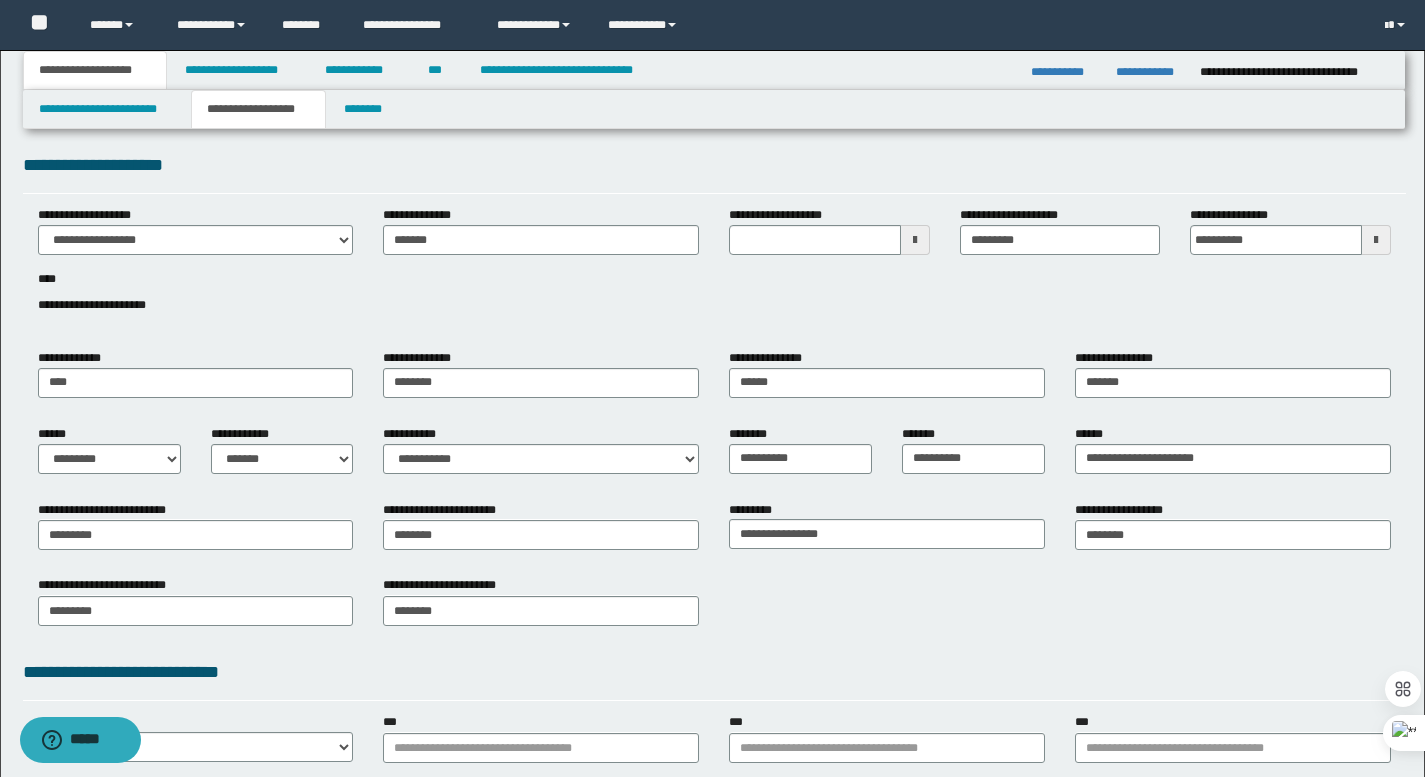 scroll, scrollTop: 0, scrollLeft: 0, axis: both 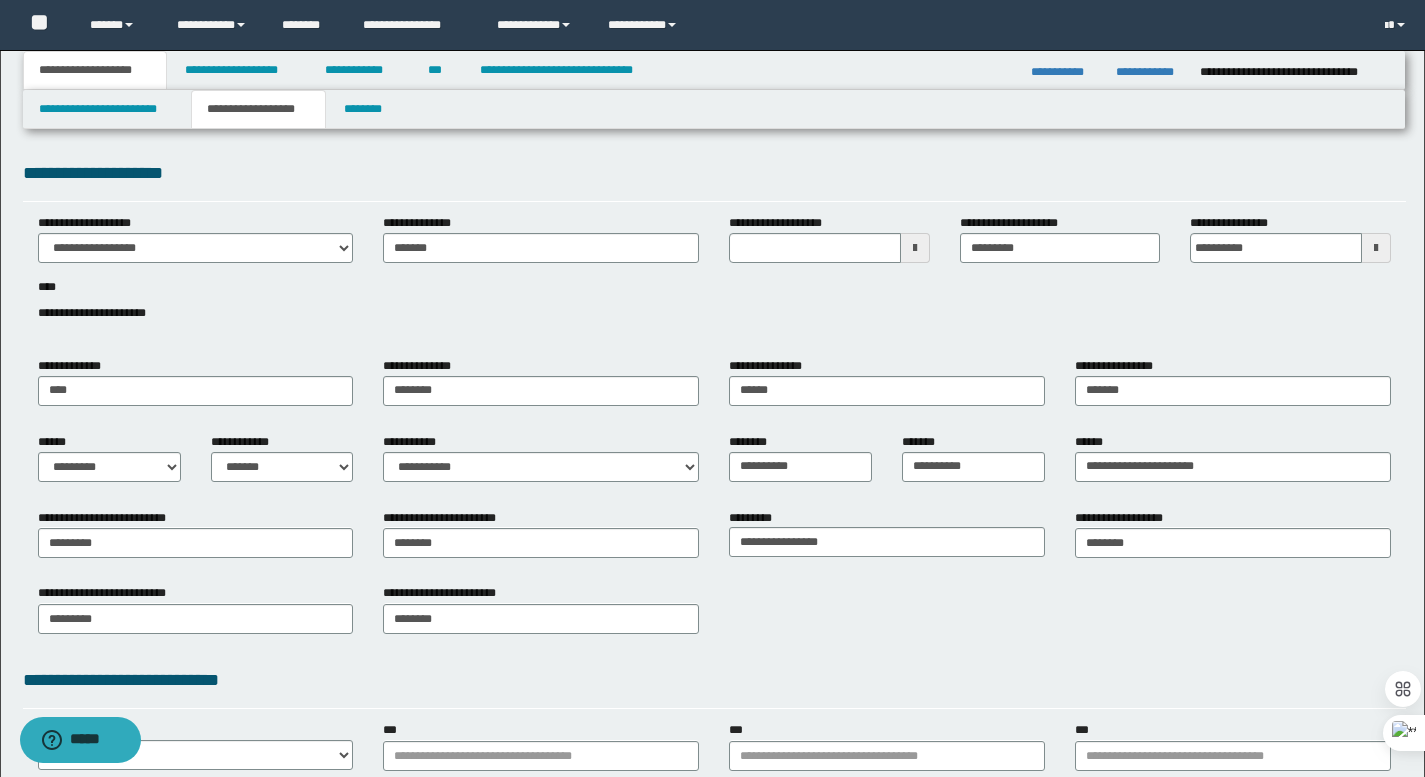 click on "**********" at bounding box center (712, 539) 